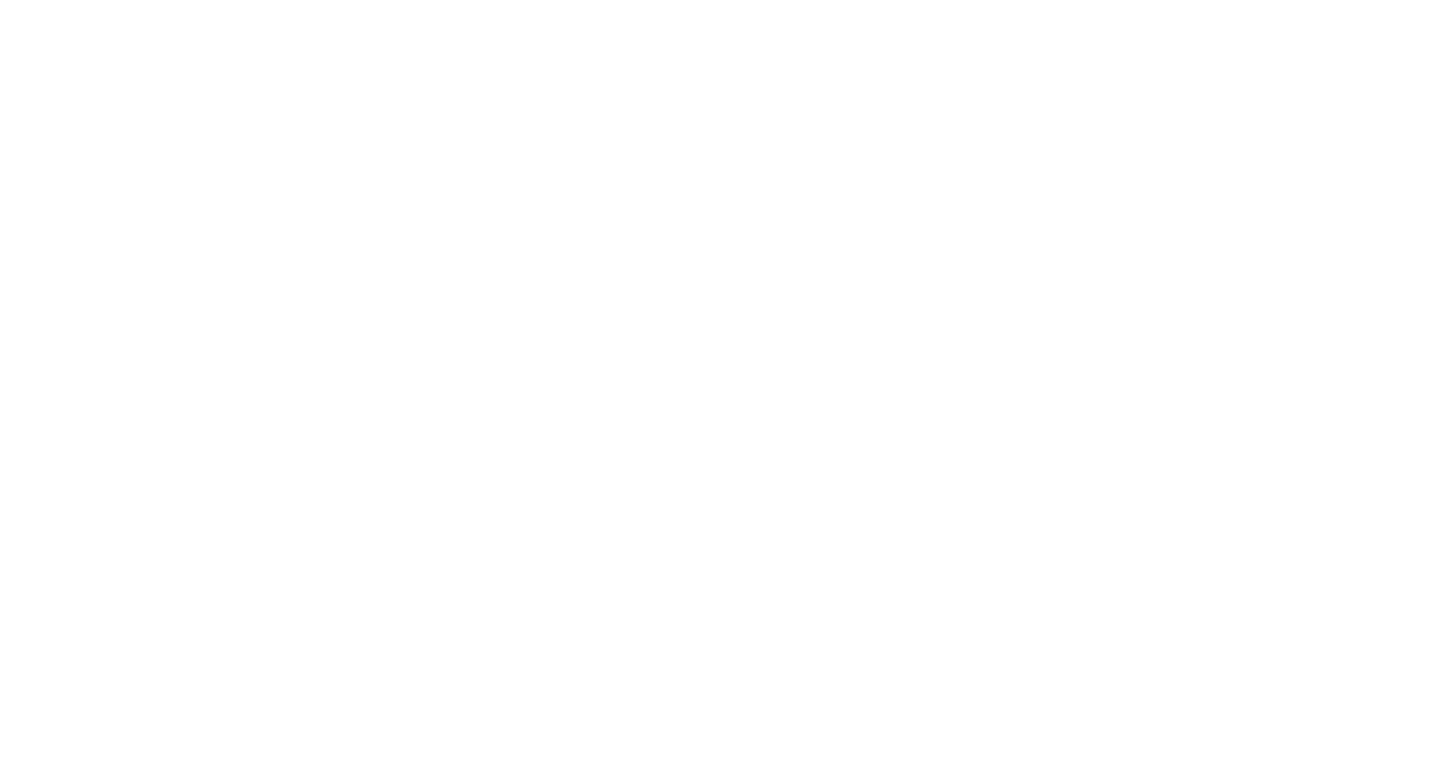 scroll, scrollTop: 0, scrollLeft: 0, axis: both 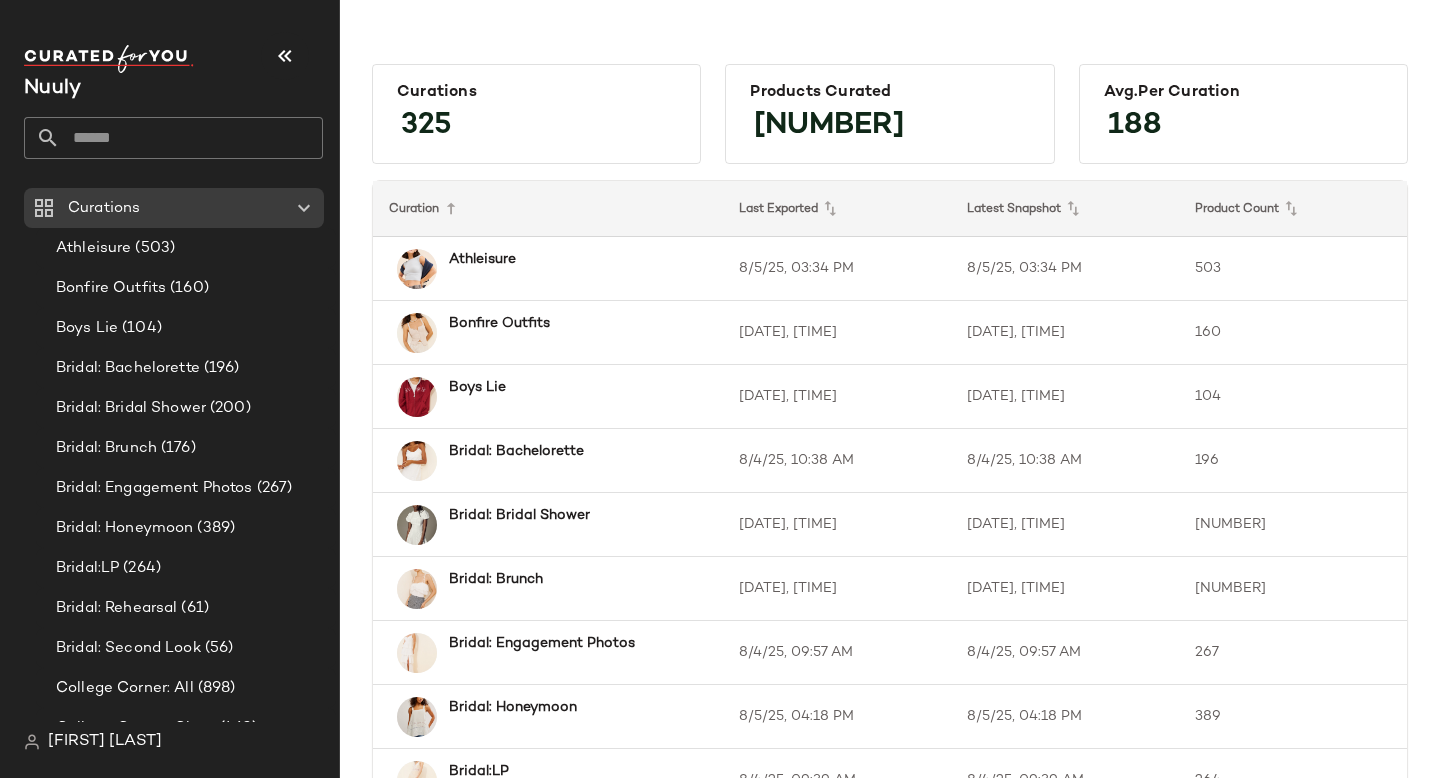 click 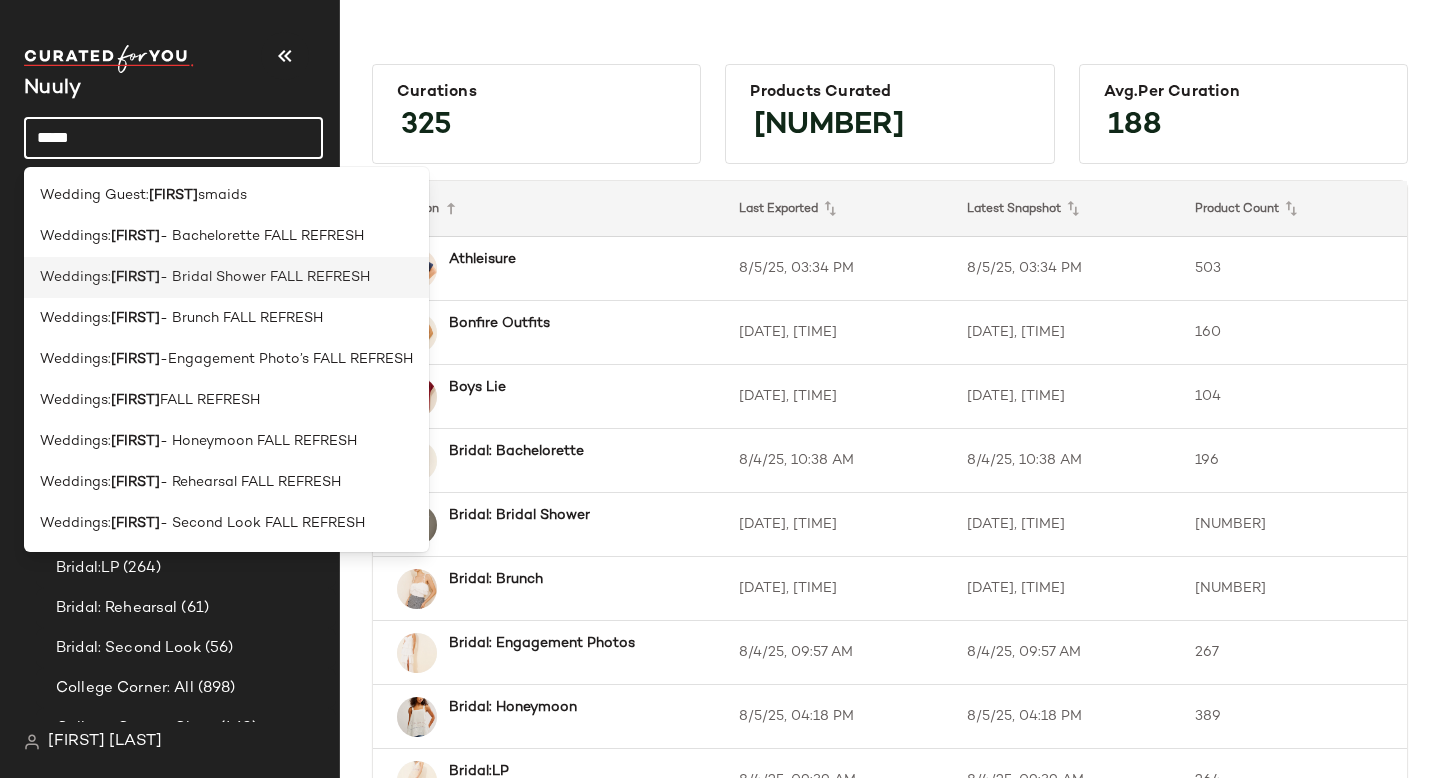 type on "*****" 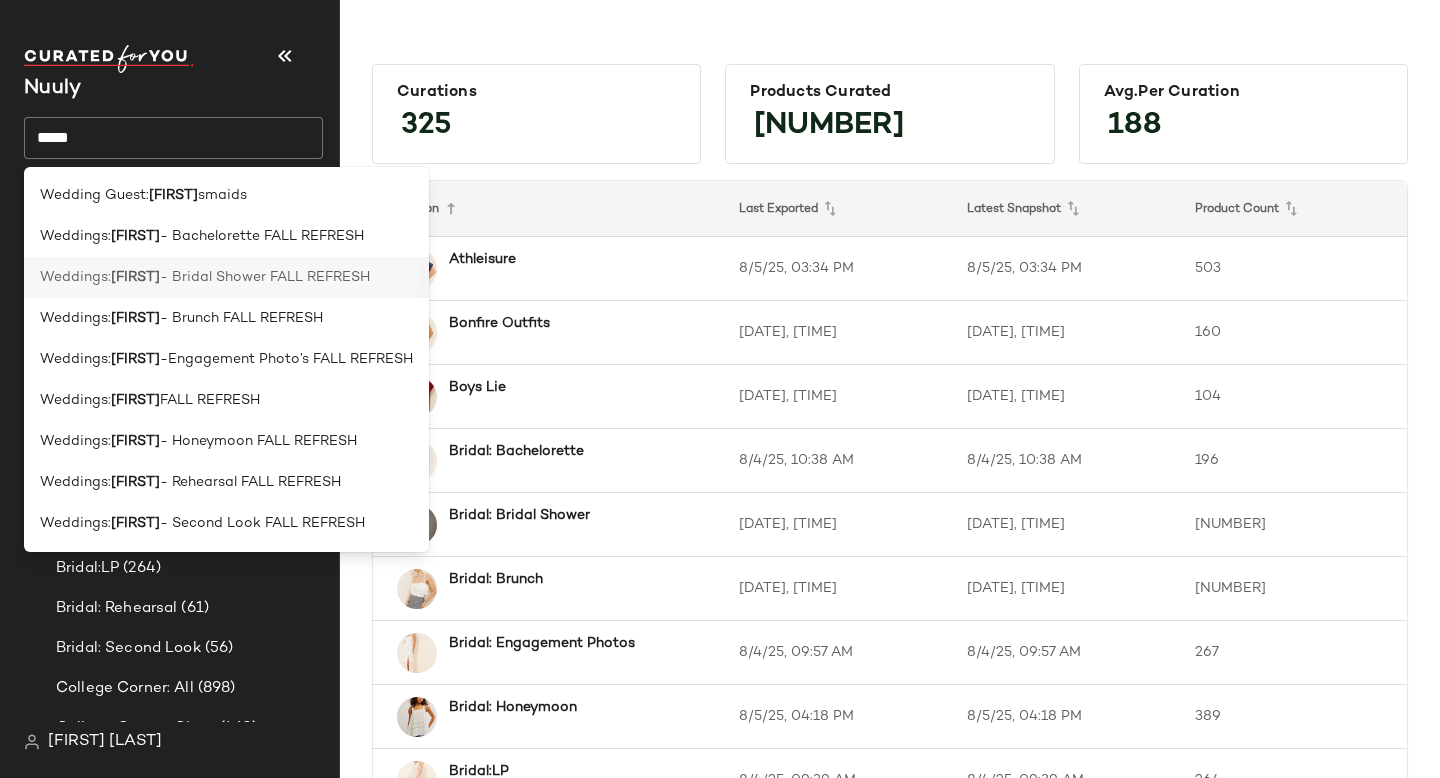 click on "- Bridal Shower FALL REFRESH" at bounding box center [265, 277] 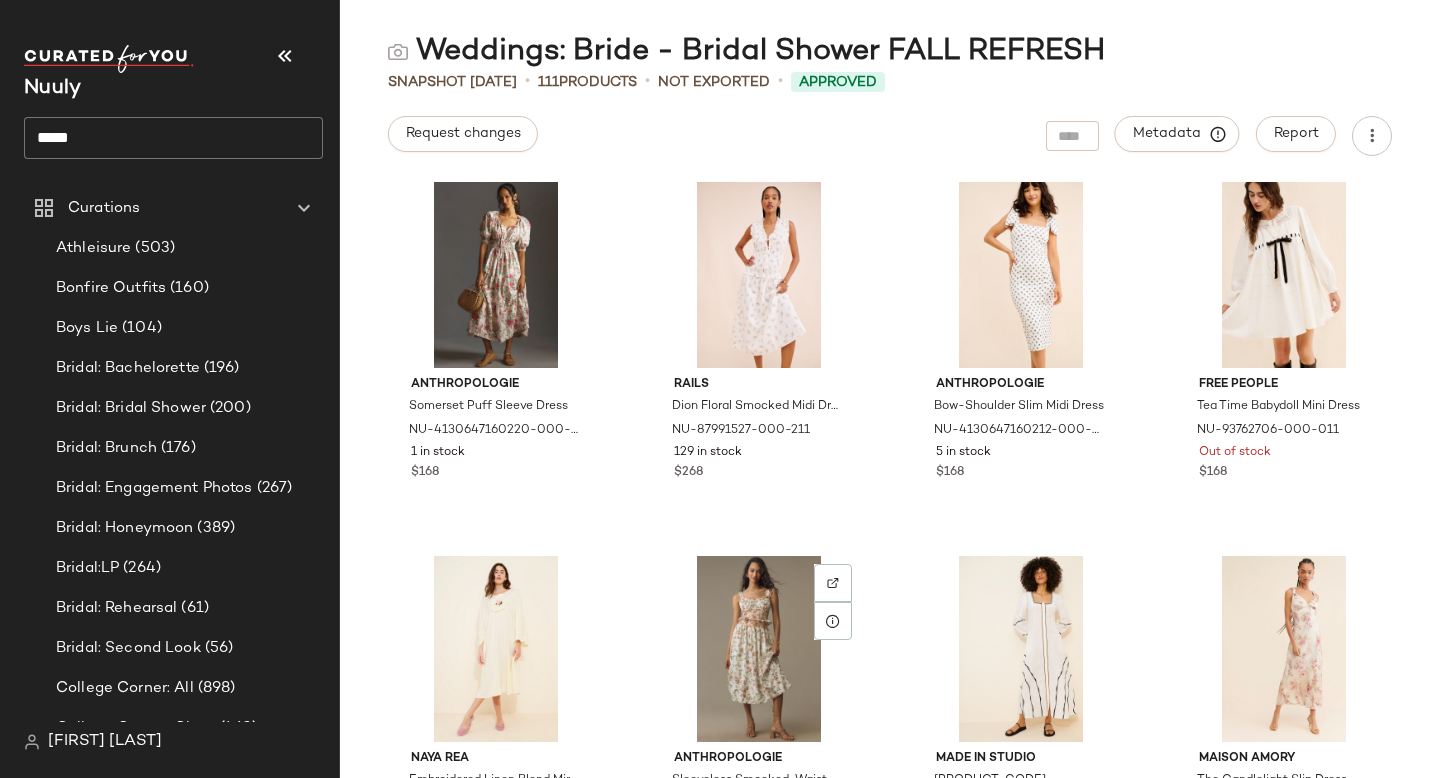 scroll, scrollTop: 8263, scrollLeft: 0, axis: vertical 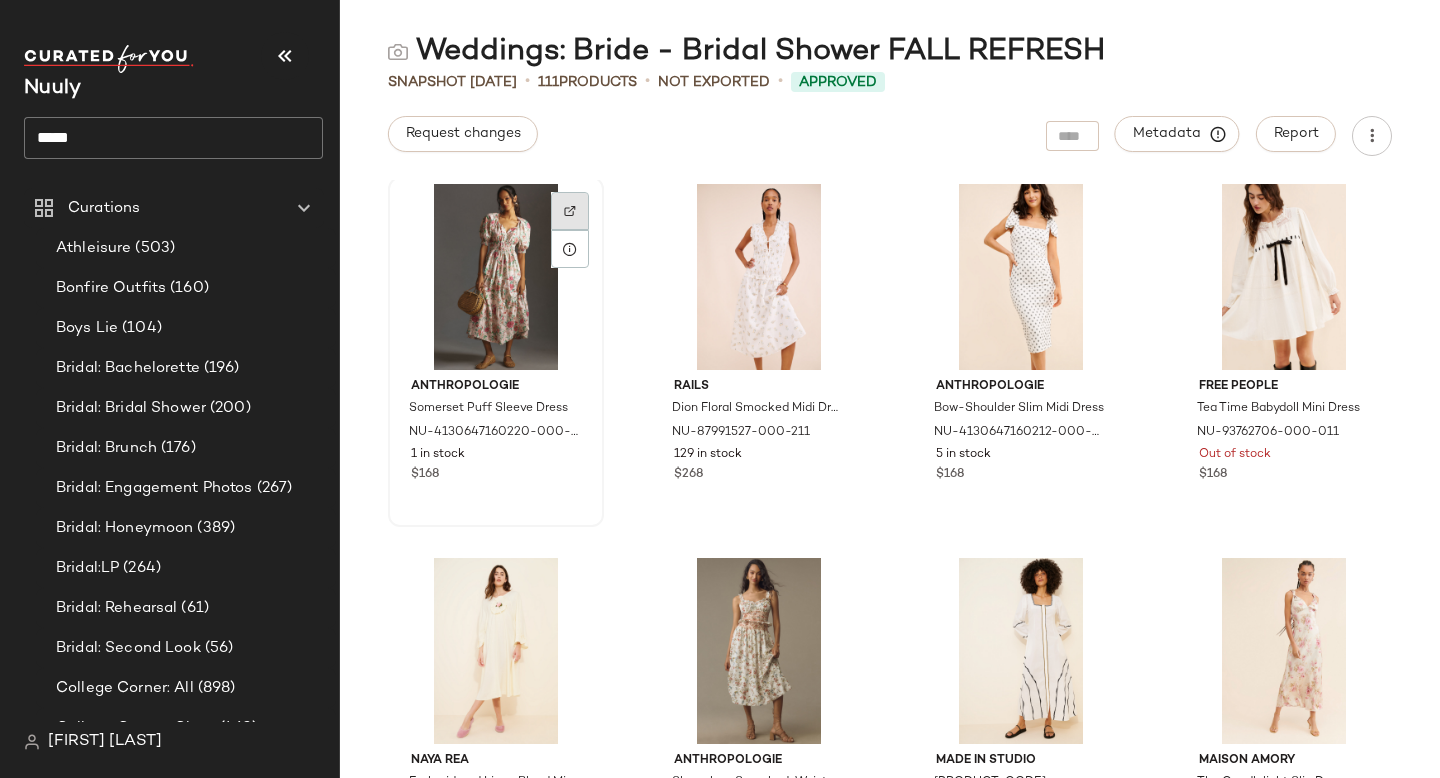 click 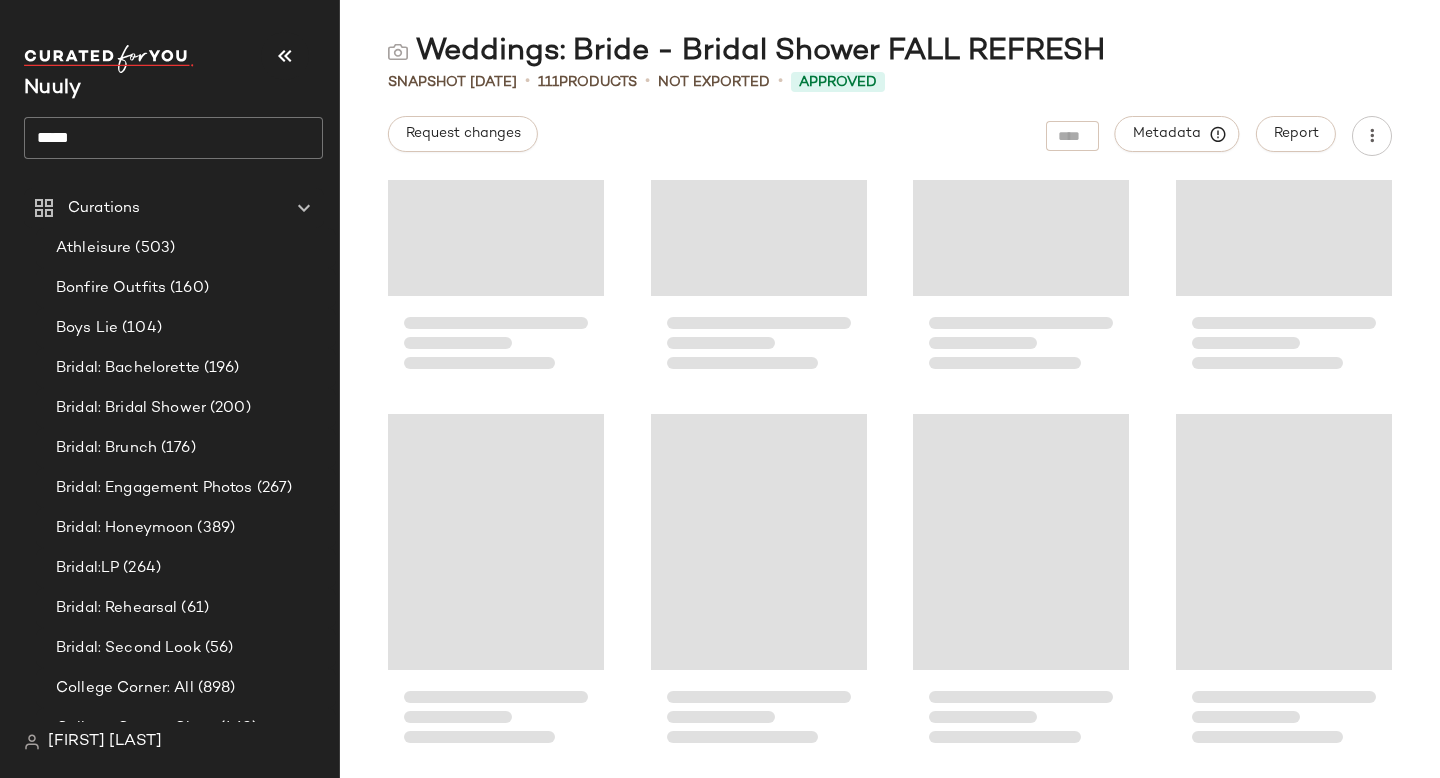 scroll, scrollTop: 8413, scrollLeft: 0, axis: vertical 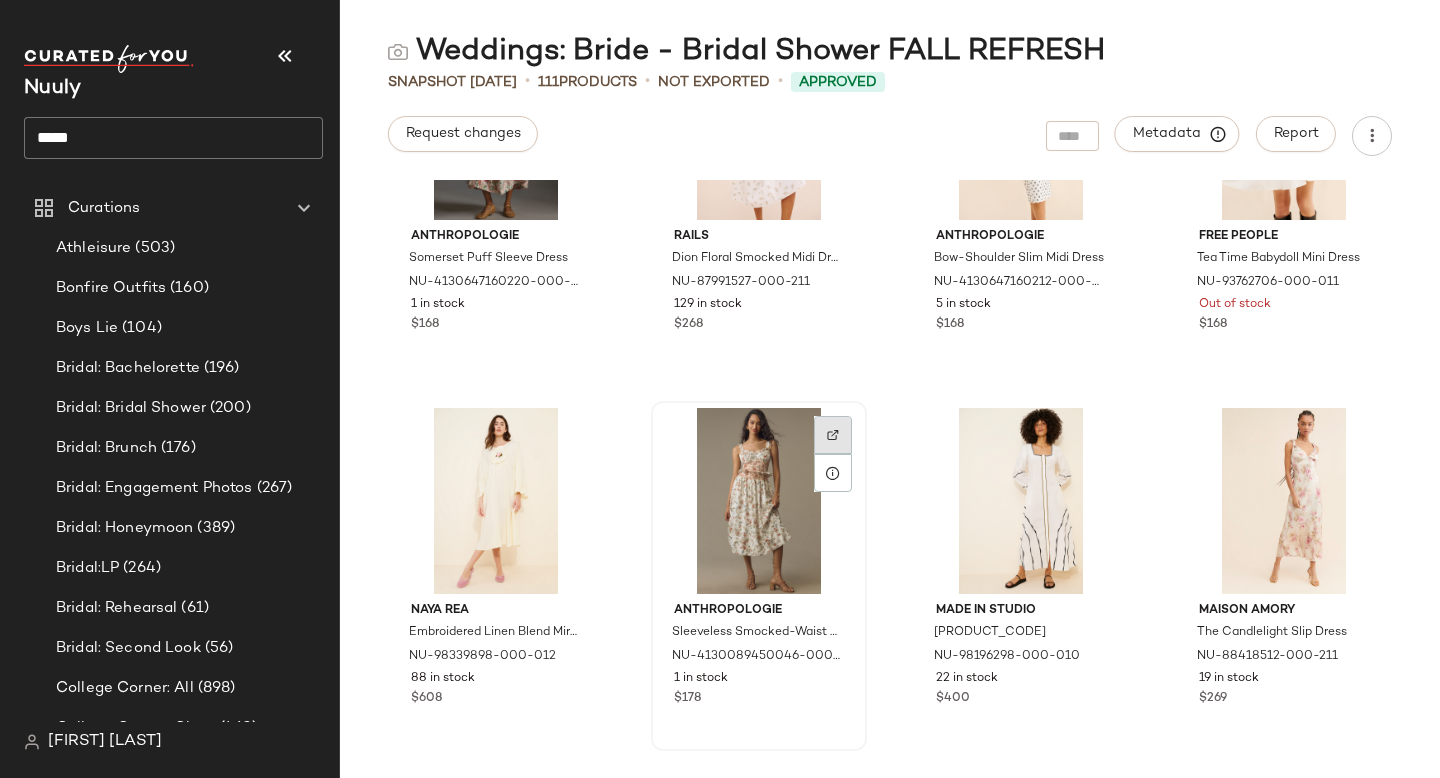 click 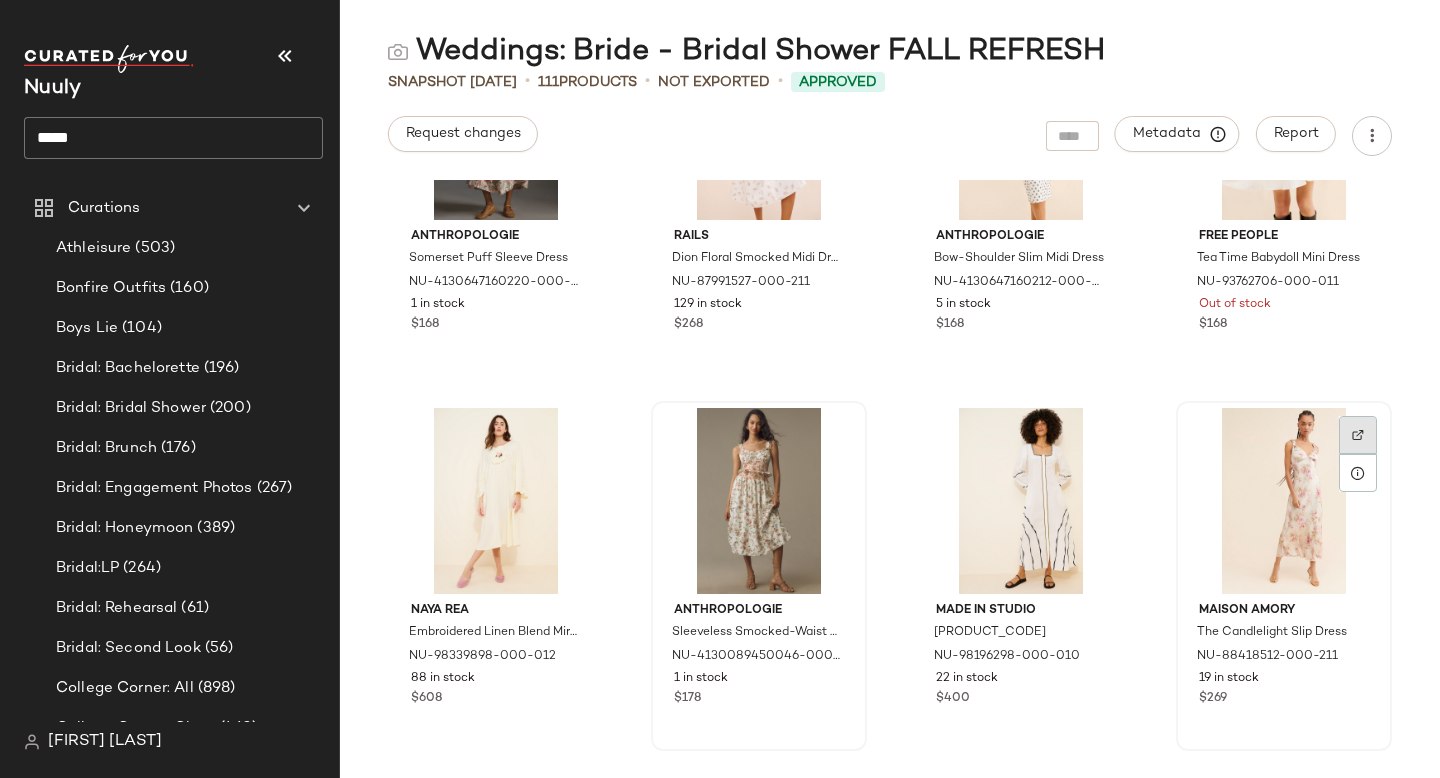 click 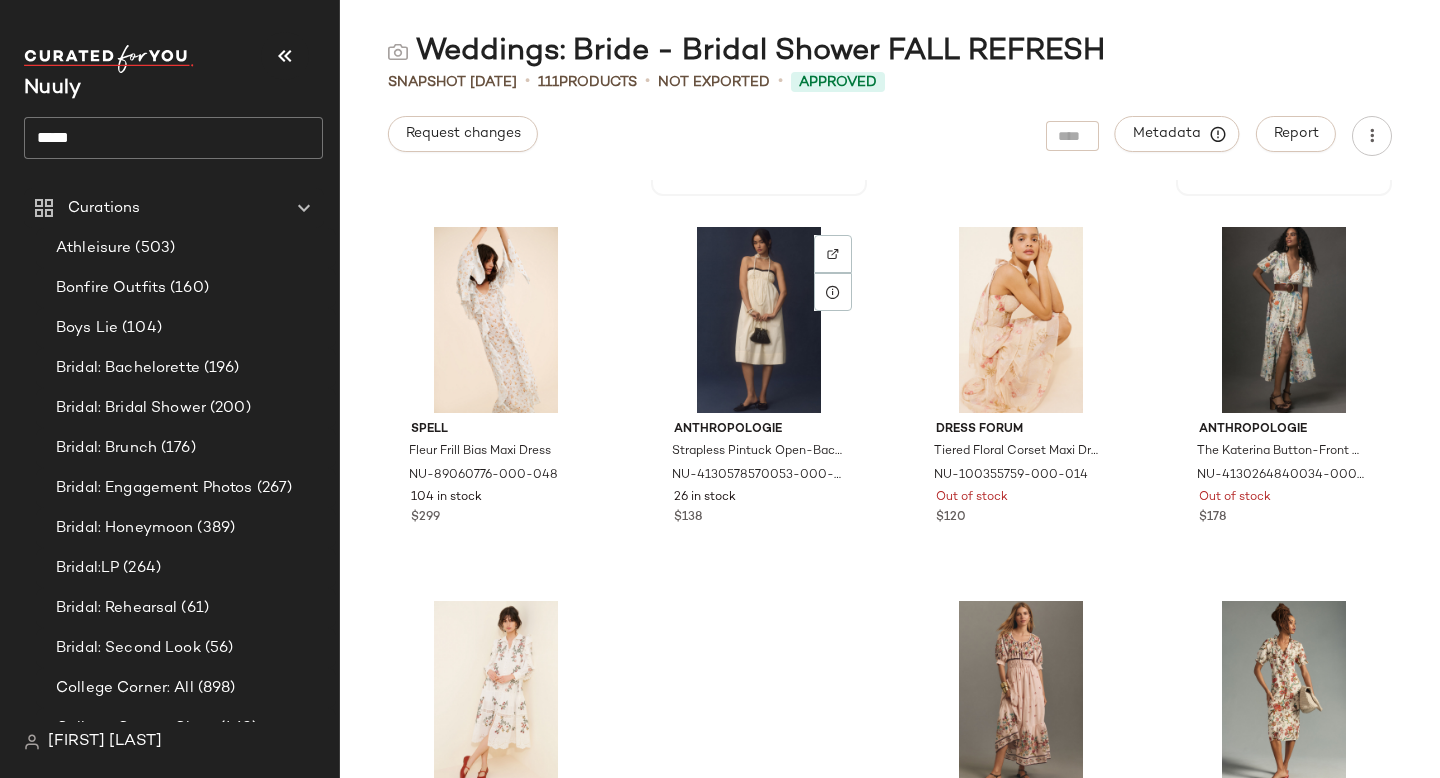 scroll, scrollTop: 8972, scrollLeft: 0, axis: vertical 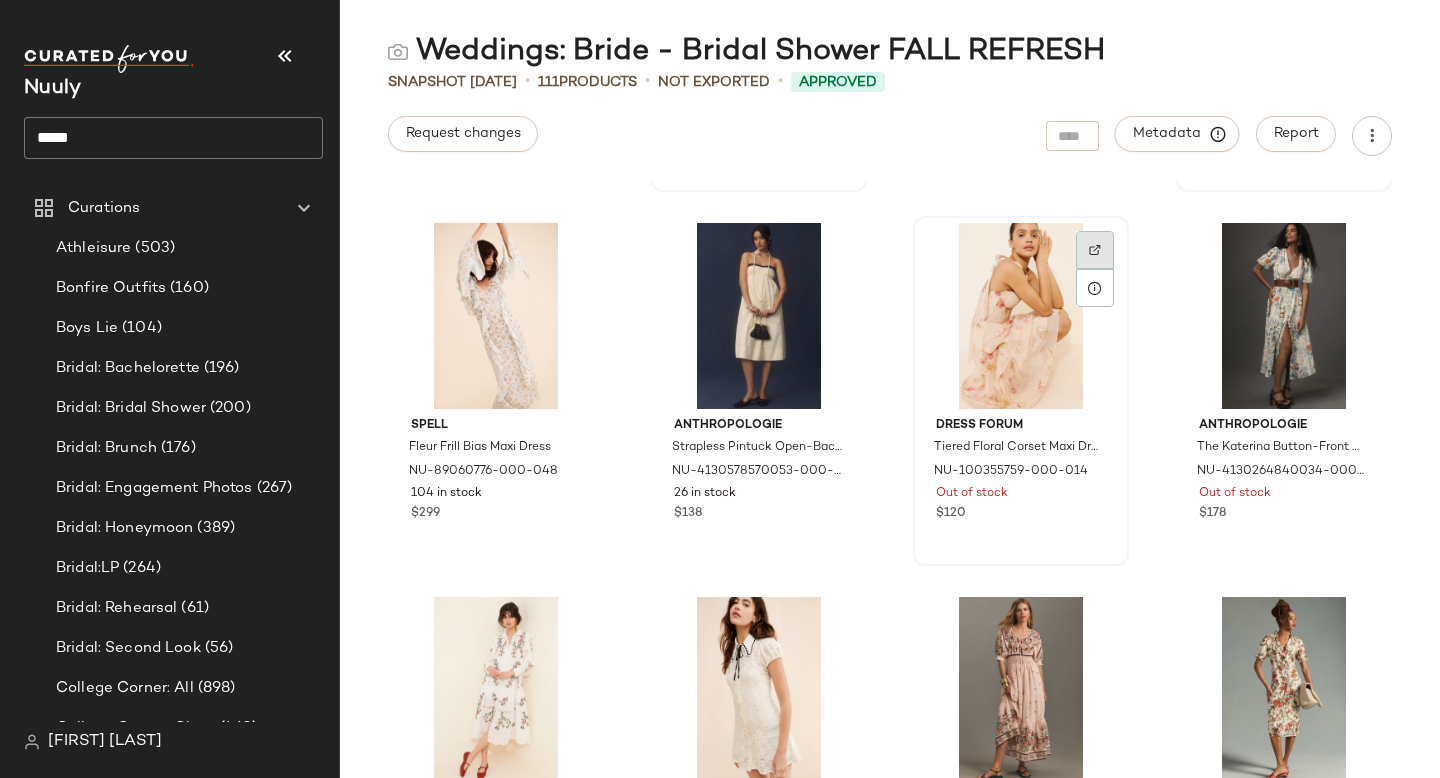click 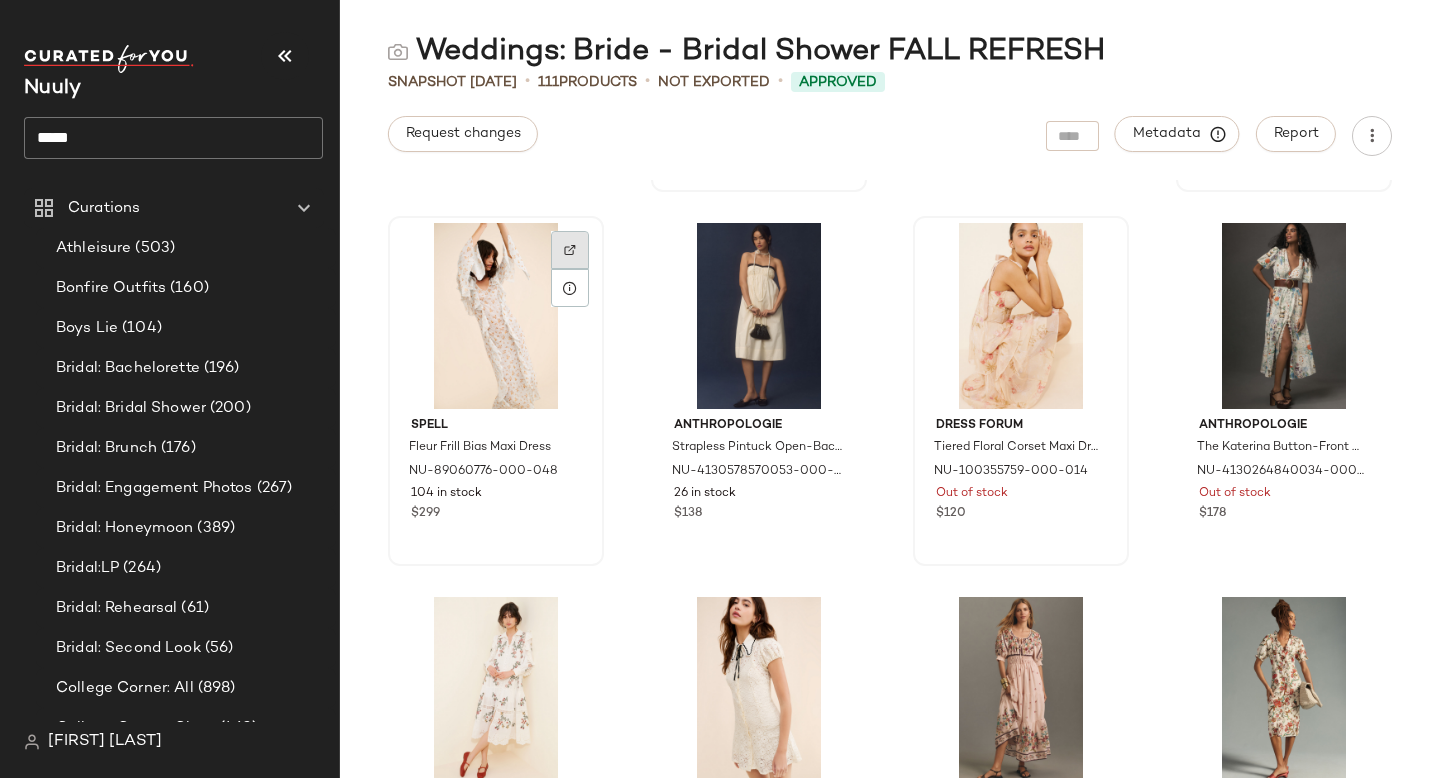 click 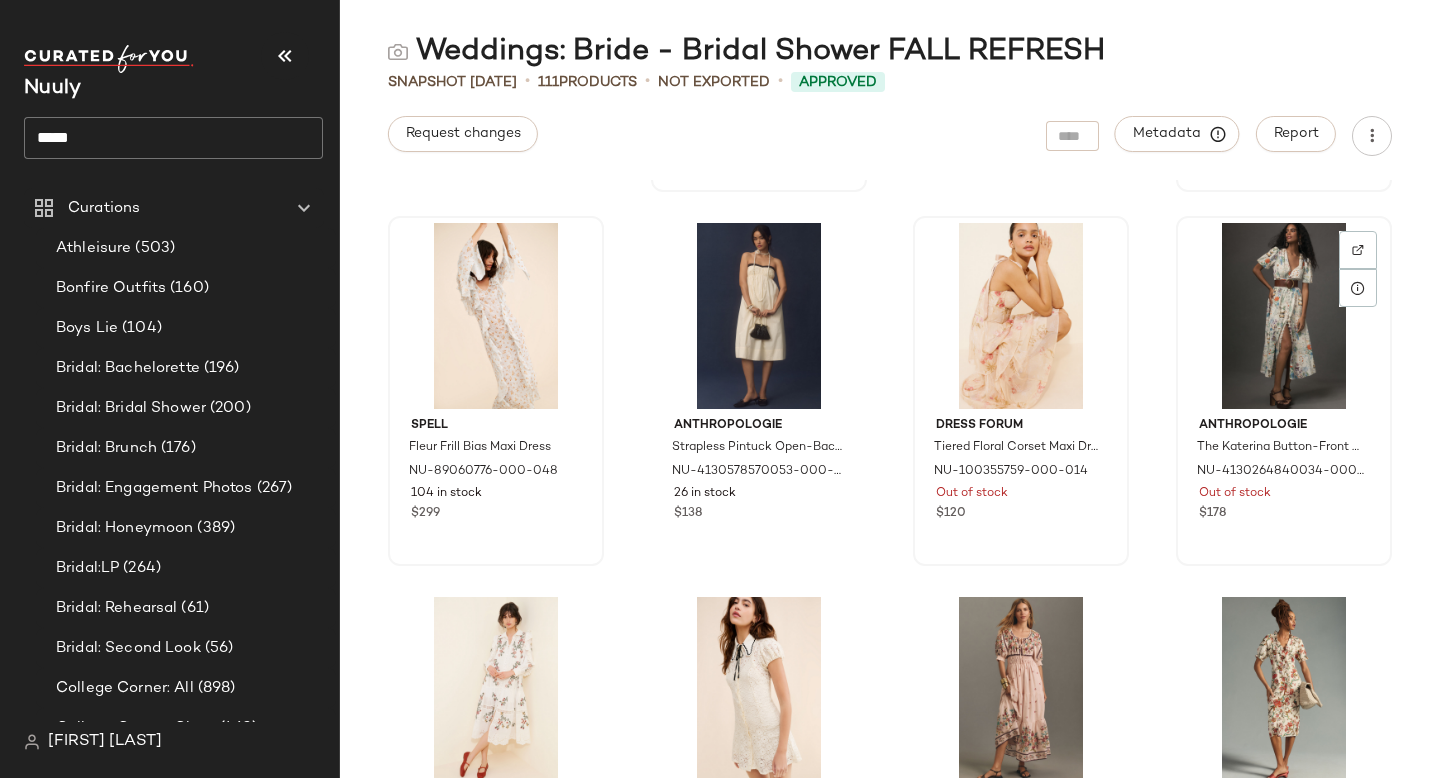 click 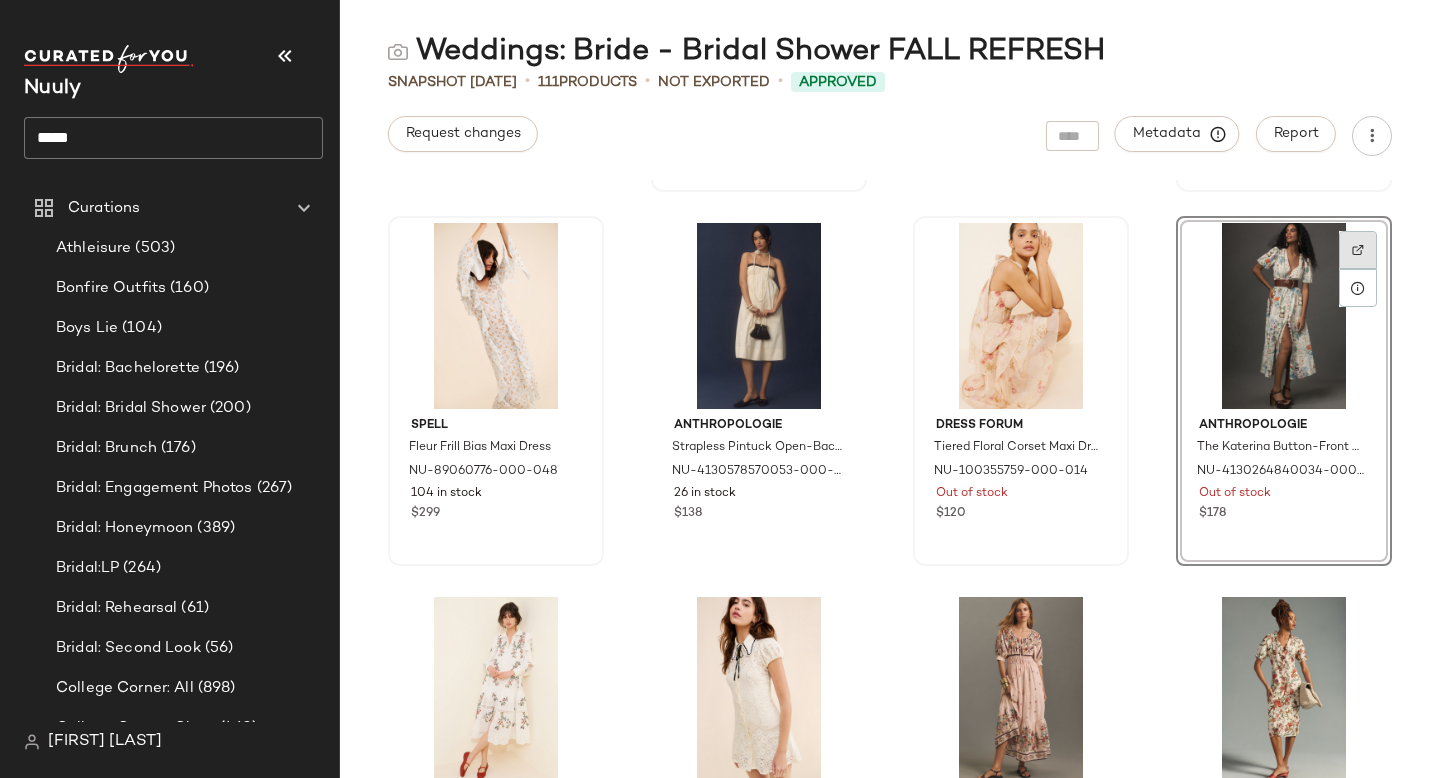click 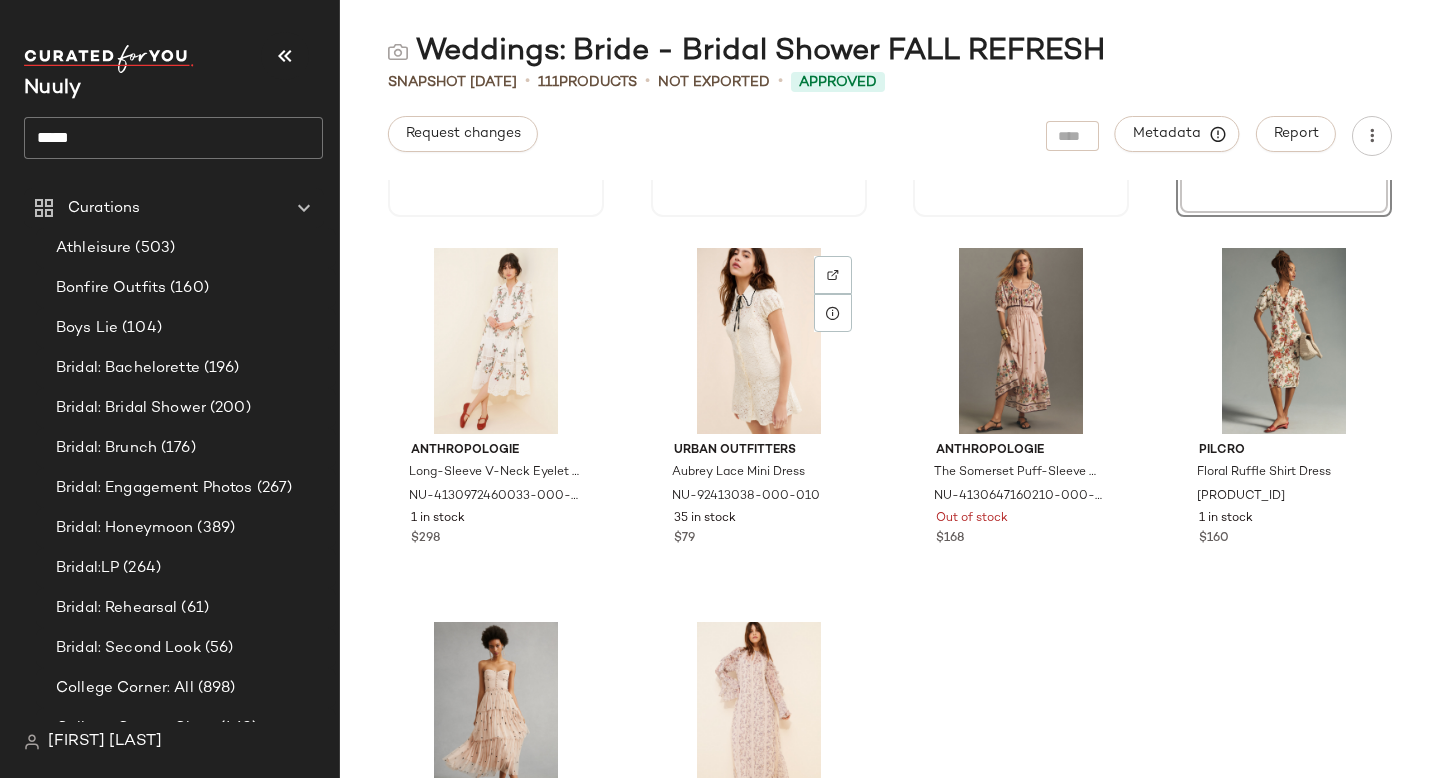 scroll, scrollTop: 9324, scrollLeft: 0, axis: vertical 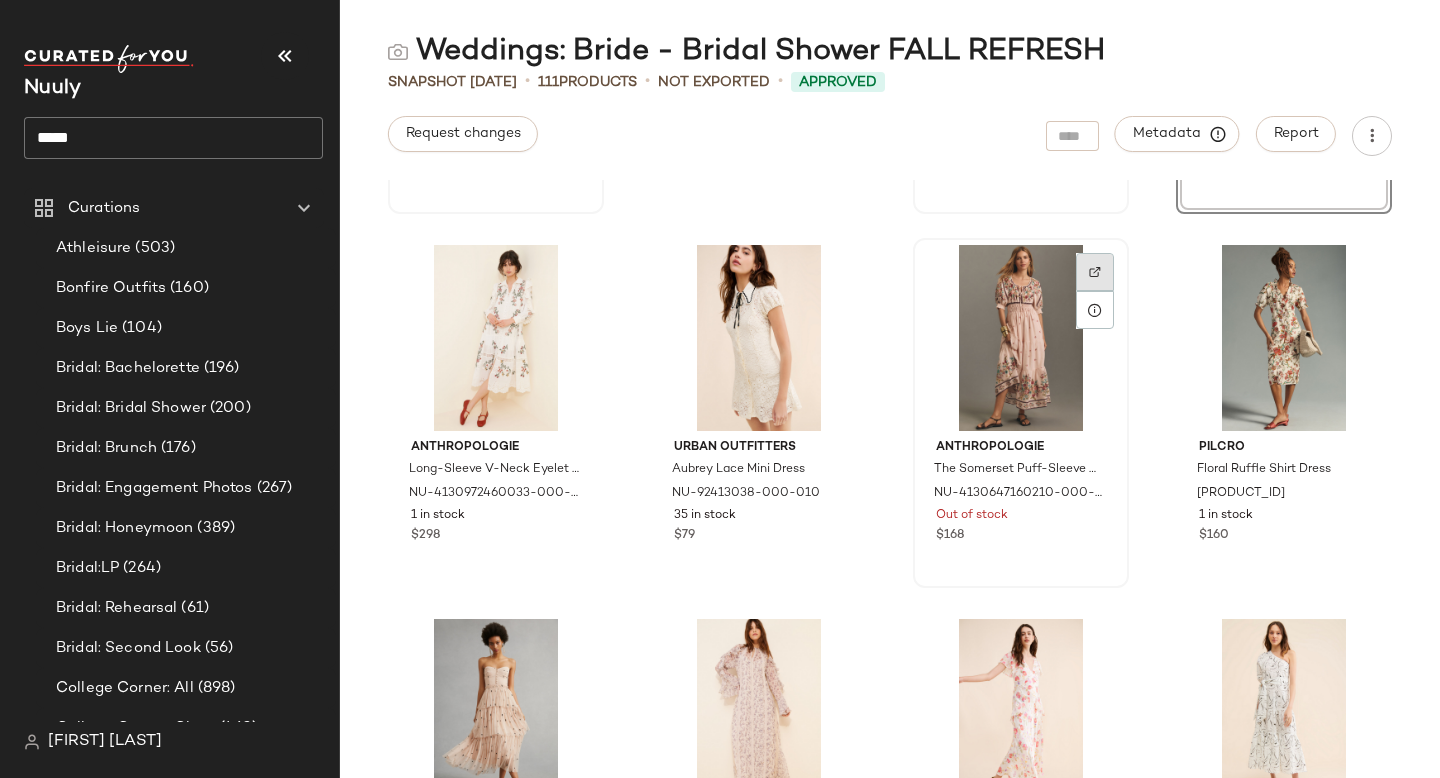 click 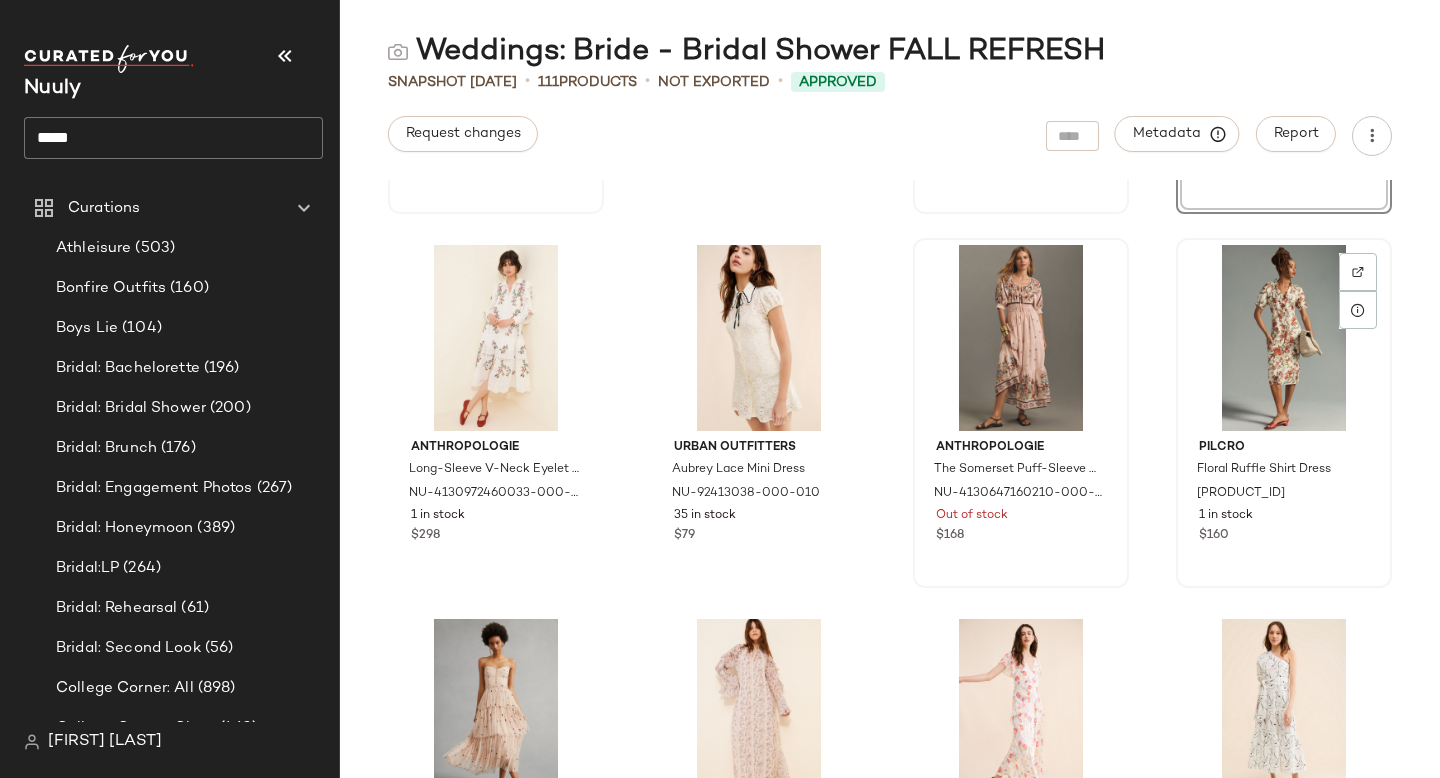 click 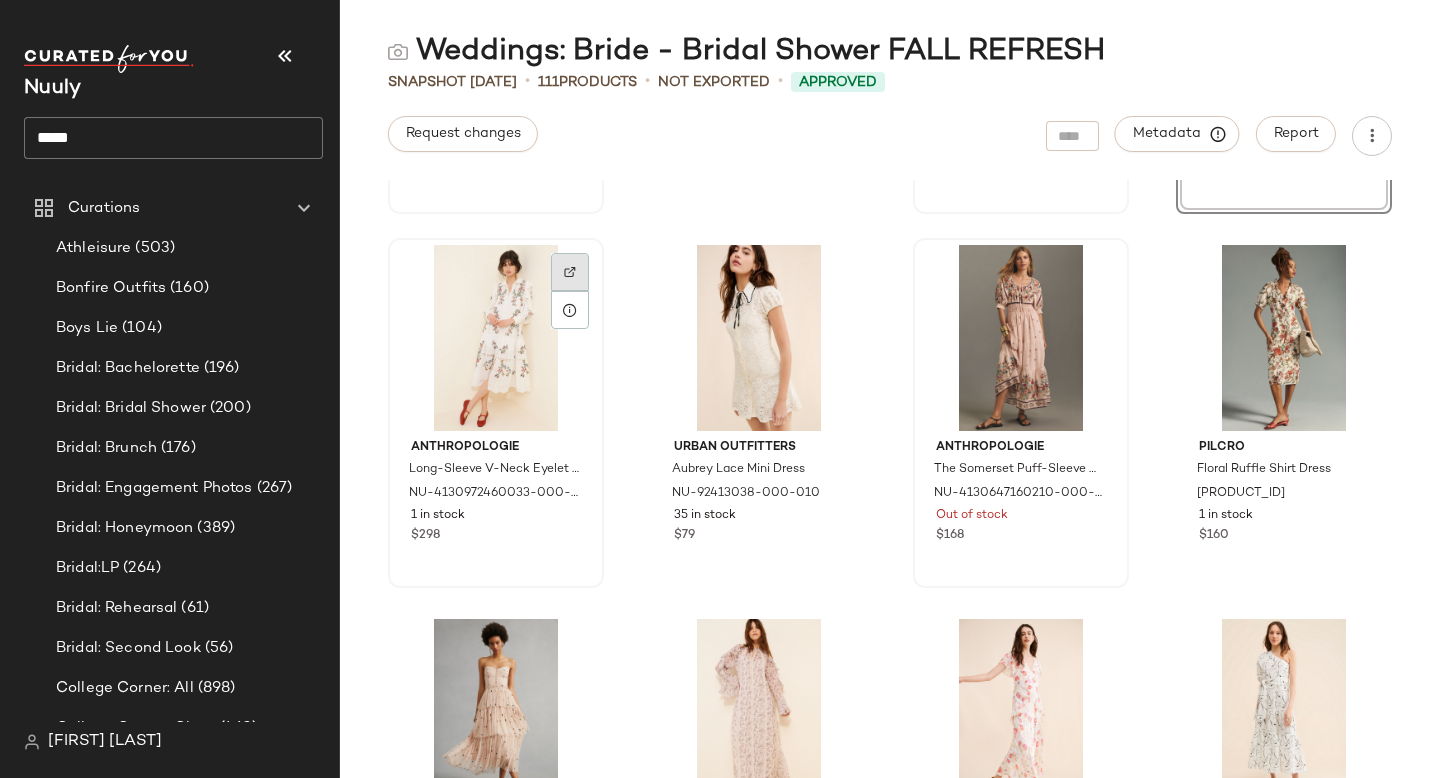 click 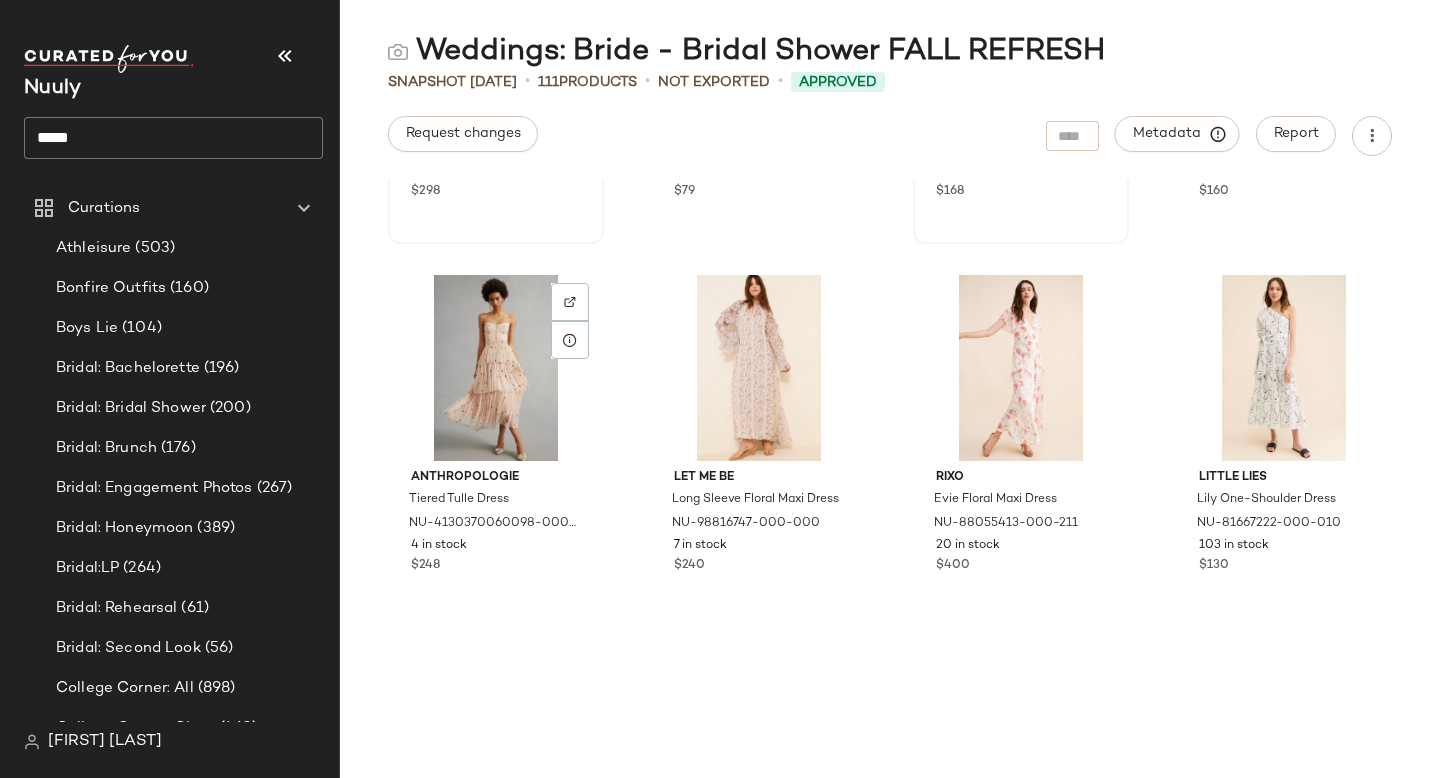 scroll, scrollTop: 9673, scrollLeft: 0, axis: vertical 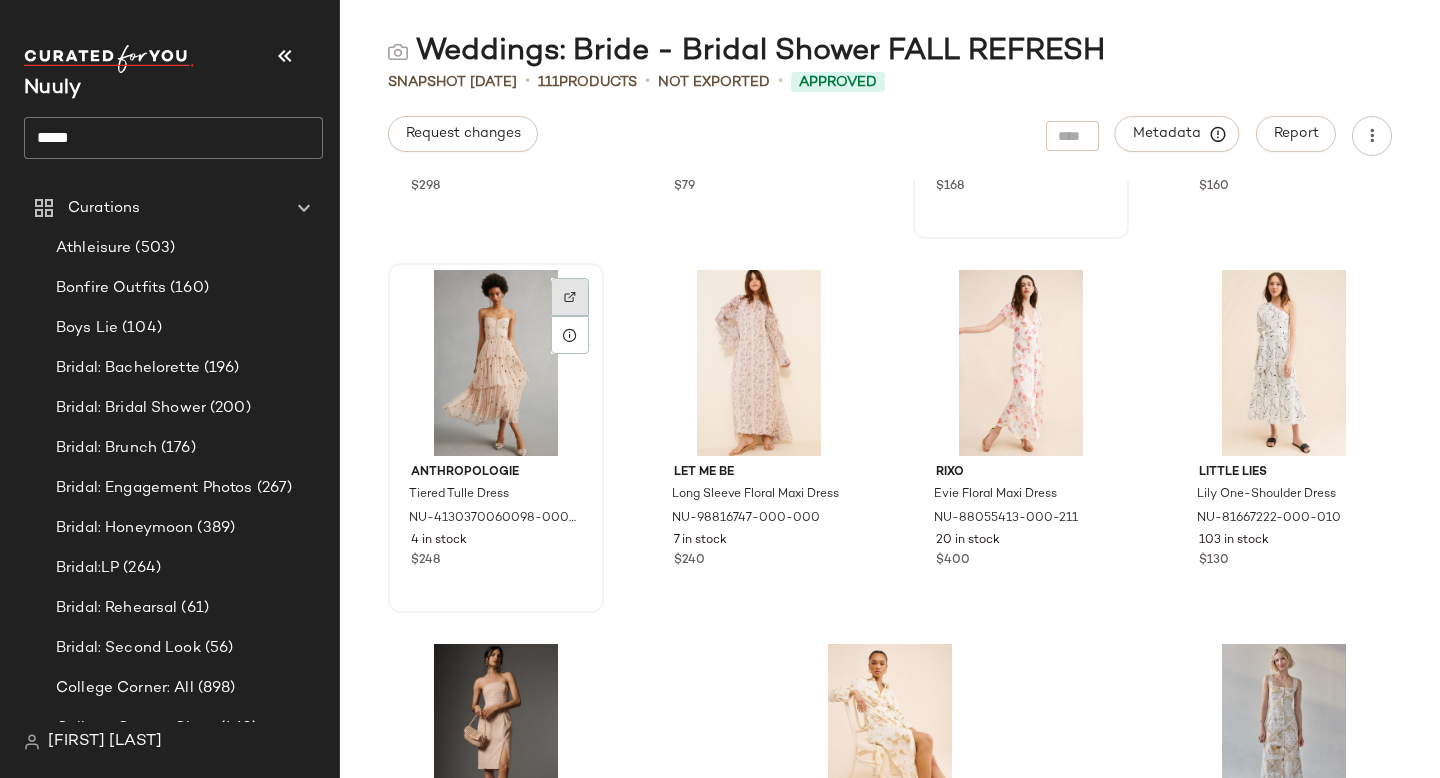 click 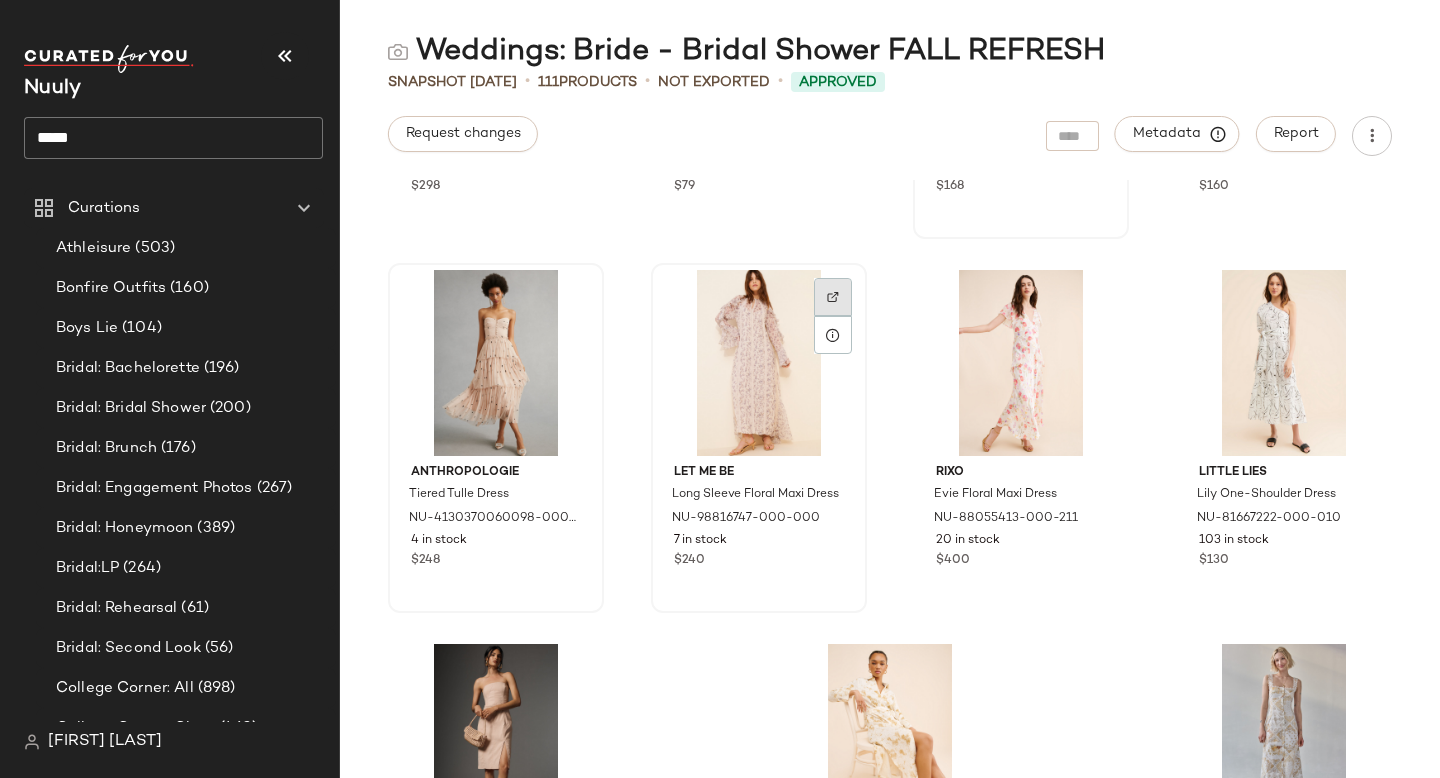 click 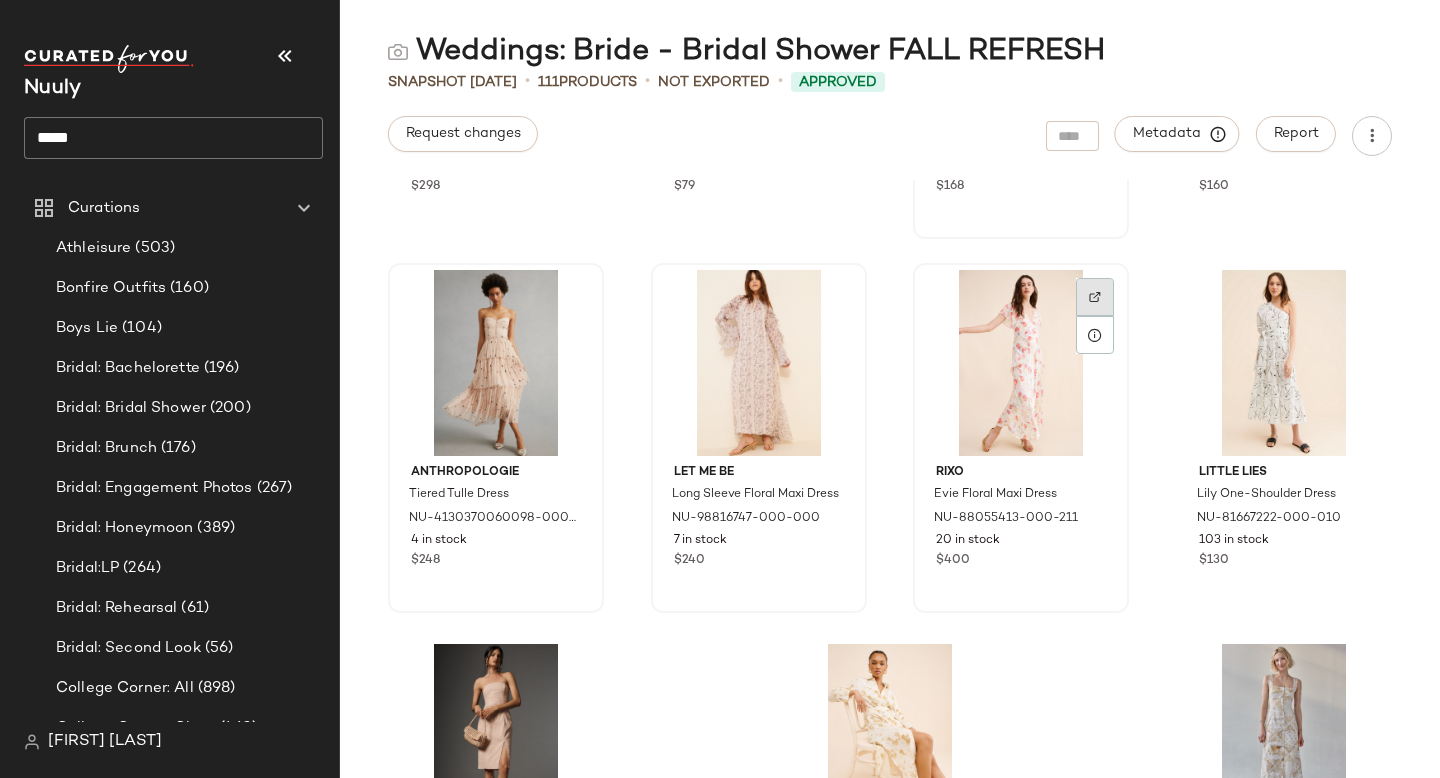 click 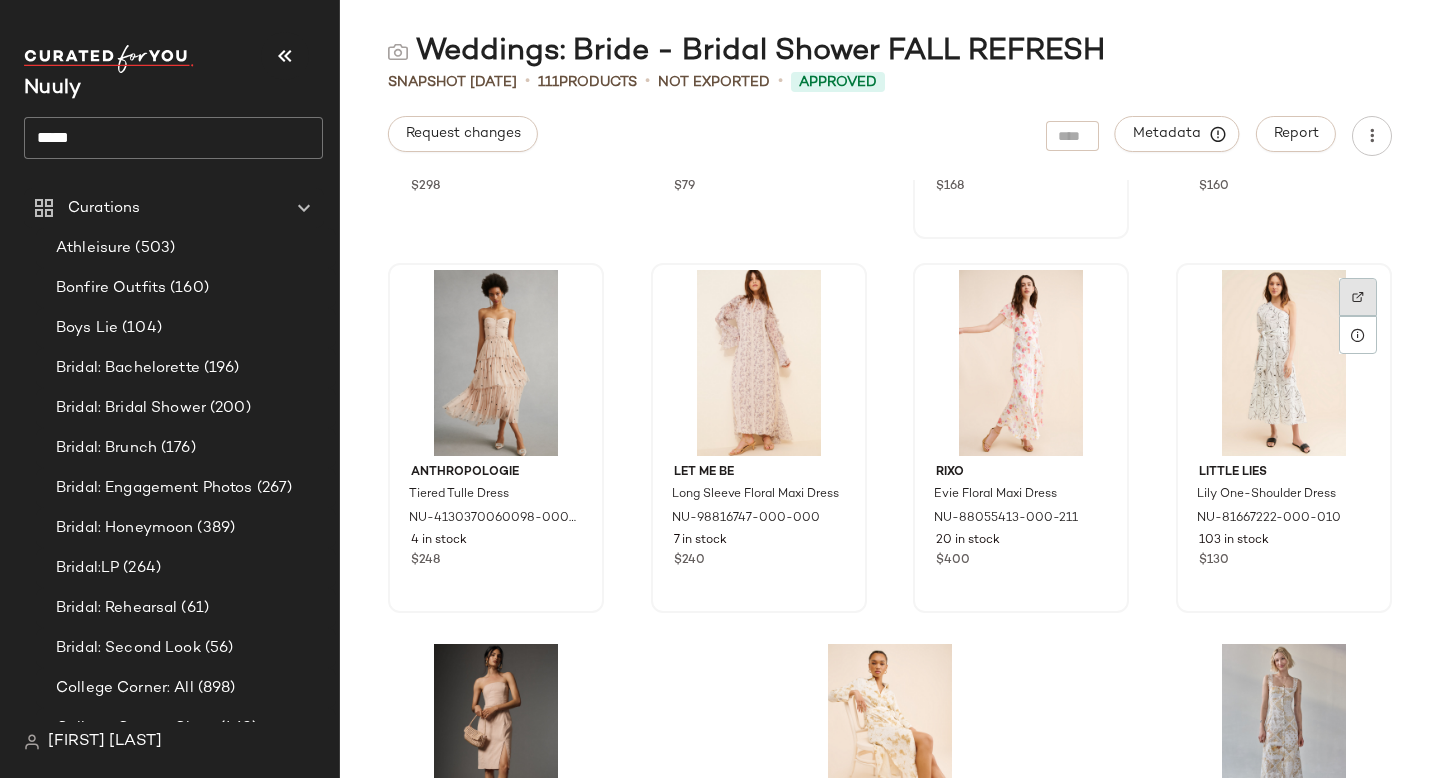 click 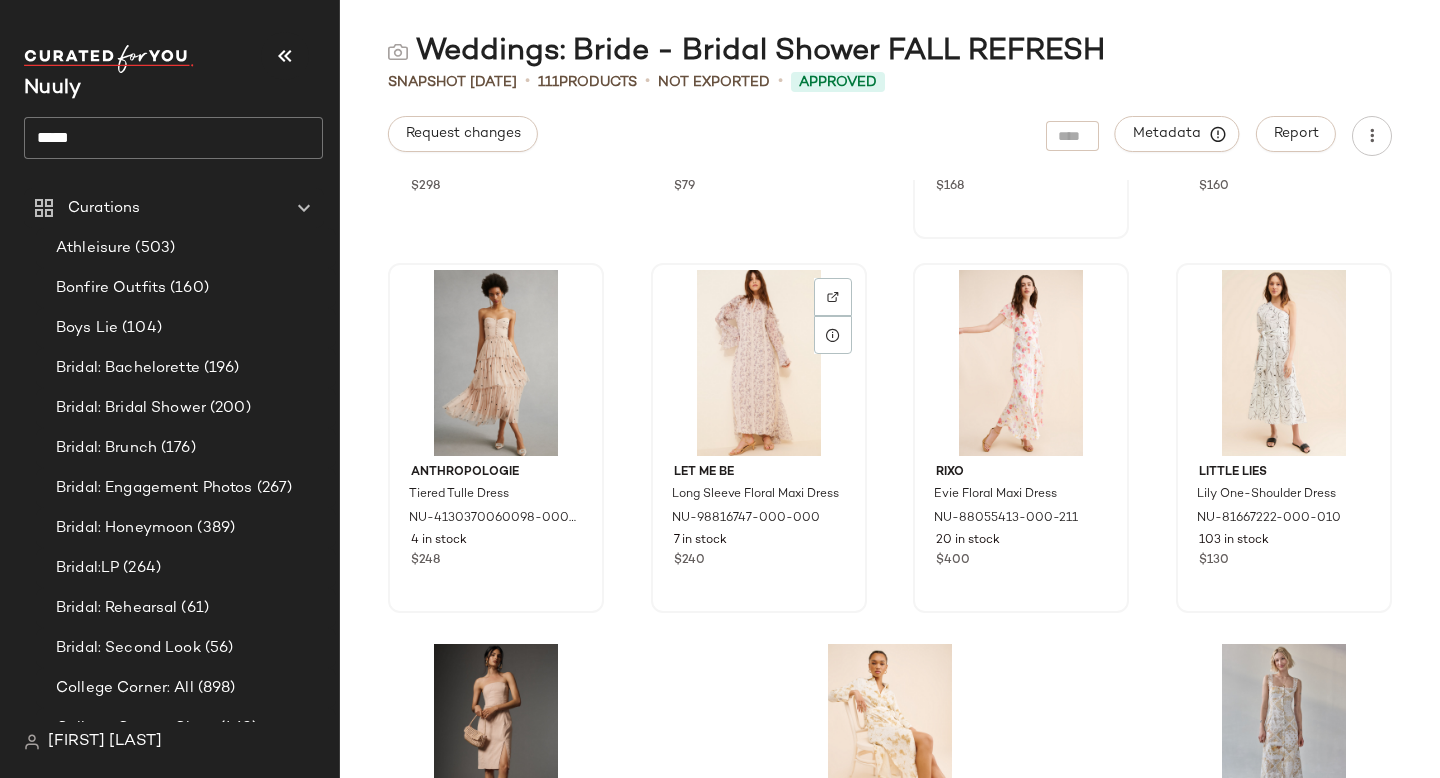 scroll, scrollTop: 9890, scrollLeft: 0, axis: vertical 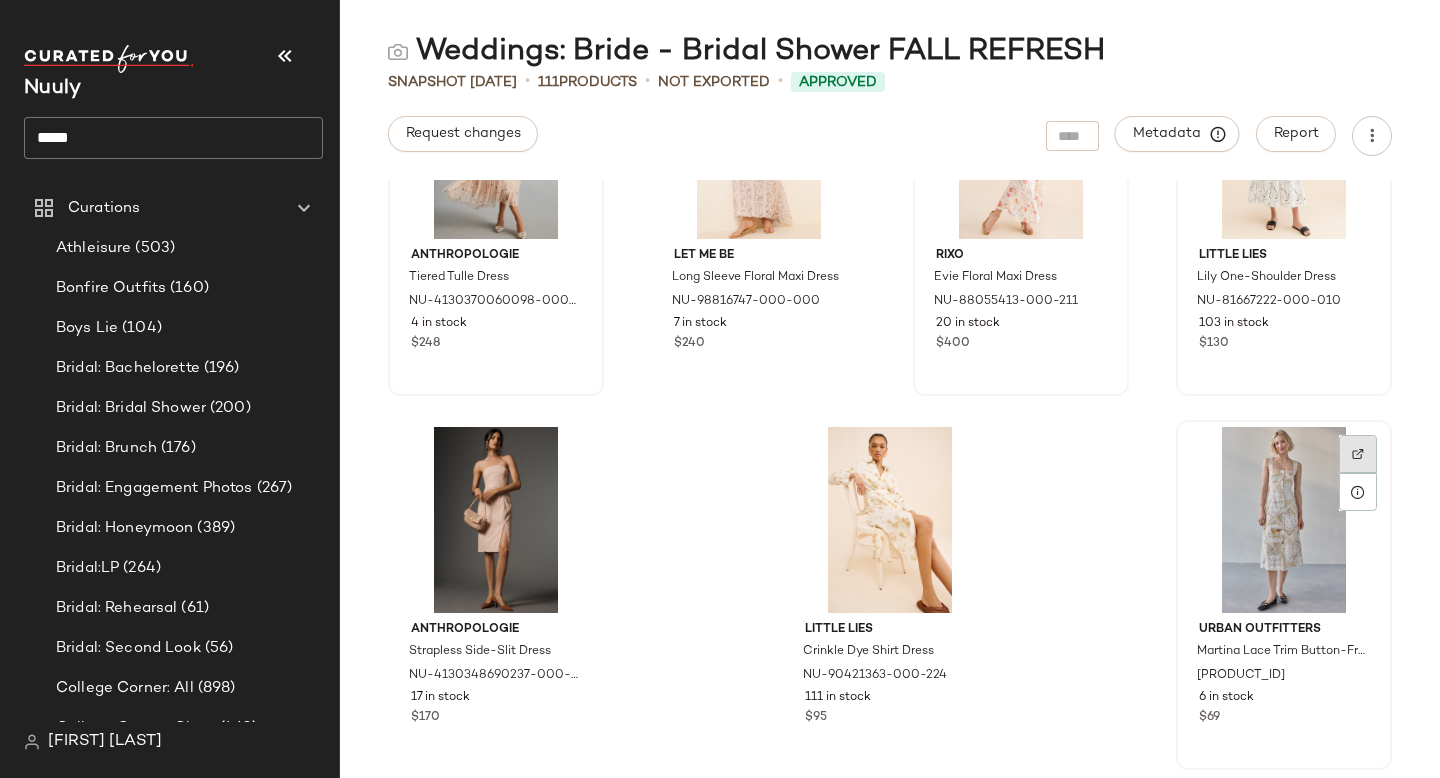 click 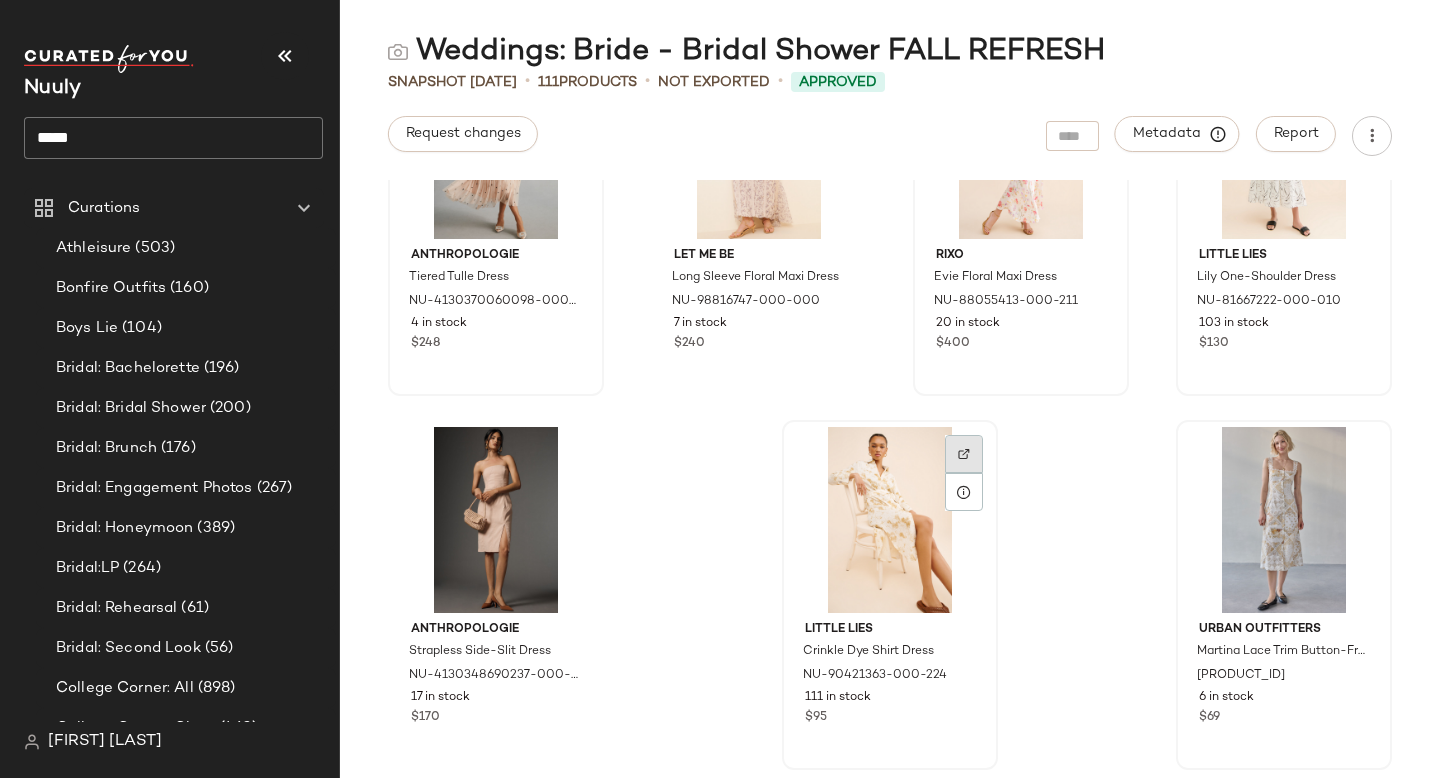 click 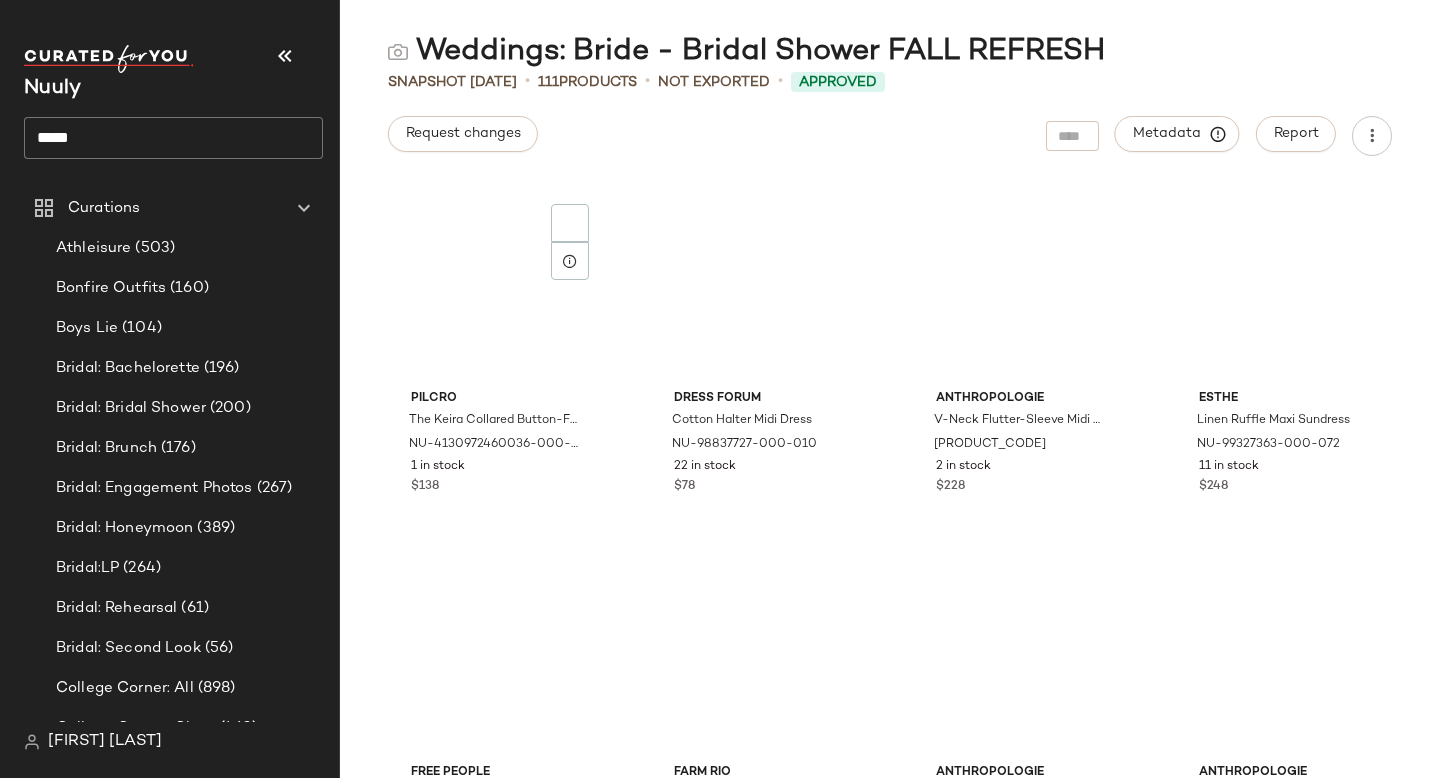scroll, scrollTop: 0, scrollLeft: 0, axis: both 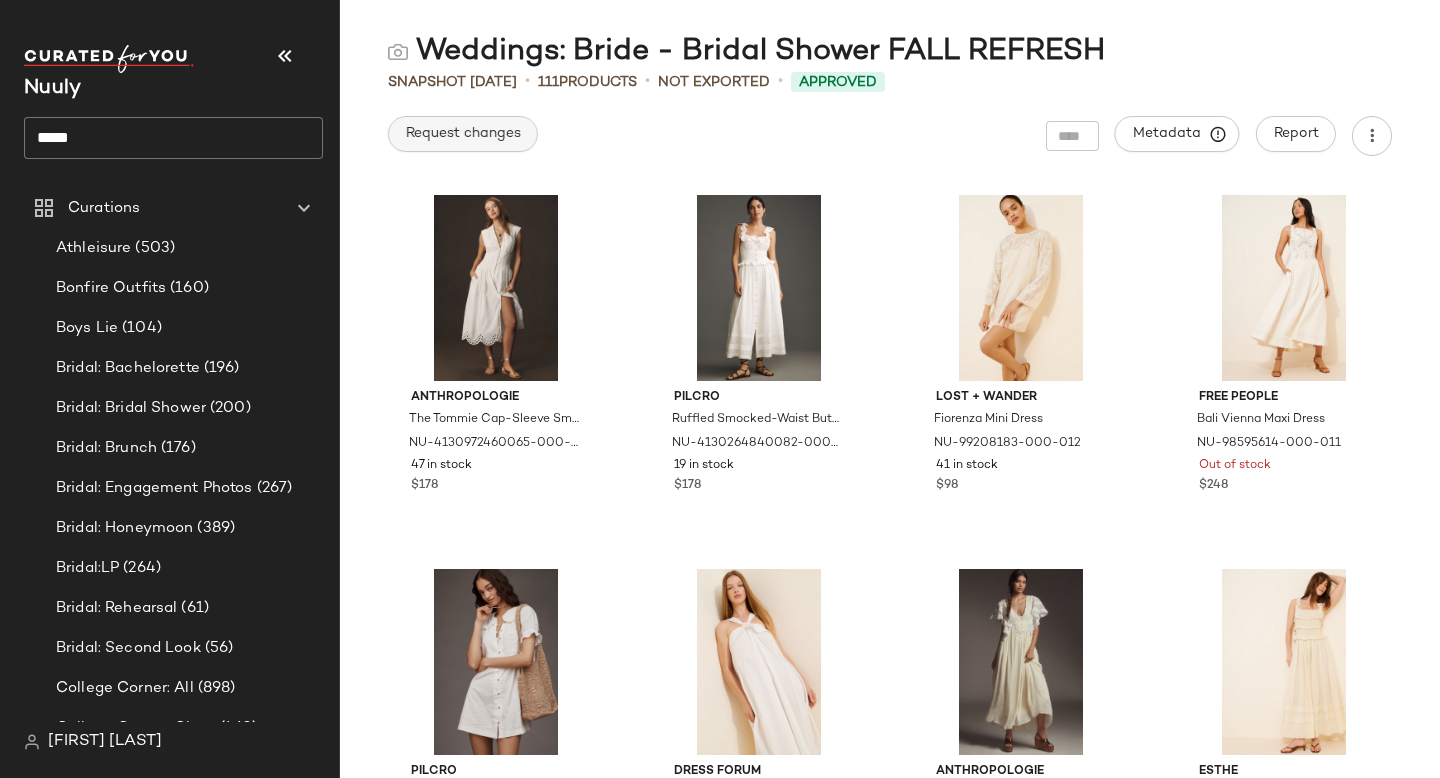 click on "Request changes" 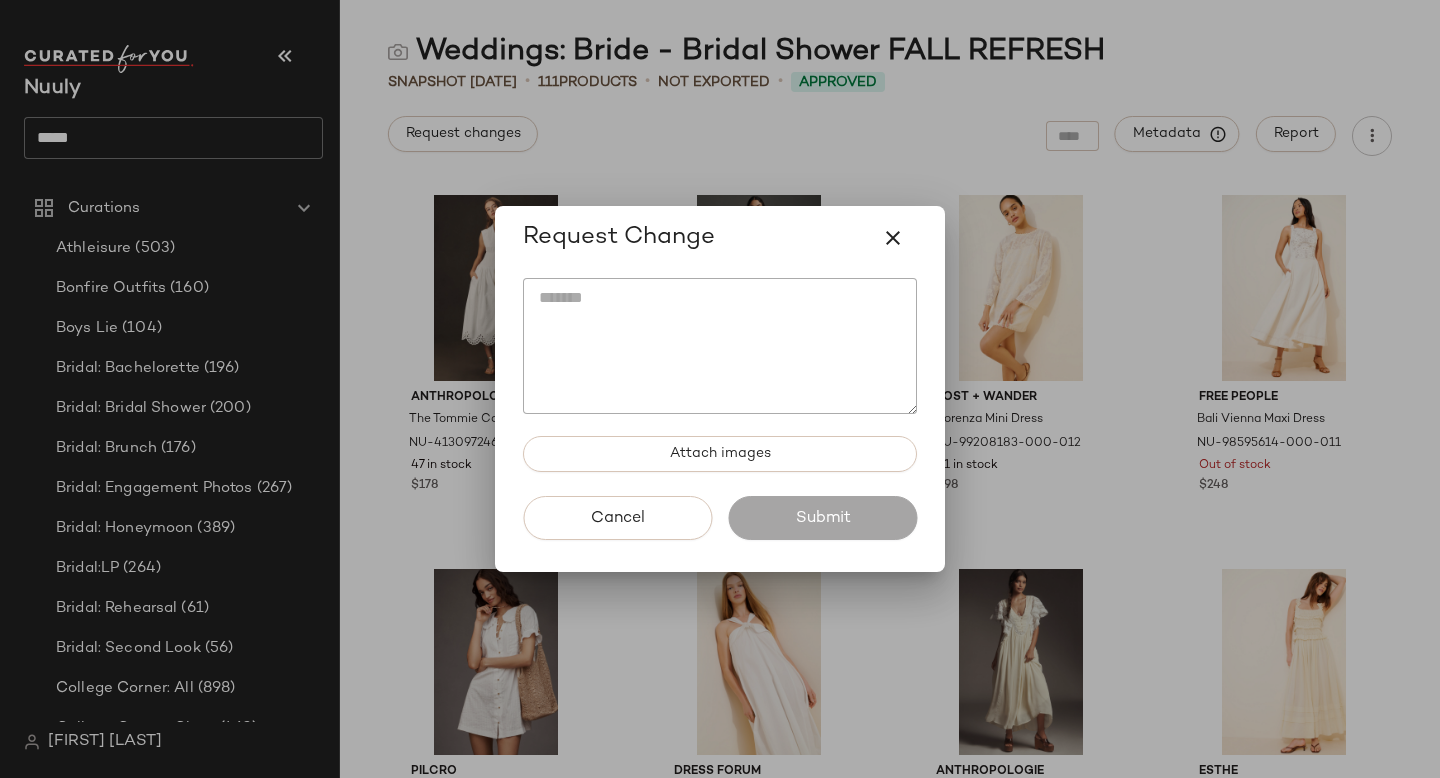 click 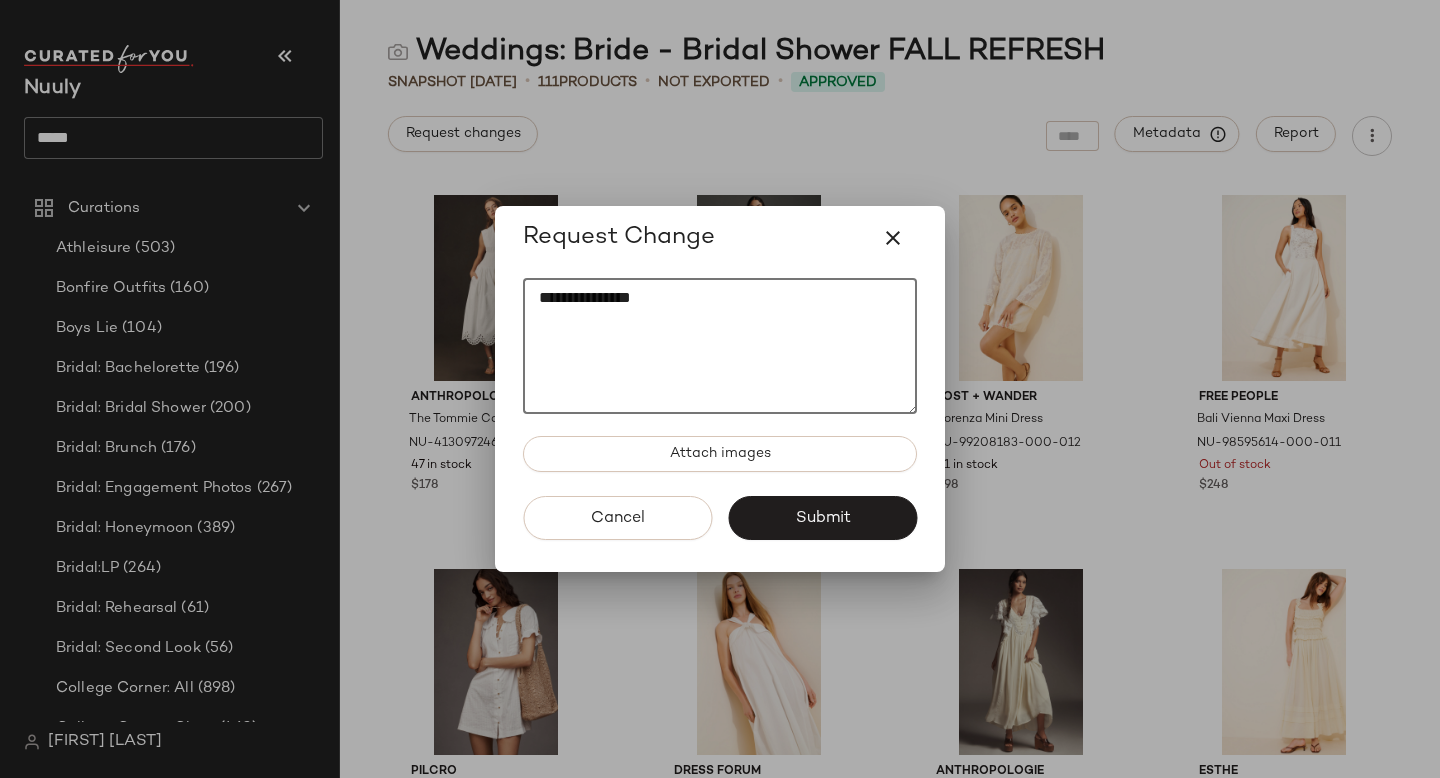 paste on "********" 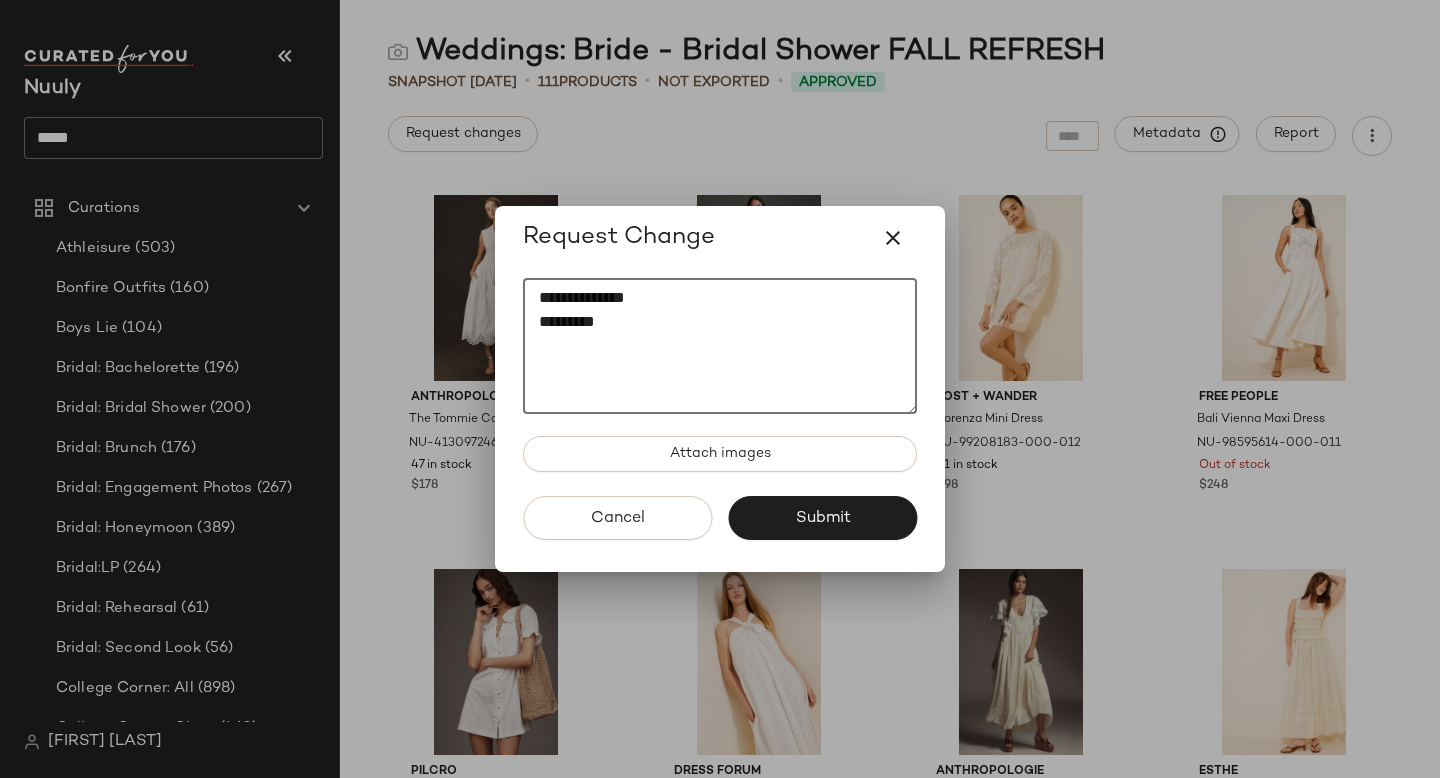 paste on "********" 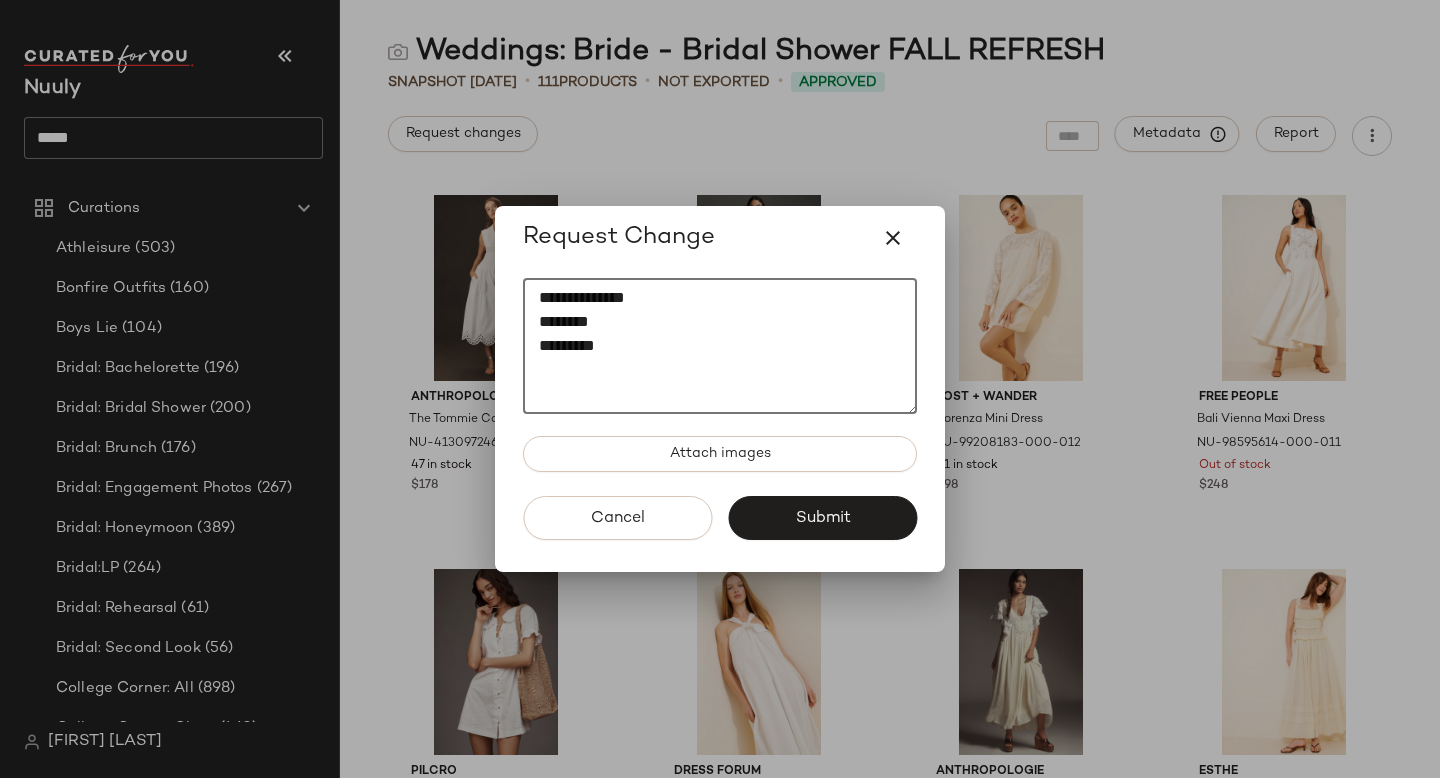 paste on "********" 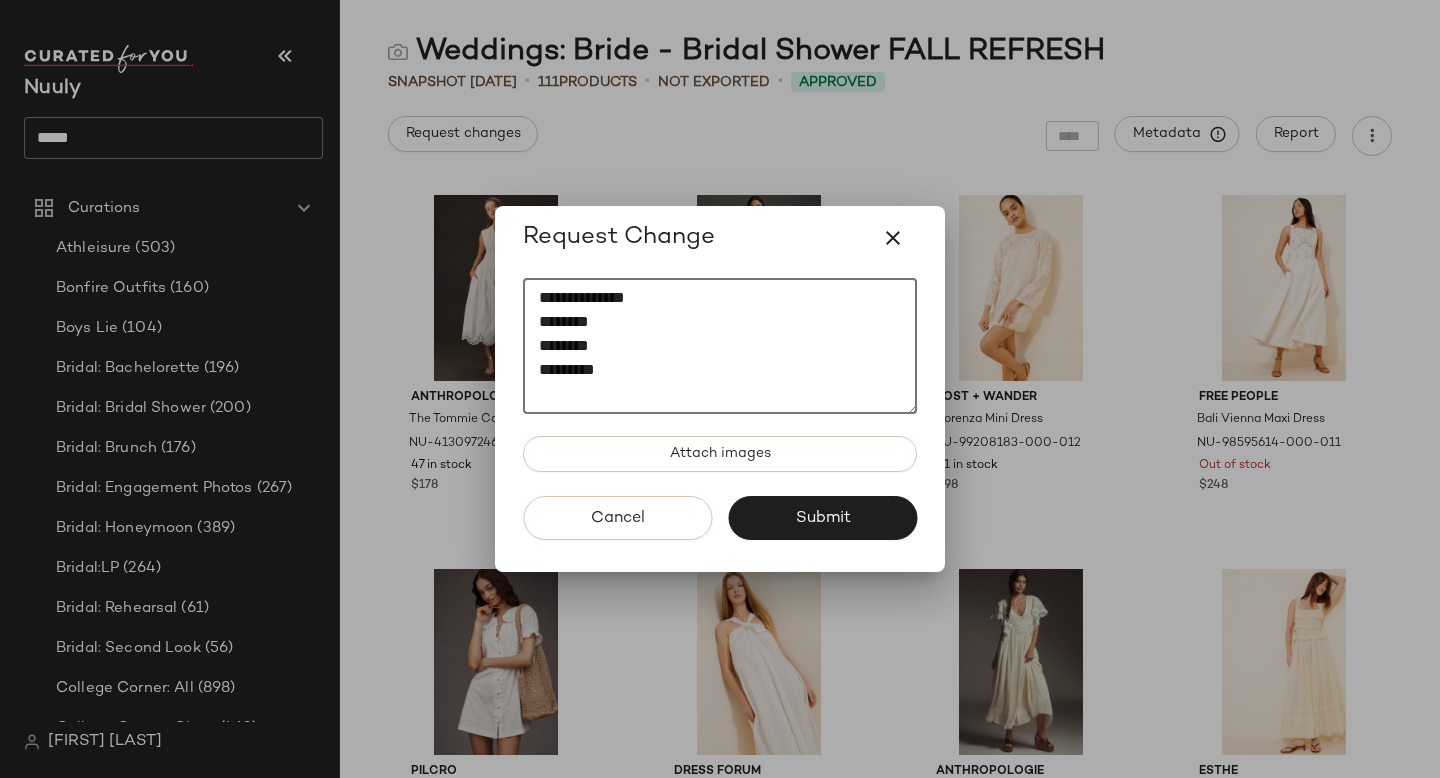 paste on "********" 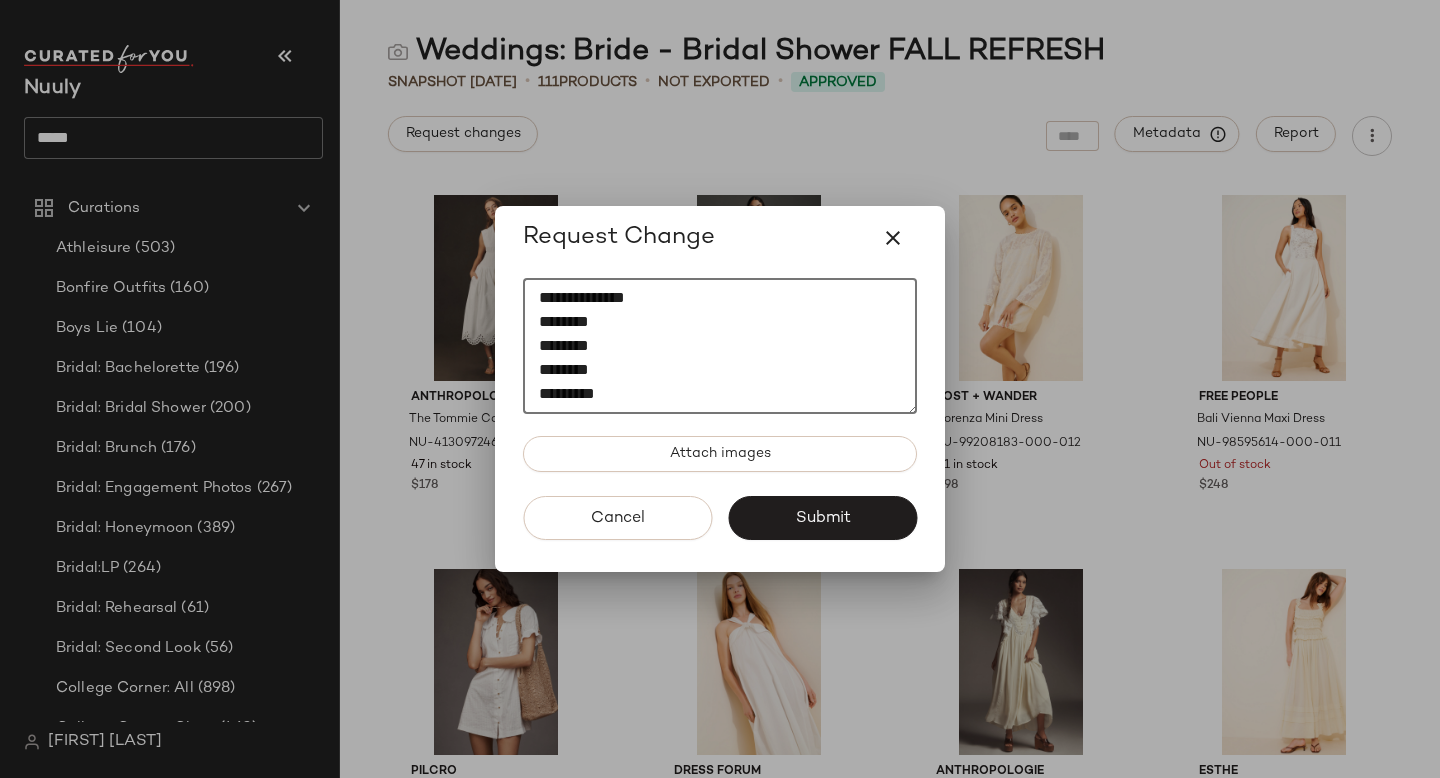 scroll, scrollTop: 12, scrollLeft: 0, axis: vertical 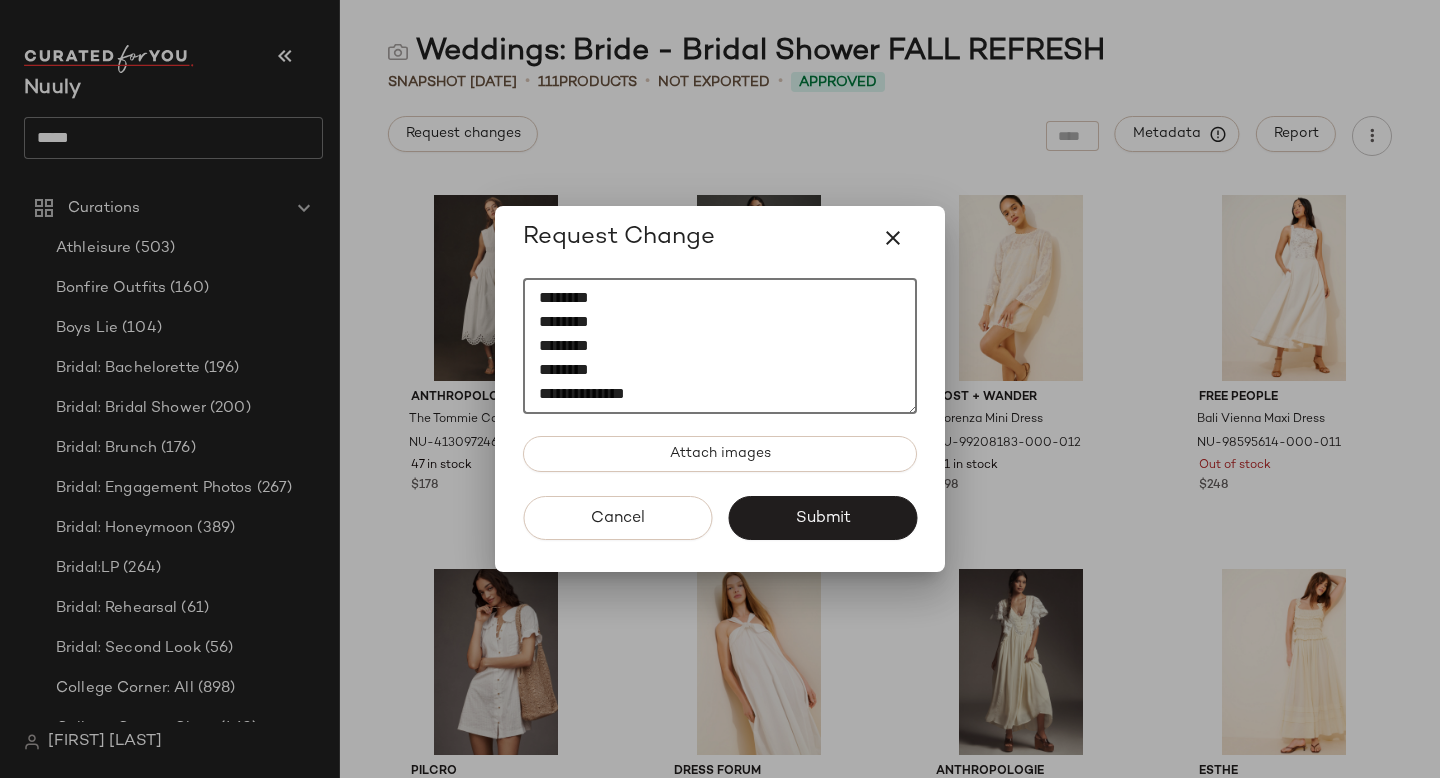 paste on "**********" 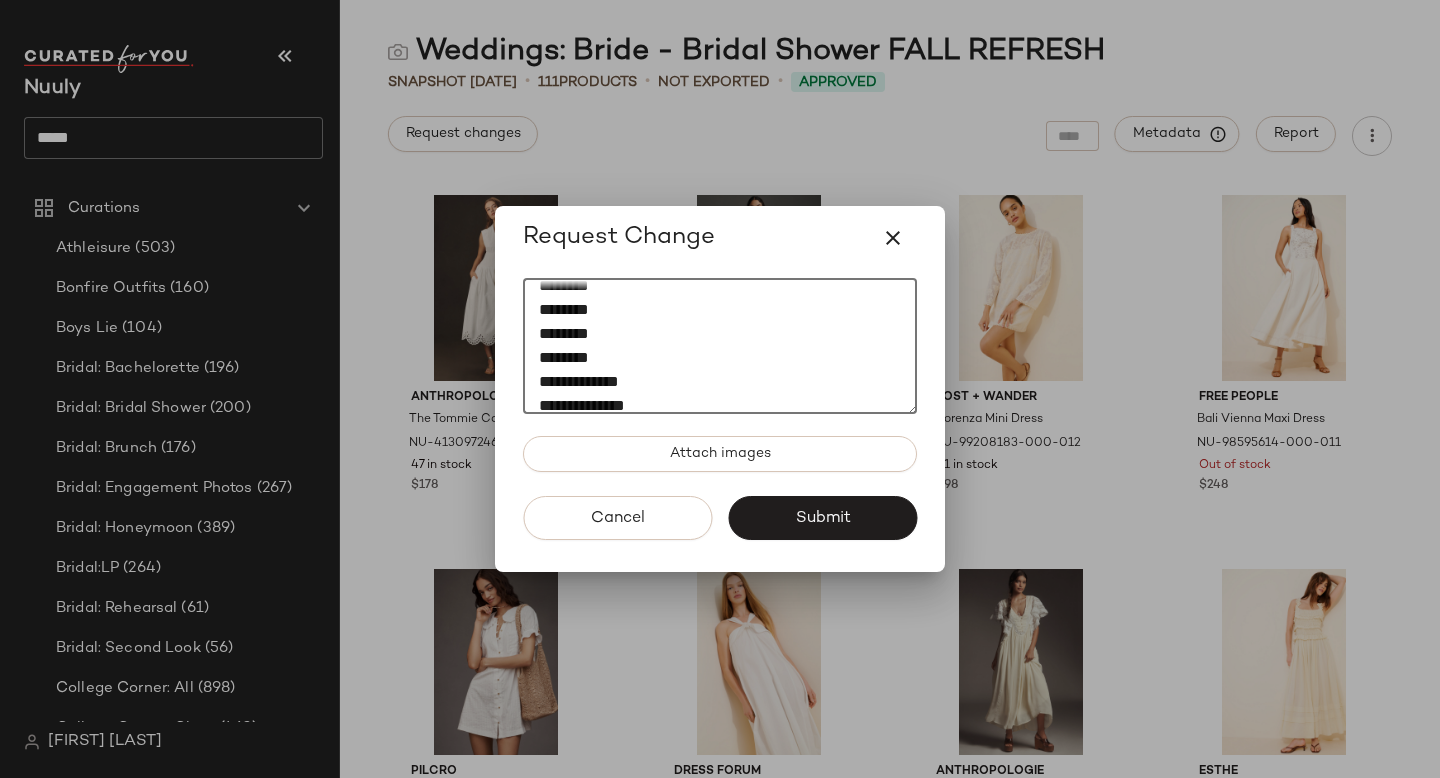 scroll, scrollTop: 60, scrollLeft: 0, axis: vertical 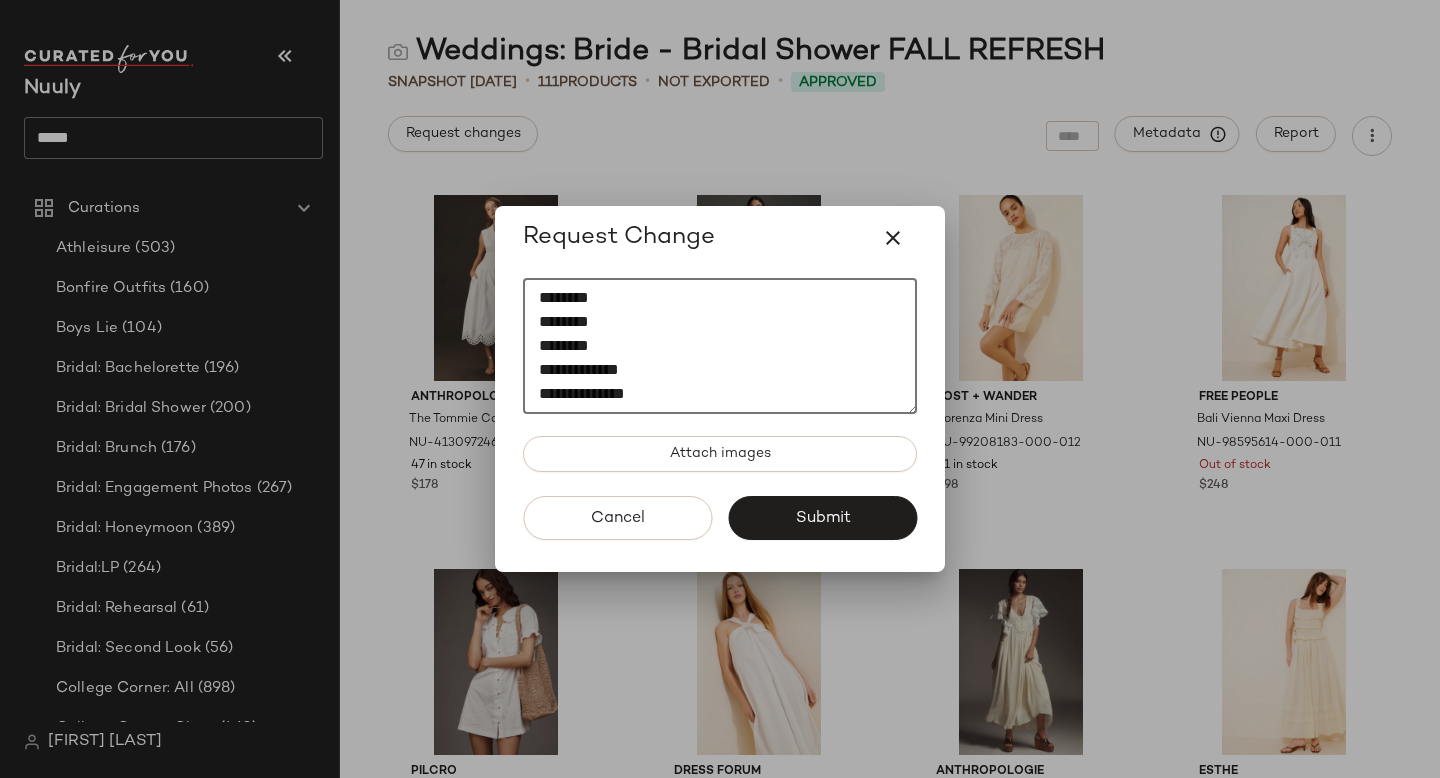 paste on "**********" 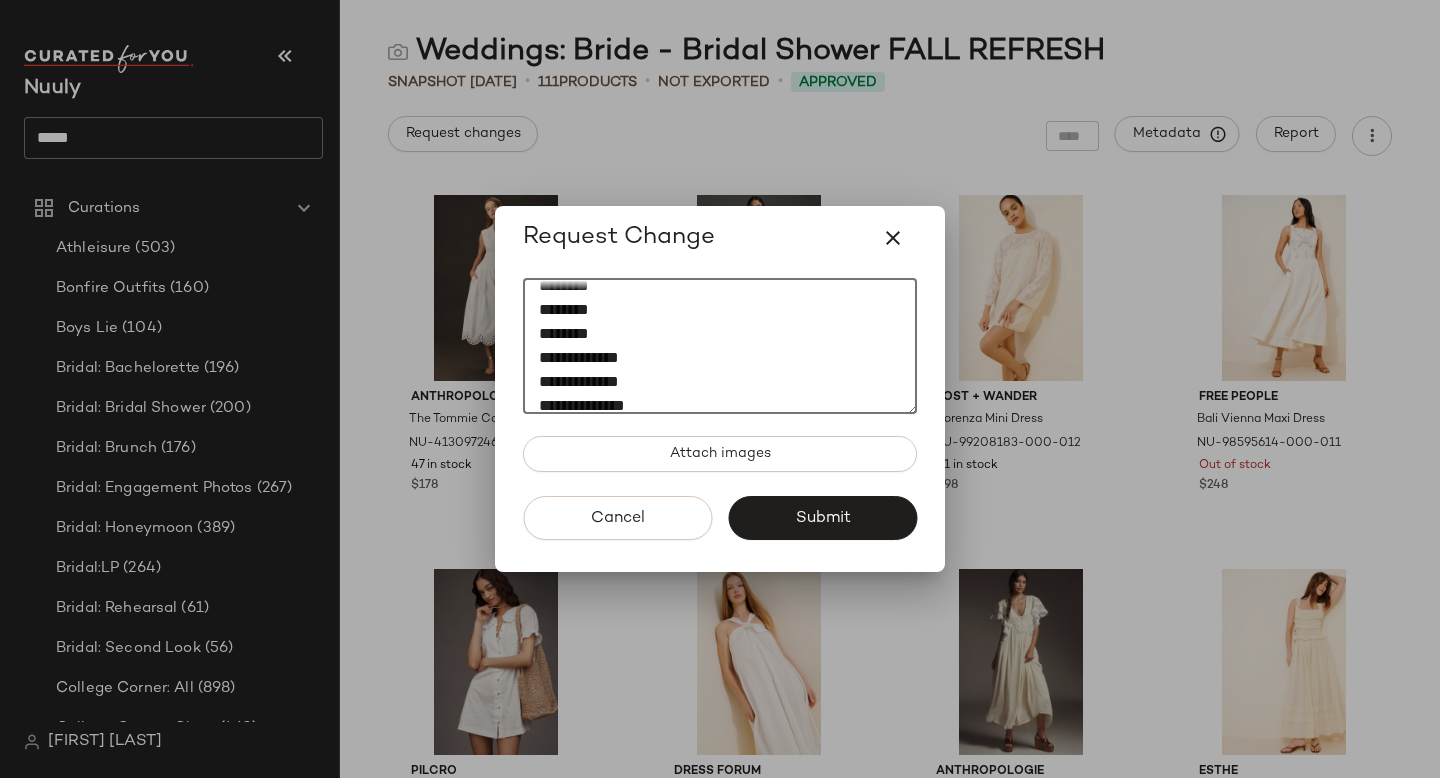 scroll, scrollTop: 84, scrollLeft: 0, axis: vertical 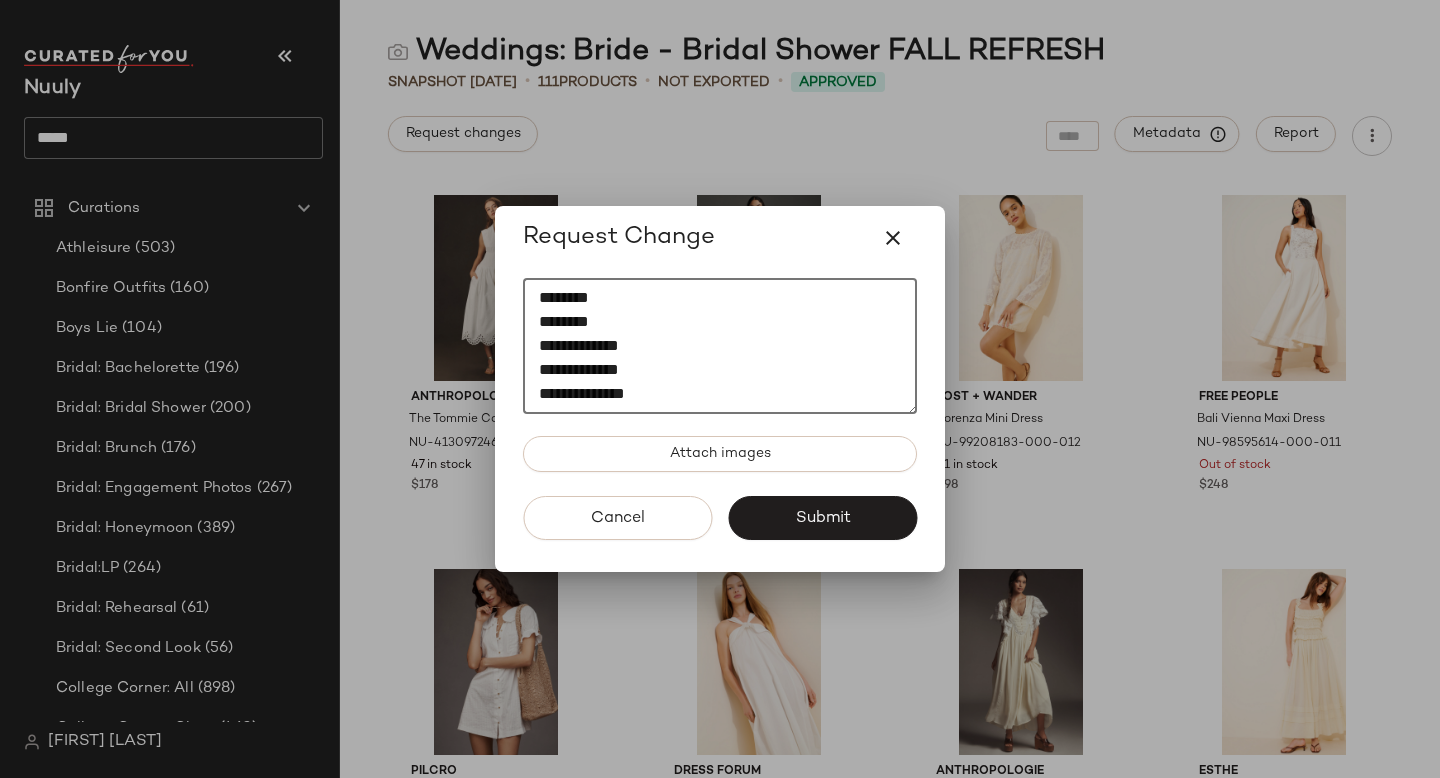 paste on "********" 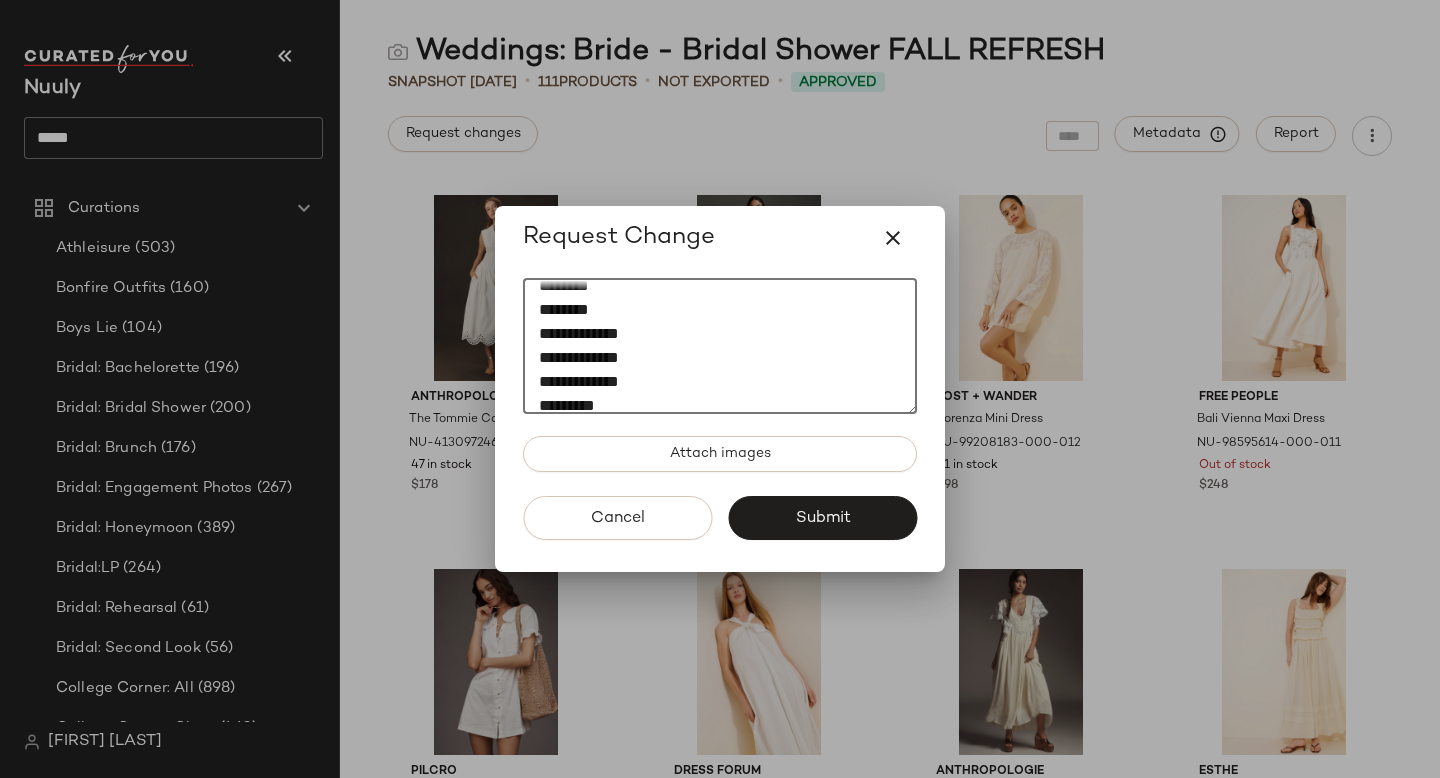 scroll, scrollTop: 108, scrollLeft: 0, axis: vertical 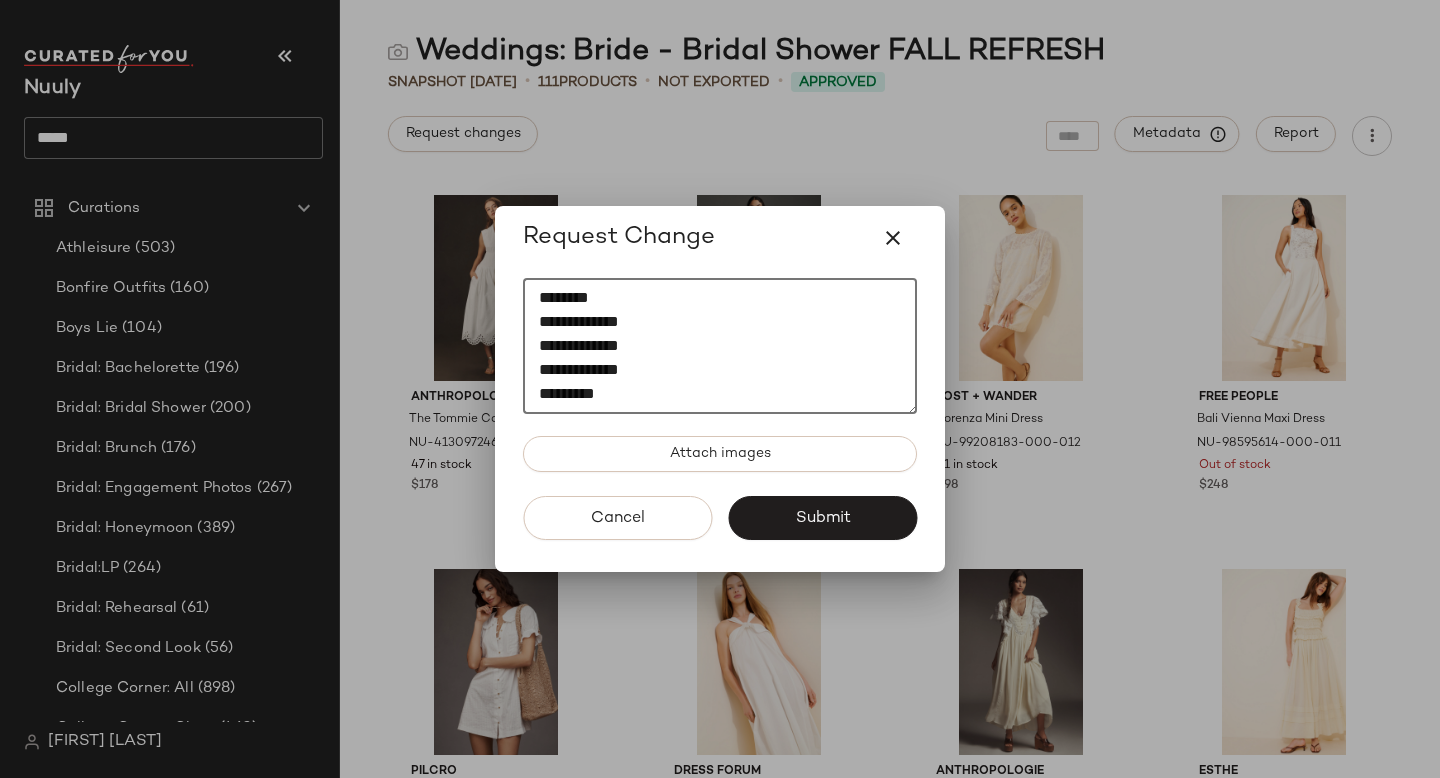 paste on "*********" 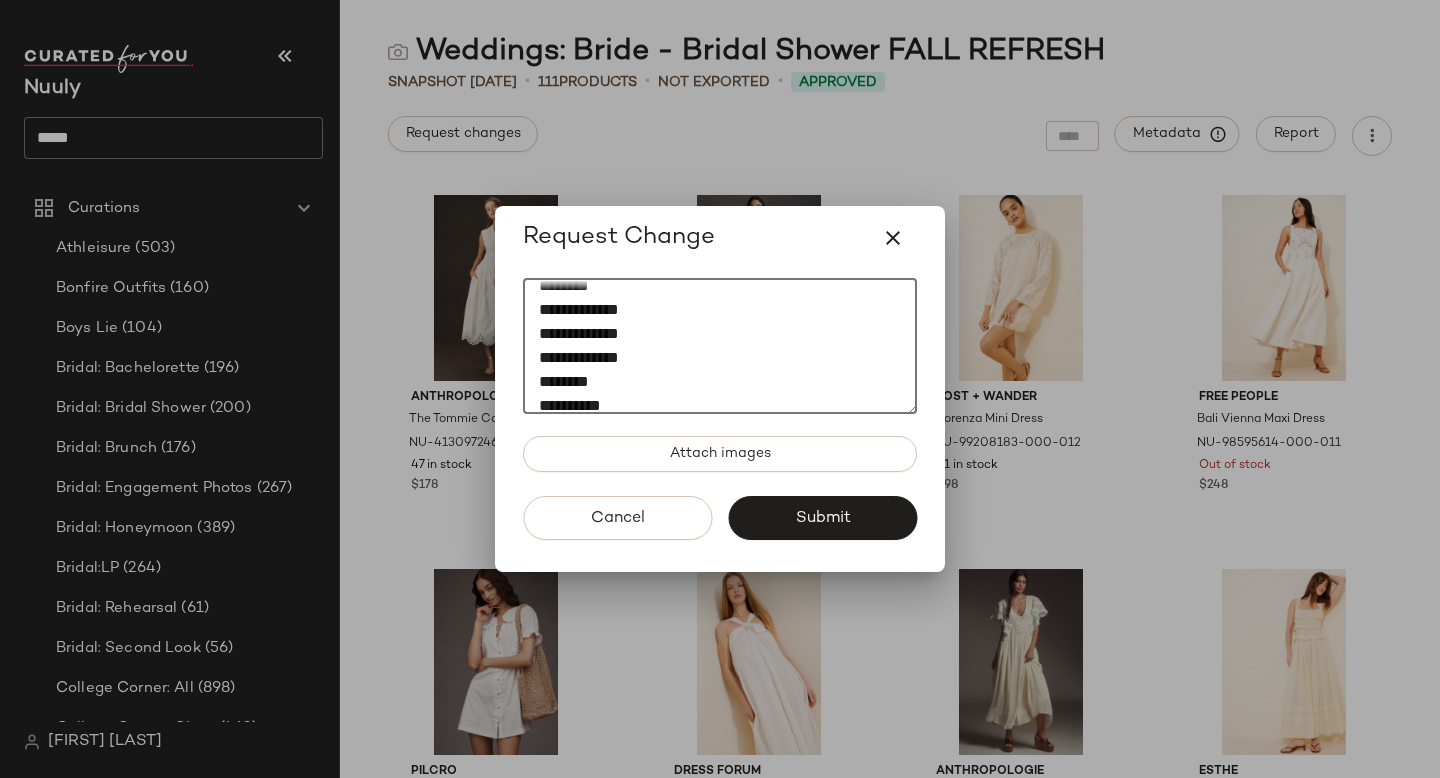 scroll, scrollTop: 132, scrollLeft: 0, axis: vertical 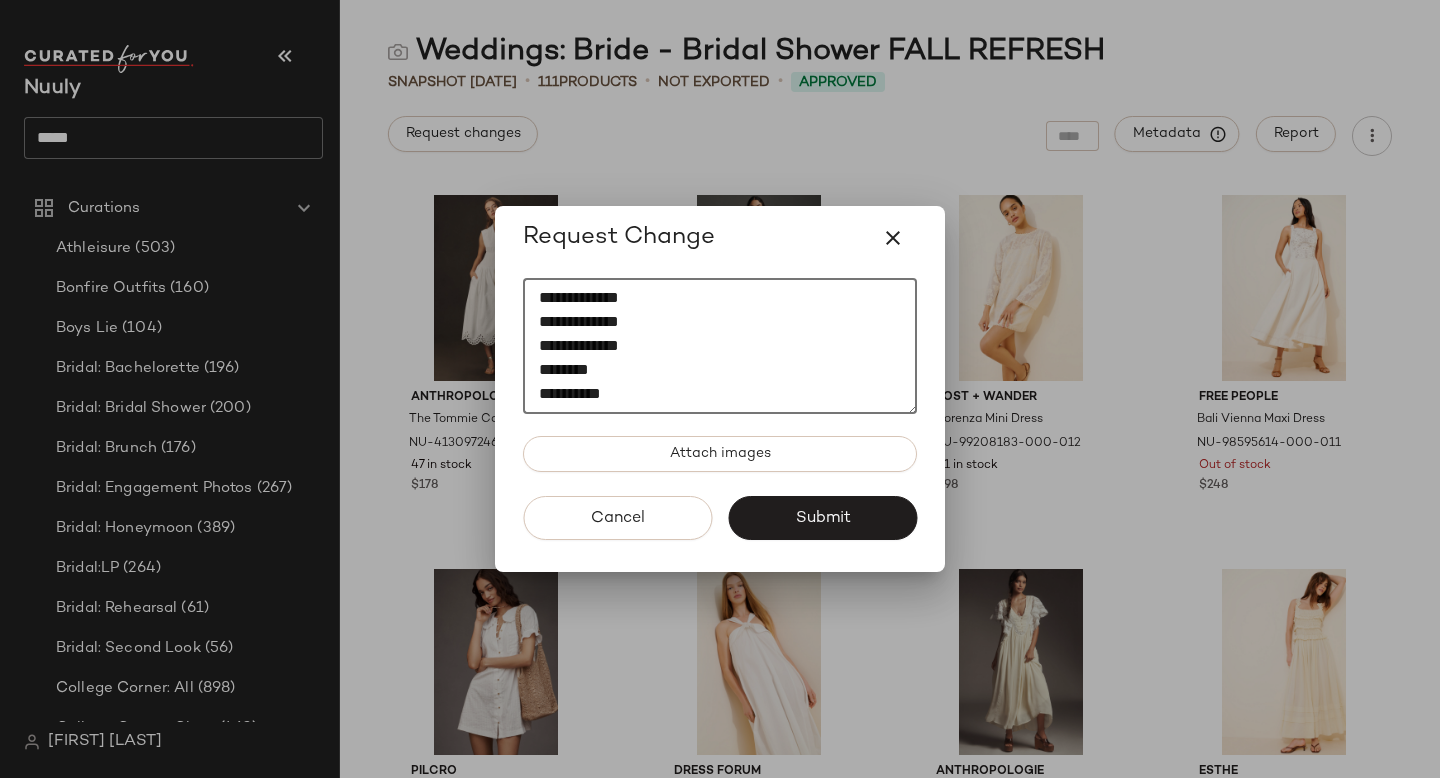 paste on "**********" 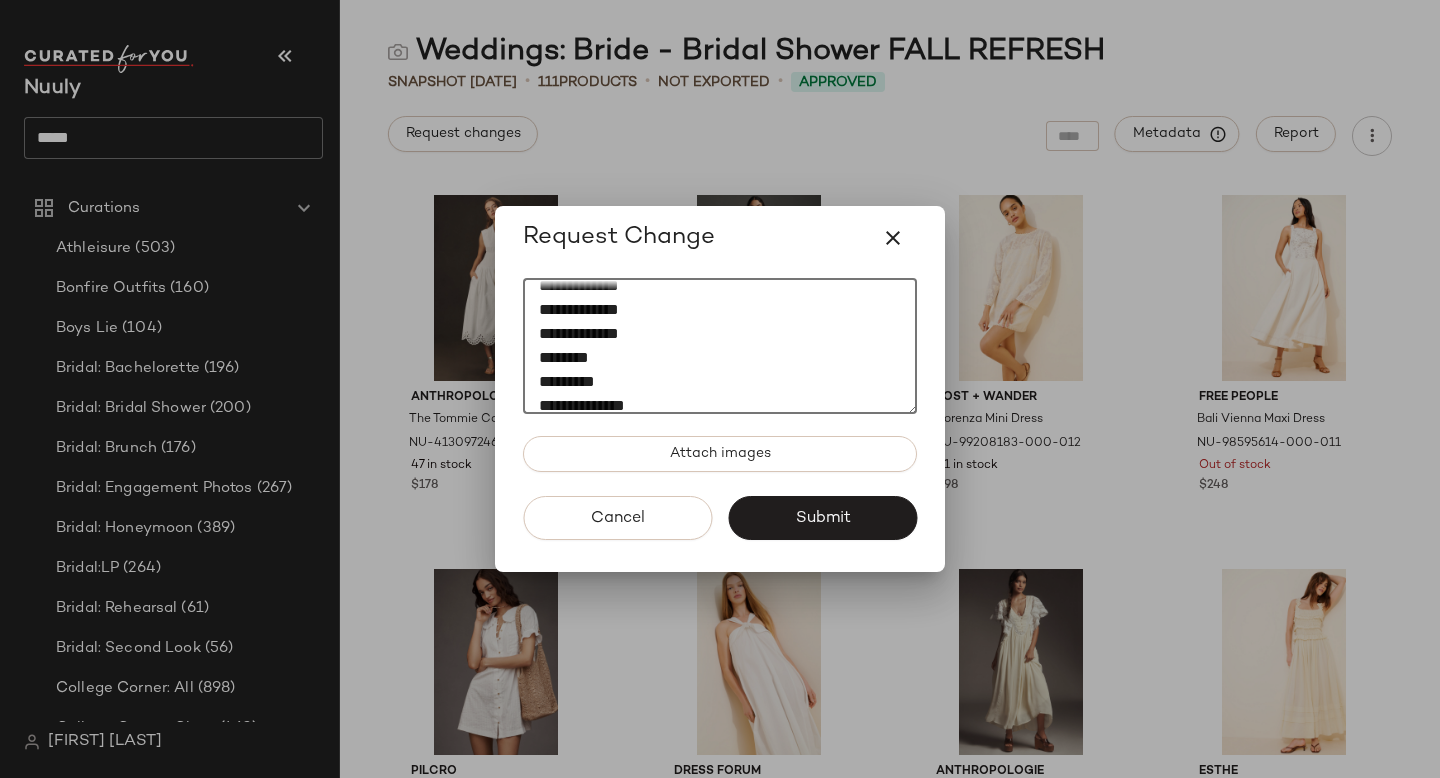 scroll, scrollTop: 156, scrollLeft: 0, axis: vertical 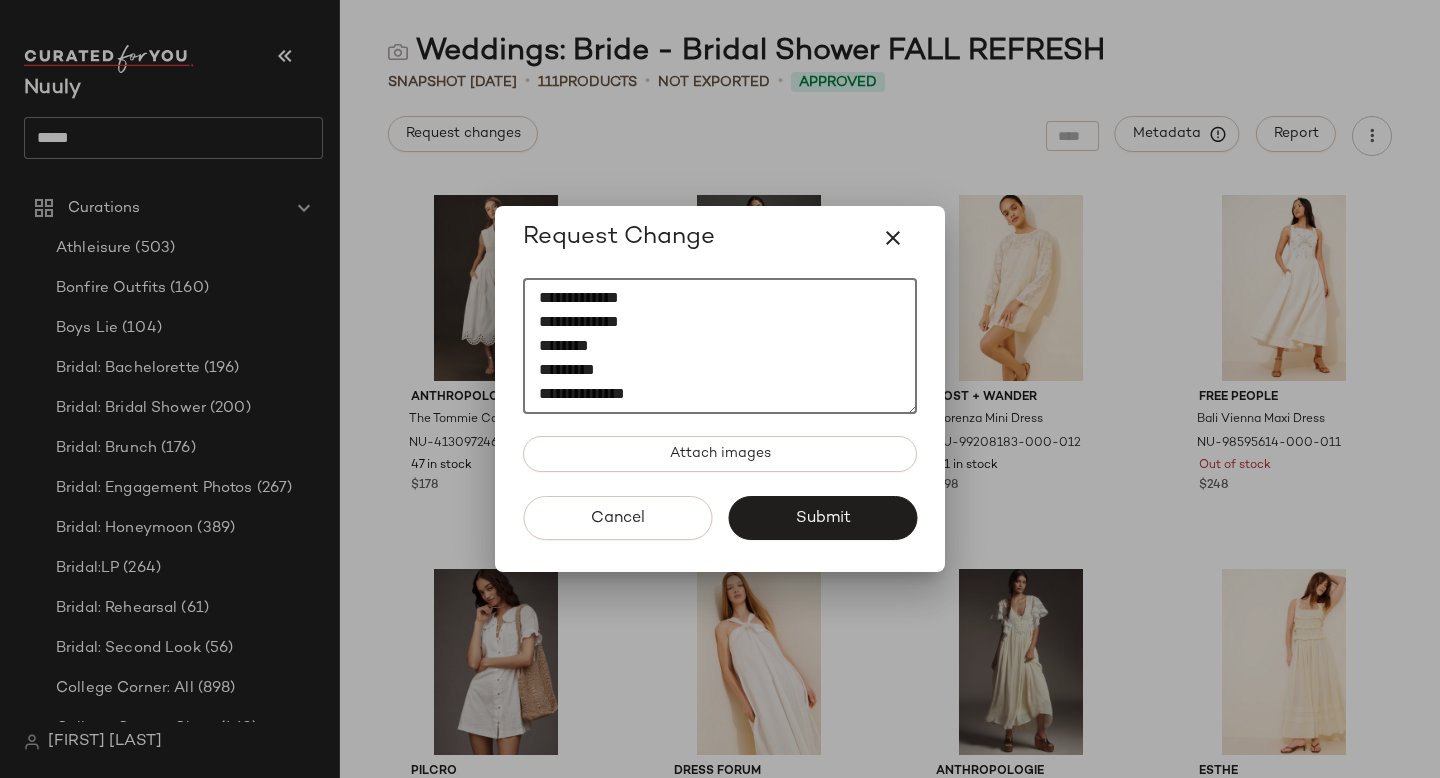 paste on "**********" 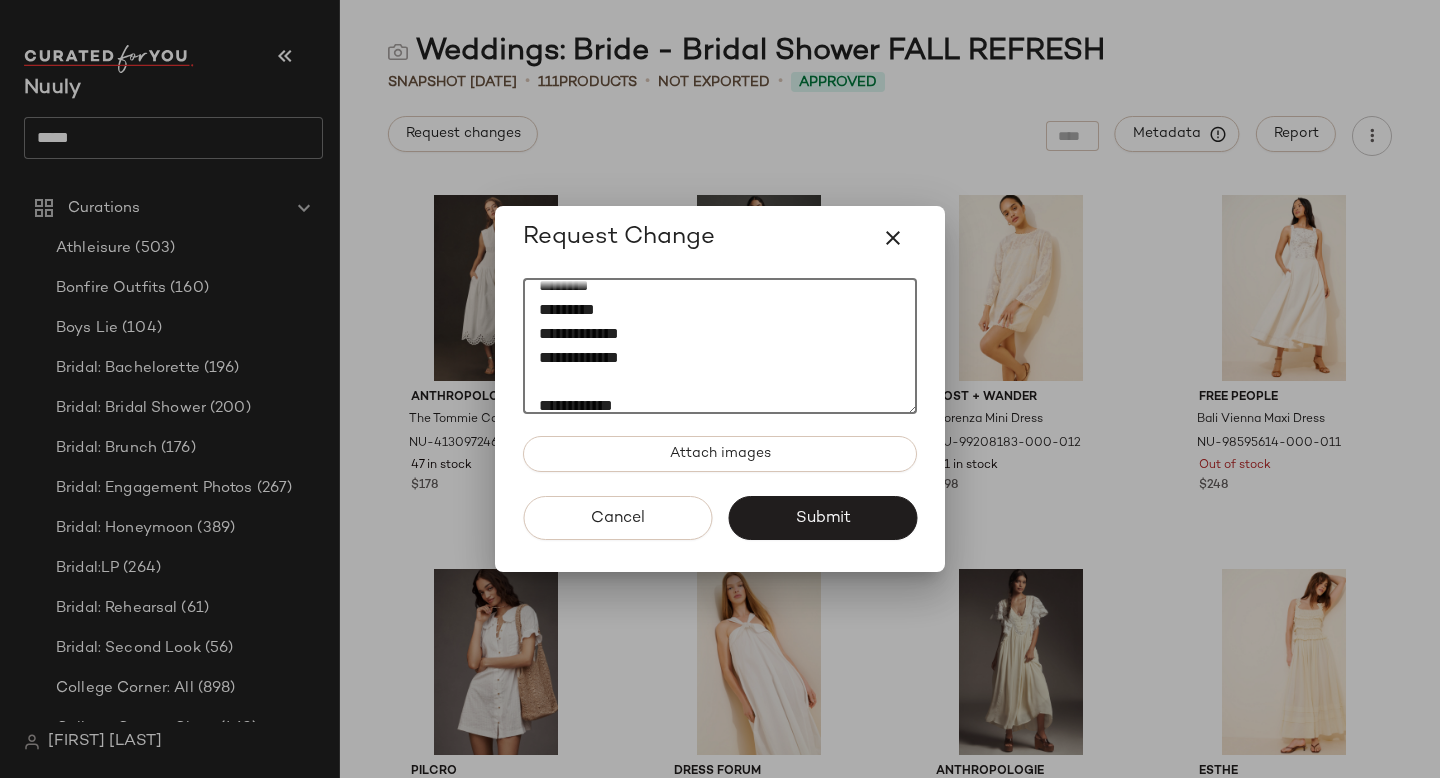 scroll, scrollTop: 228, scrollLeft: 0, axis: vertical 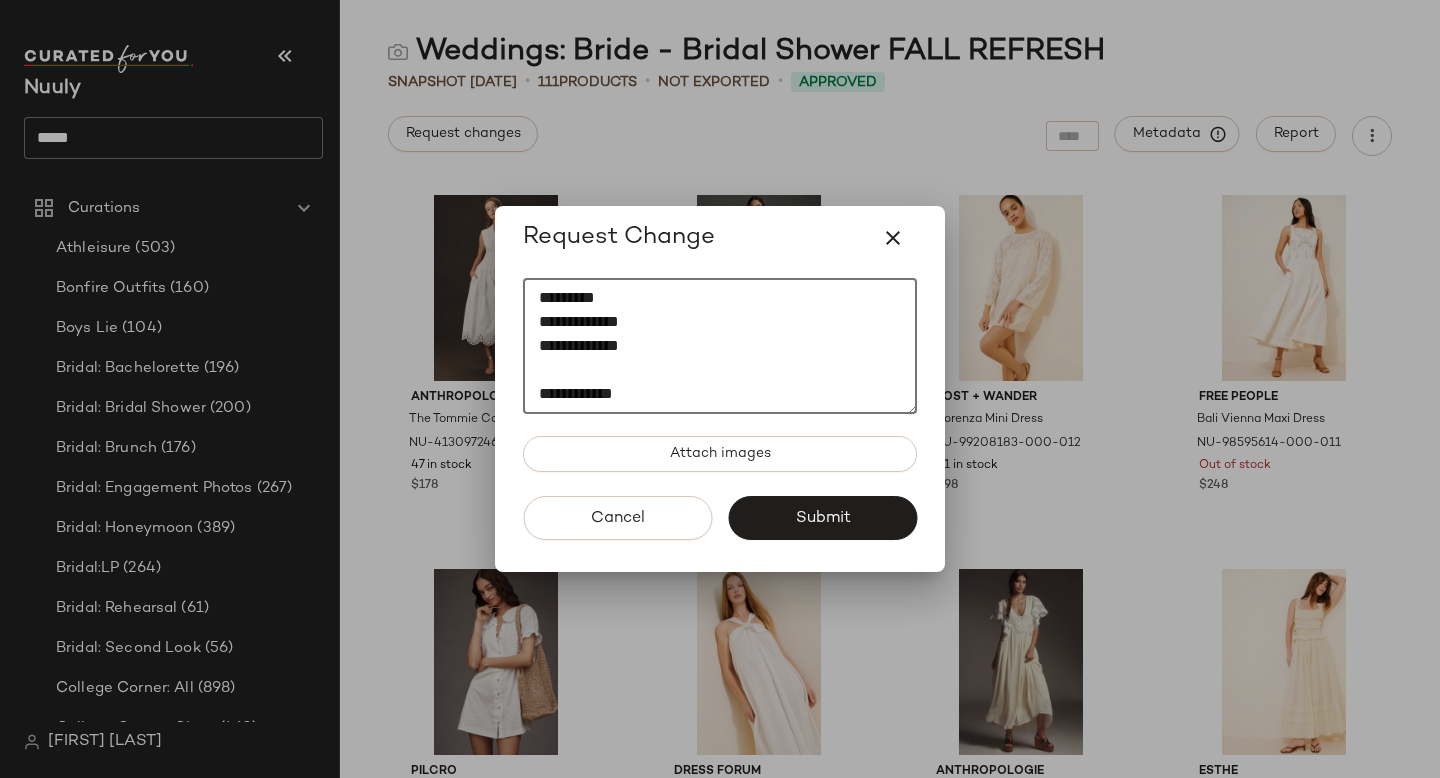 paste on "********" 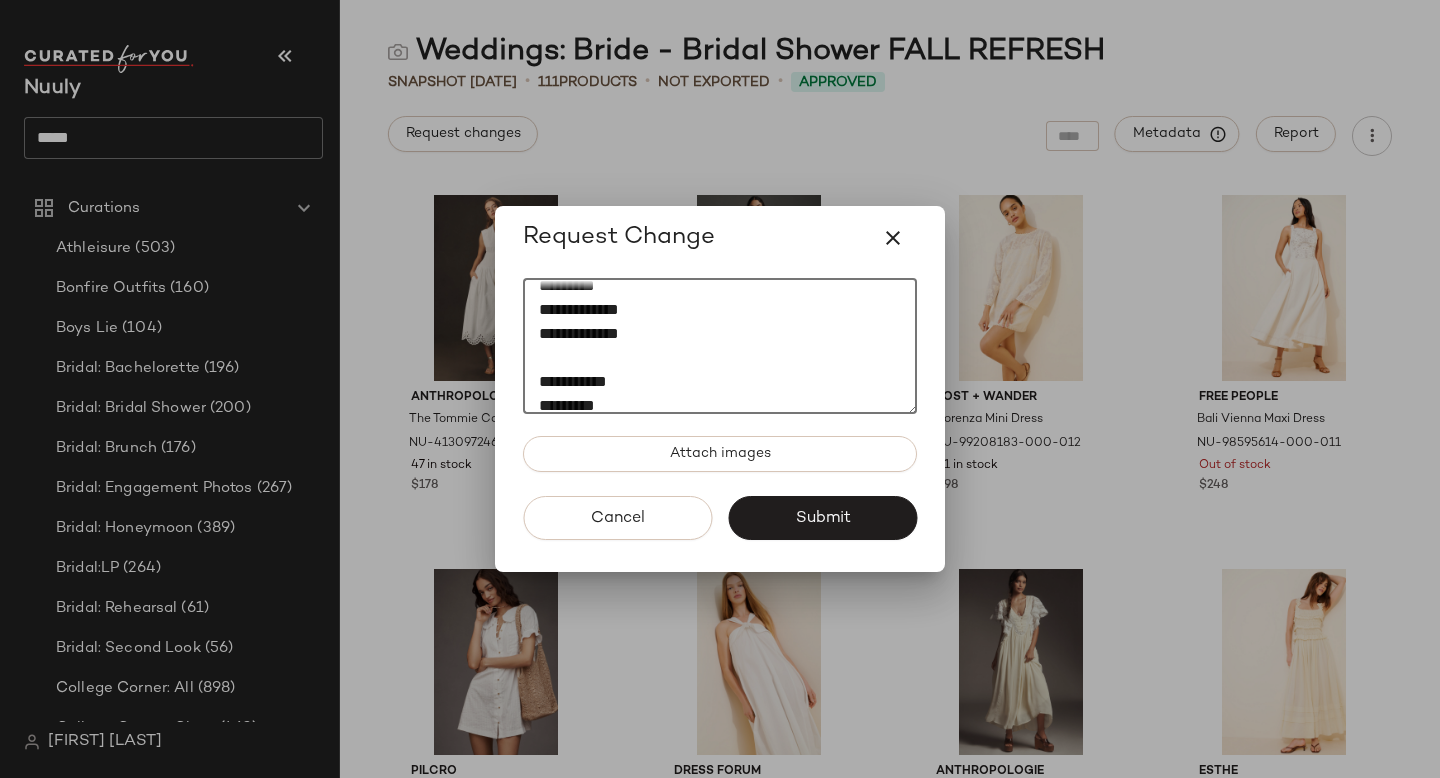 scroll, scrollTop: 252, scrollLeft: 0, axis: vertical 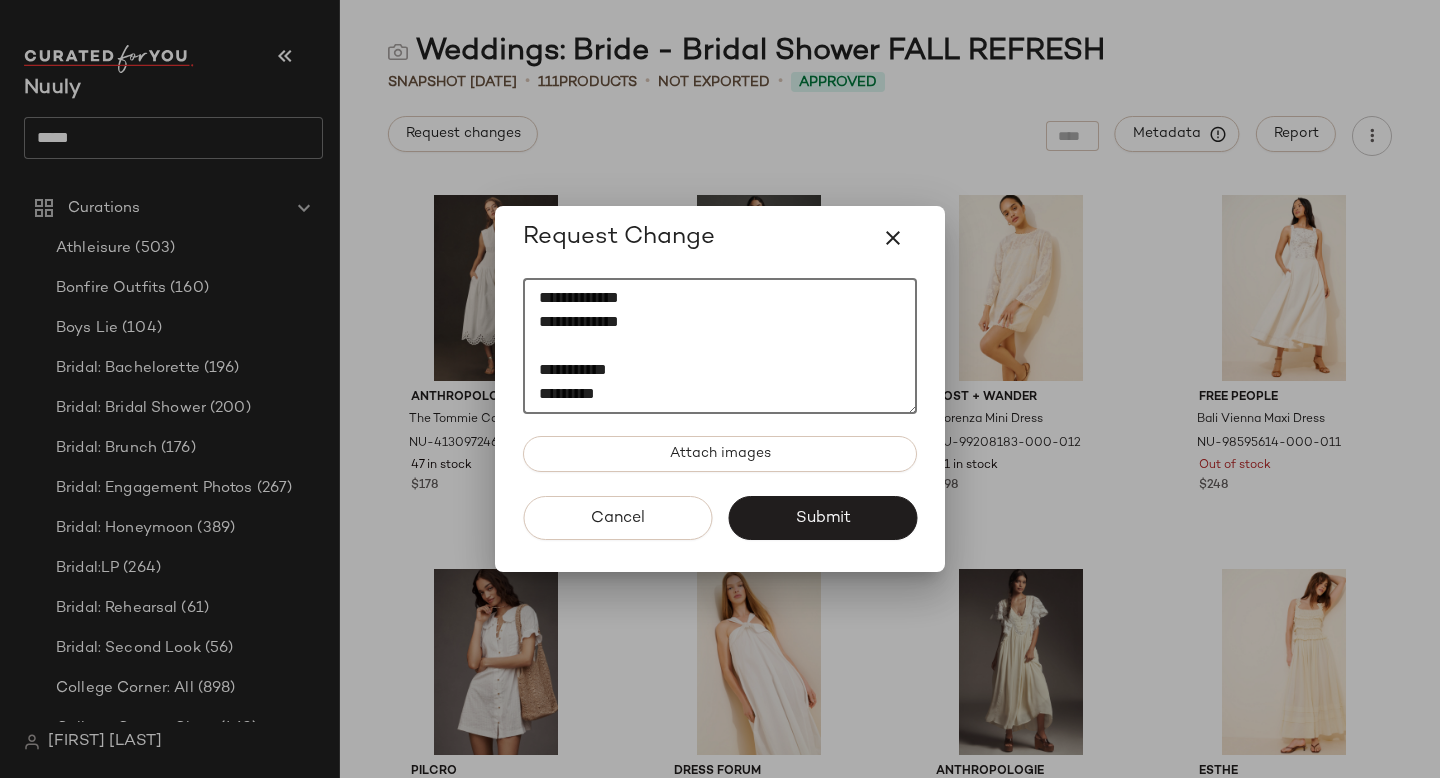 paste on "**********" 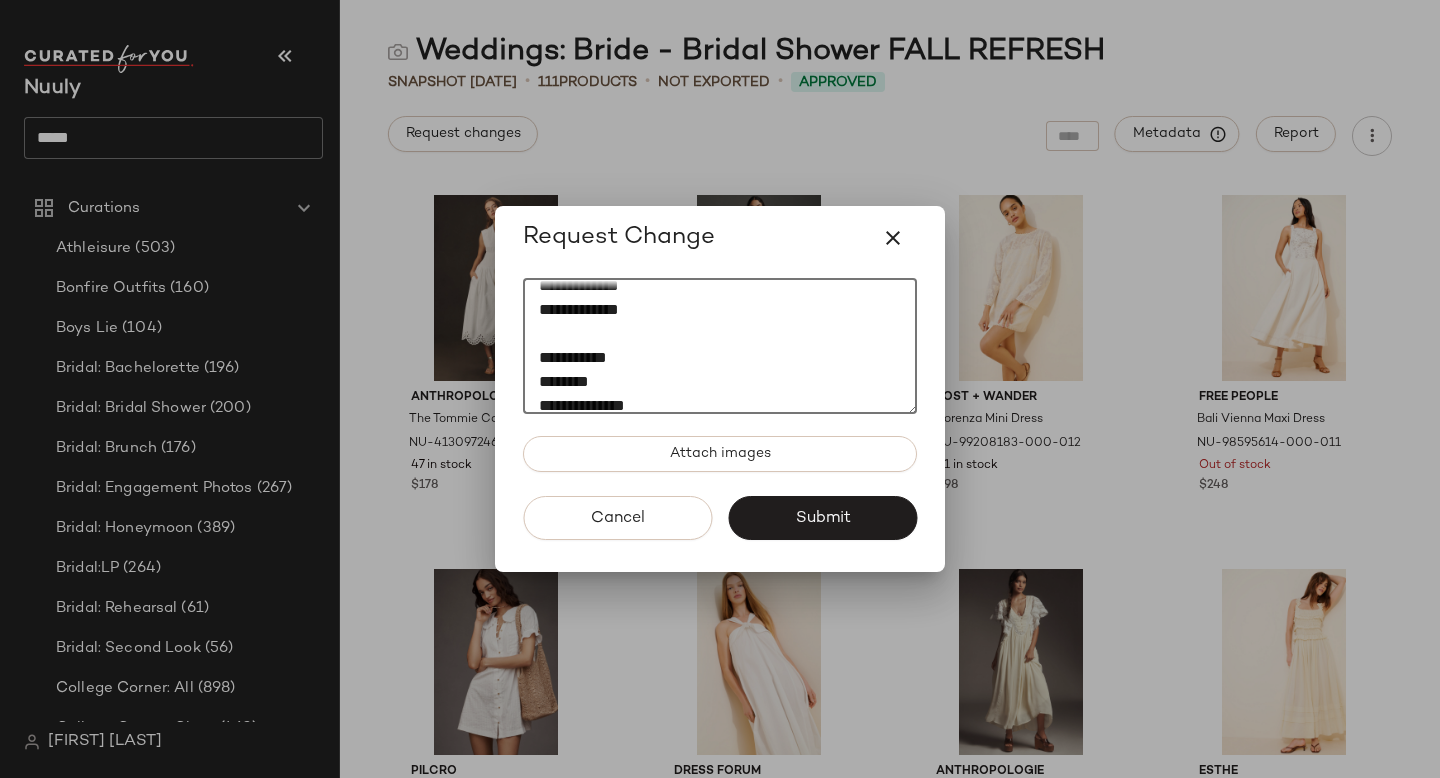 scroll, scrollTop: 276, scrollLeft: 0, axis: vertical 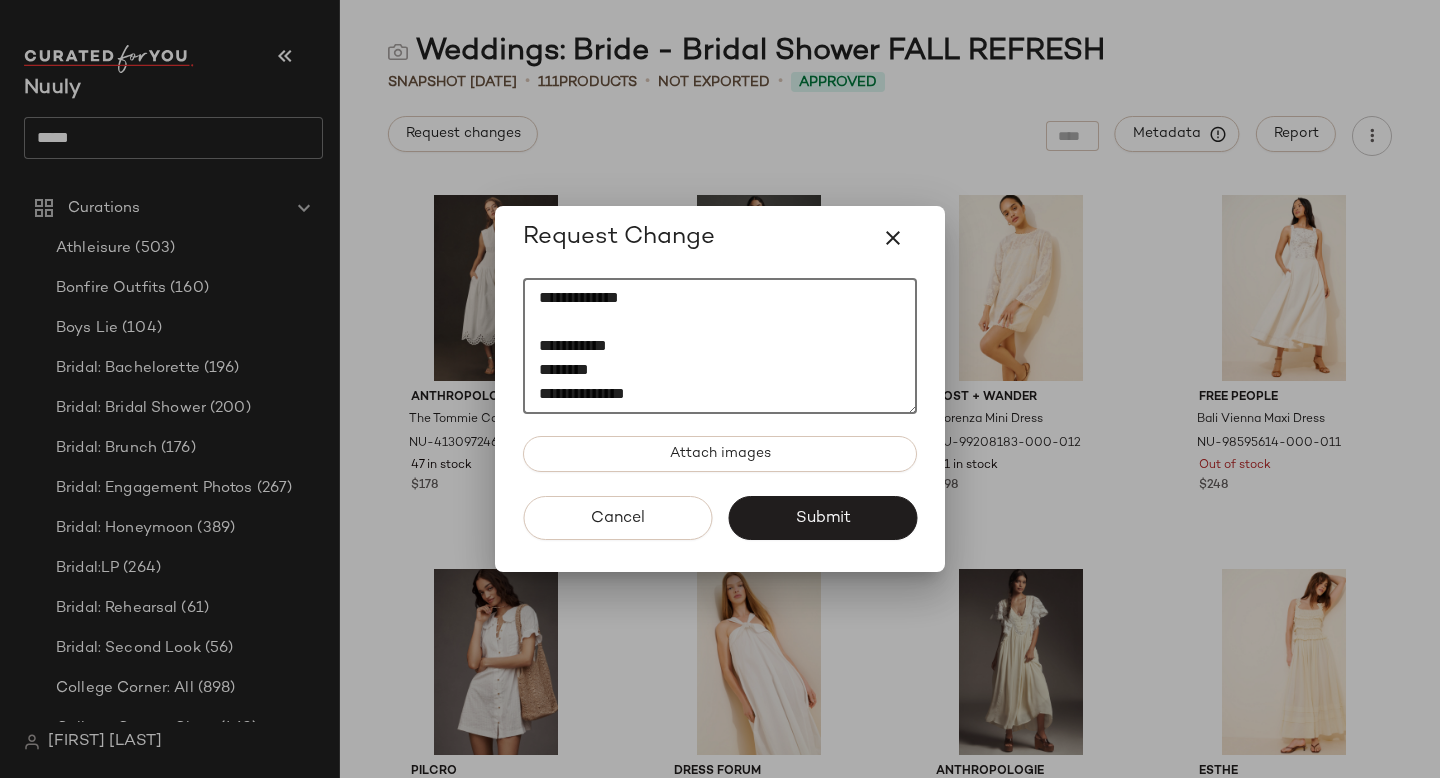 paste on "********" 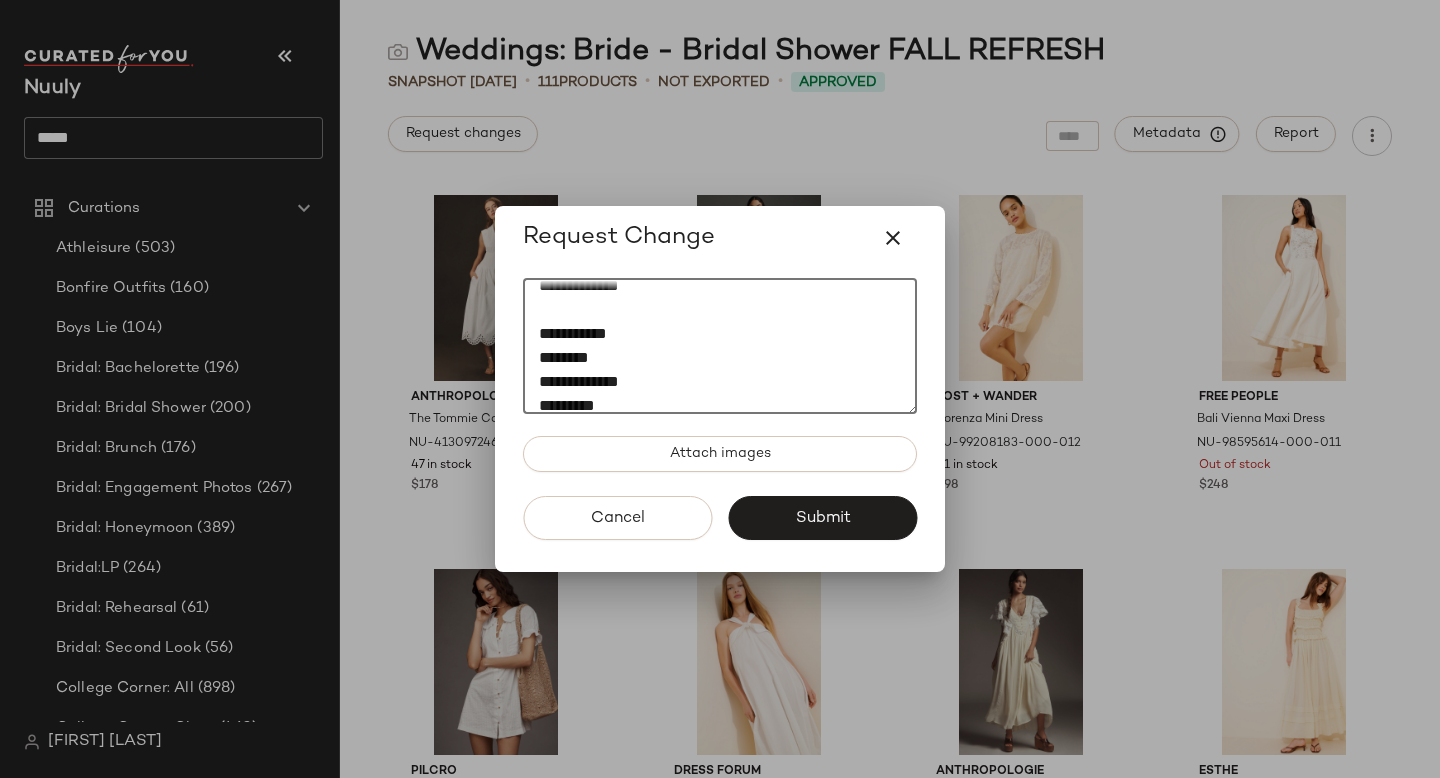 scroll, scrollTop: 300, scrollLeft: 0, axis: vertical 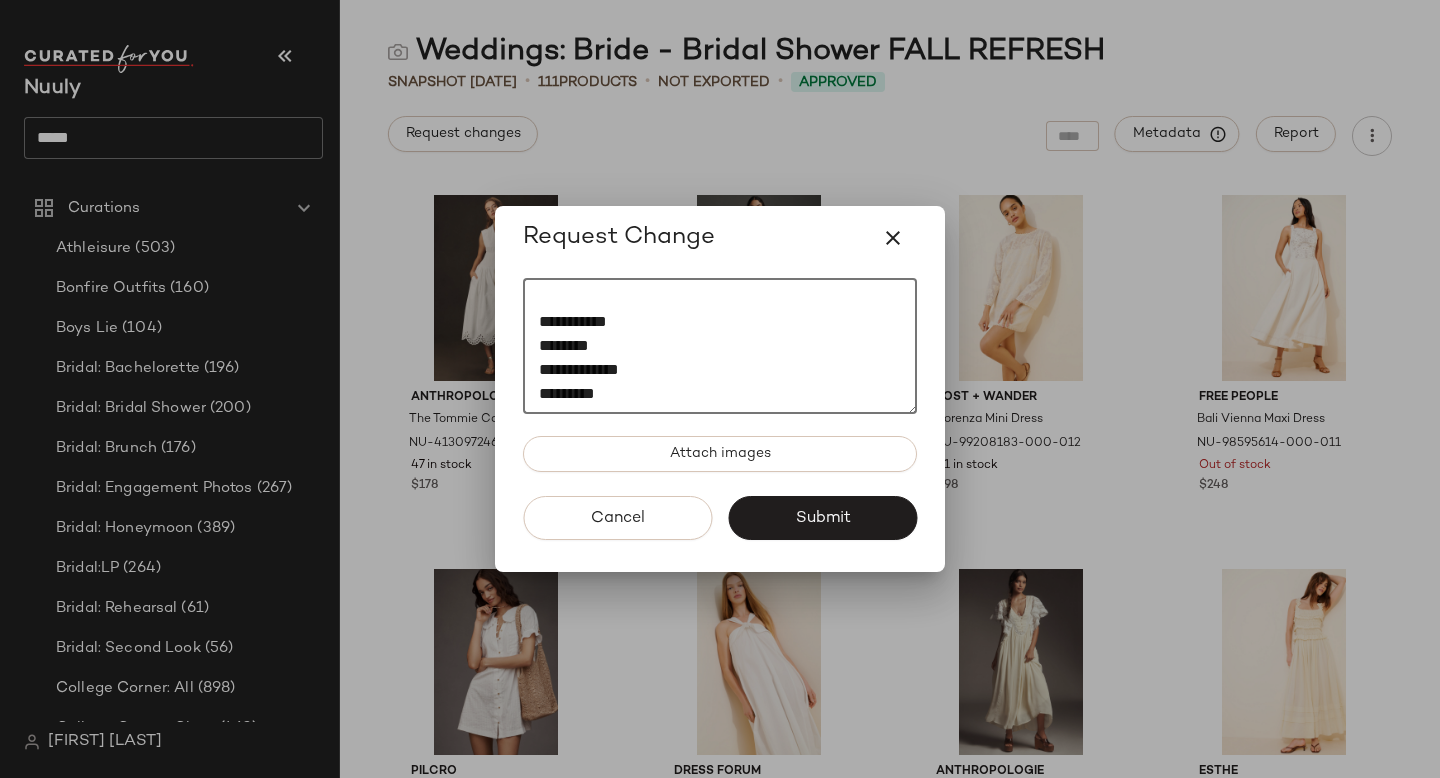 paste on "********" 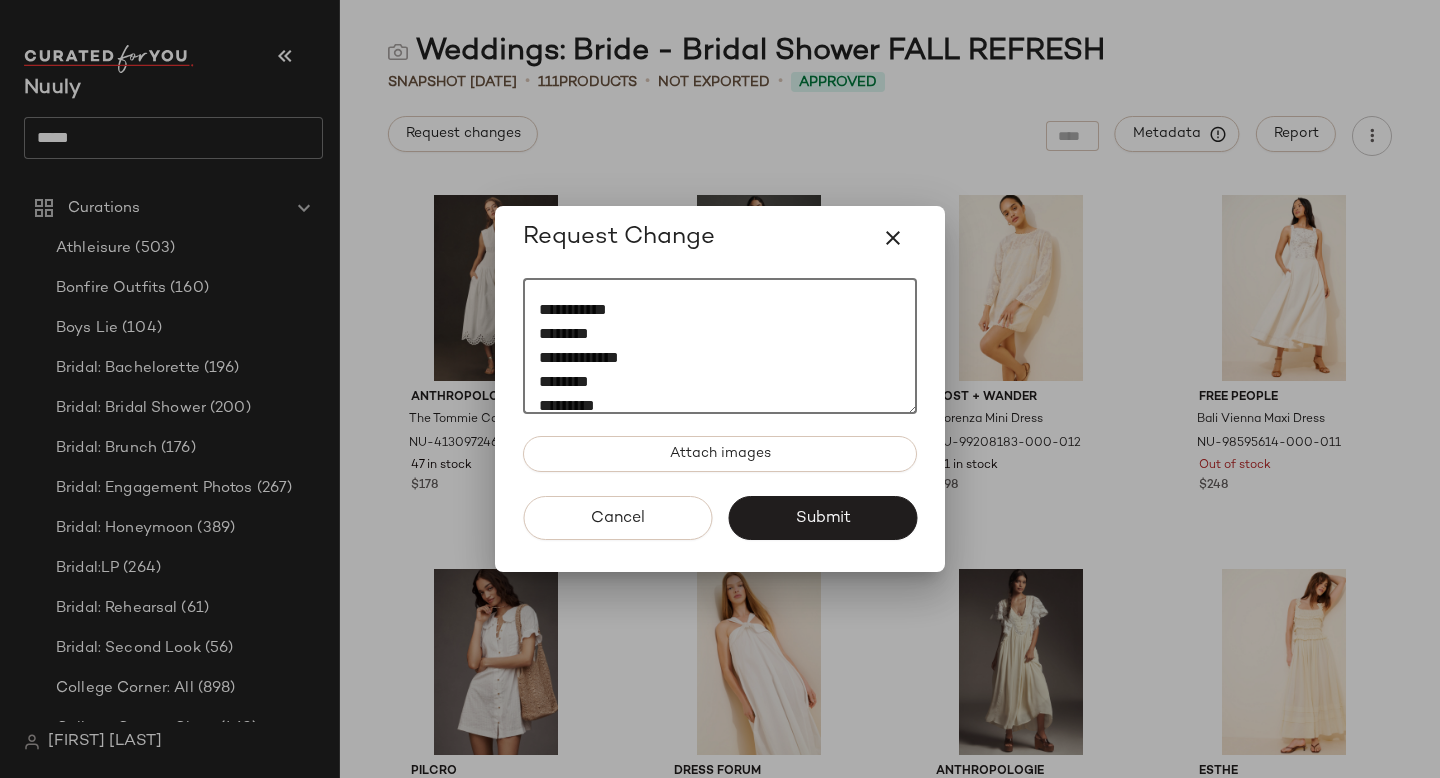 scroll, scrollTop: 324, scrollLeft: 0, axis: vertical 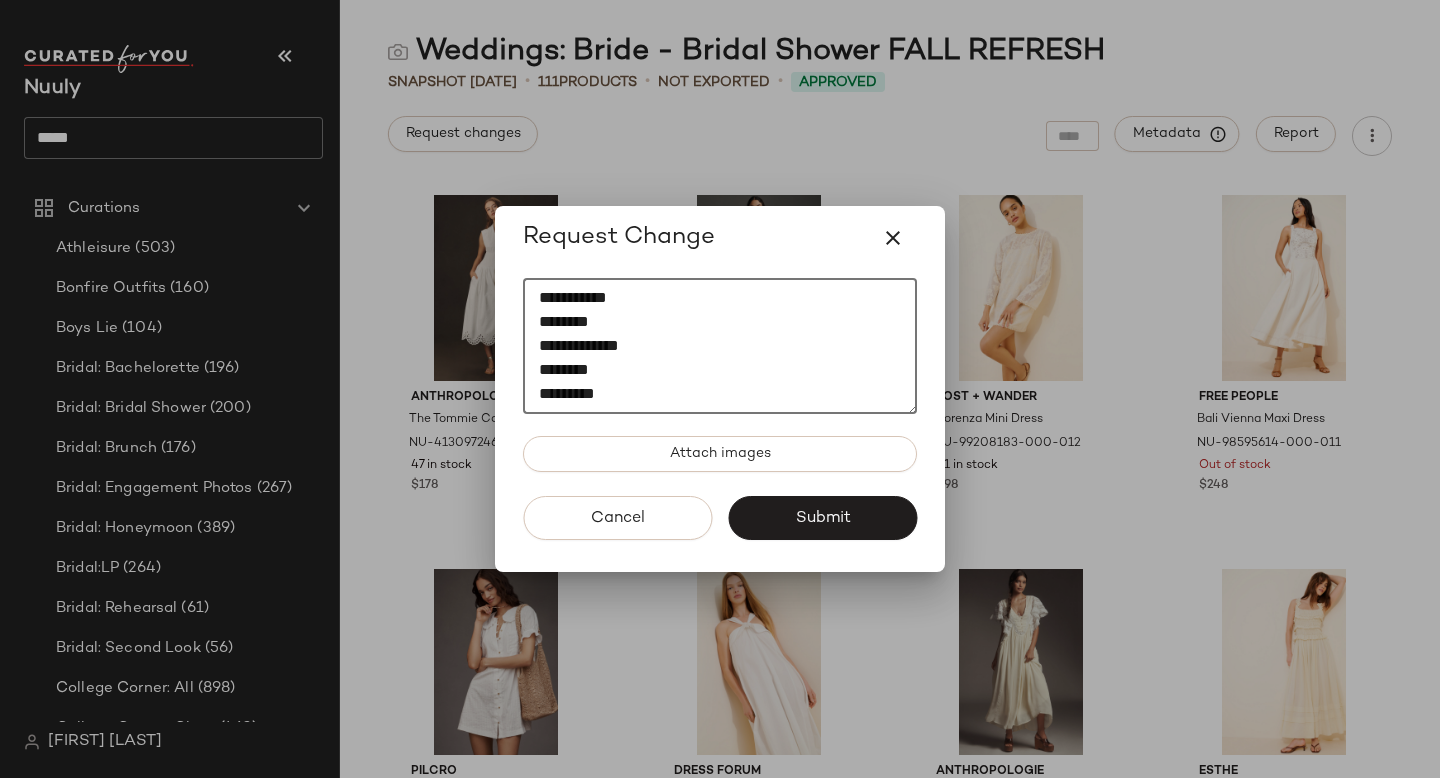 paste on "********" 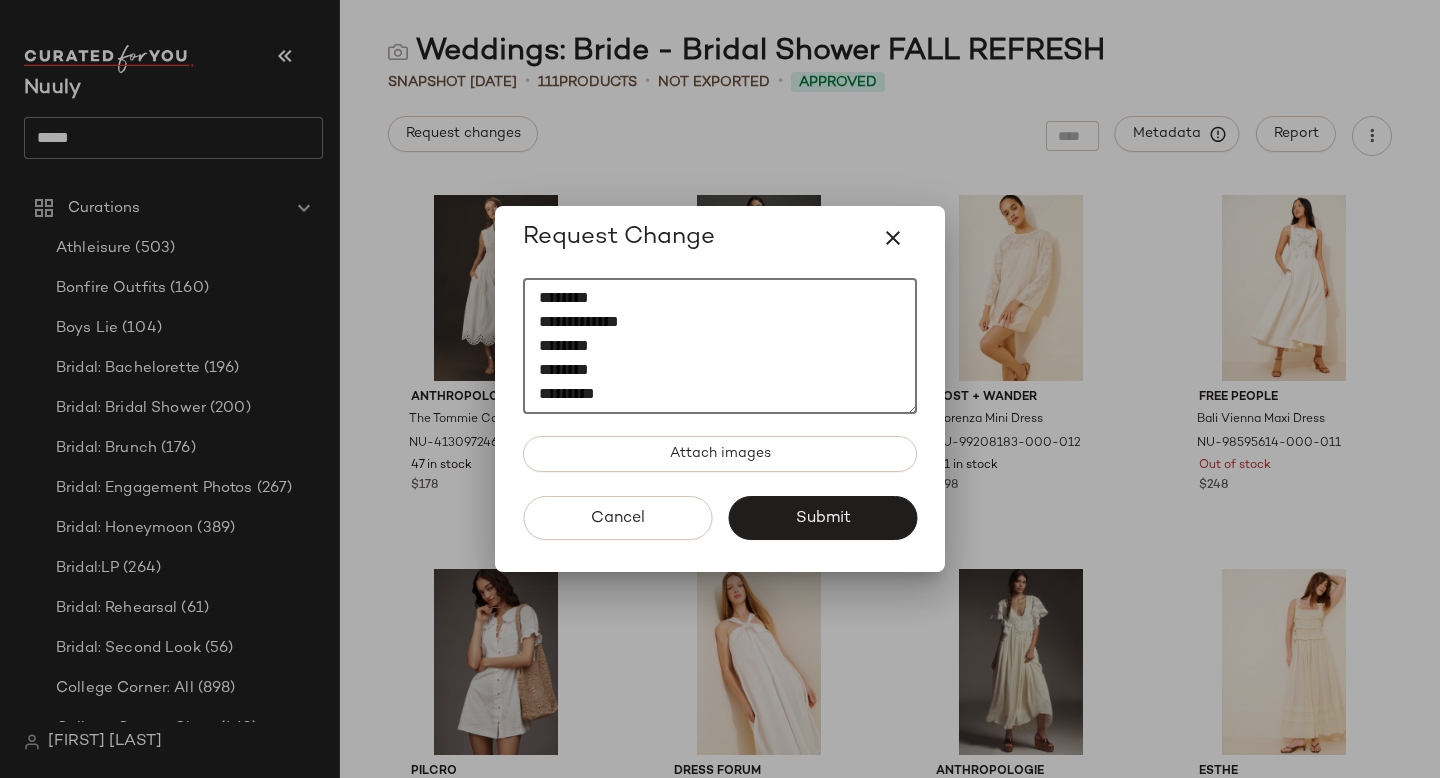 scroll, scrollTop: 348, scrollLeft: 0, axis: vertical 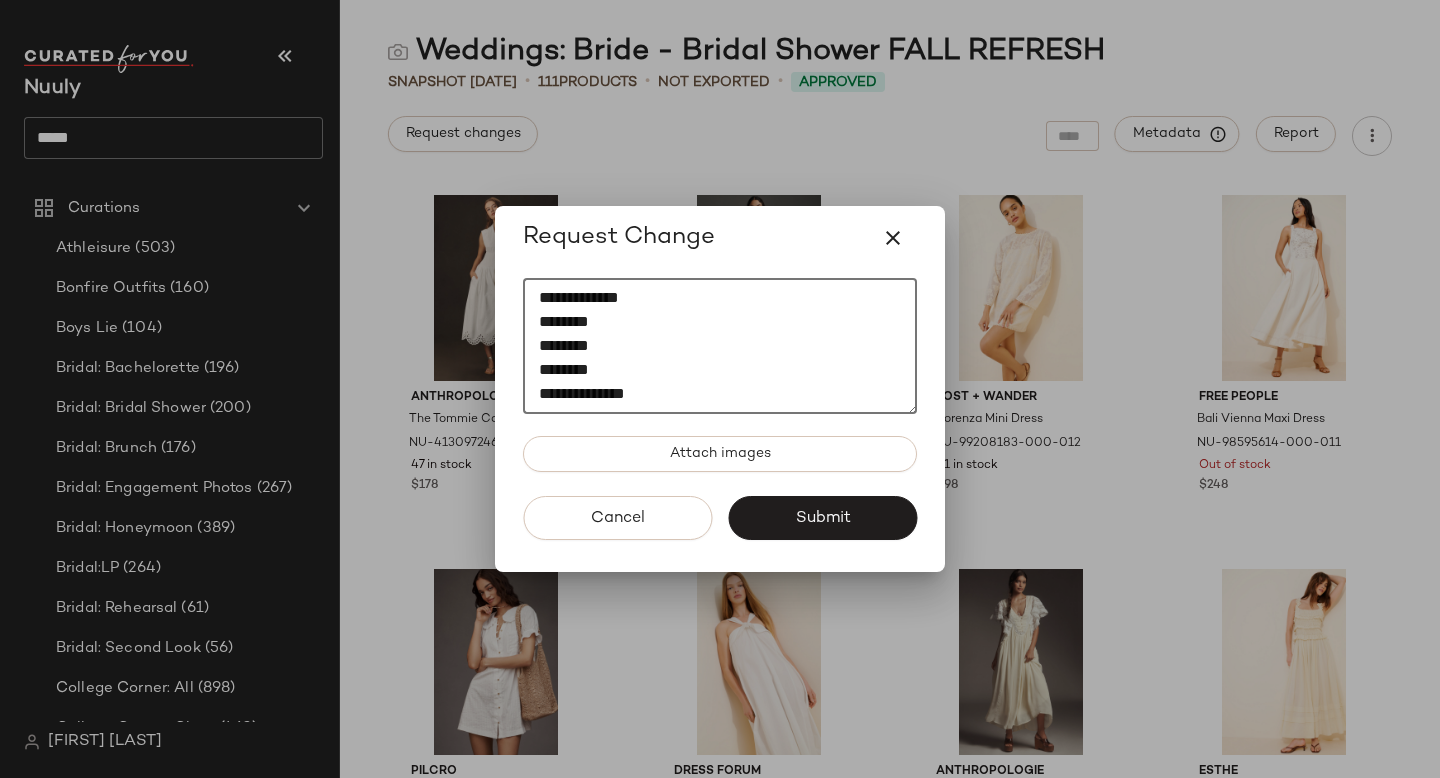 paste on "********" 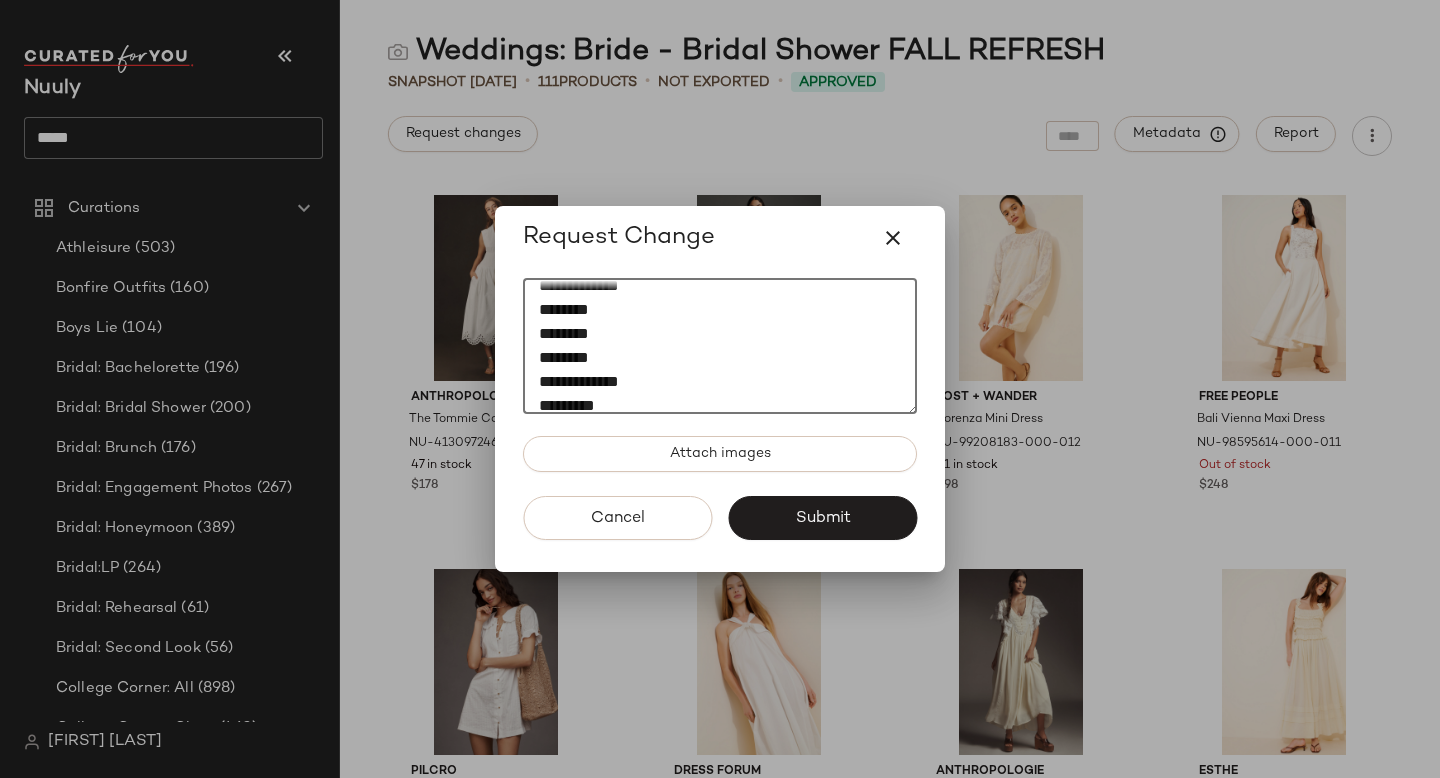 scroll, scrollTop: 396, scrollLeft: 0, axis: vertical 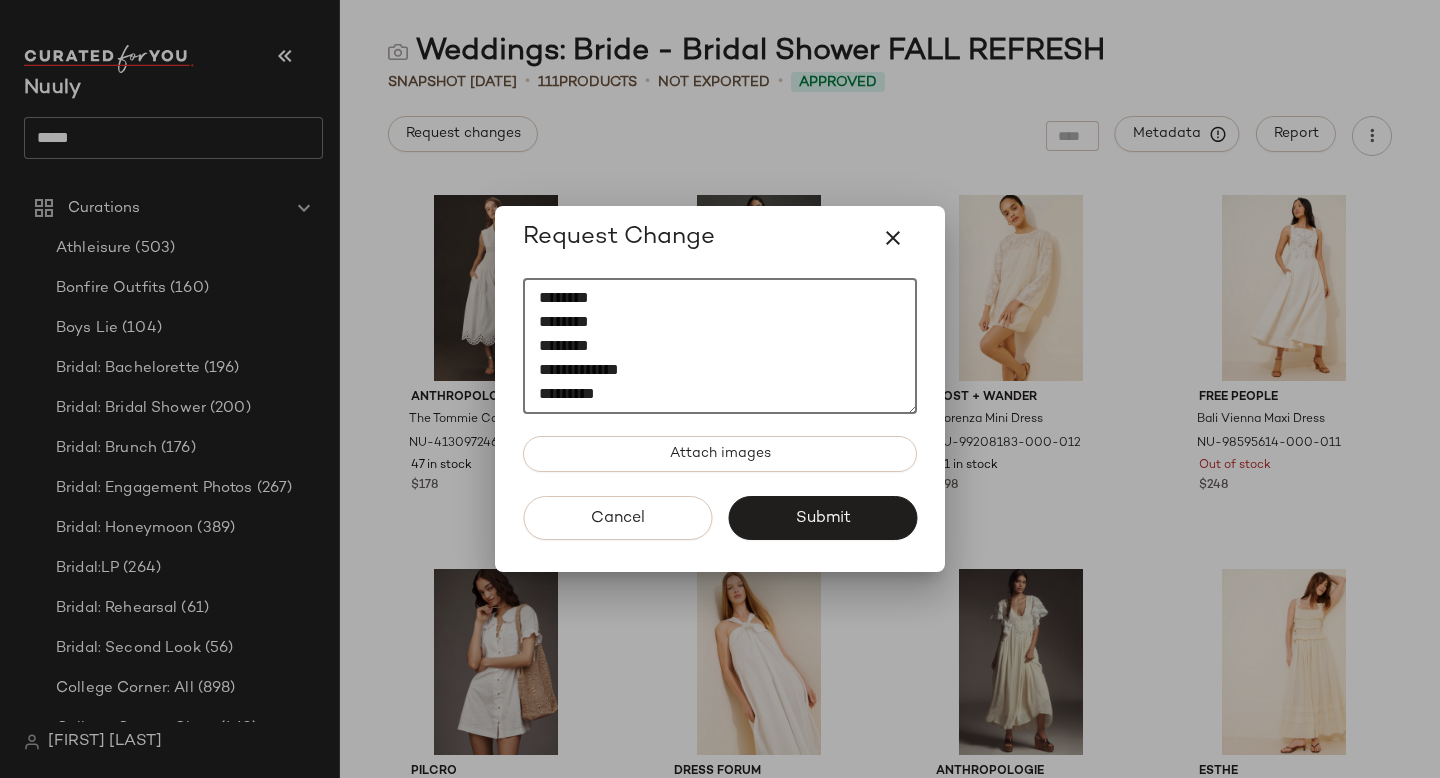 paste on "********" 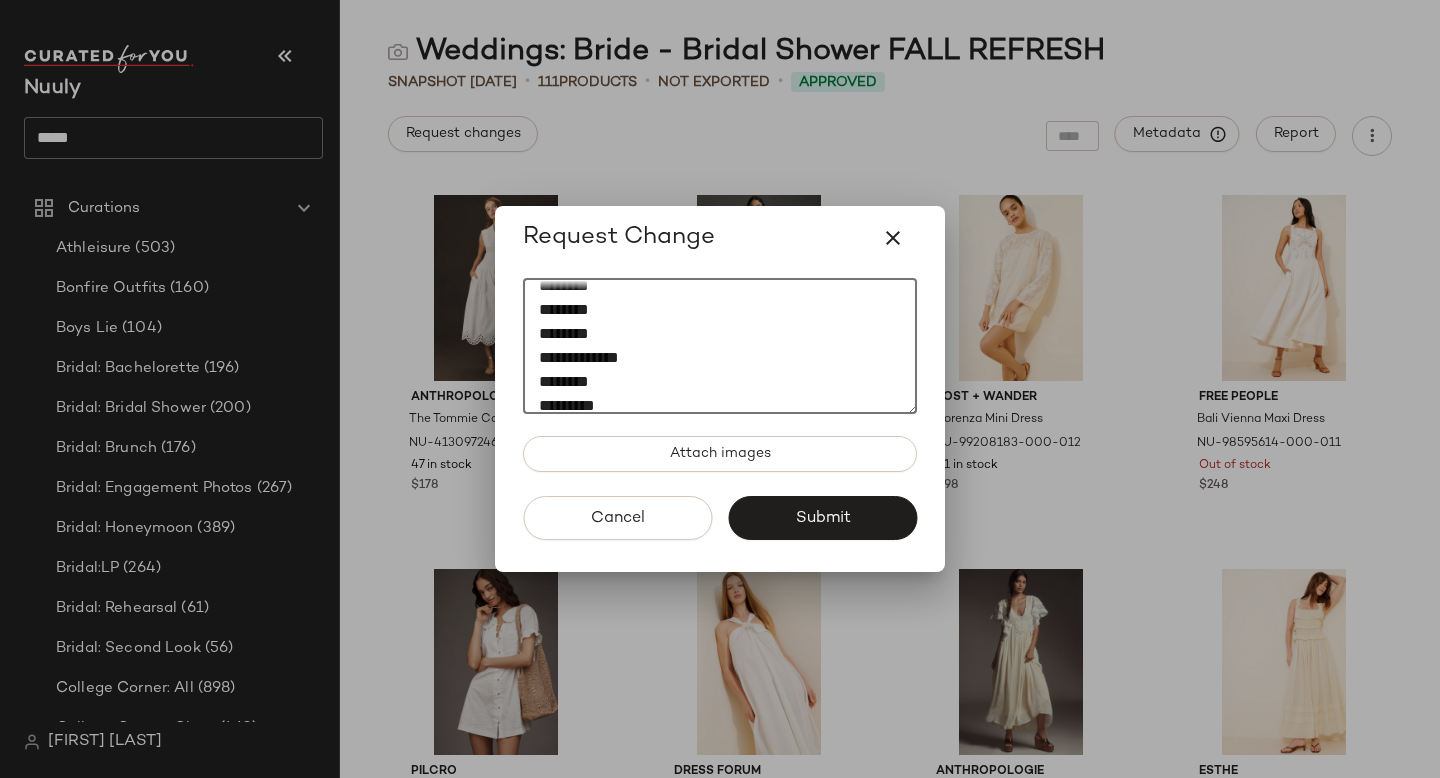 scroll, scrollTop: 420, scrollLeft: 0, axis: vertical 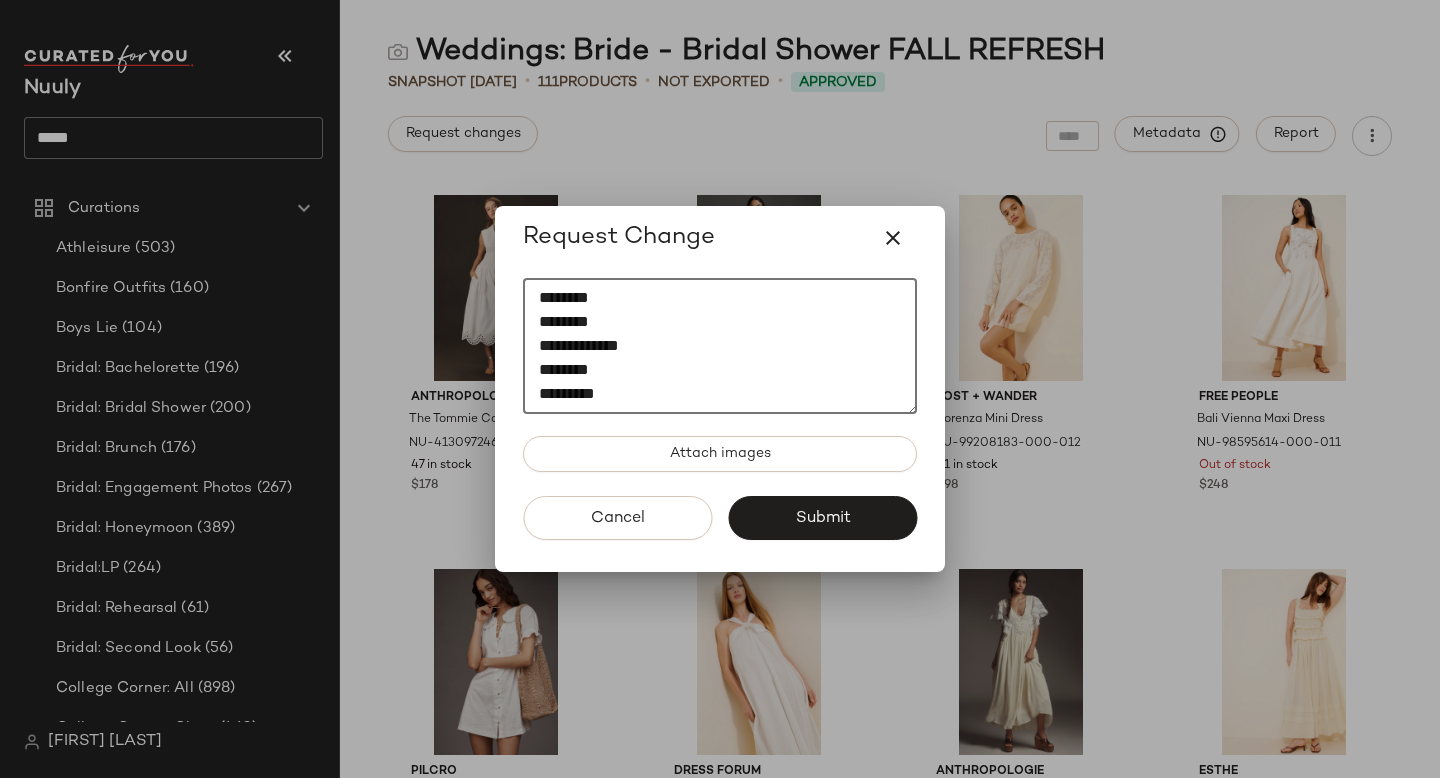 paste on "********" 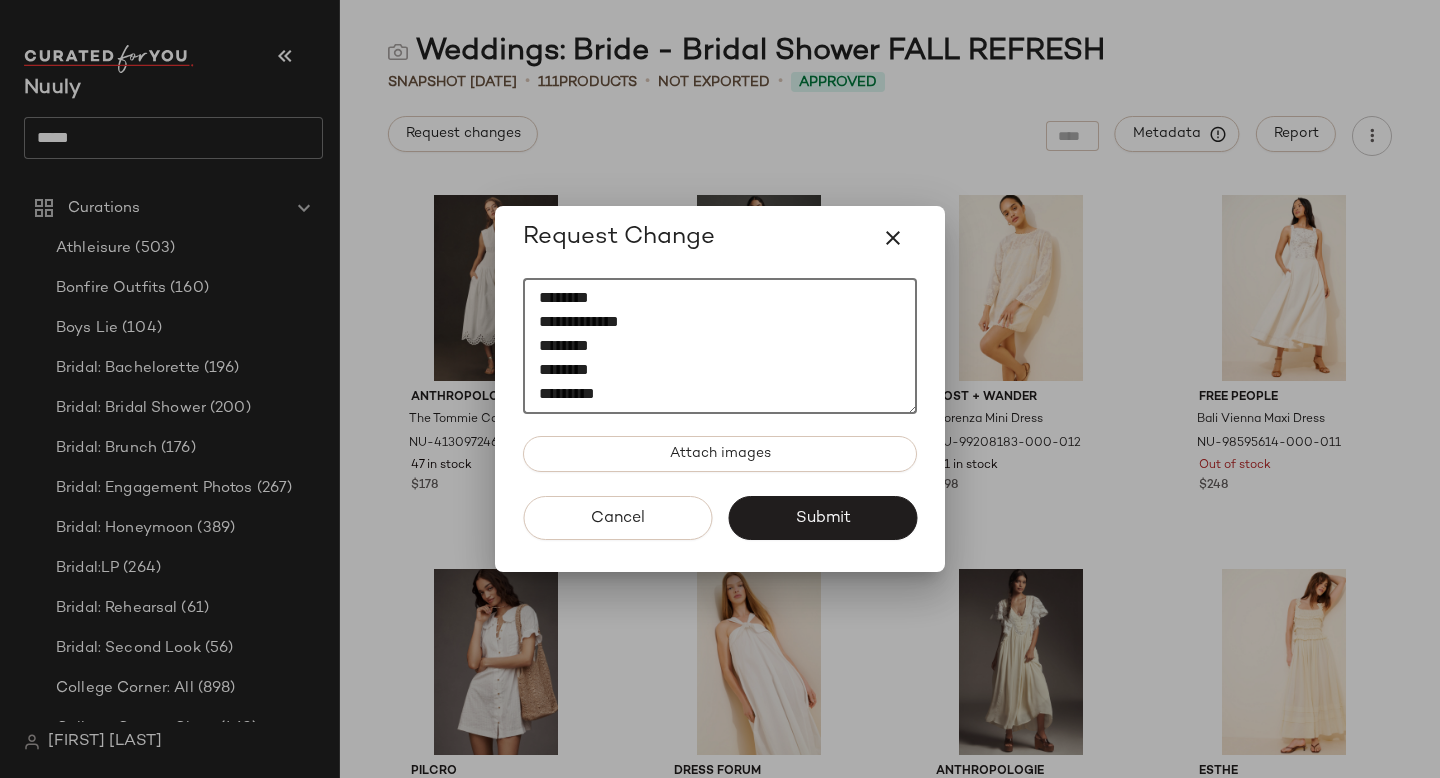 scroll, scrollTop: 446, scrollLeft: 0, axis: vertical 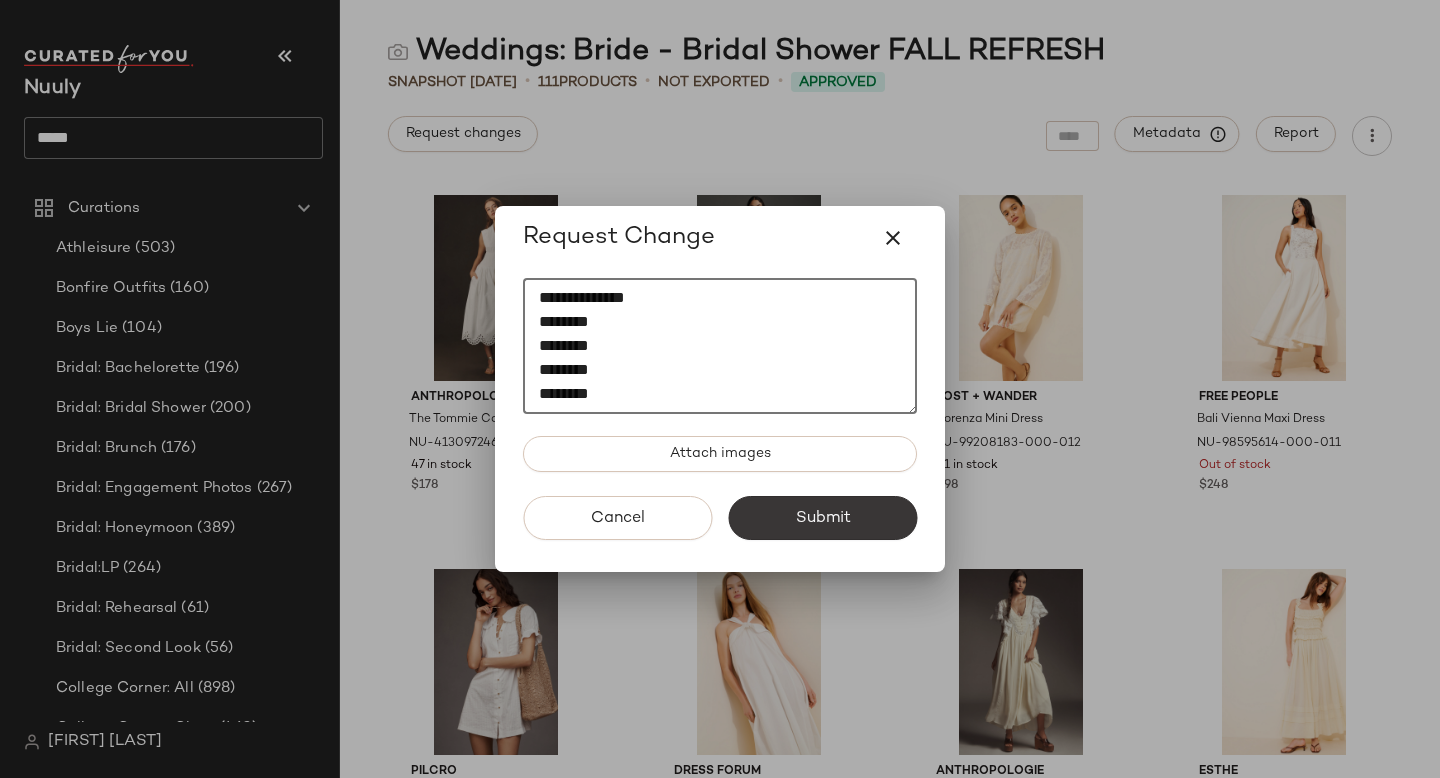 type on "[STARS]
[STARS]
[STARS]
[STARS]
[STARS]
[STARS]
[STARS]
[STARS]
[STARS]
[STARS]
[STARS]
[STARS]
[STARS]
[STARS]
[STARS]
[STARS]
[STARS]
[STARS]
[STARS]
[STARS]" 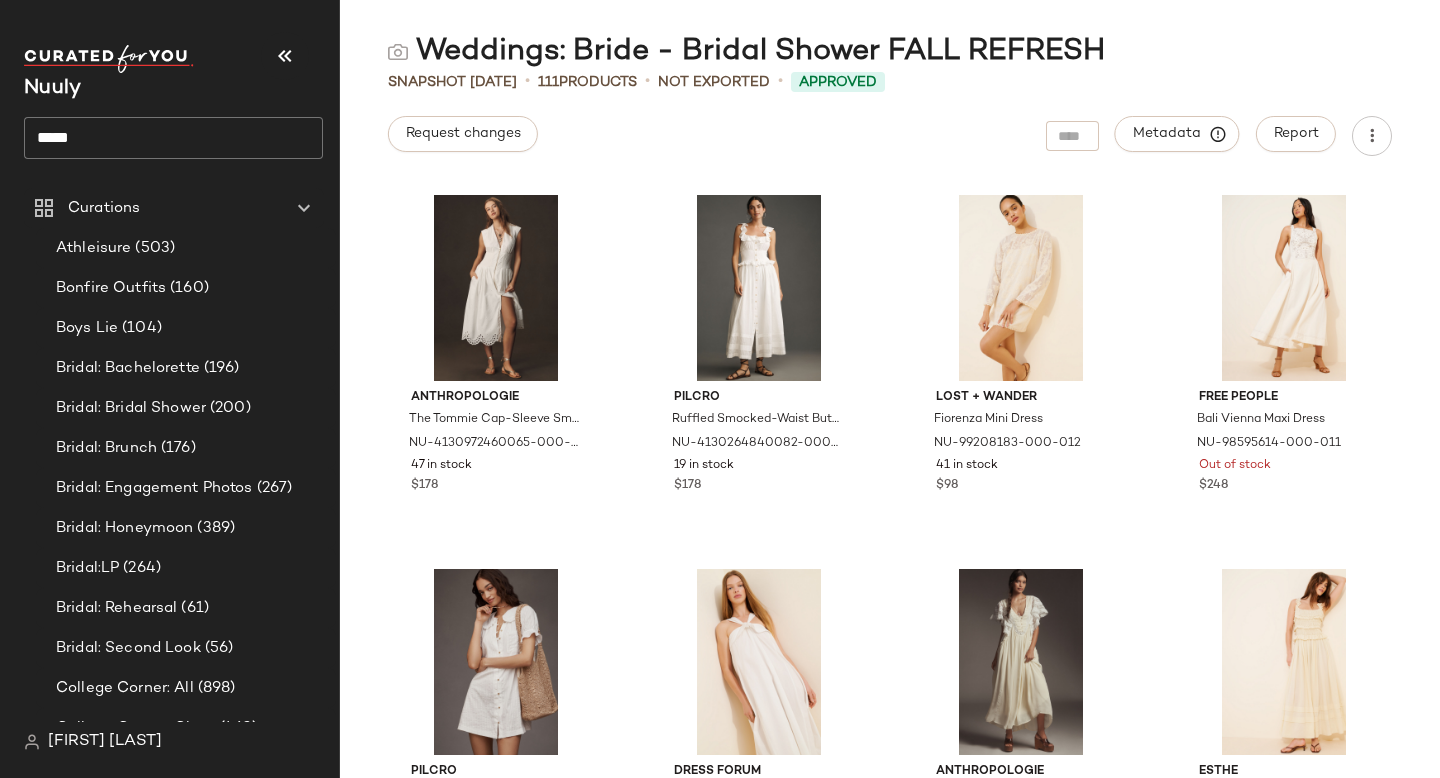 click on "*****" 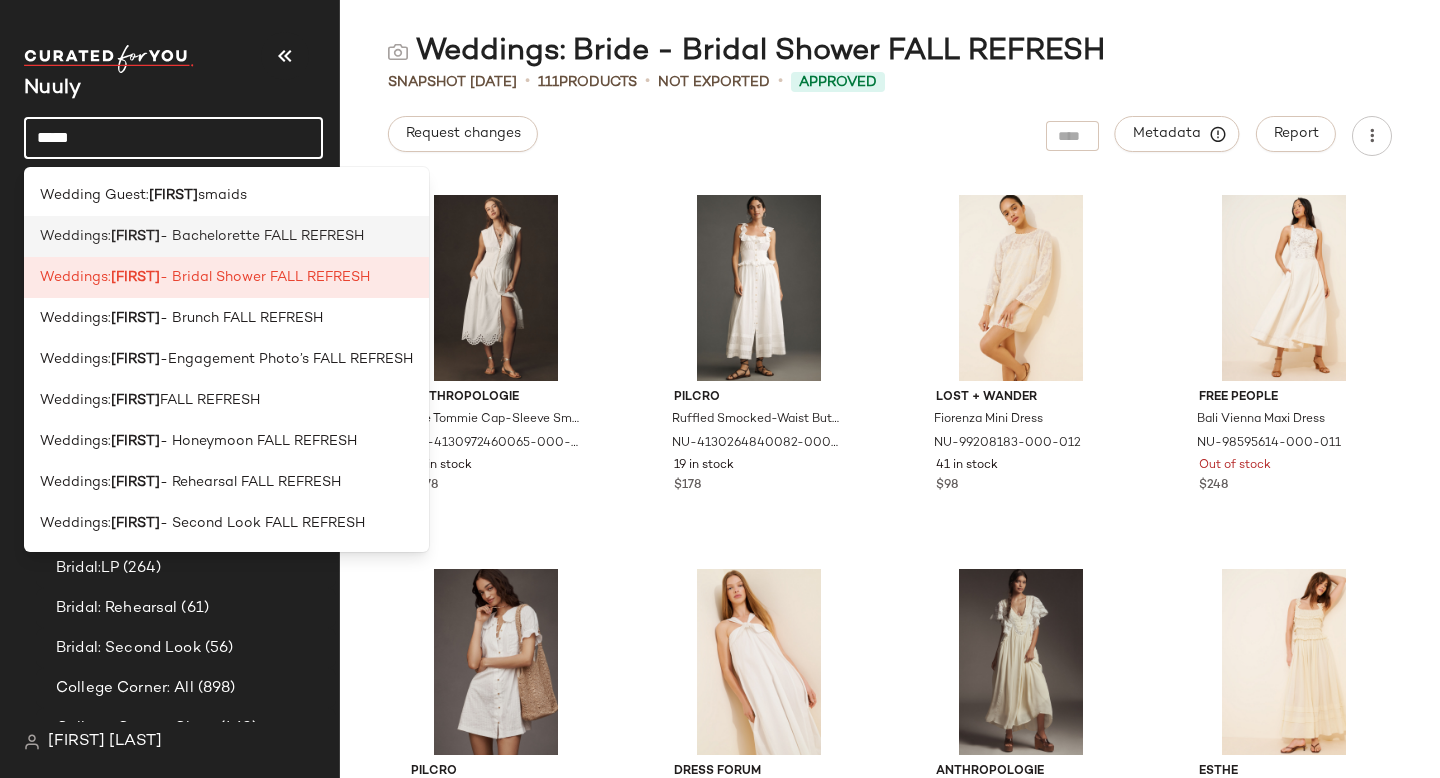 click on "- Bachelorette FALL REFRESH" at bounding box center (262, 236) 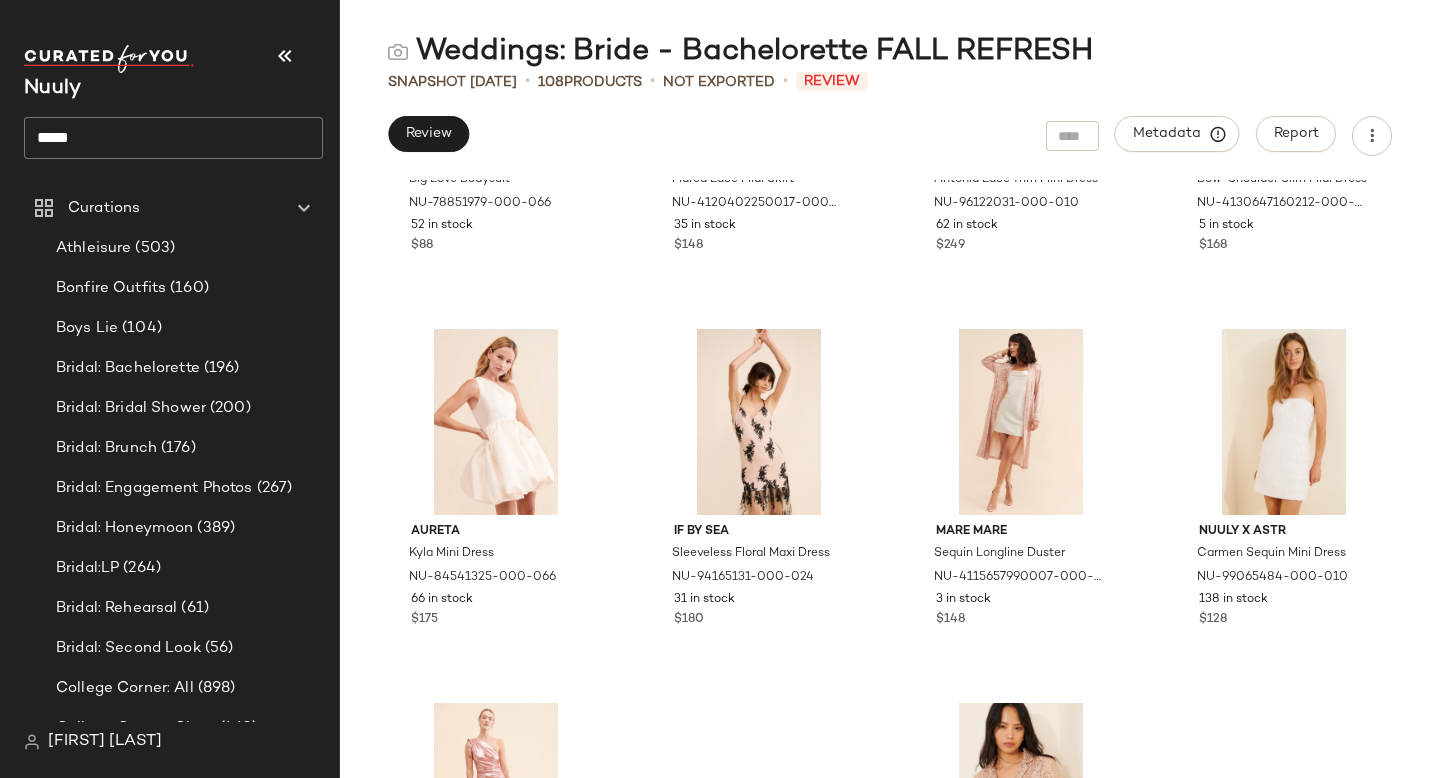 scroll, scrollTop: 1406, scrollLeft: 0, axis: vertical 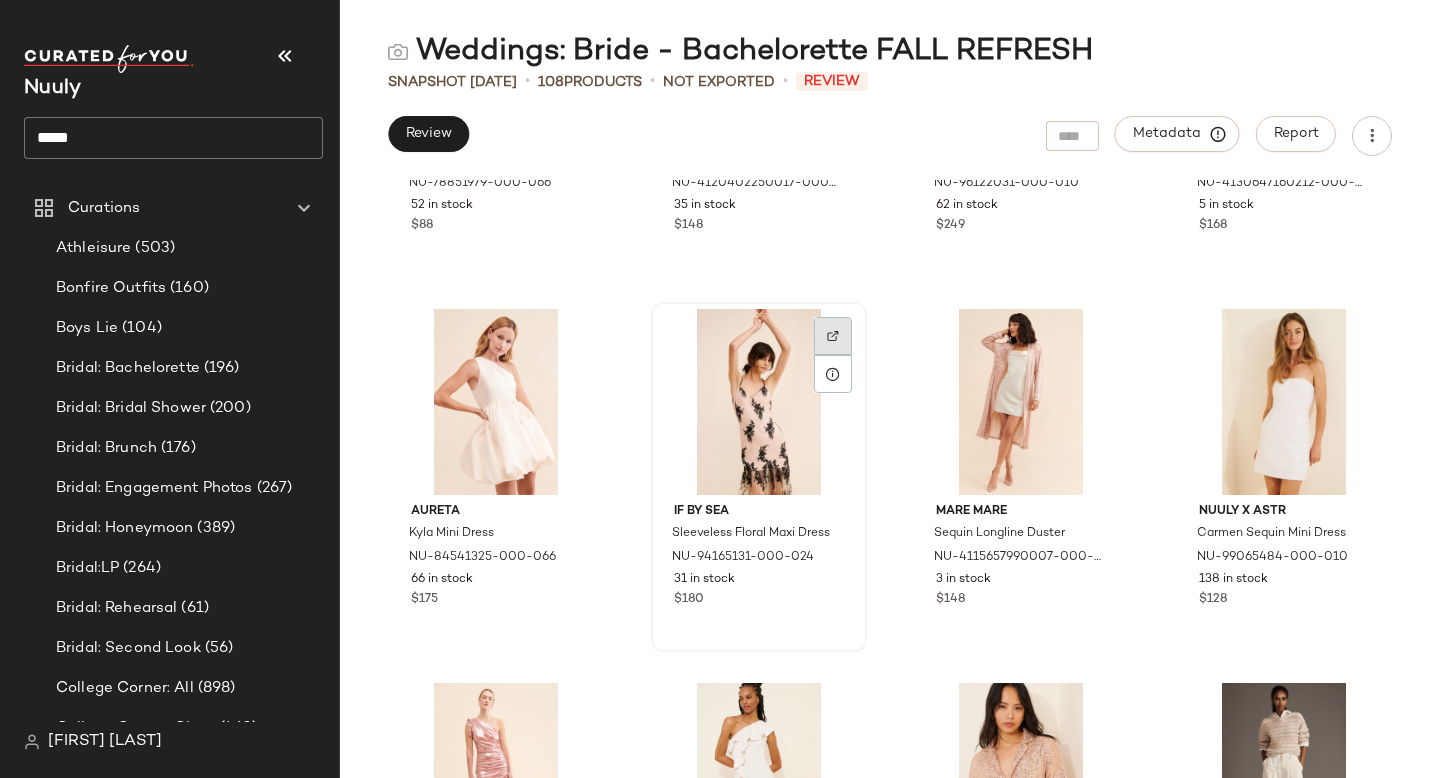 click 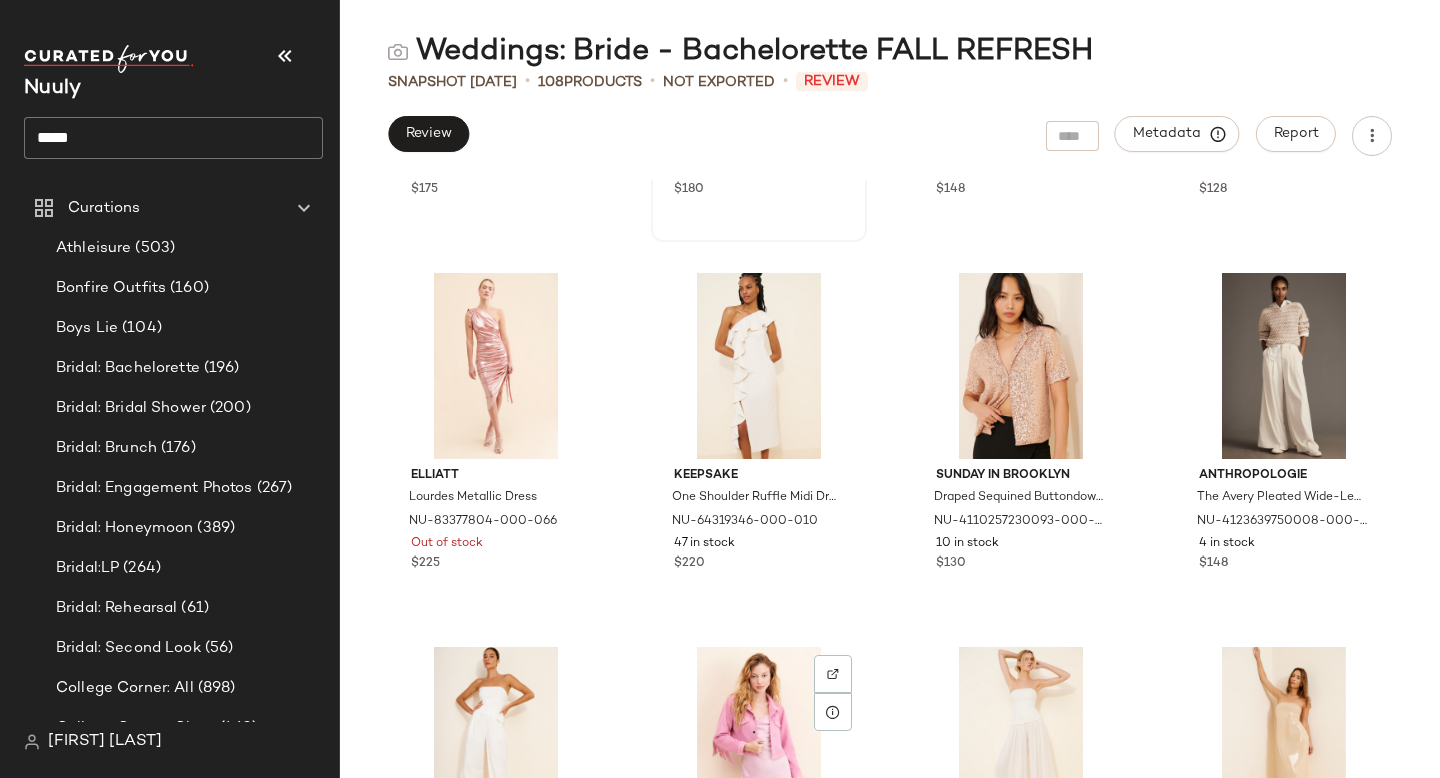 scroll, scrollTop: 1817, scrollLeft: 0, axis: vertical 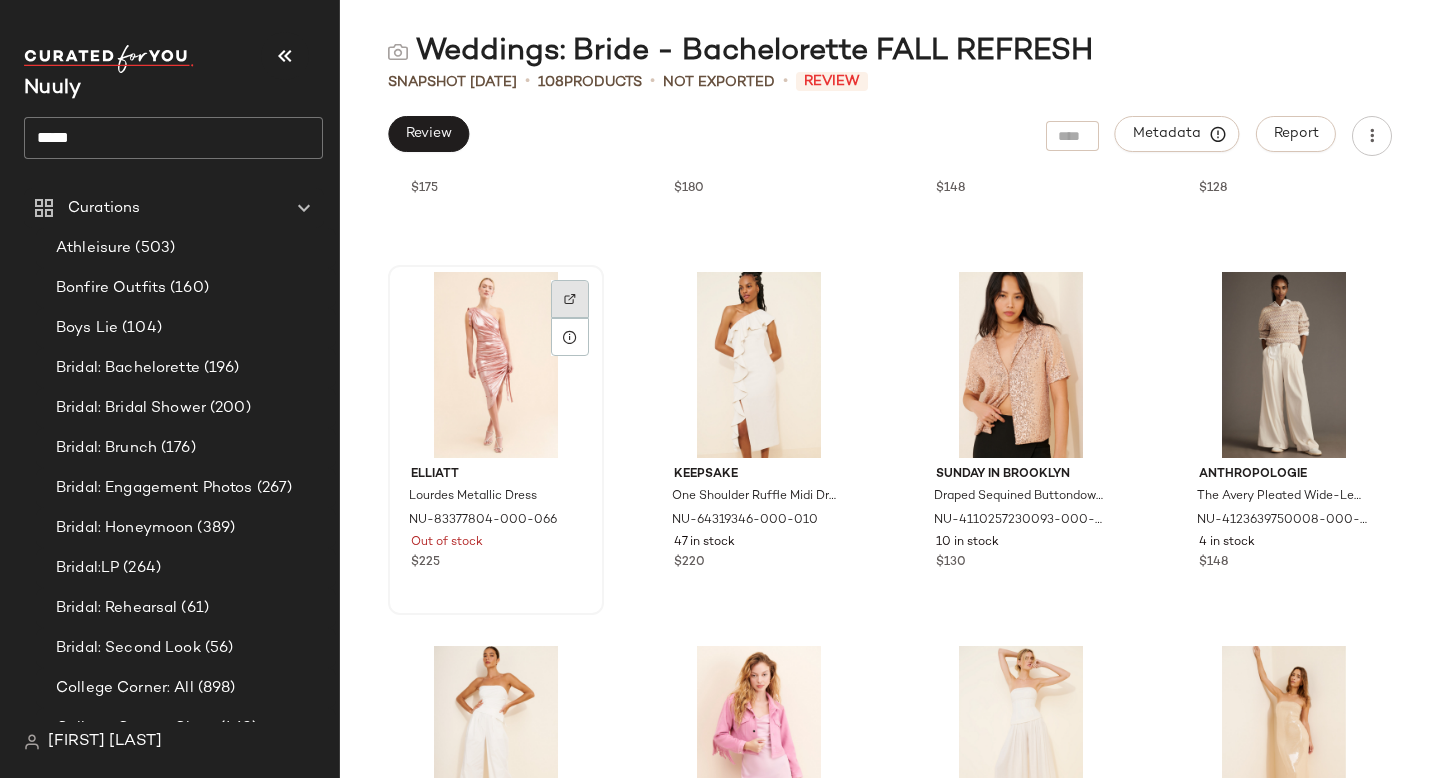 click 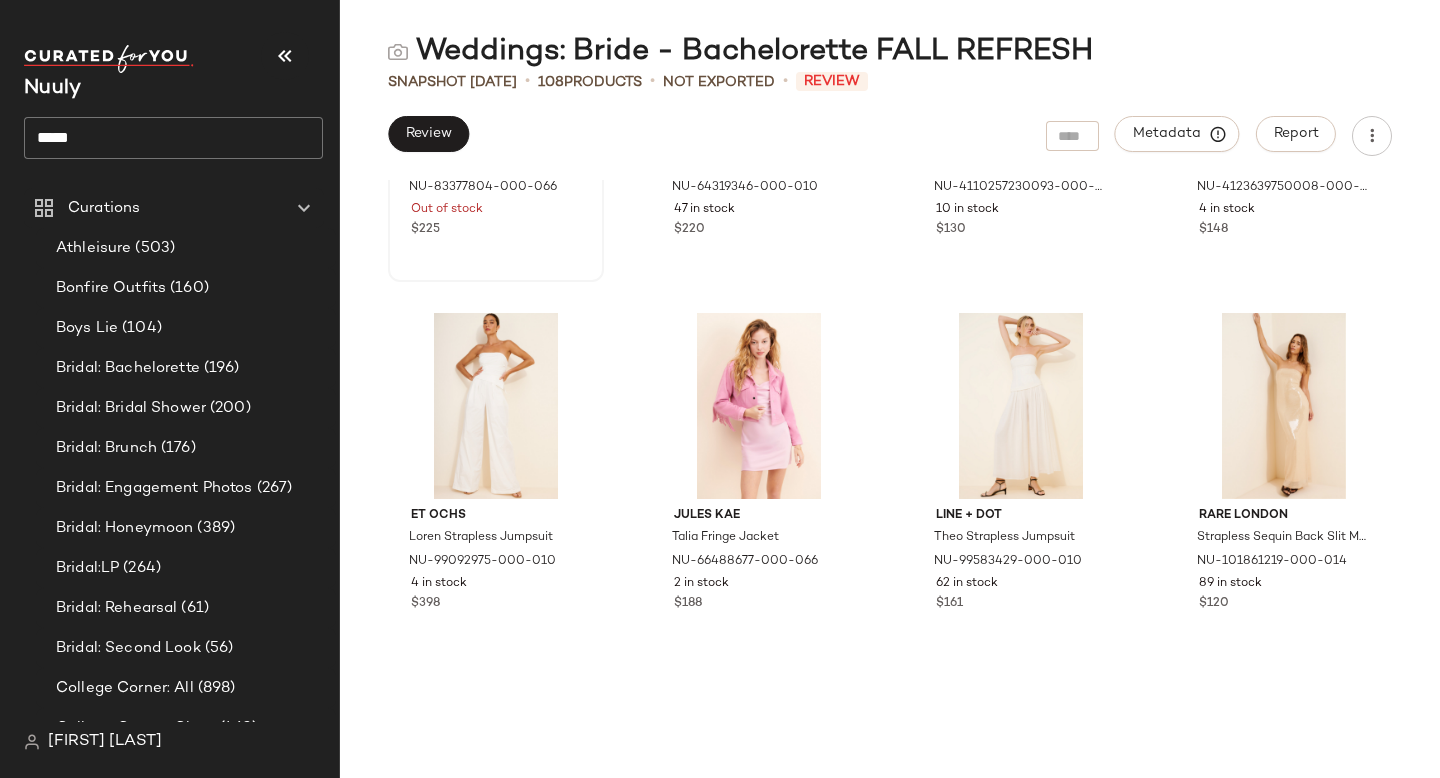 scroll, scrollTop: 2160, scrollLeft: 0, axis: vertical 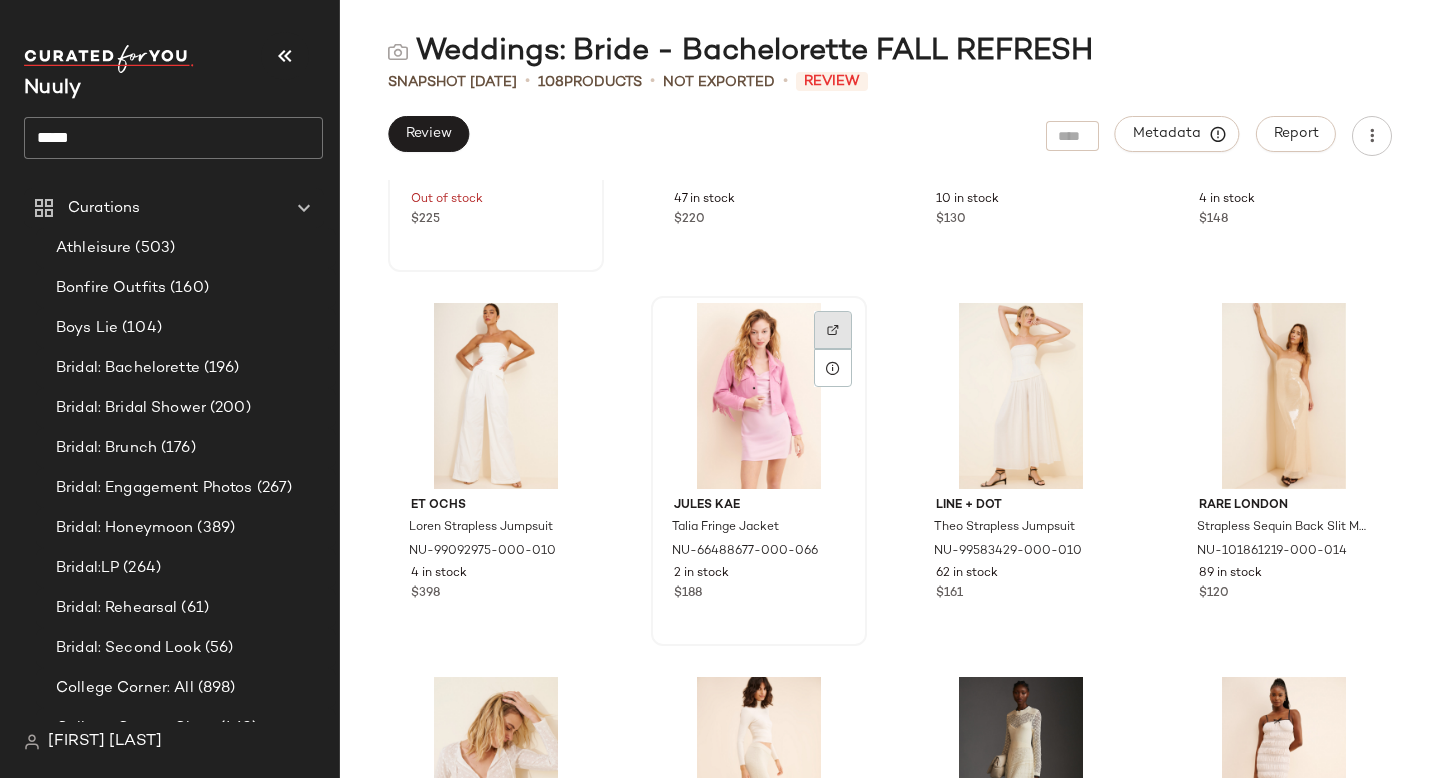 click 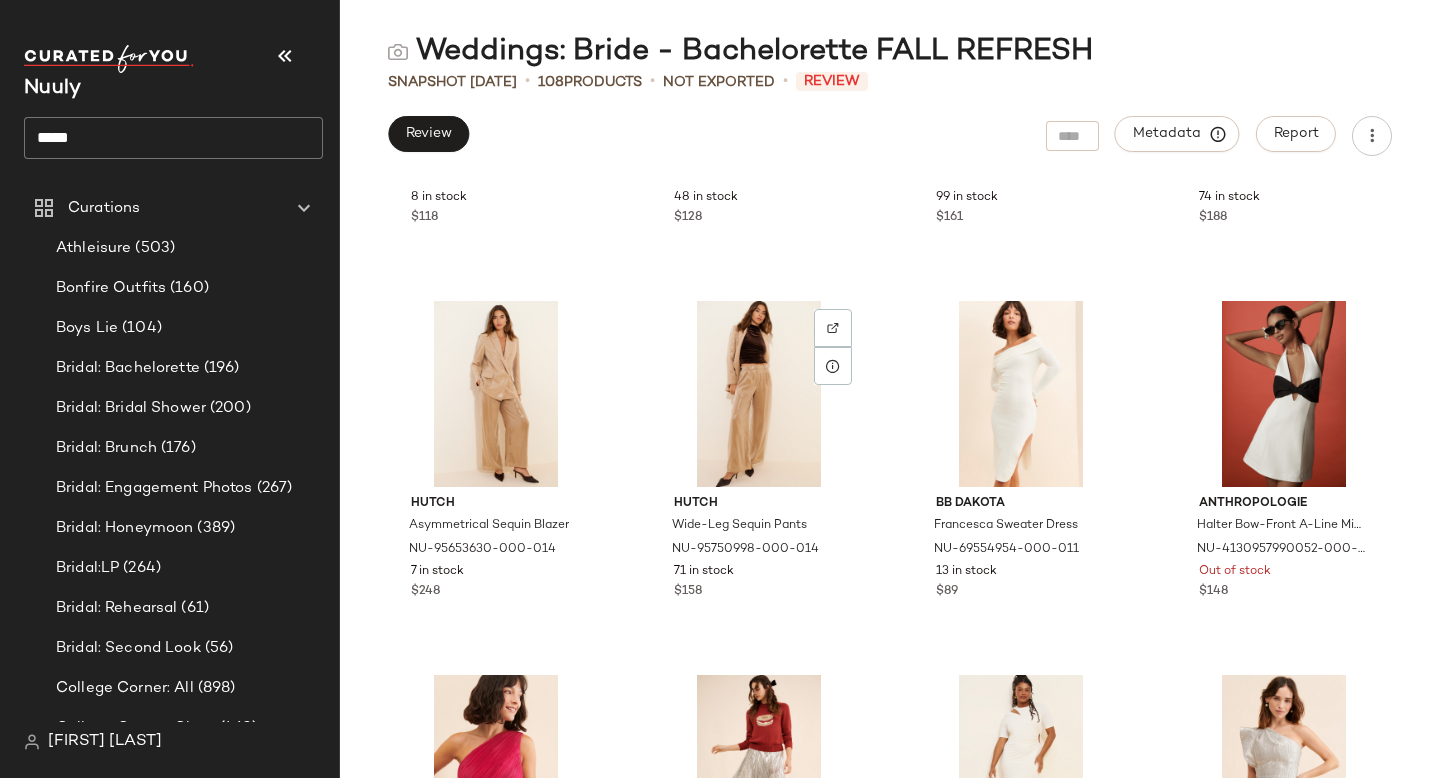 scroll, scrollTop: 3682, scrollLeft: 0, axis: vertical 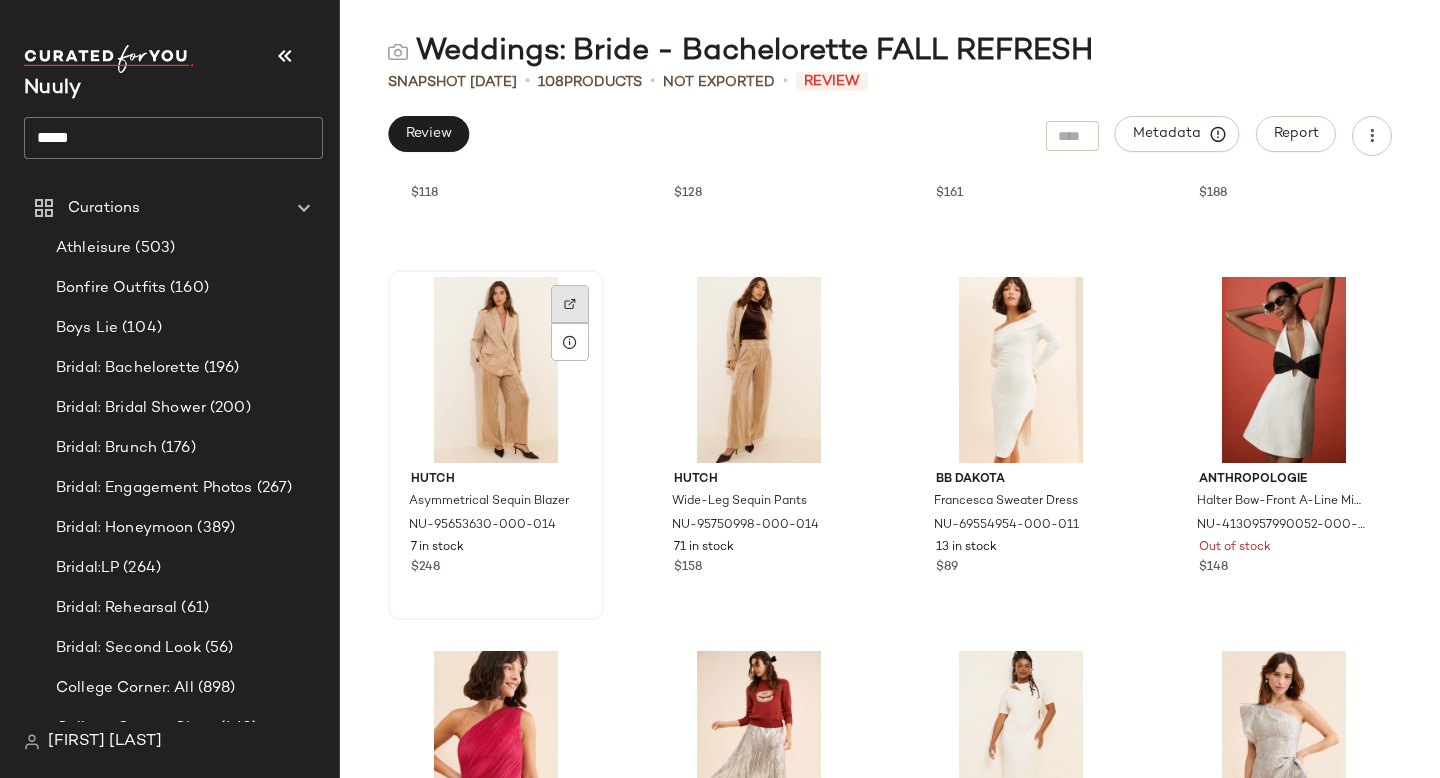 click 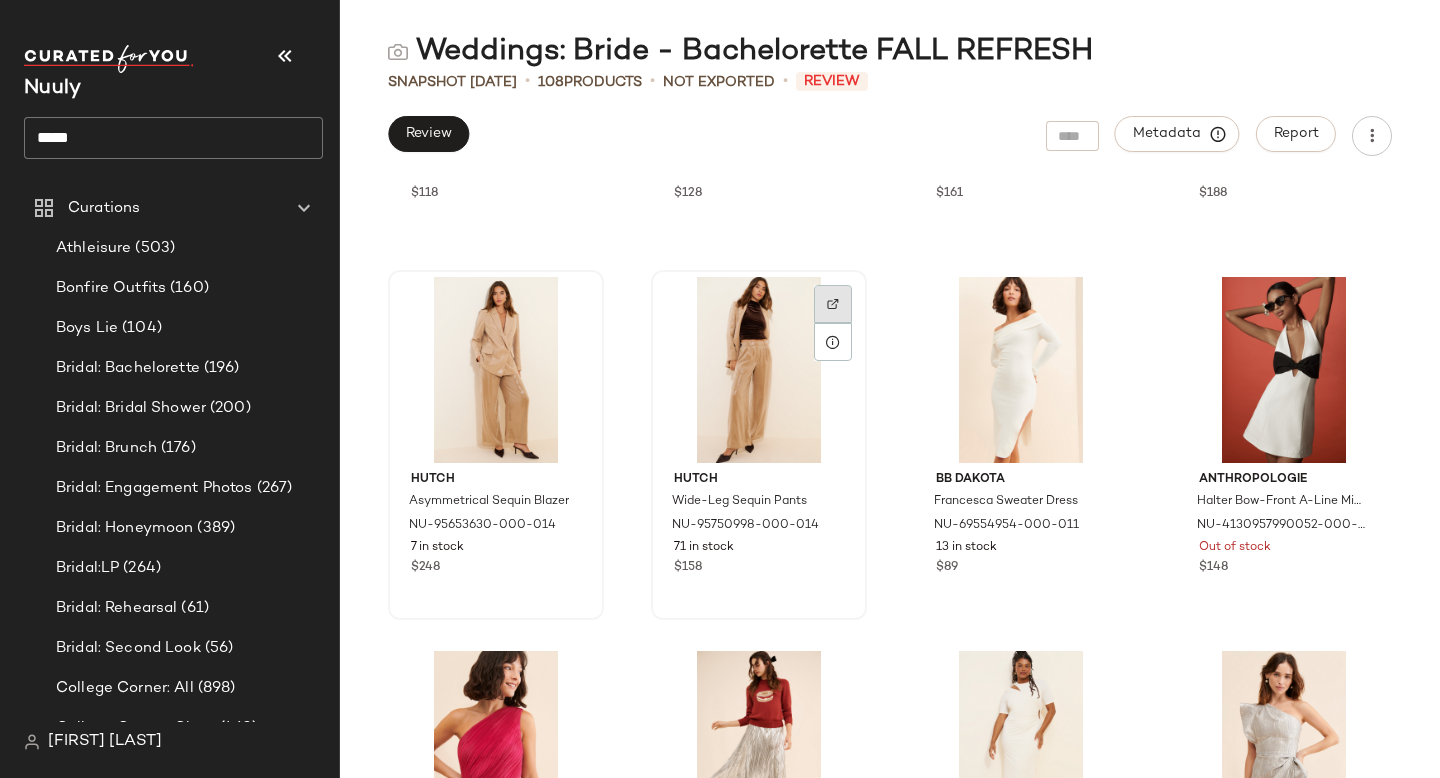 click 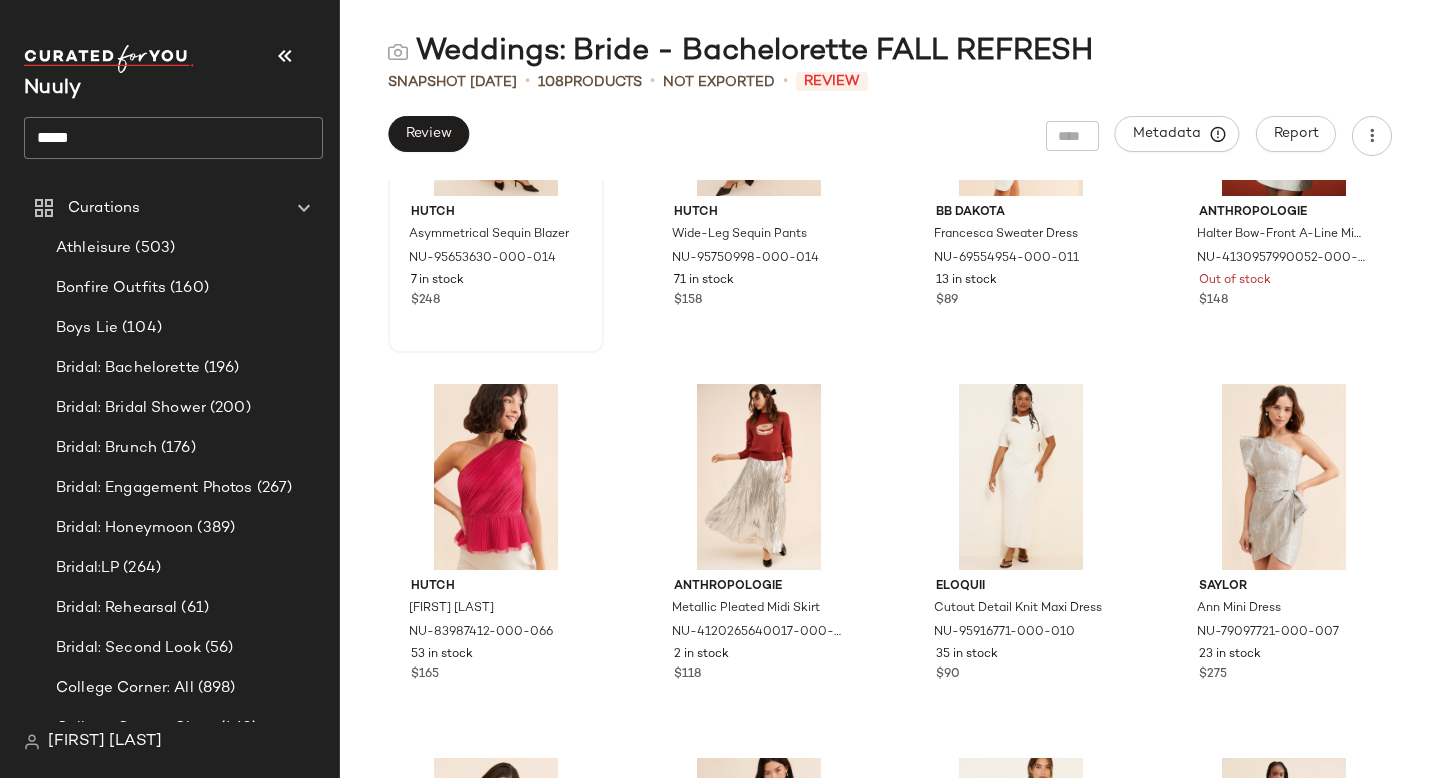 scroll, scrollTop: 3940, scrollLeft: 0, axis: vertical 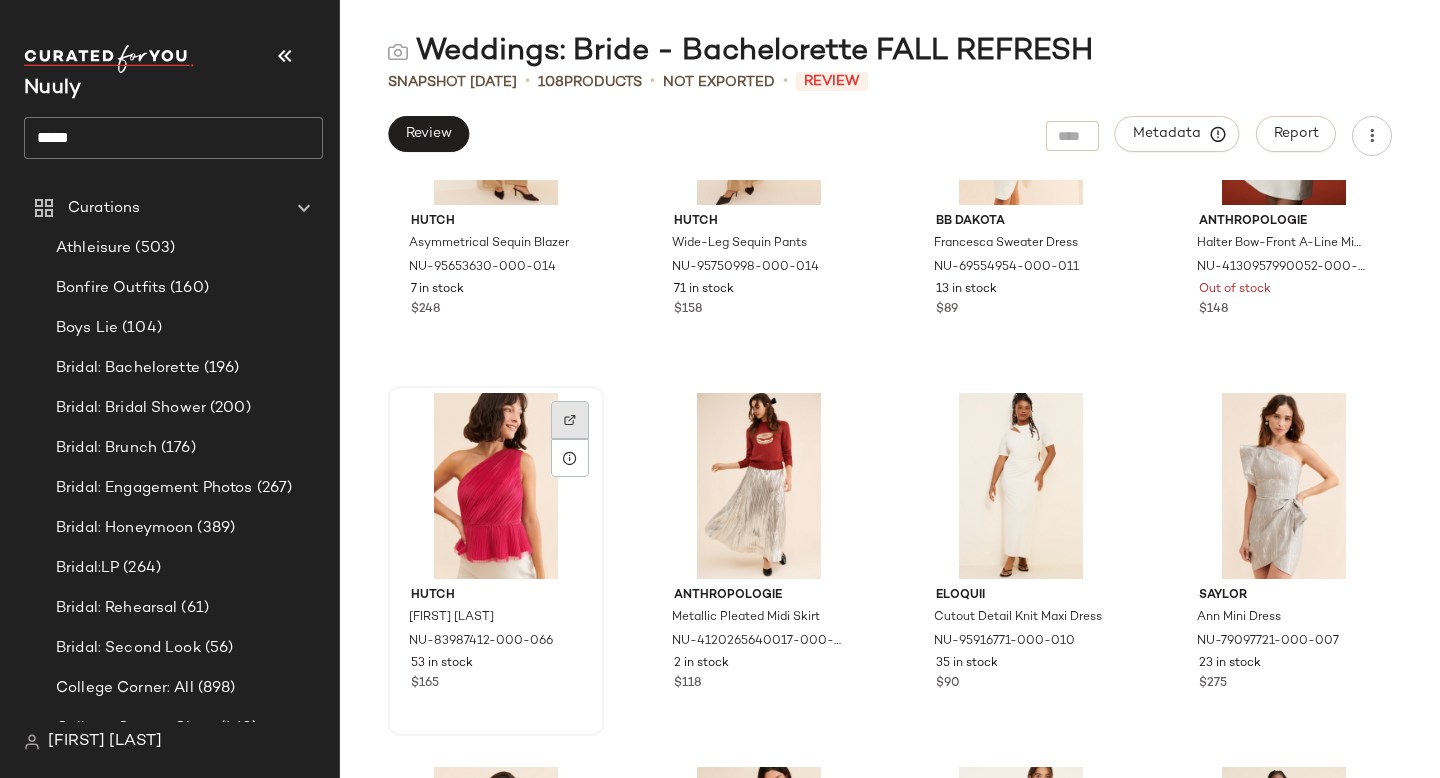 click 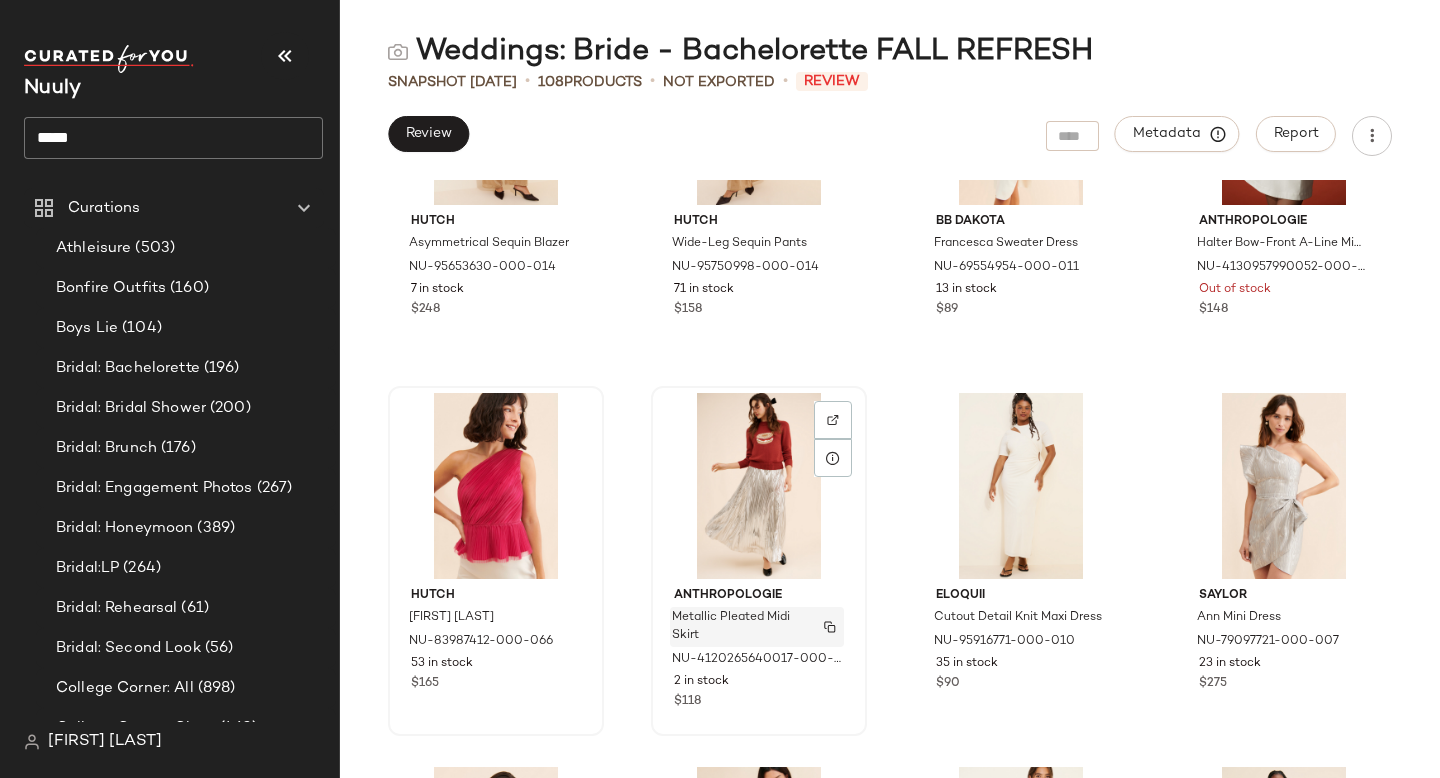 scroll, scrollTop: 3972, scrollLeft: 0, axis: vertical 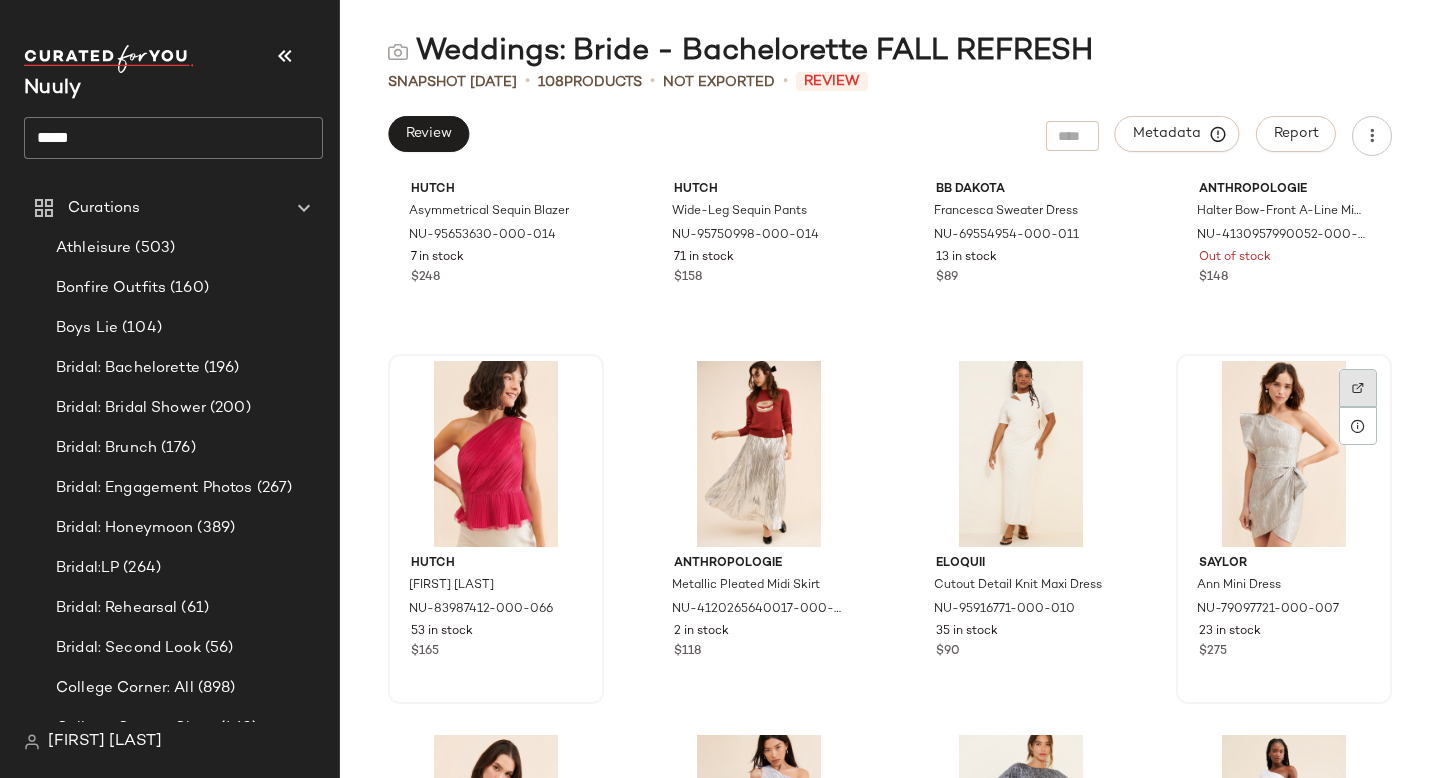 click 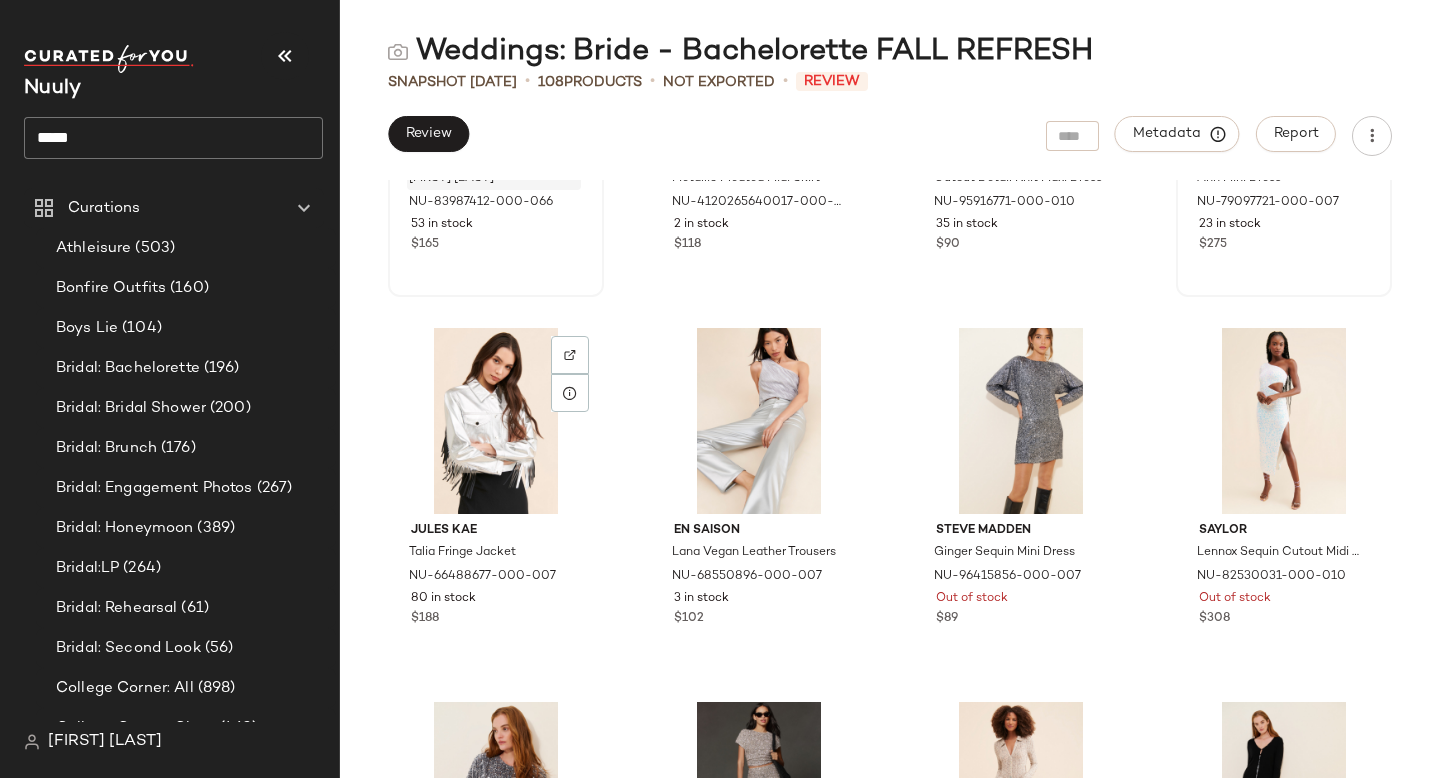 scroll, scrollTop: 4388, scrollLeft: 0, axis: vertical 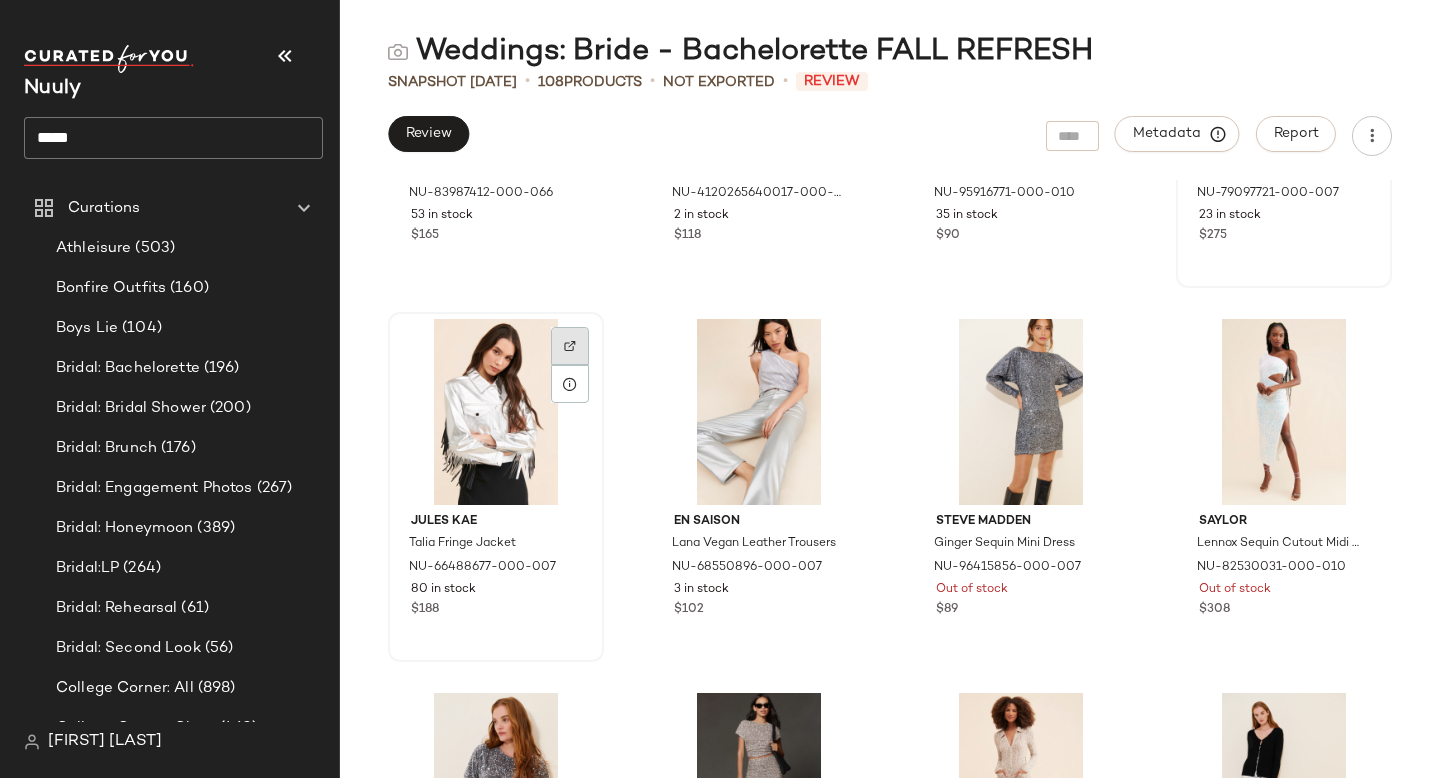 click 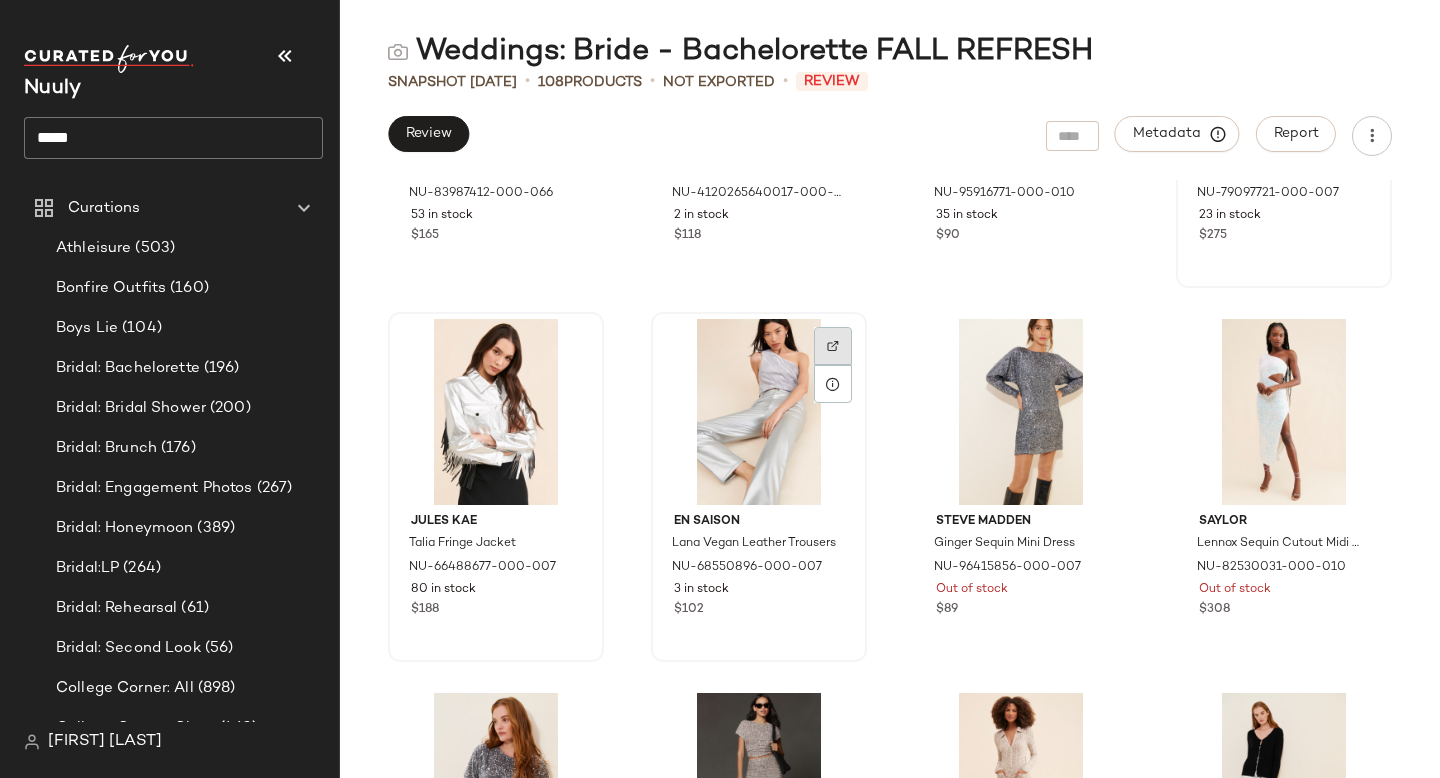 click 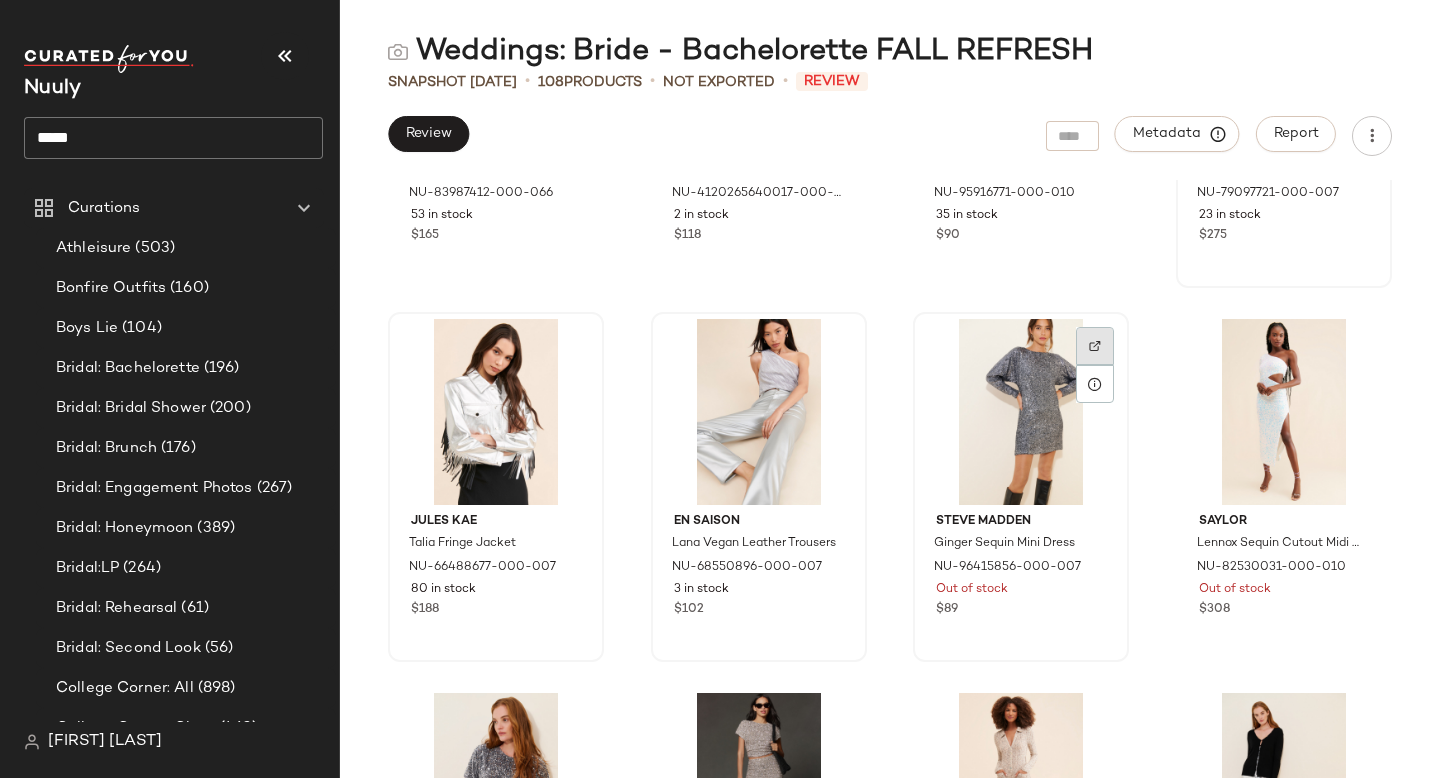 click 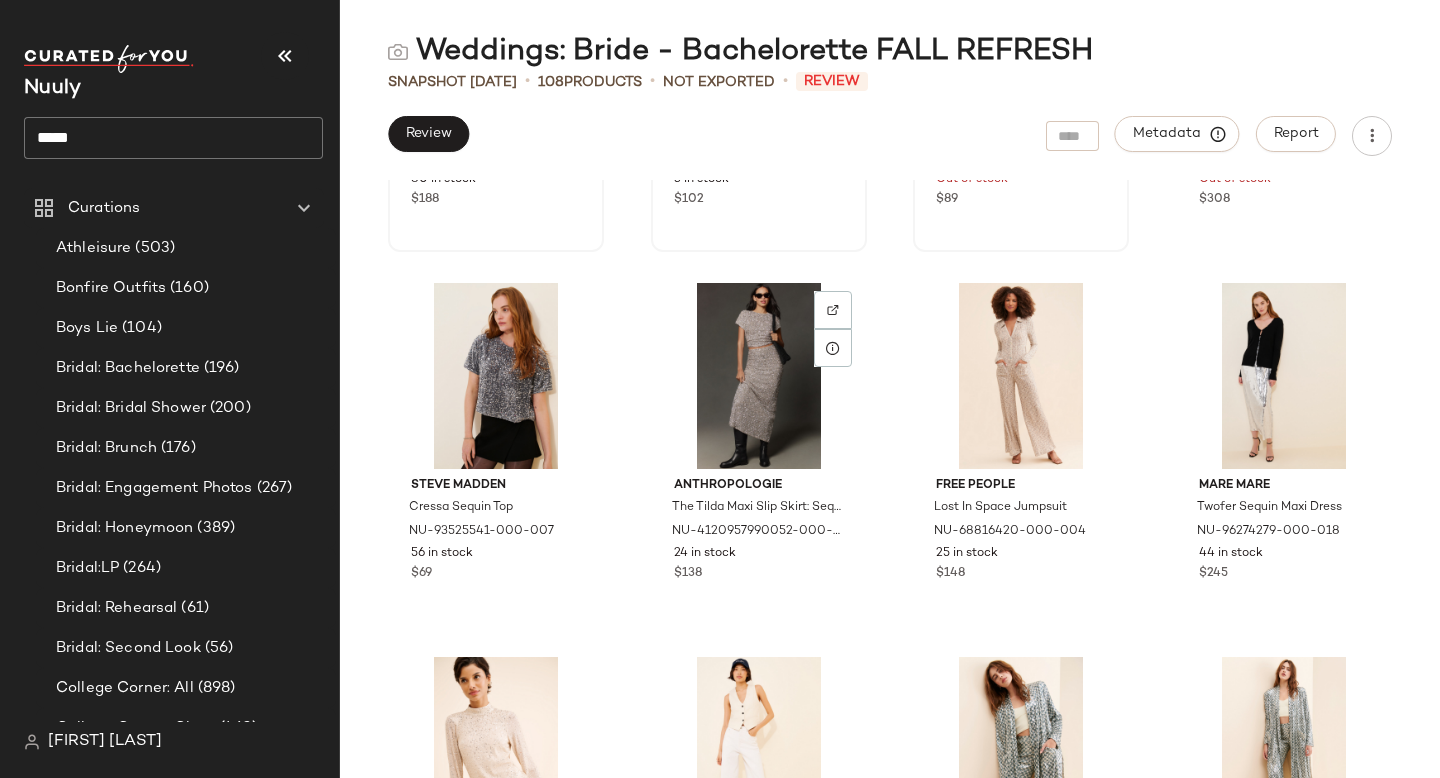 scroll, scrollTop: 4800, scrollLeft: 0, axis: vertical 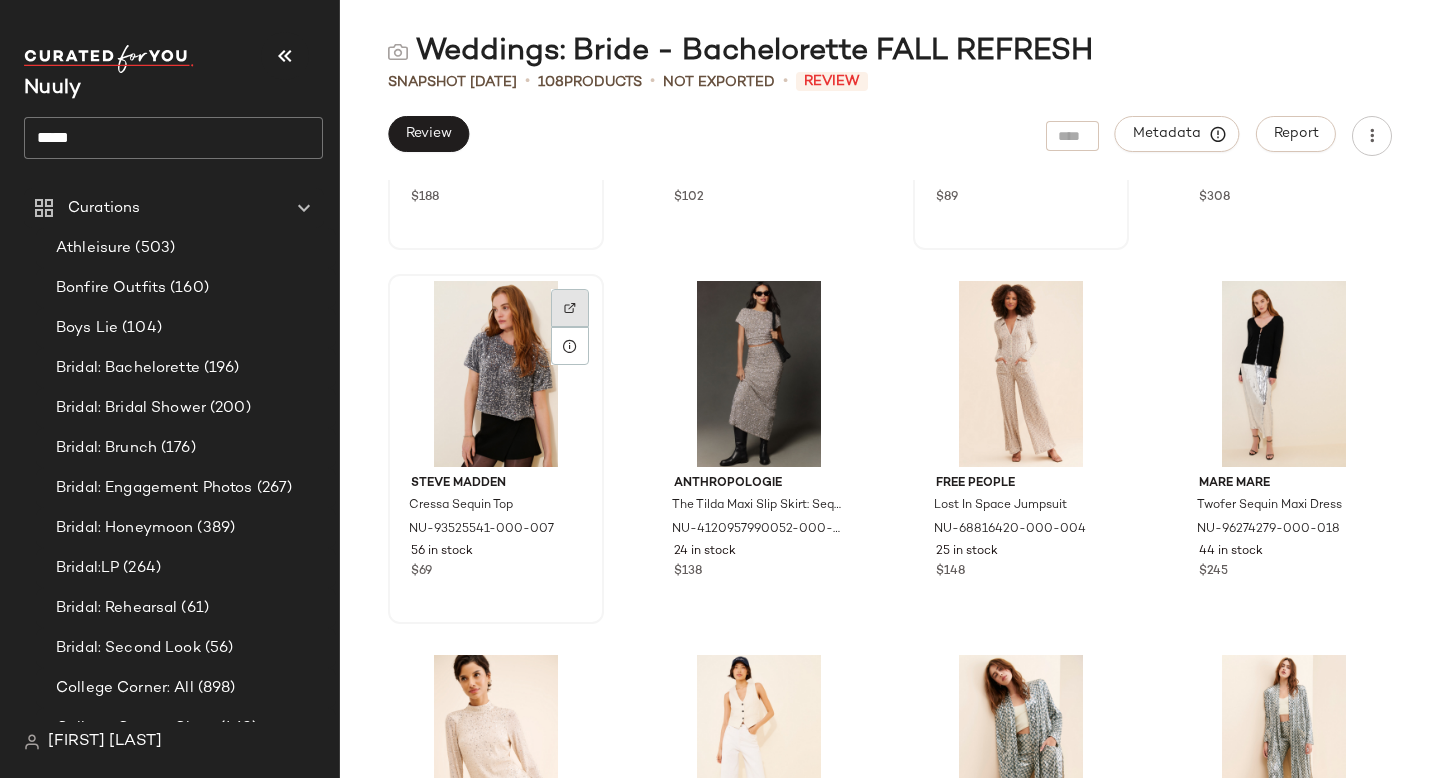 click 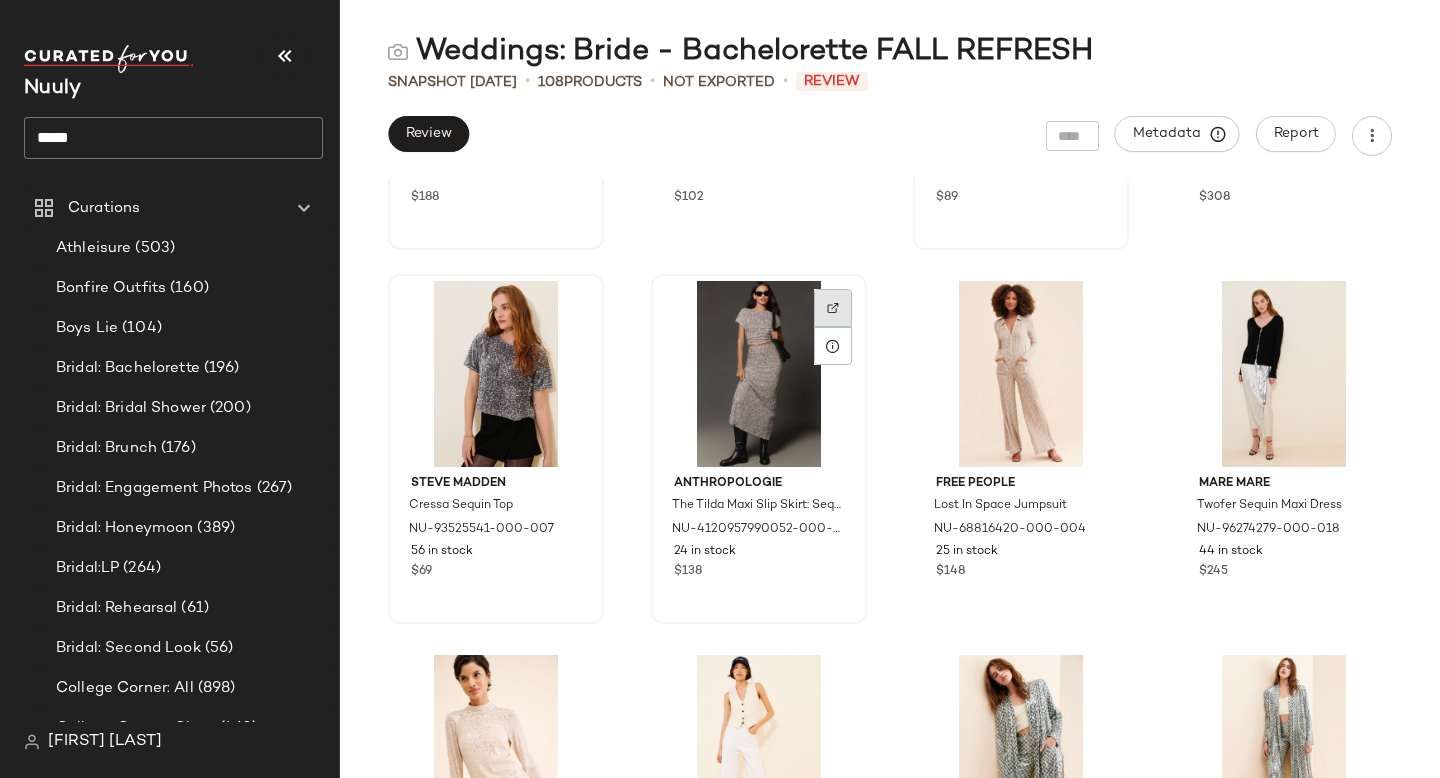 click 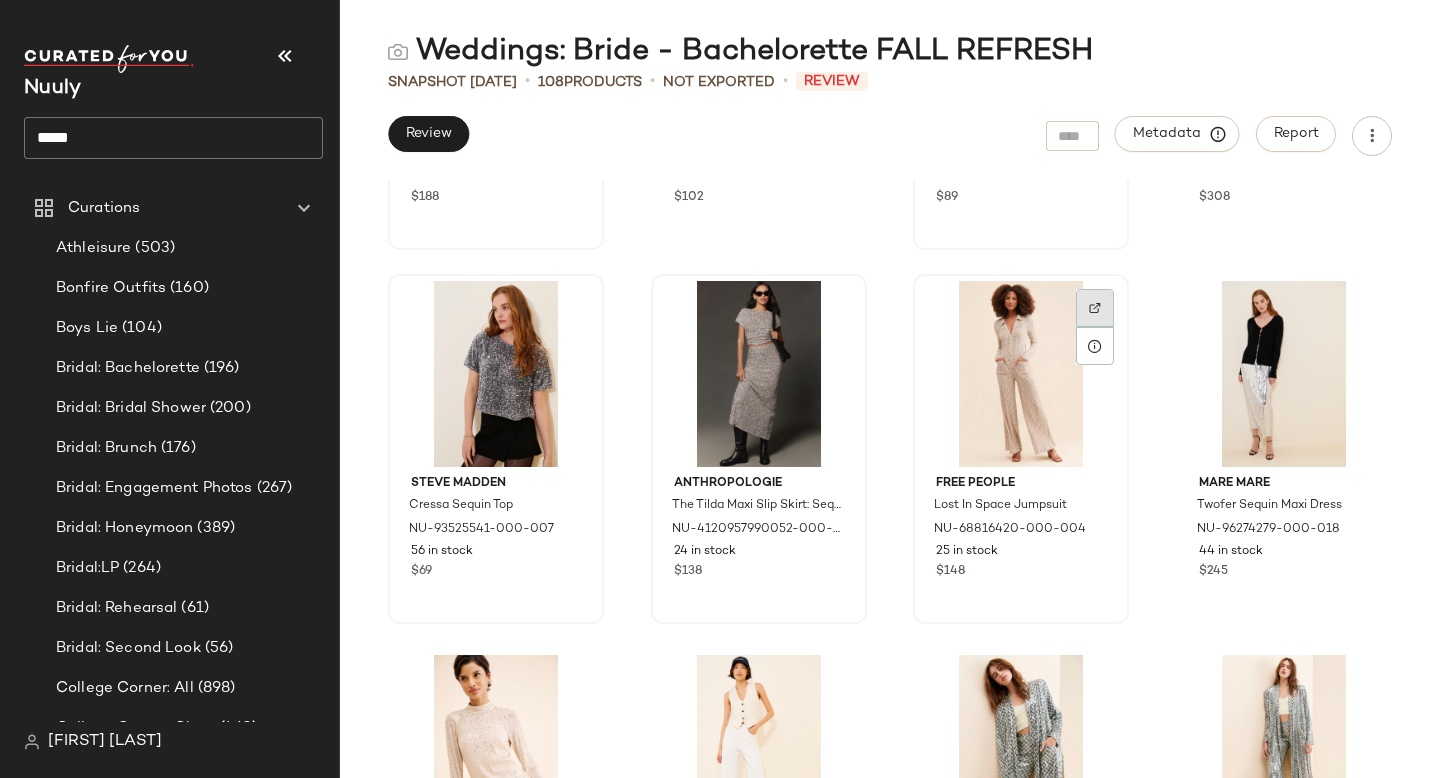 click 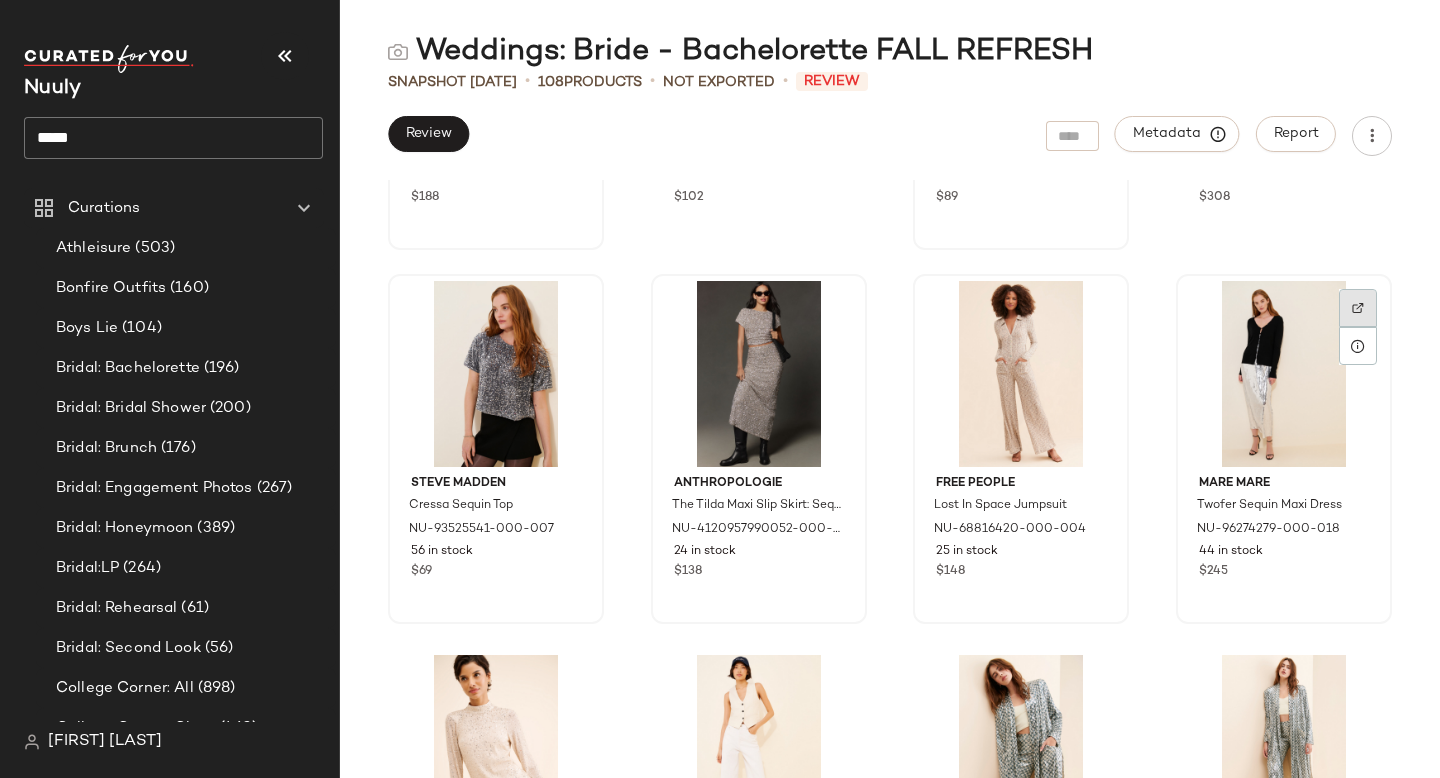 click 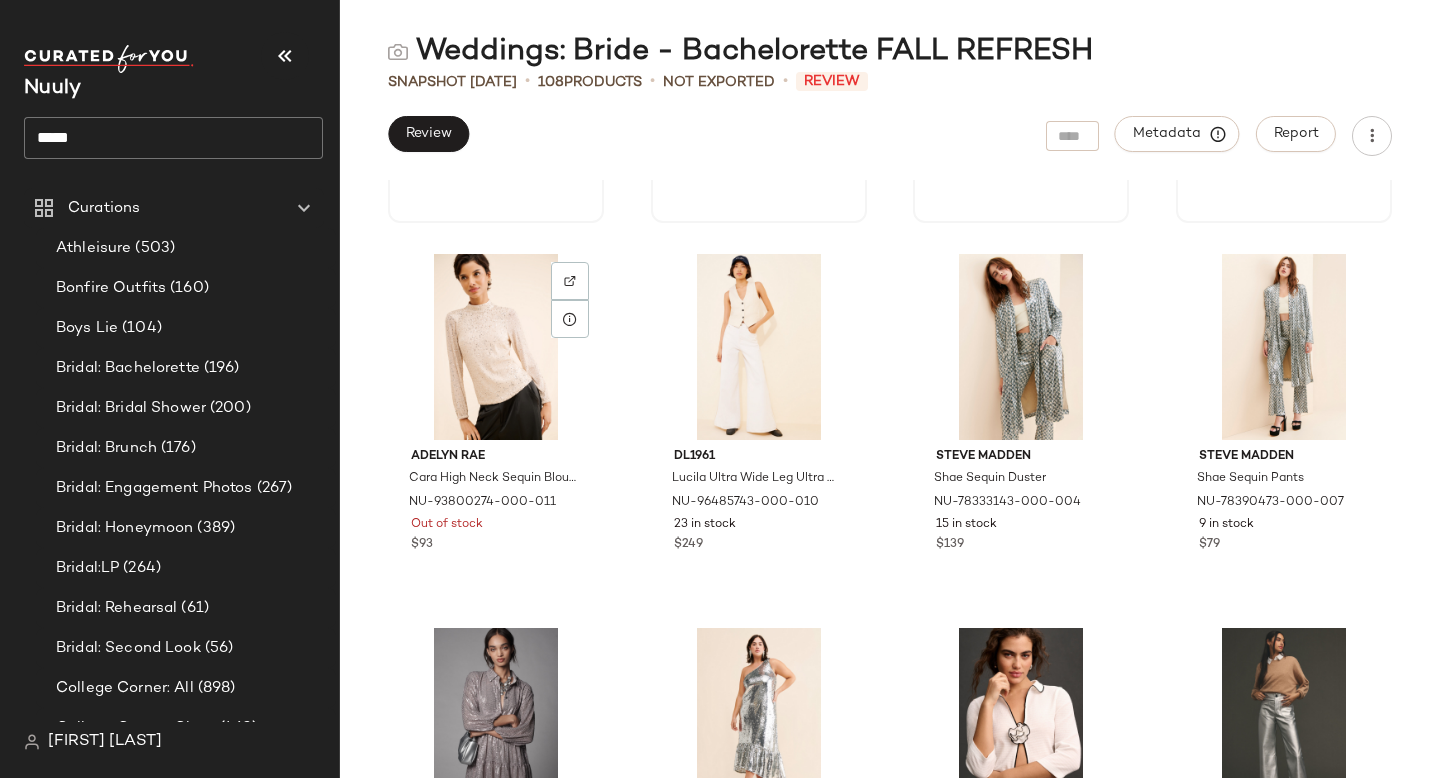scroll, scrollTop: 5203, scrollLeft: 0, axis: vertical 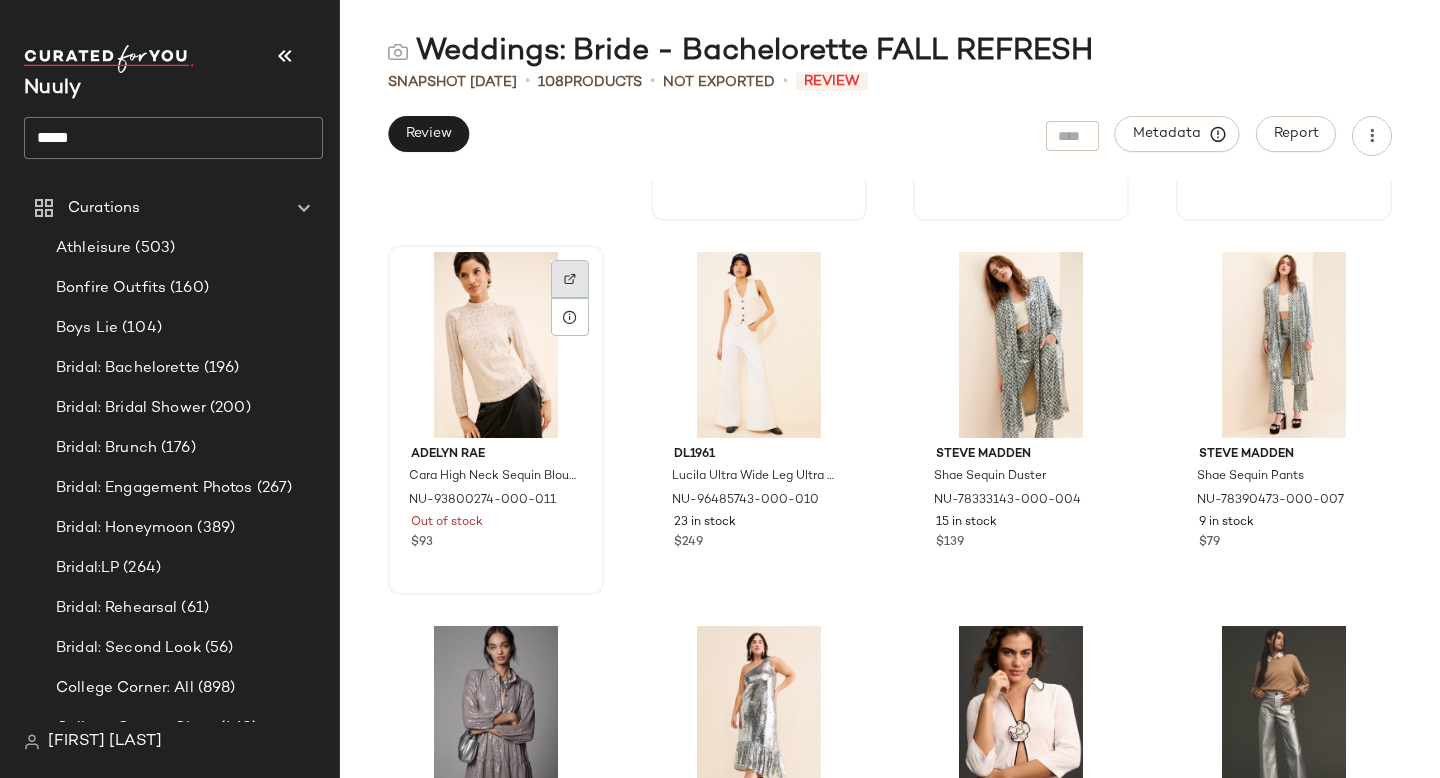 click 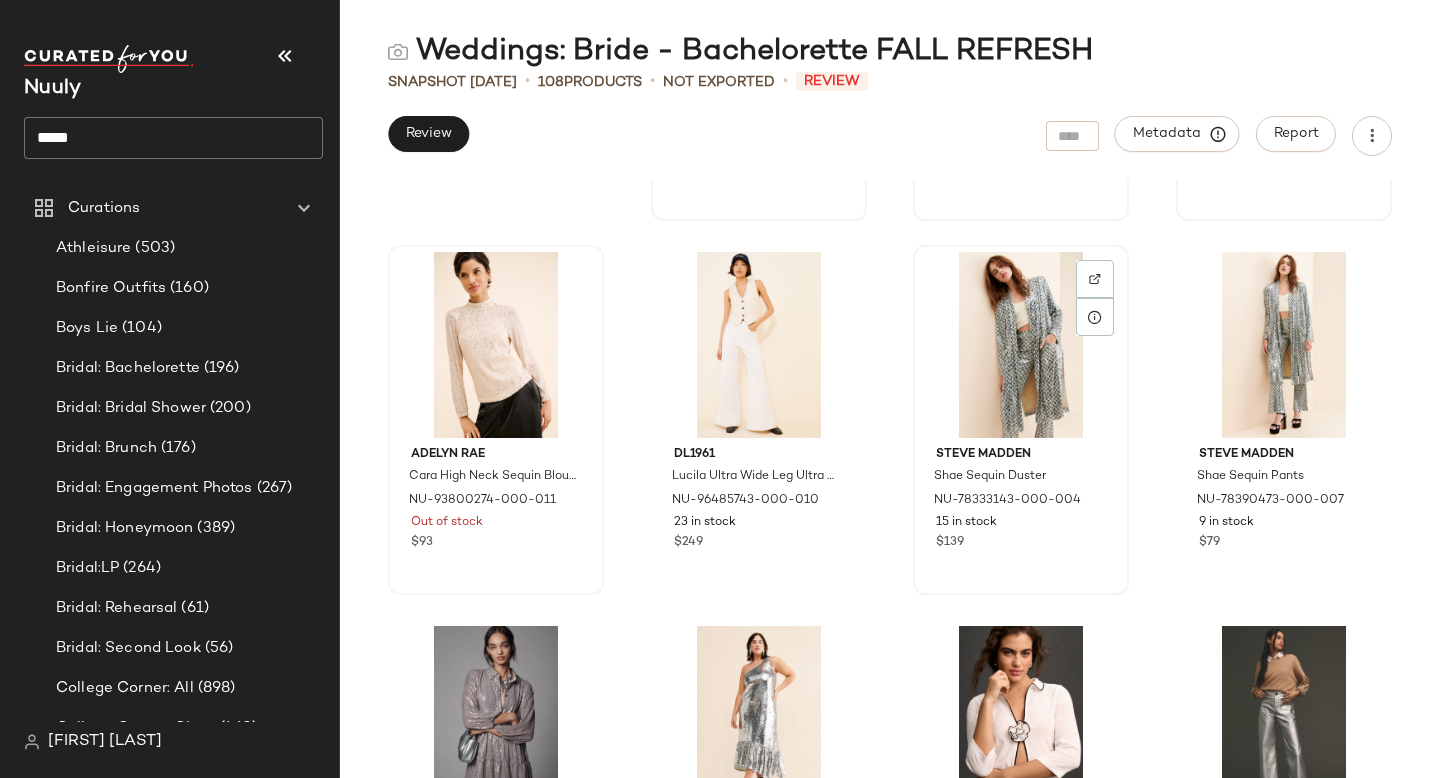 click 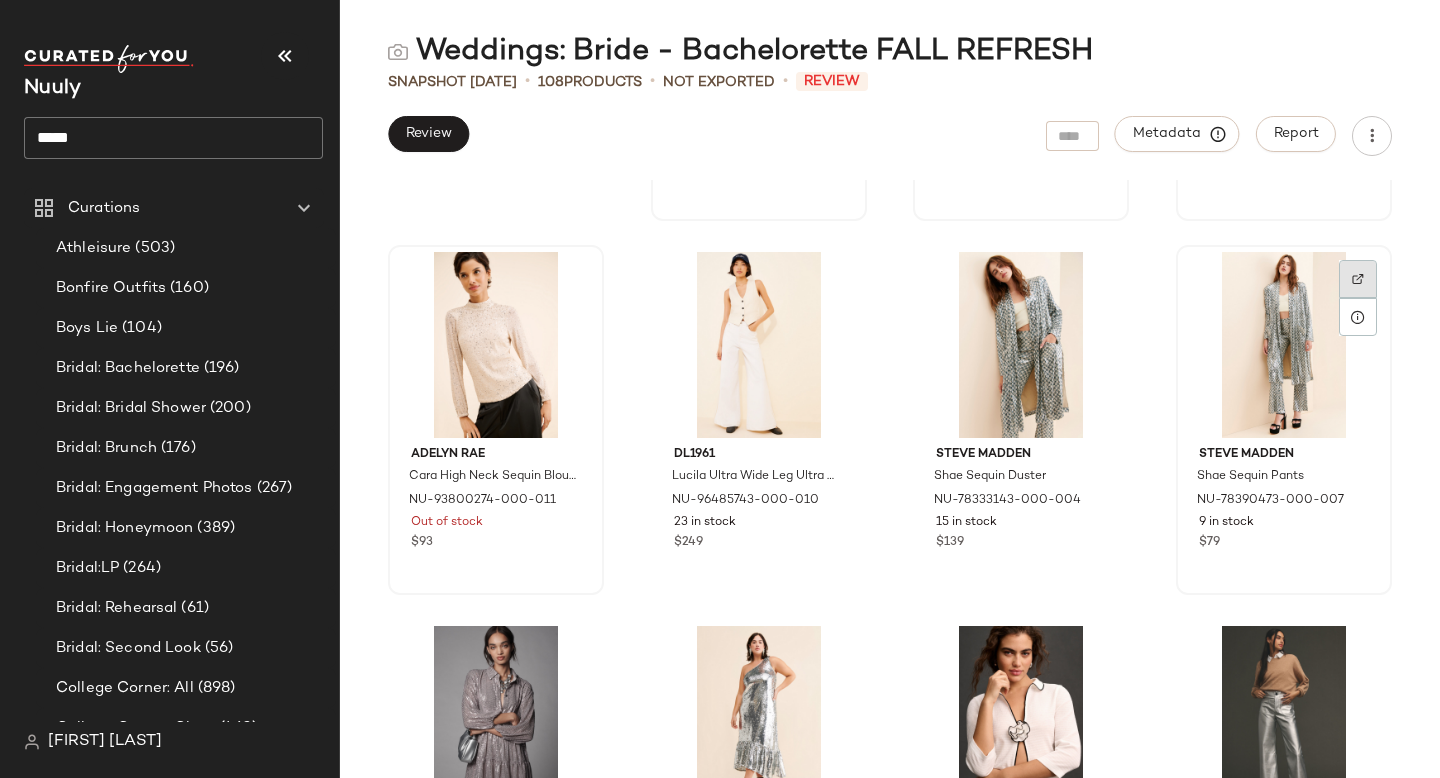 click 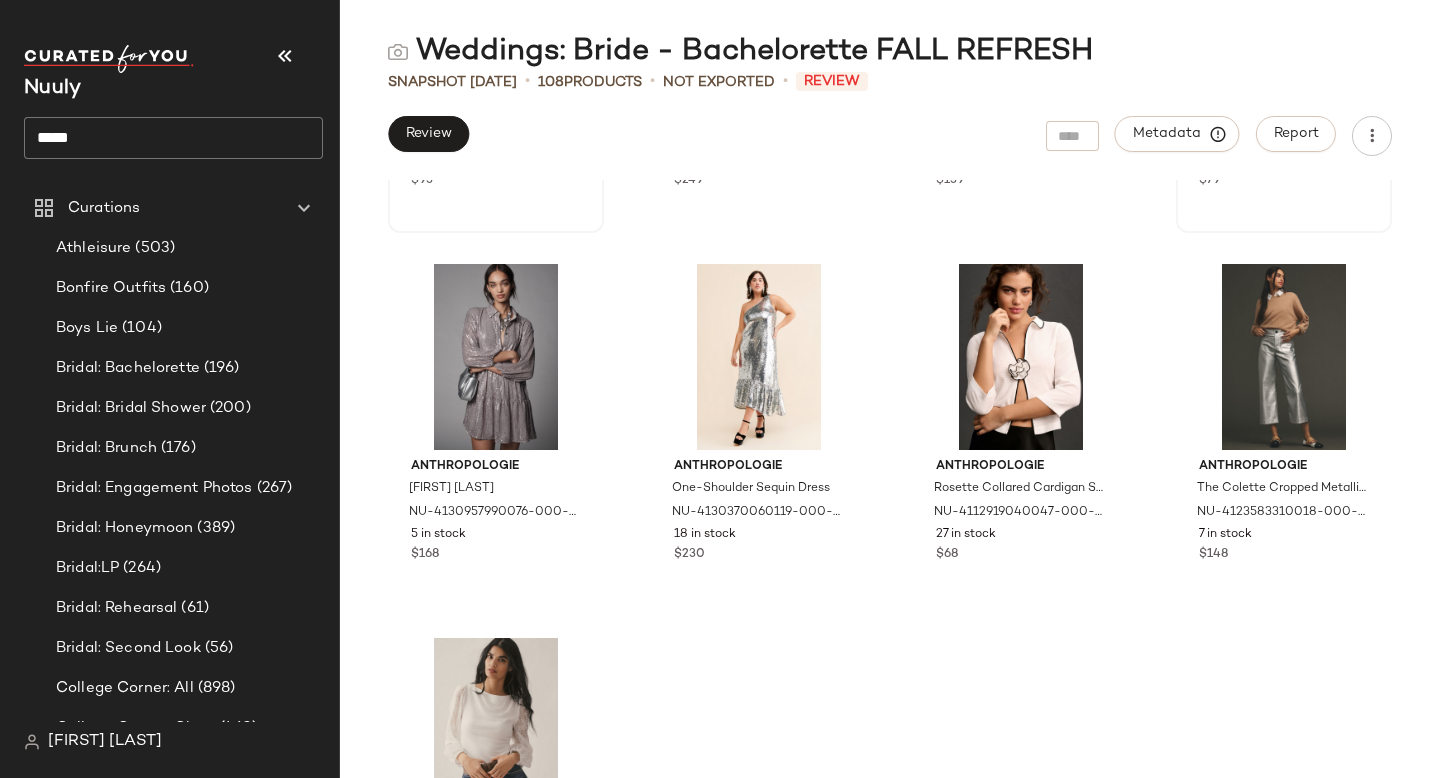 scroll, scrollTop: 5566, scrollLeft: 0, axis: vertical 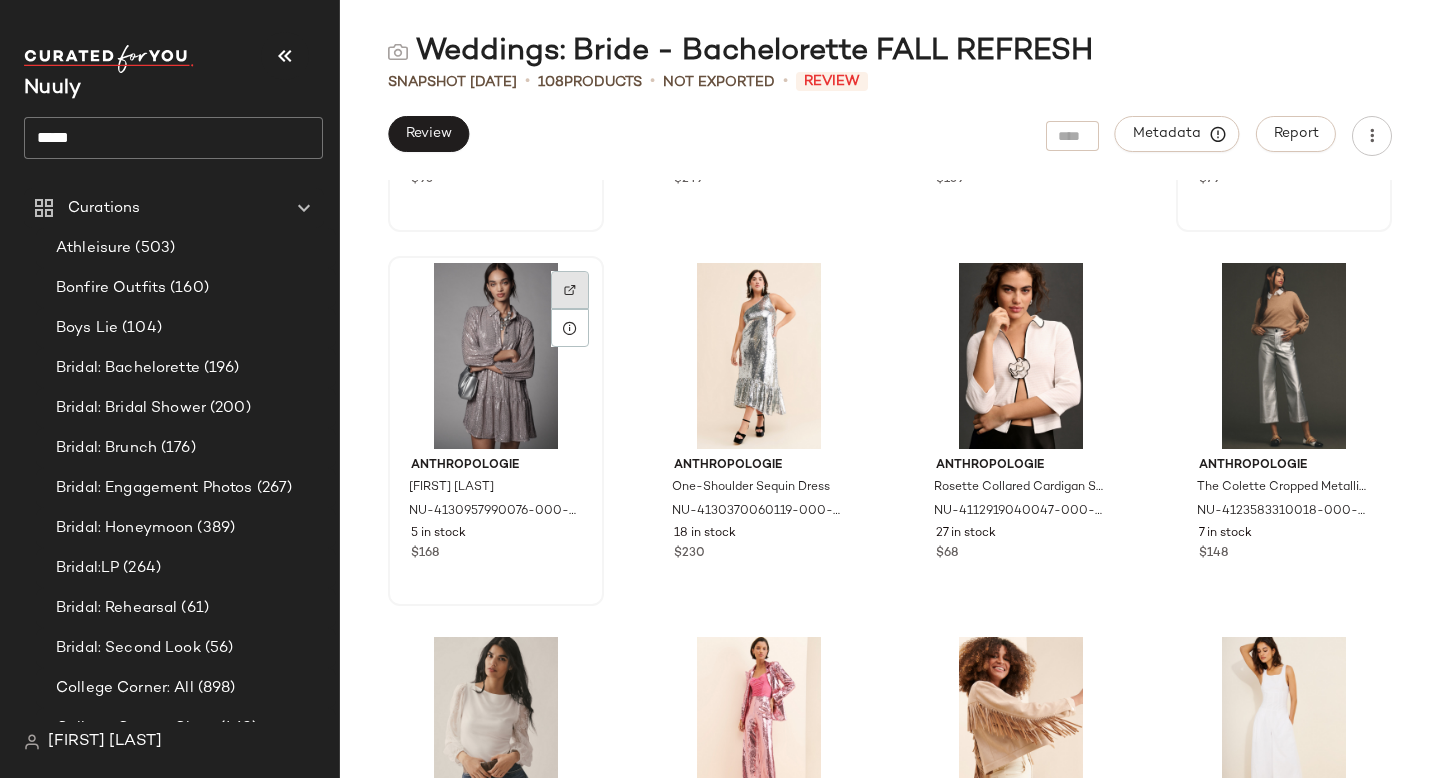 click 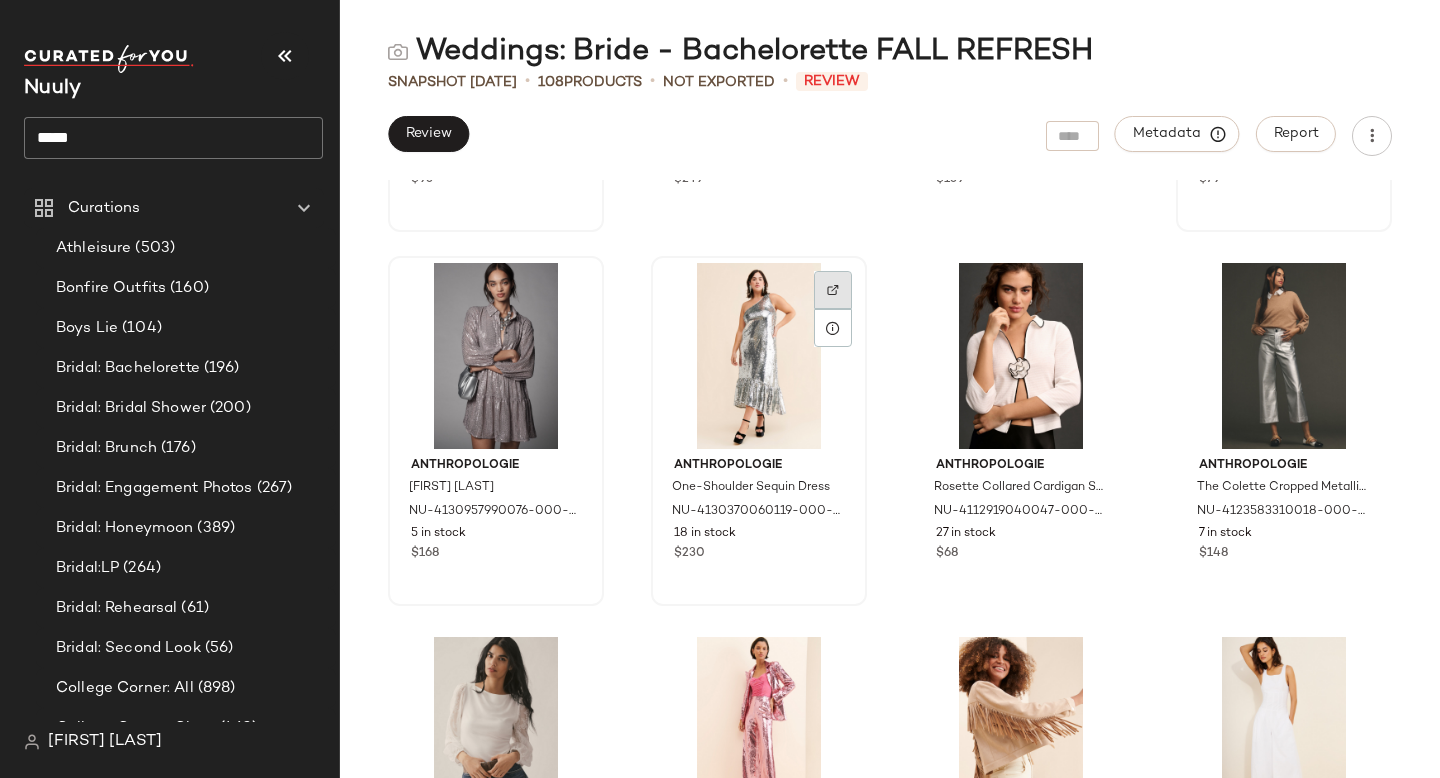 click 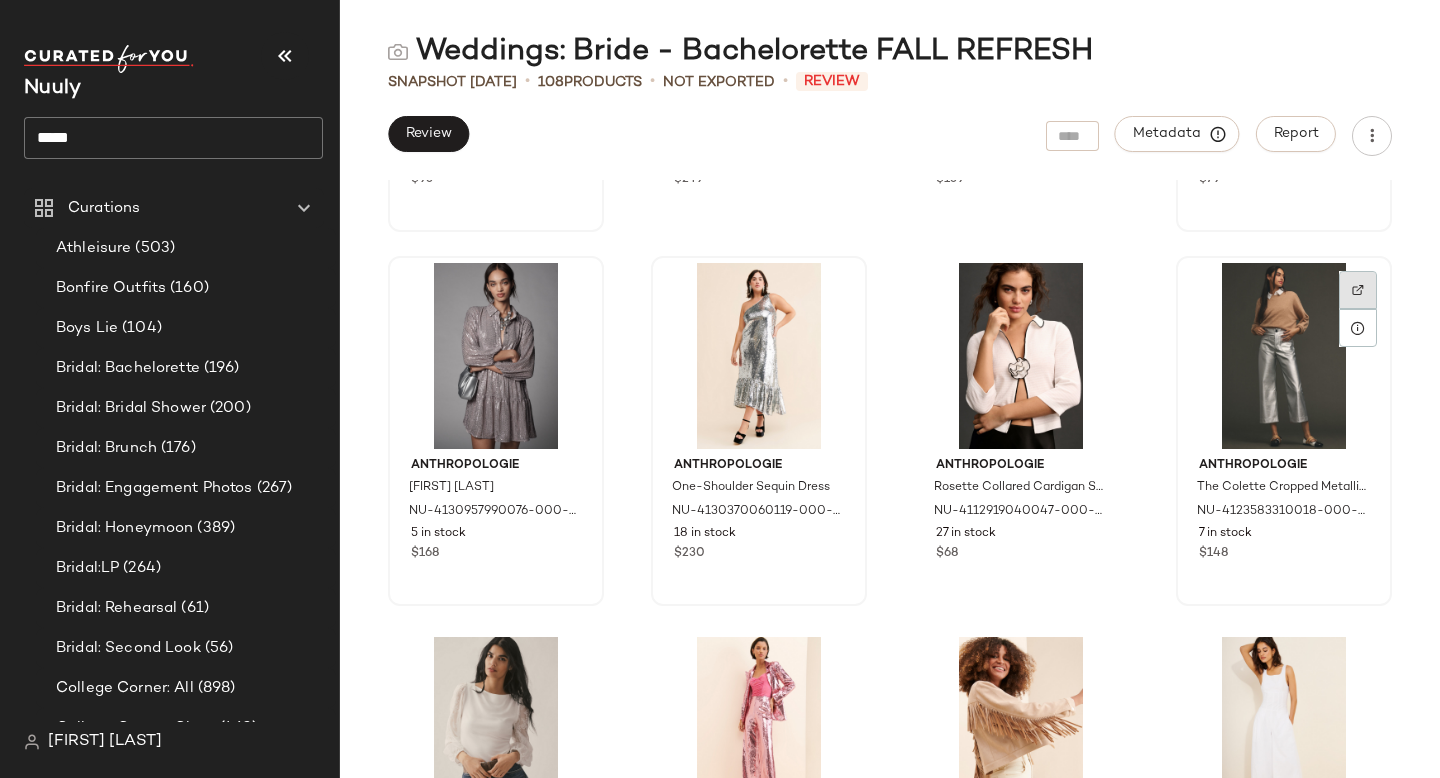 click 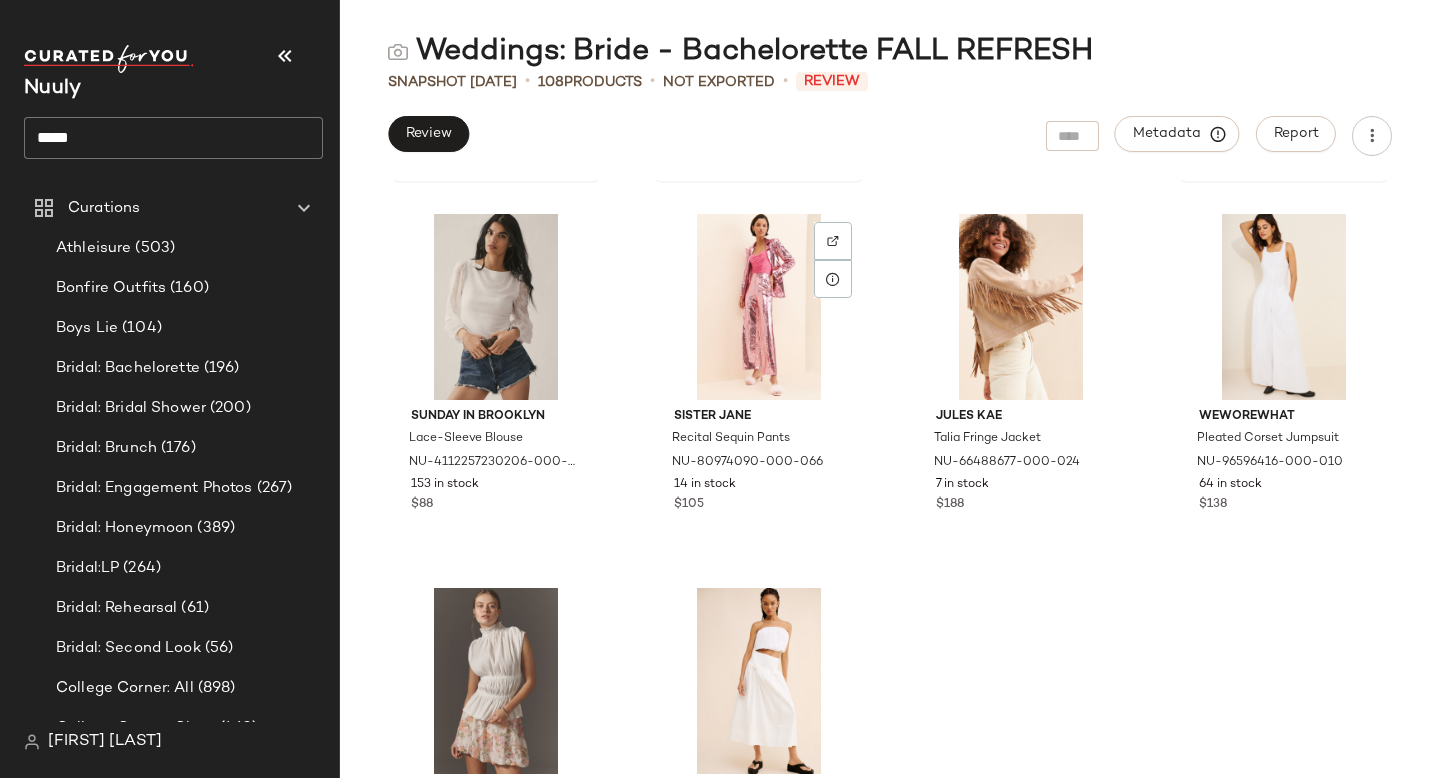 scroll, scrollTop: 5991, scrollLeft: 0, axis: vertical 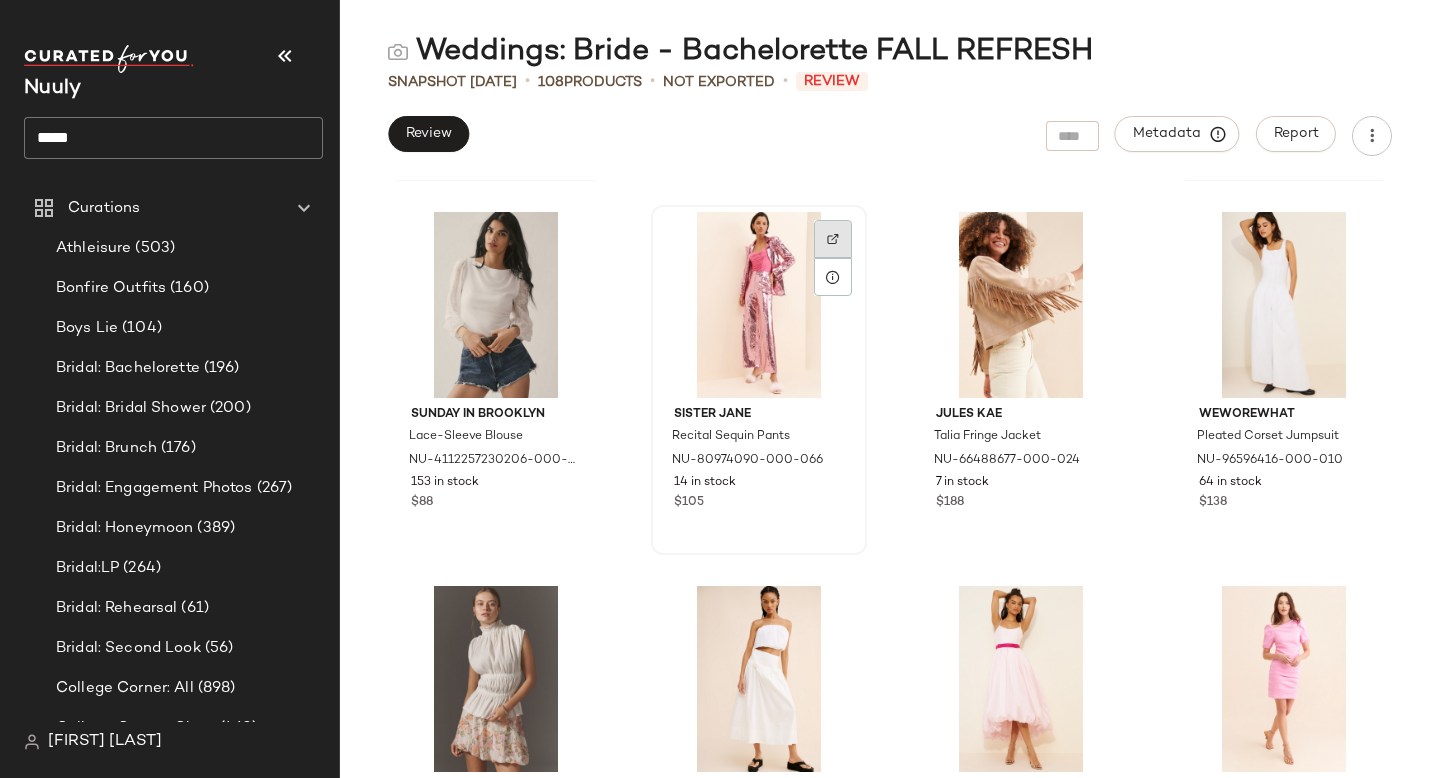 click 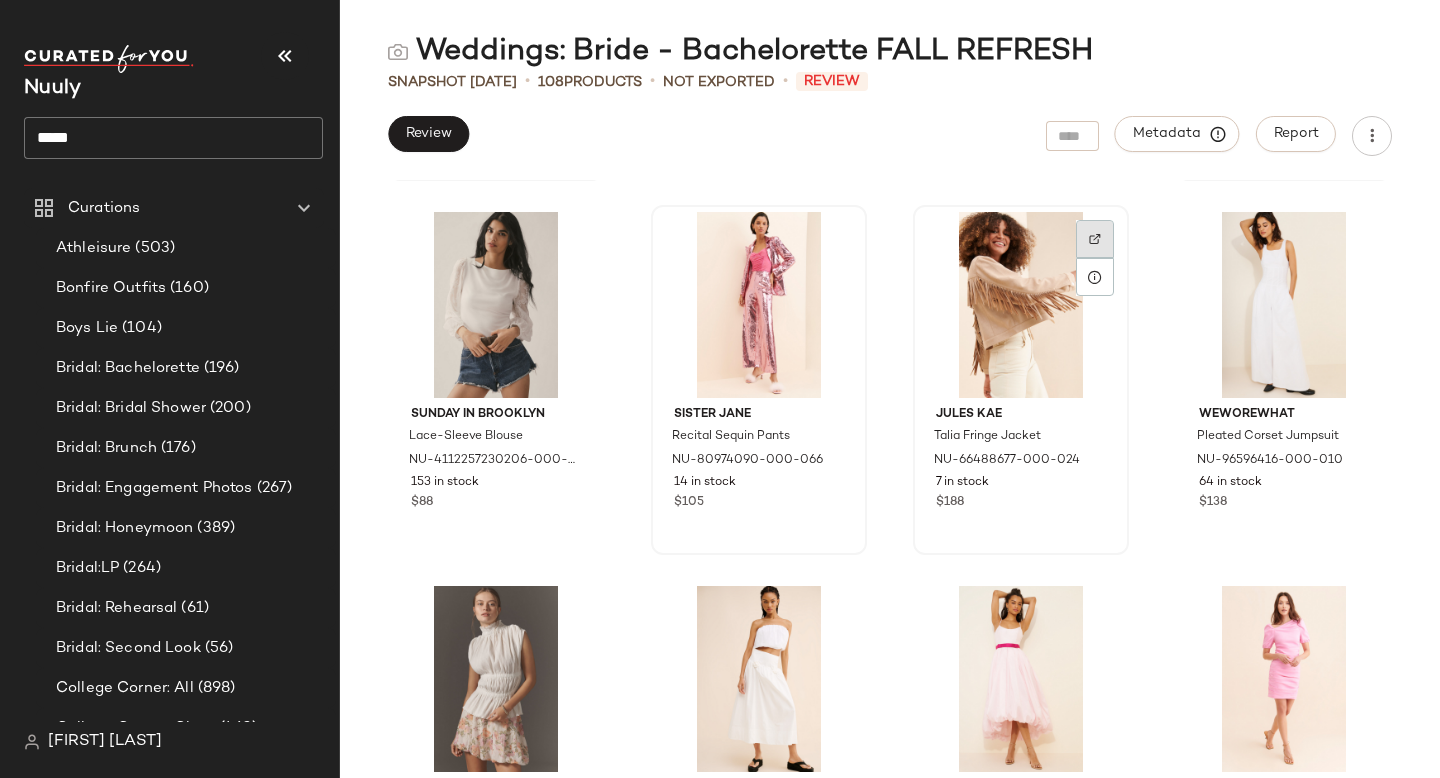click 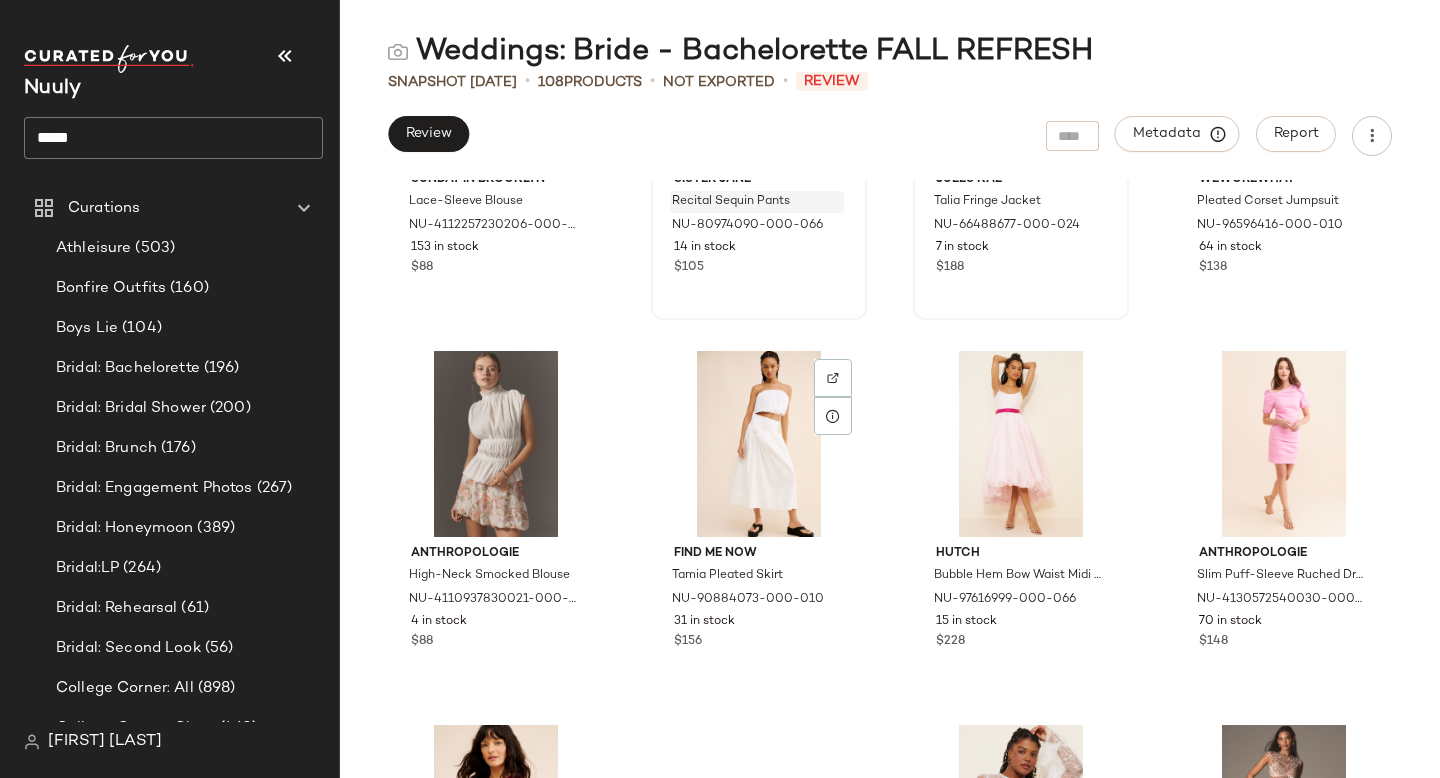scroll, scrollTop: 6321, scrollLeft: 0, axis: vertical 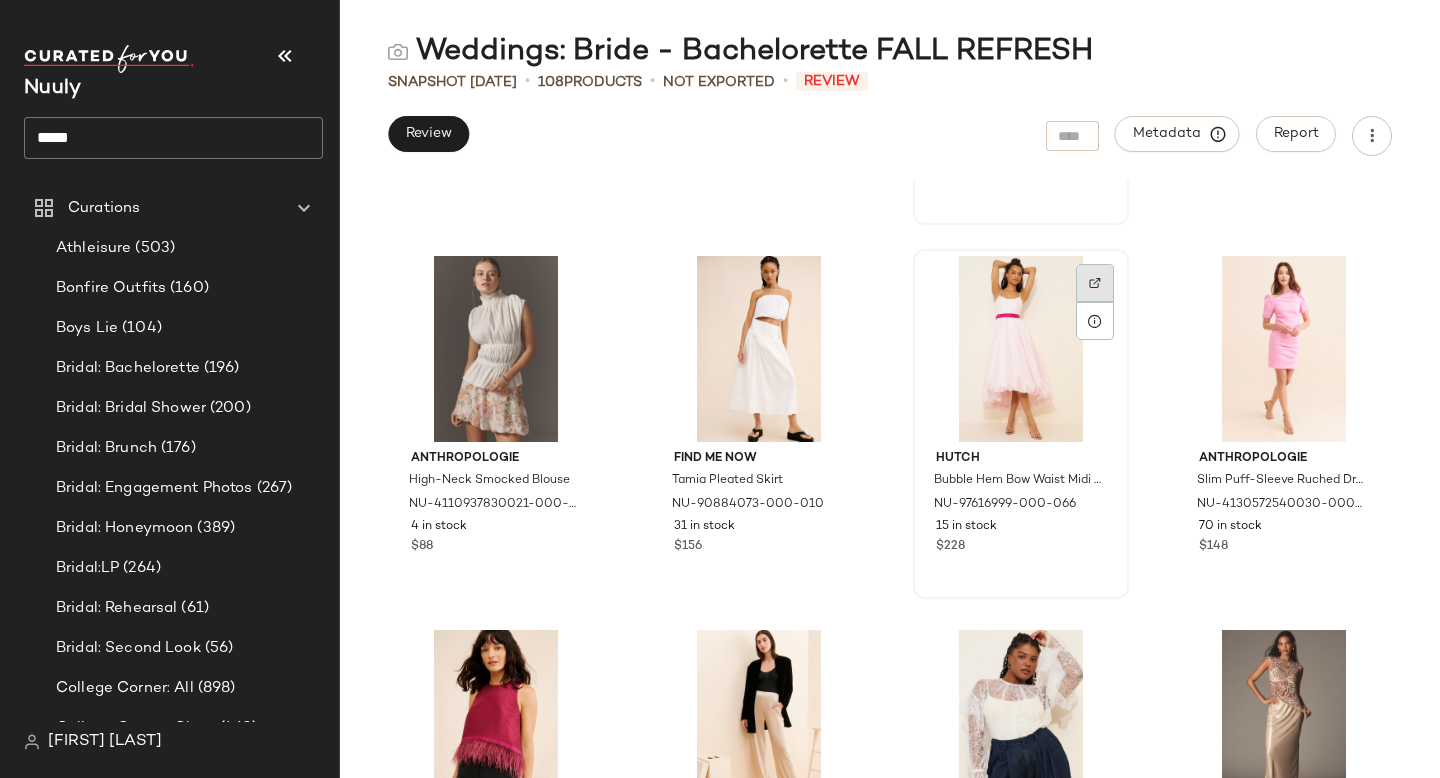 click 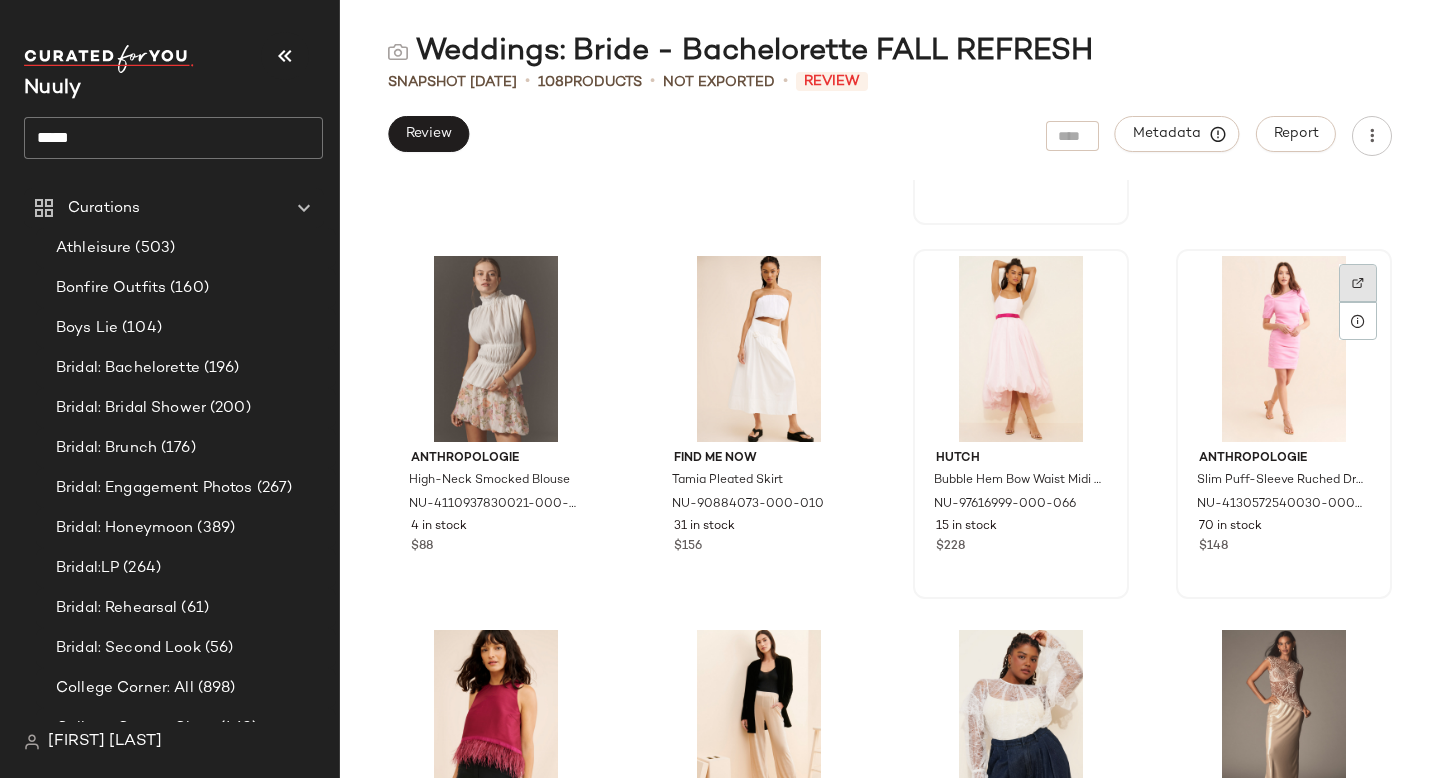click 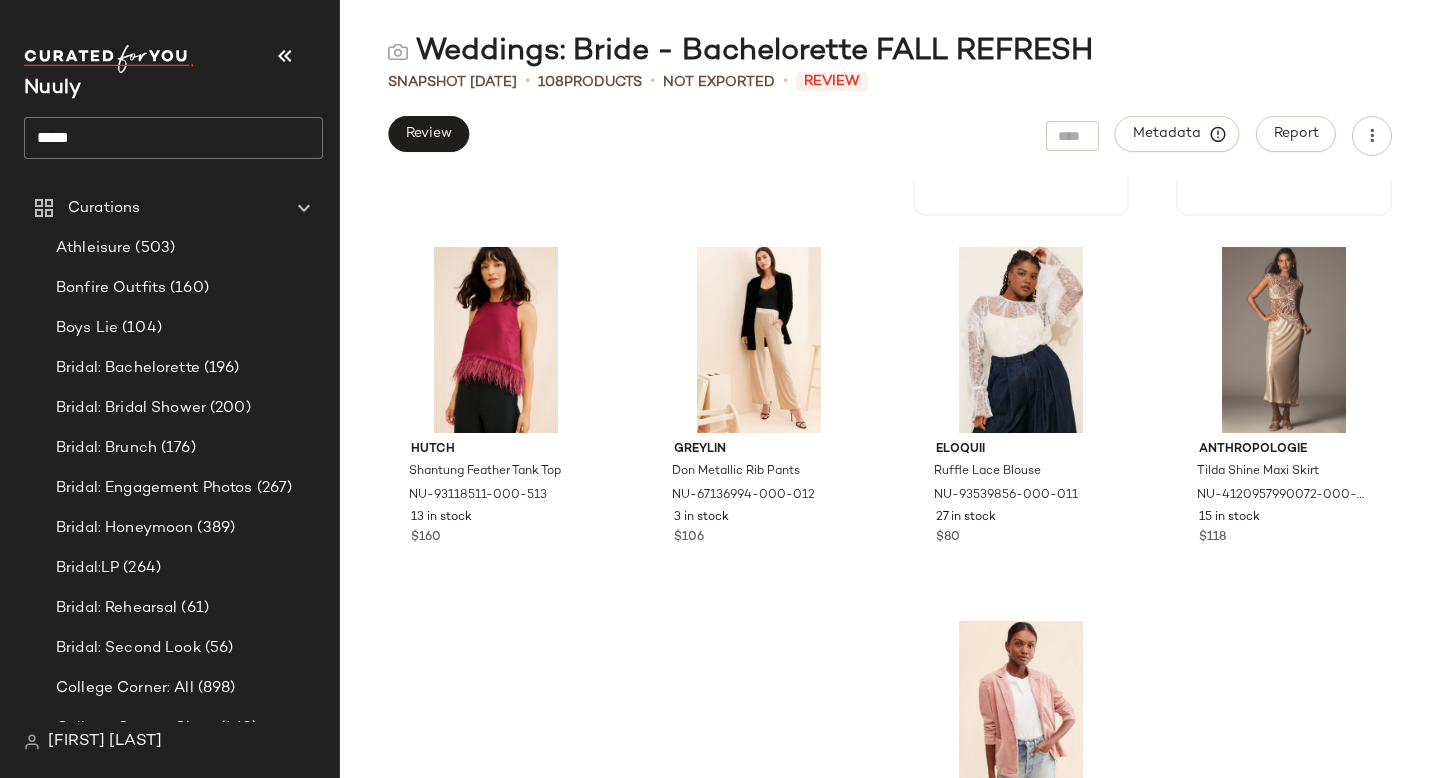 scroll, scrollTop: 6708, scrollLeft: 0, axis: vertical 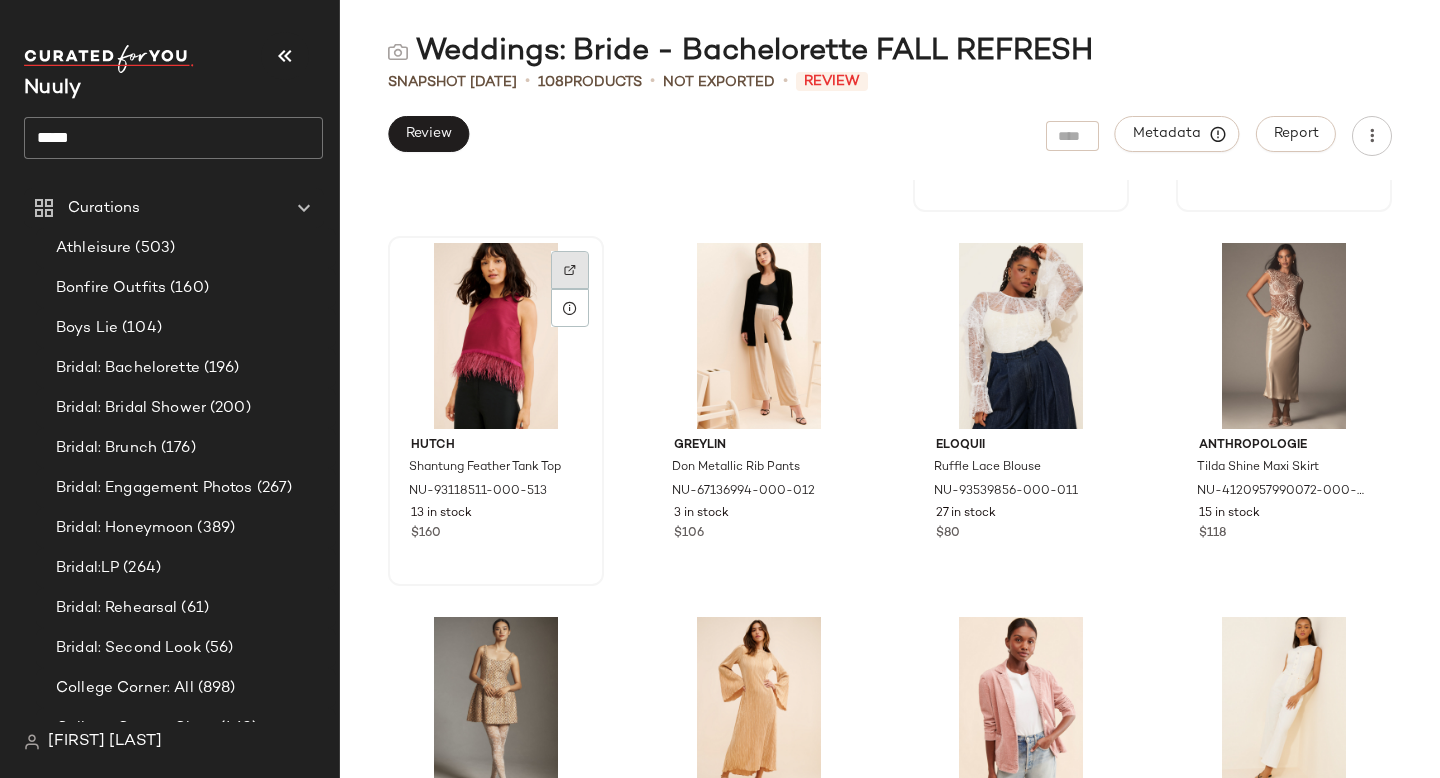 click 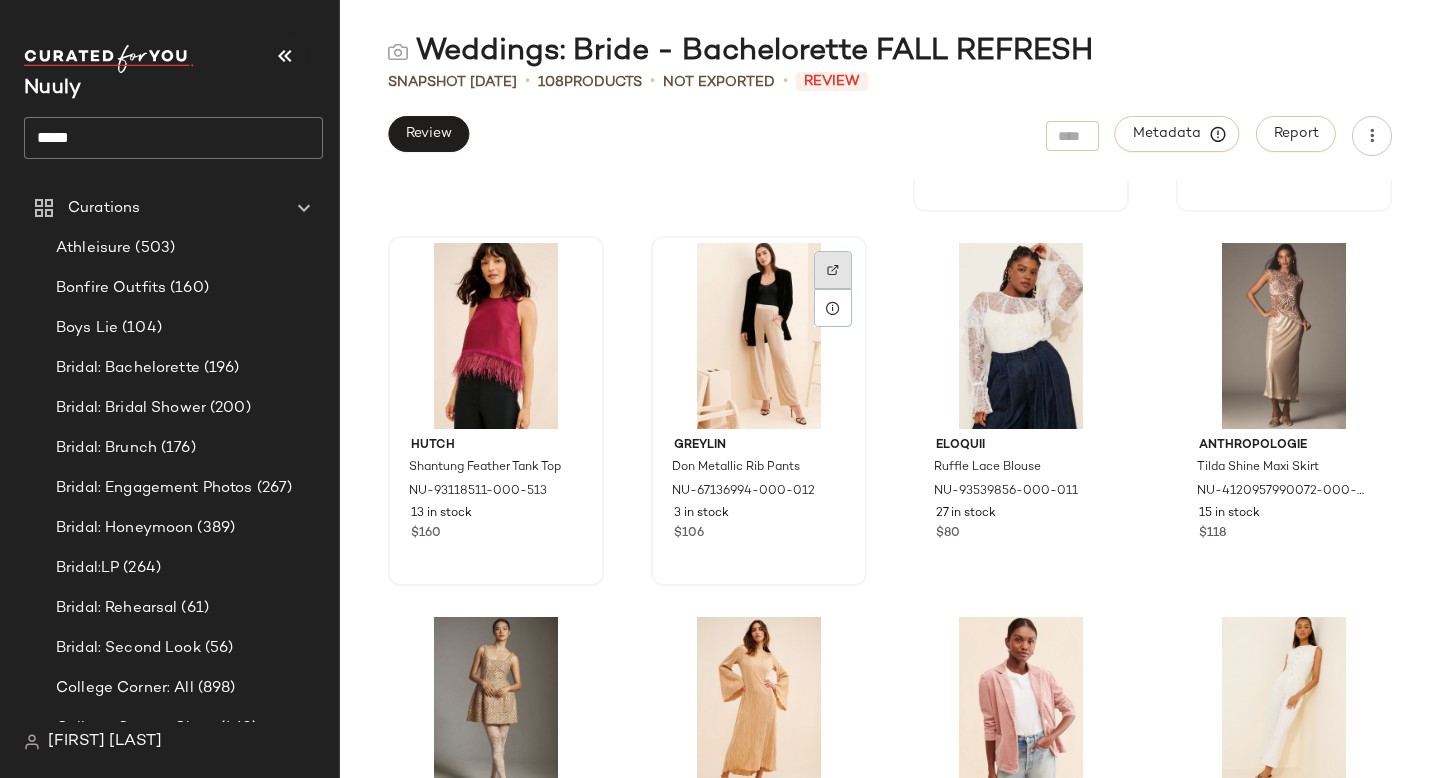 click 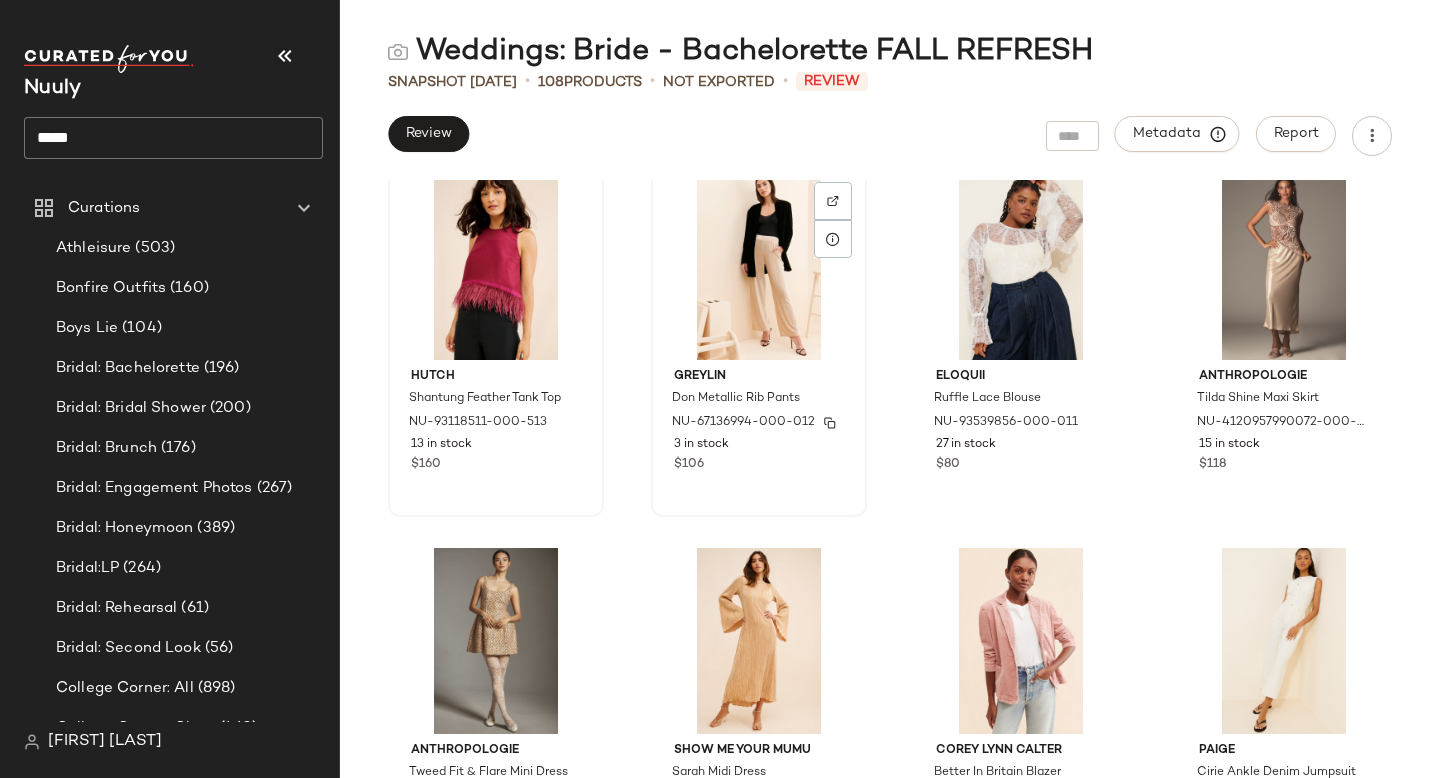 scroll, scrollTop: 6752, scrollLeft: 0, axis: vertical 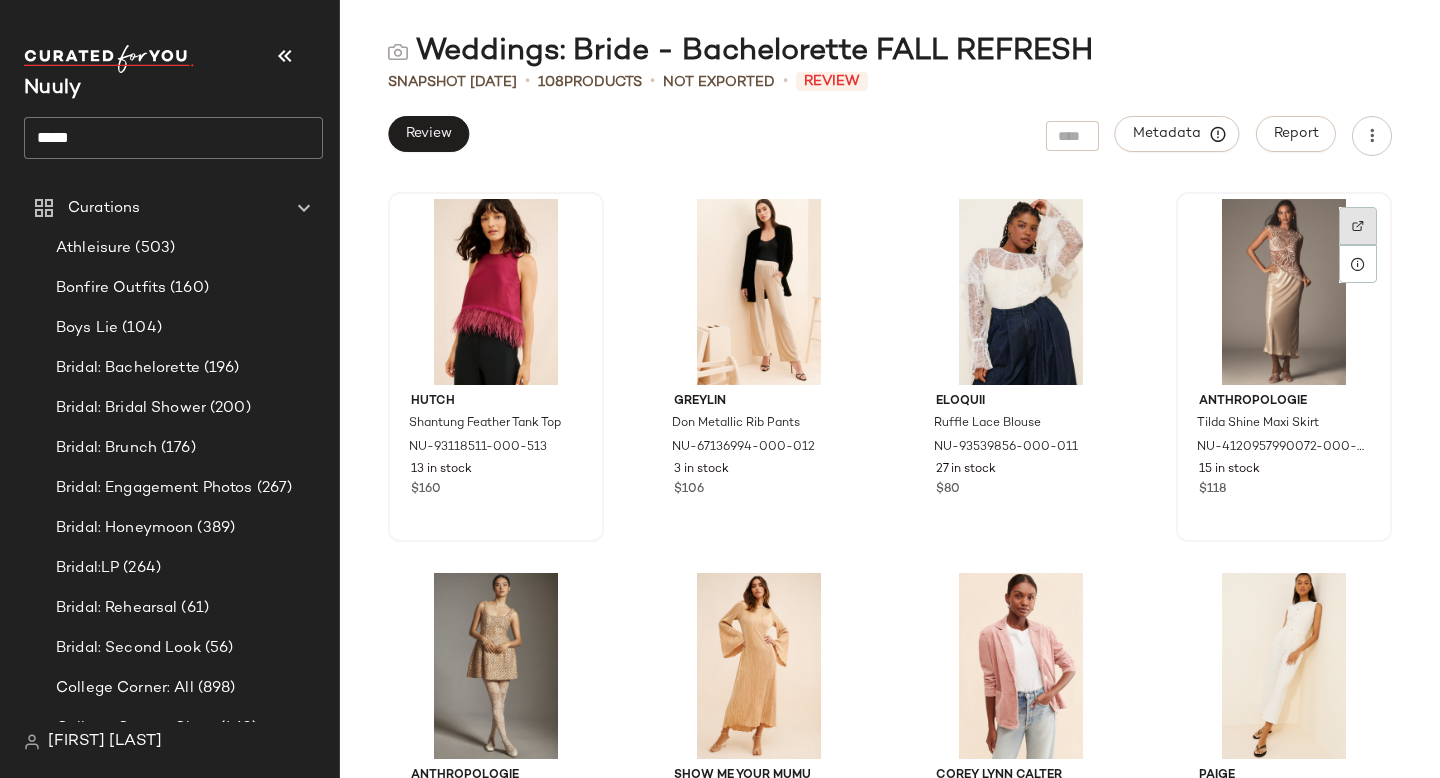 click 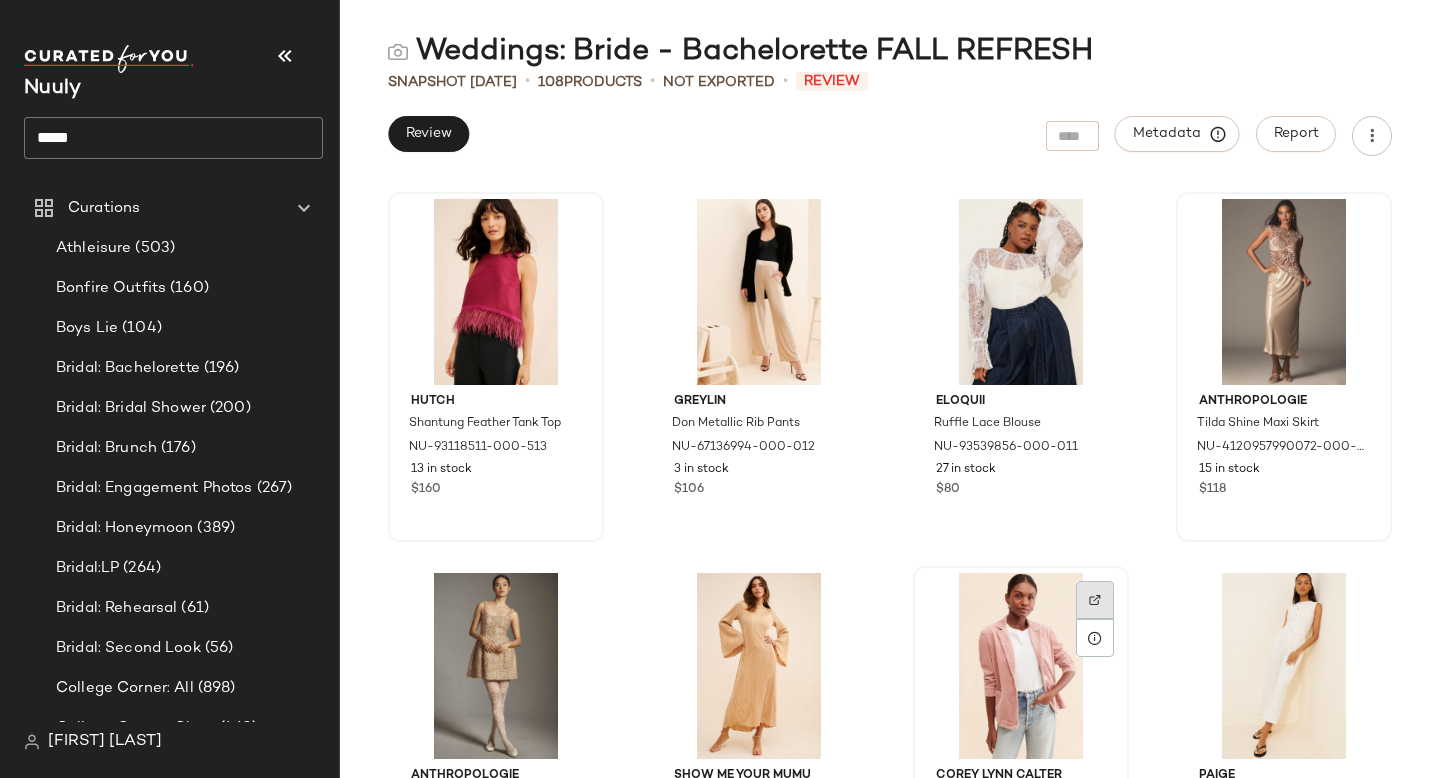click 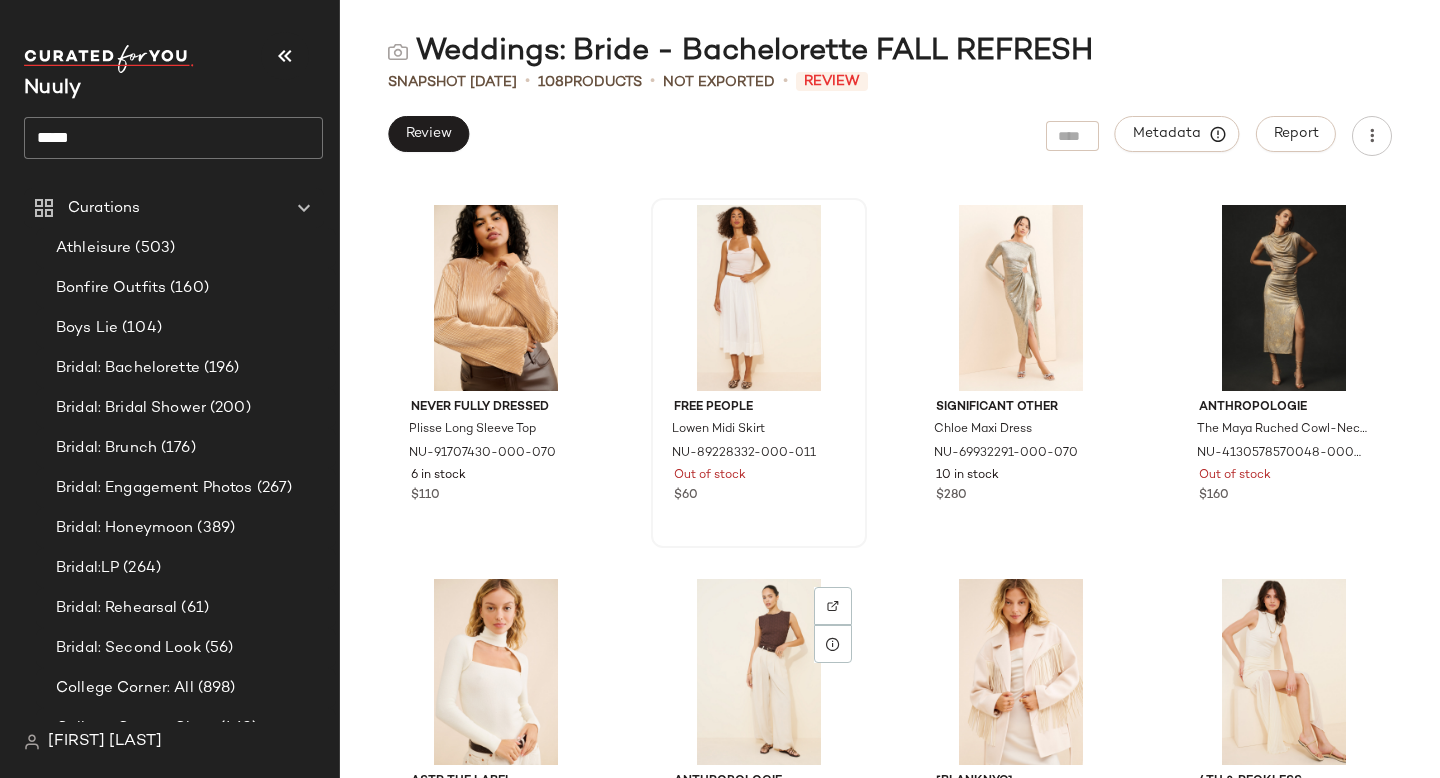 scroll, scrollTop: 7492, scrollLeft: 0, axis: vertical 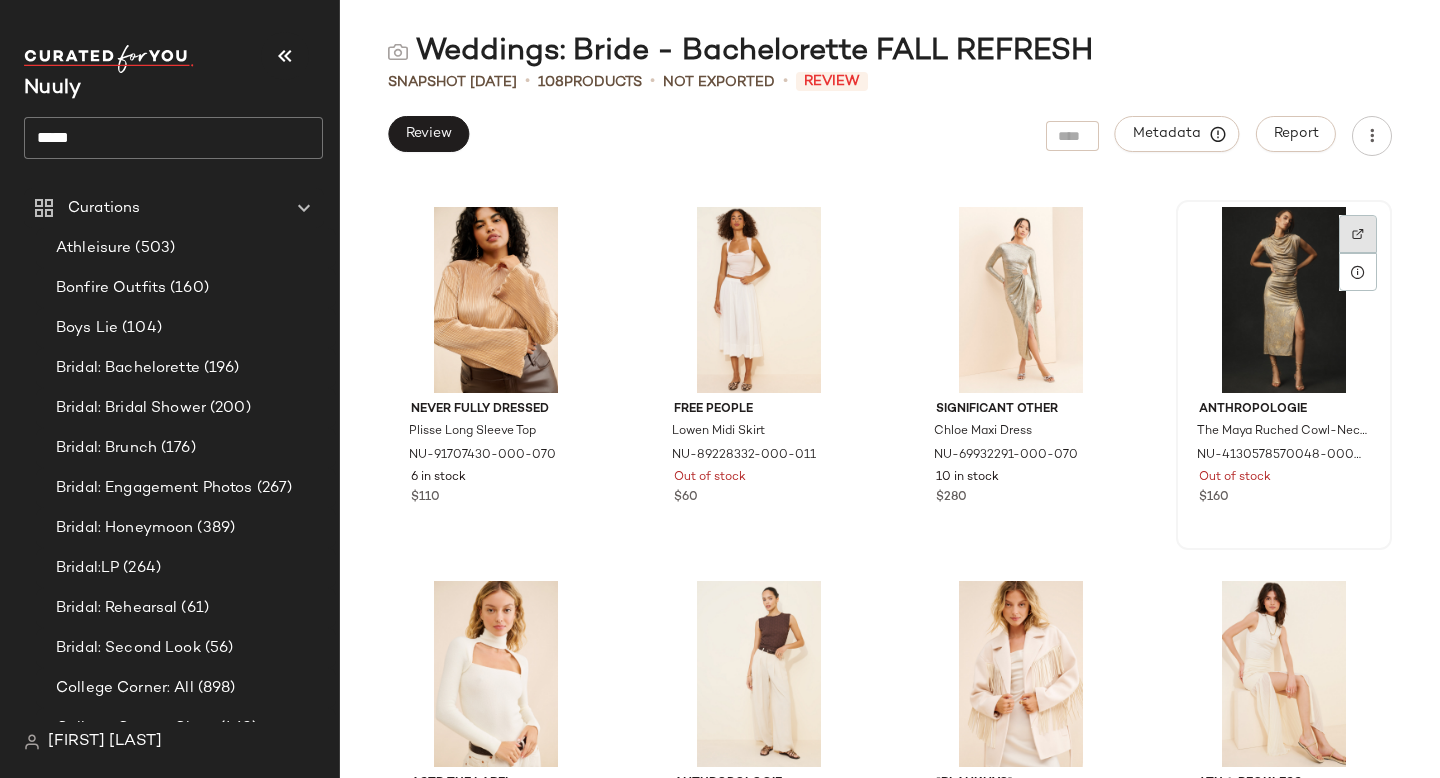 click 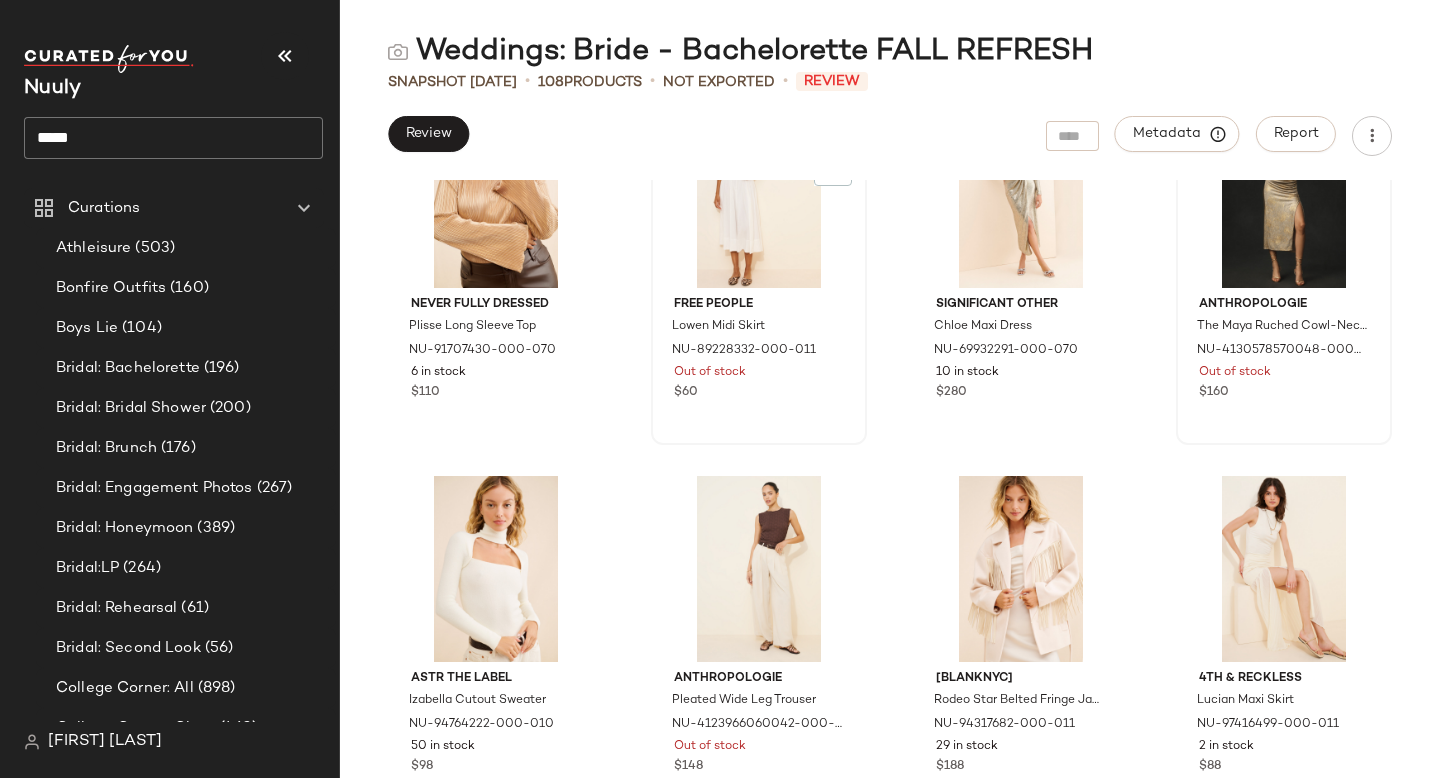 scroll, scrollTop: 7498, scrollLeft: 0, axis: vertical 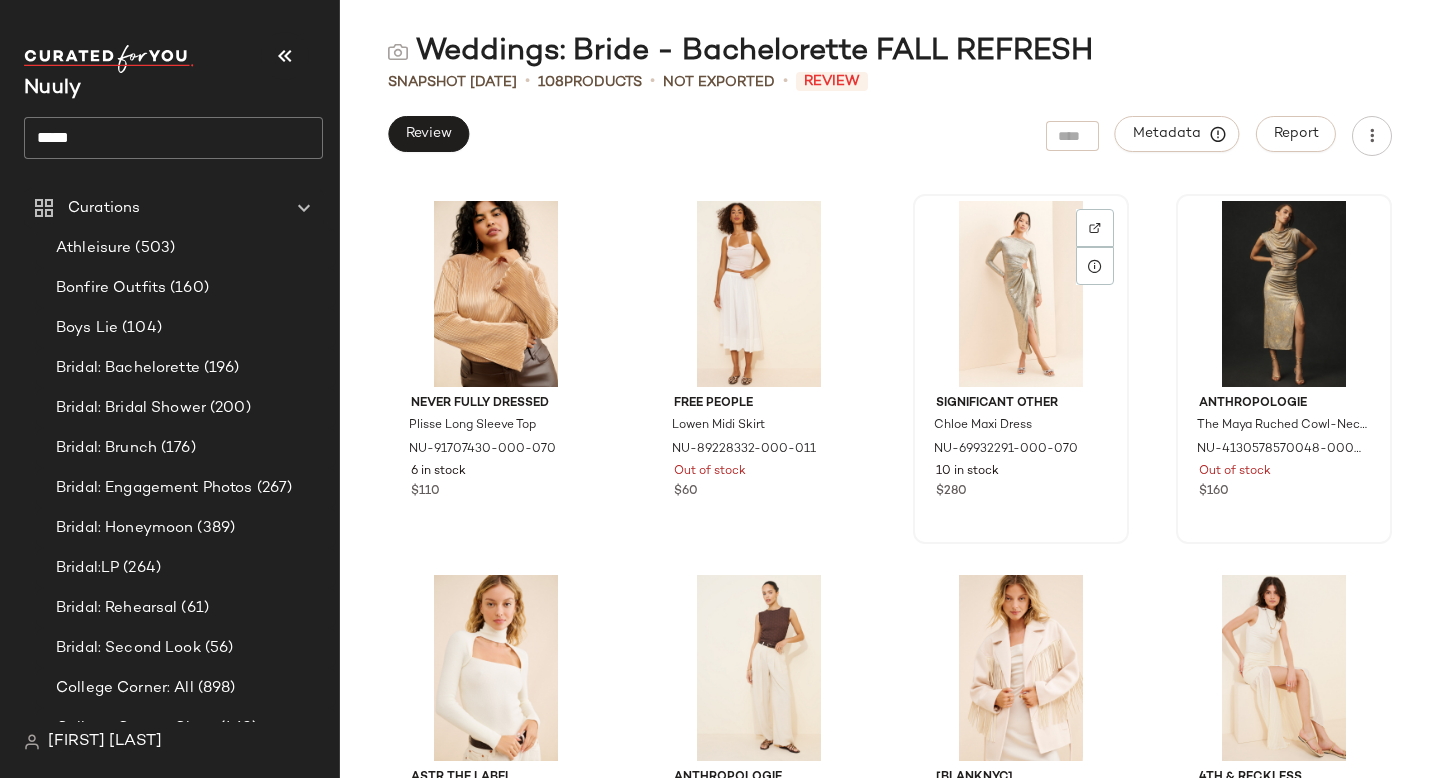 click 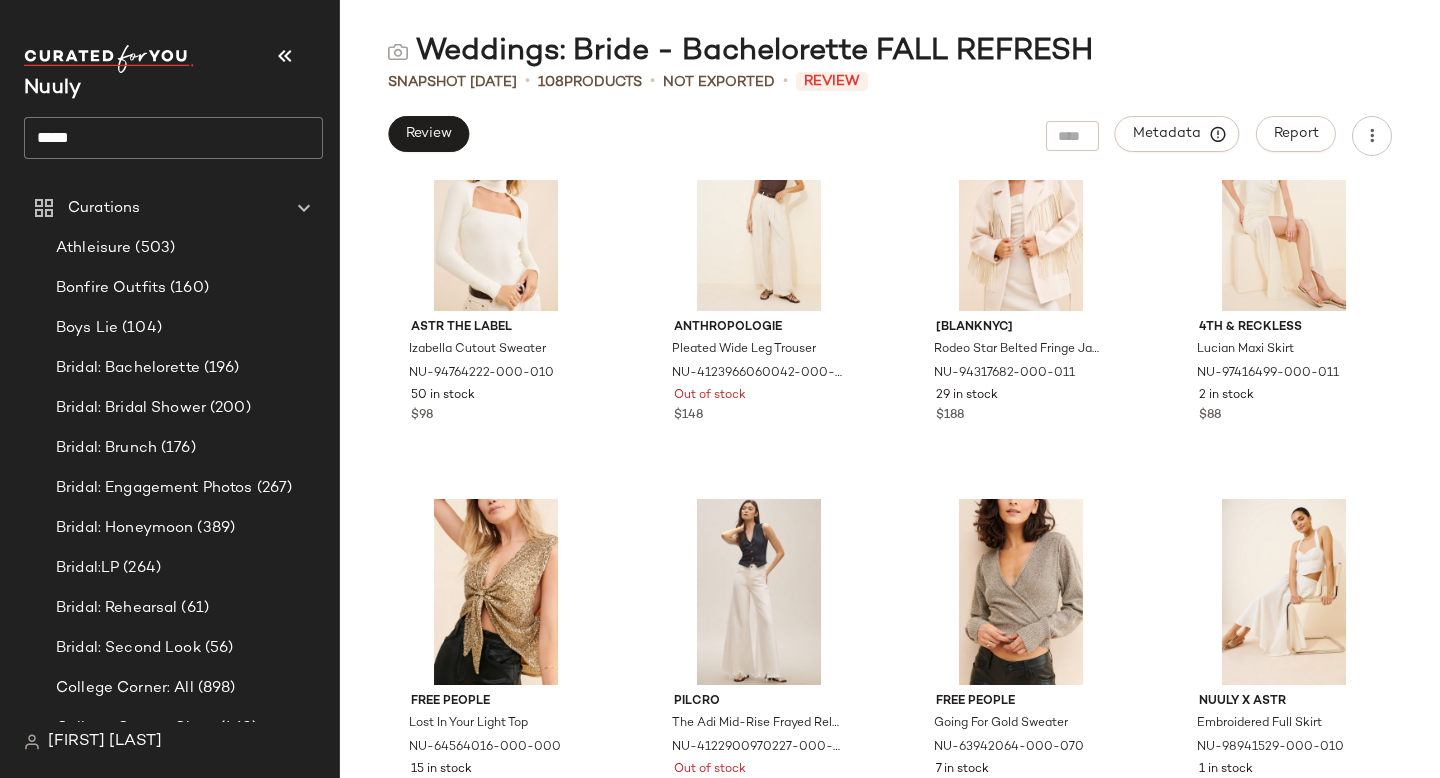 scroll, scrollTop: 8151, scrollLeft: 0, axis: vertical 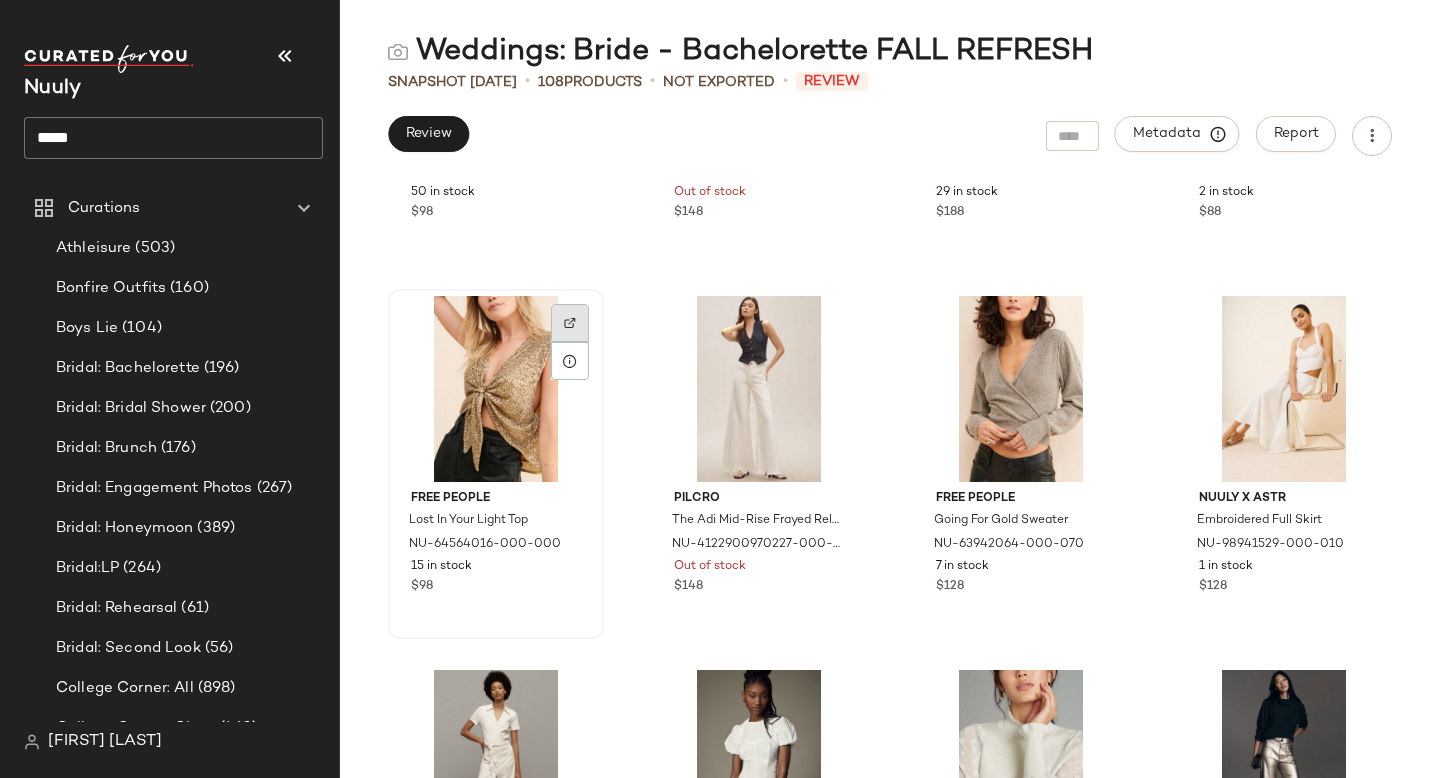 click 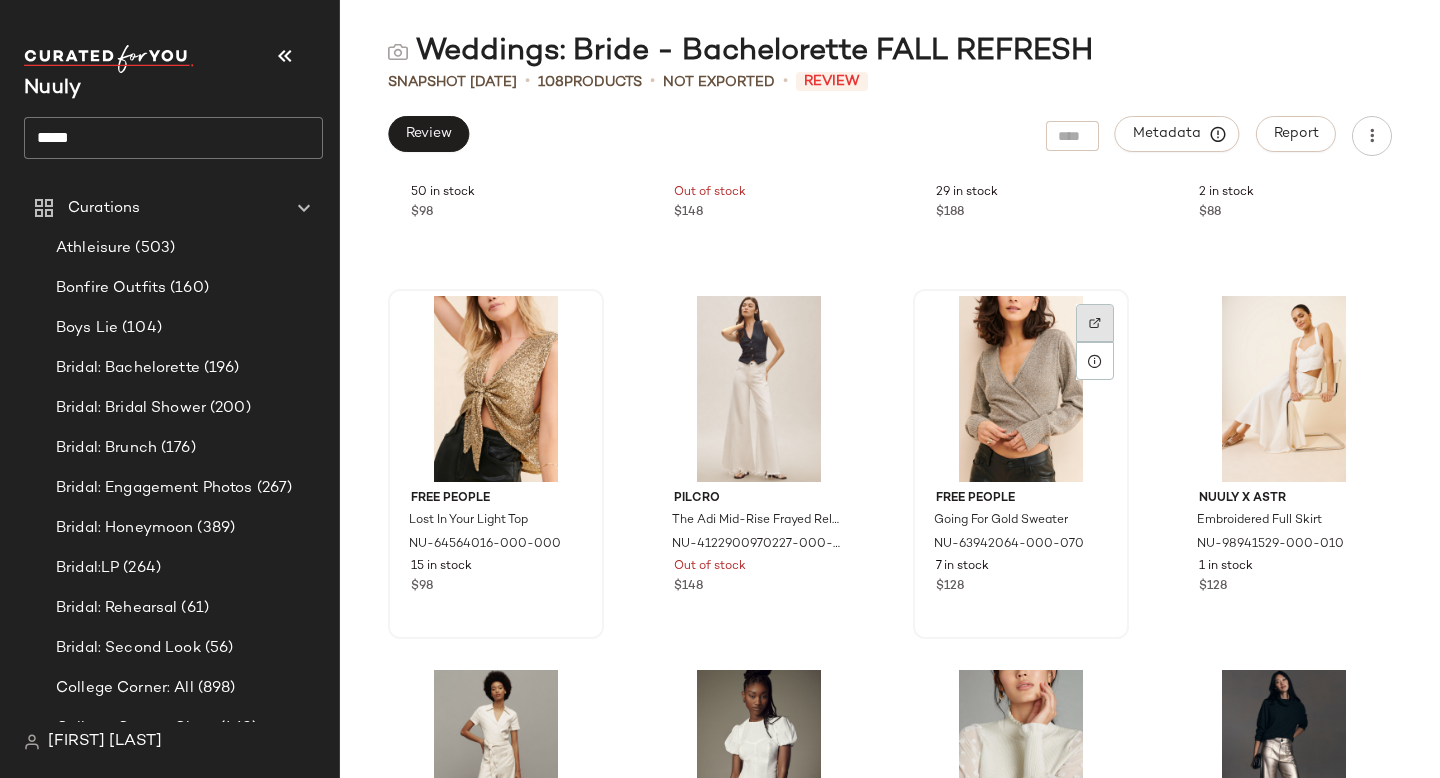 click 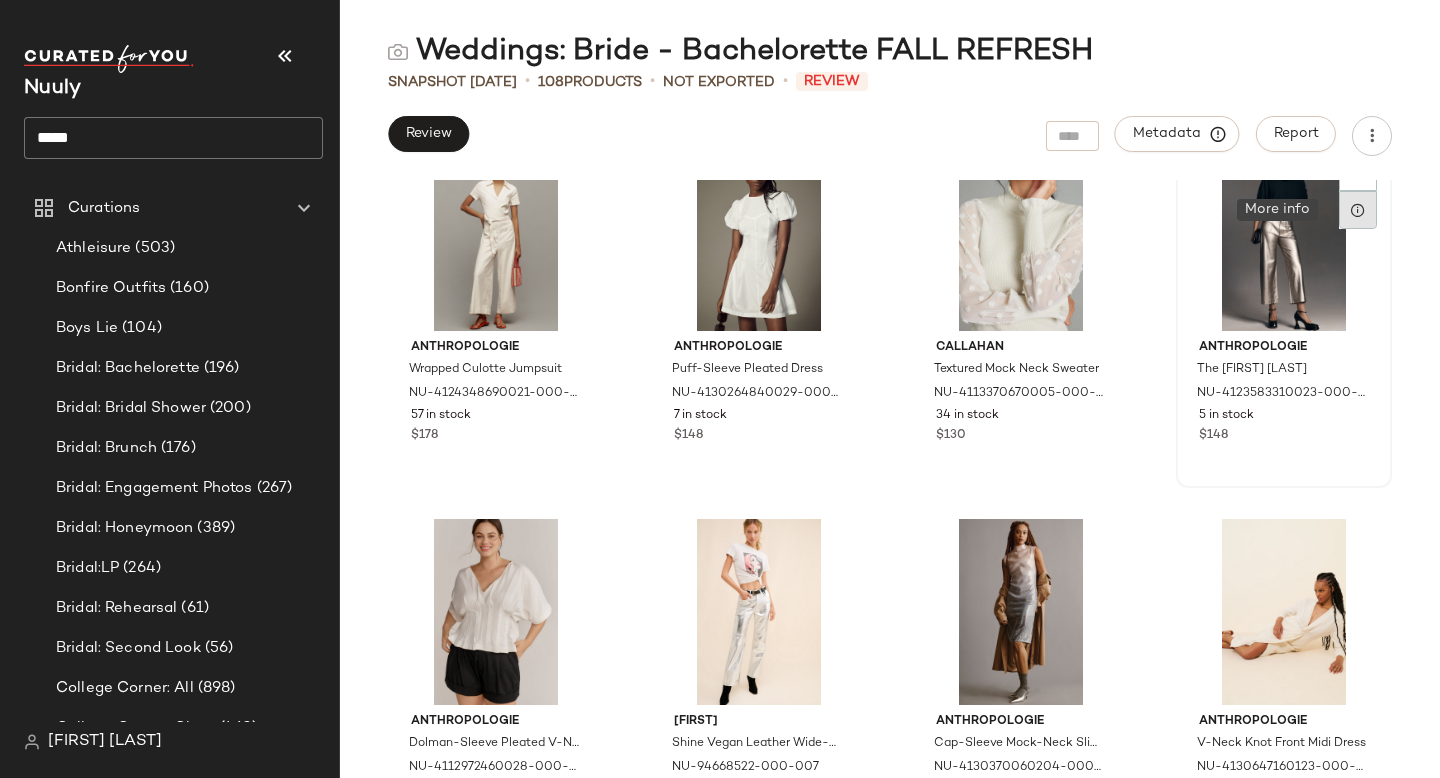 scroll, scrollTop: 8650, scrollLeft: 0, axis: vertical 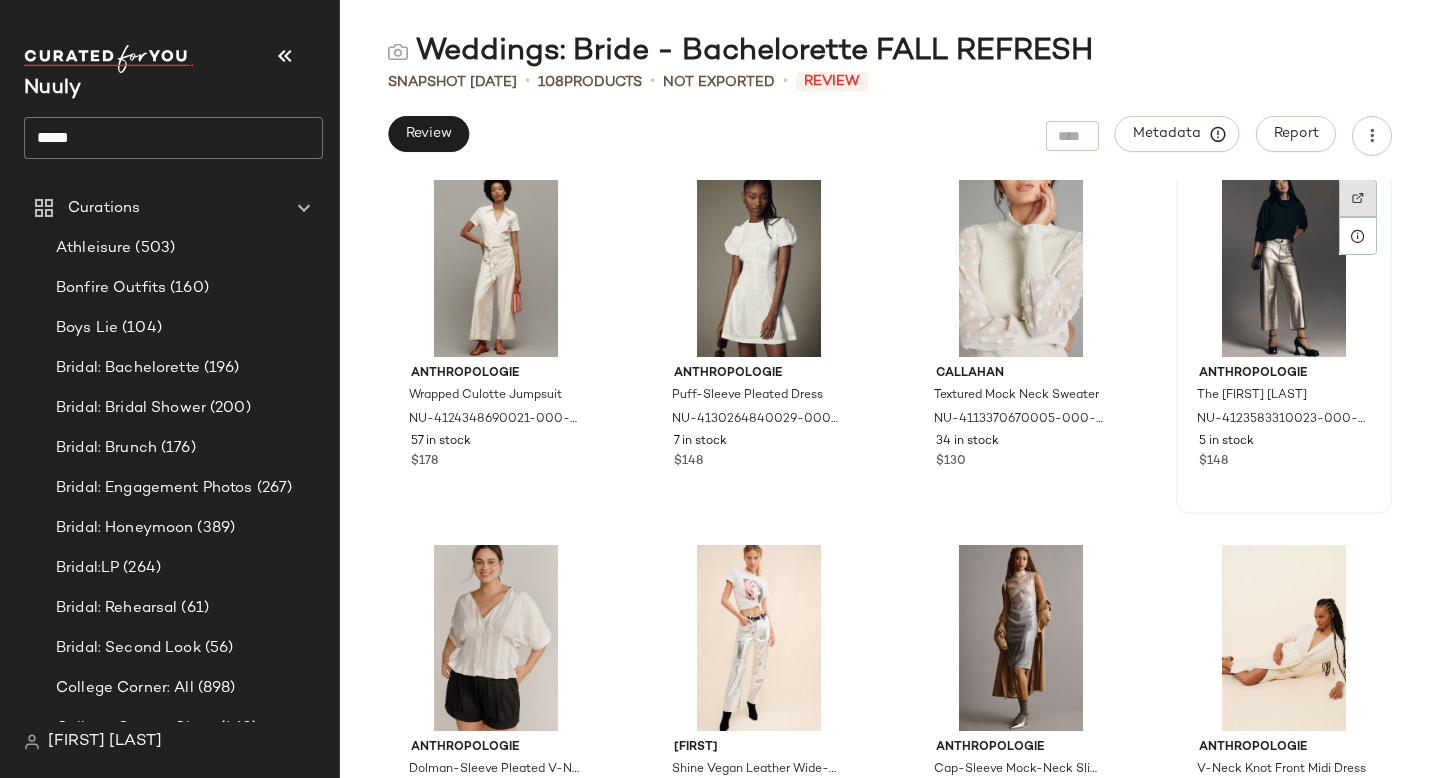 click 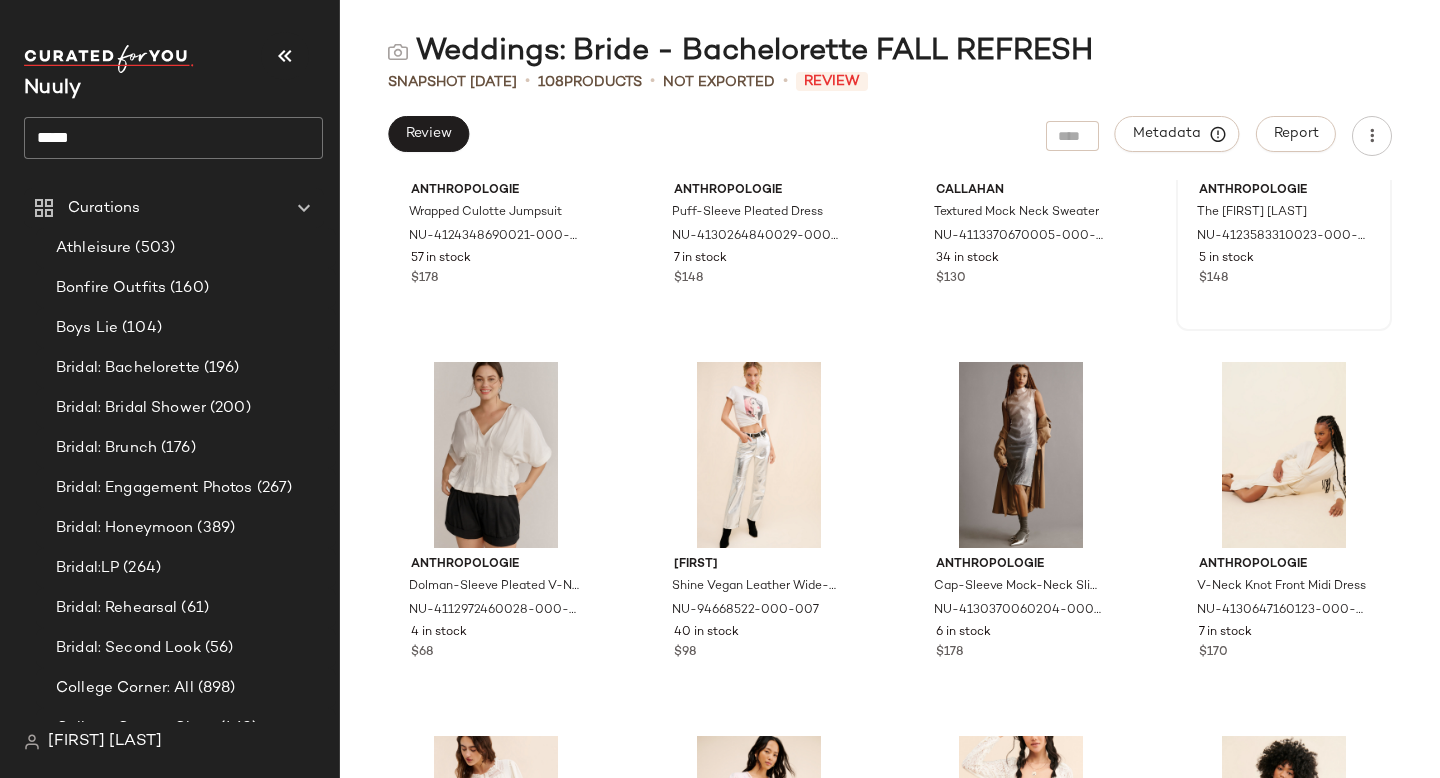 scroll, scrollTop: 8929, scrollLeft: 0, axis: vertical 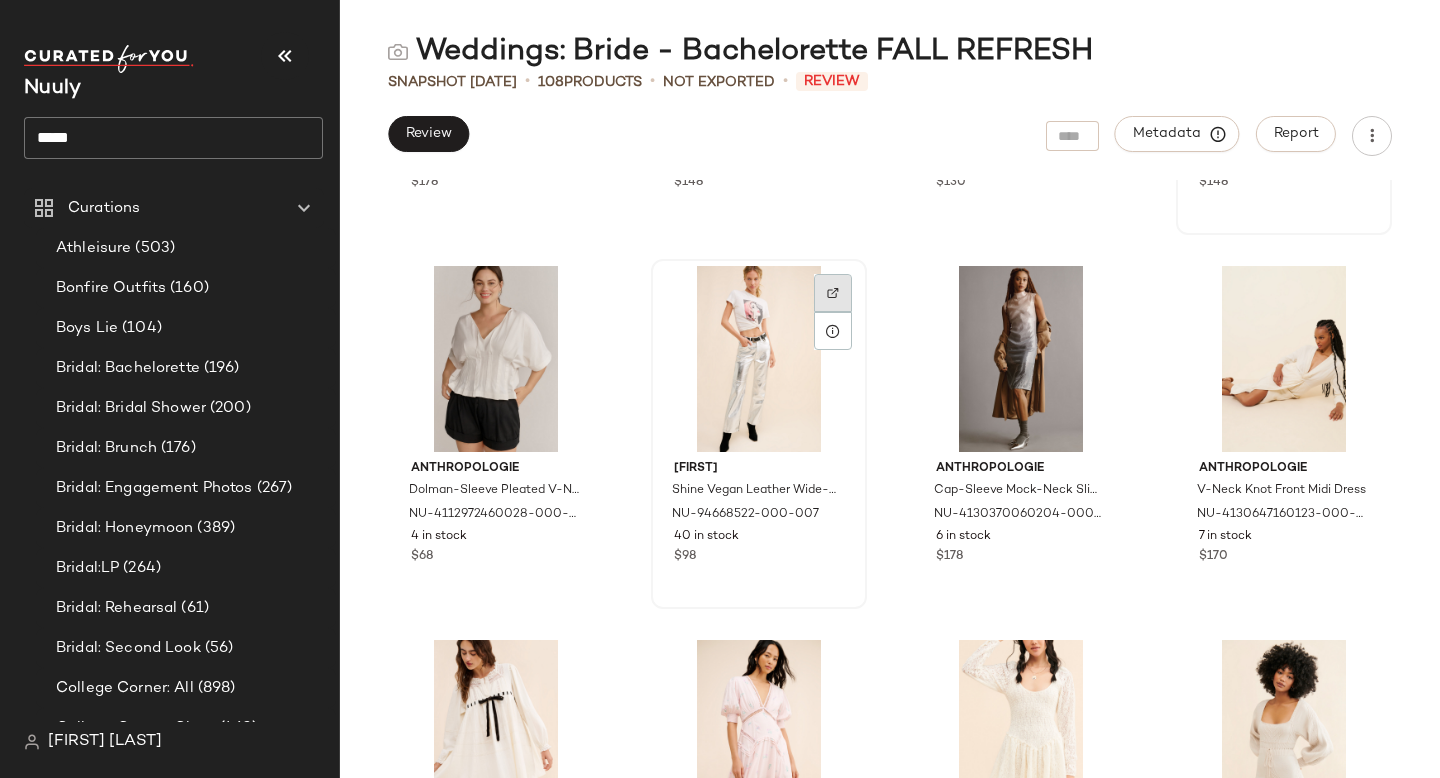 click 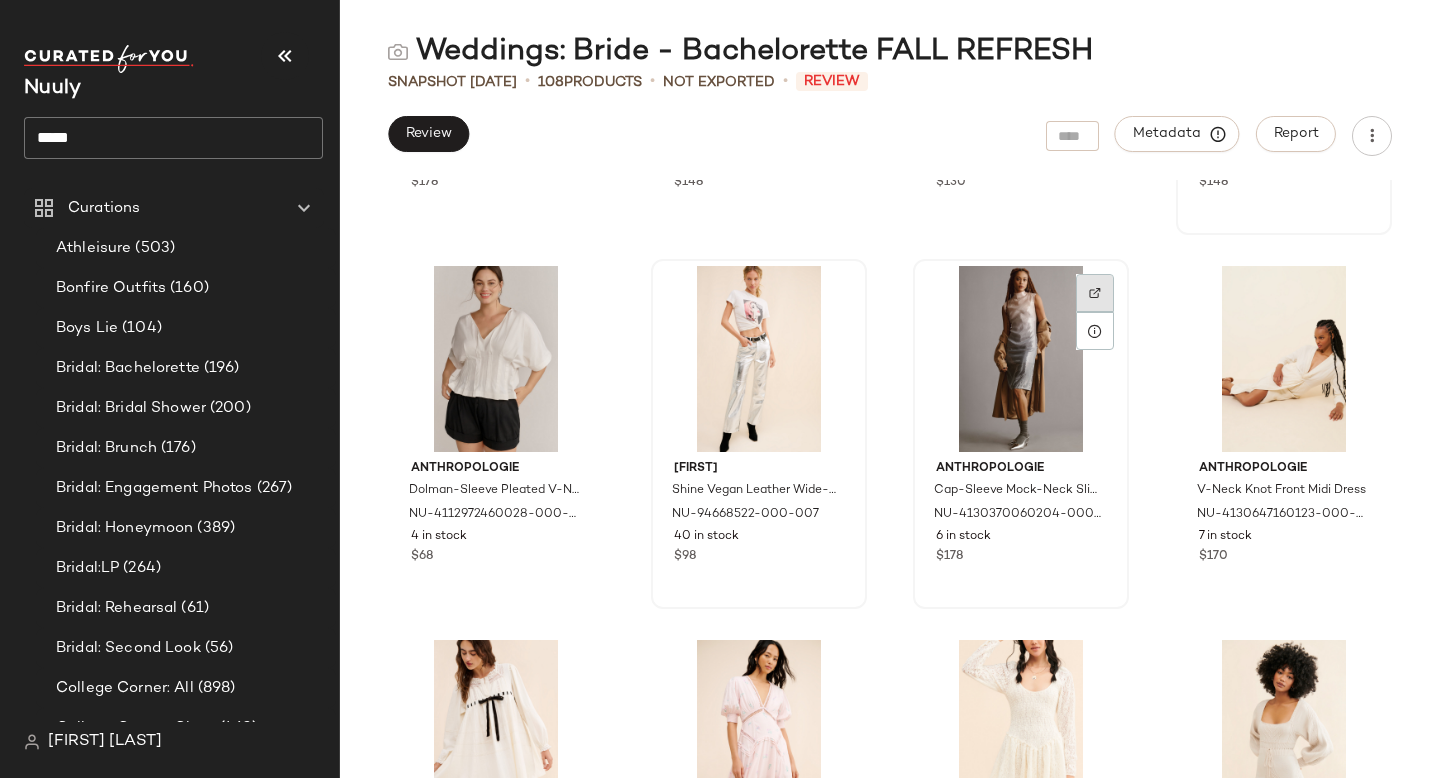 click 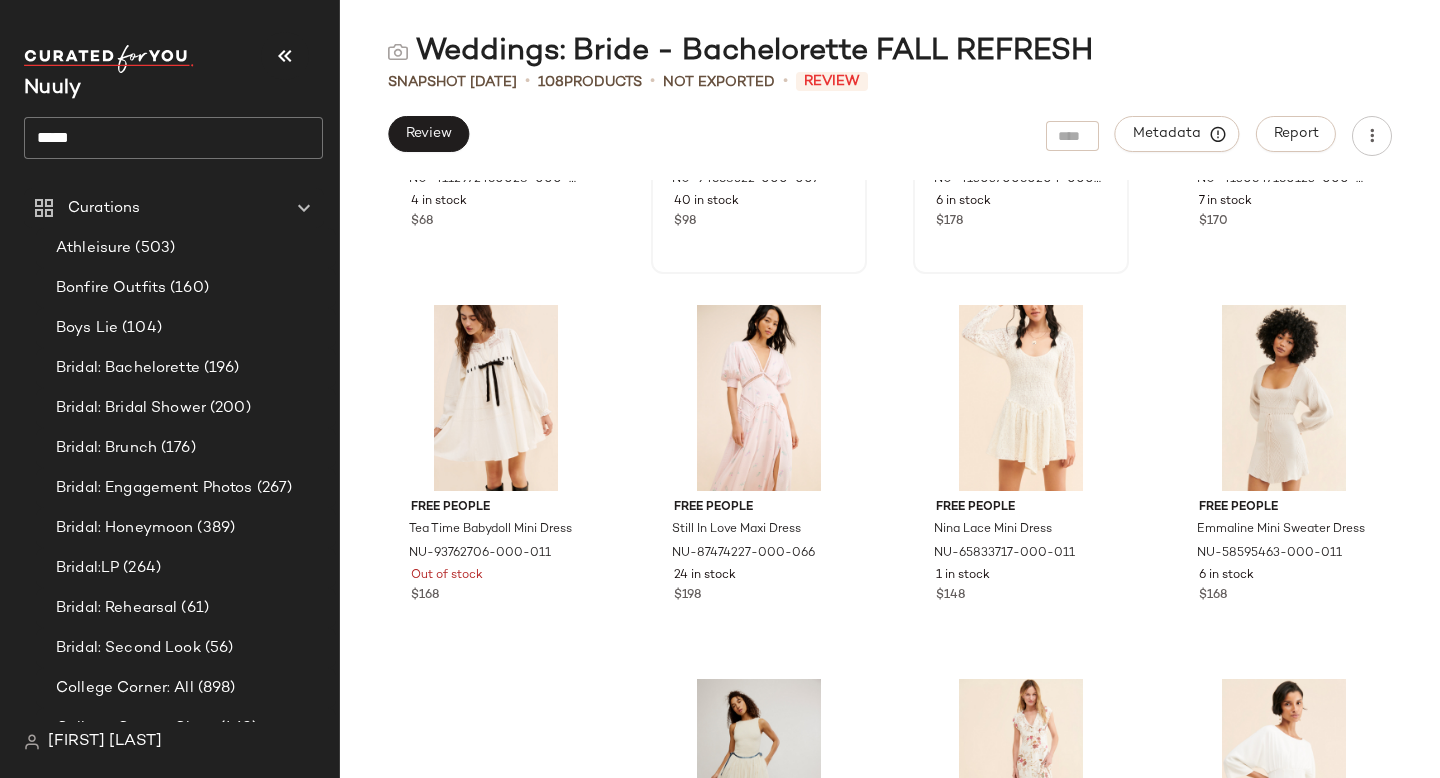 scroll, scrollTop: 9270, scrollLeft: 0, axis: vertical 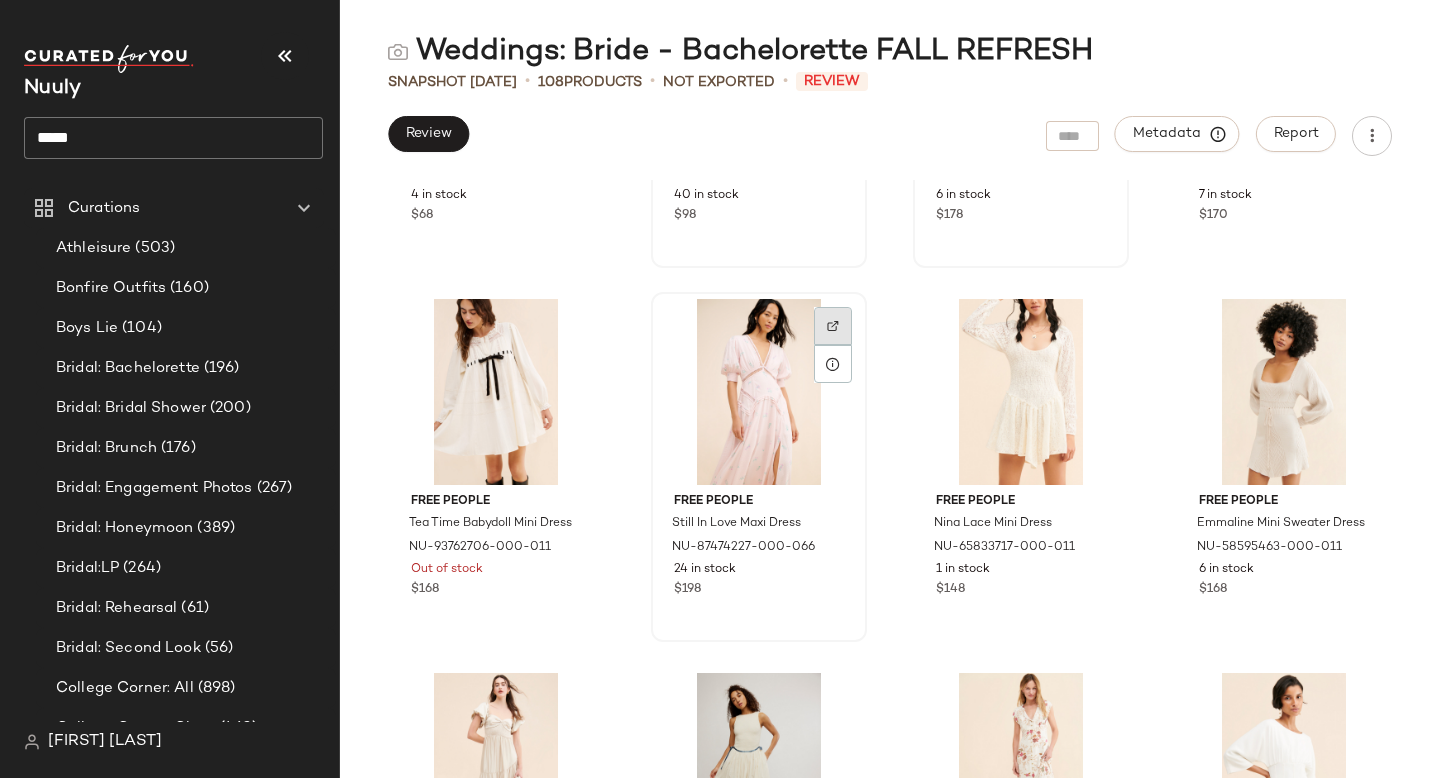click 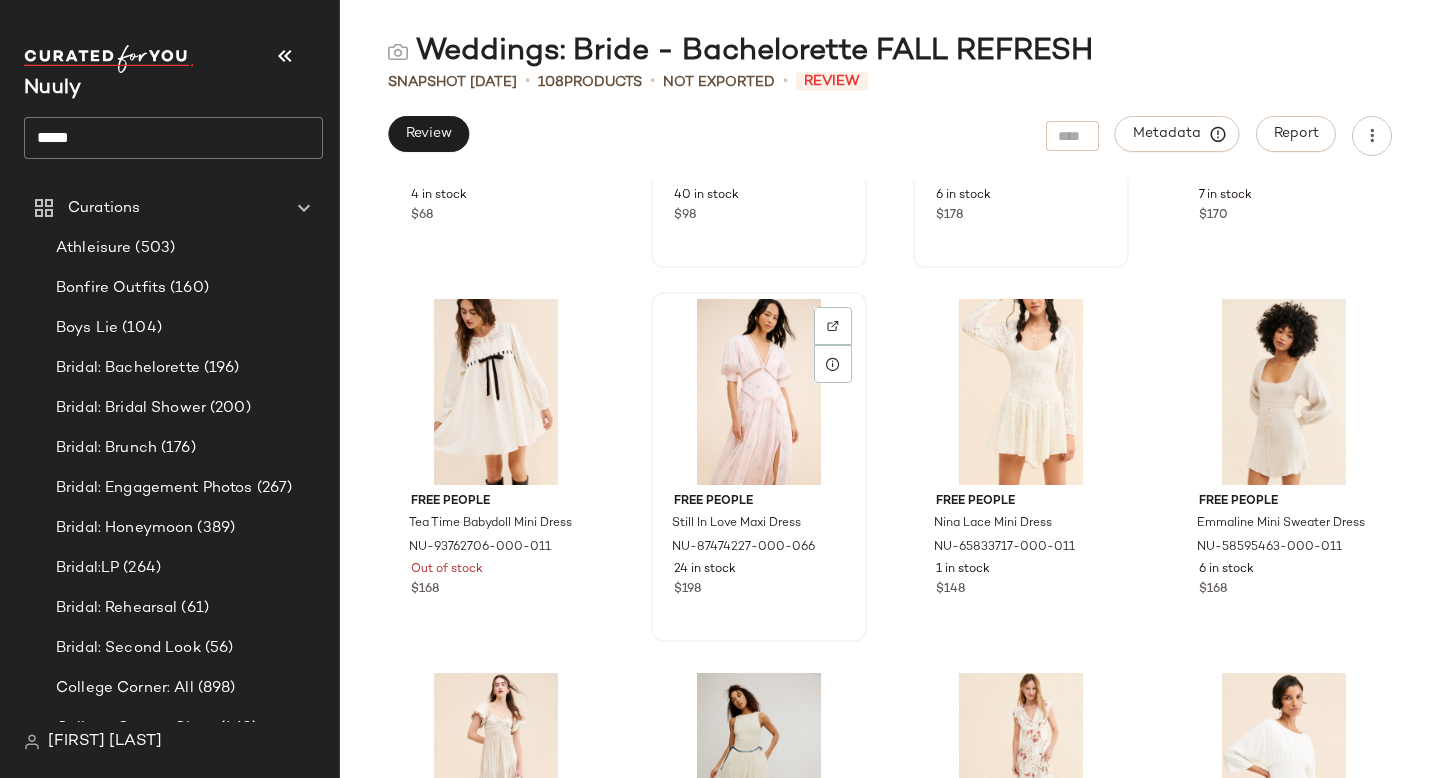 scroll, scrollTop: 9516, scrollLeft: 0, axis: vertical 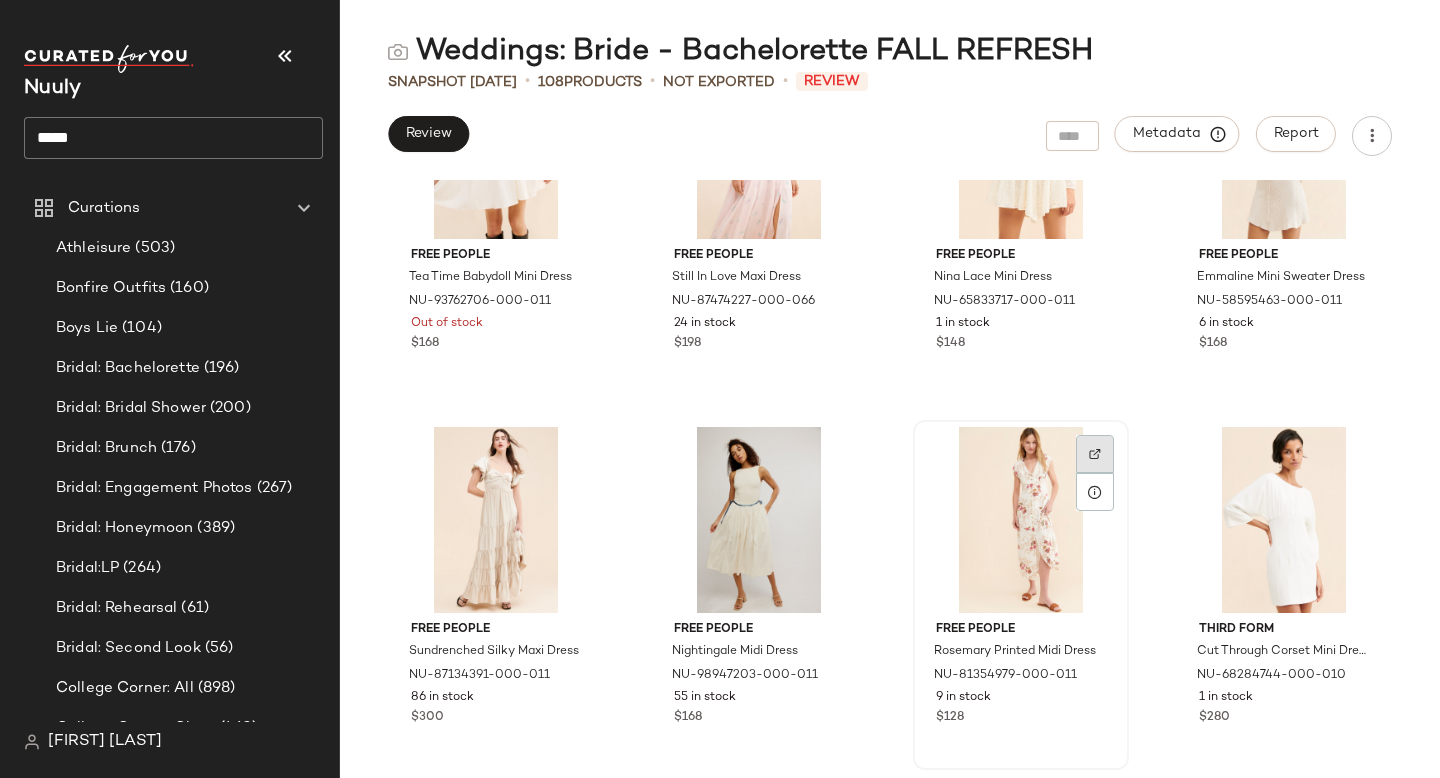 click 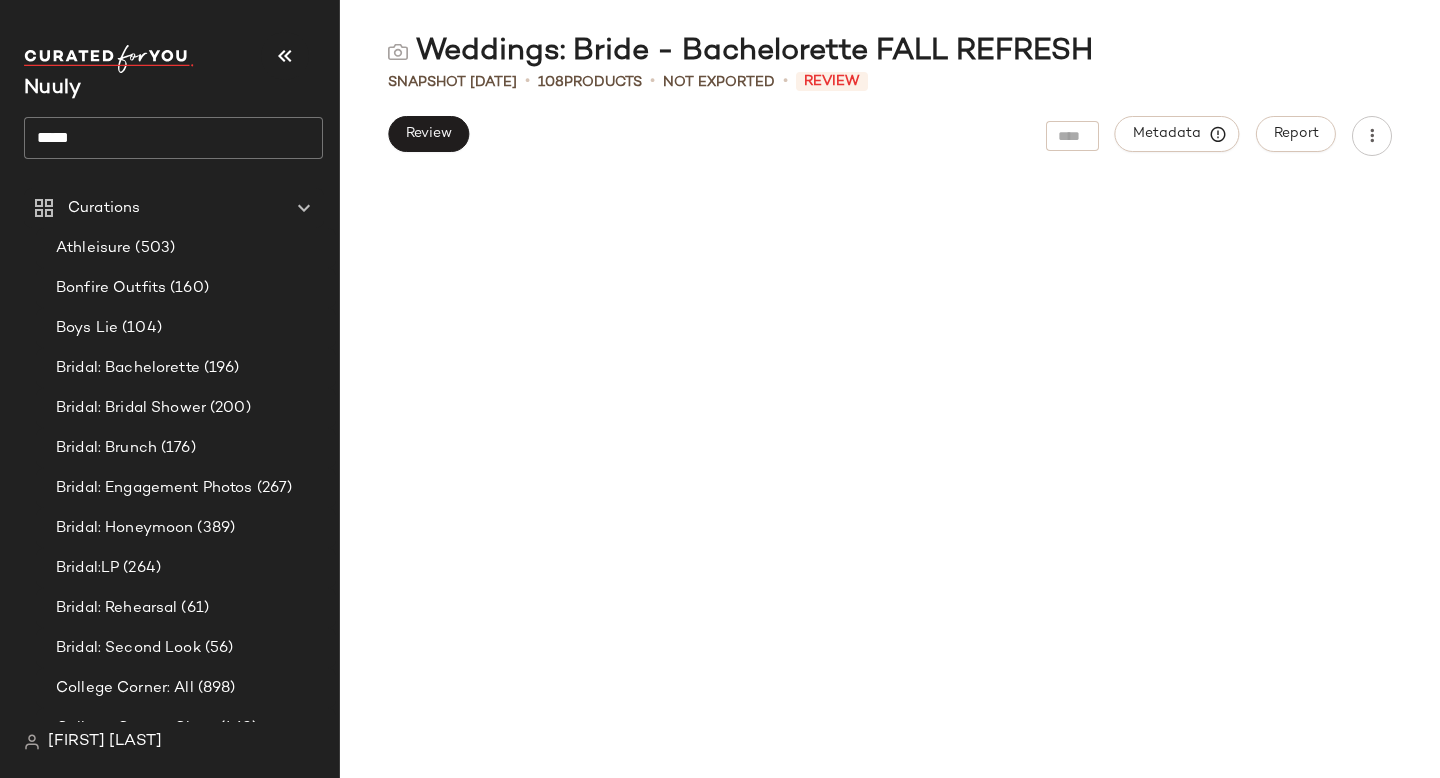 scroll, scrollTop: 0, scrollLeft: 0, axis: both 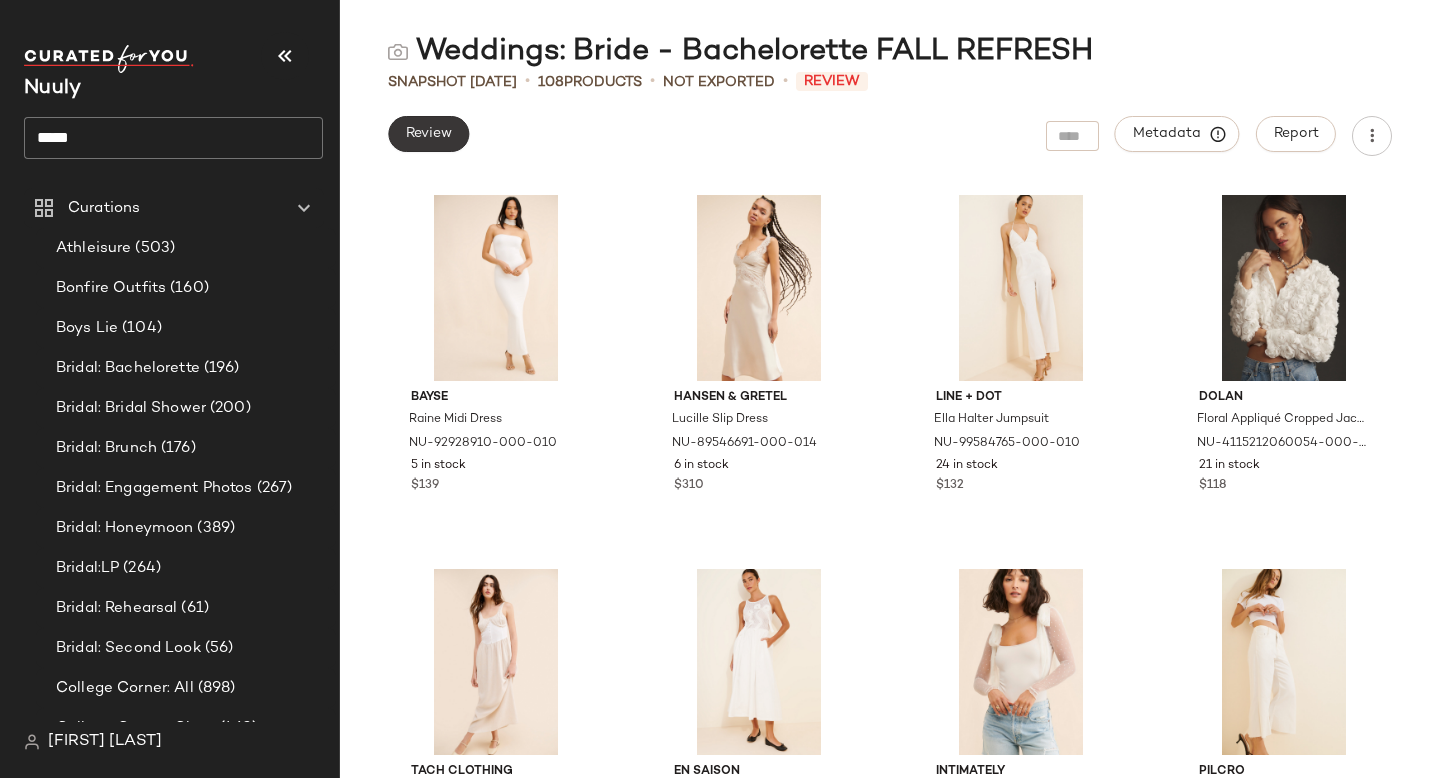 click on "Review" at bounding box center (428, 134) 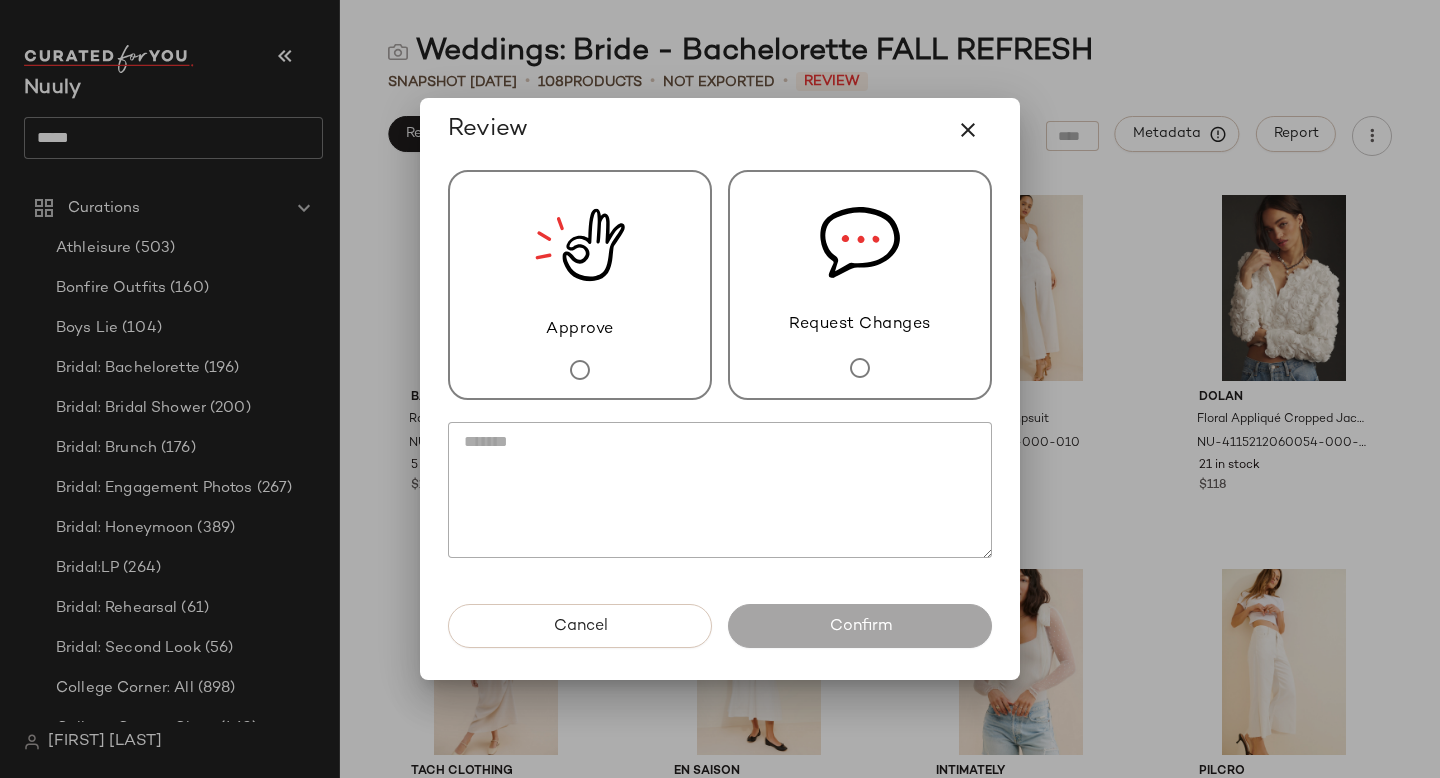 click on "Approve" at bounding box center [580, 285] 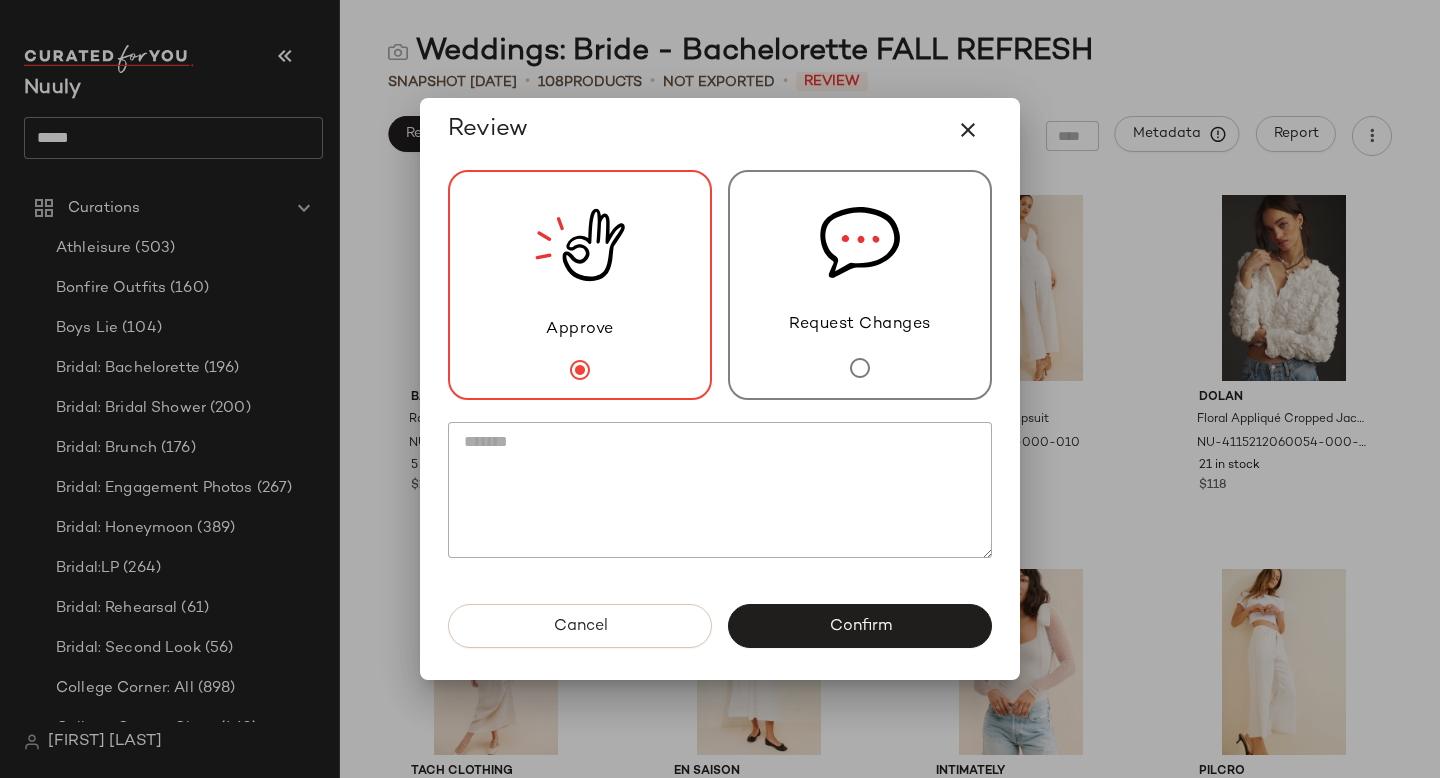 click 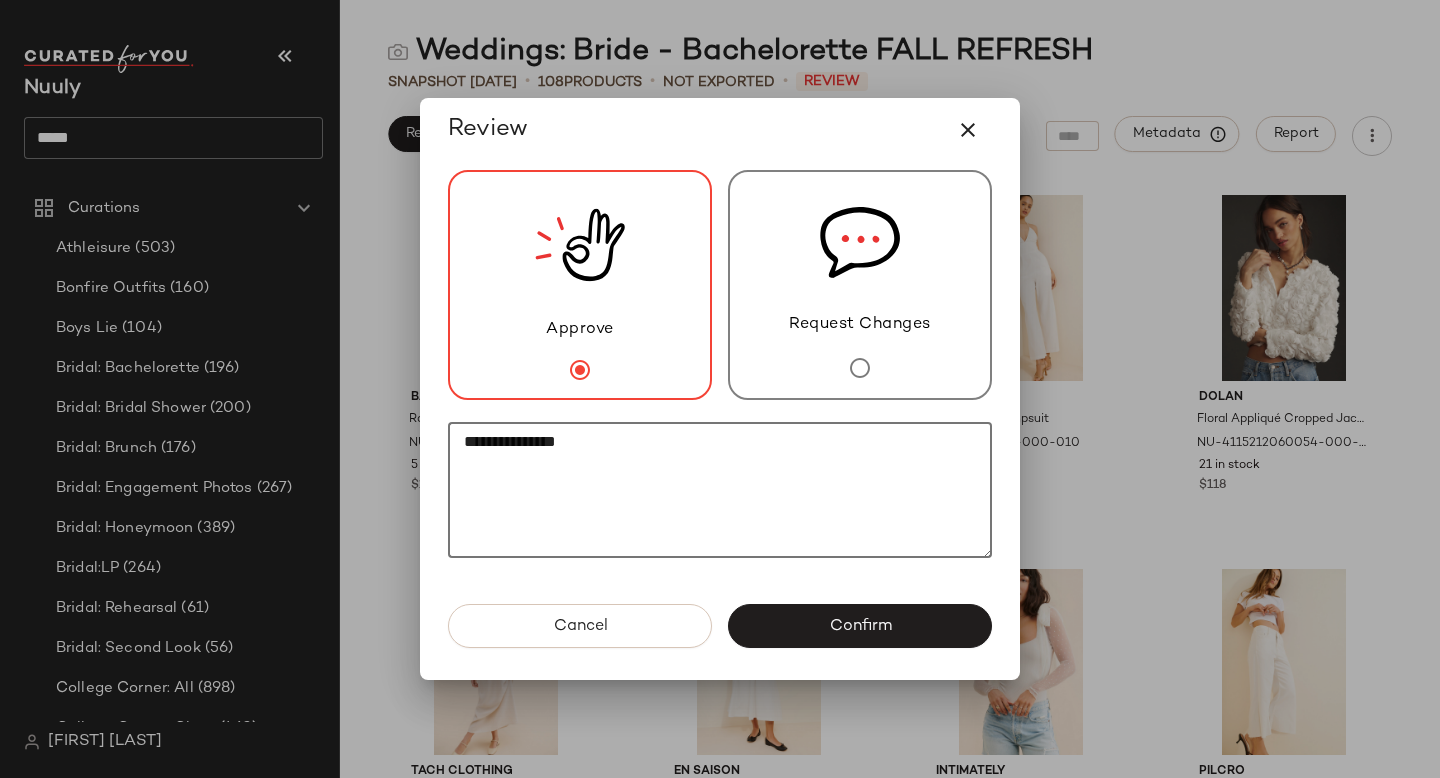 paste on "********" 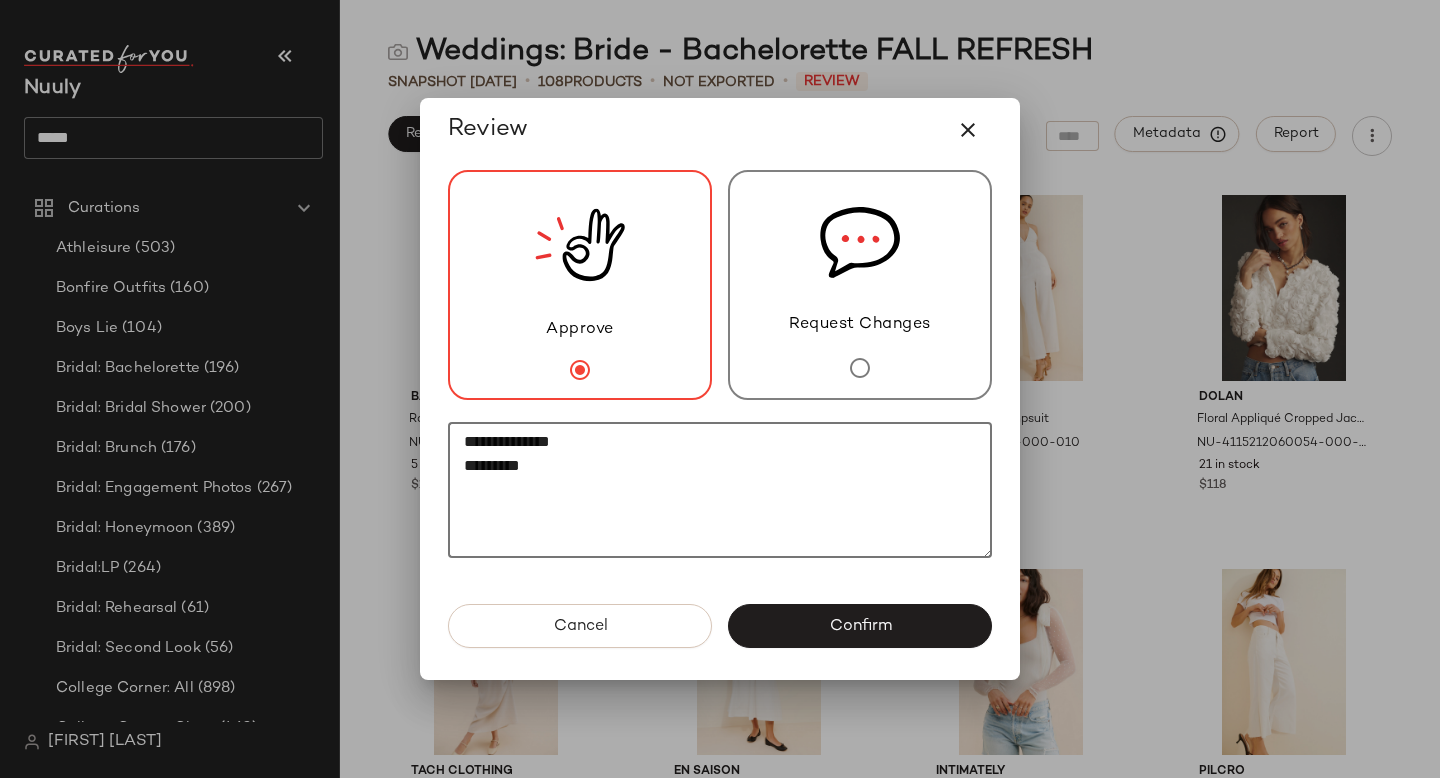 paste on "********" 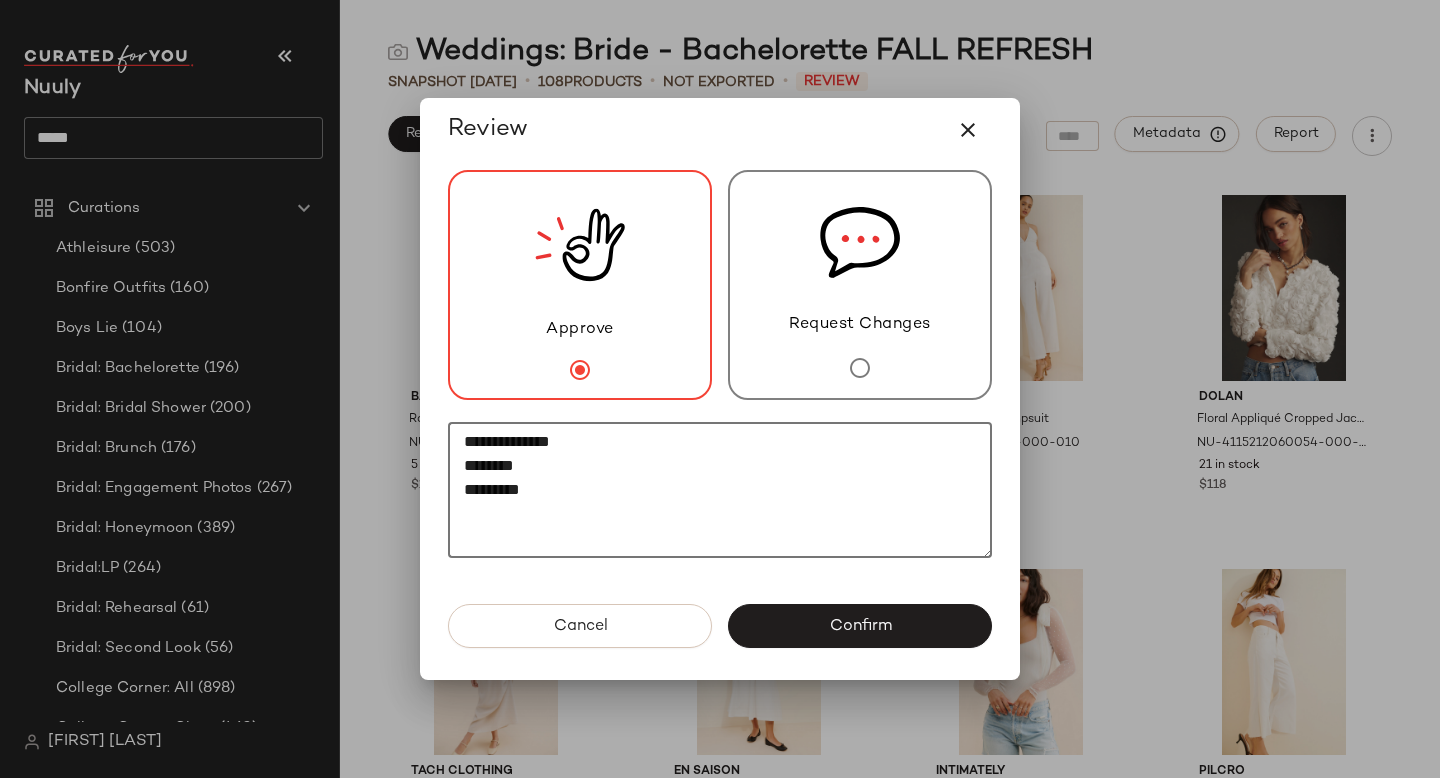 paste on "**********" 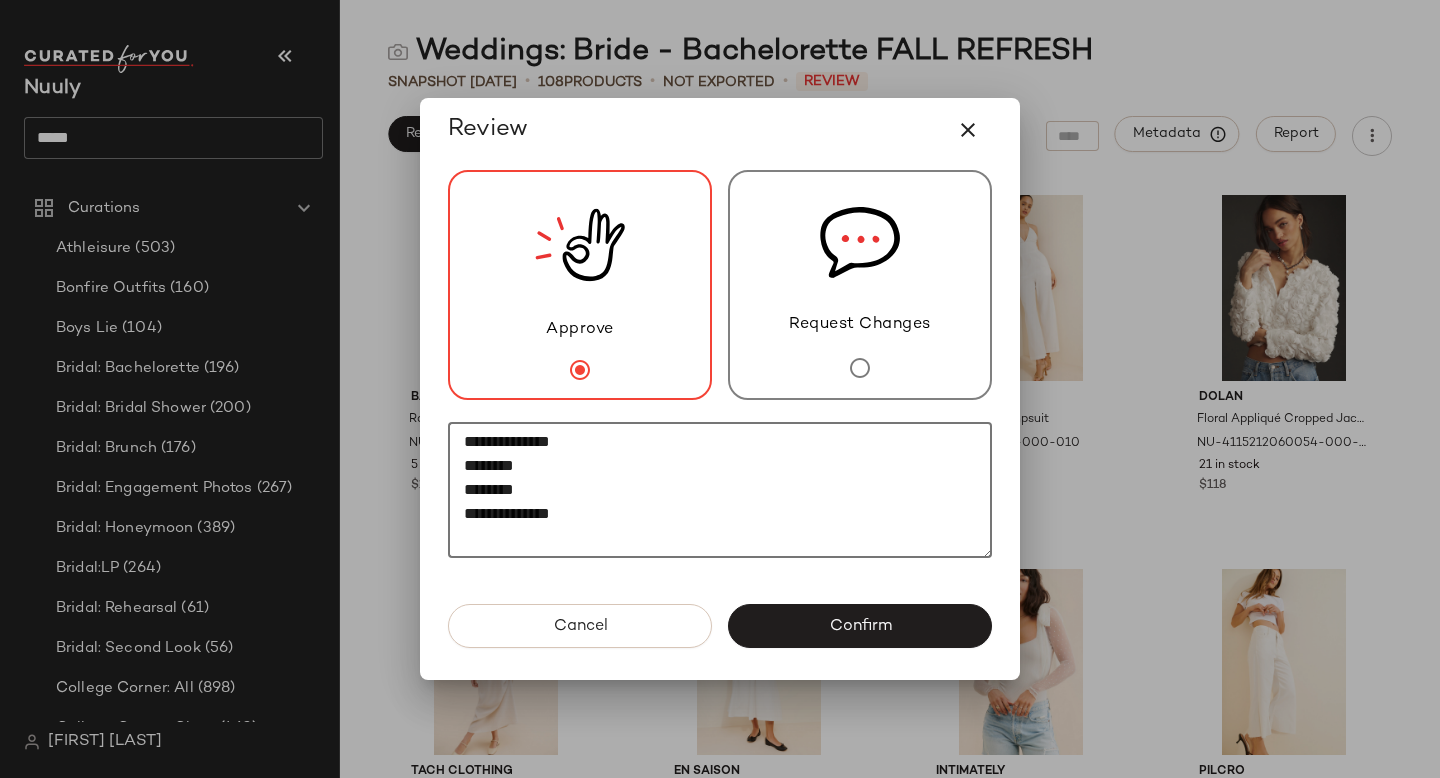 paste on "********" 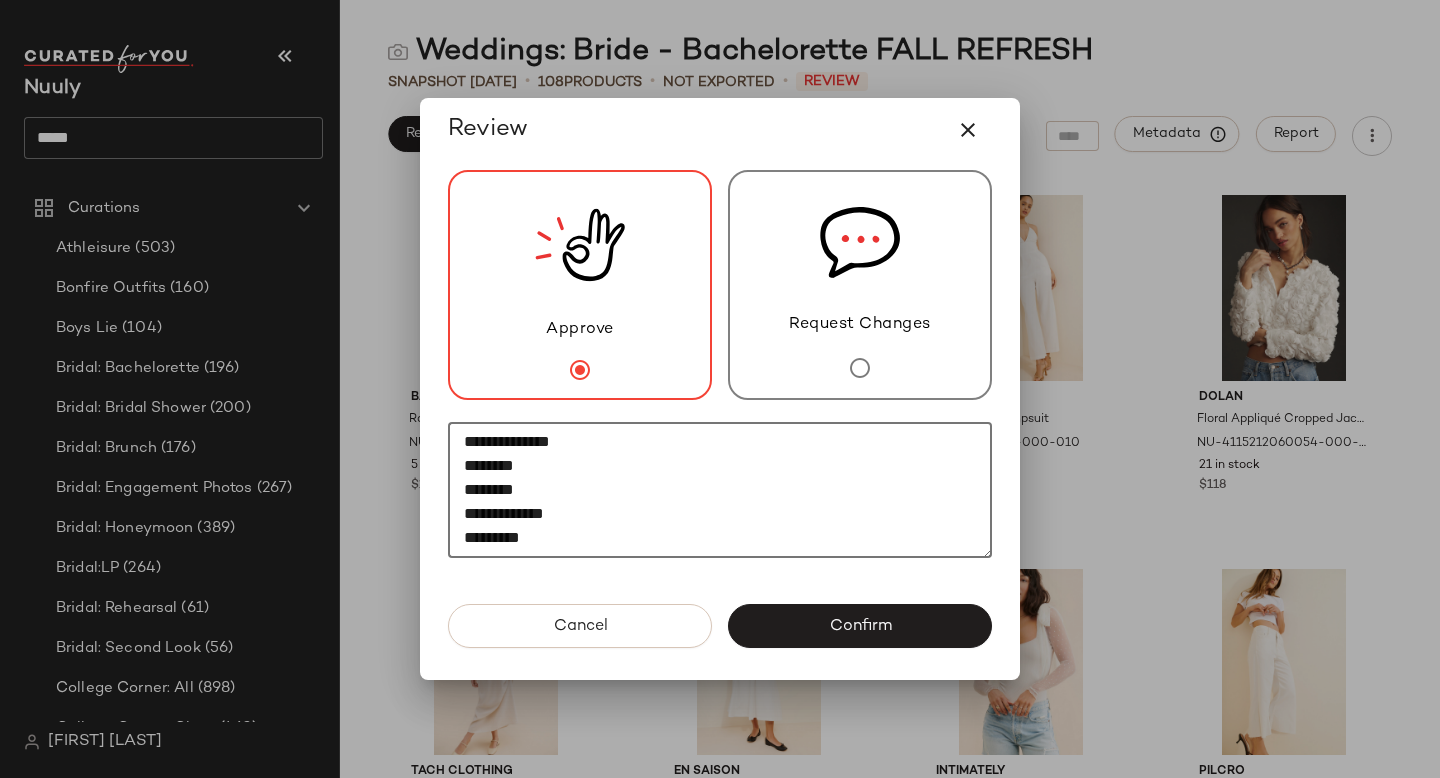 scroll, scrollTop: 12, scrollLeft: 0, axis: vertical 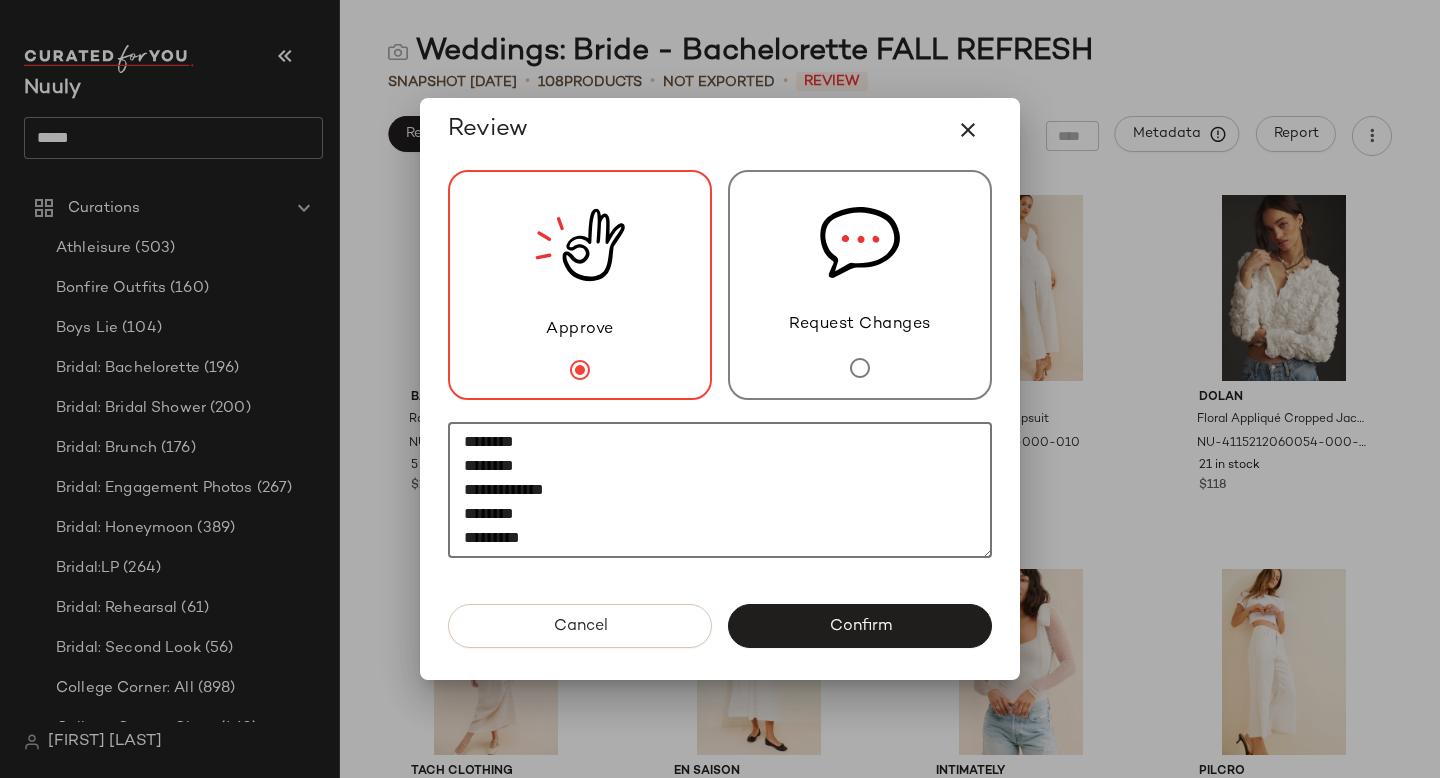 paste on "**********" 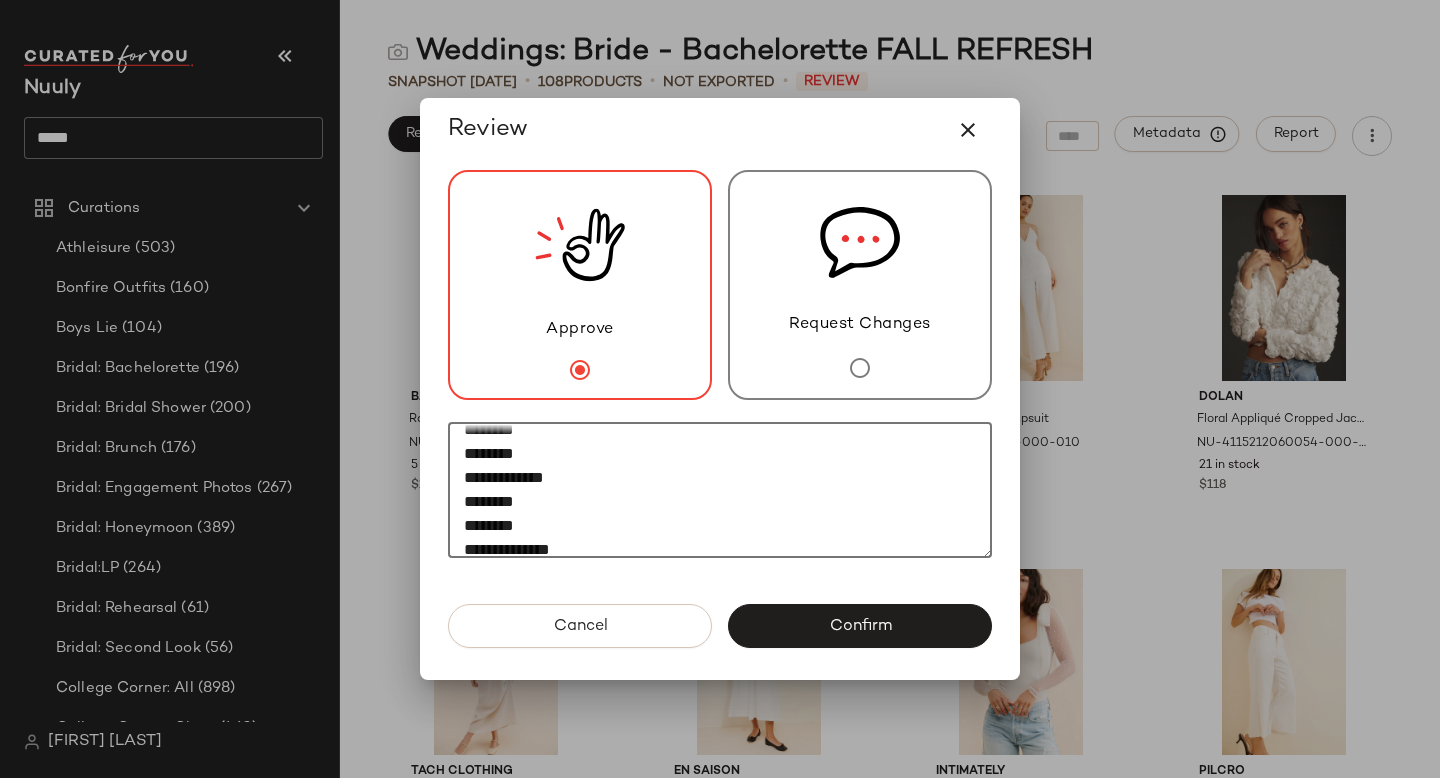 scroll, scrollTop: 60, scrollLeft: 0, axis: vertical 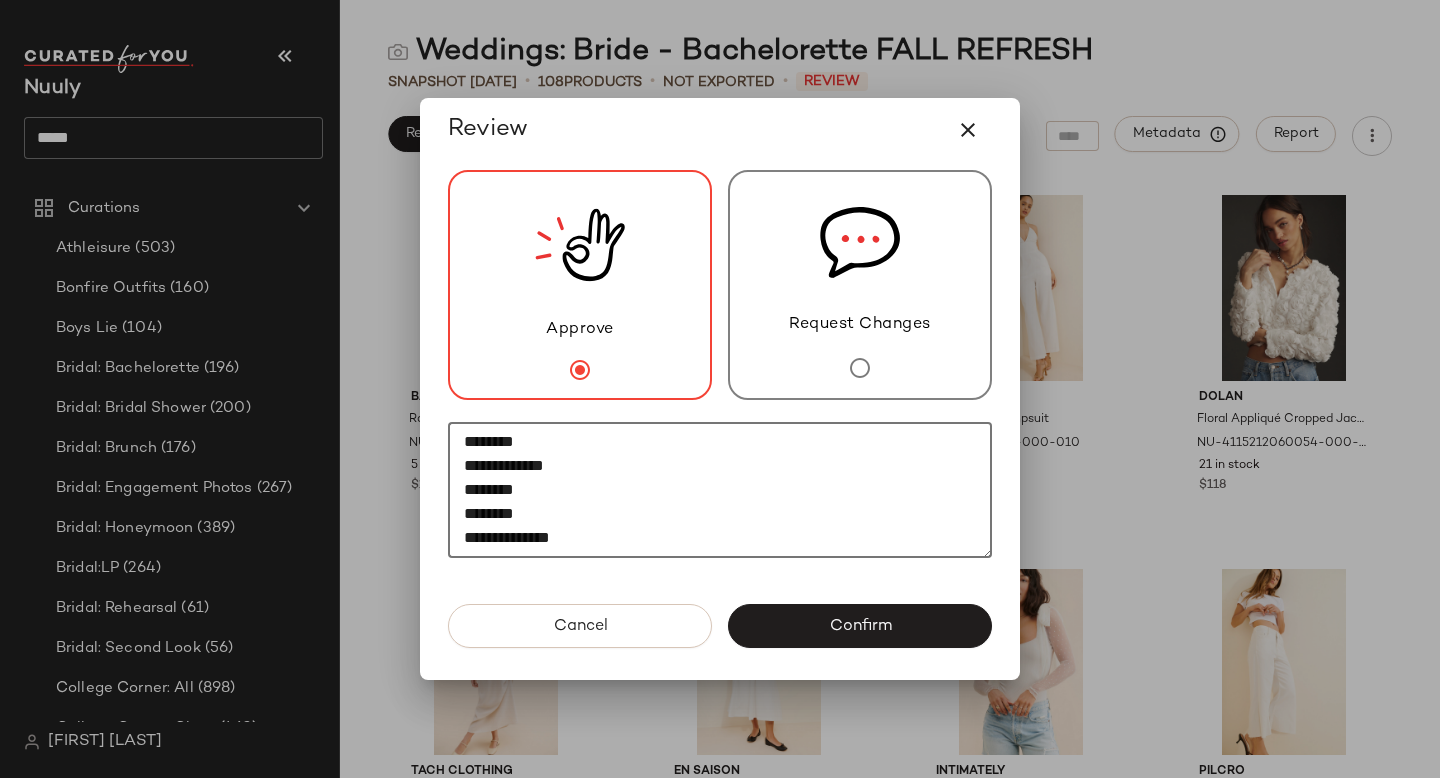 paste on "********" 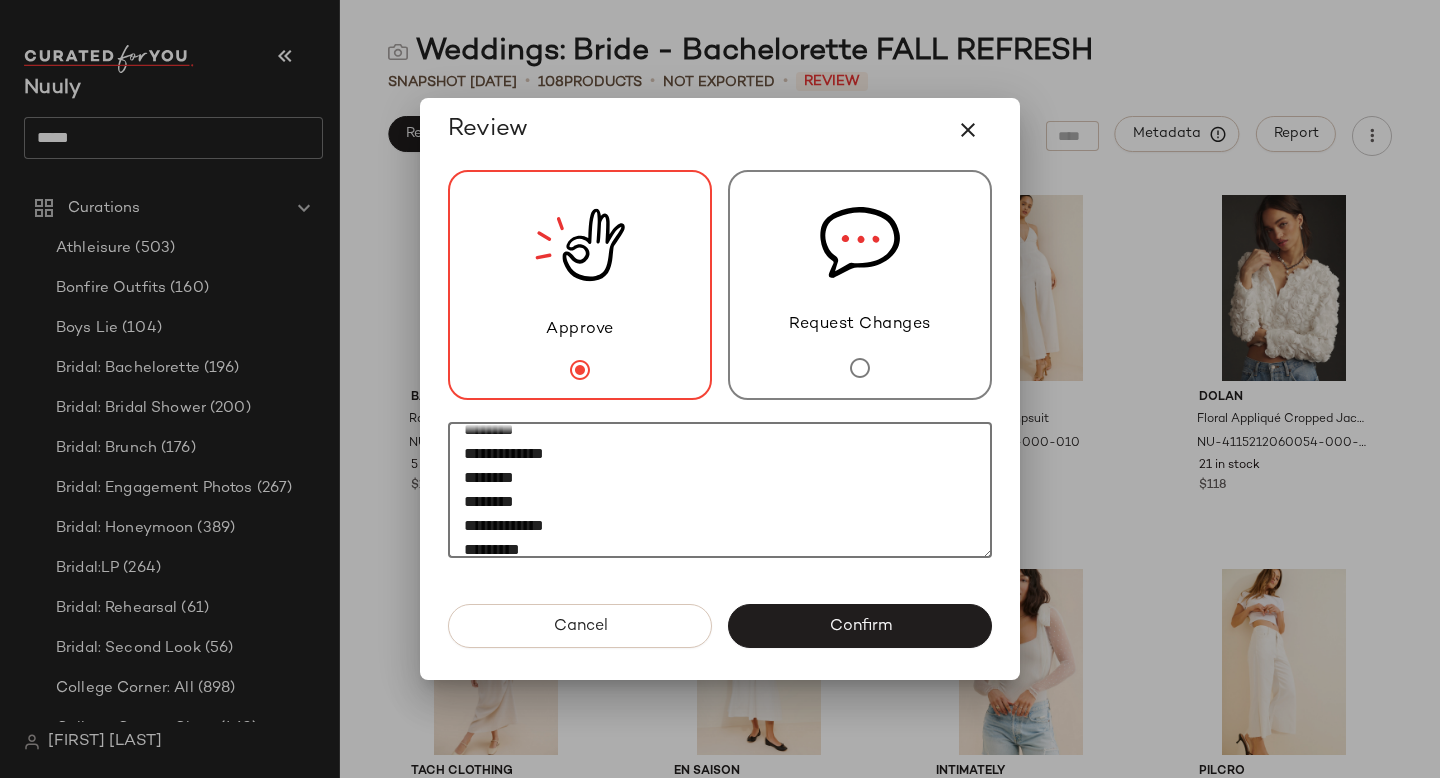 scroll, scrollTop: 84, scrollLeft: 0, axis: vertical 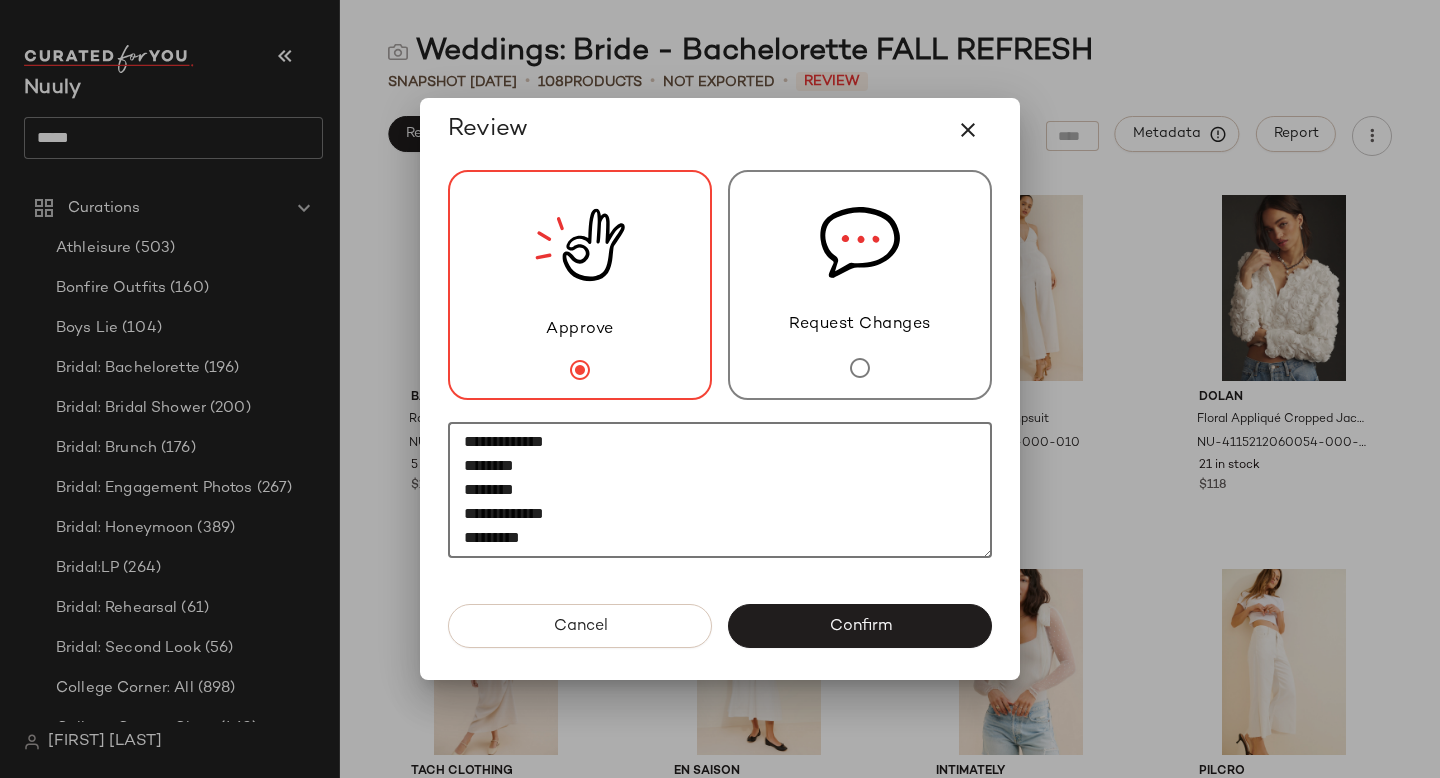 paste on "**********" 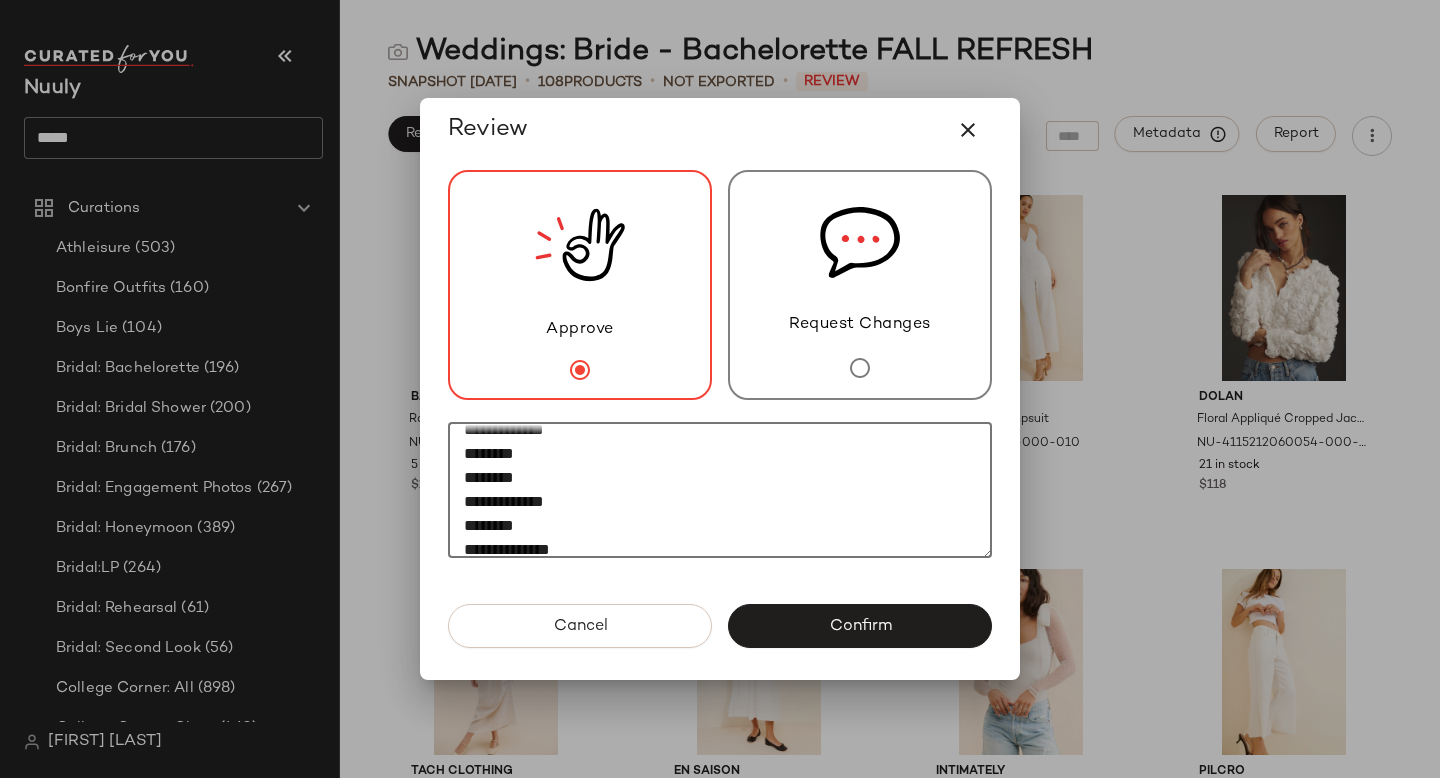 scroll, scrollTop: 108, scrollLeft: 0, axis: vertical 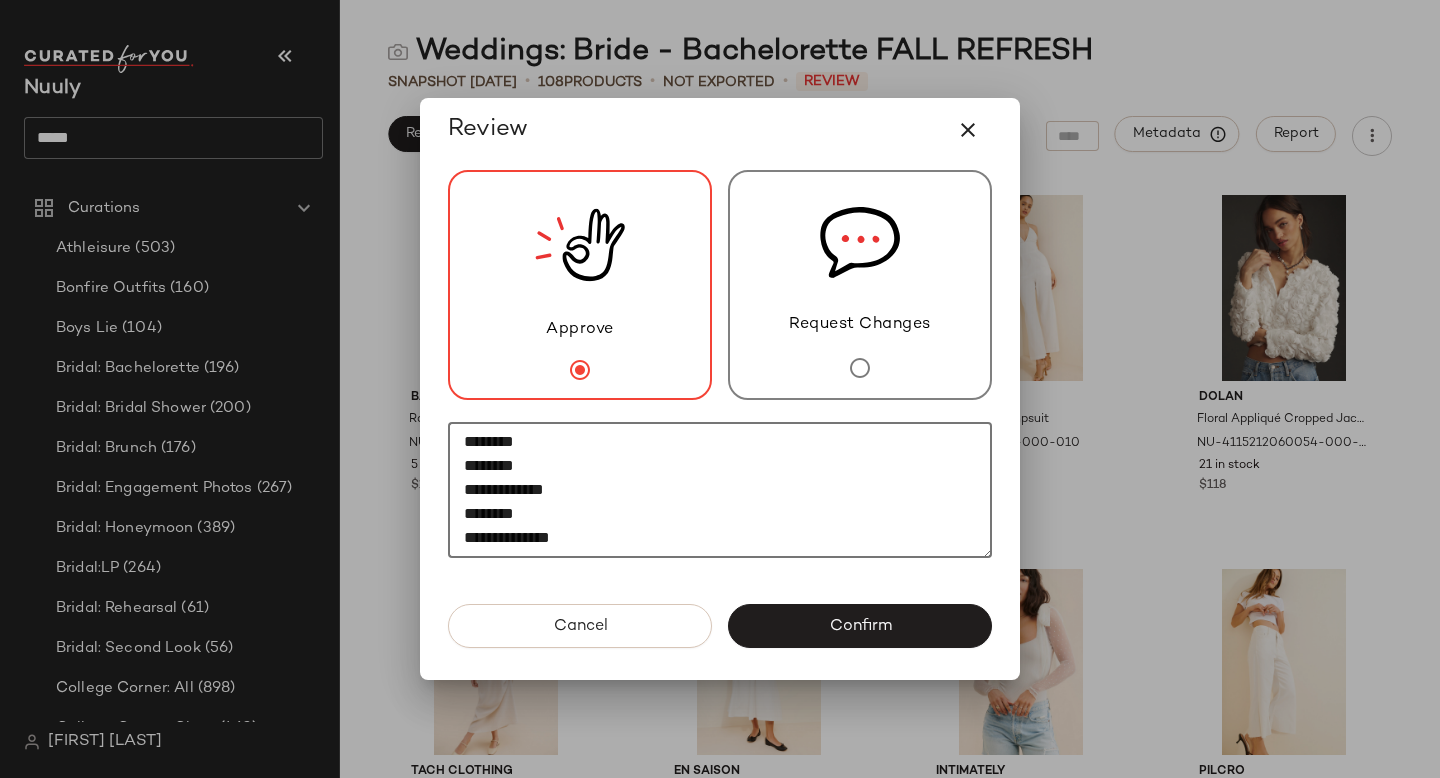paste on "********" 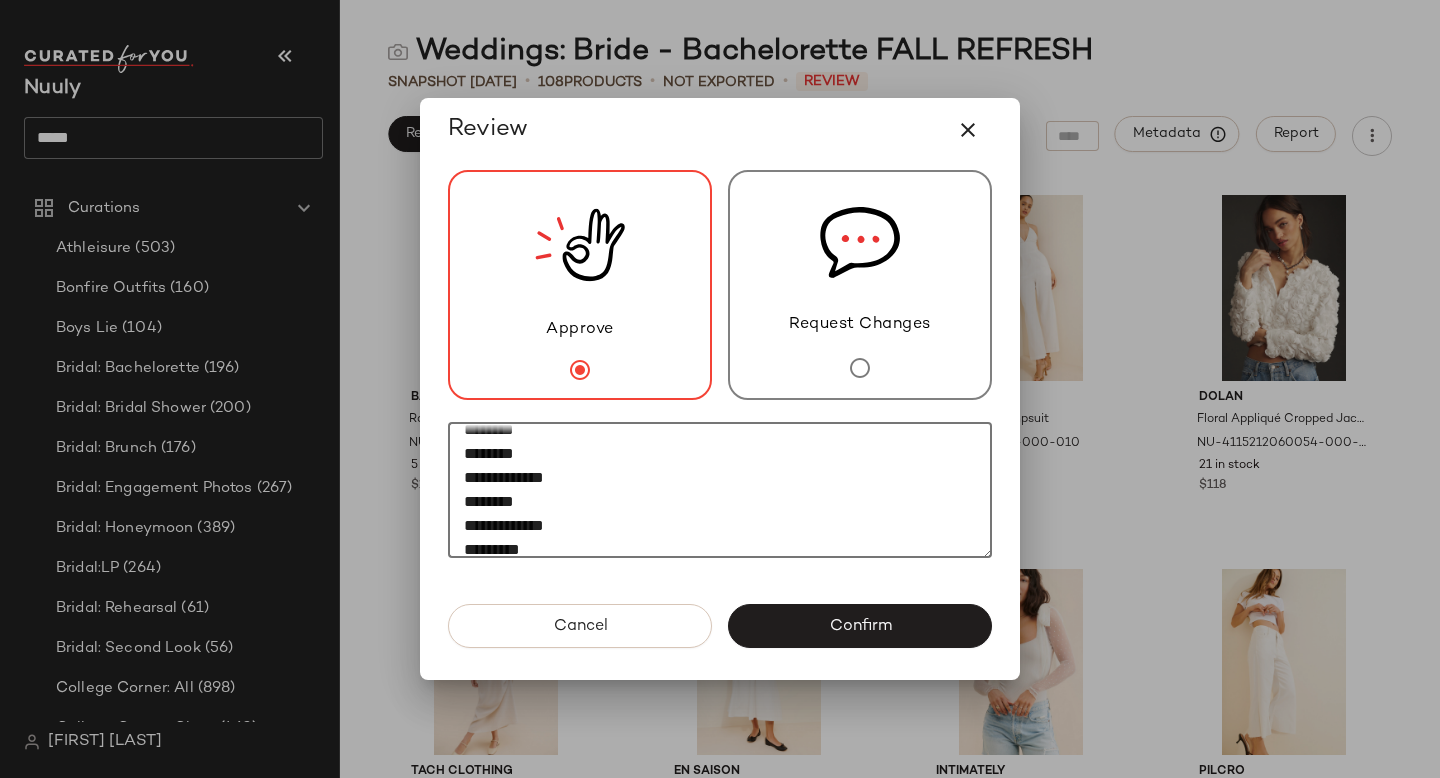 scroll, scrollTop: 132, scrollLeft: 0, axis: vertical 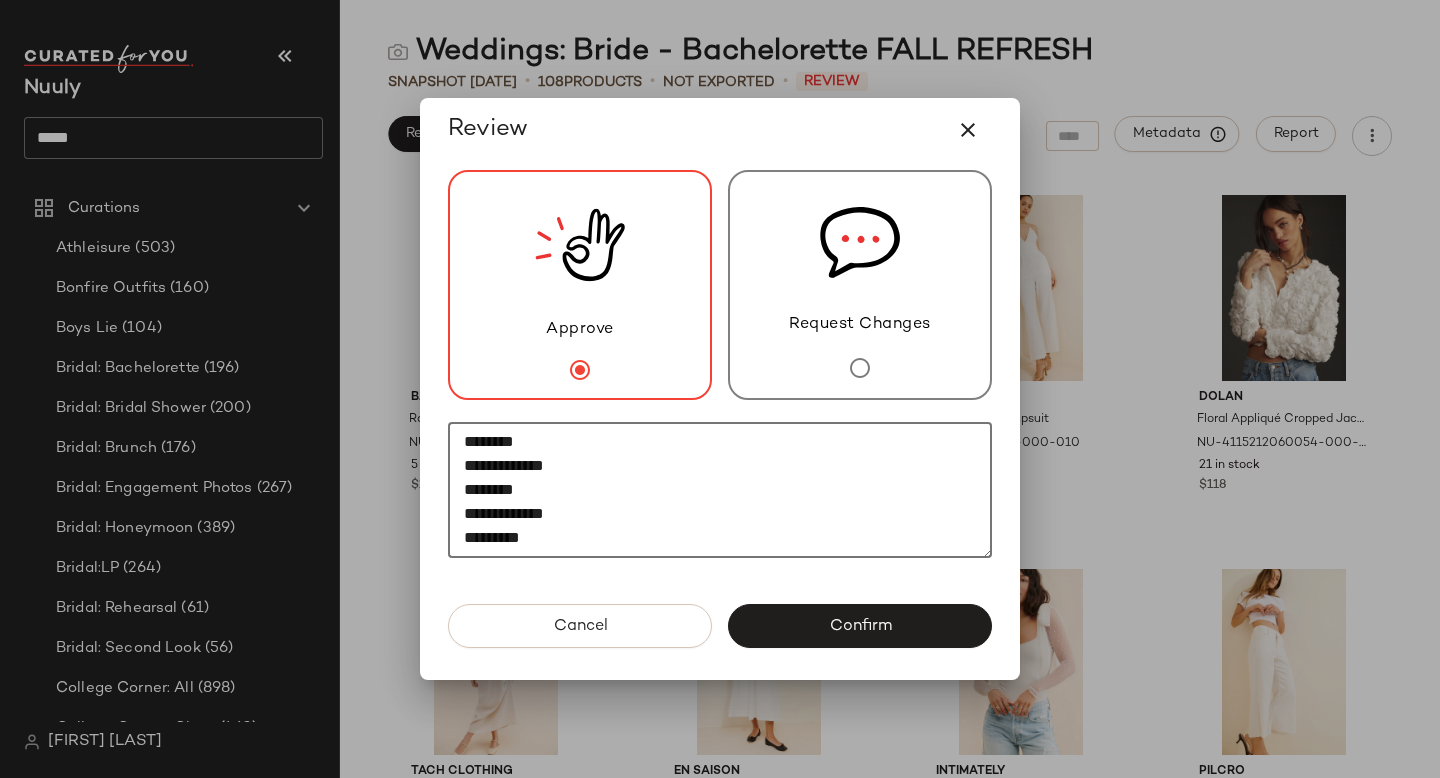paste on "**********" 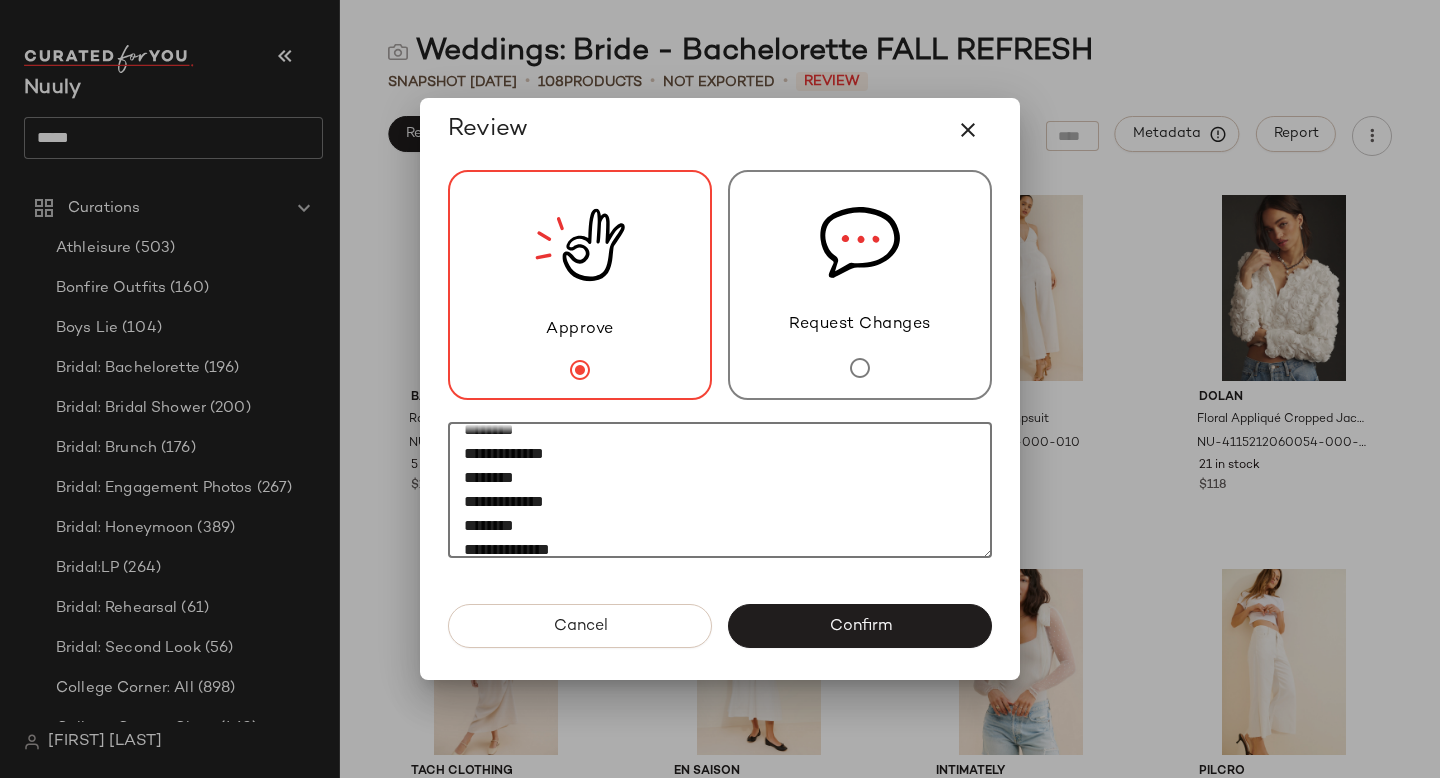 scroll, scrollTop: 156, scrollLeft: 0, axis: vertical 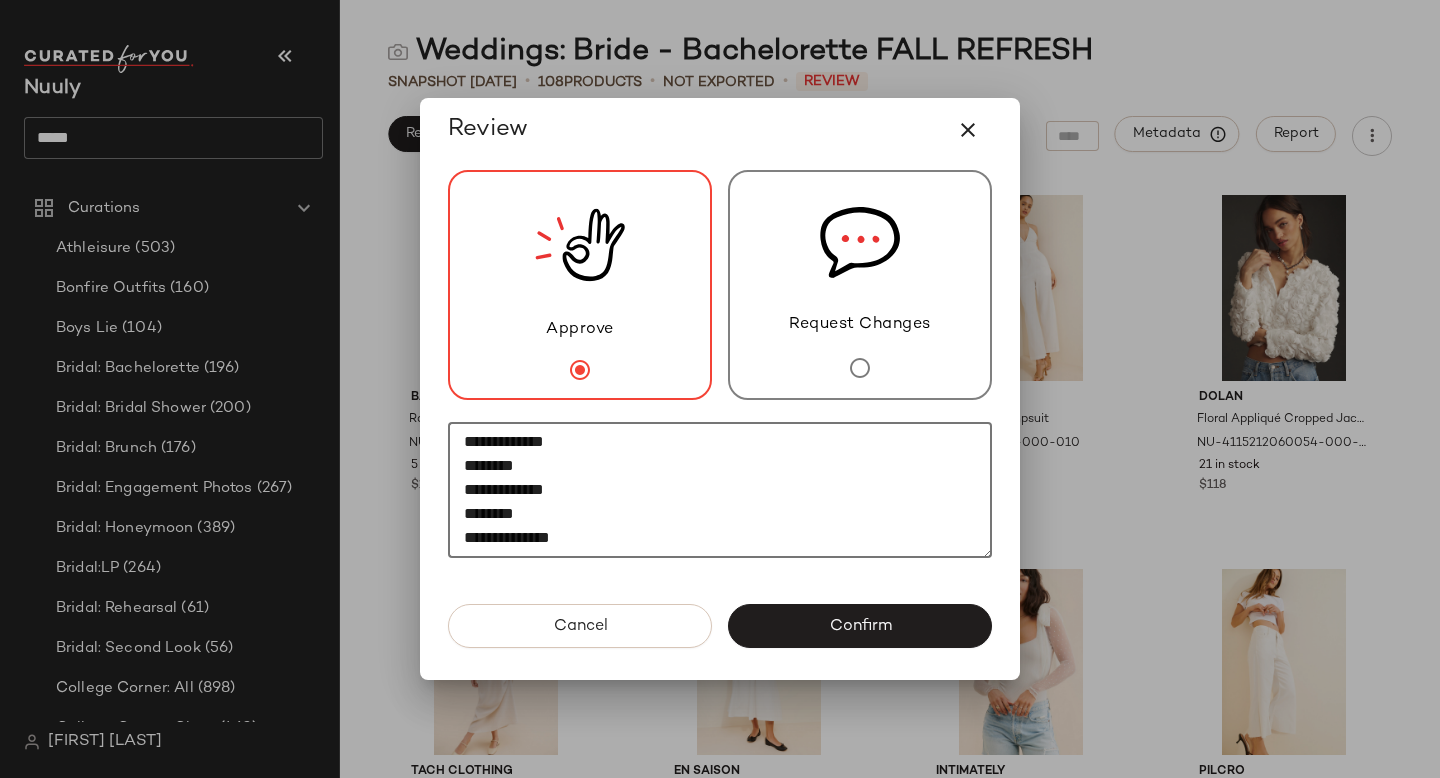 paste on "********" 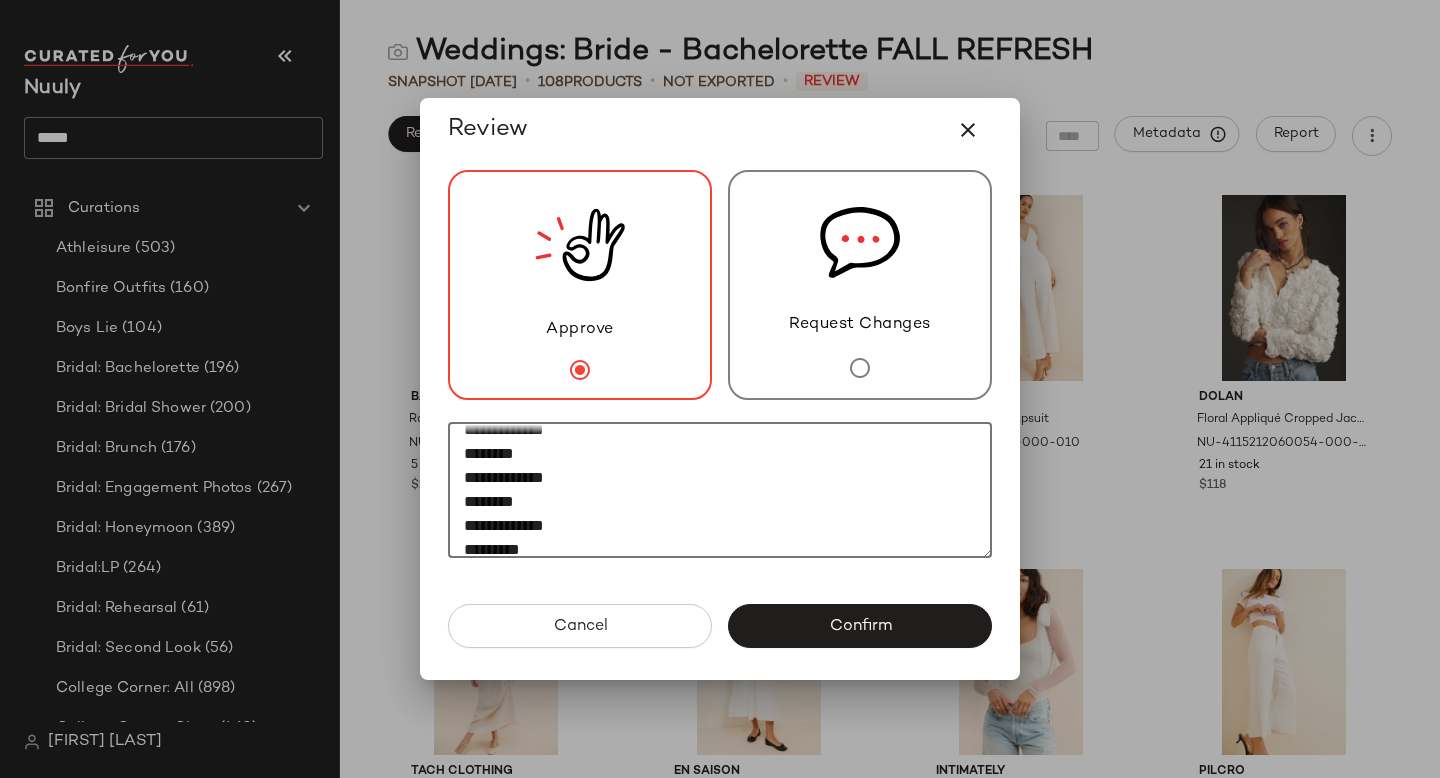 scroll, scrollTop: 180, scrollLeft: 0, axis: vertical 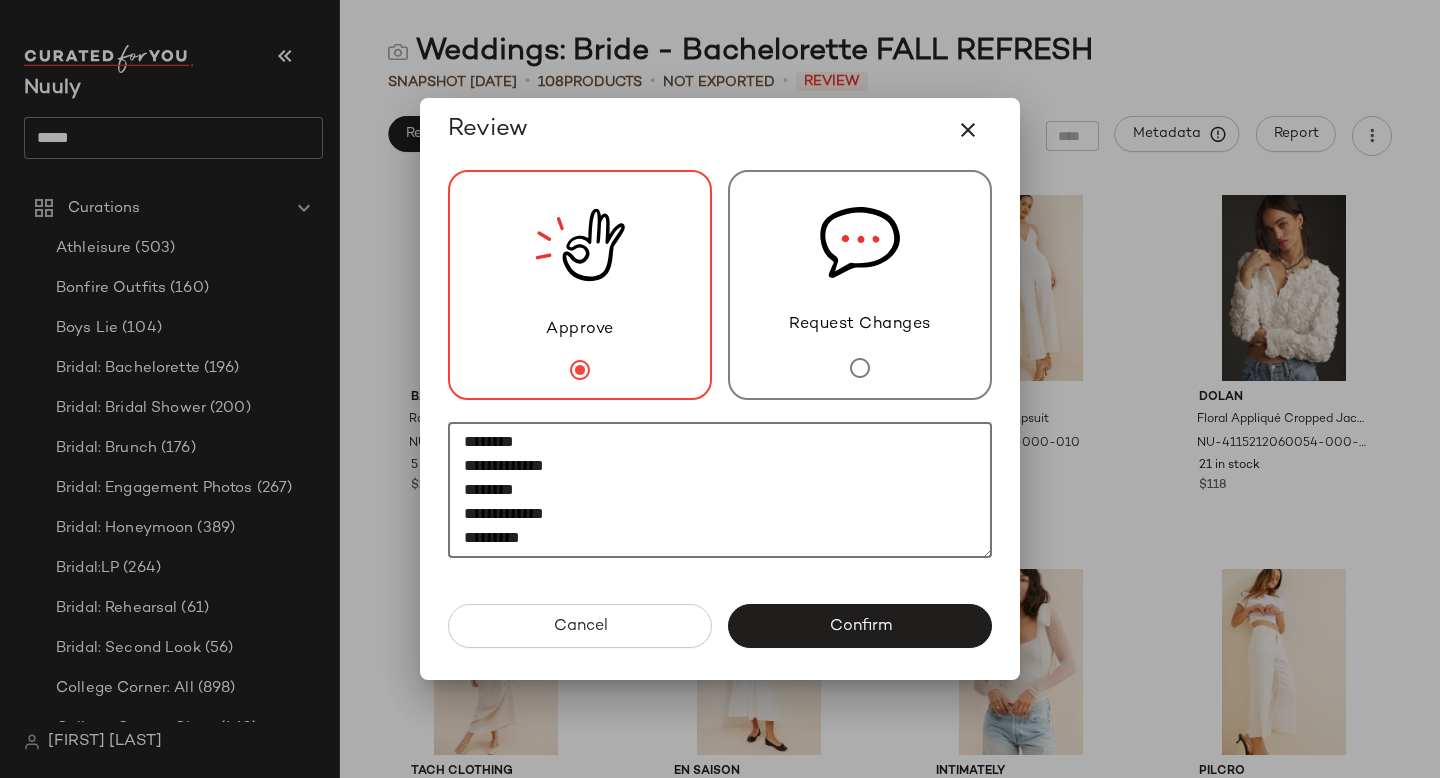 paste on "********" 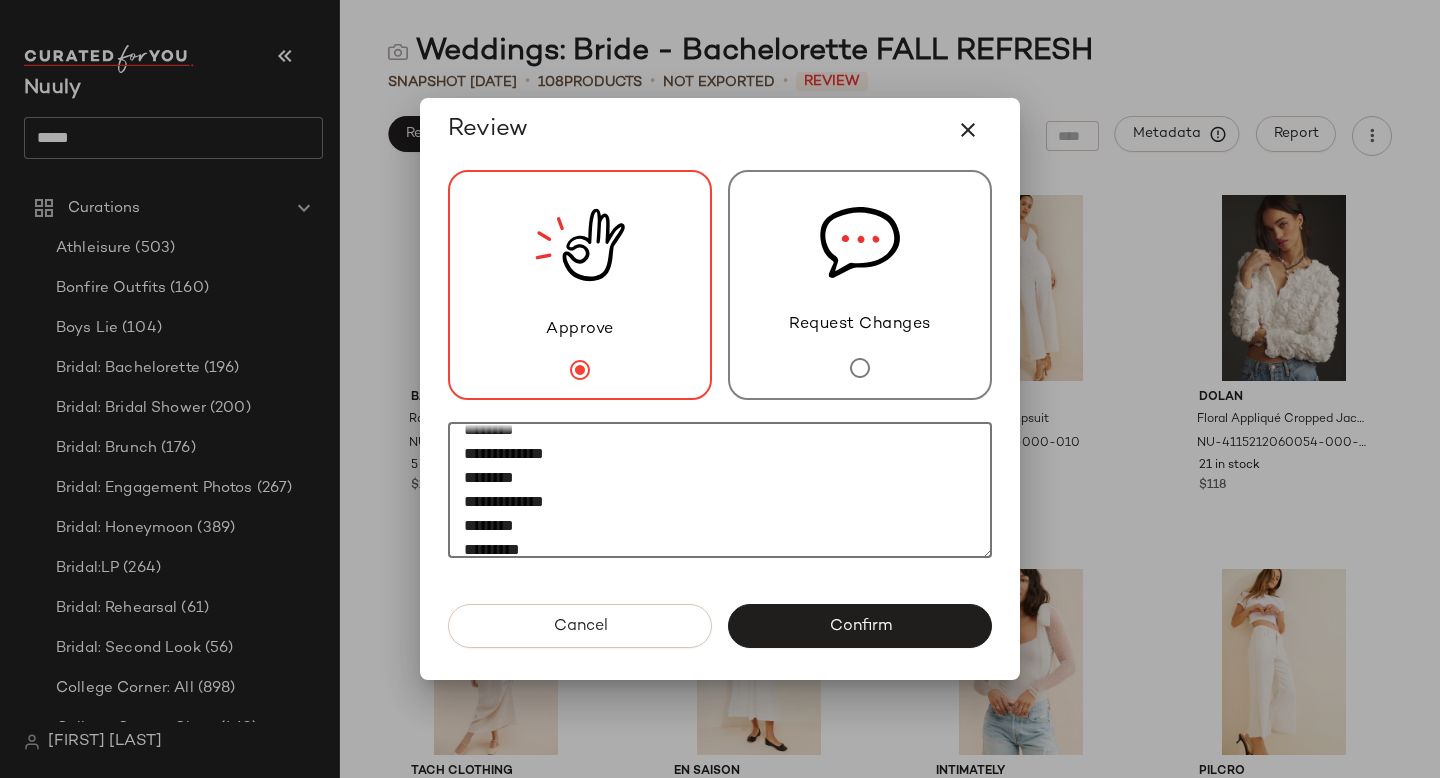 scroll, scrollTop: 204, scrollLeft: 0, axis: vertical 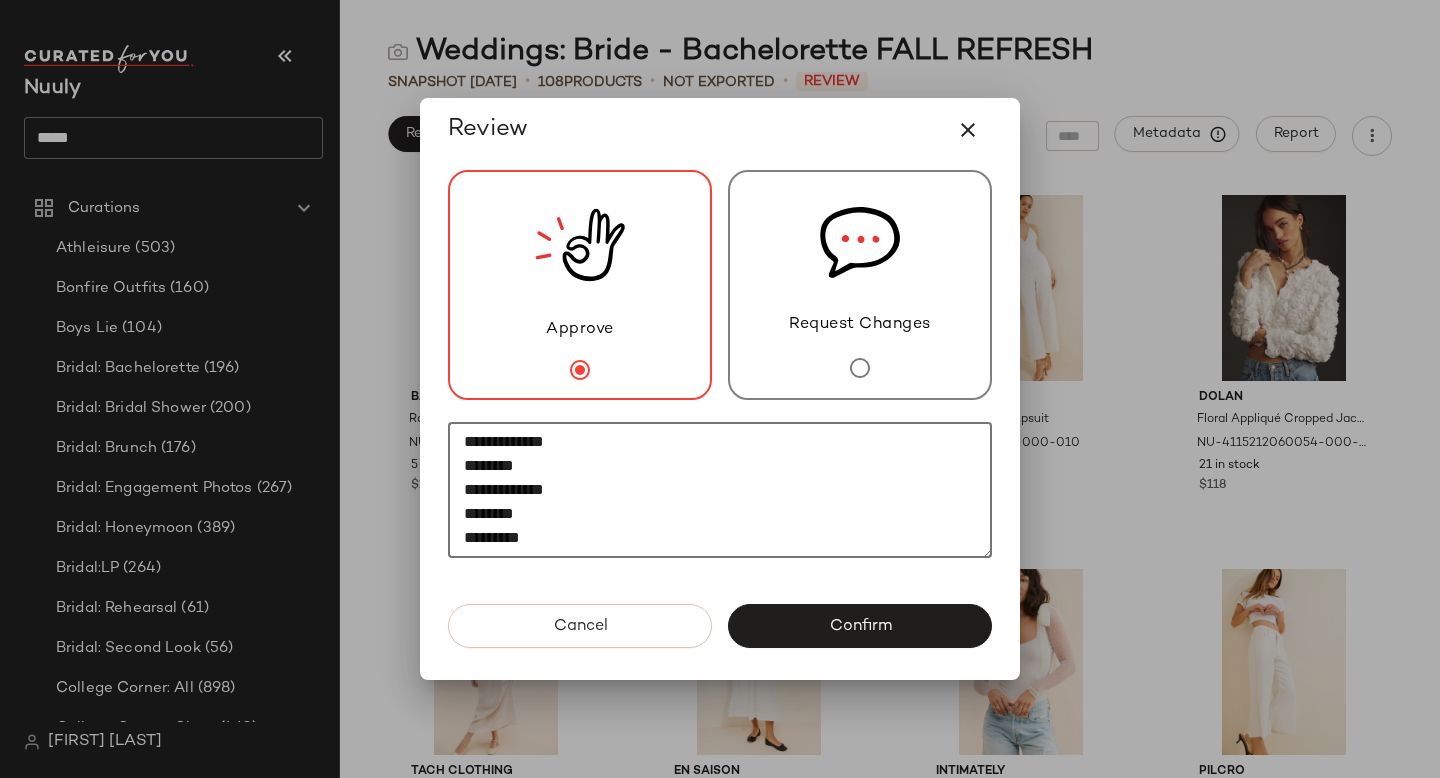 paste on "**********" 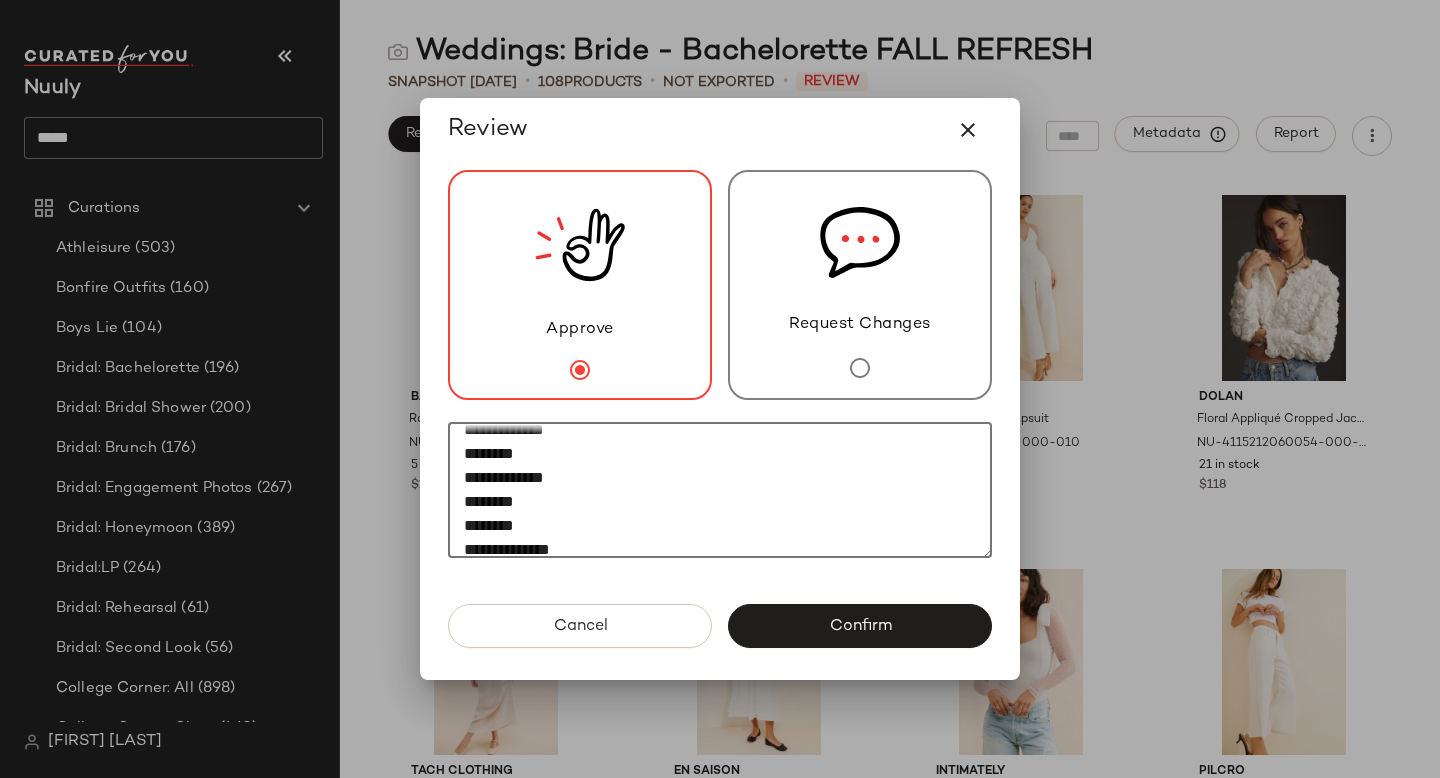 scroll, scrollTop: 228, scrollLeft: 0, axis: vertical 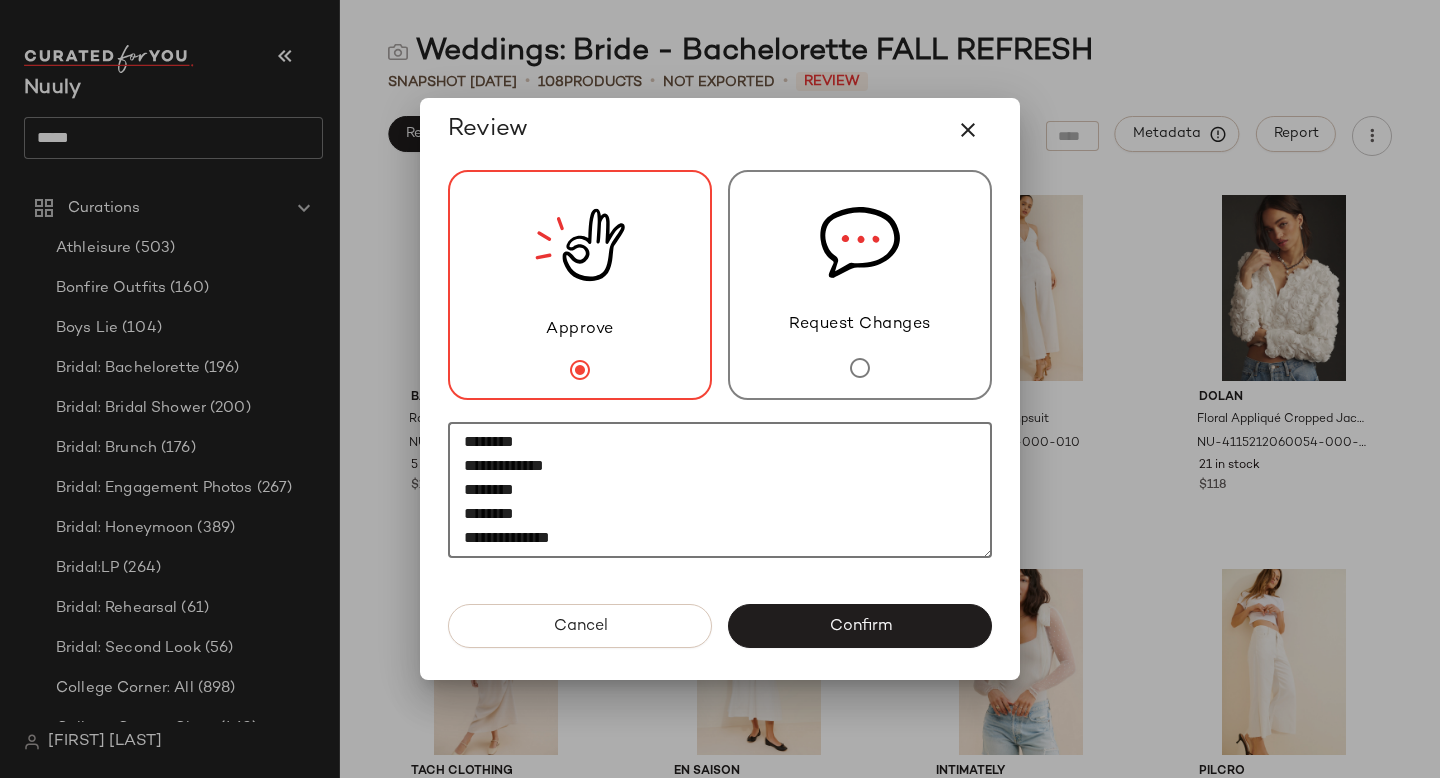 paste on "********" 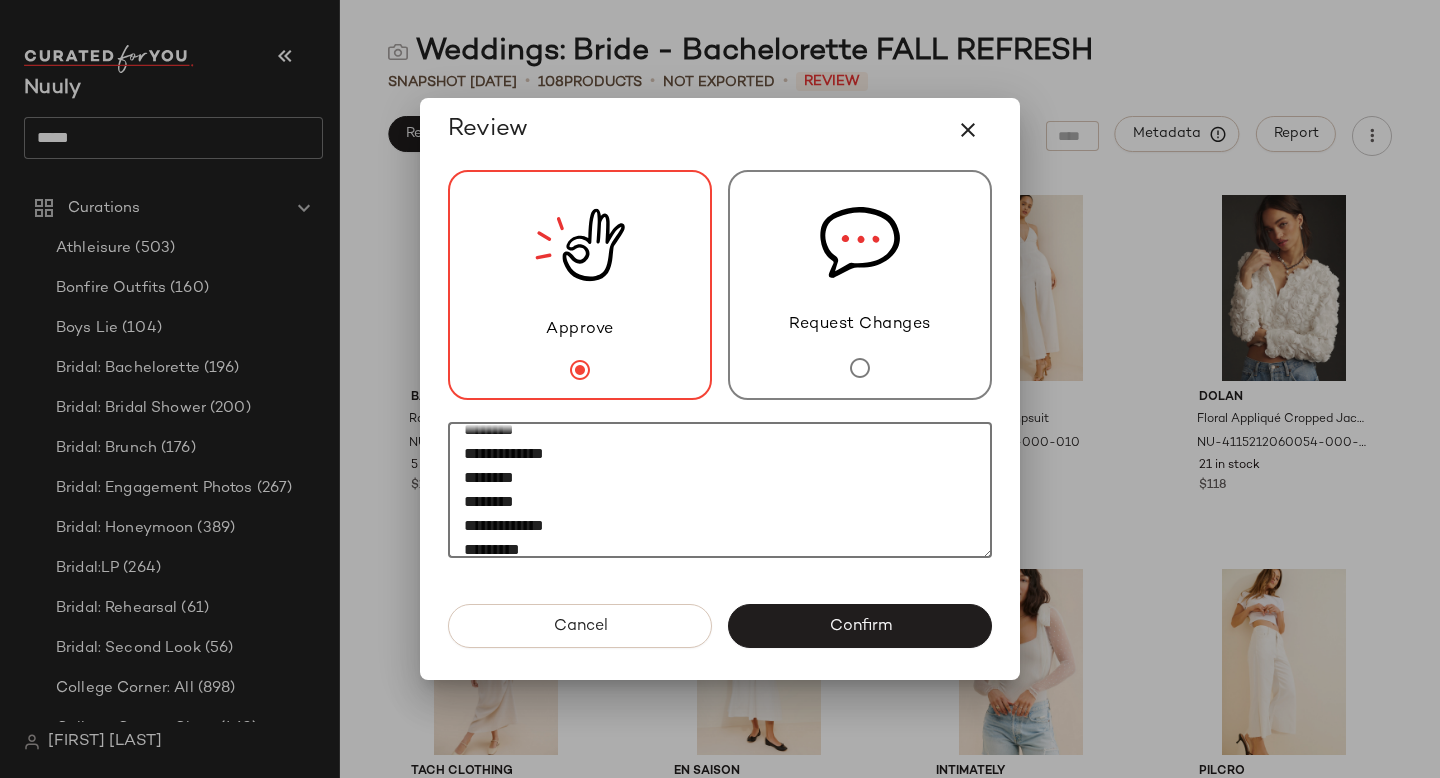 scroll, scrollTop: 252, scrollLeft: 0, axis: vertical 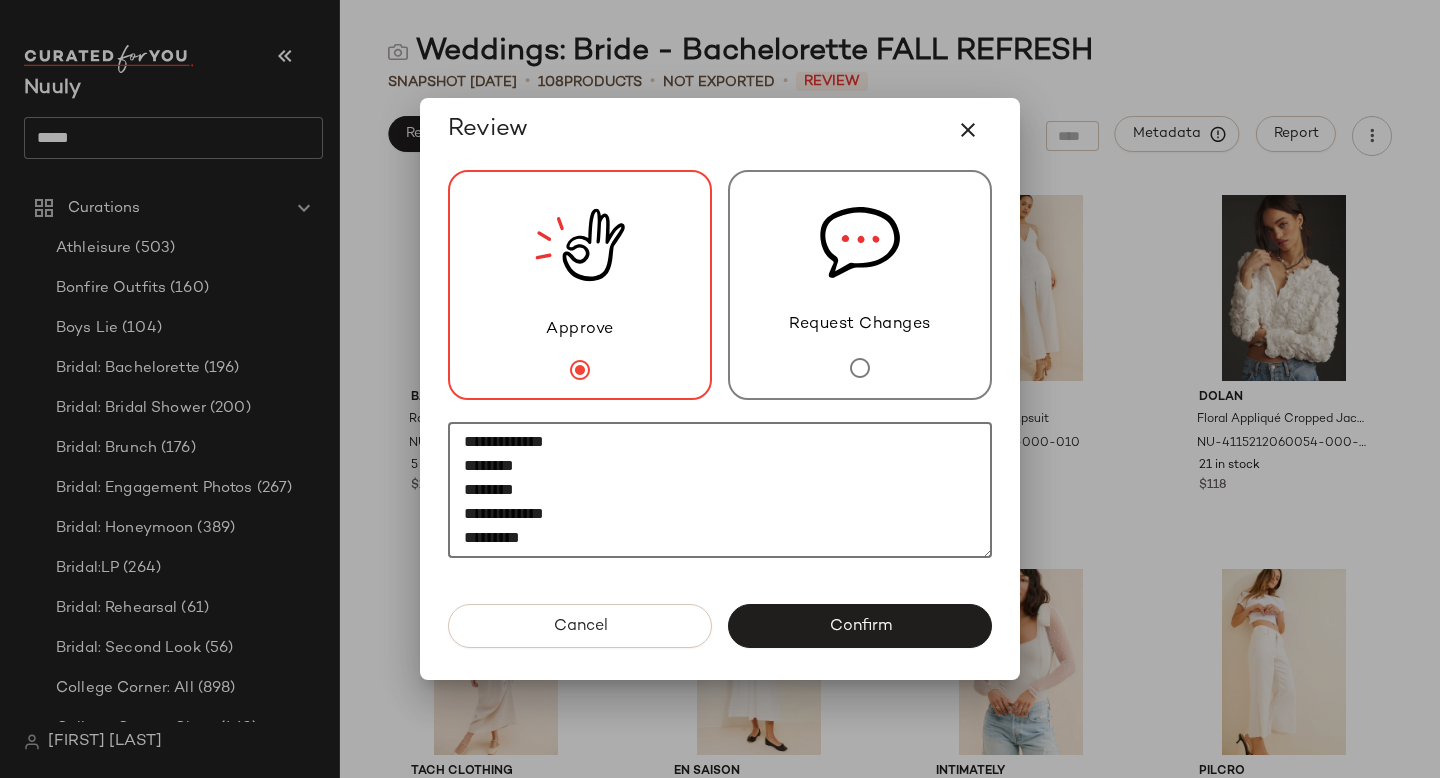 paste on "********" 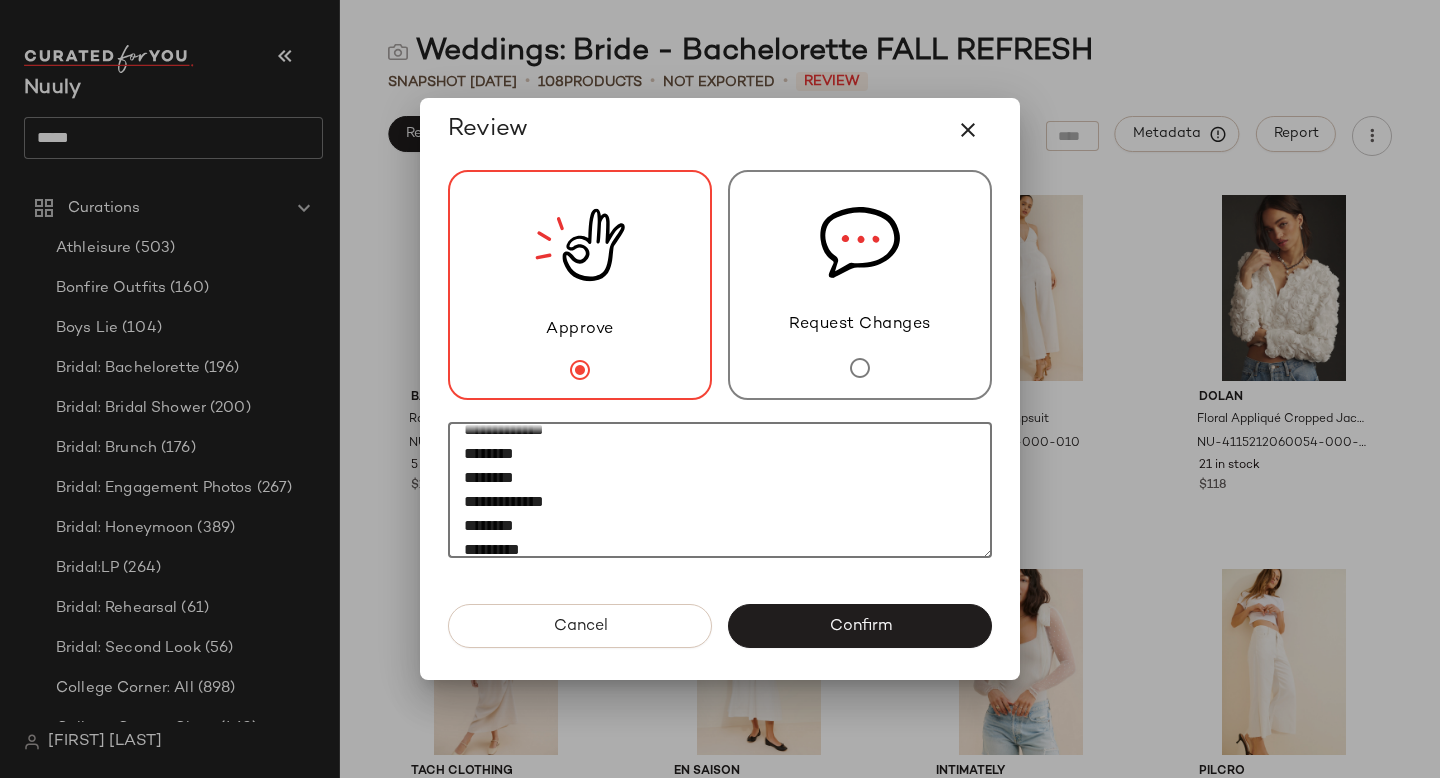 scroll, scrollTop: 276, scrollLeft: 0, axis: vertical 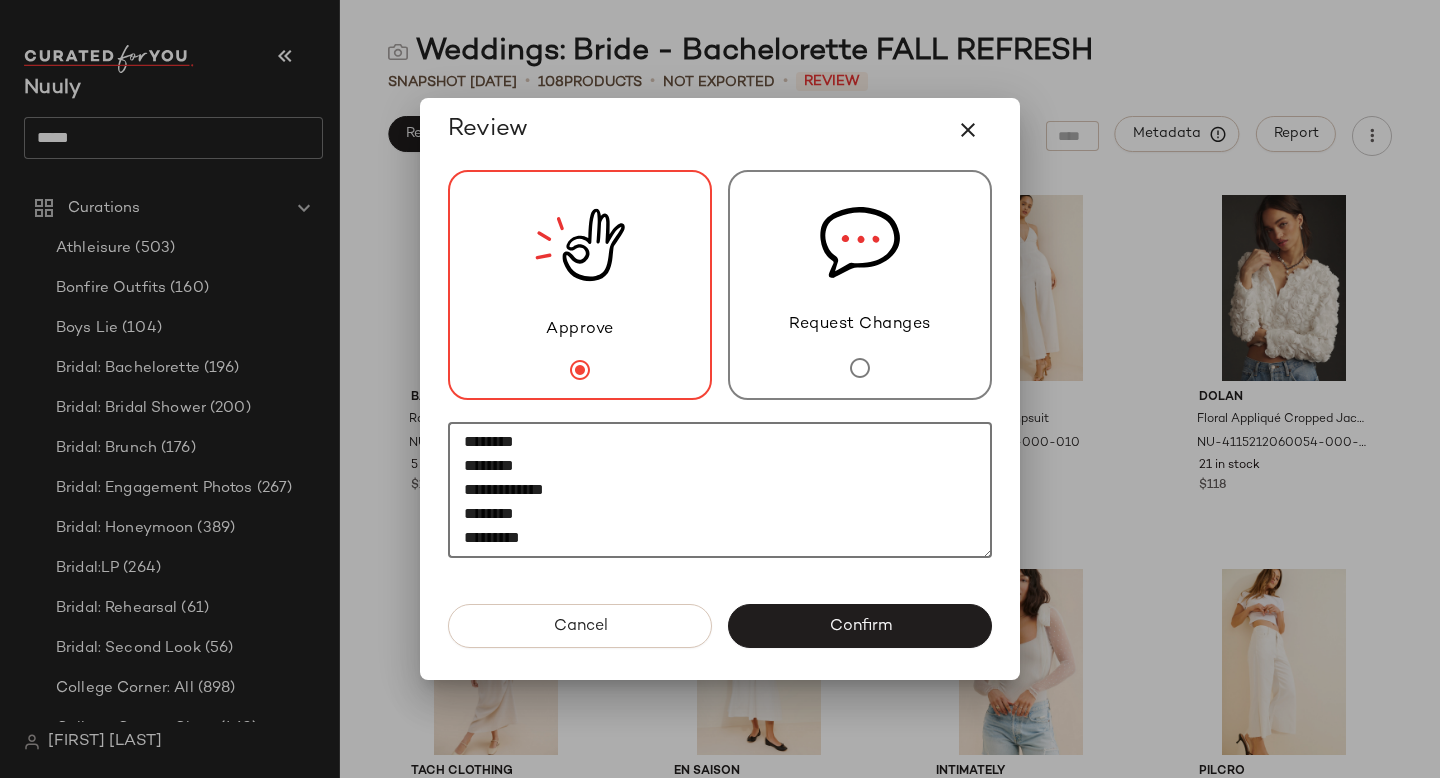 paste on "********" 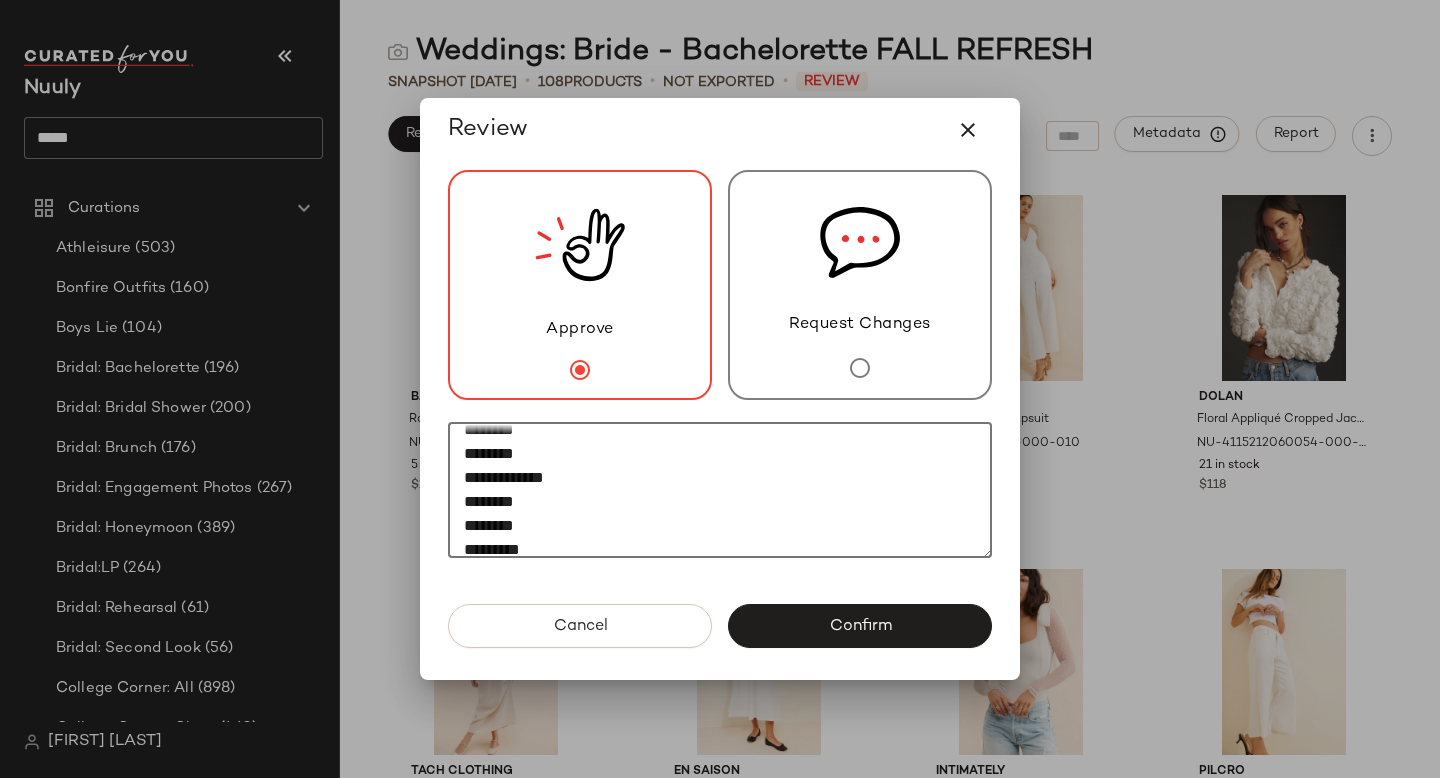 scroll, scrollTop: 300, scrollLeft: 0, axis: vertical 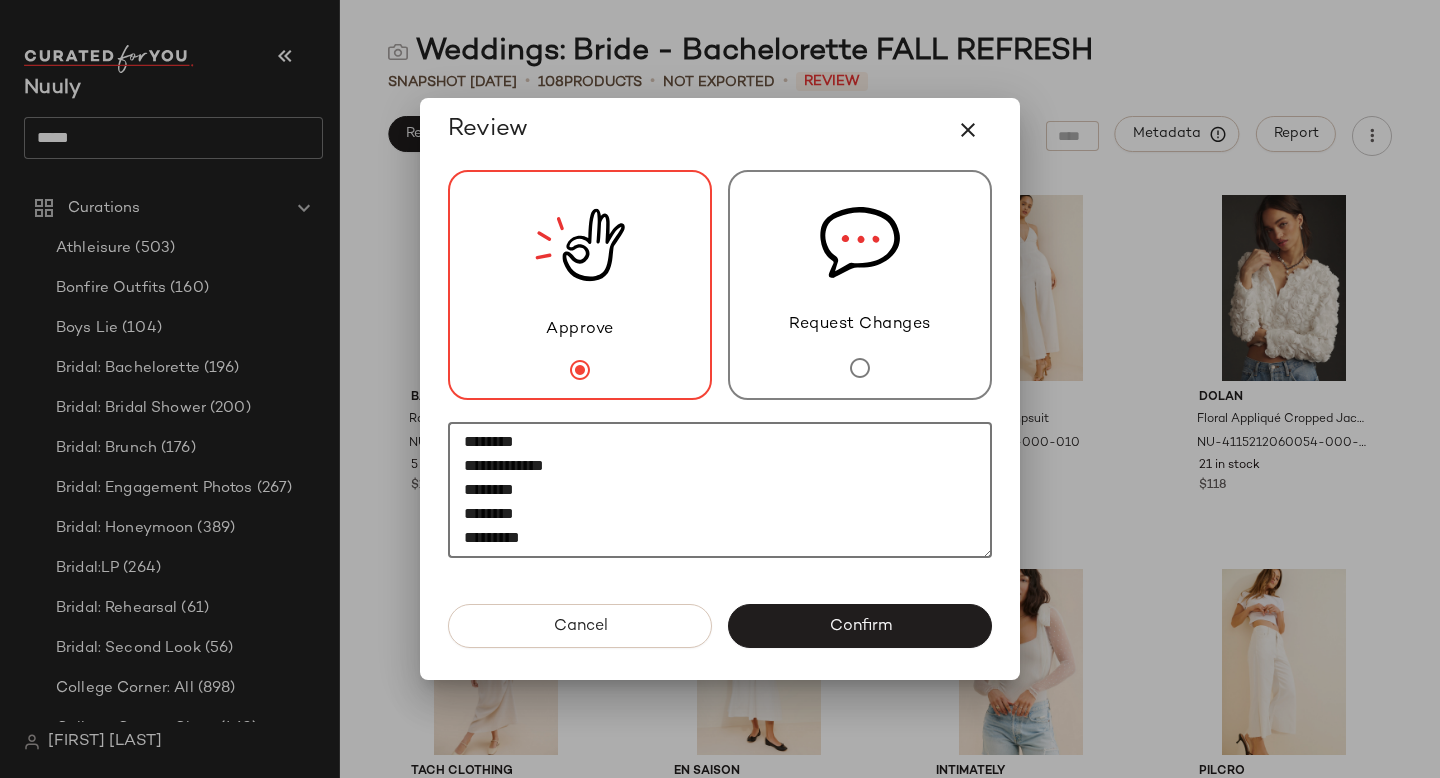 paste on "********" 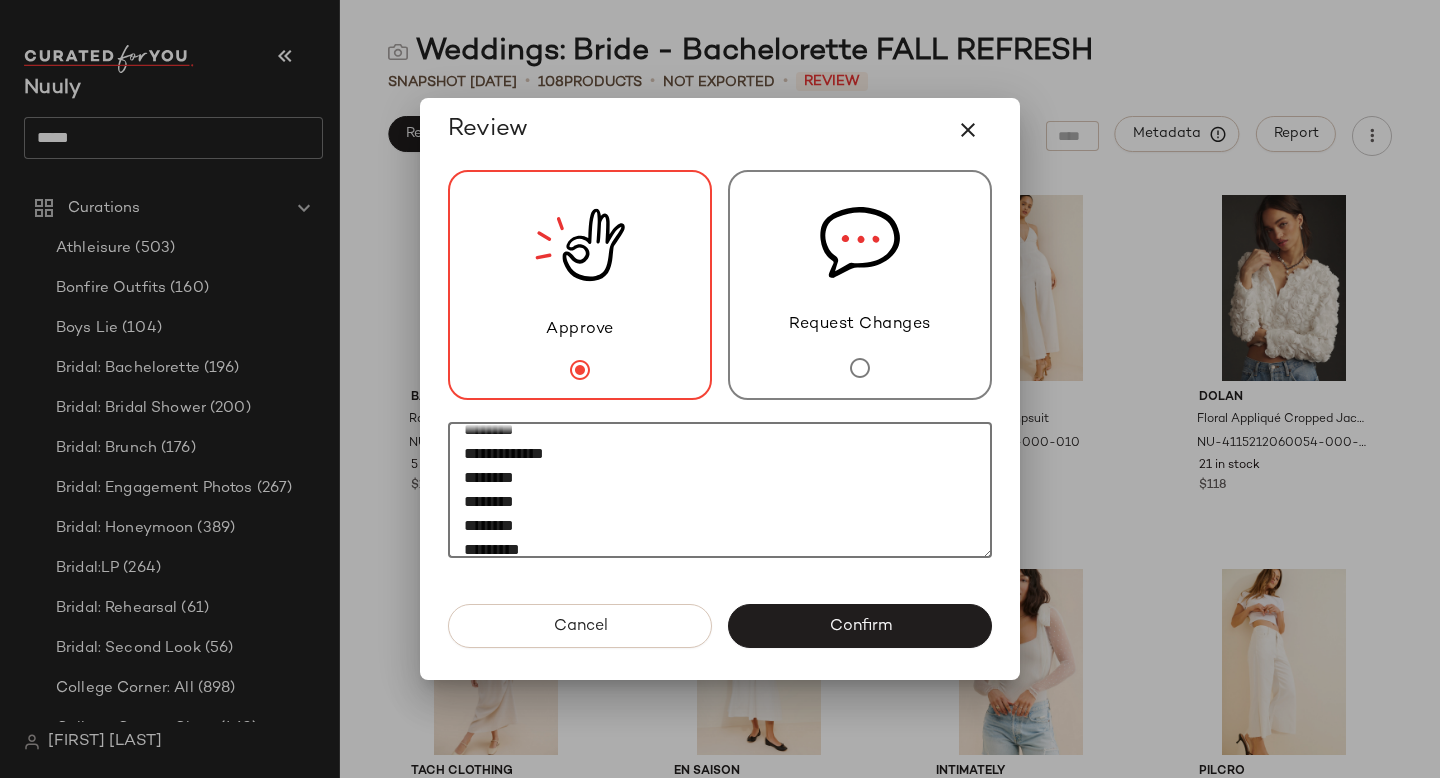 scroll, scrollTop: 324, scrollLeft: 0, axis: vertical 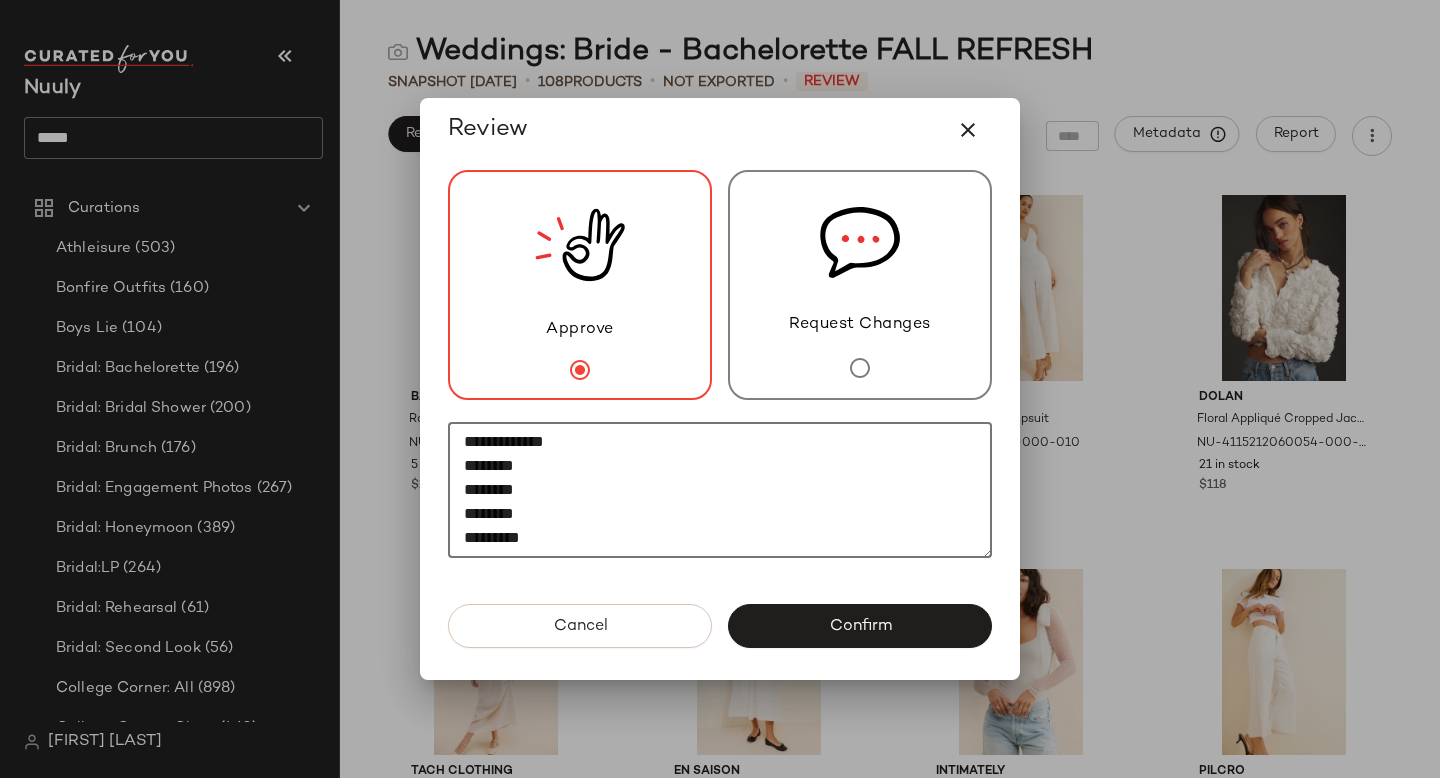 paste on "********" 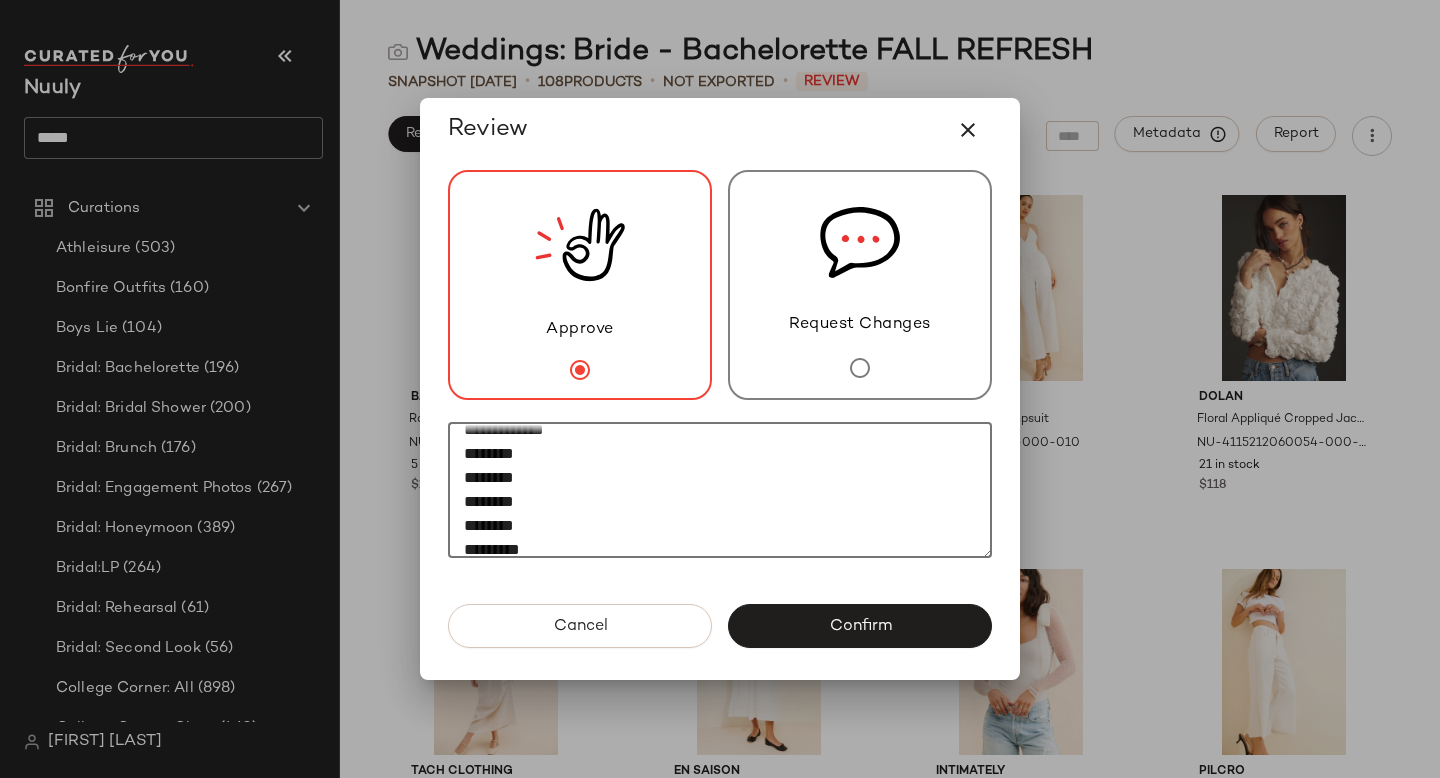 scroll, scrollTop: 348, scrollLeft: 0, axis: vertical 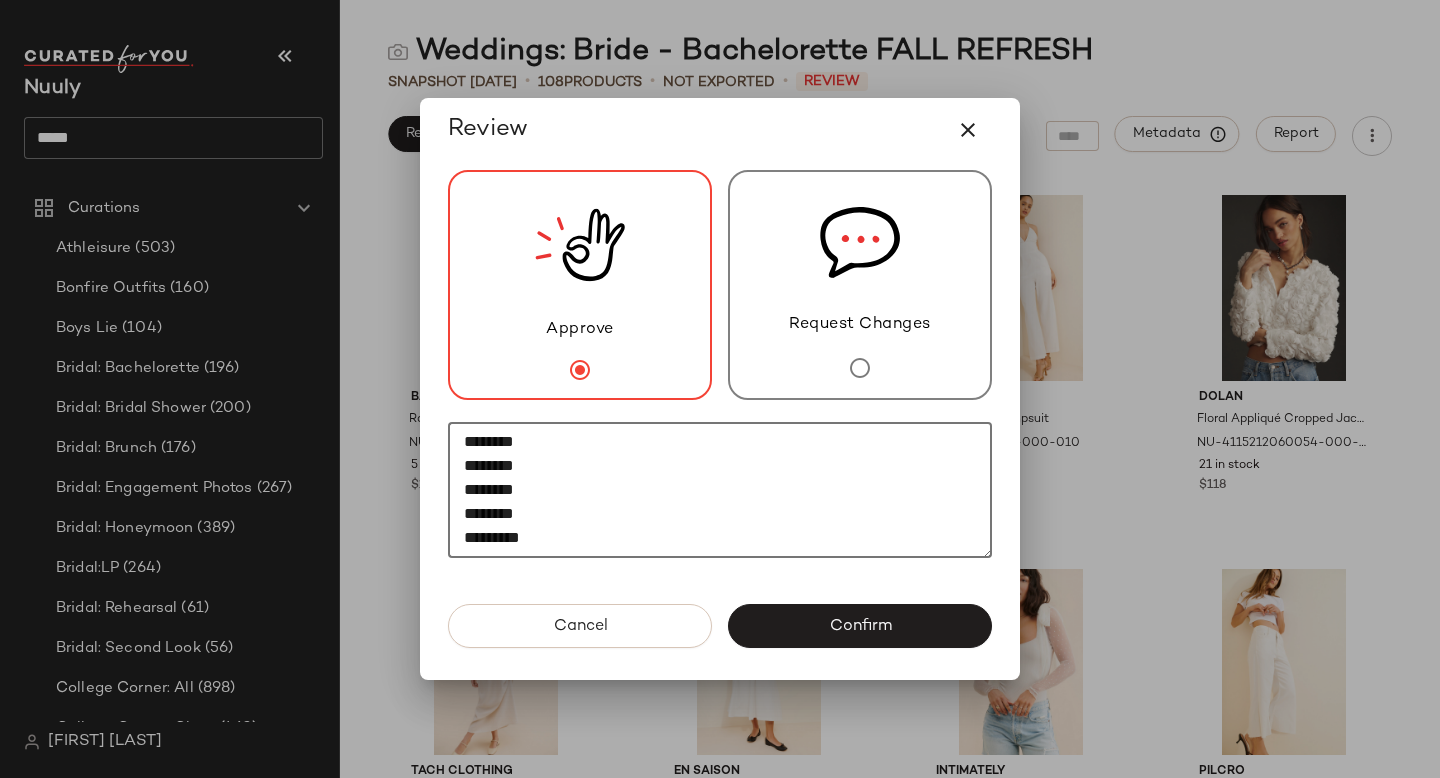 paste on "********" 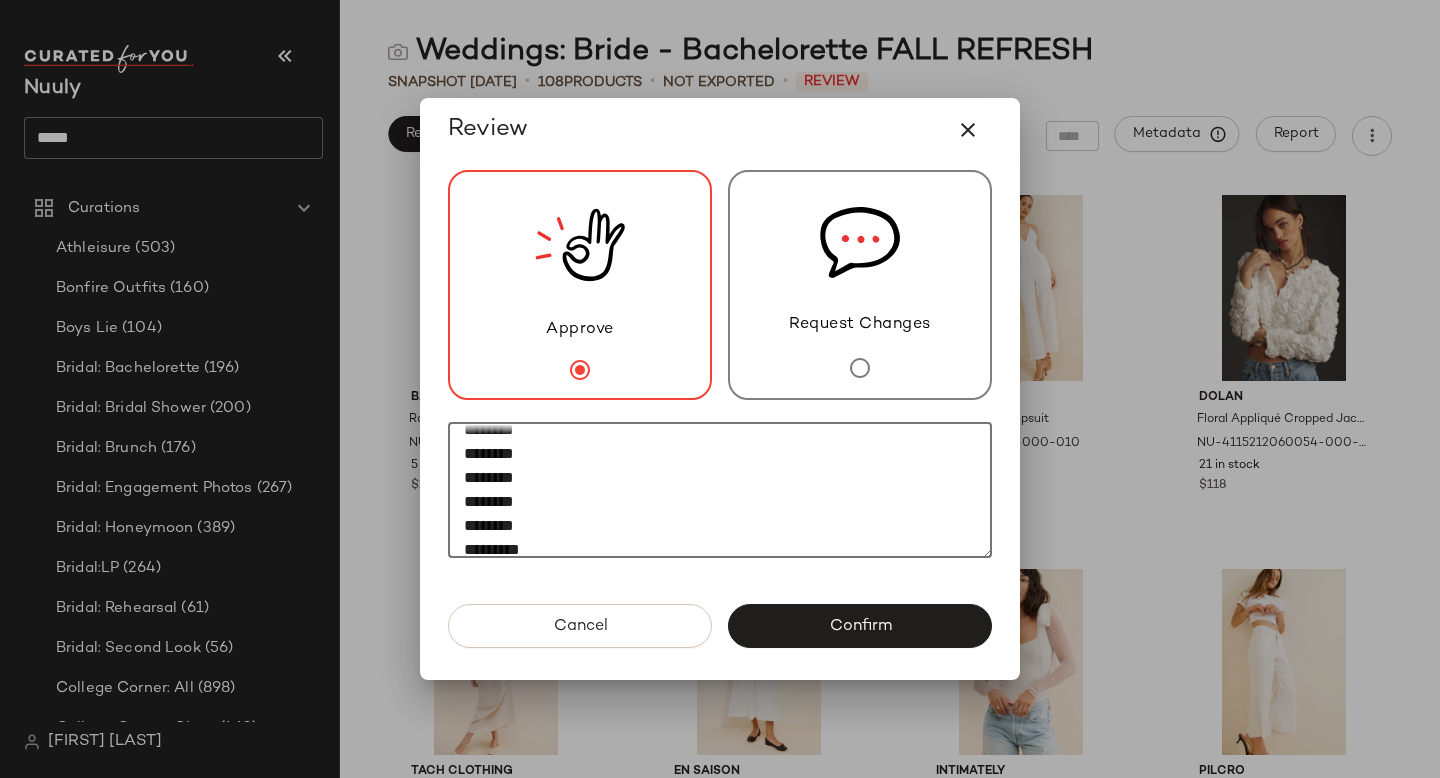 scroll, scrollTop: 372, scrollLeft: 0, axis: vertical 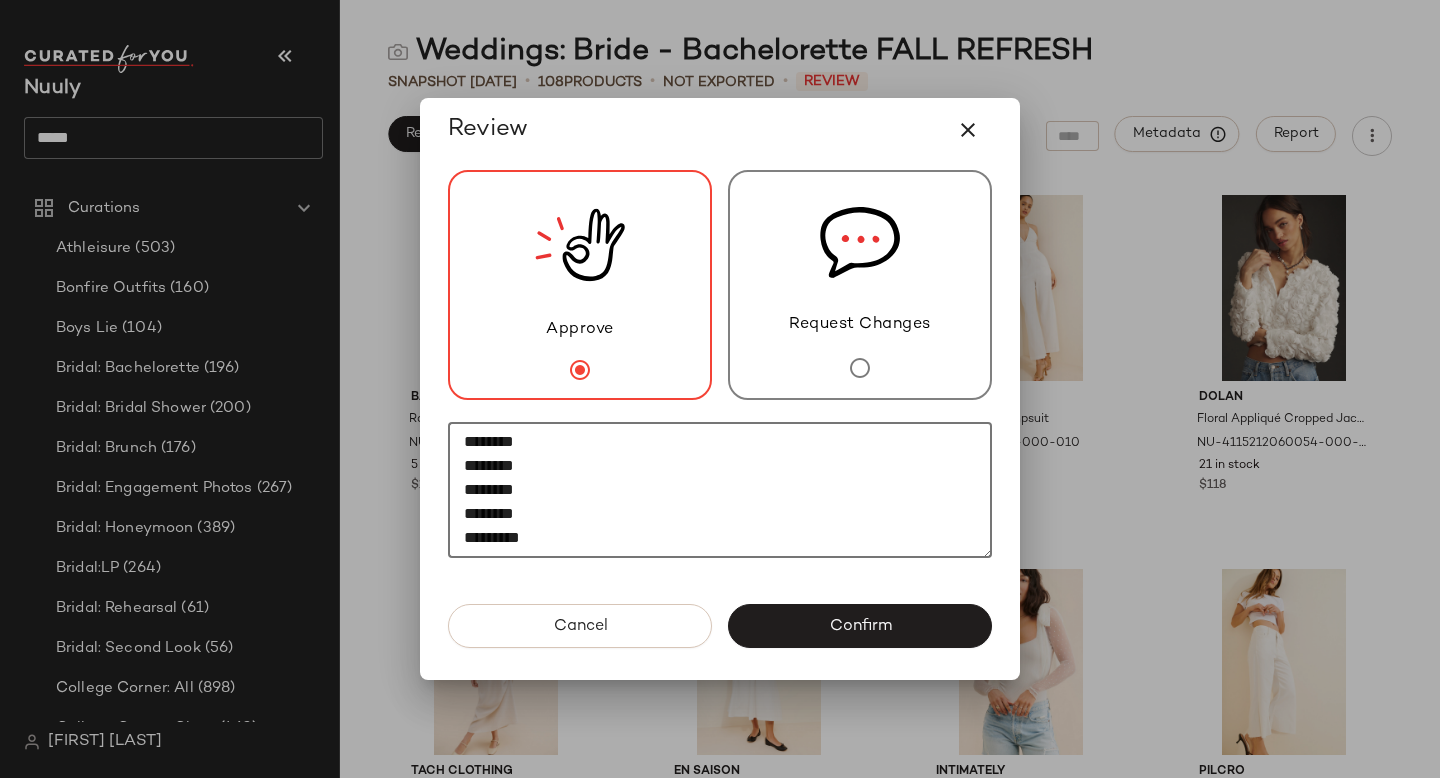 paste on "********" 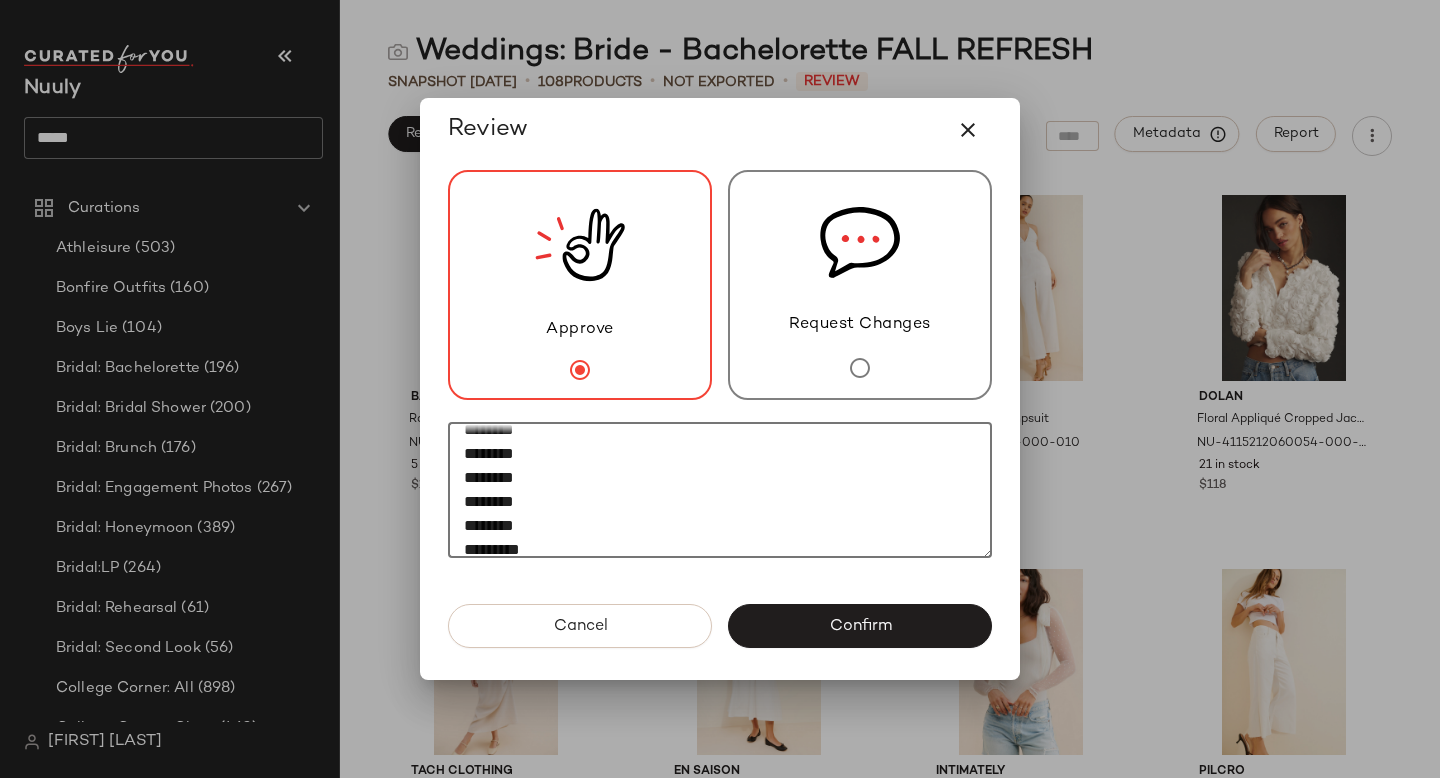 scroll, scrollTop: 396, scrollLeft: 0, axis: vertical 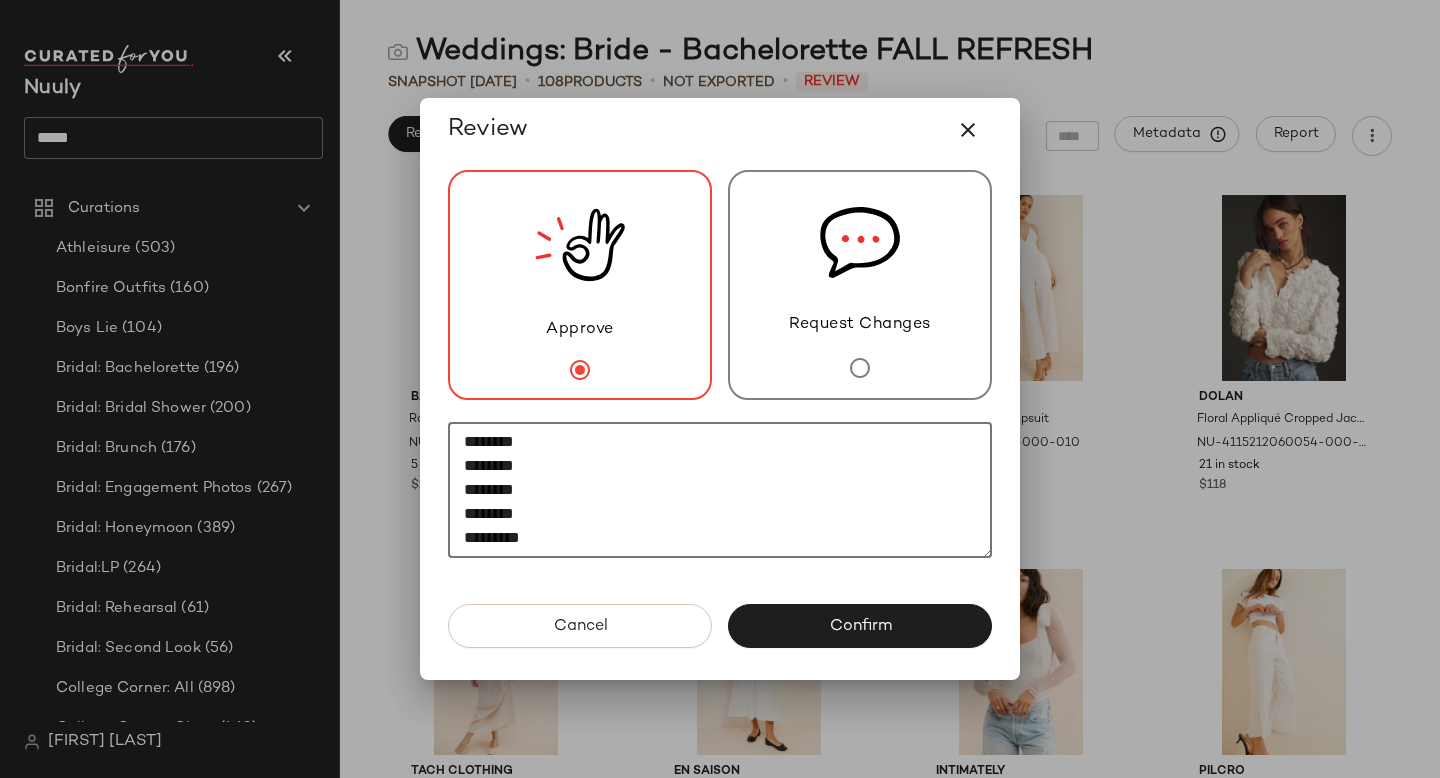 paste on "********" 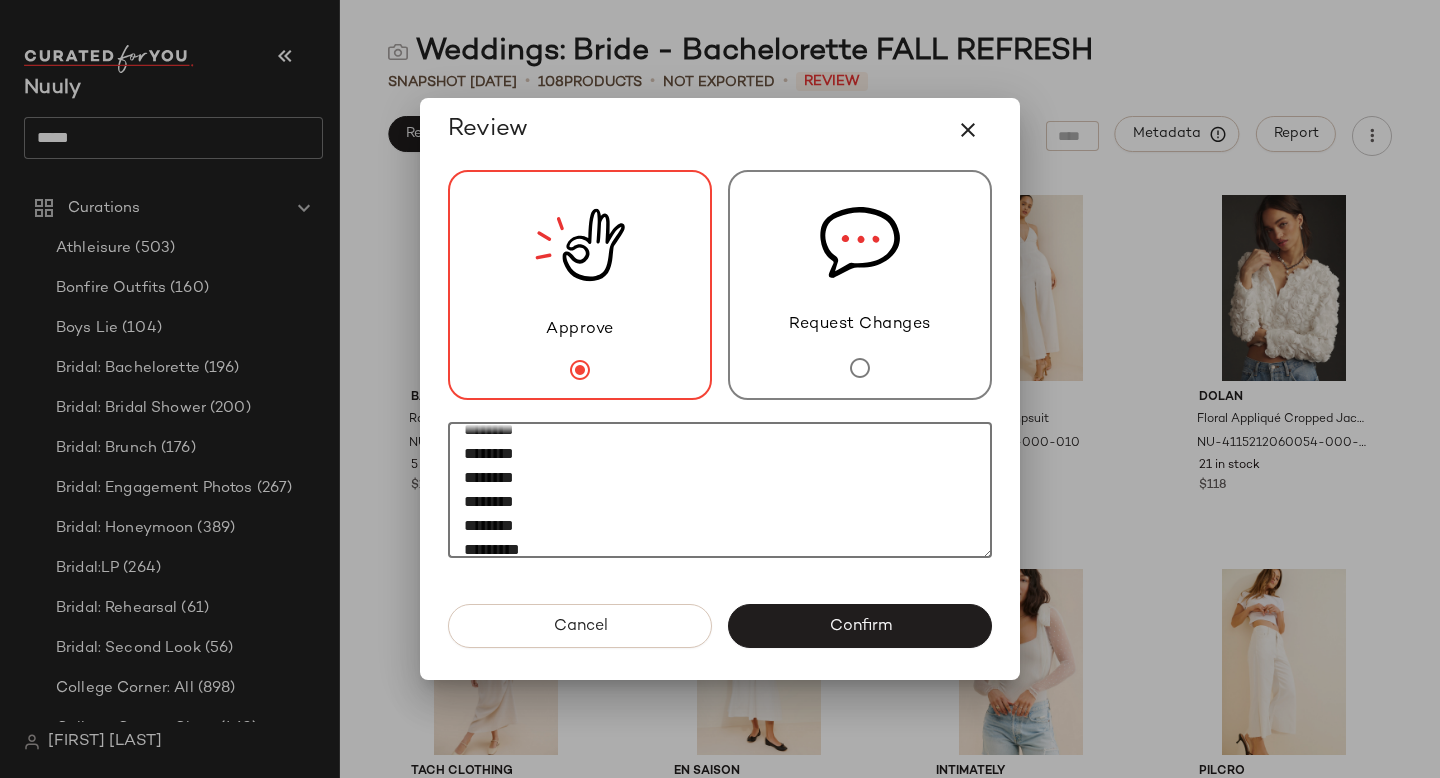 scroll, scrollTop: 420, scrollLeft: 0, axis: vertical 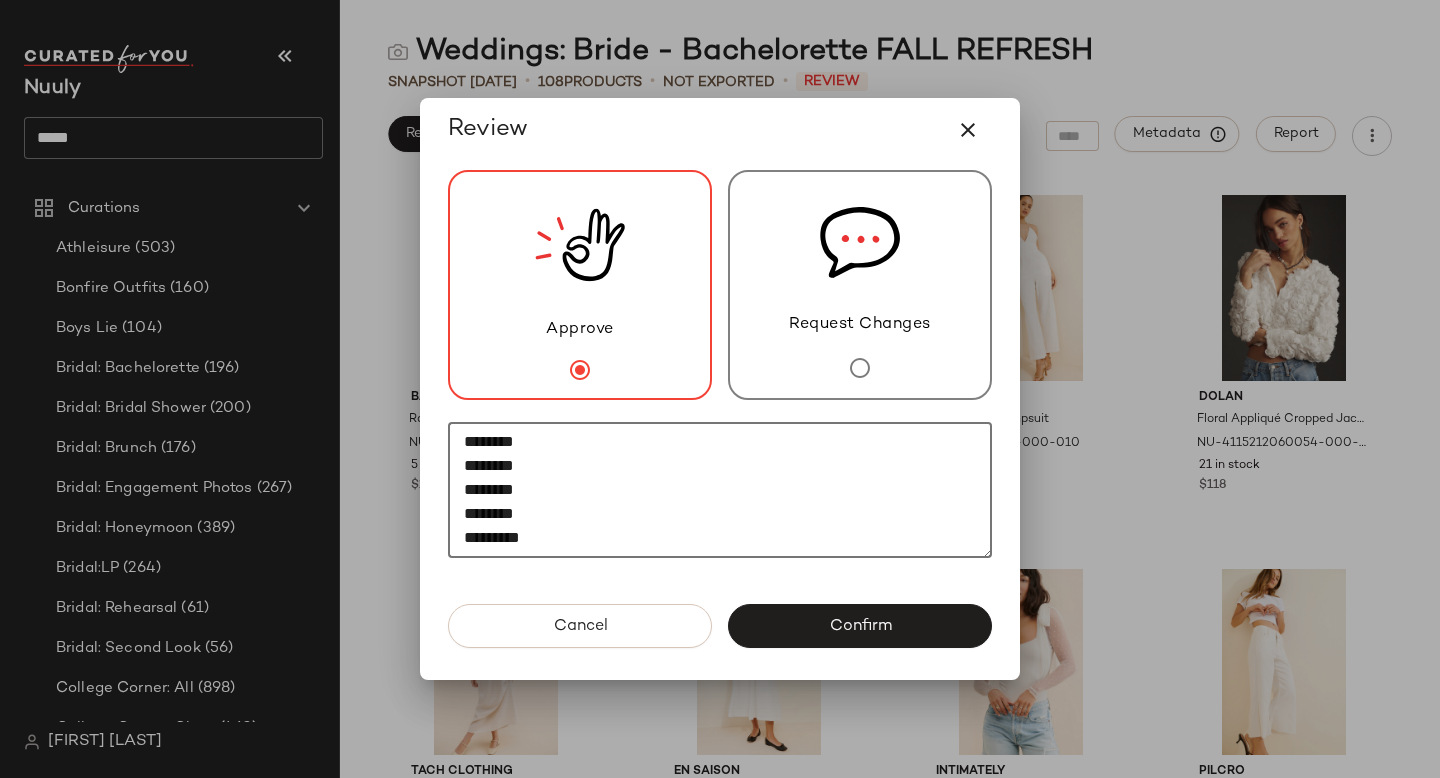 paste on "********" 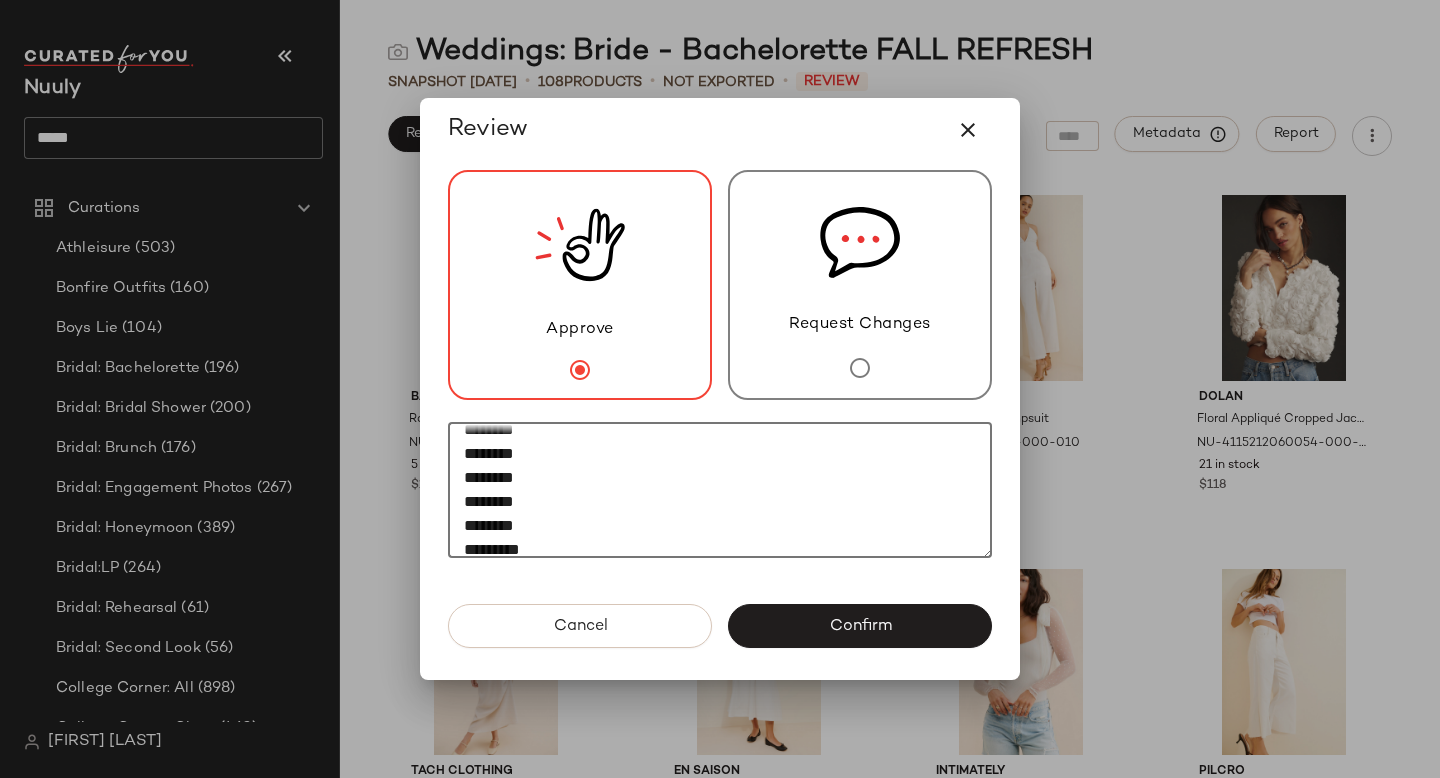 scroll, scrollTop: 444, scrollLeft: 0, axis: vertical 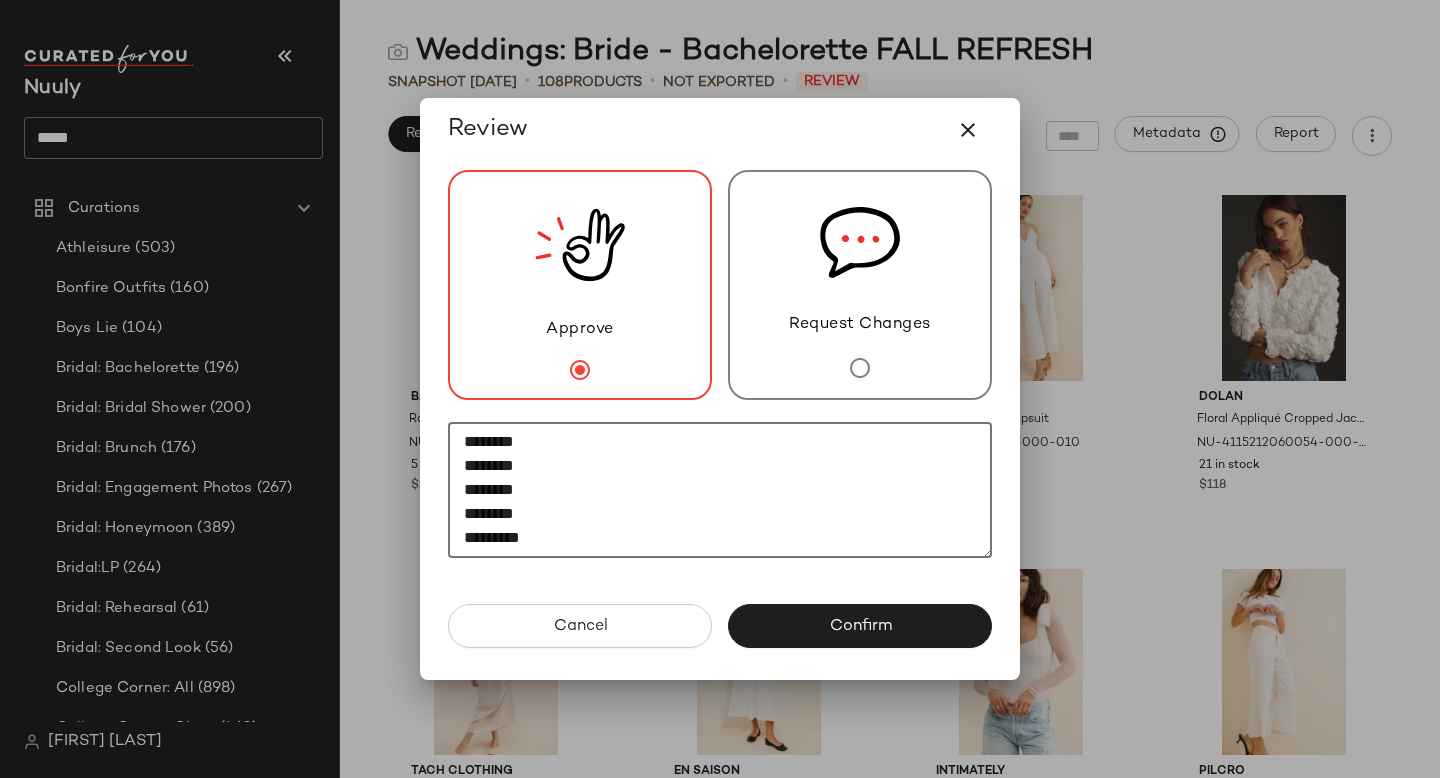 paste on "********" 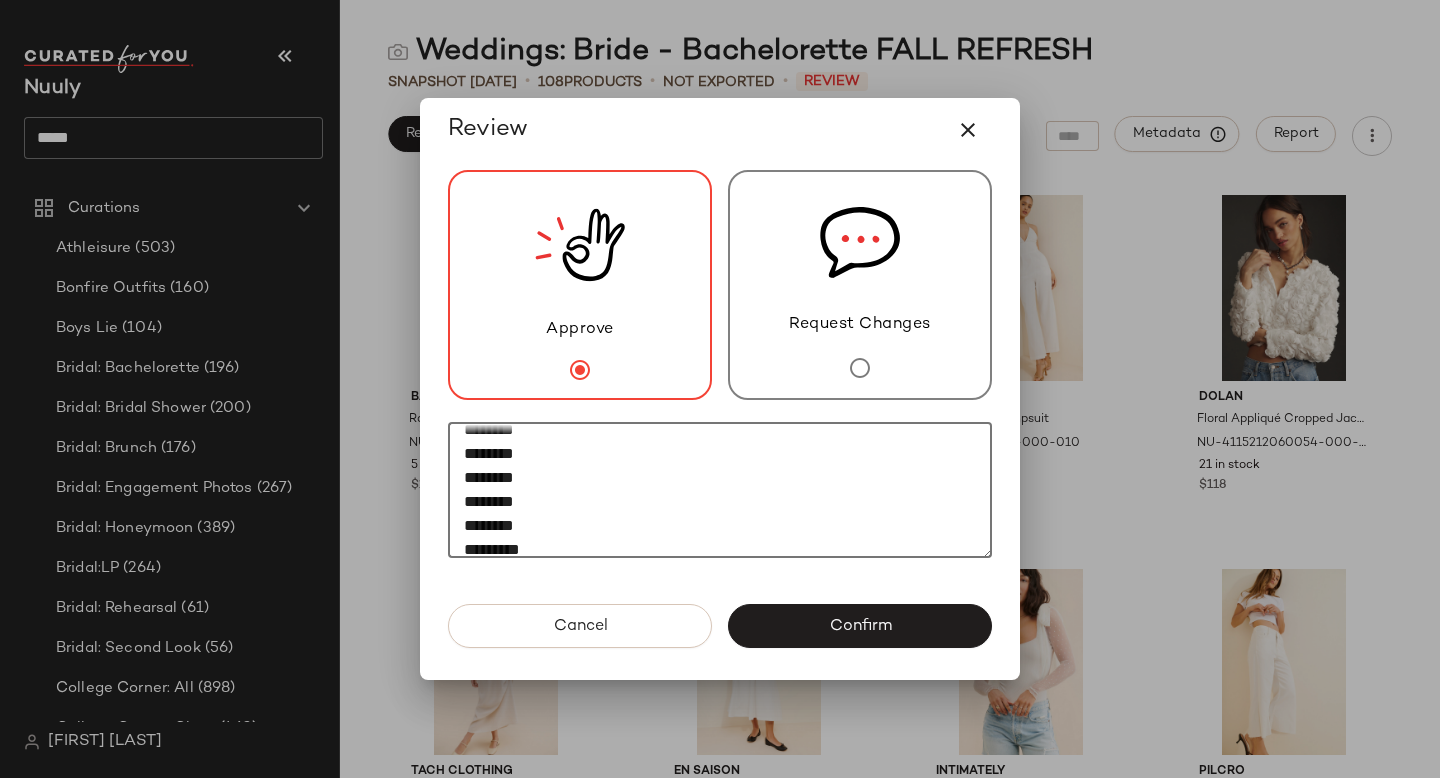 scroll, scrollTop: 468, scrollLeft: 0, axis: vertical 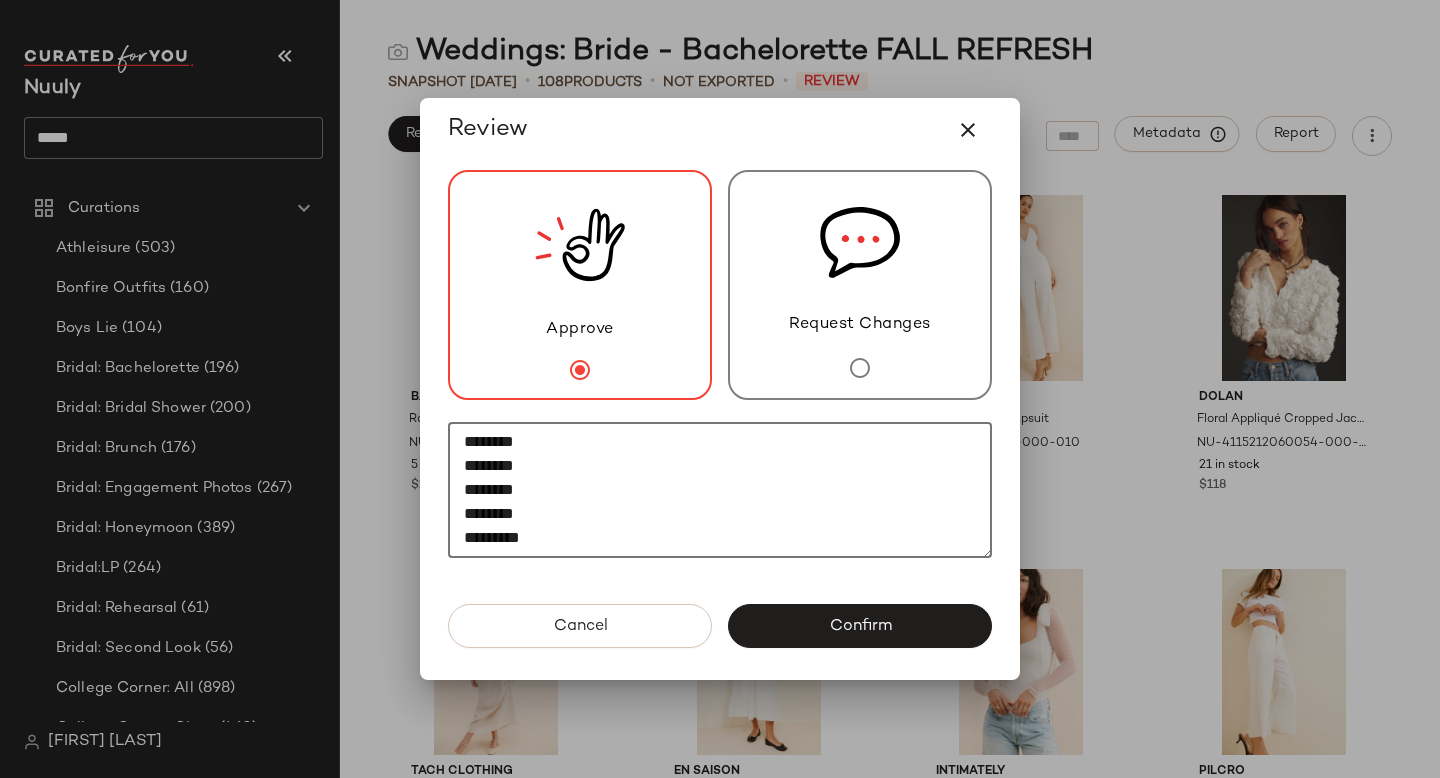 paste on "********" 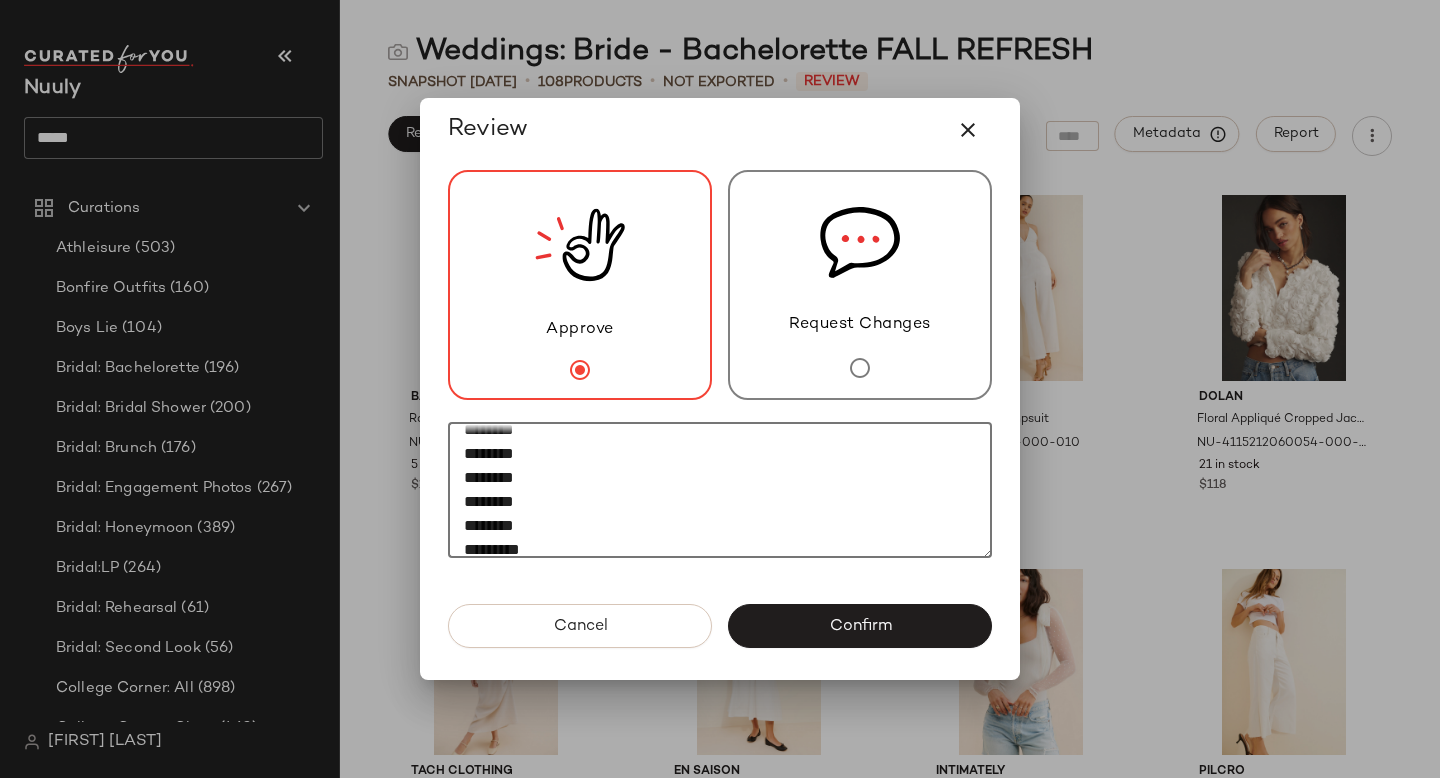 scroll, scrollTop: 492, scrollLeft: 0, axis: vertical 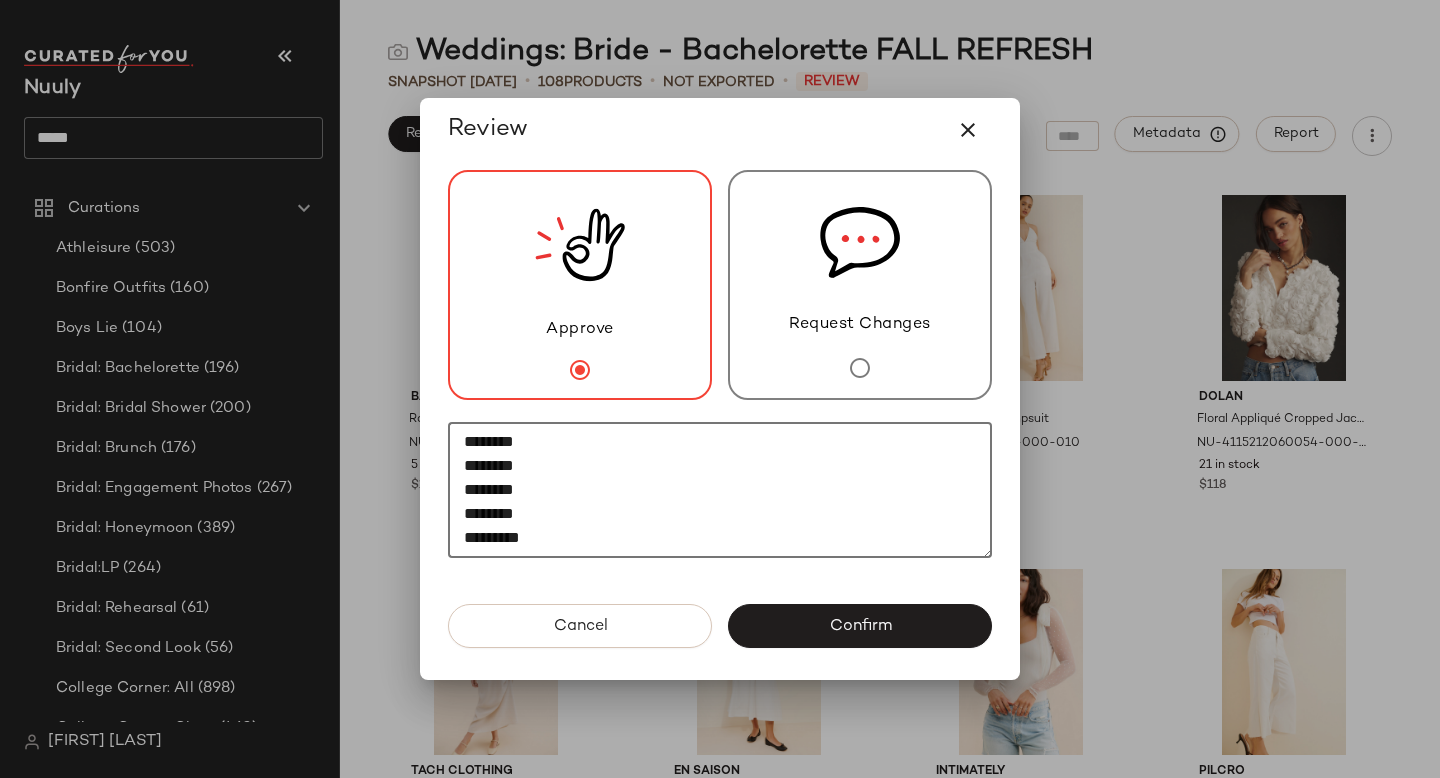 paste on "********" 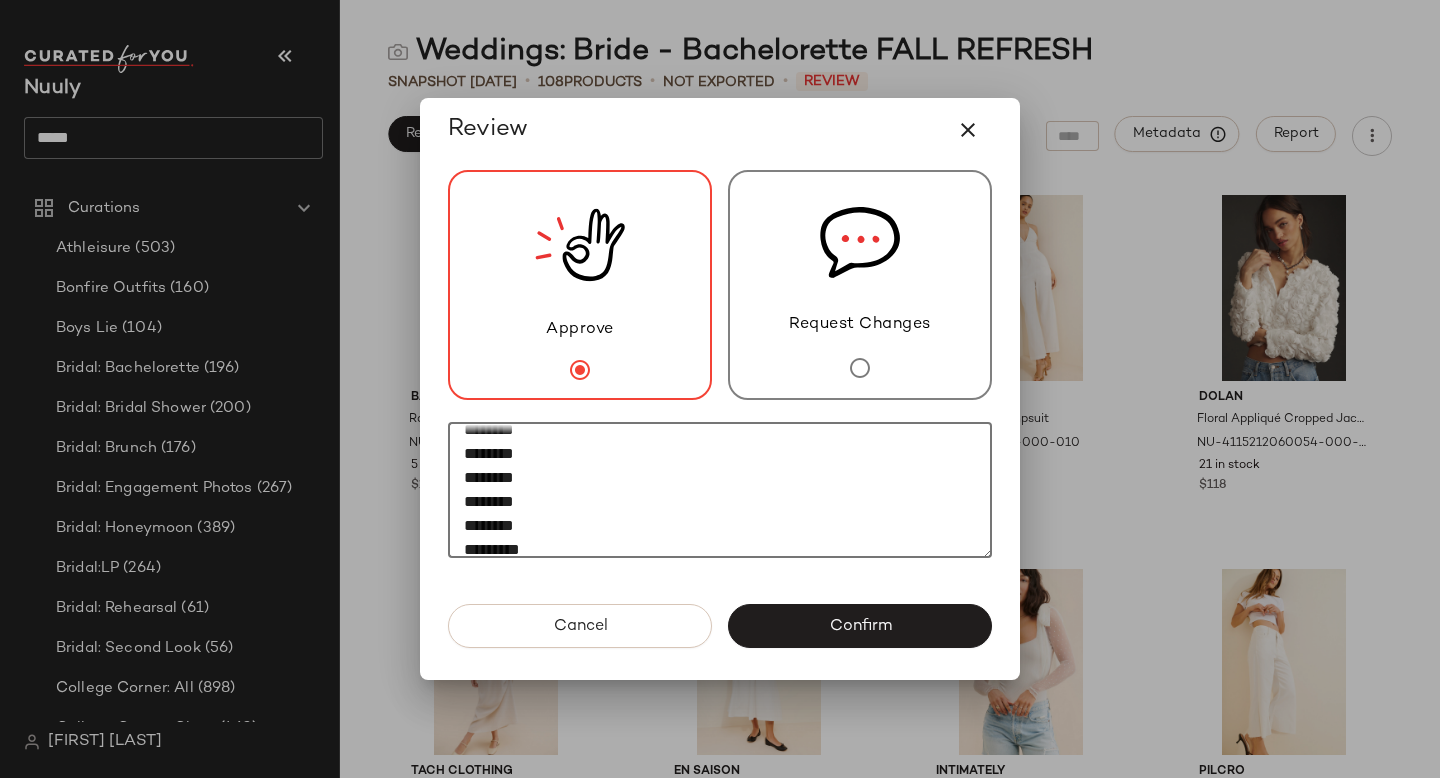 scroll, scrollTop: 516, scrollLeft: 0, axis: vertical 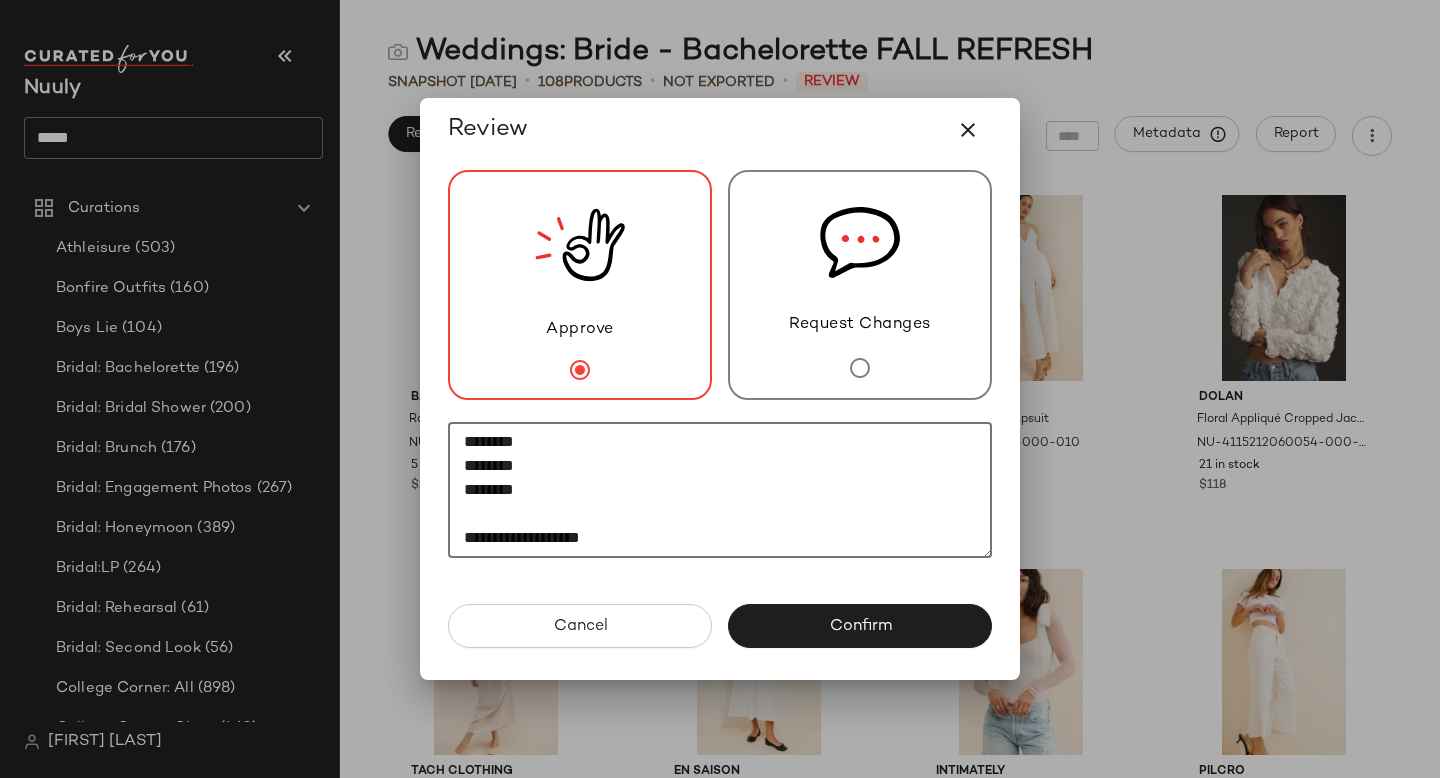 paste on "********" 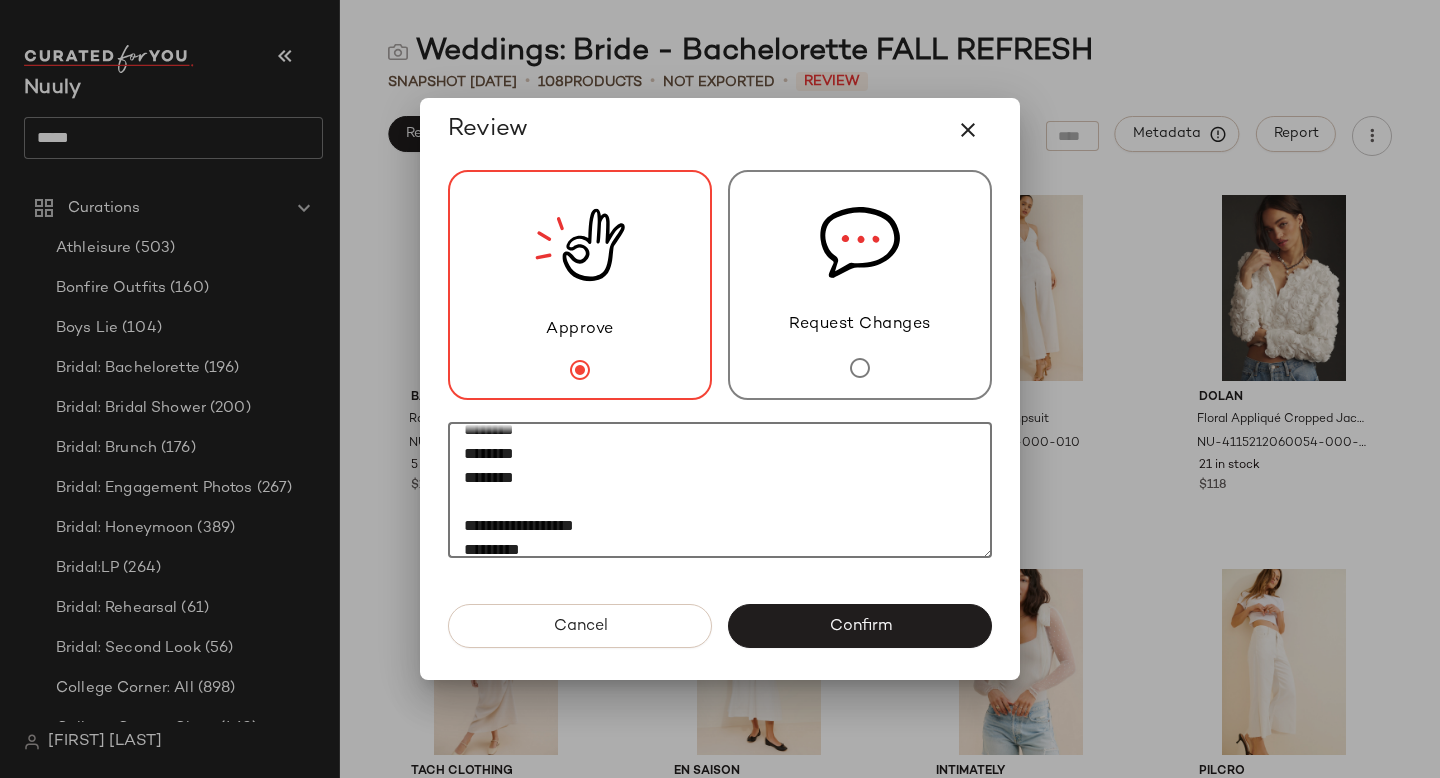 scroll, scrollTop: 588, scrollLeft: 0, axis: vertical 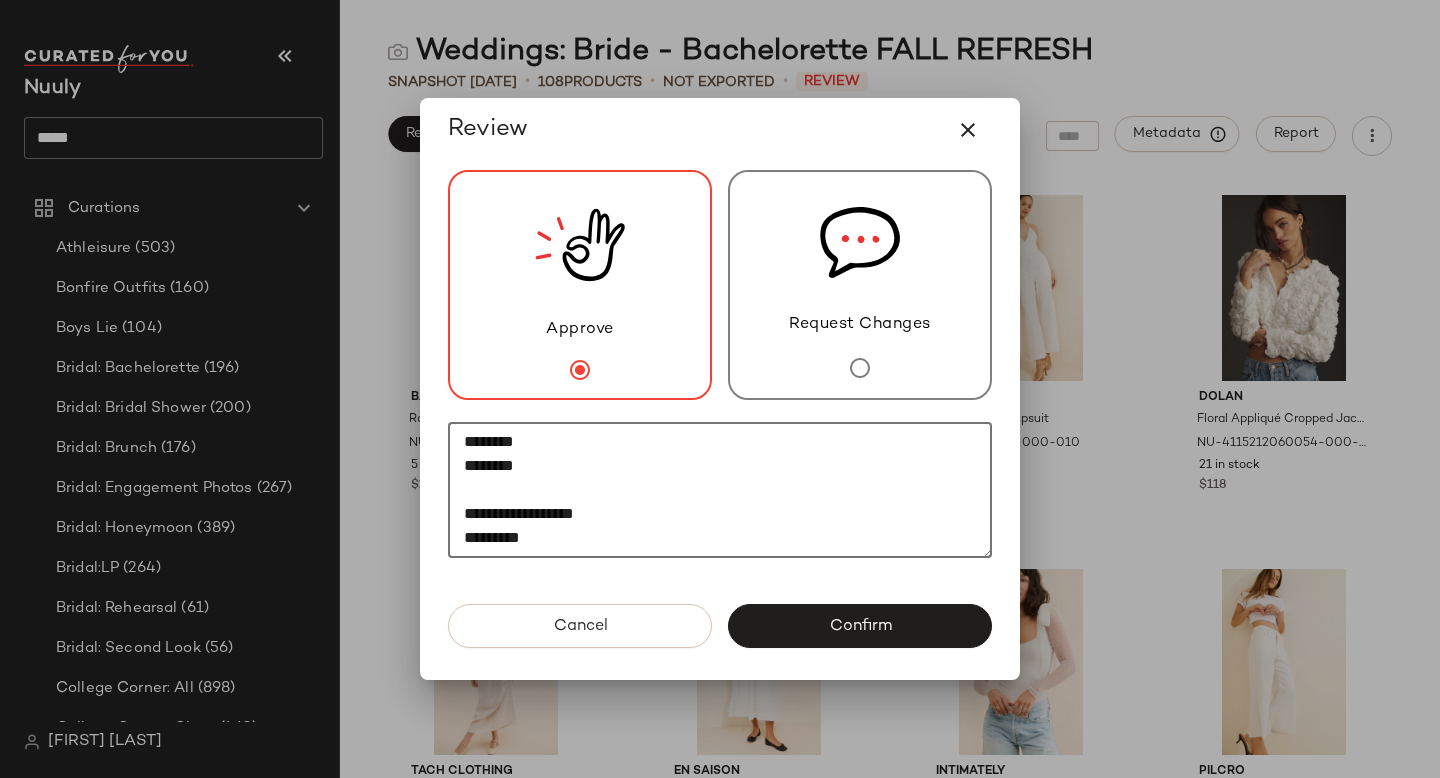 paste on "********" 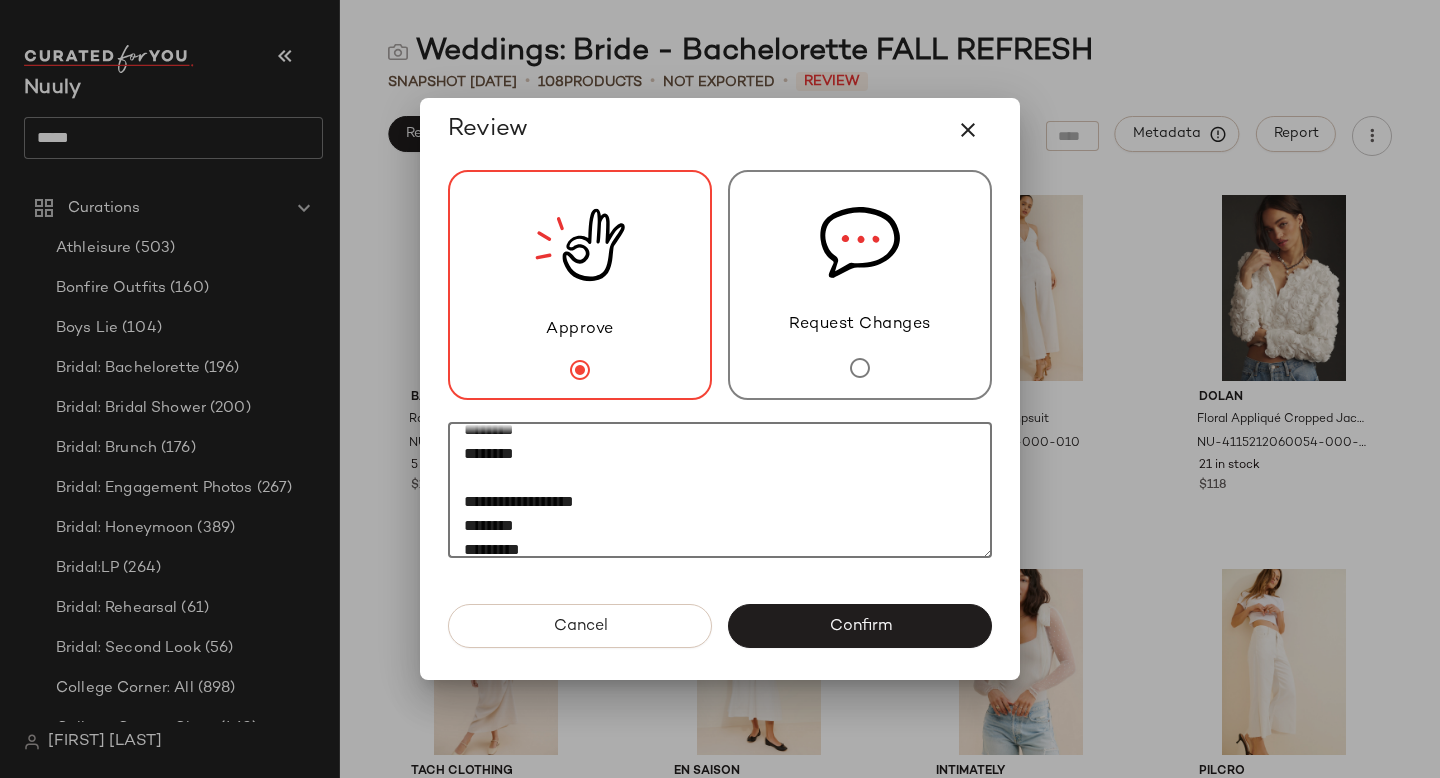 scroll, scrollTop: 612, scrollLeft: 0, axis: vertical 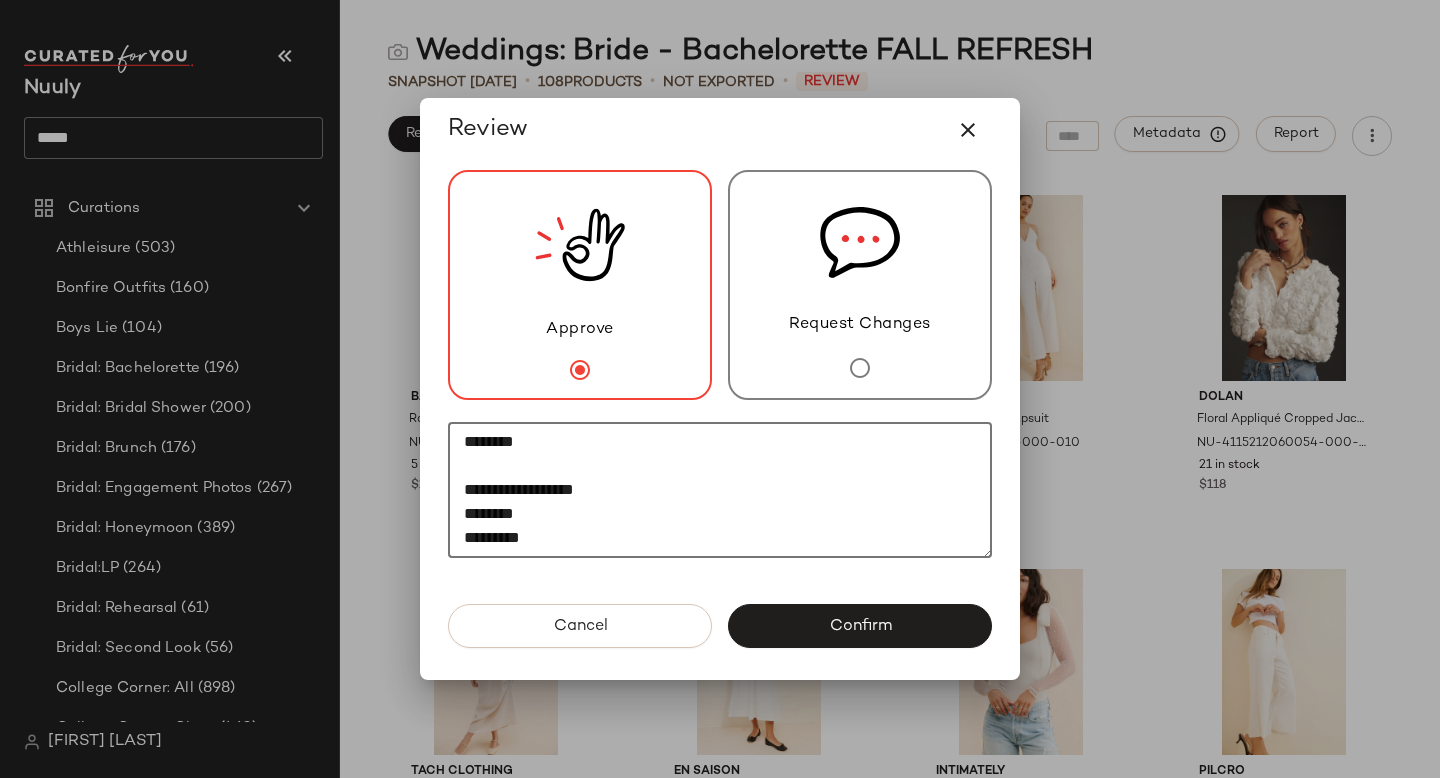 paste on "********" 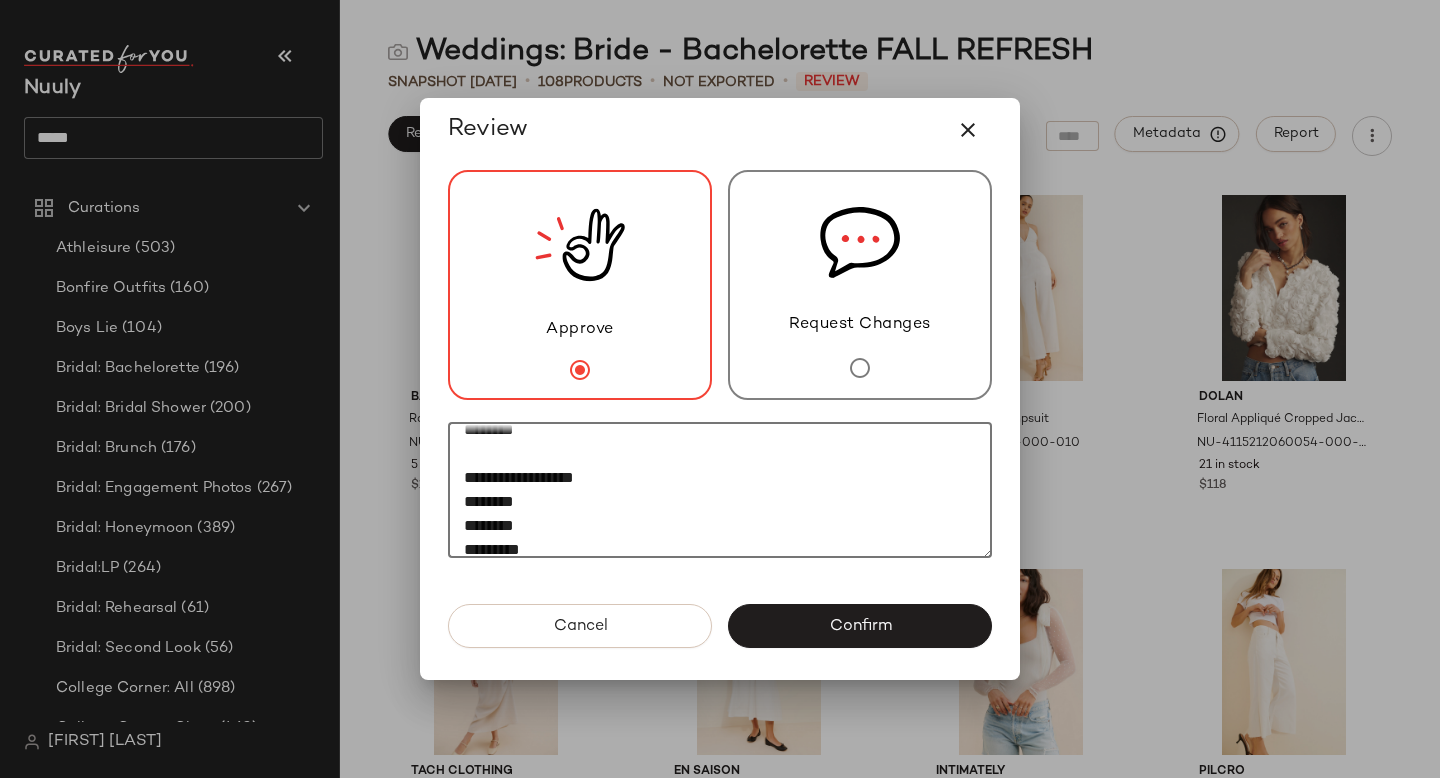 scroll, scrollTop: 636, scrollLeft: 0, axis: vertical 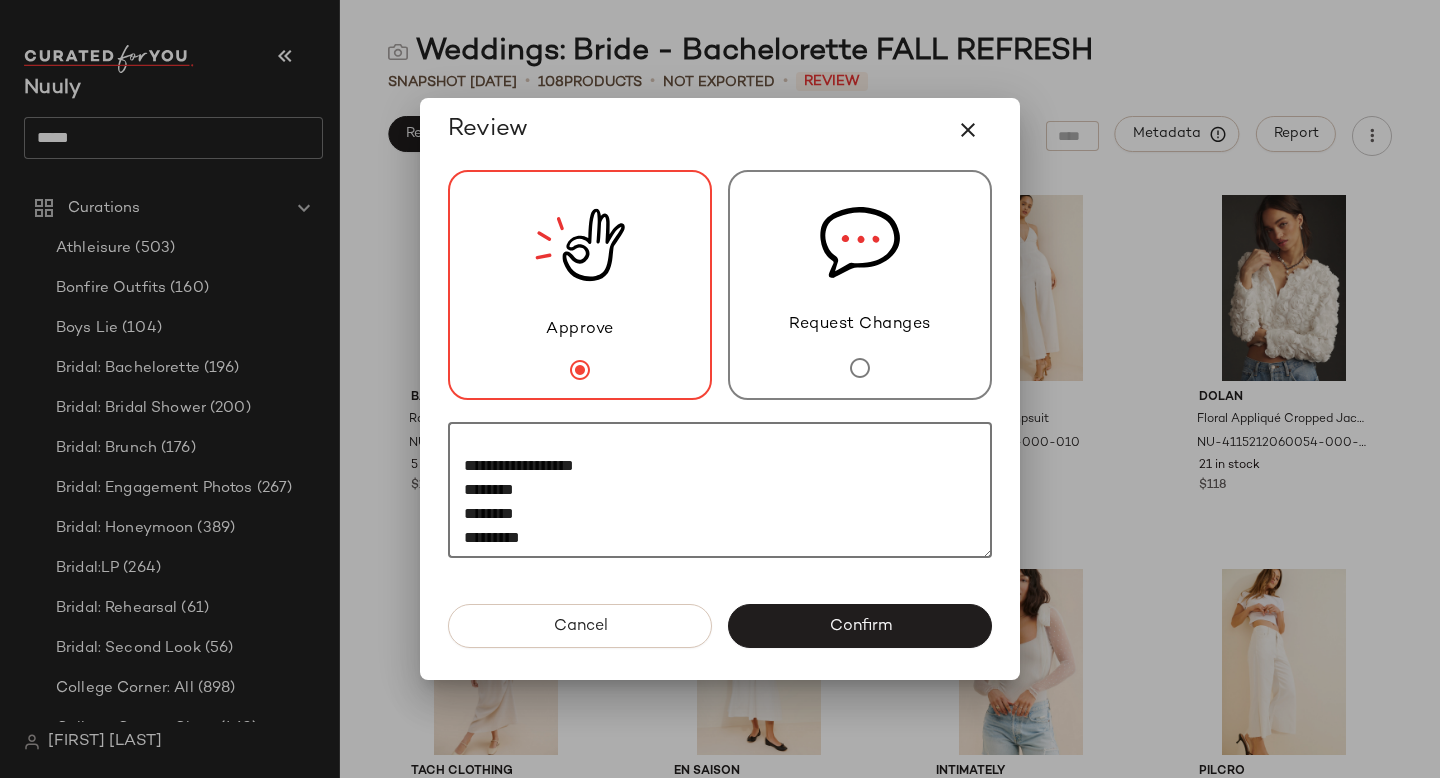 paste on "********" 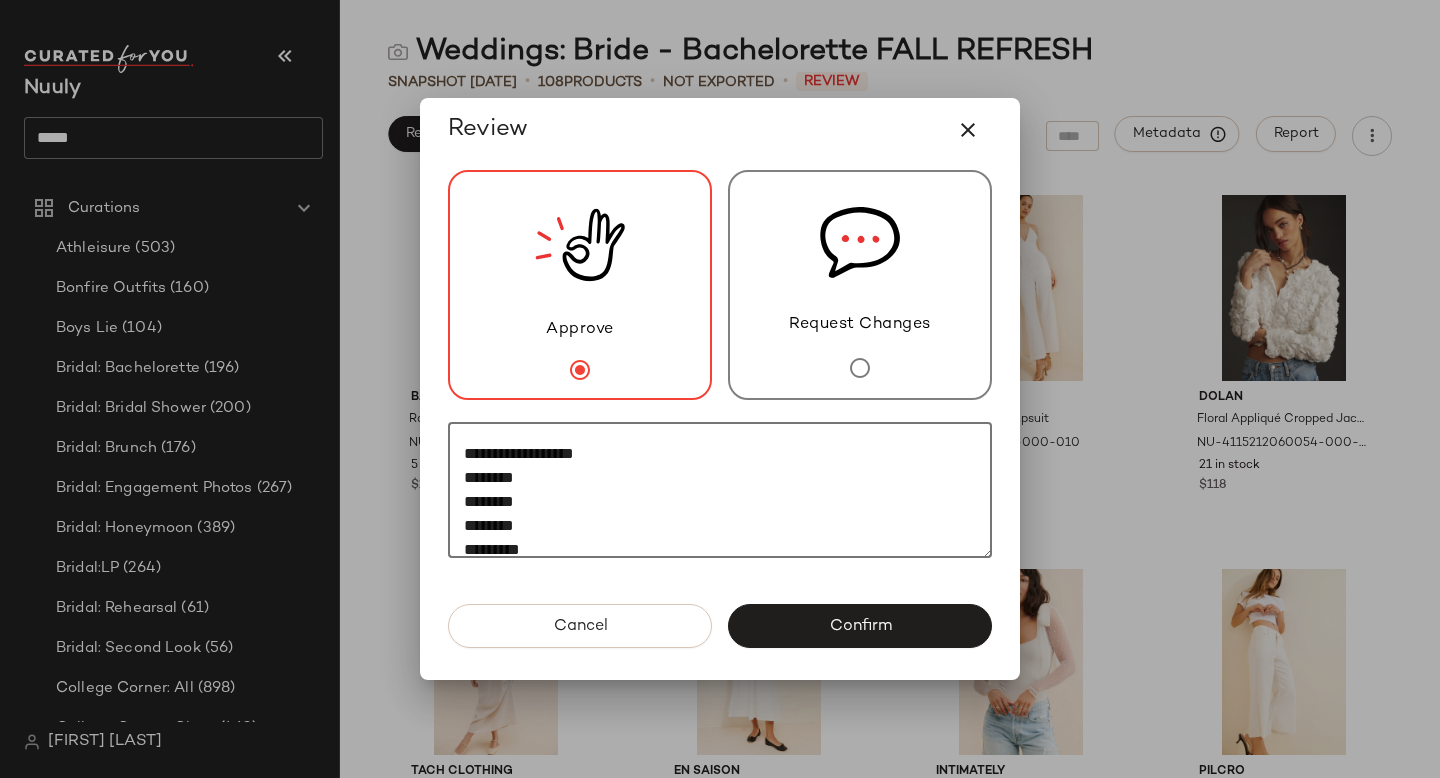 scroll, scrollTop: 660, scrollLeft: 0, axis: vertical 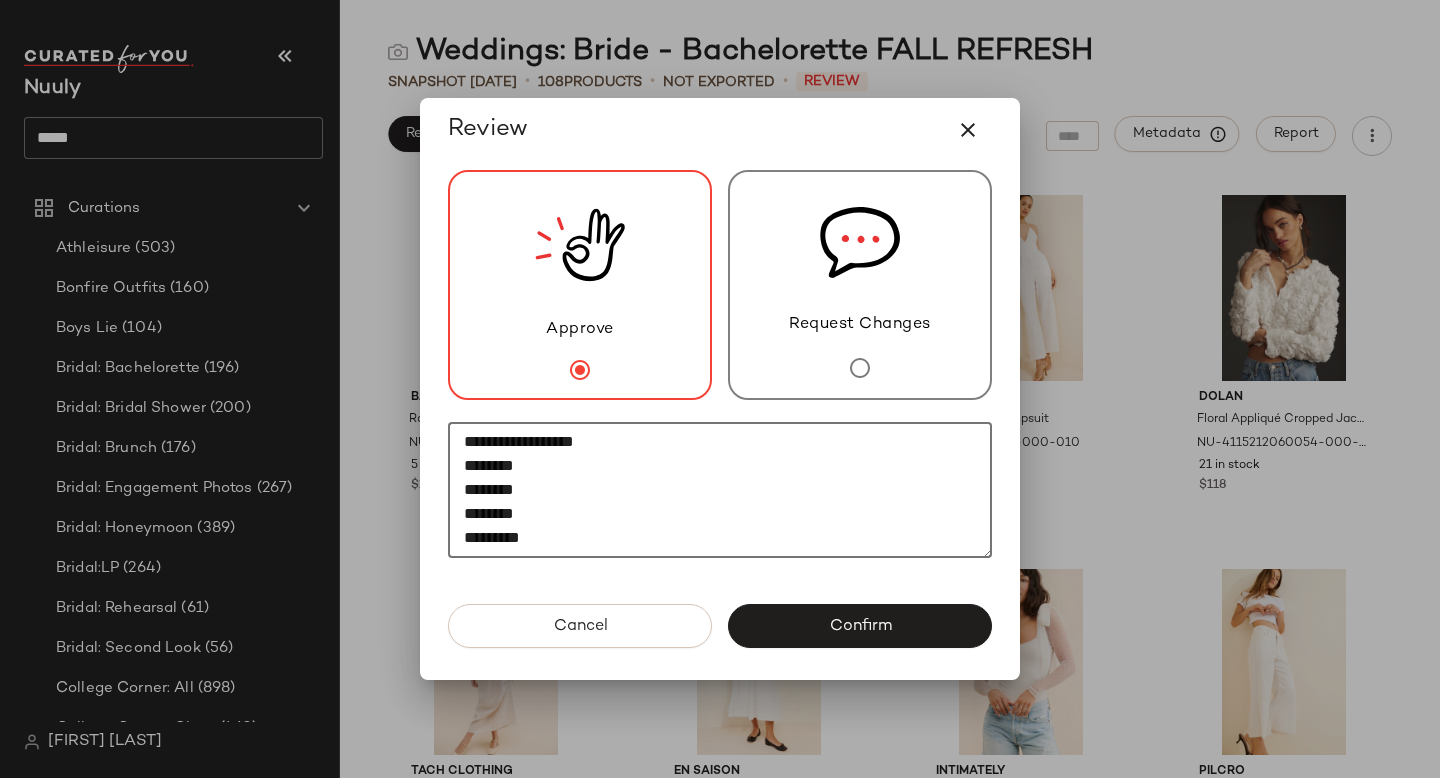 paste on "********" 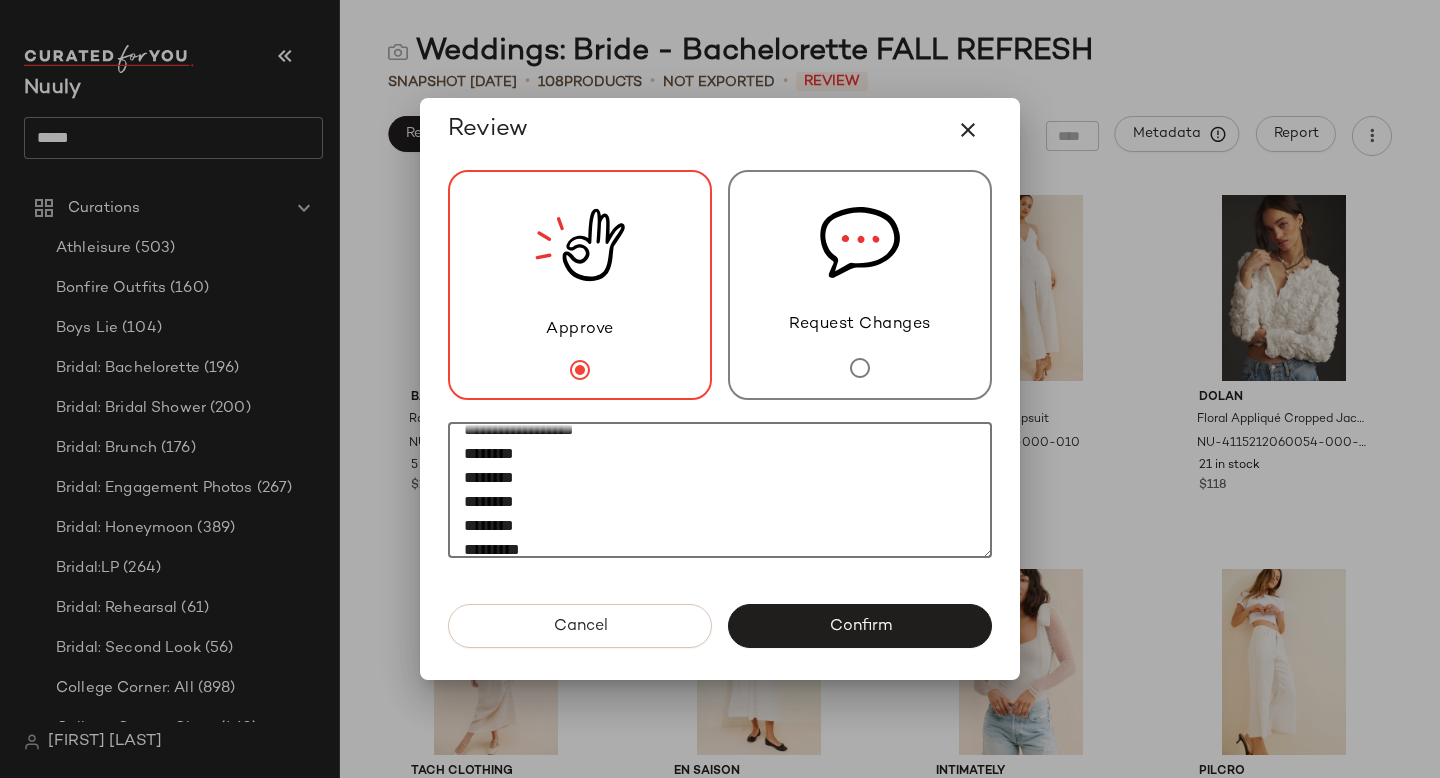 scroll, scrollTop: 684, scrollLeft: 0, axis: vertical 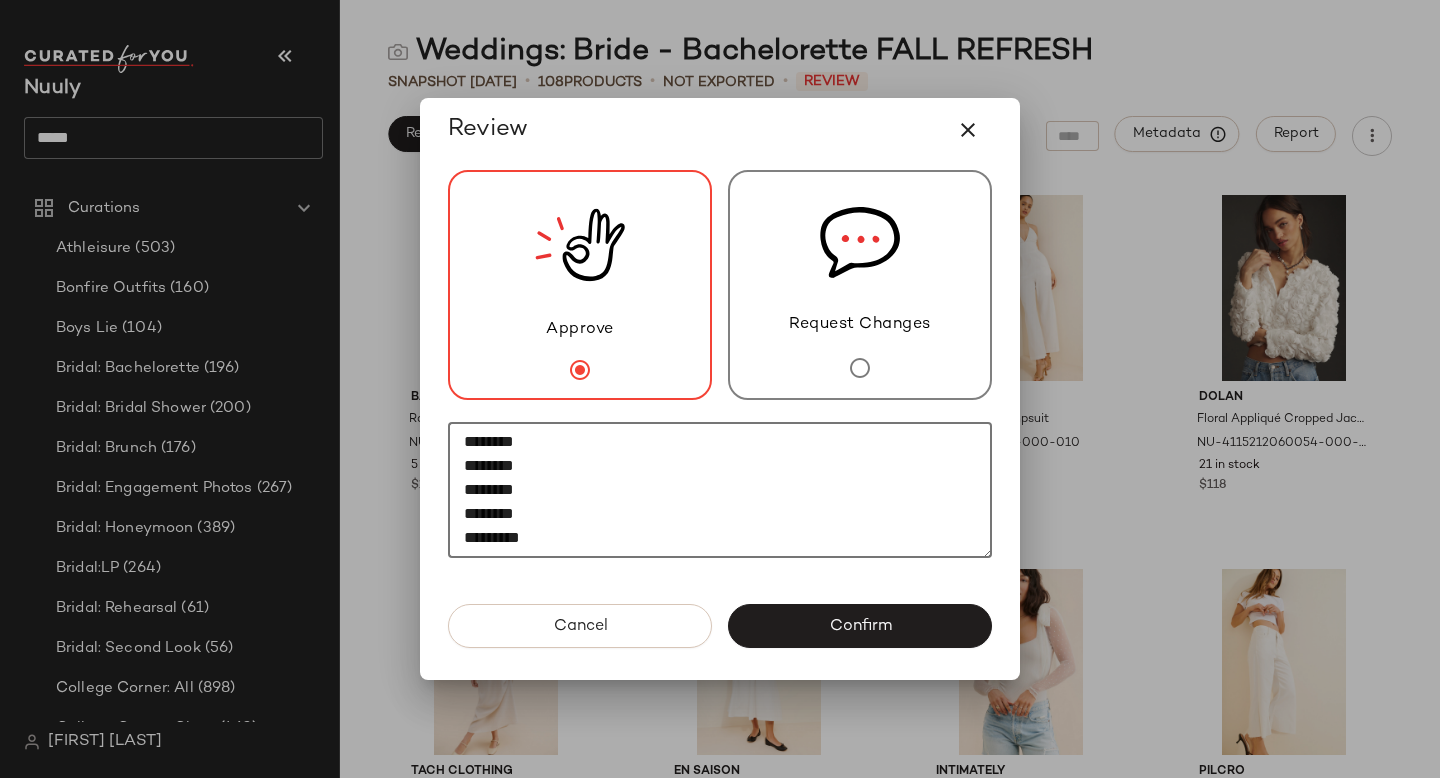 paste on "********" 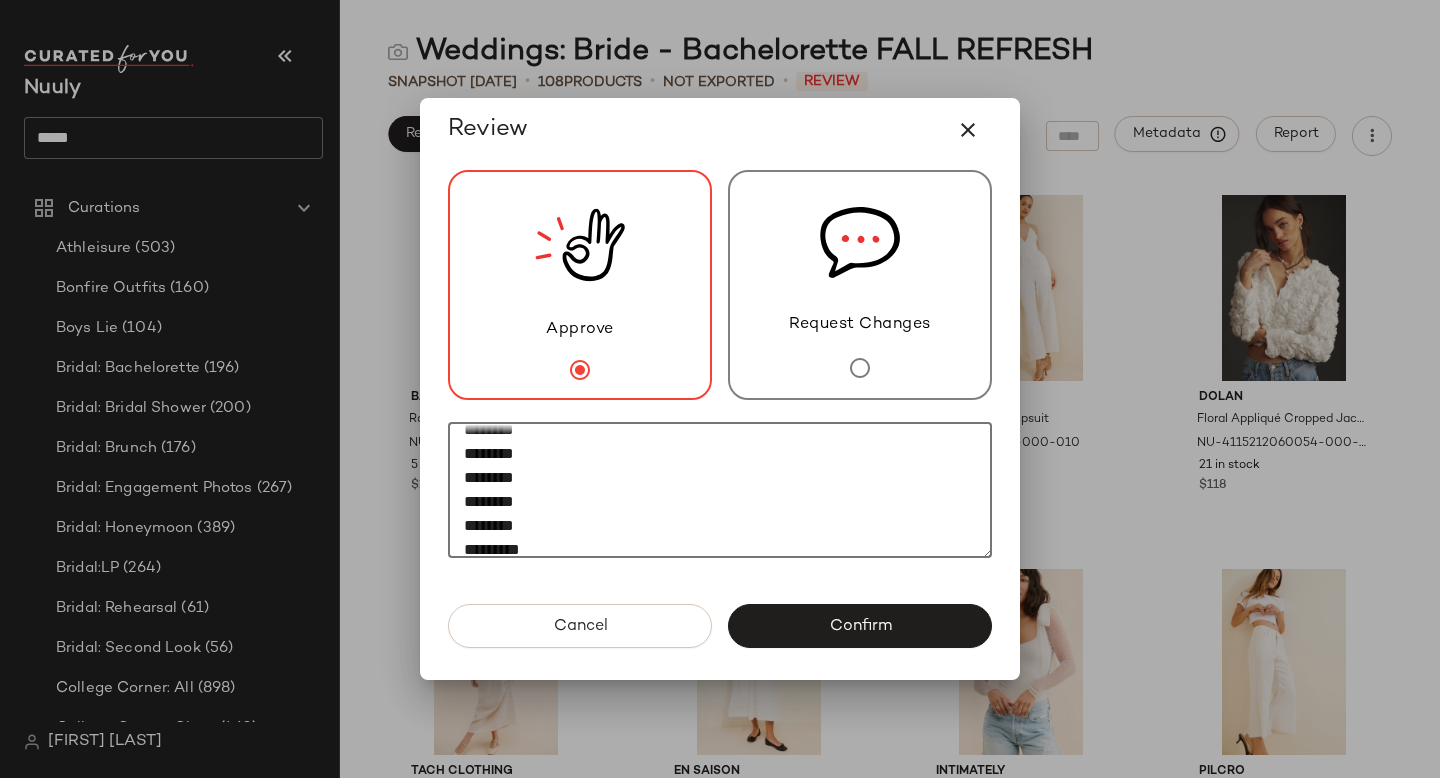 scroll, scrollTop: 708, scrollLeft: 0, axis: vertical 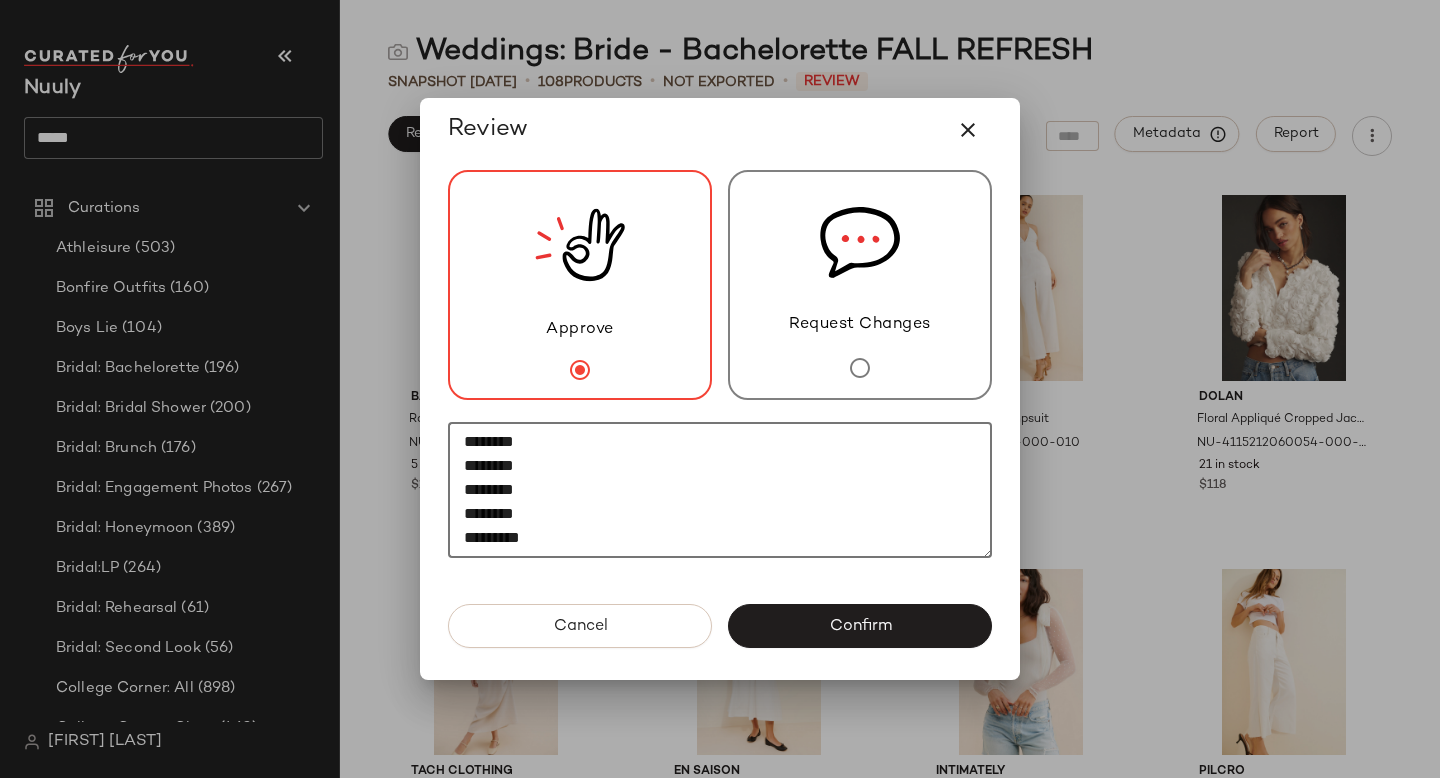 paste on "********" 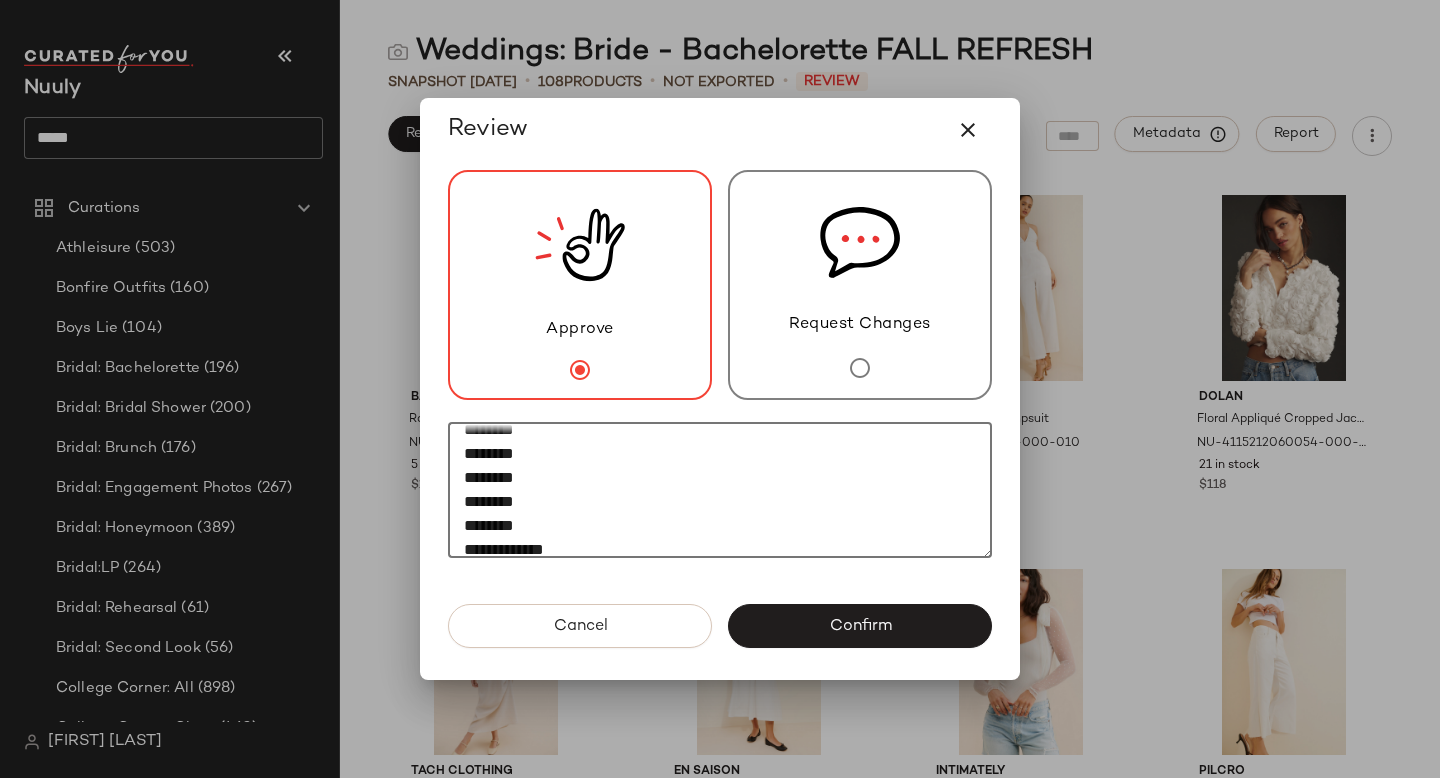 scroll, scrollTop: 732, scrollLeft: 0, axis: vertical 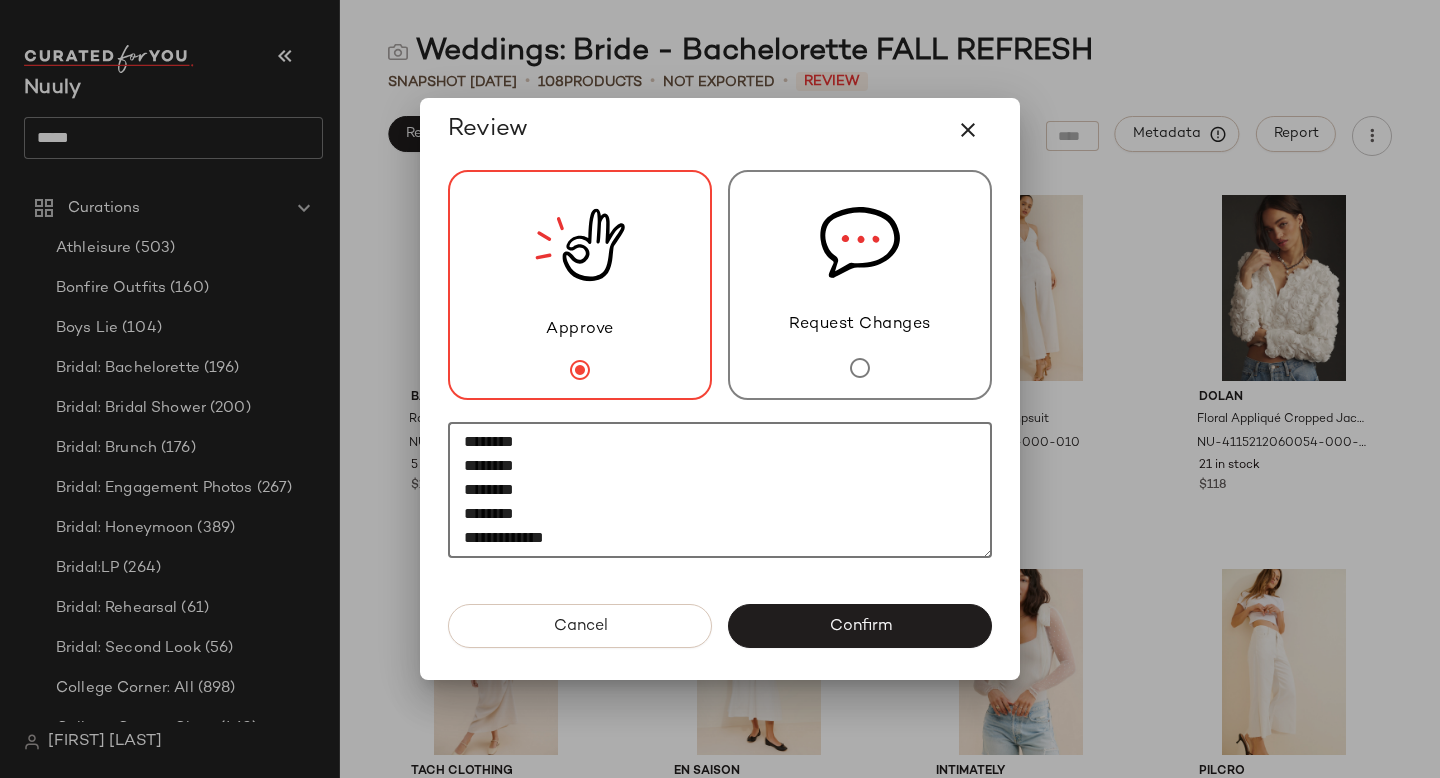 paste on "********" 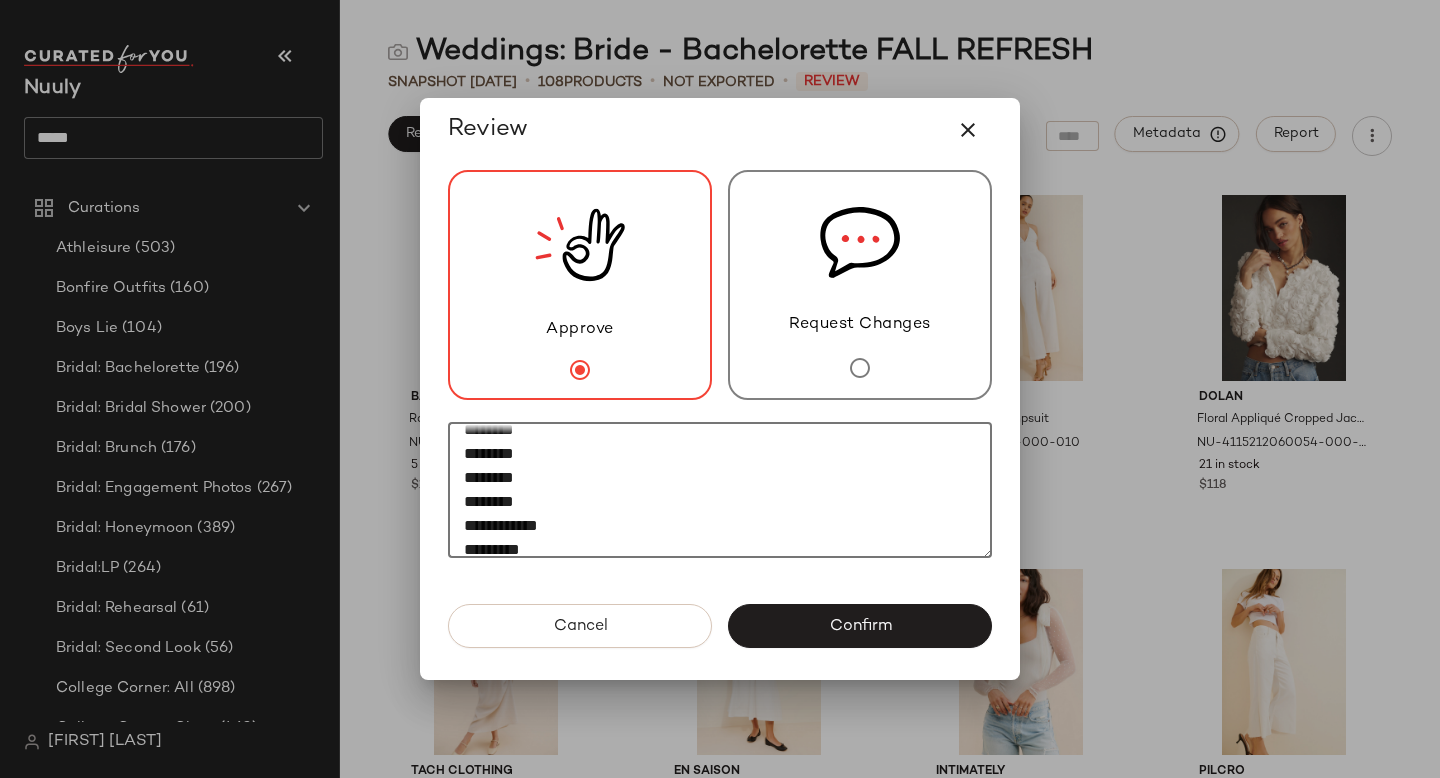 scroll, scrollTop: 756, scrollLeft: 0, axis: vertical 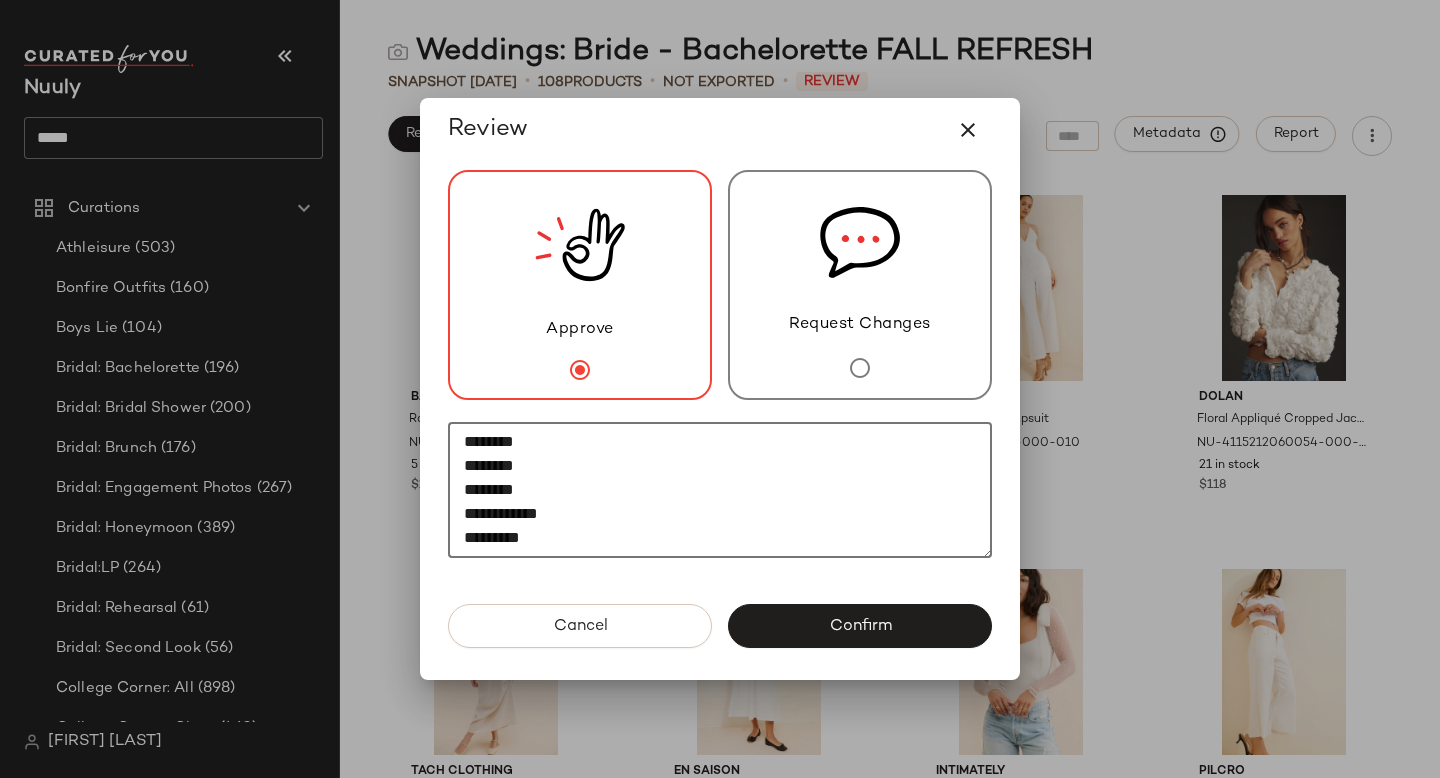 paste on "**********" 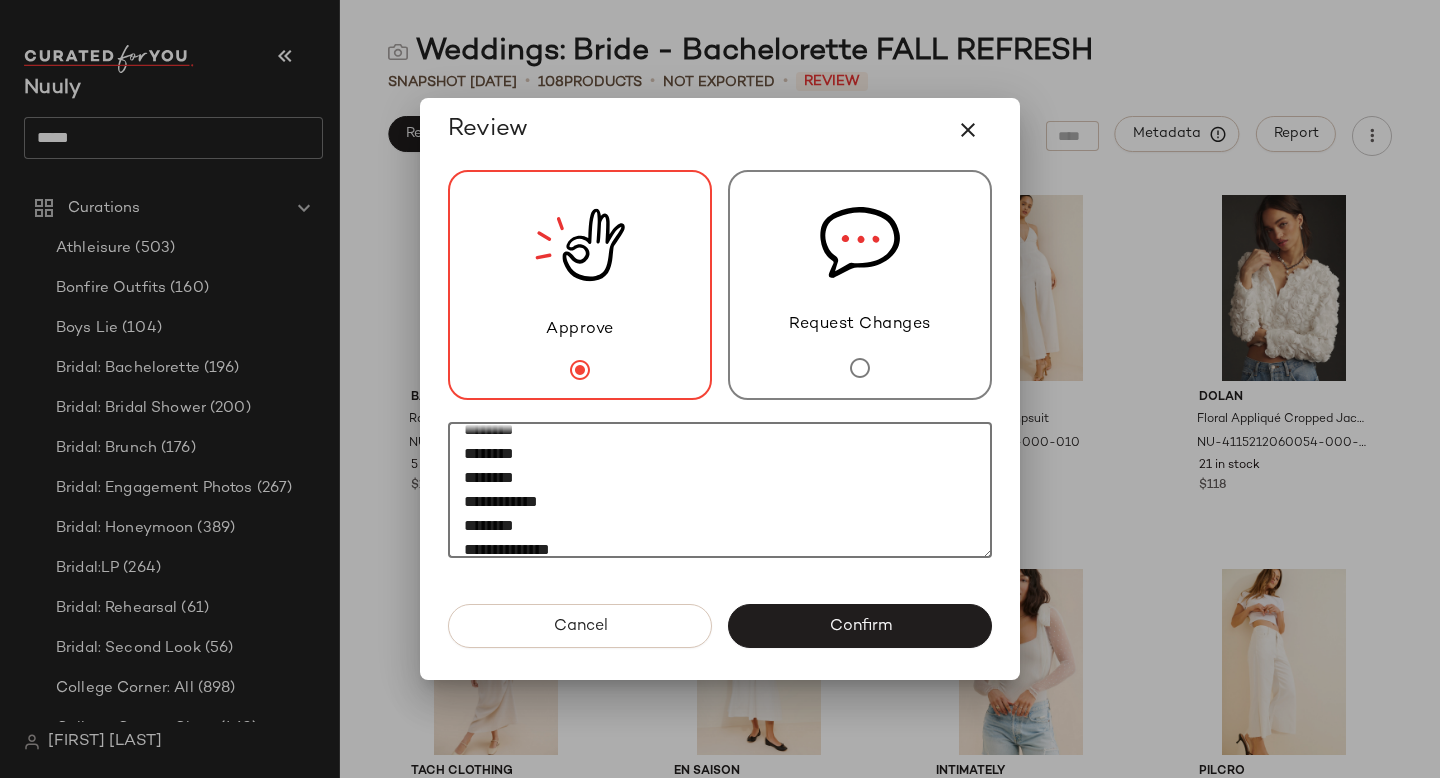 scroll, scrollTop: 780, scrollLeft: 0, axis: vertical 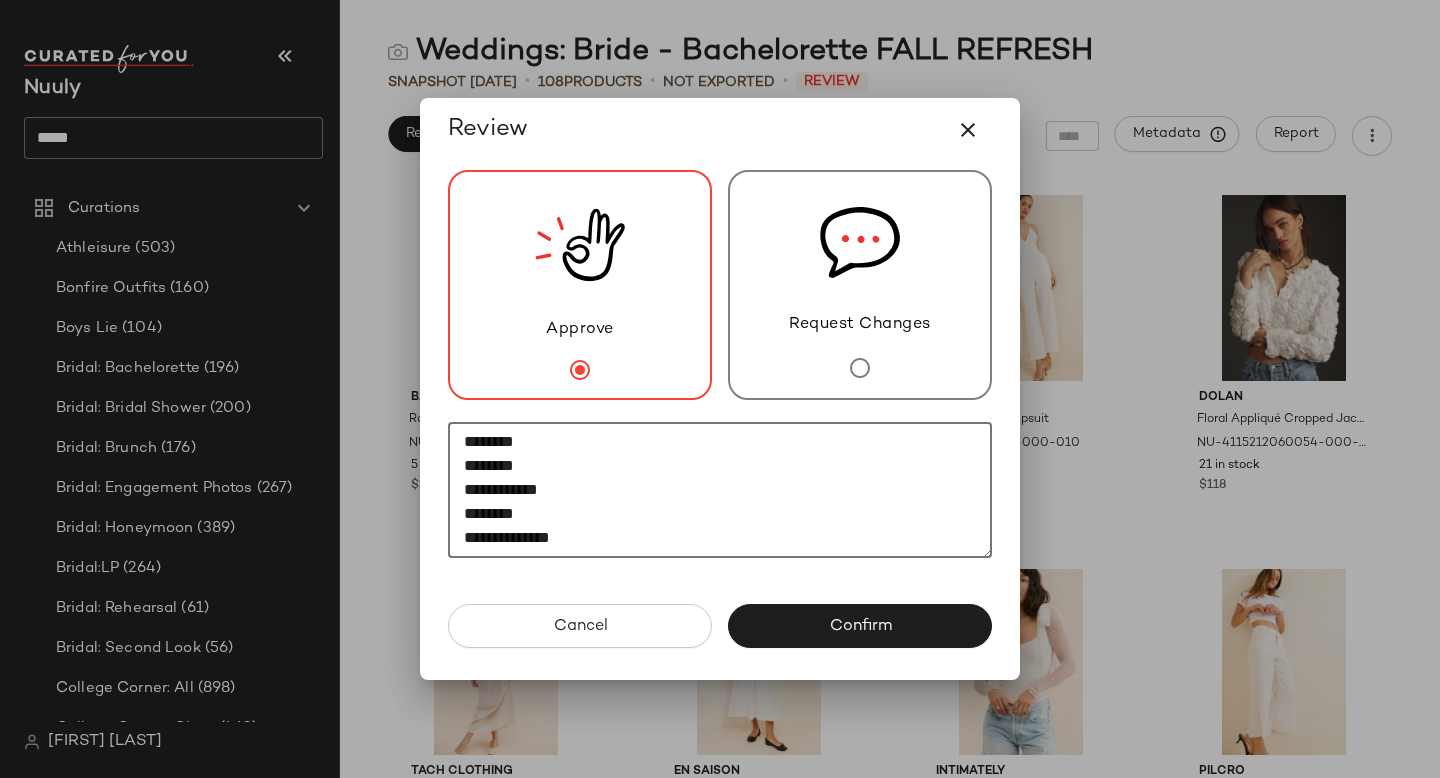 paste on "**********" 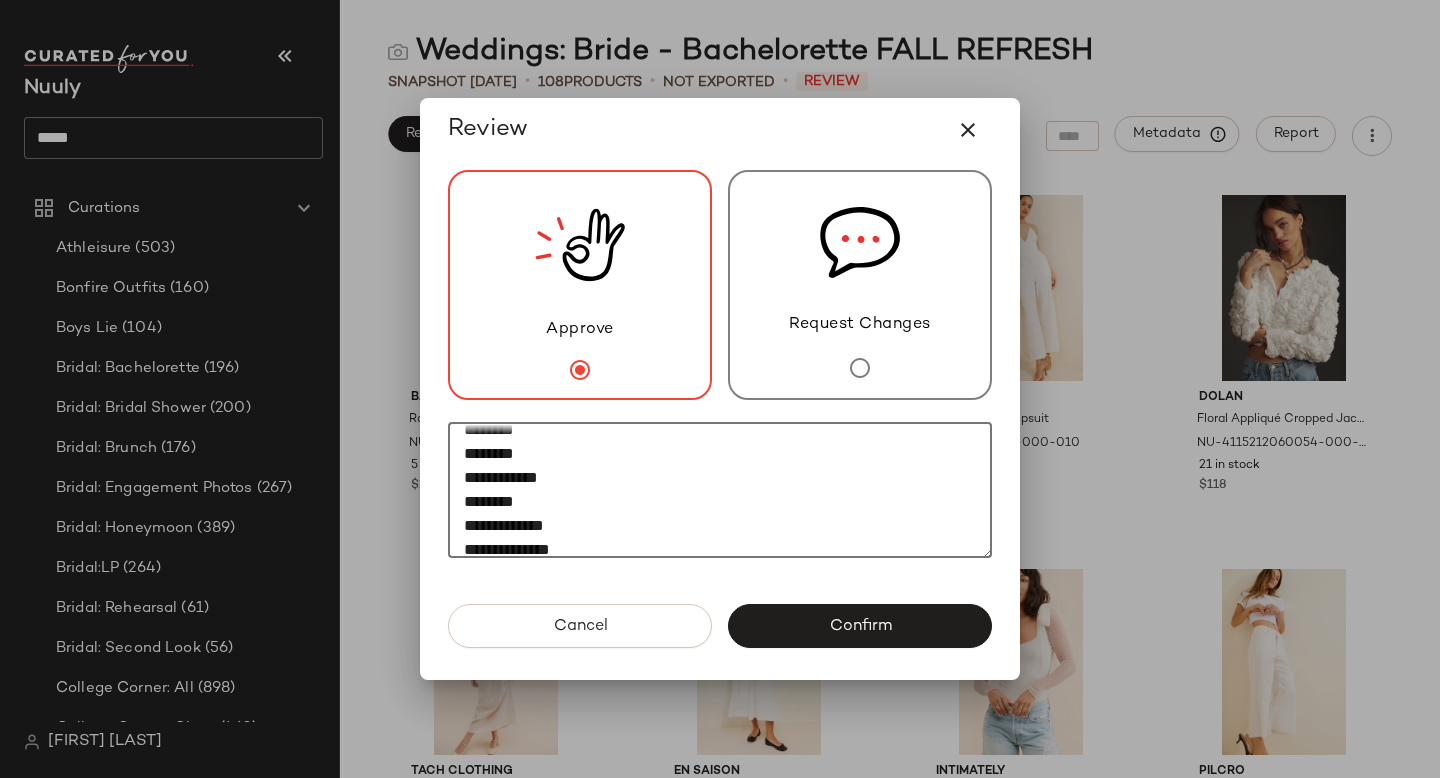 scroll, scrollTop: 804, scrollLeft: 0, axis: vertical 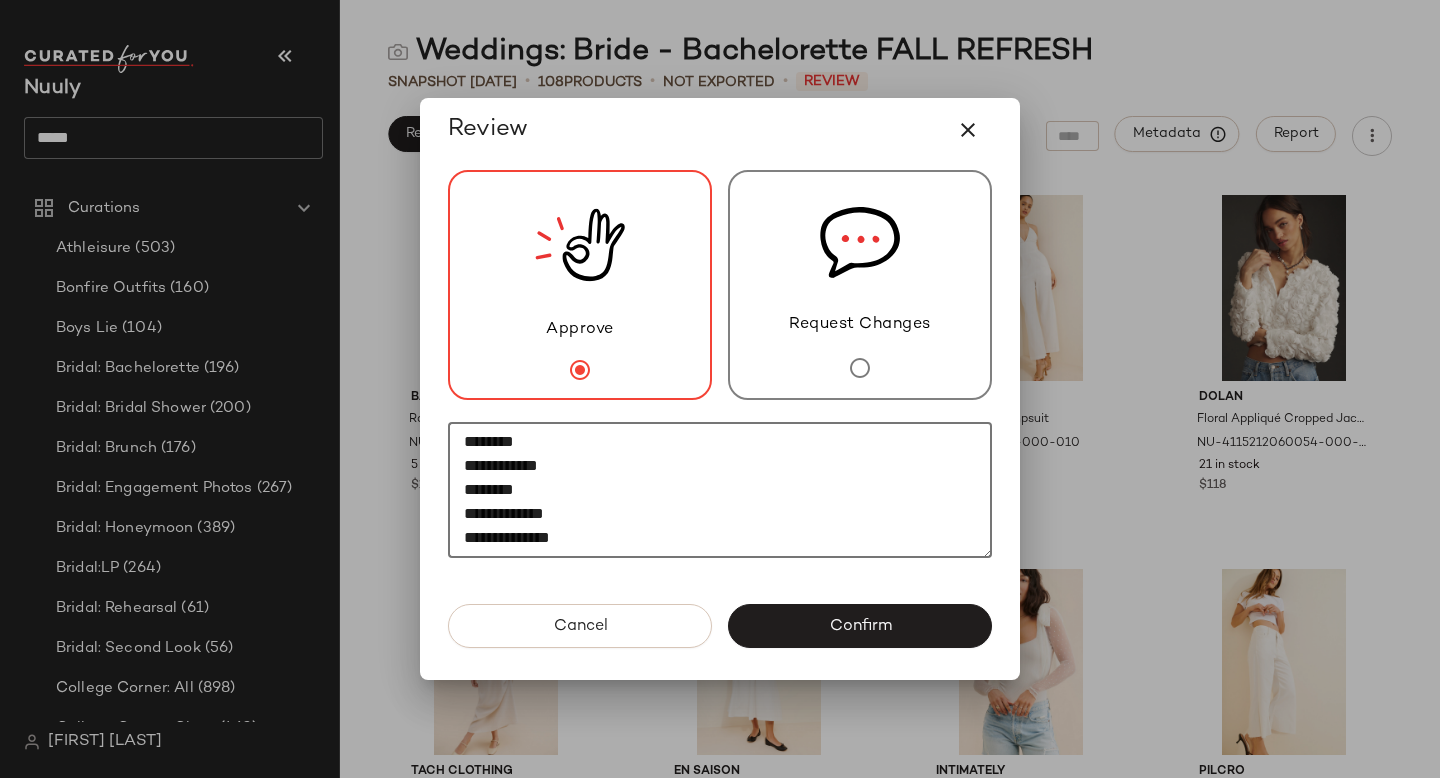 paste on "********" 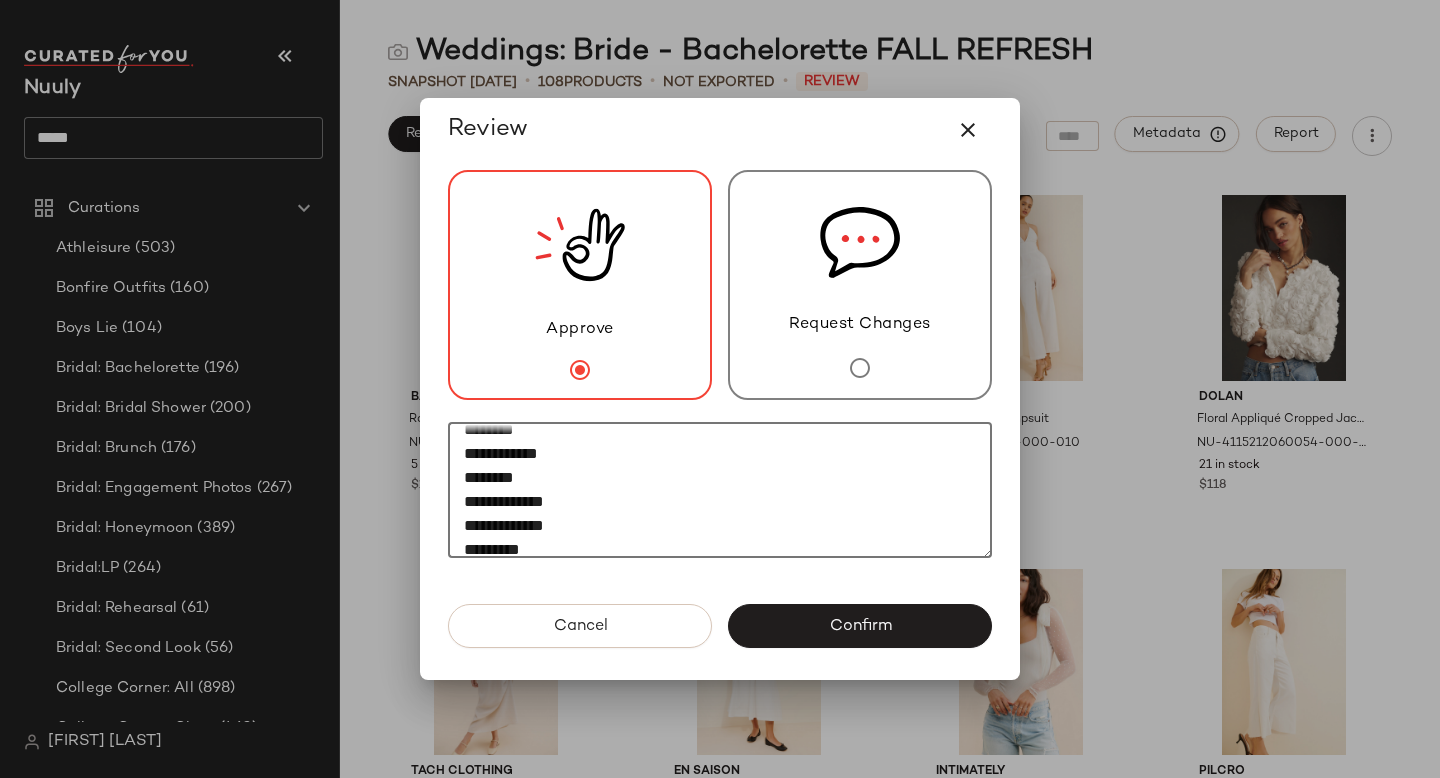 scroll, scrollTop: 828, scrollLeft: 0, axis: vertical 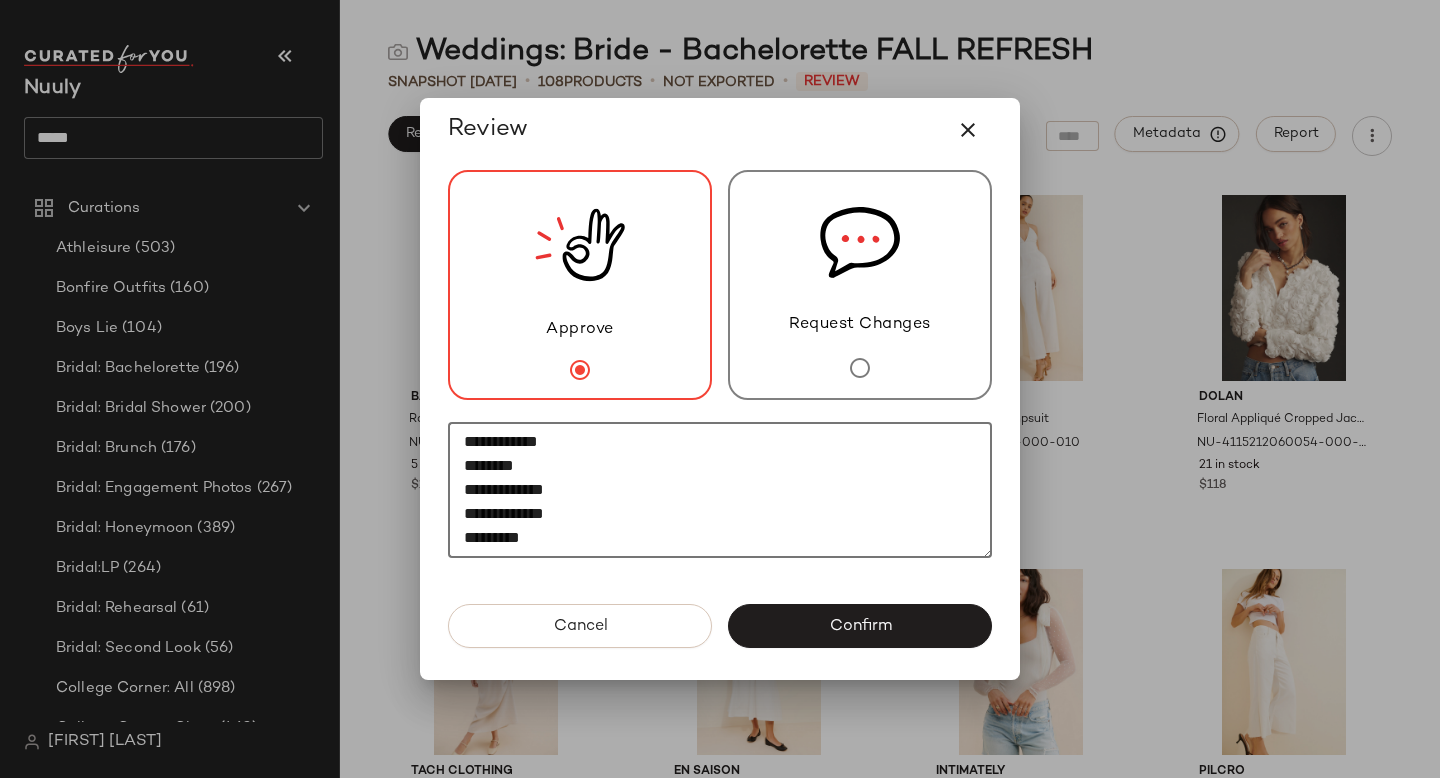 paste on "********" 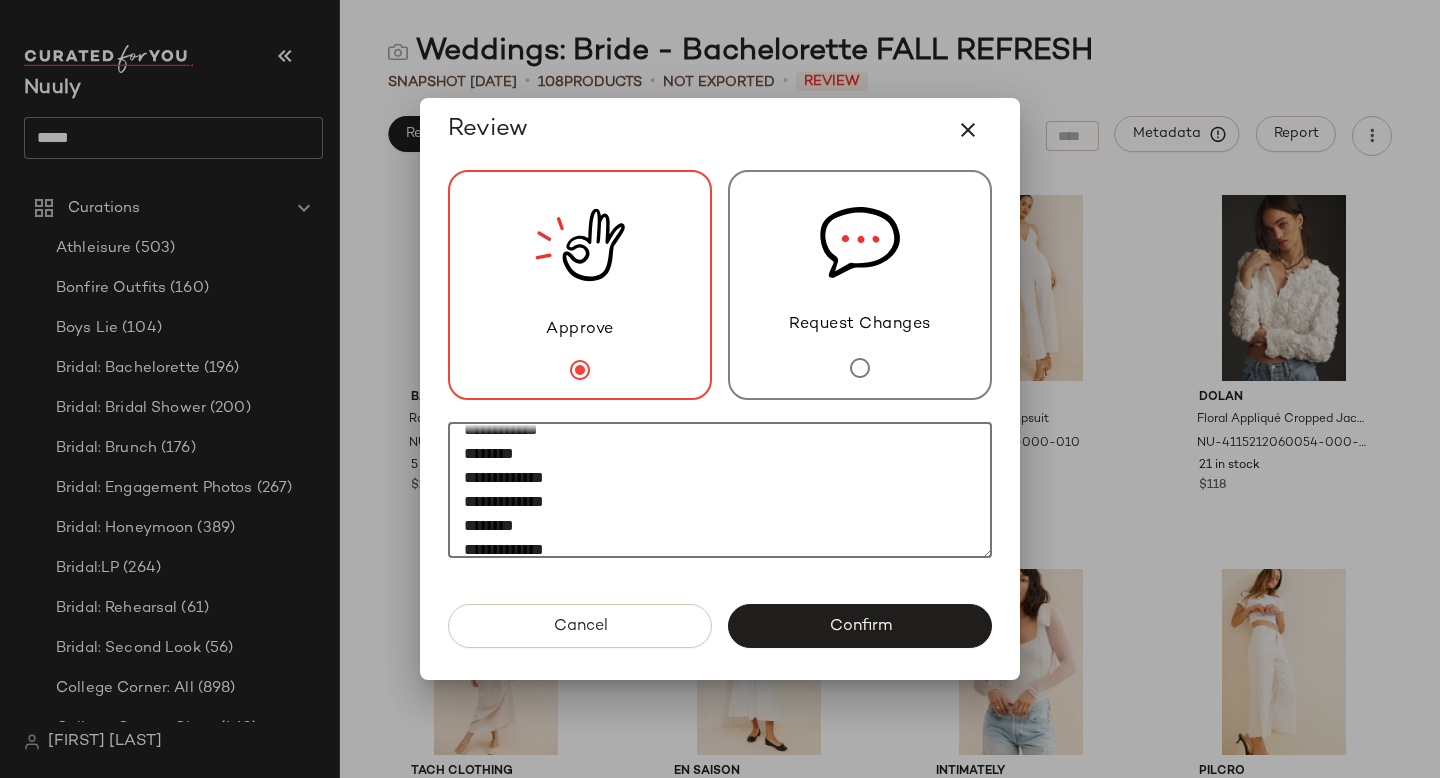 scroll, scrollTop: 852, scrollLeft: 0, axis: vertical 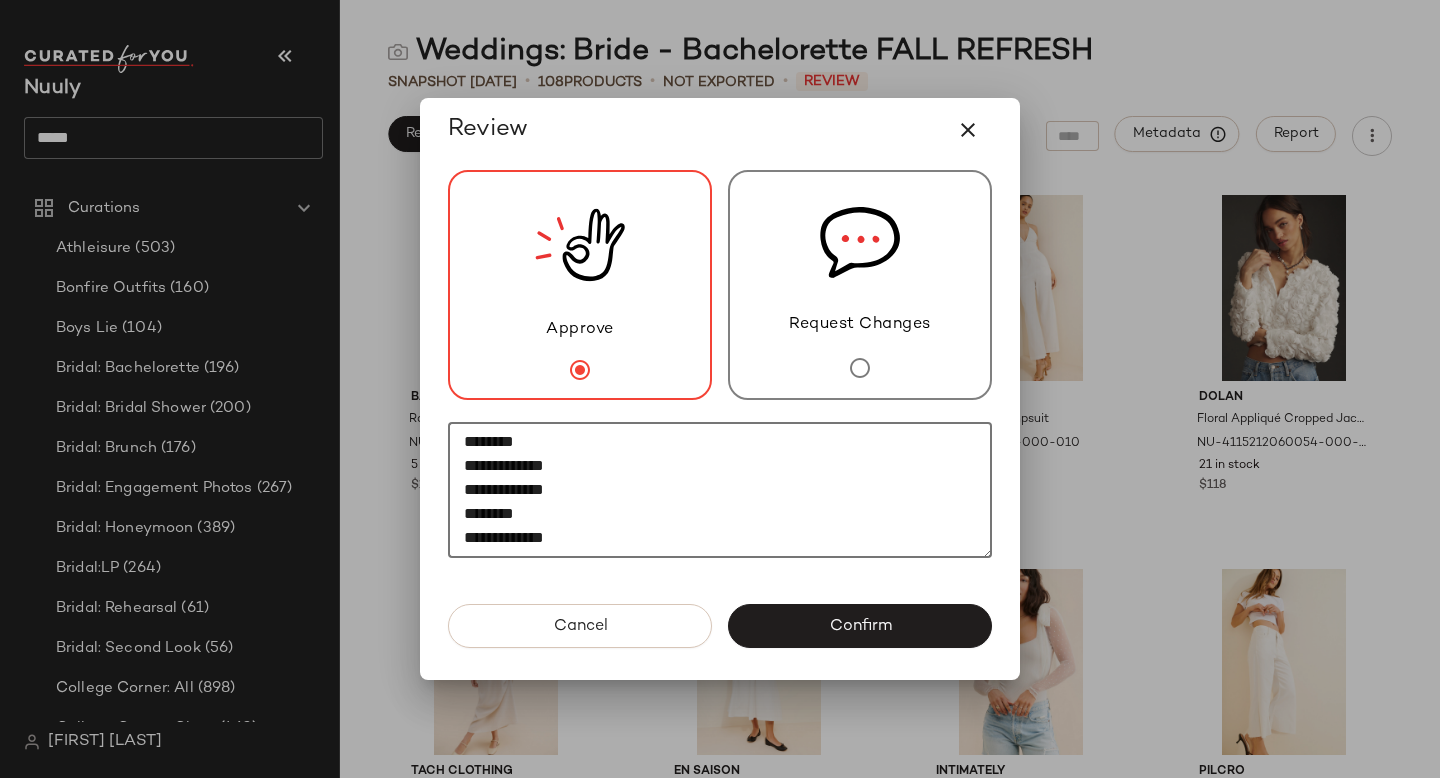 paste on "********" 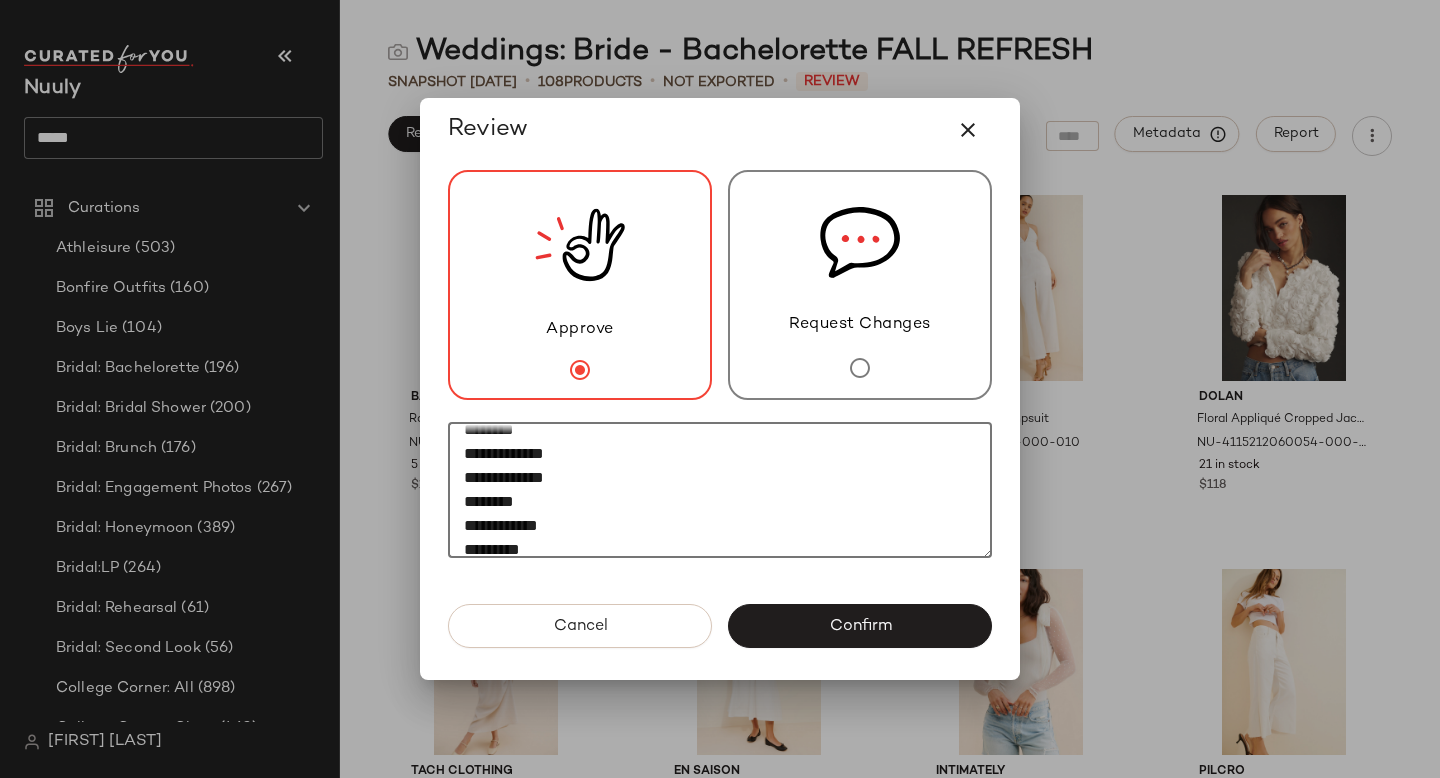 scroll, scrollTop: 876, scrollLeft: 0, axis: vertical 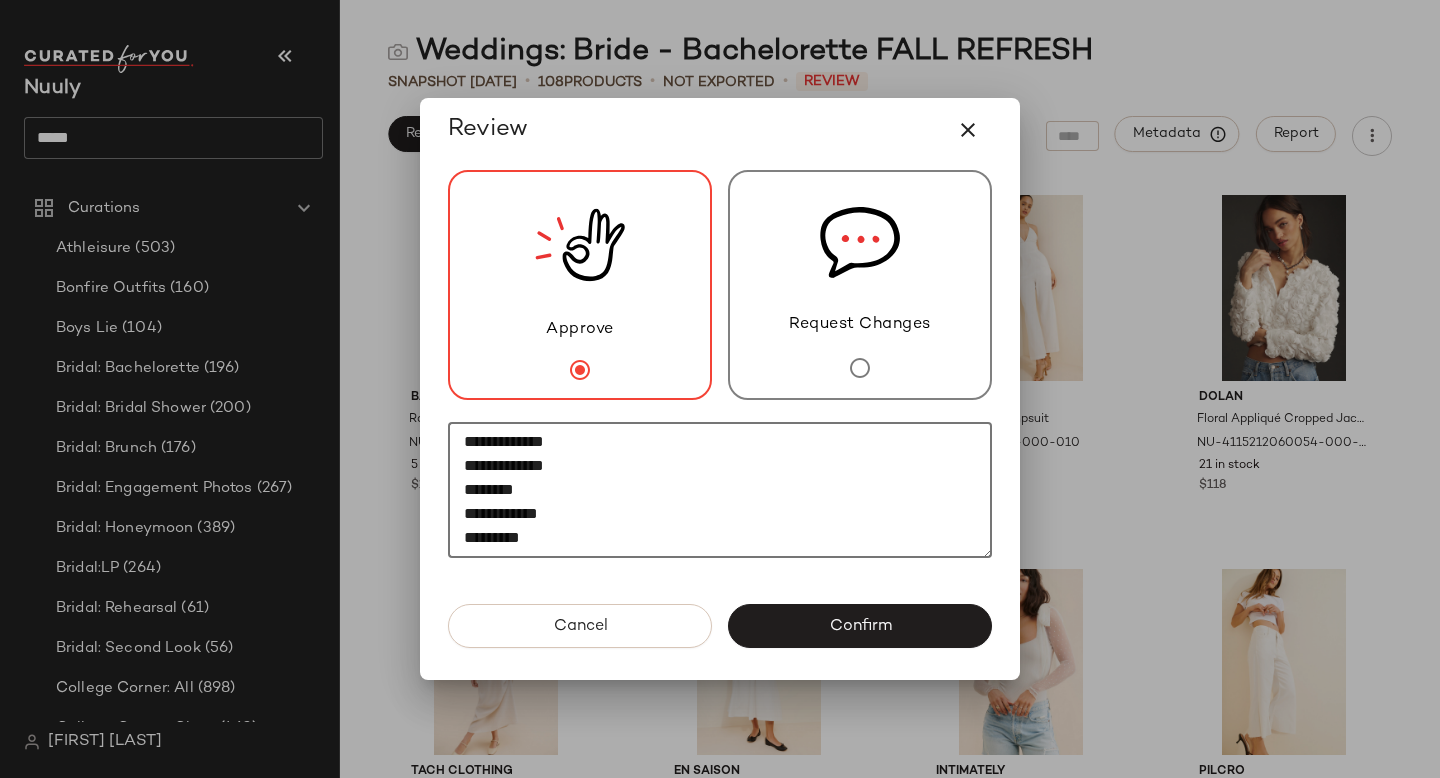 paste on "********" 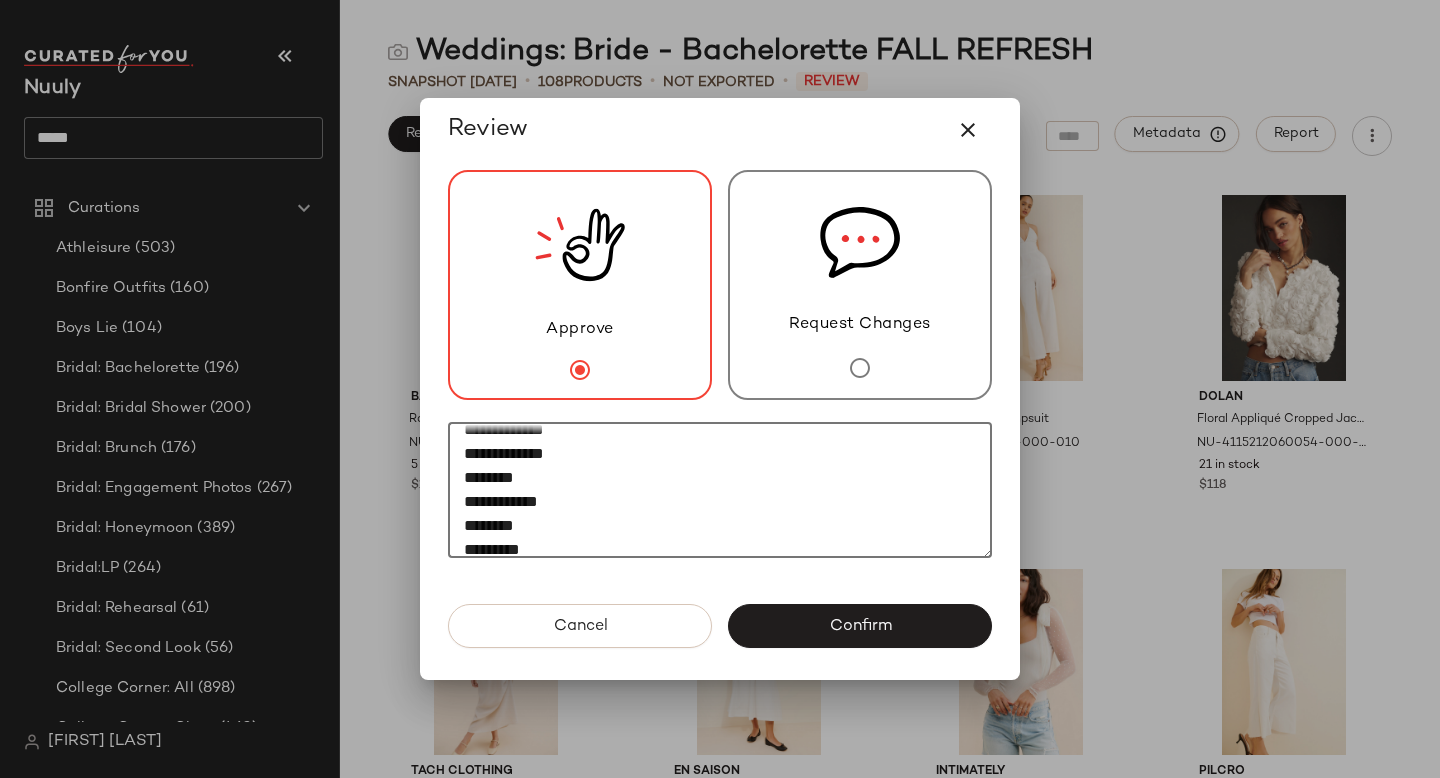 scroll, scrollTop: 900, scrollLeft: 0, axis: vertical 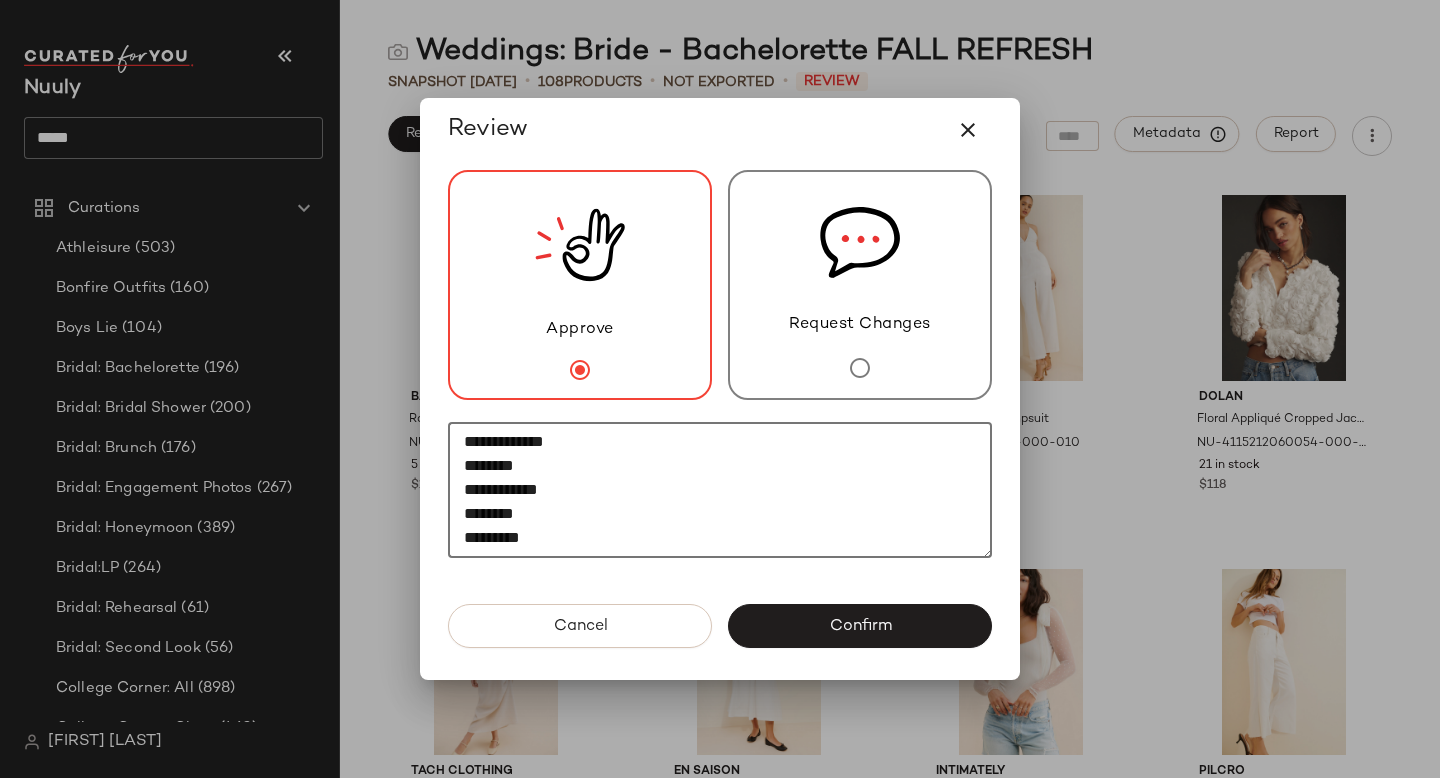 paste on "********" 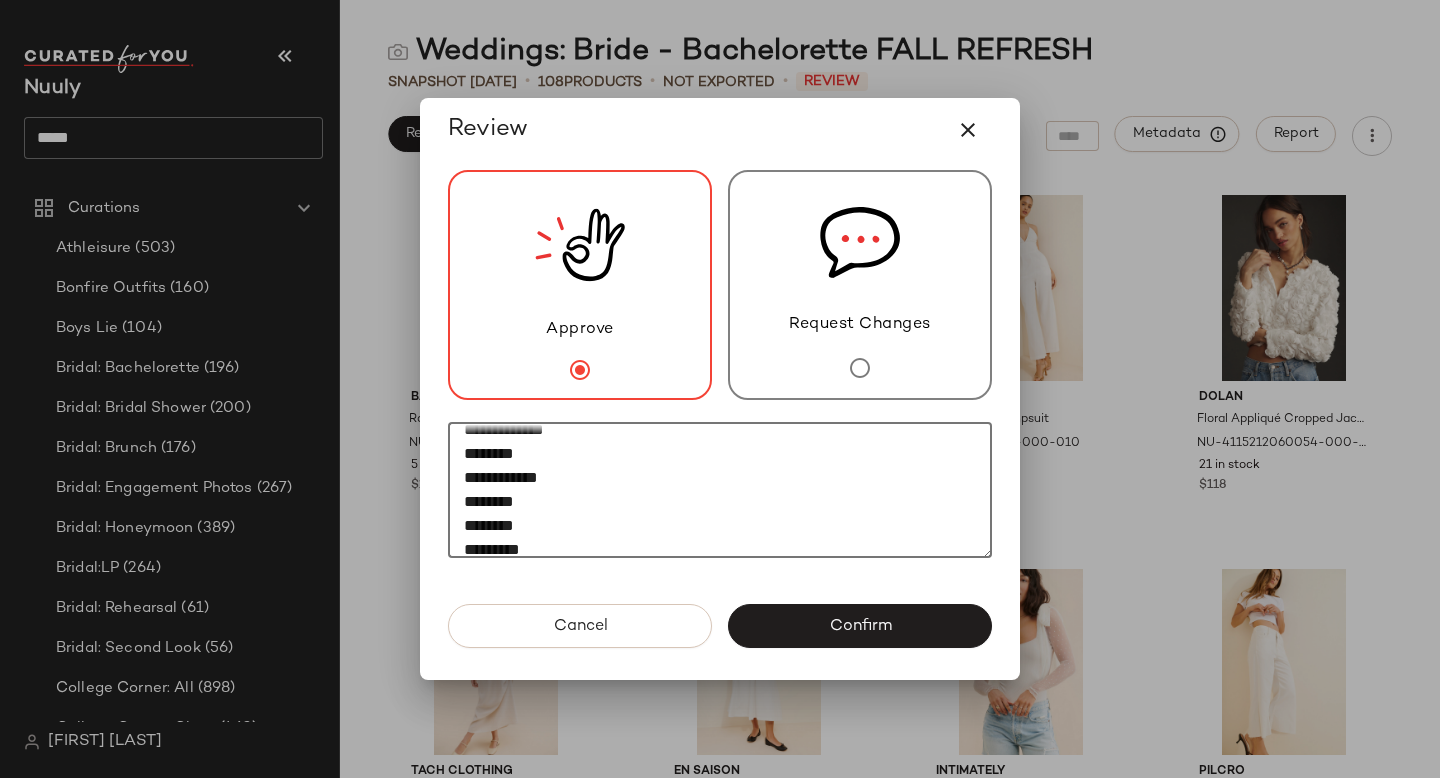 scroll, scrollTop: 924, scrollLeft: 0, axis: vertical 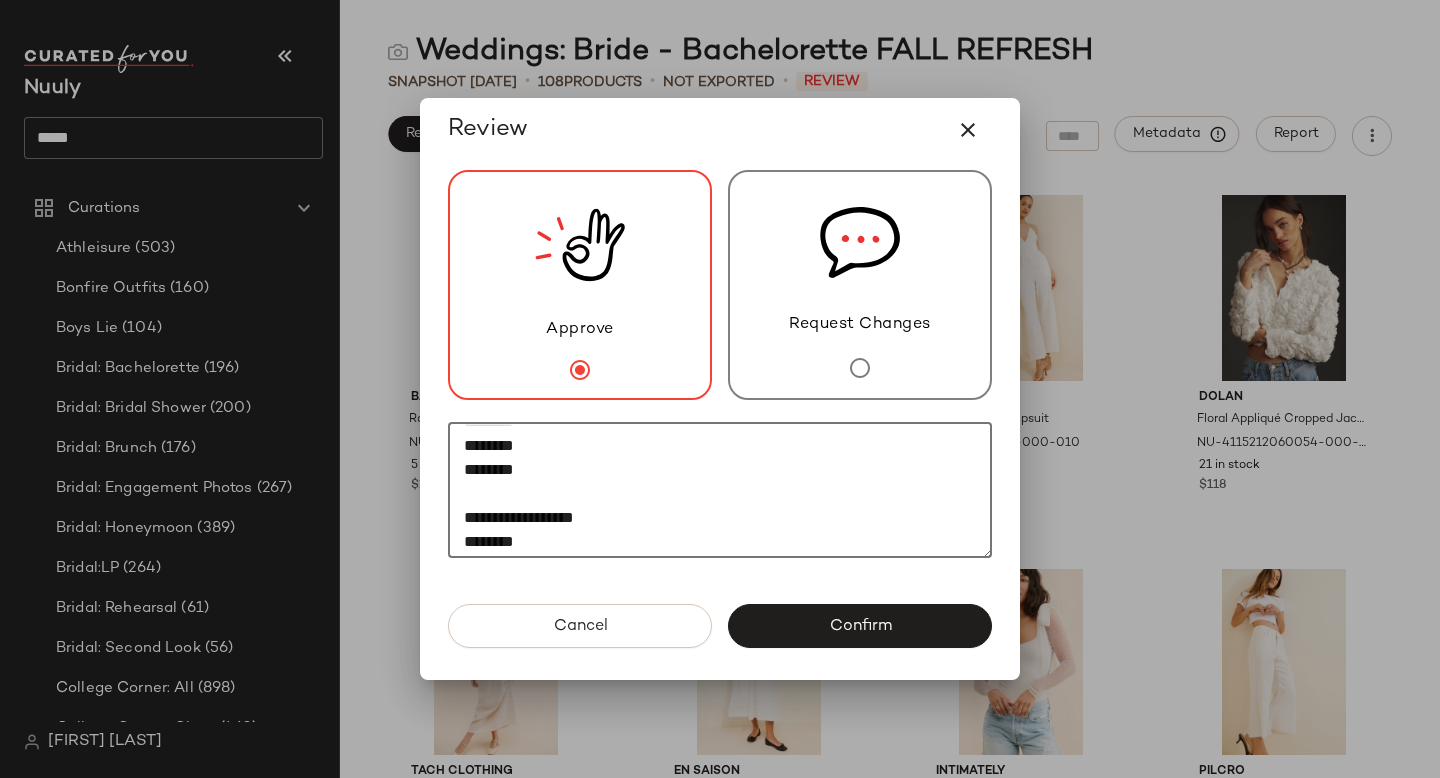 click on "**********" 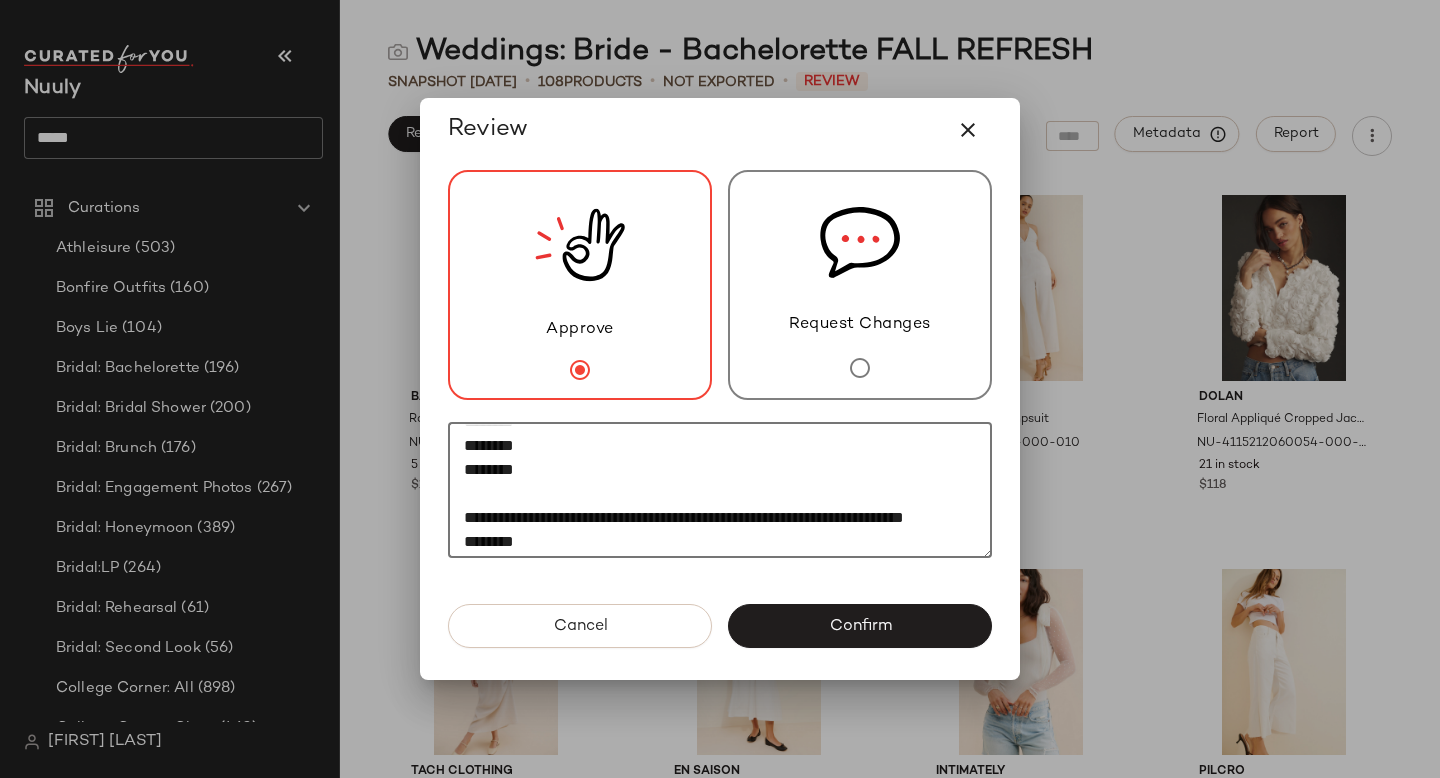 paste on "**********" 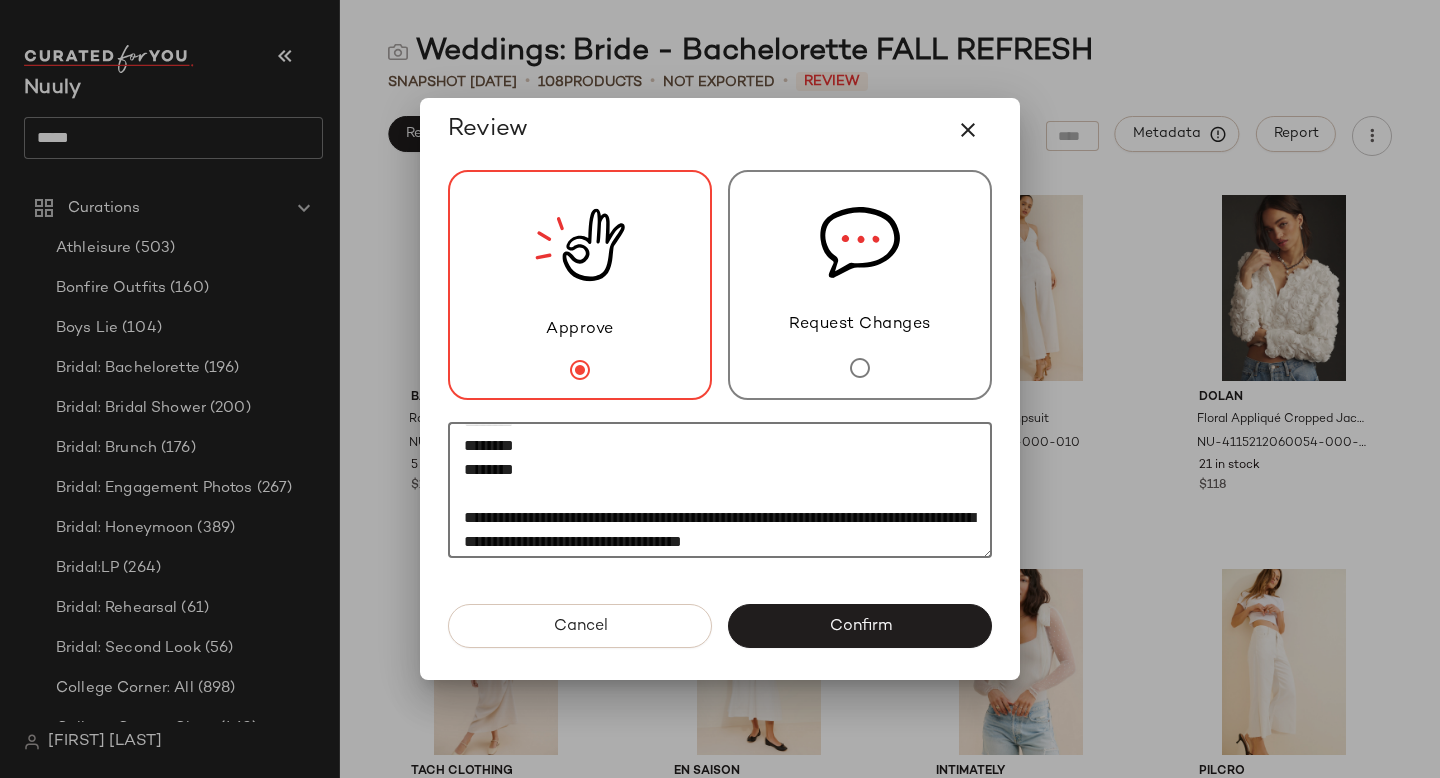 scroll, scrollTop: 588, scrollLeft: 0, axis: vertical 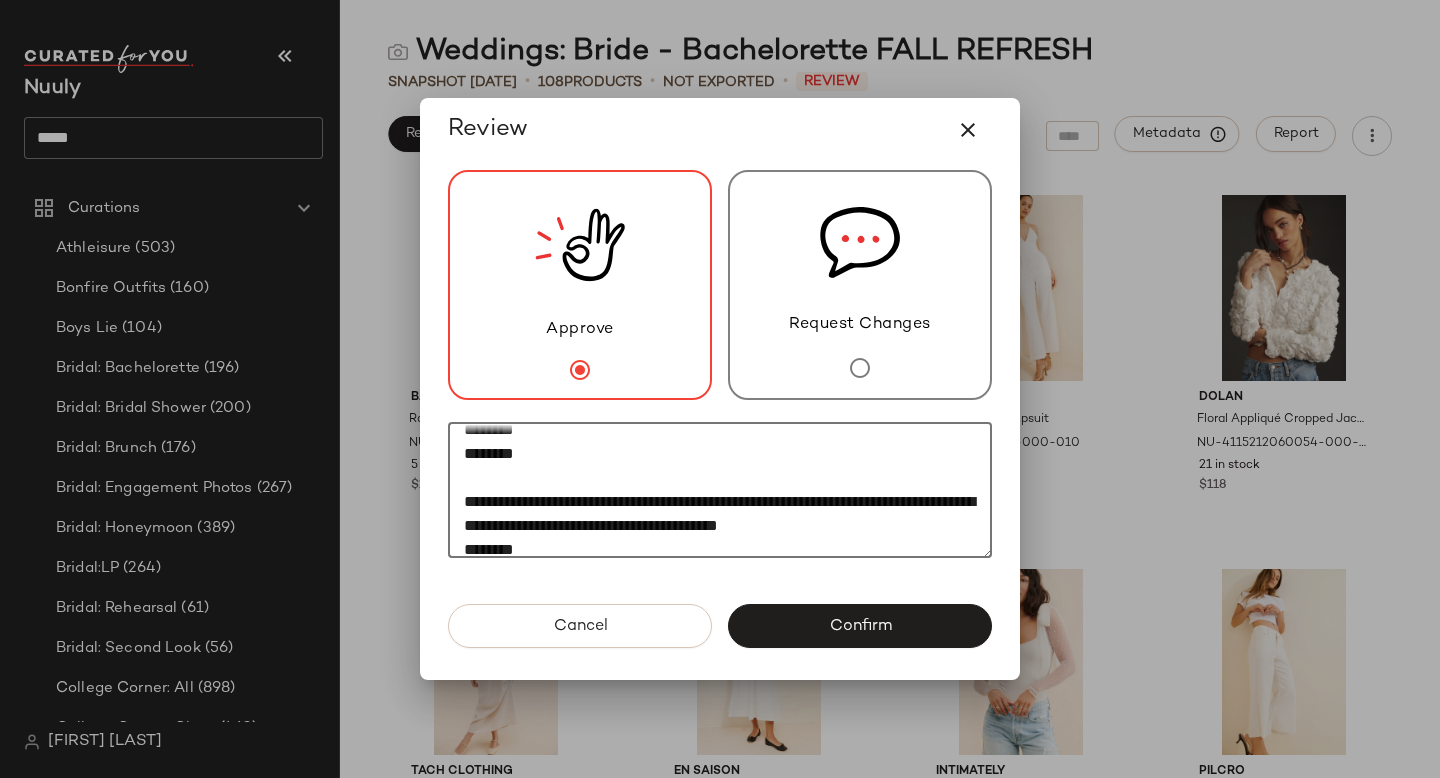 drag, startPoint x: 580, startPoint y: 524, endPoint x: 958, endPoint y: 526, distance: 378.00528 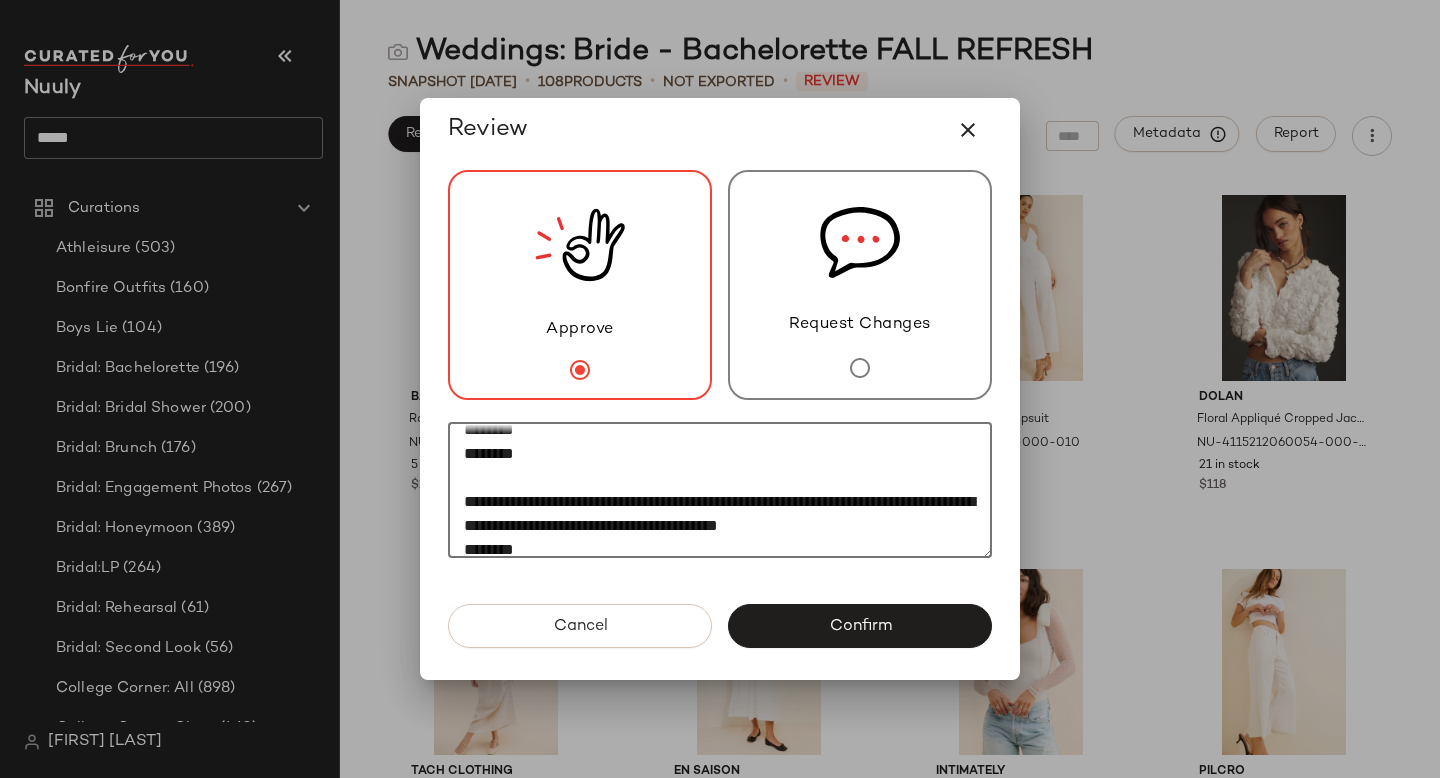 scroll, scrollTop: 625, scrollLeft: 0, axis: vertical 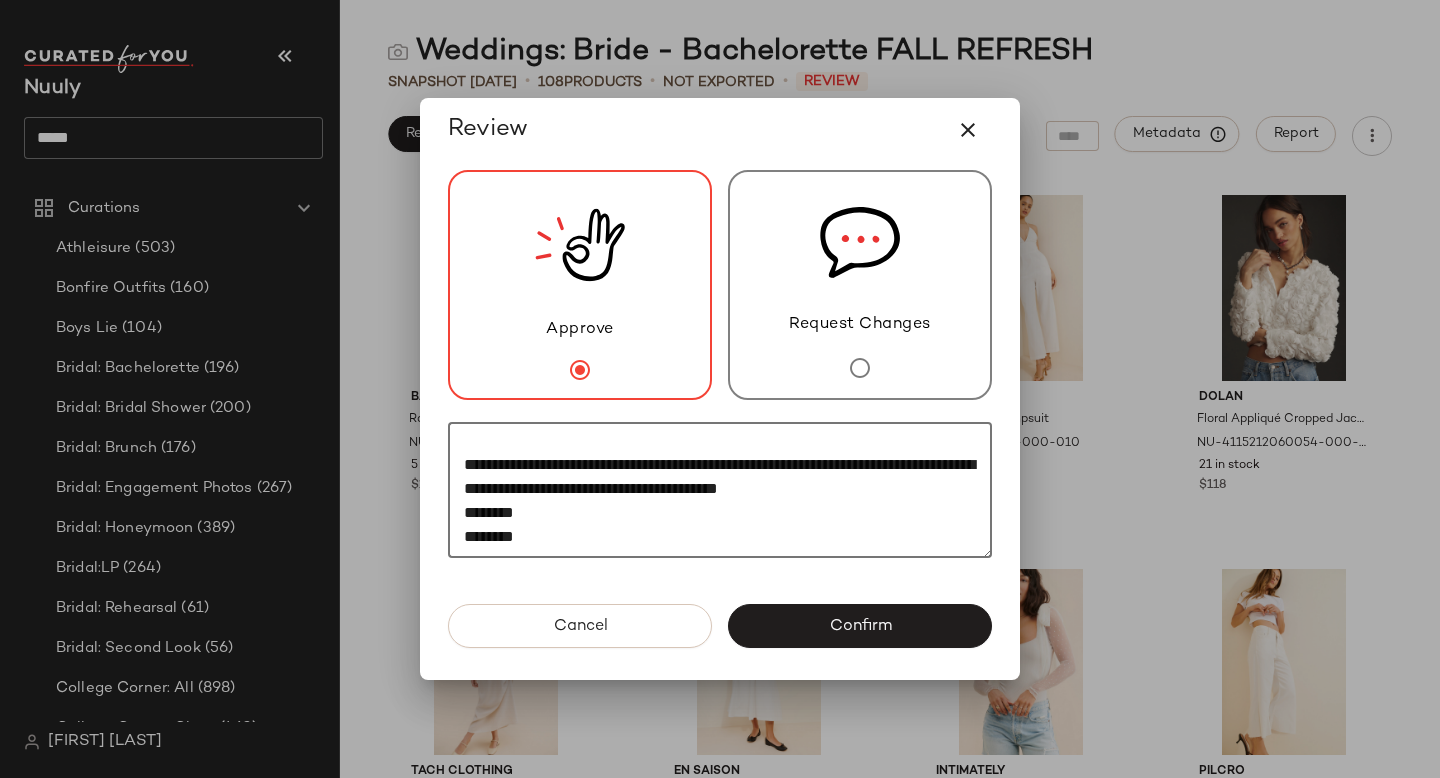 drag, startPoint x: 621, startPoint y: 462, endPoint x: 506, endPoint y: 515, distance: 126.625435 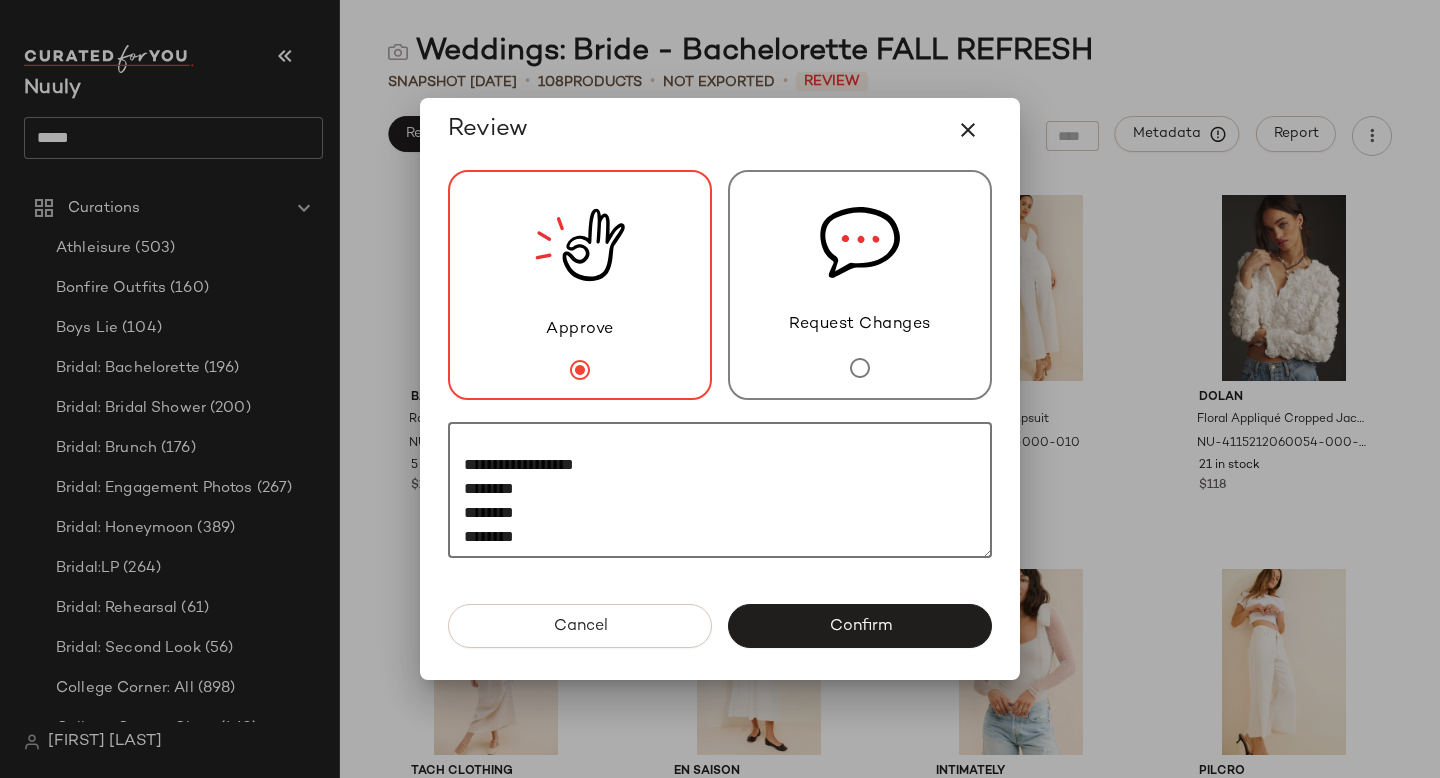 scroll, scrollTop: 936, scrollLeft: 0, axis: vertical 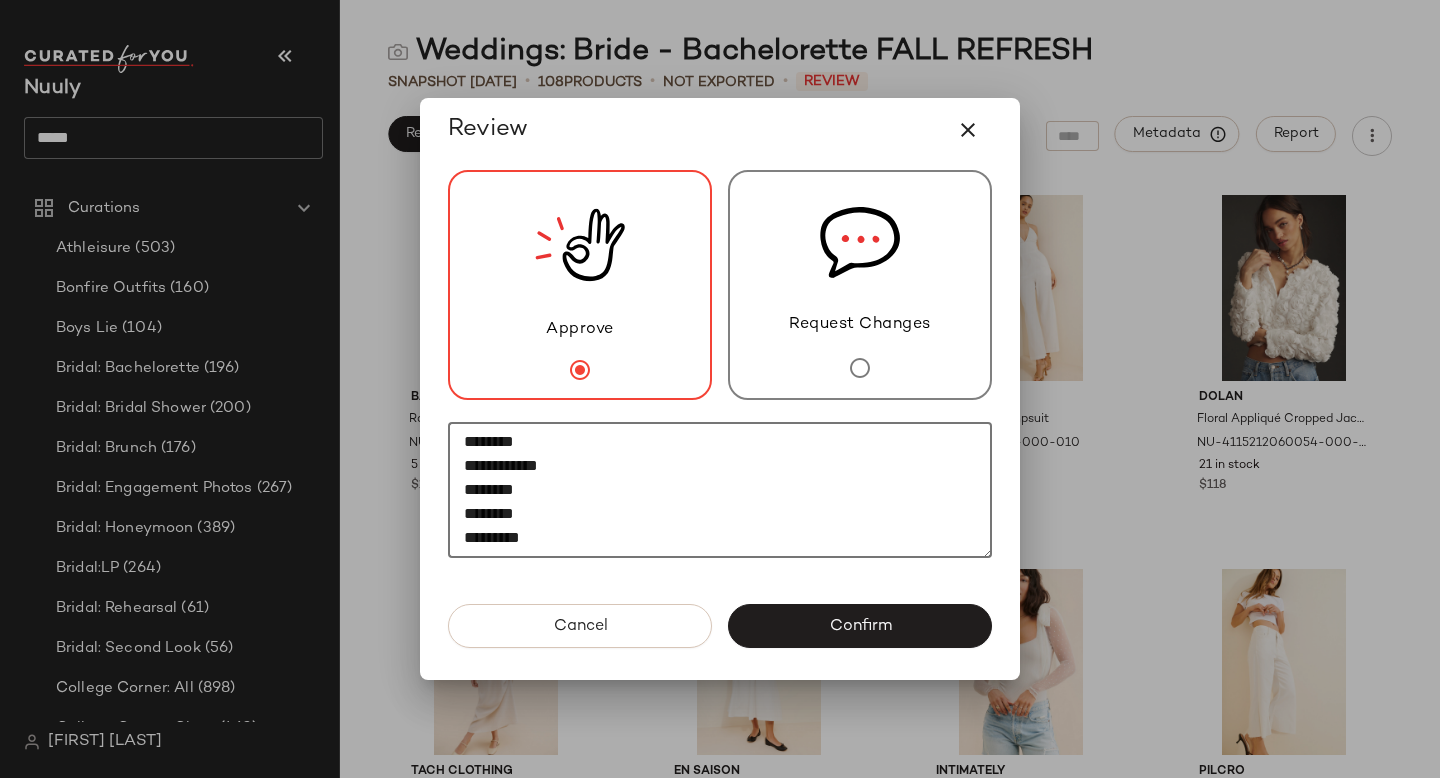 click on "**********" 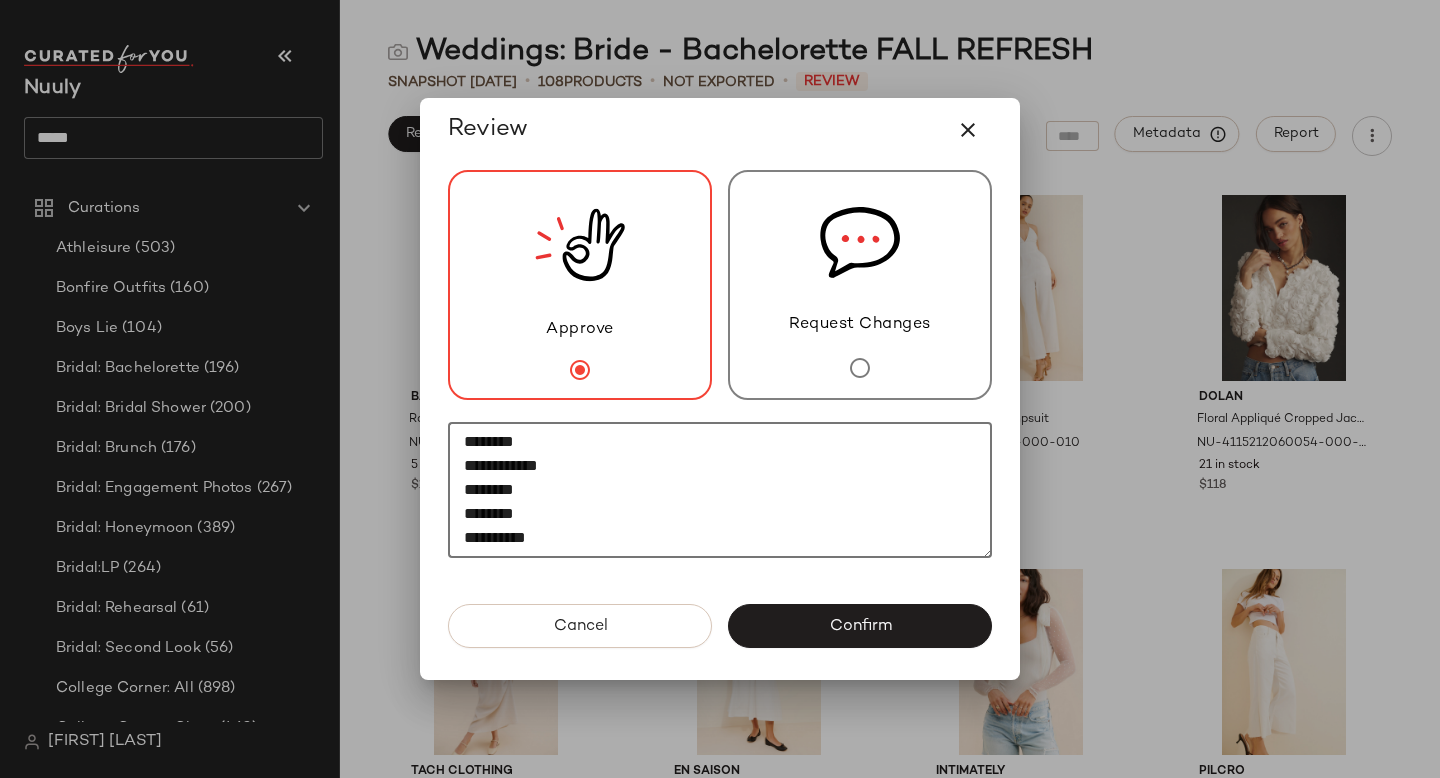 paste on "********" 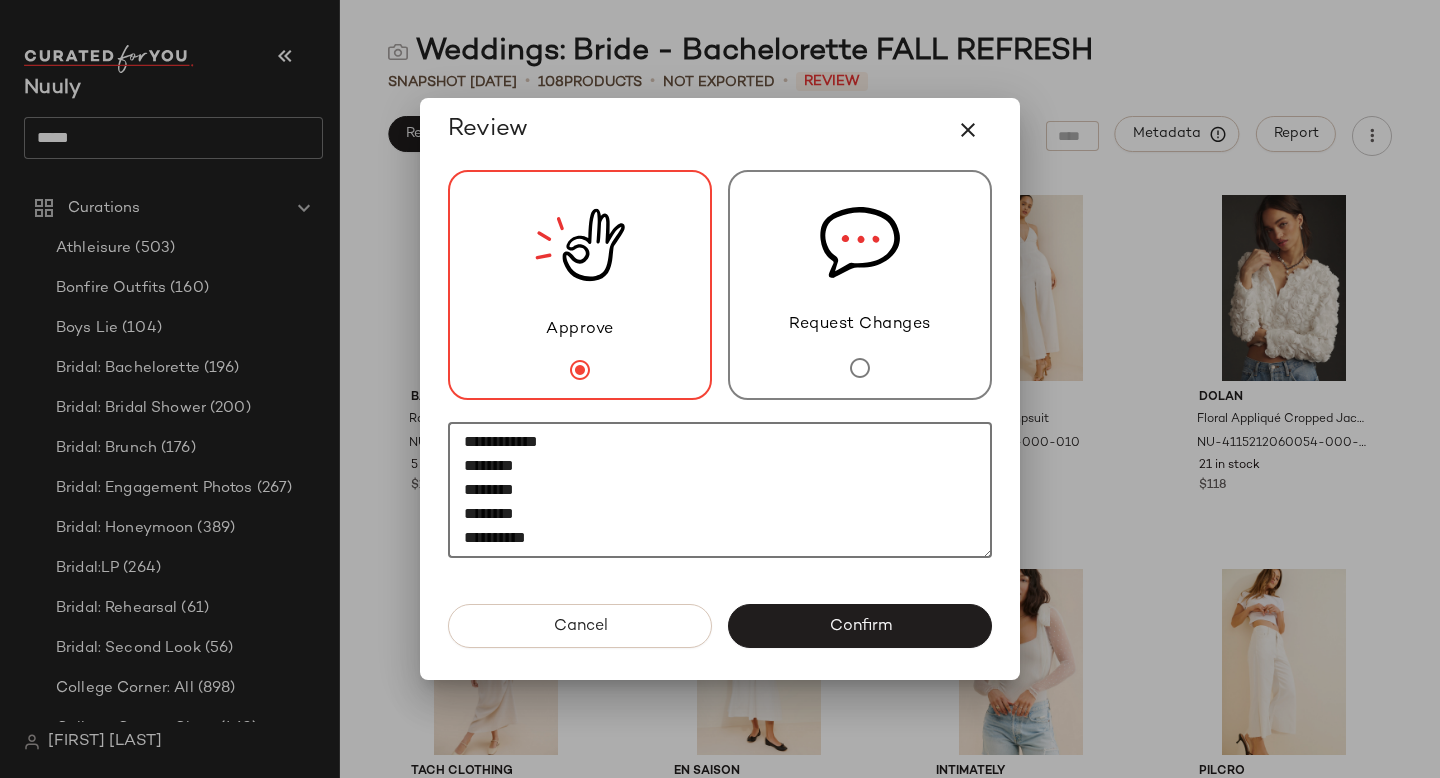 scroll, scrollTop: 948, scrollLeft: 0, axis: vertical 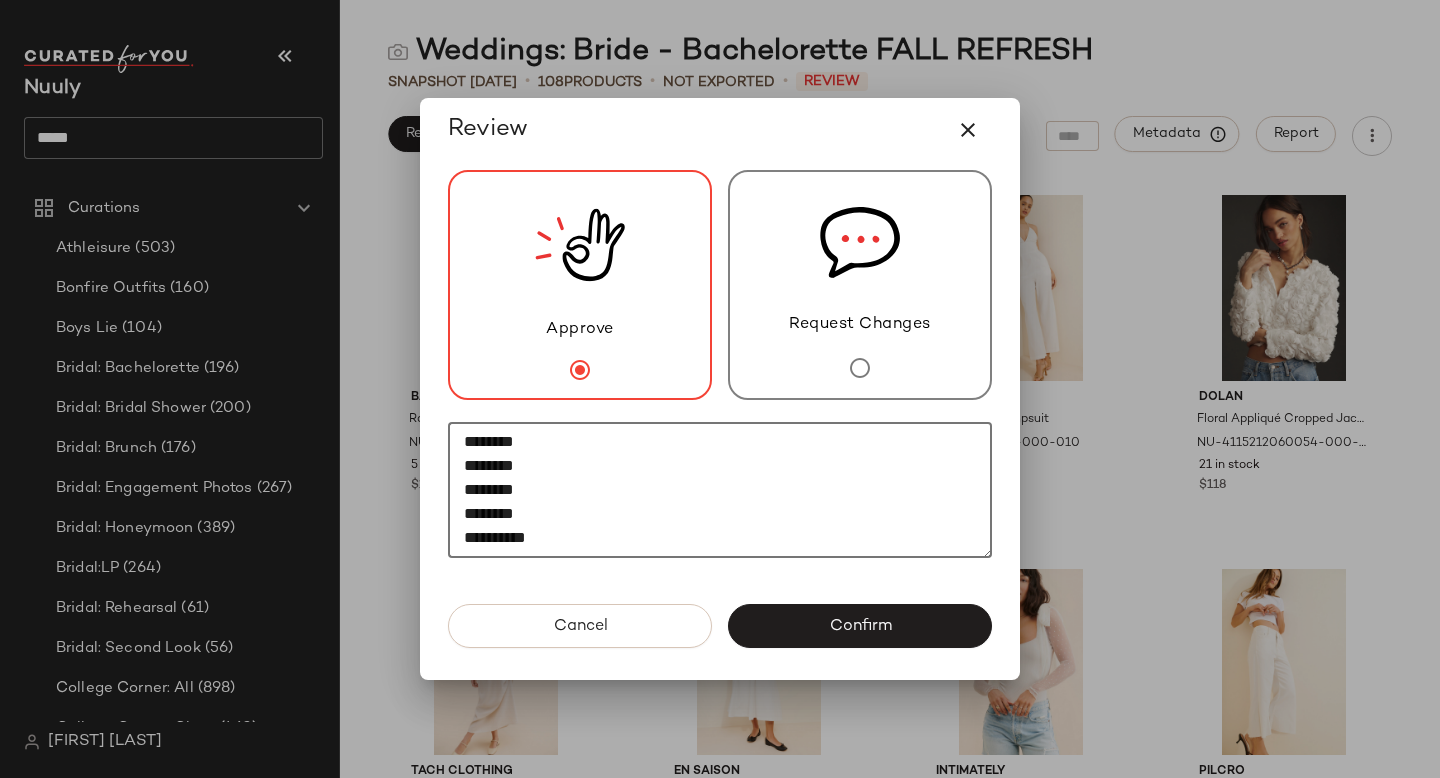 paste on "********" 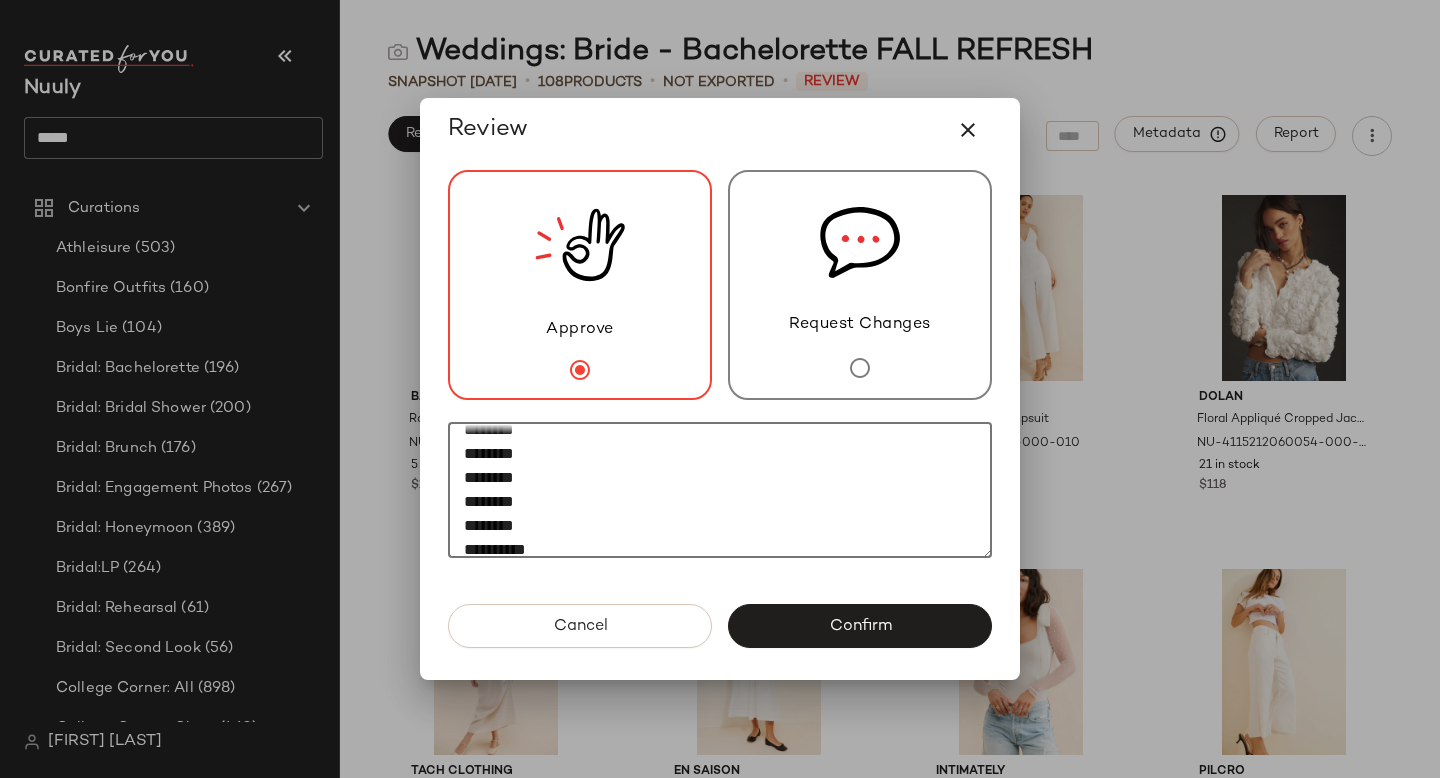 scroll, scrollTop: 996, scrollLeft: 0, axis: vertical 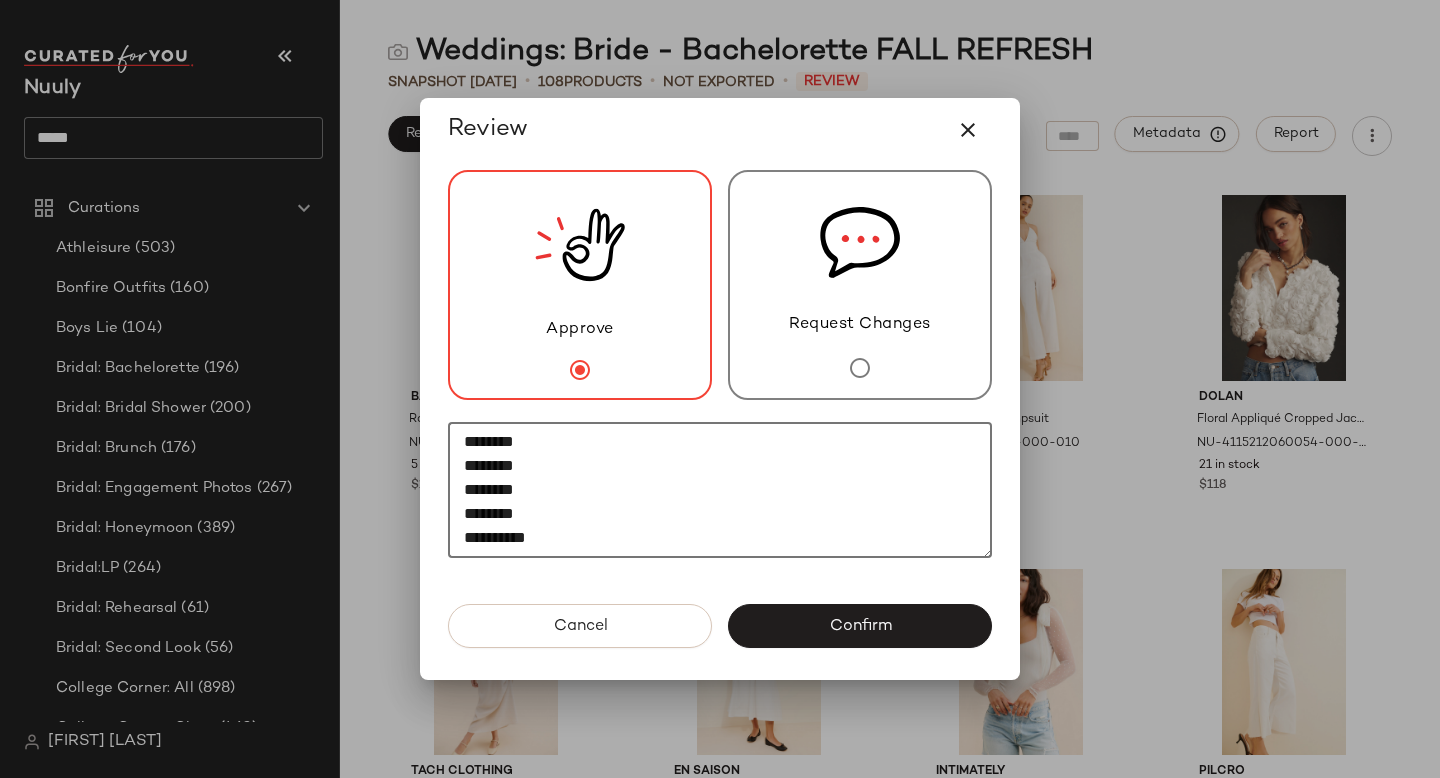 paste on "********" 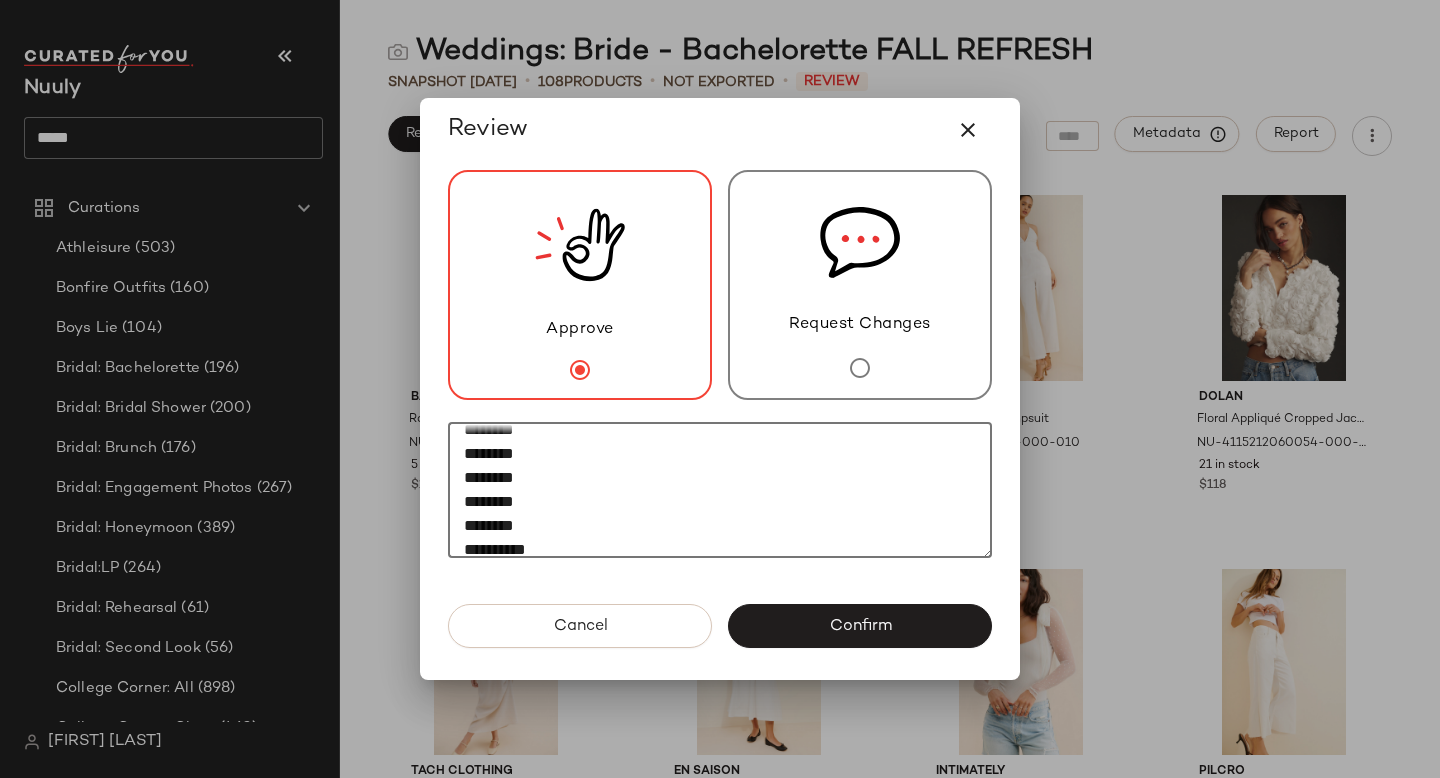 scroll, scrollTop: 1020, scrollLeft: 0, axis: vertical 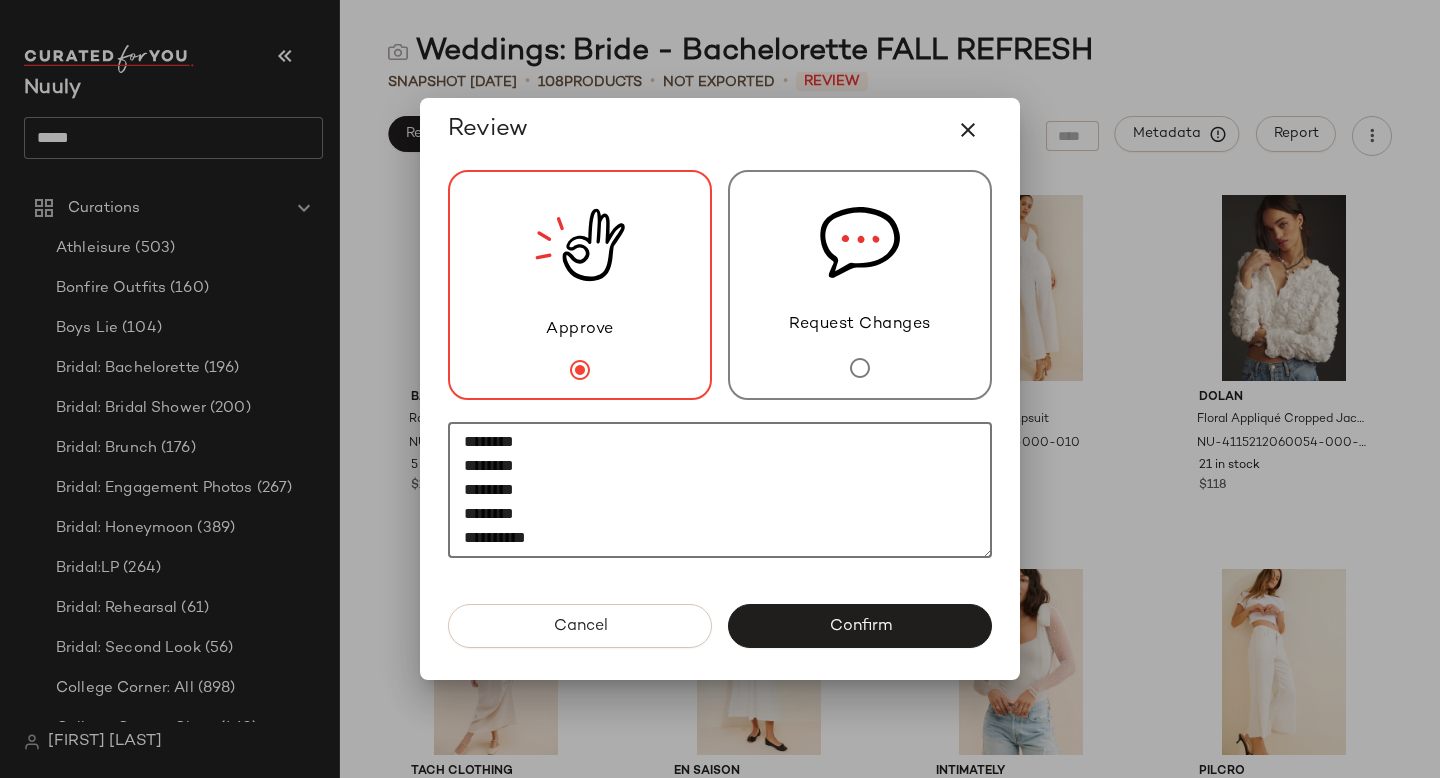 paste on "********" 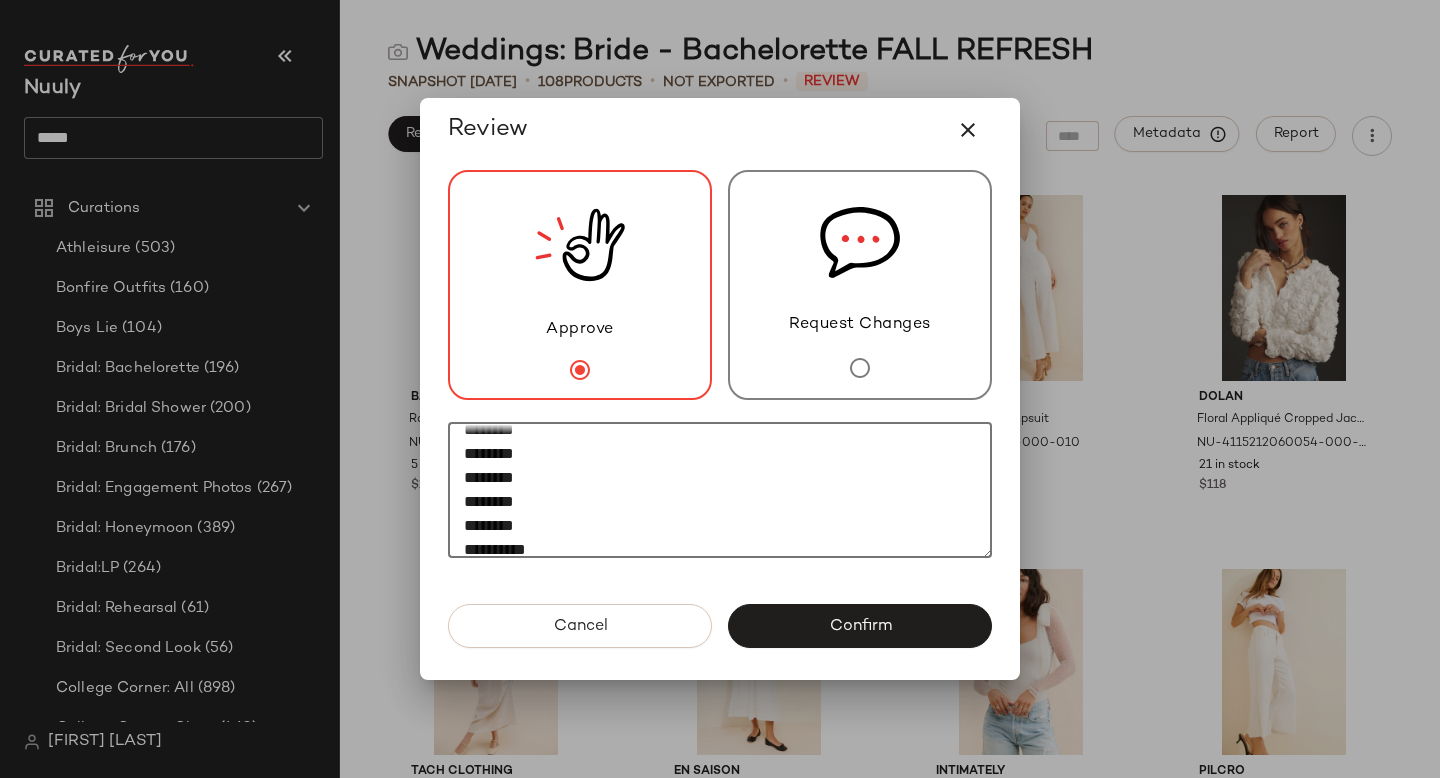 scroll, scrollTop: 1044, scrollLeft: 0, axis: vertical 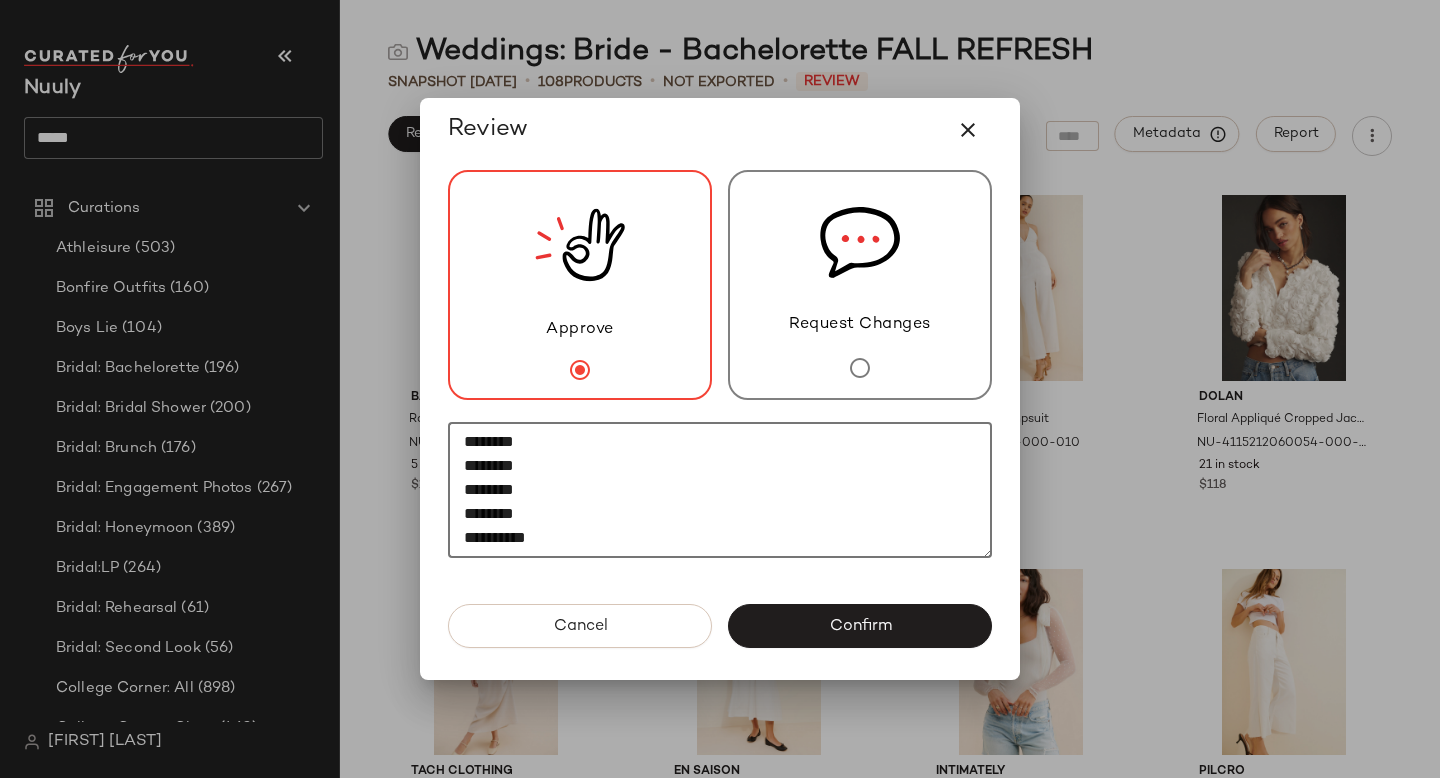 paste on "********" 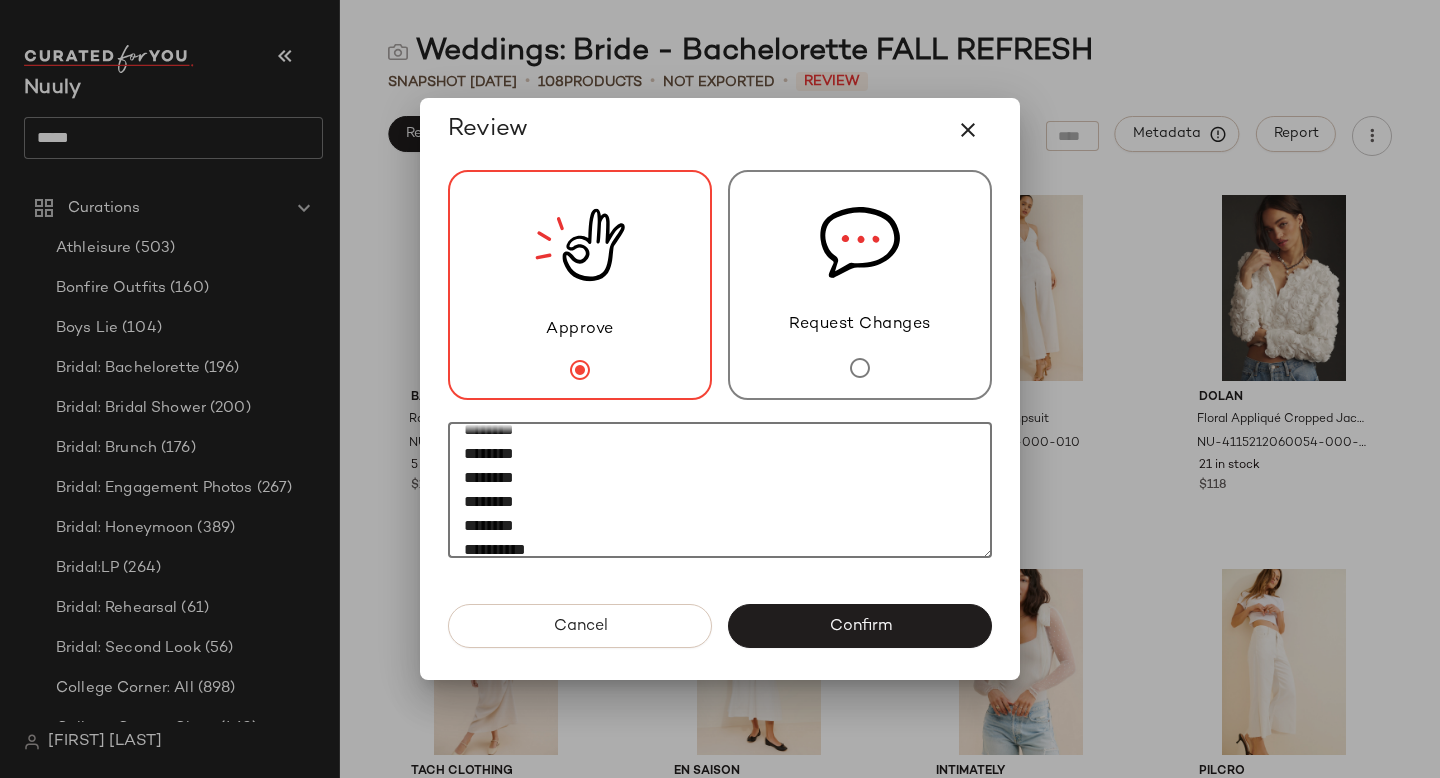 scroll, scrollTop: 1068, scrollLeft: 0, axis: vertical 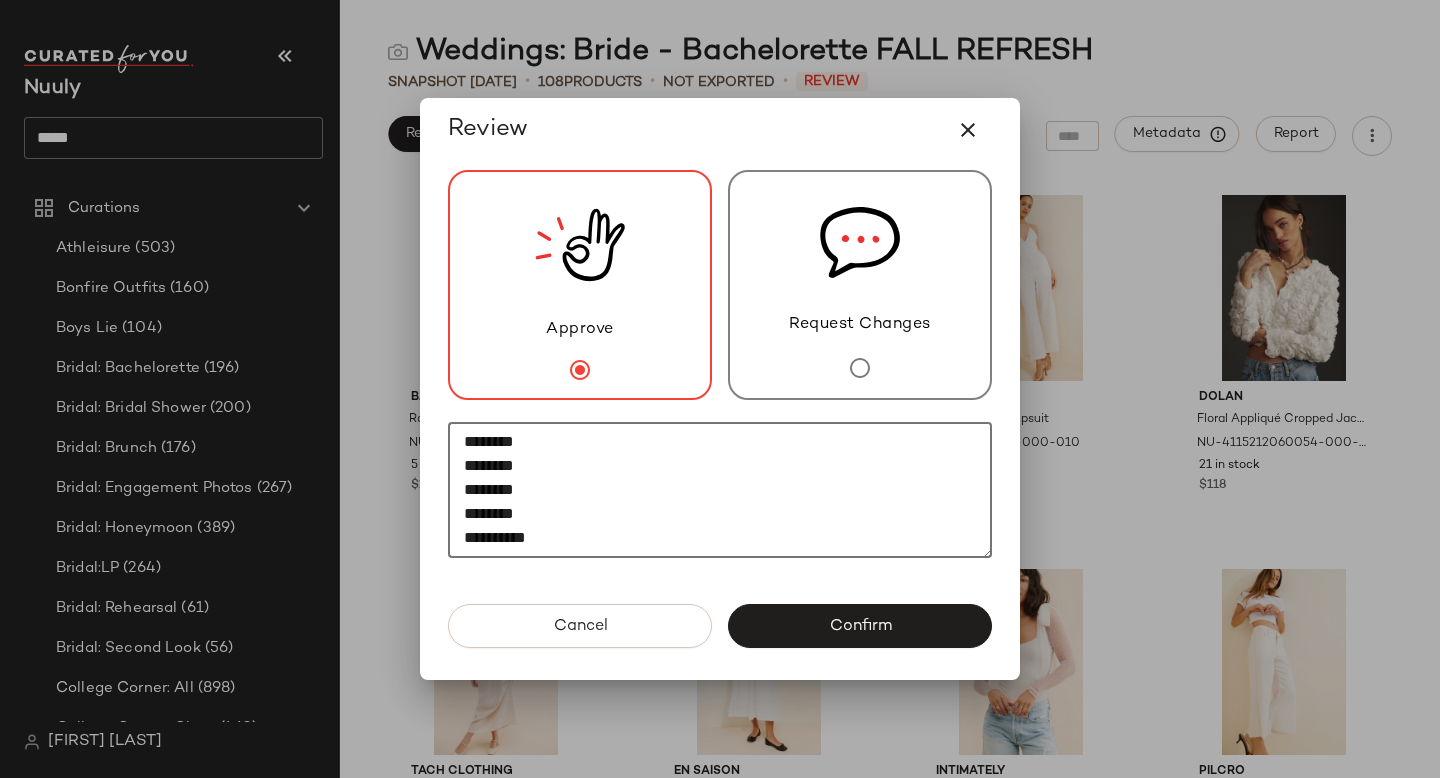 paste on "********" 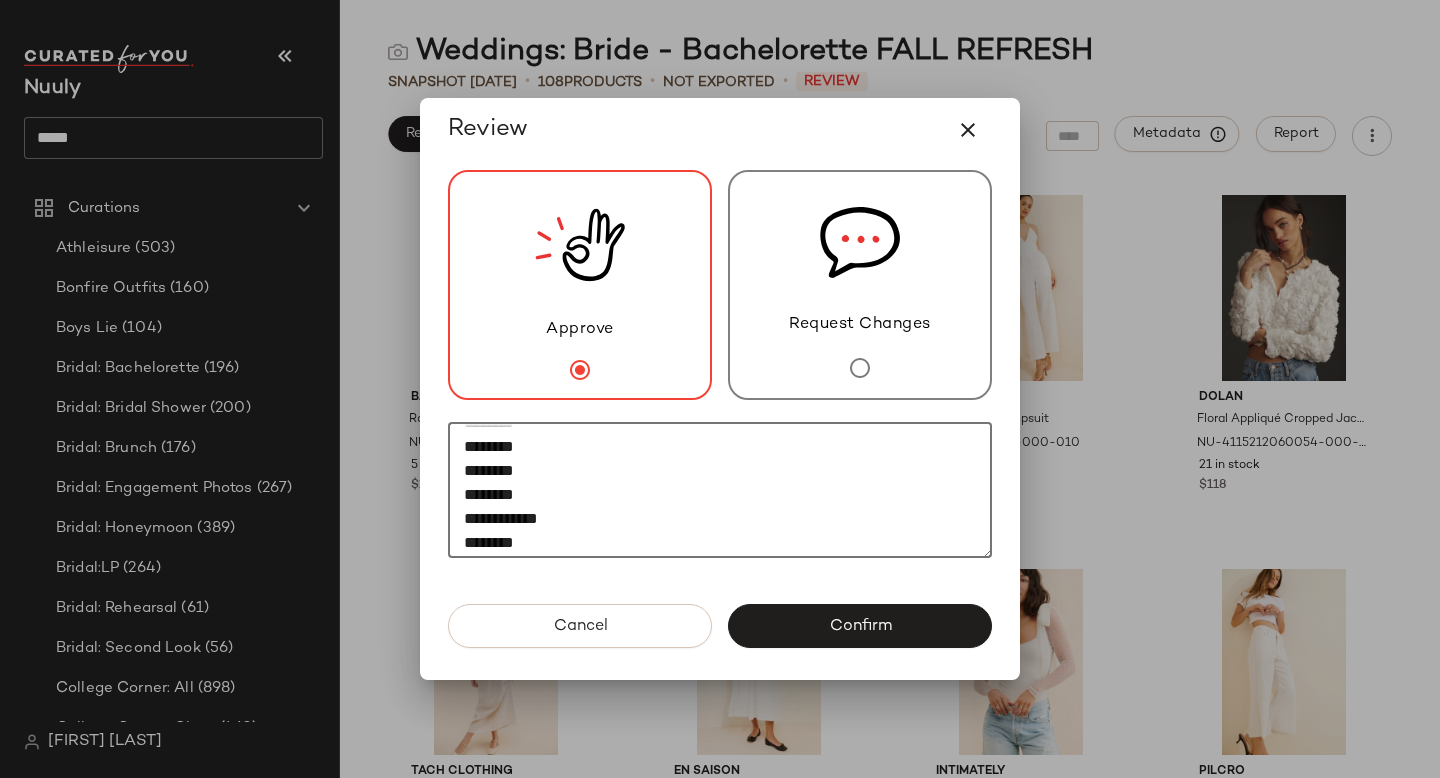 scroll, scrollTop: 0, scrollLeft: 0, axis: both 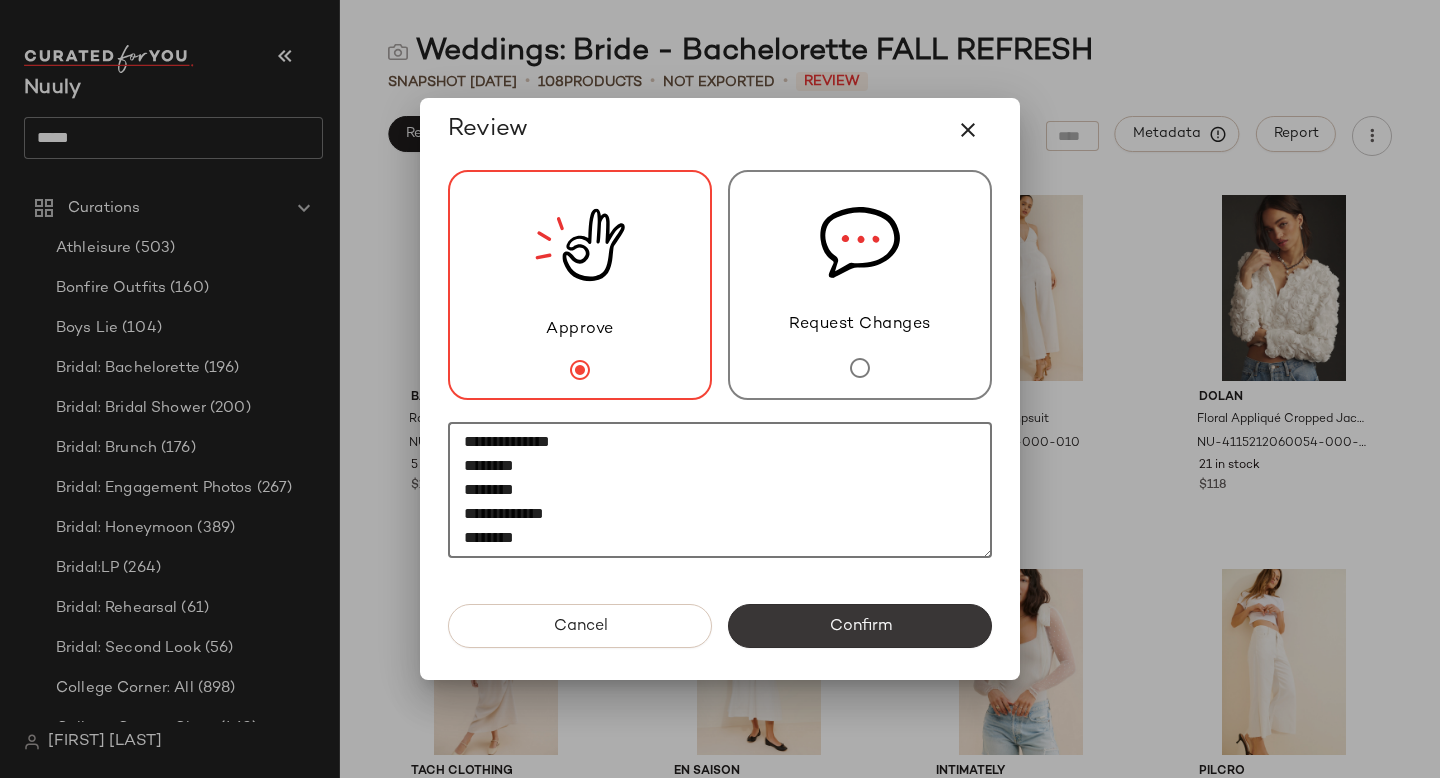 type on "**********" 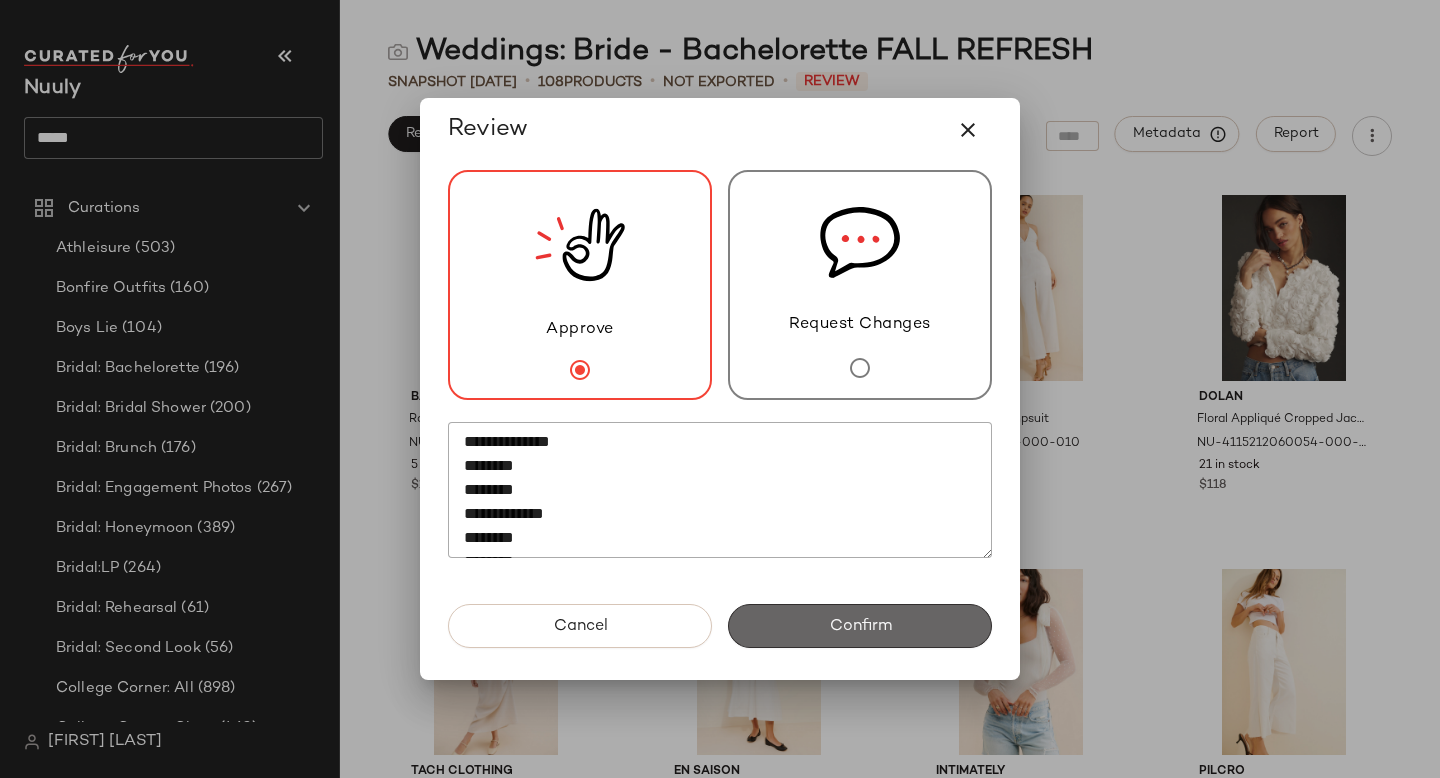 click on "Confirm" at bounding box center (860, 626) 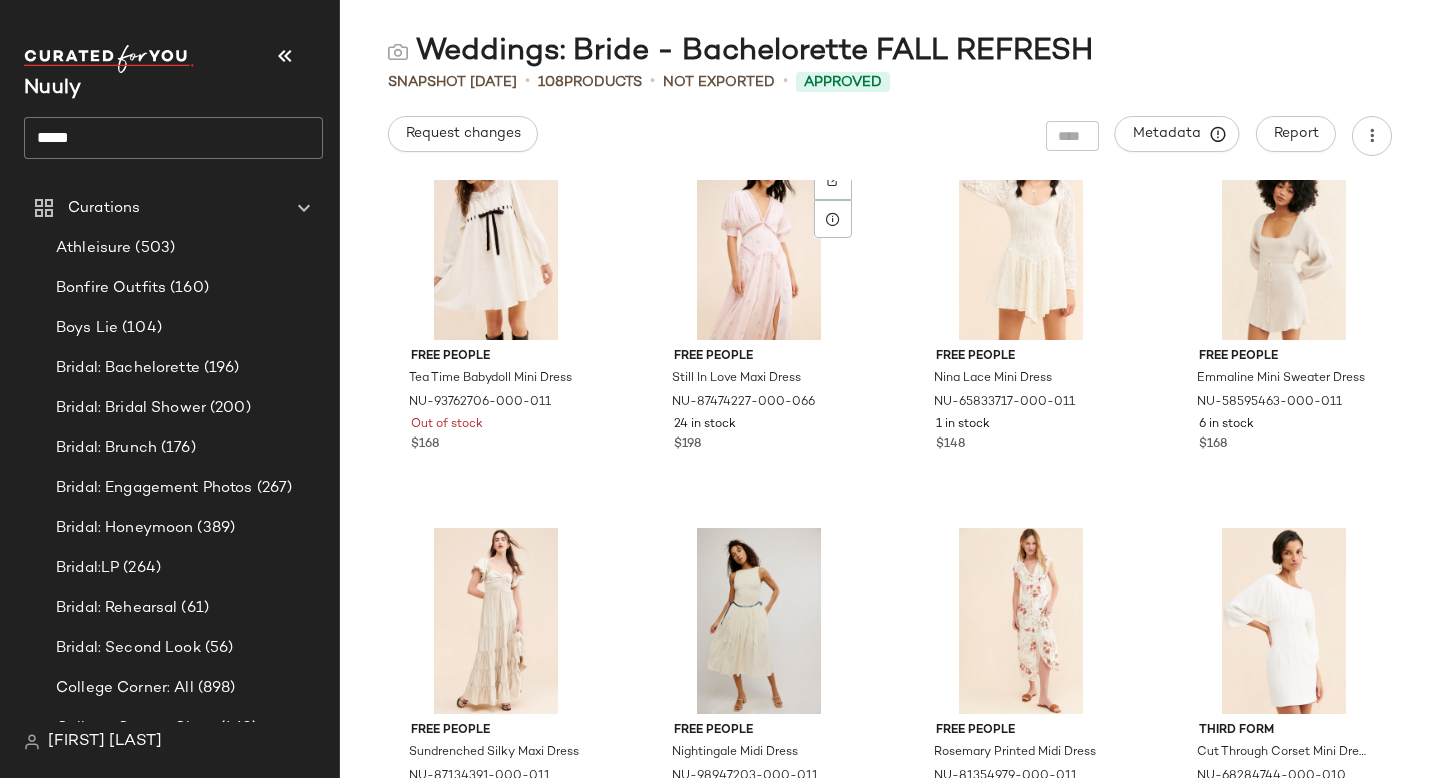 scroll, scrollTop: 9516, scrollLeft: 0, axis: vertical 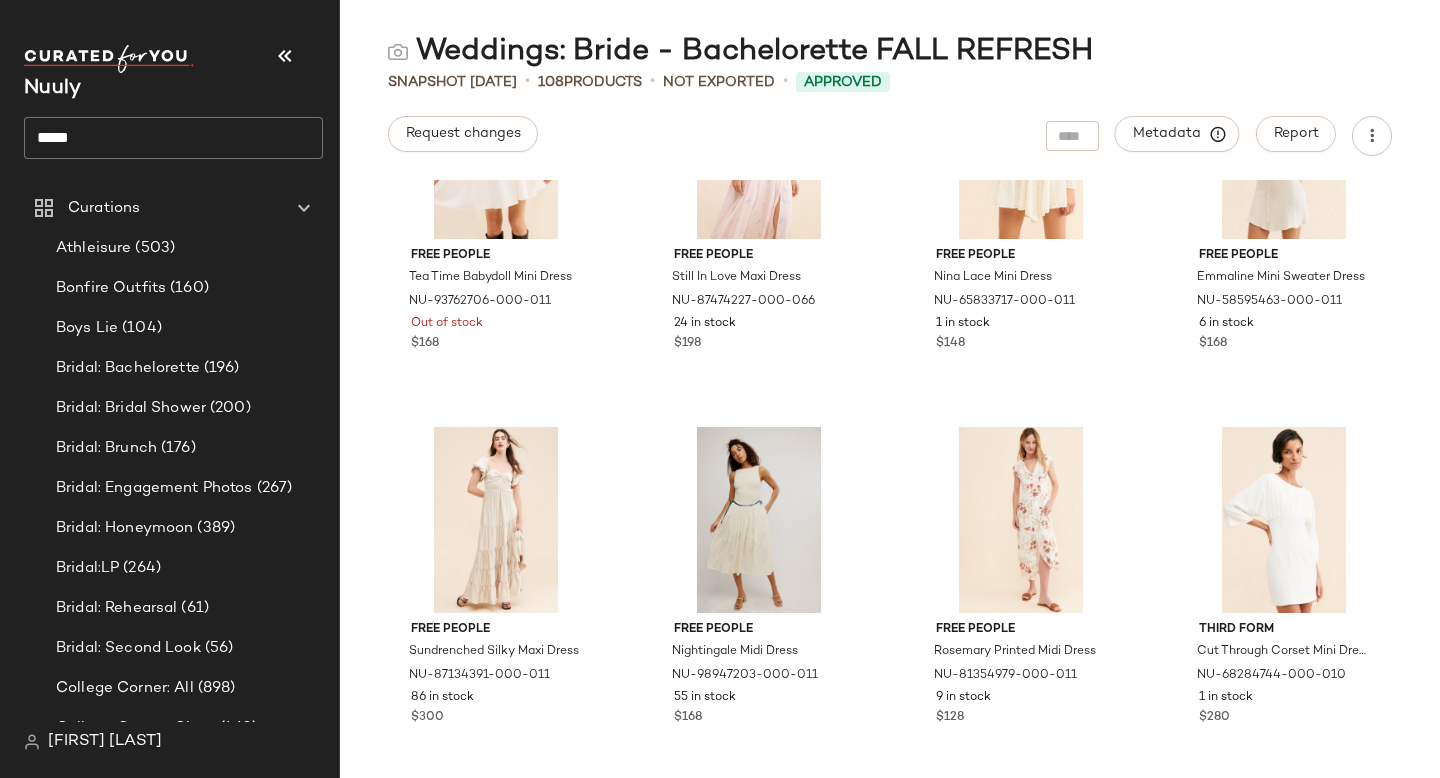 click on "*****" 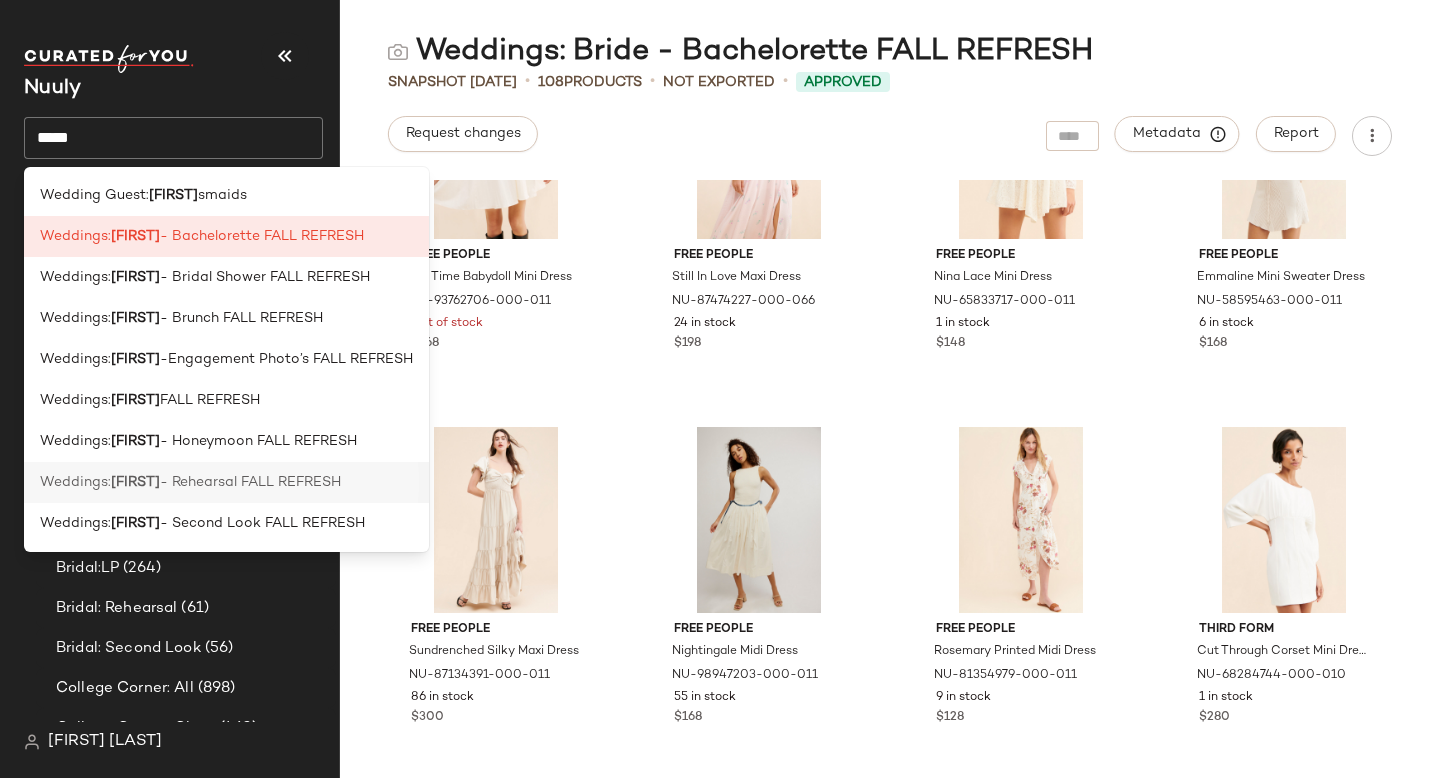 click on "- Rehearsal FALL REFRESH" at bounding box center [250, 482] 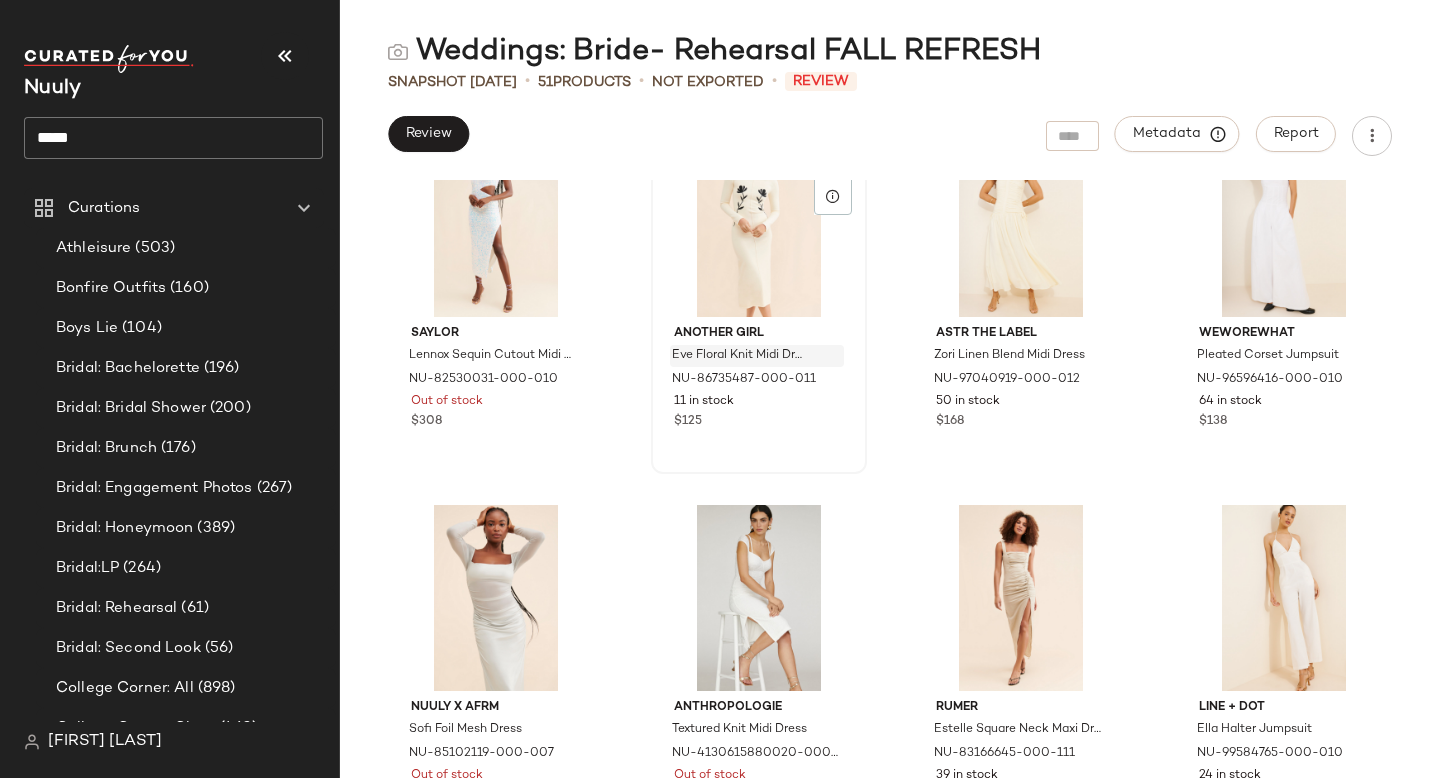 scroll, scrollTop: 2267, scrollLeft: 0, axis: vertical 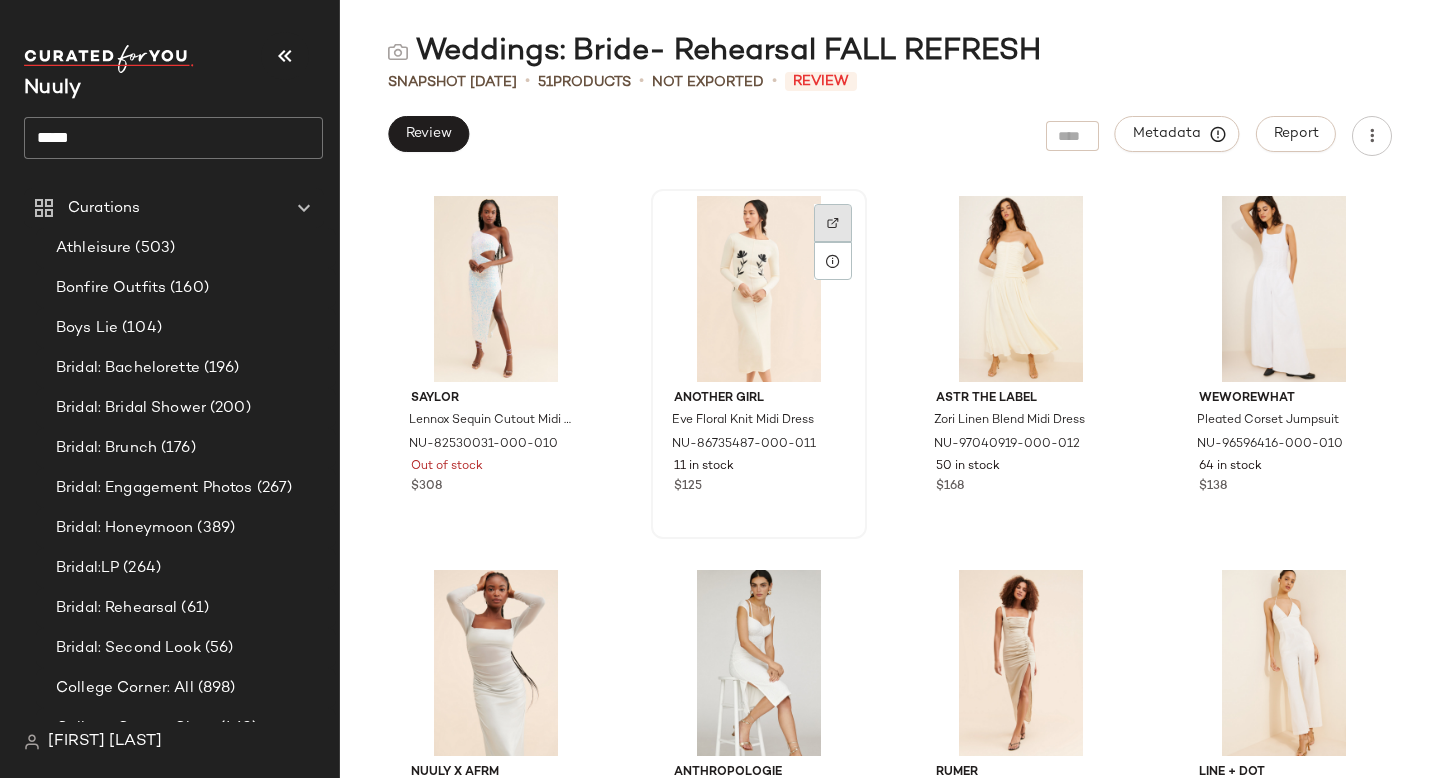 click 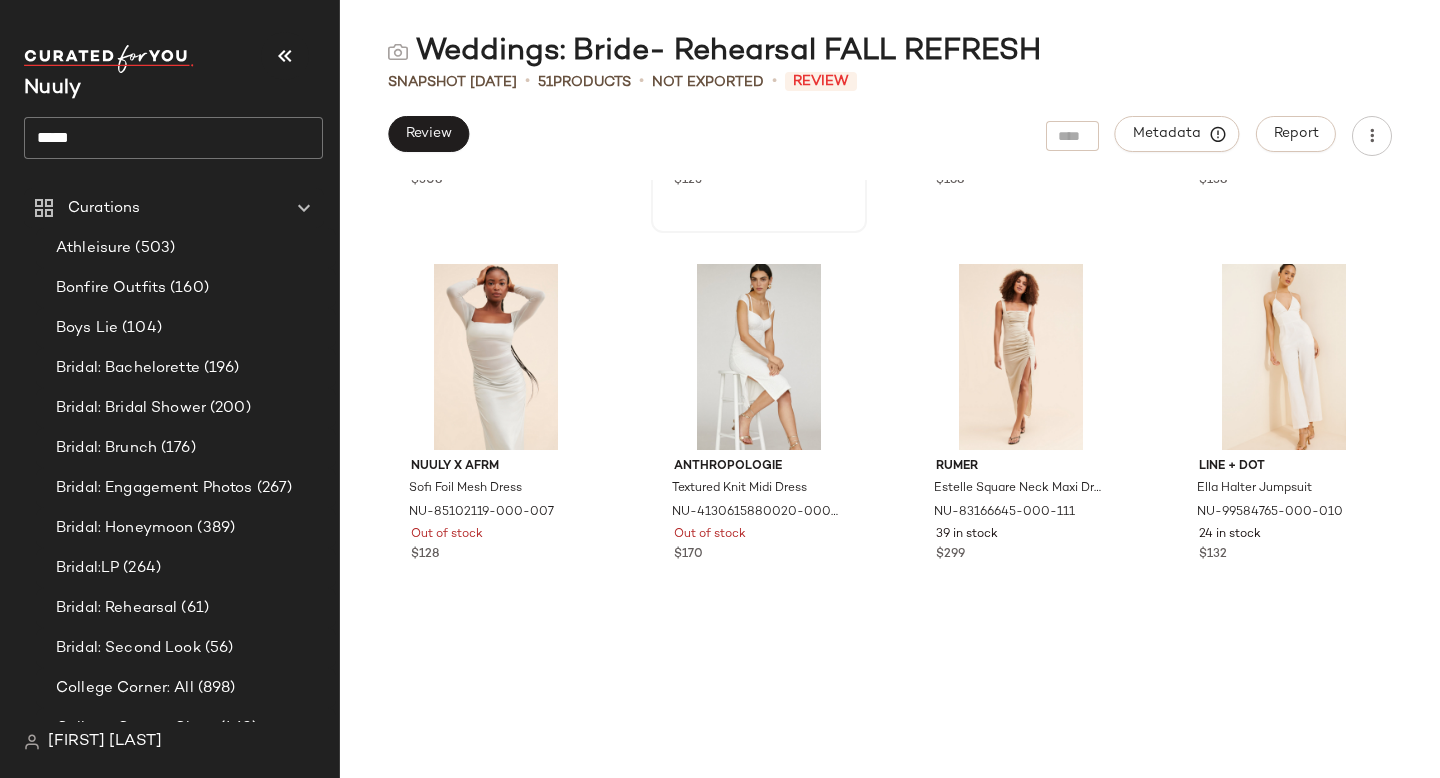 scroll, scrollTop: 2581, scrollLeft: 0, axis: vertical 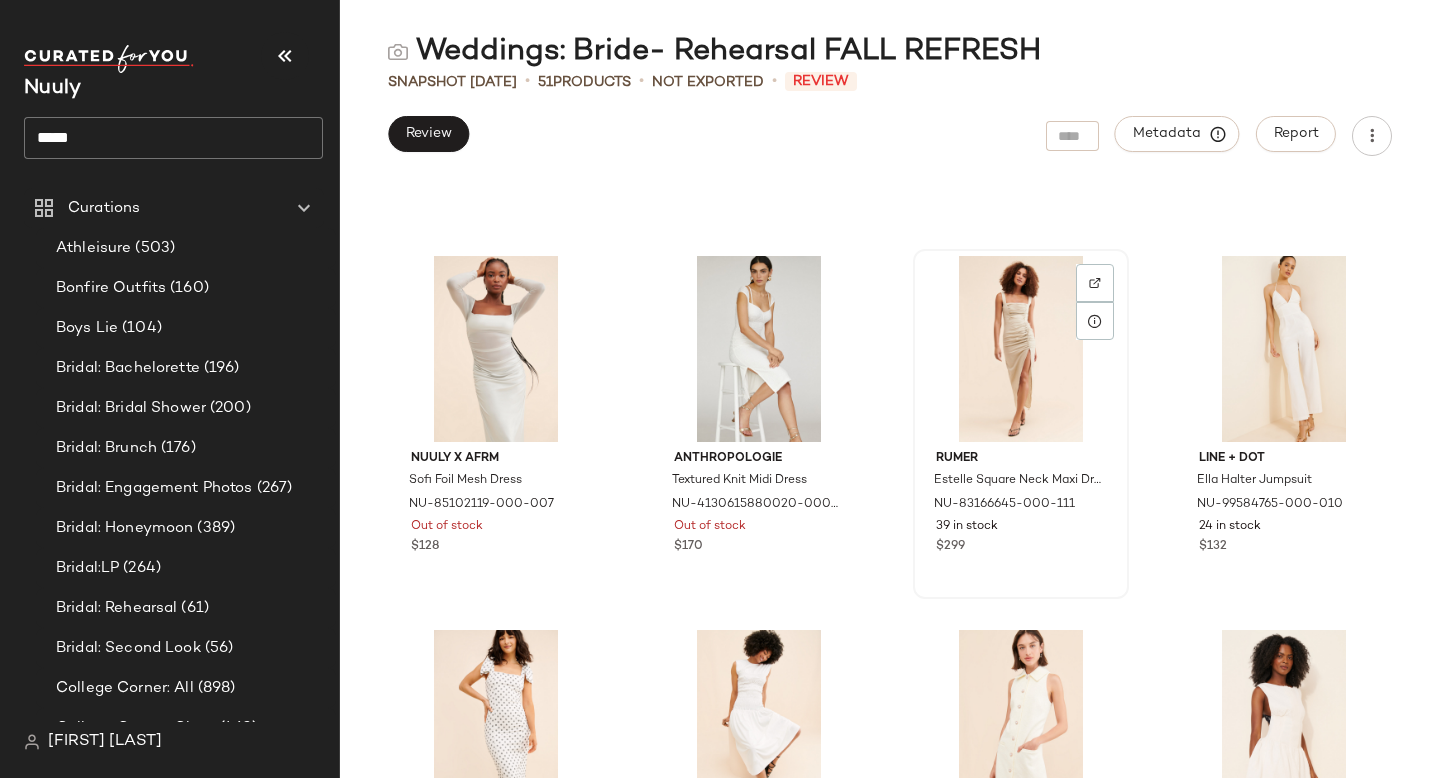 click 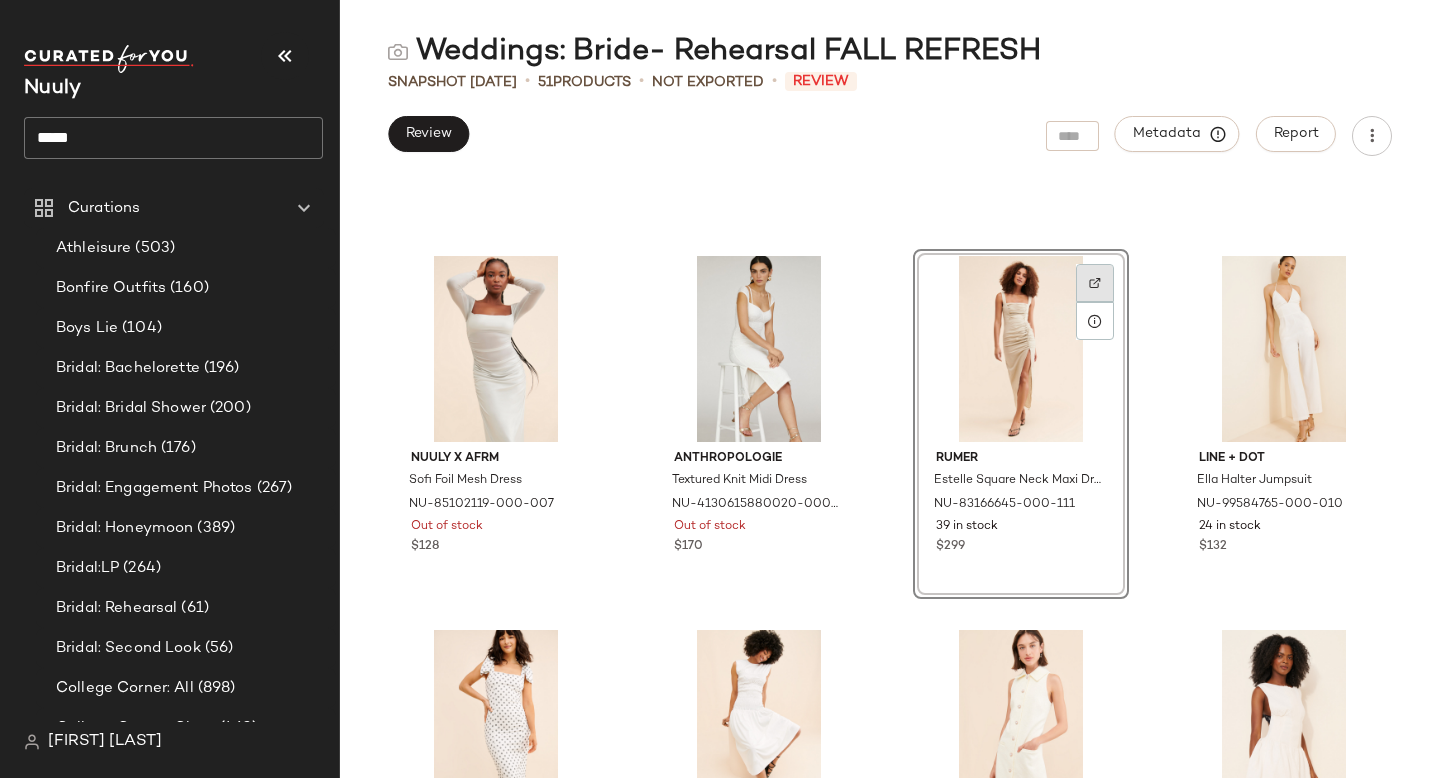 click 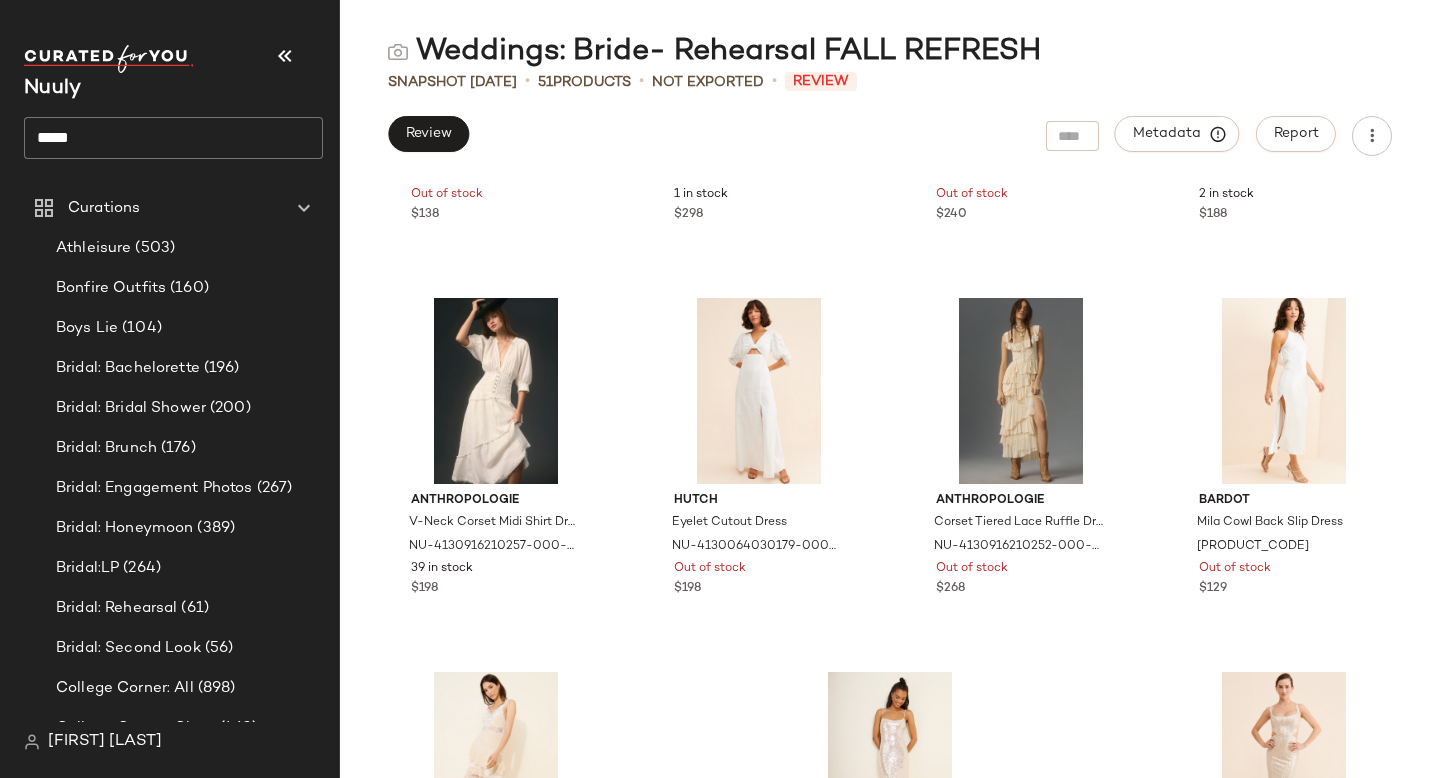 scroll, scrollTop: 4280, scrollLeft: 0, axis: vertical 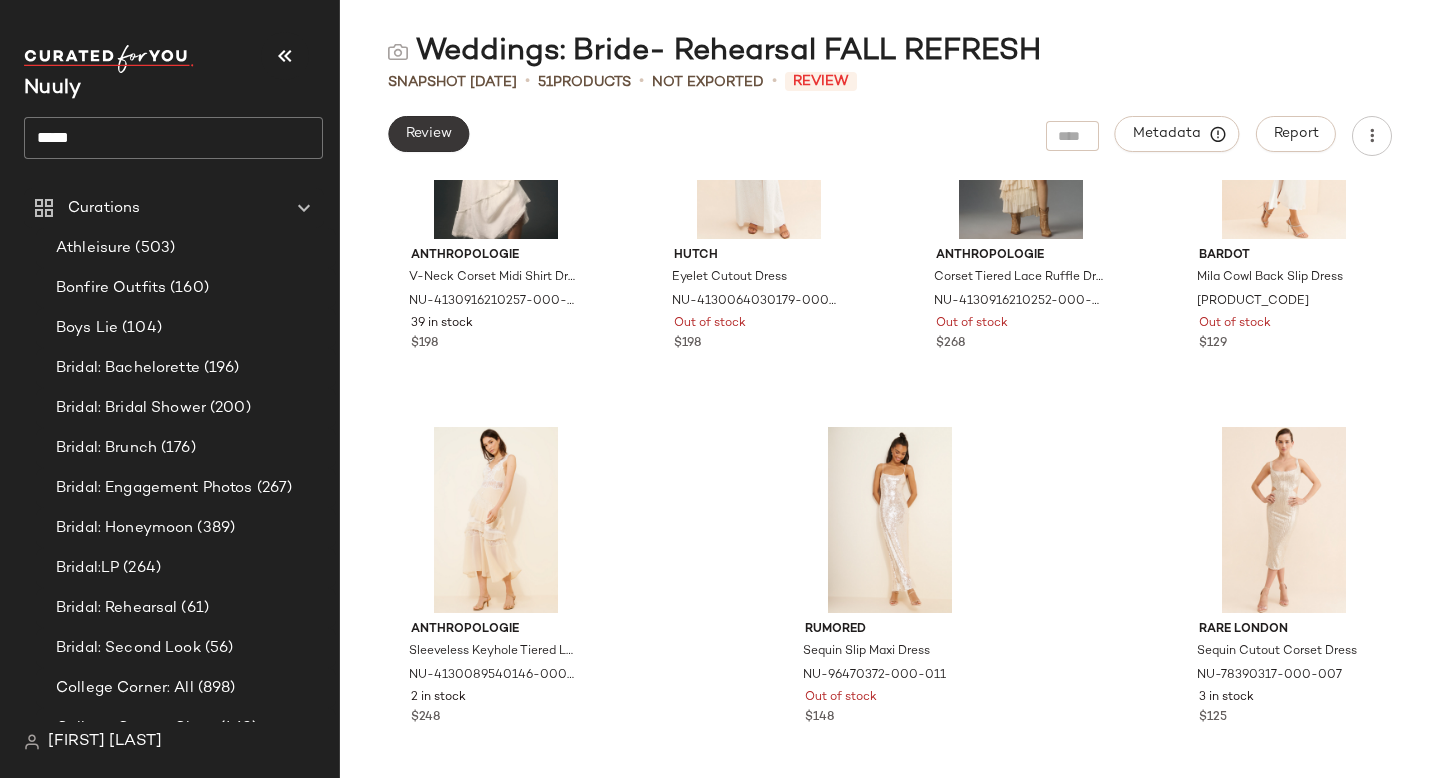 click on "Review" 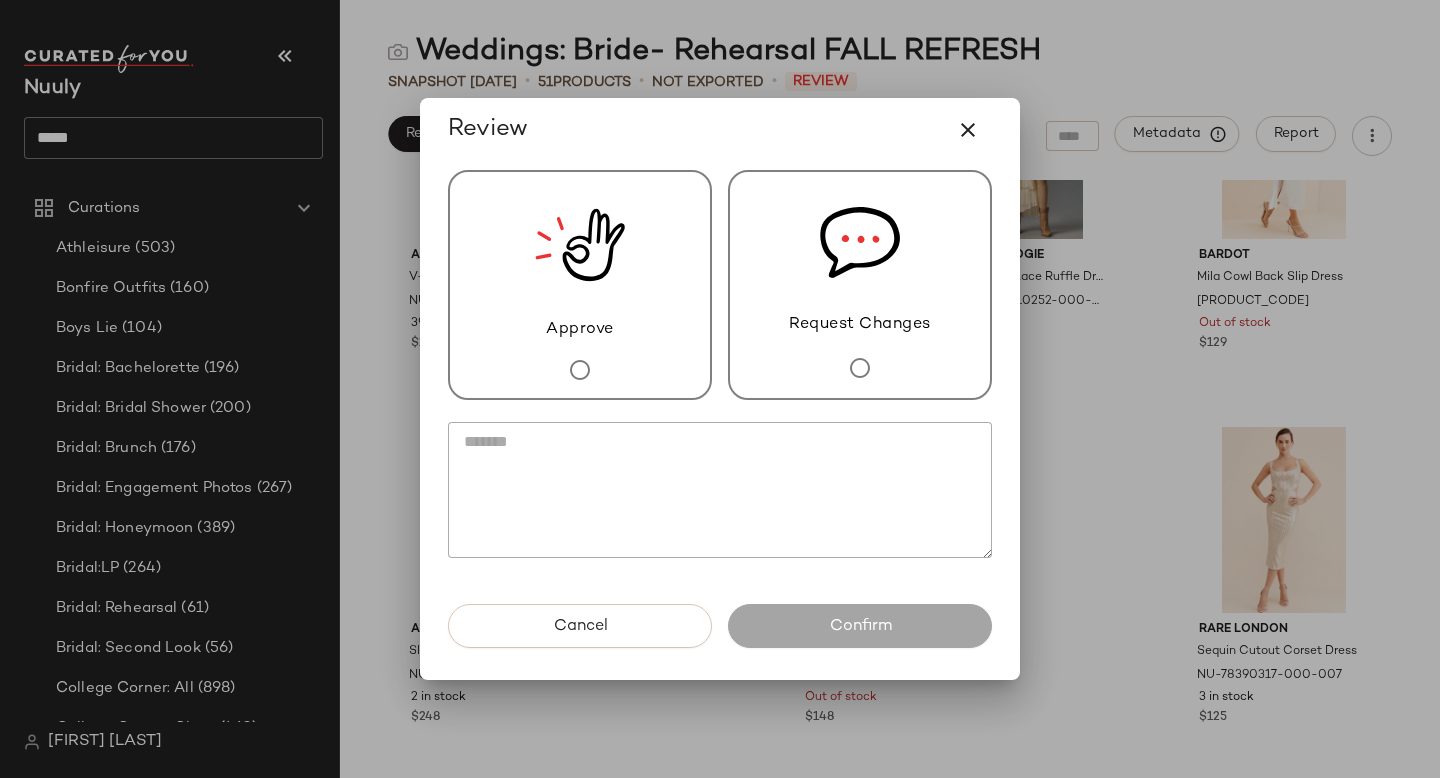 click 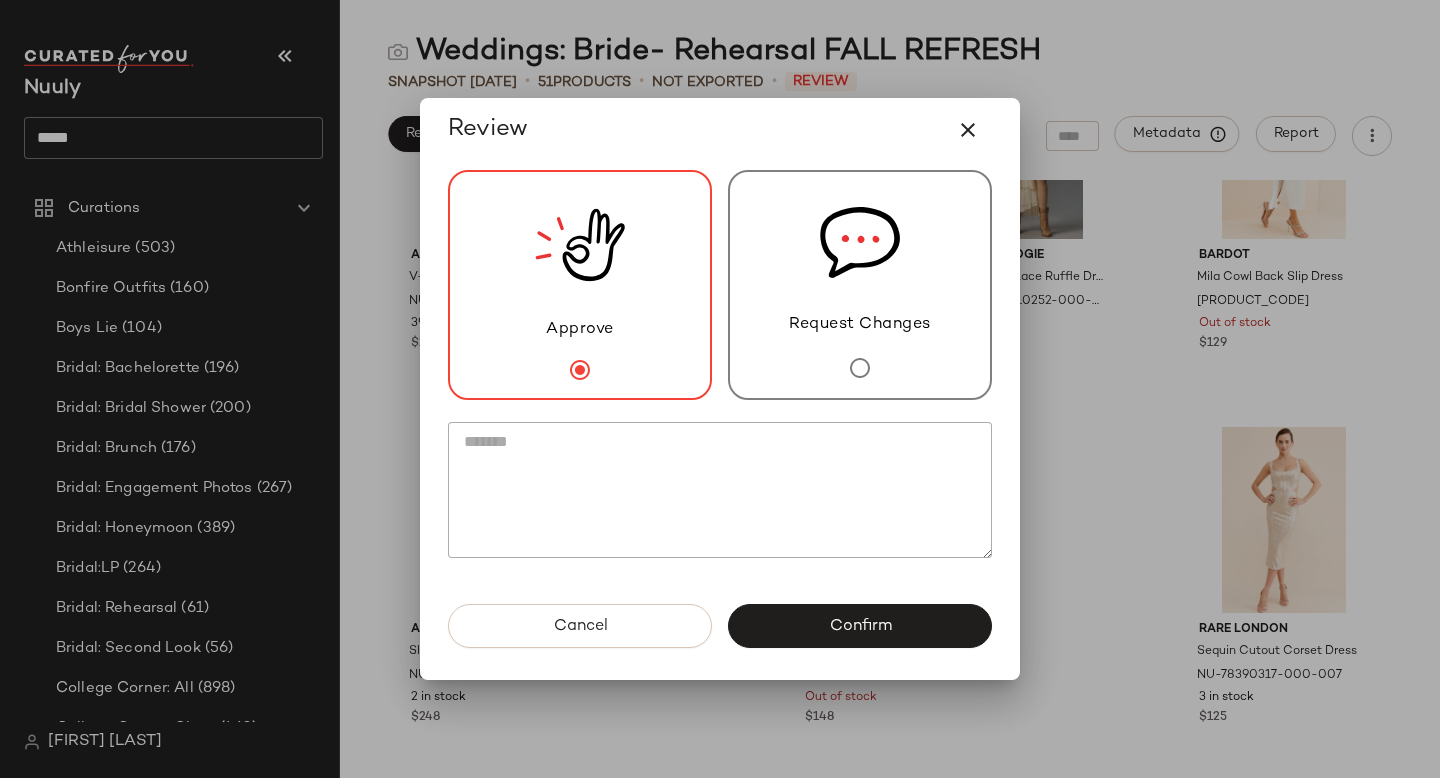 click 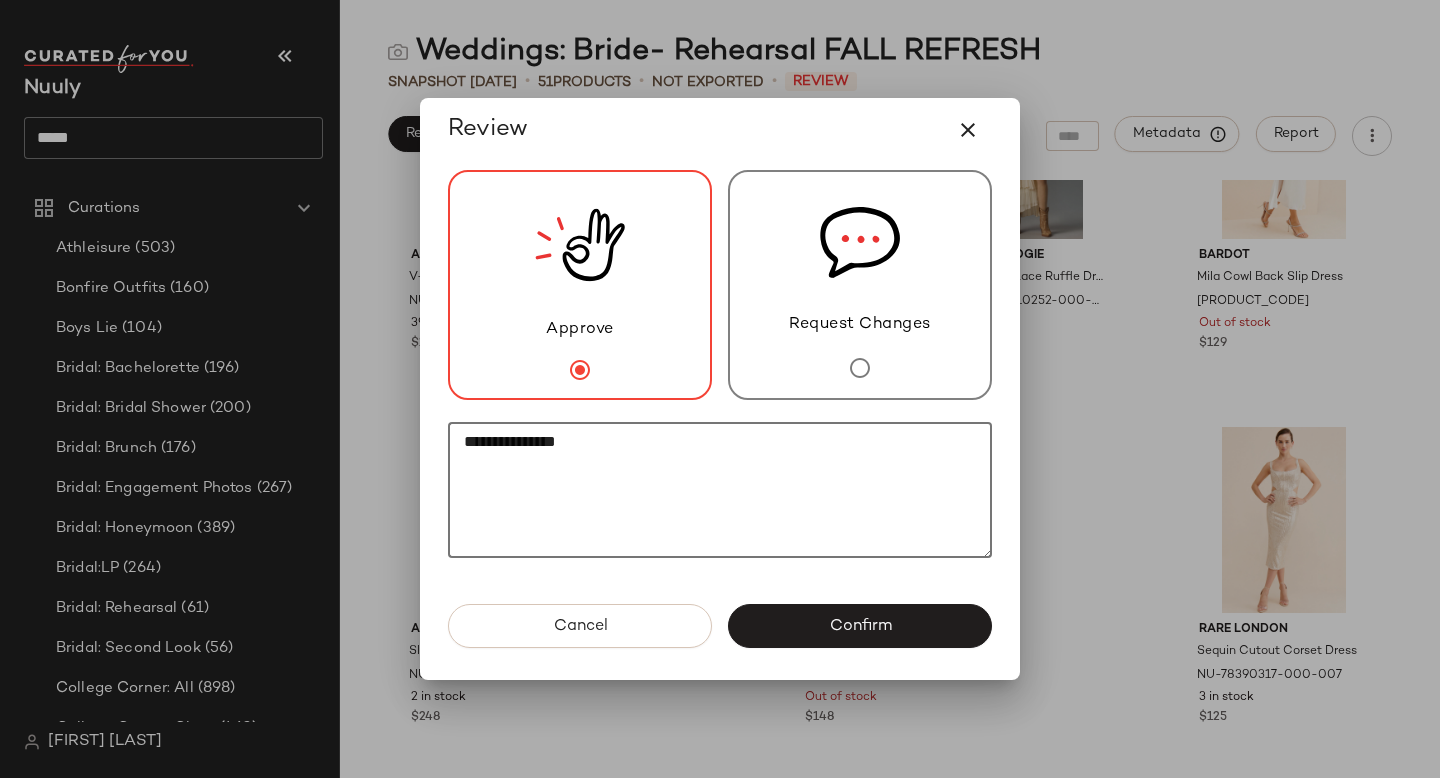 drag, startPoint x: 535, startPoint y: 441, endPoint x: 648, endPoint y: 441, distance: 113 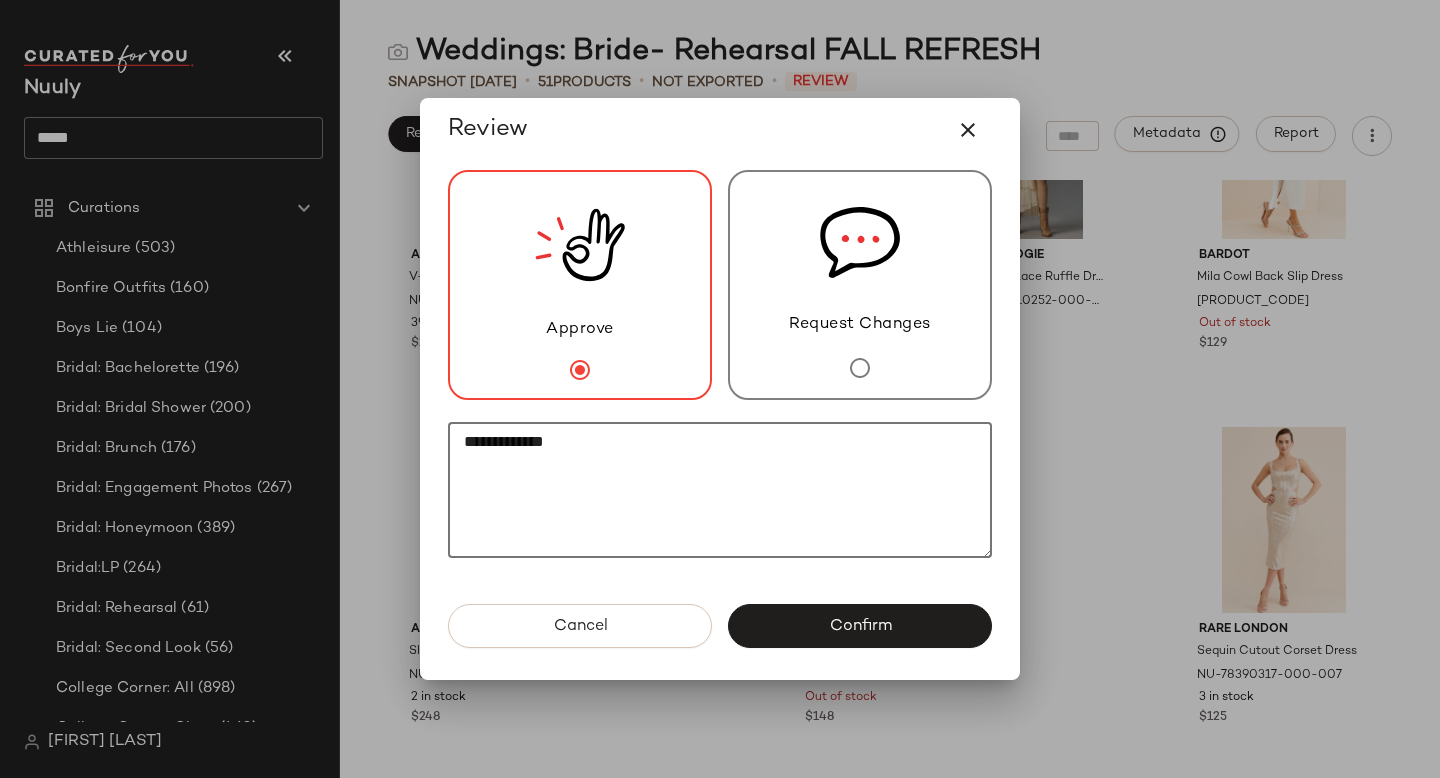 paste on "********" 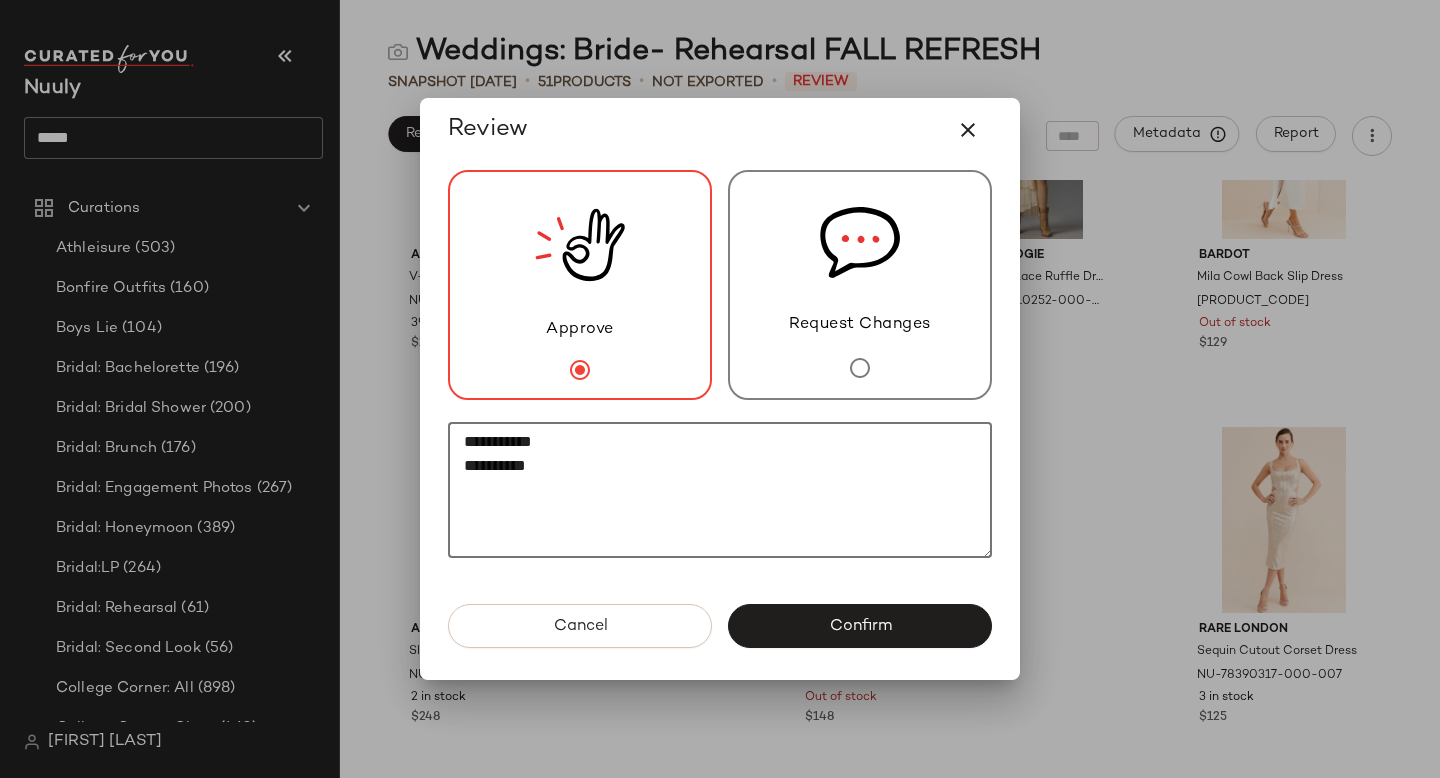 paste on "********" 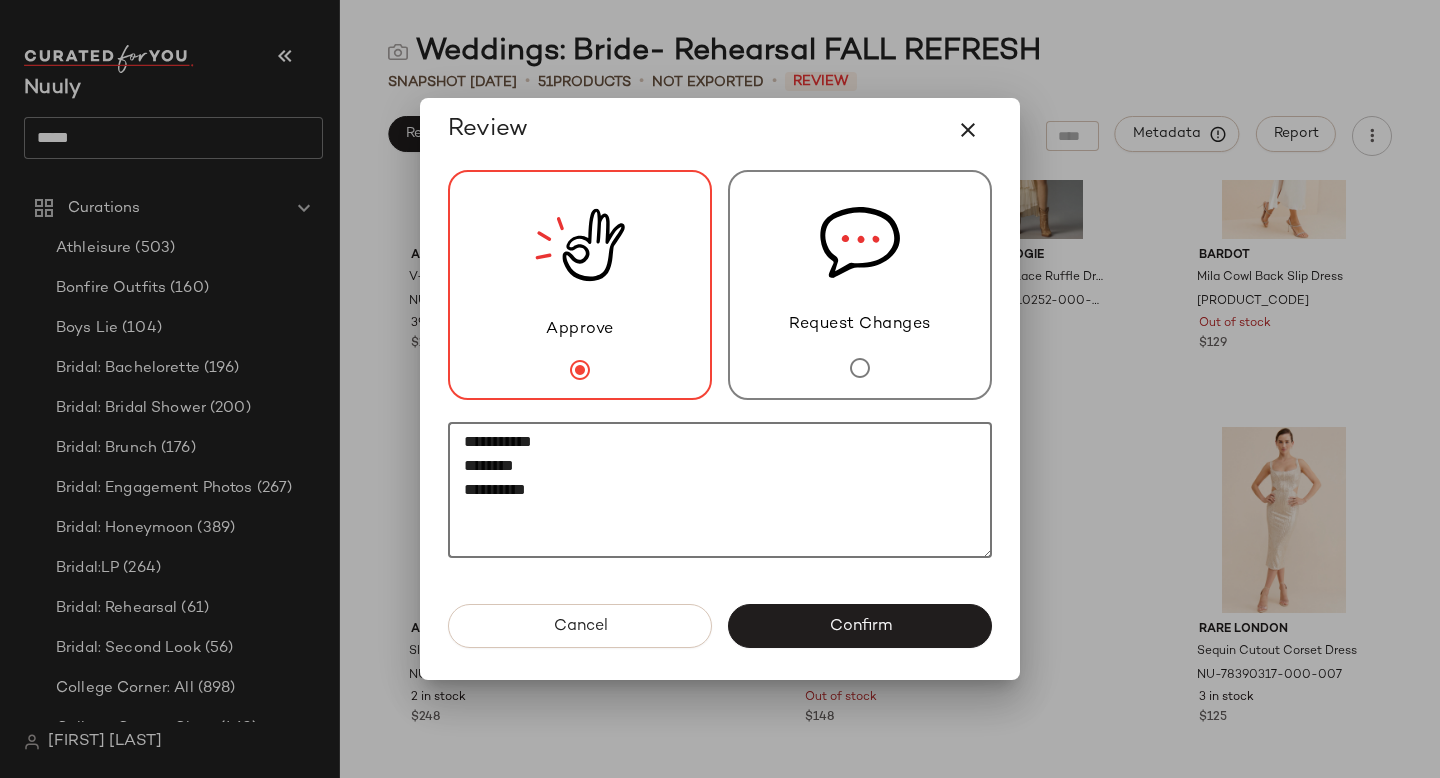 paste on "**********" 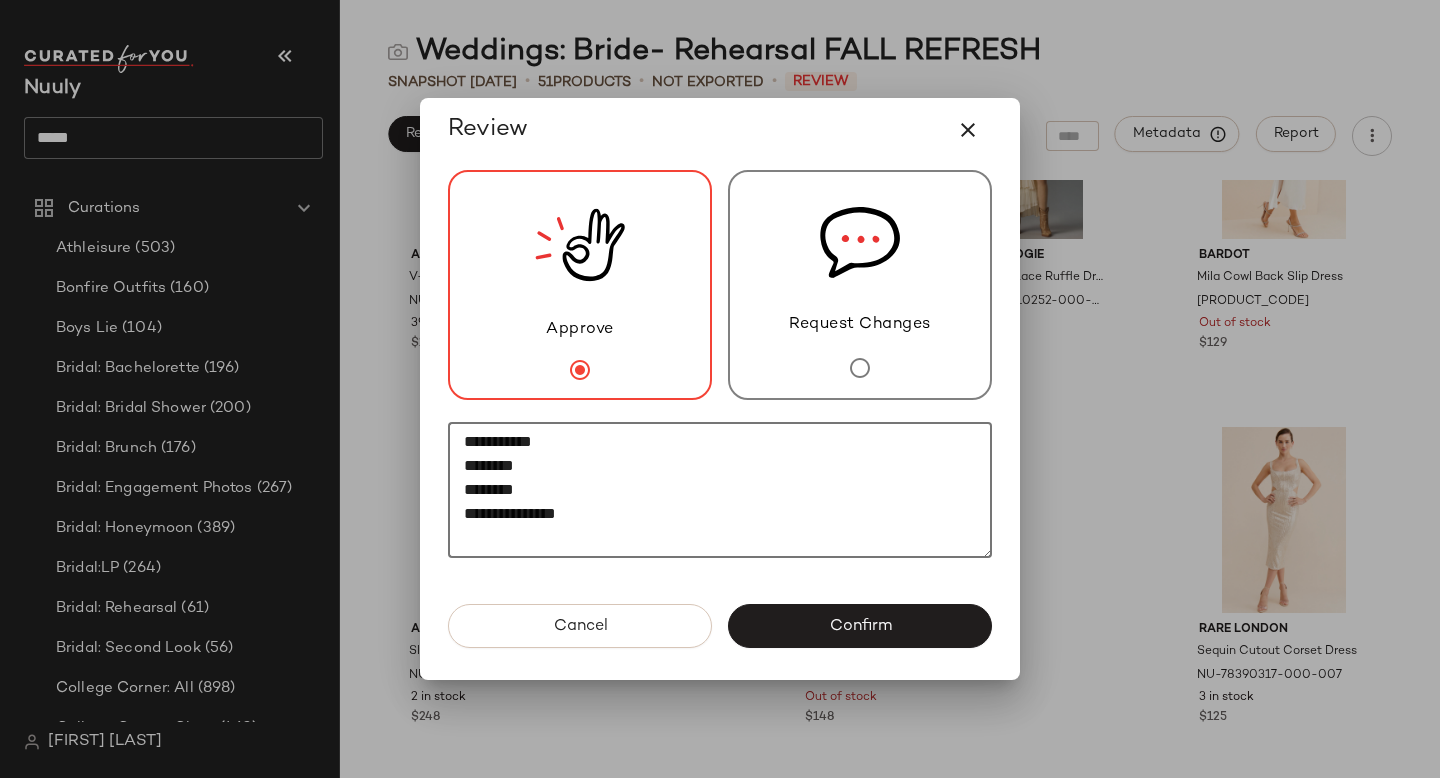 paste on "**********" 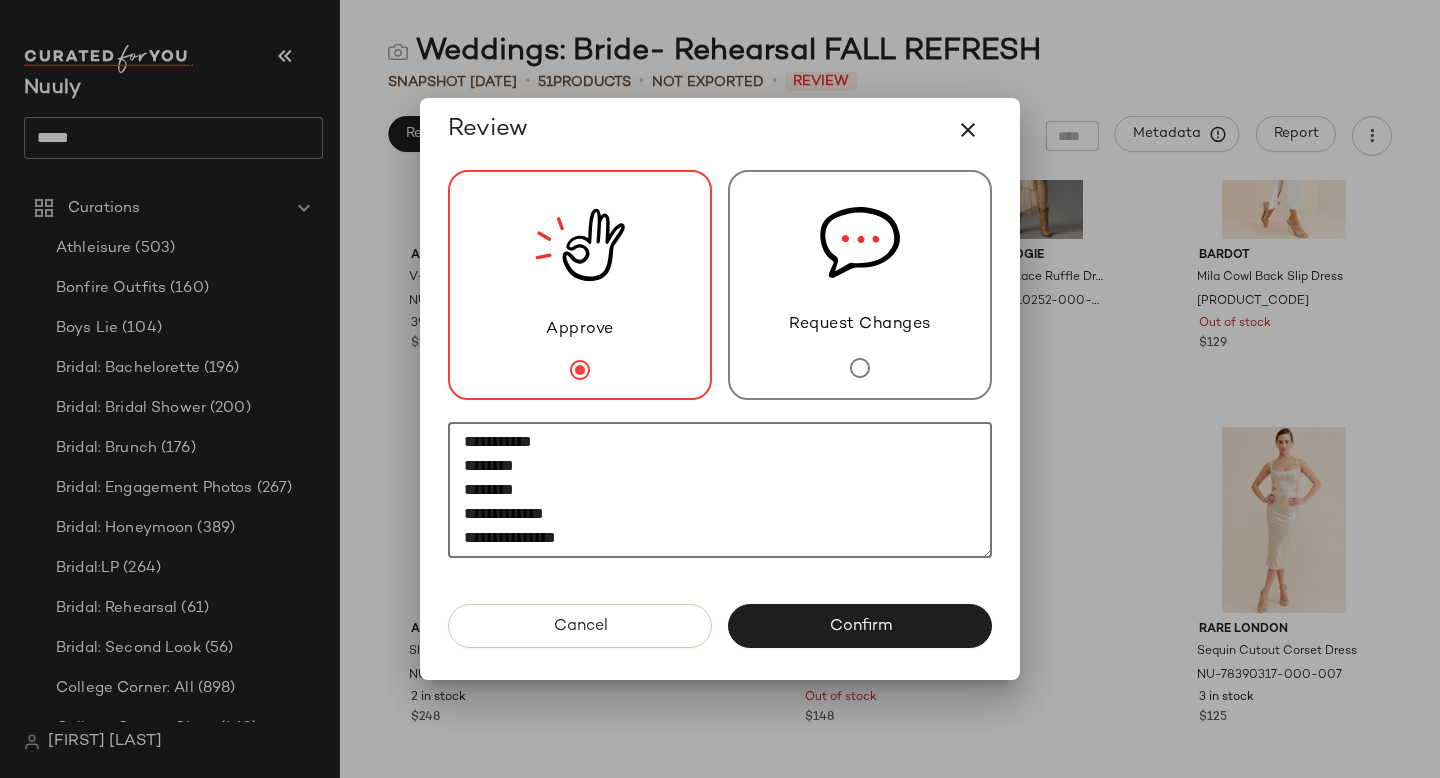 scroll, scrollTop: 12, scrollLeft: 0, axis: vertical 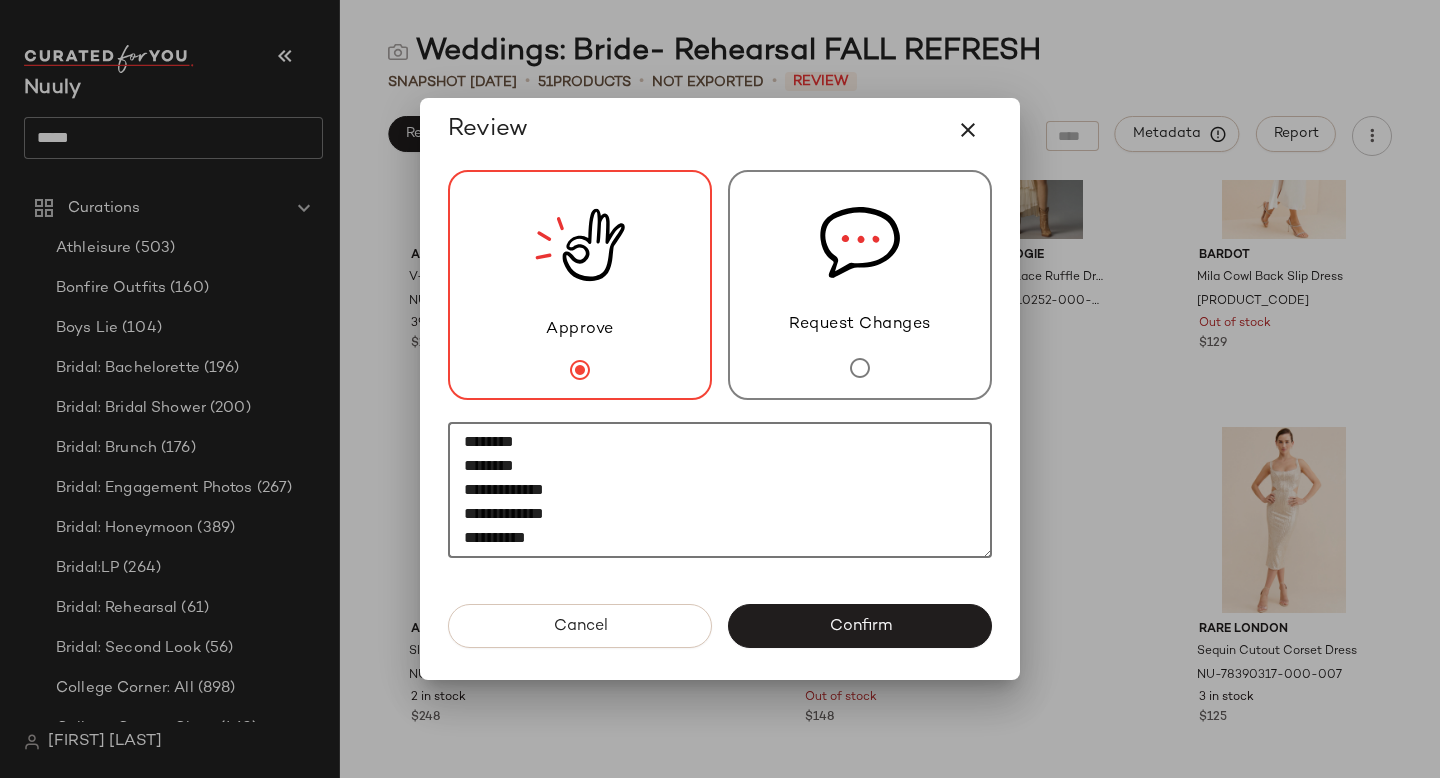 paste on "********" 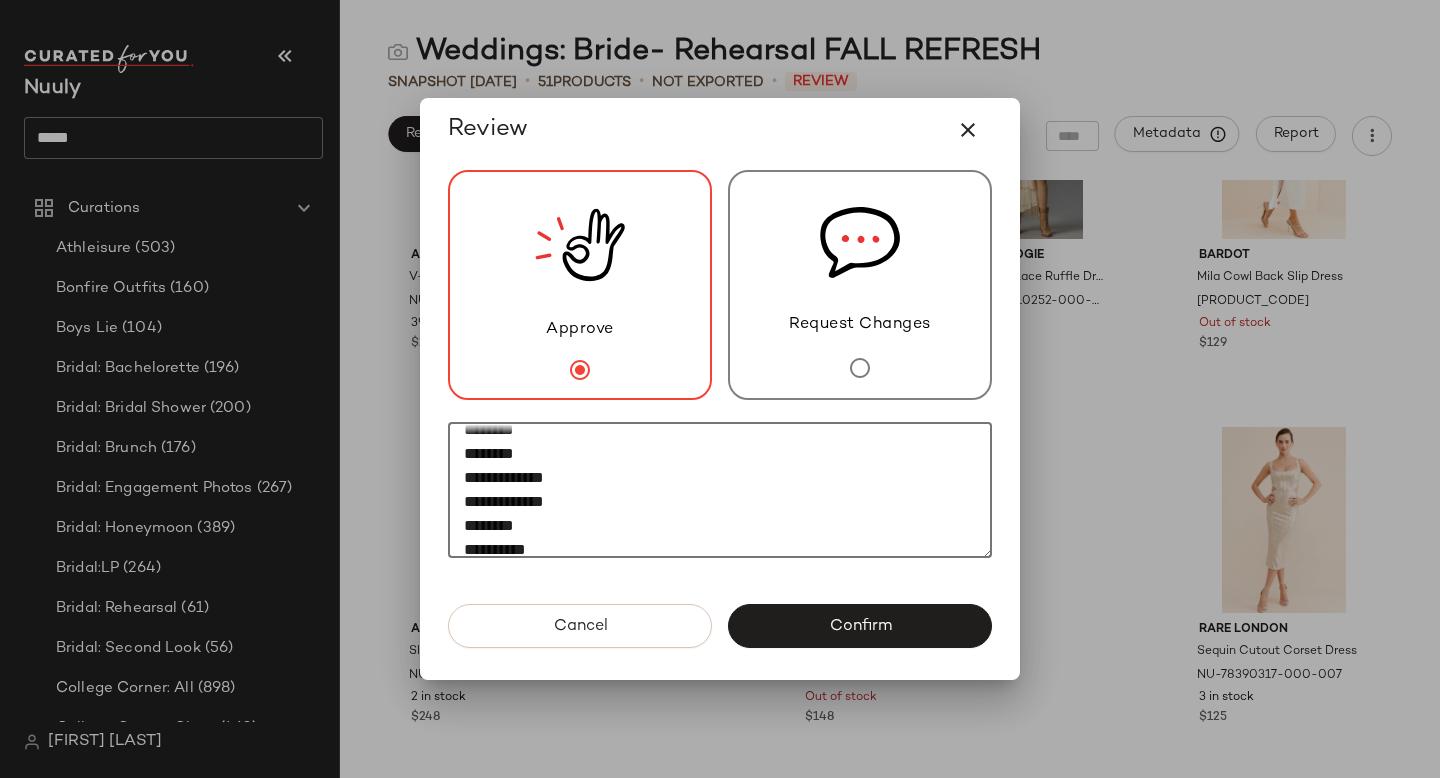 scroll, scrollTop: 60, scrollLeft: 0, axis: vertical 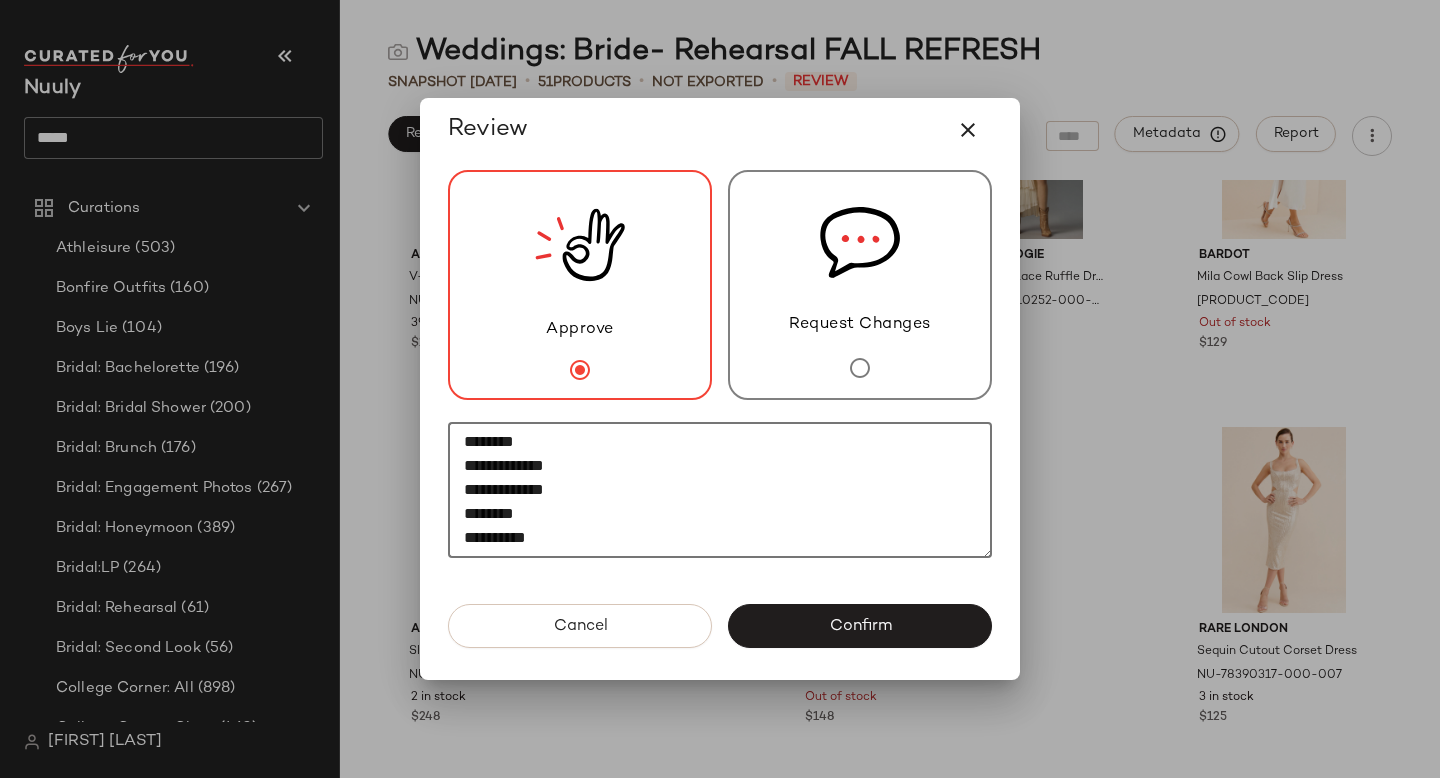paste on "*********" 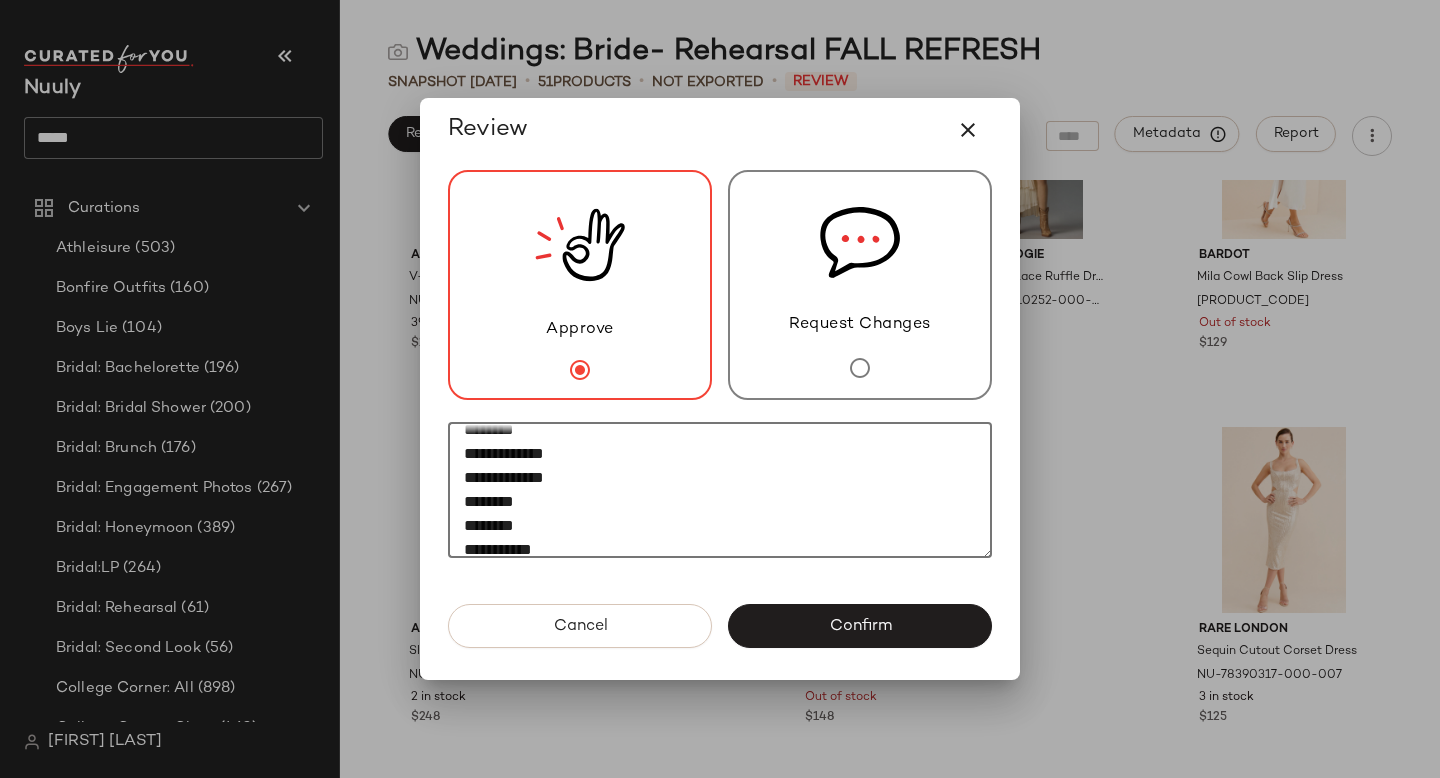 scroll, scrollTop: 84, scrollLeft: 0, axis: vertical 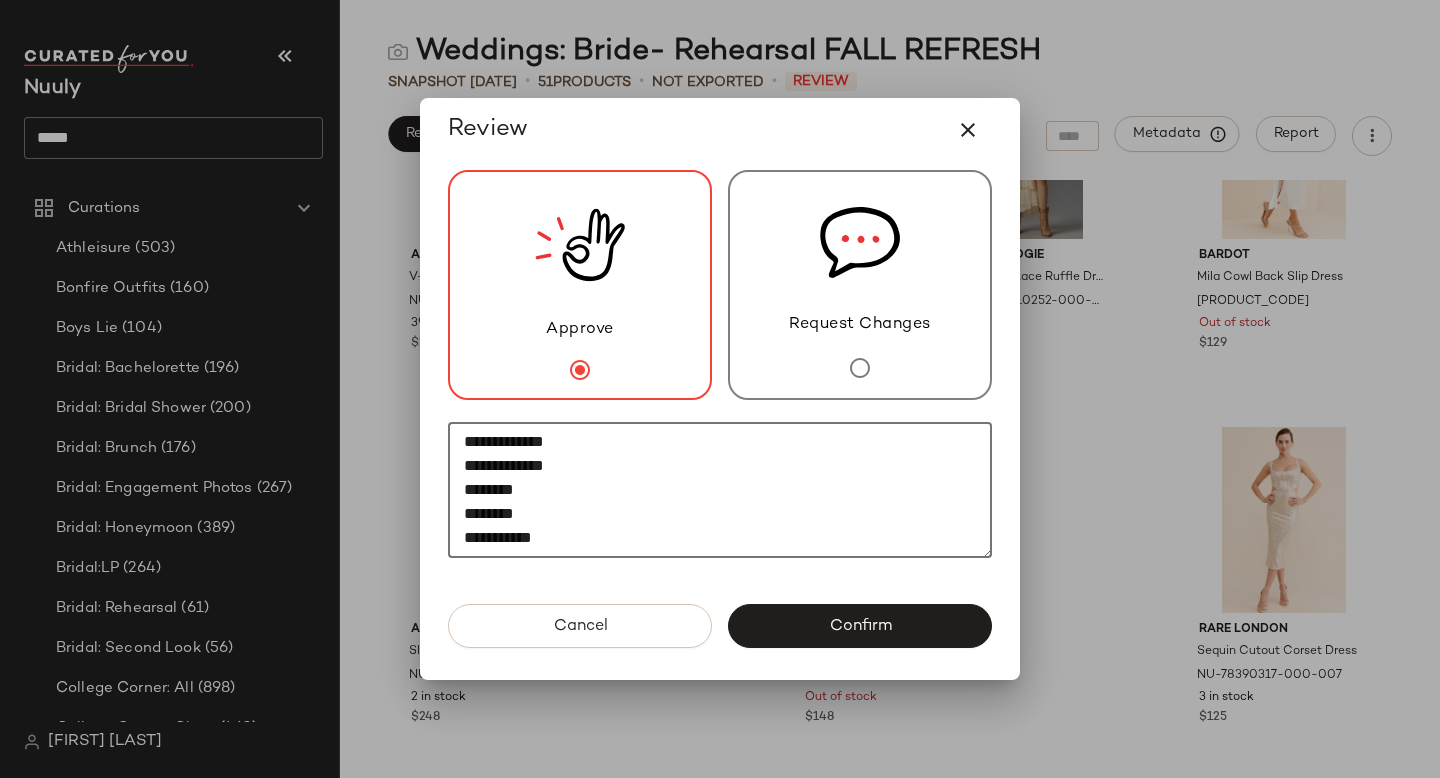 paste on "********" 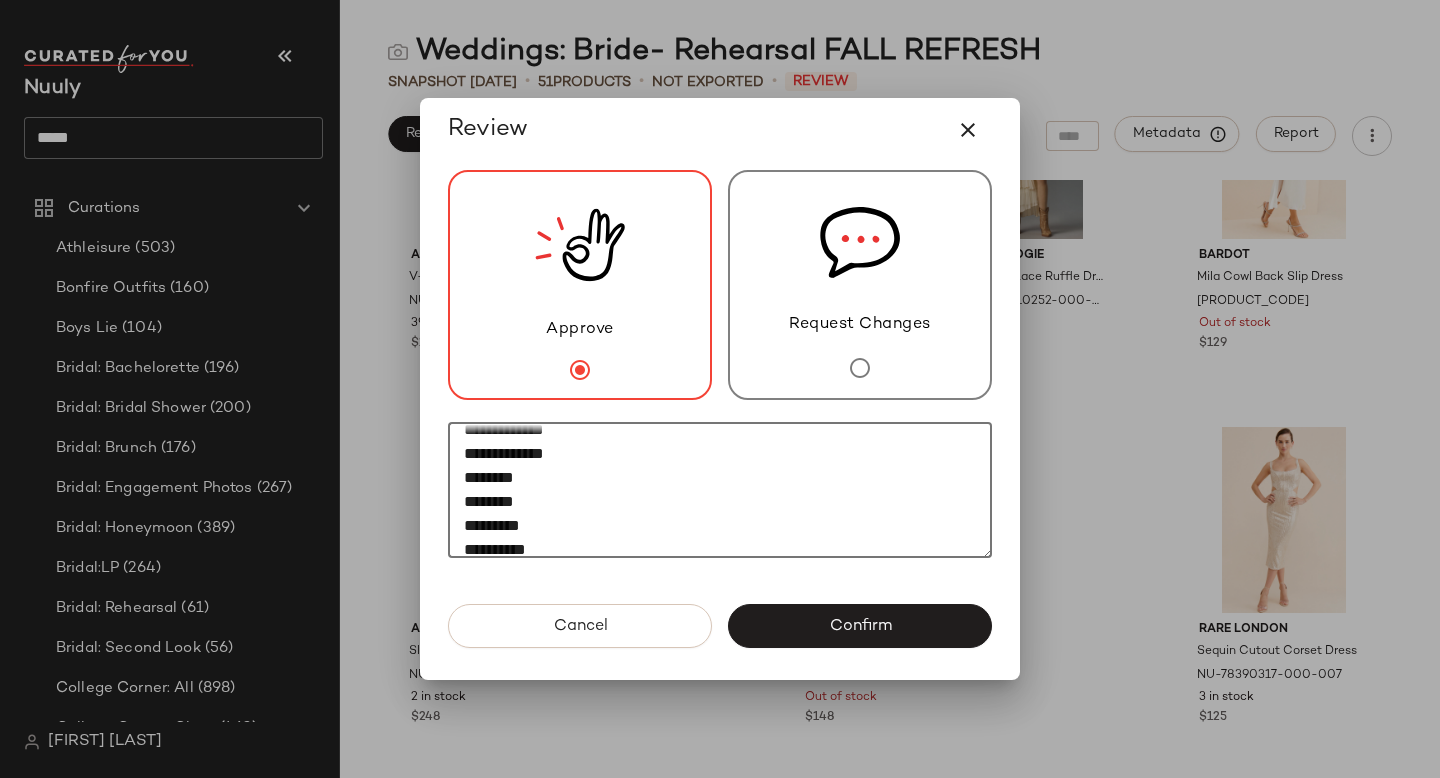 scroll, scrollTop: 108, scrollLeft: 0, axis: vertical 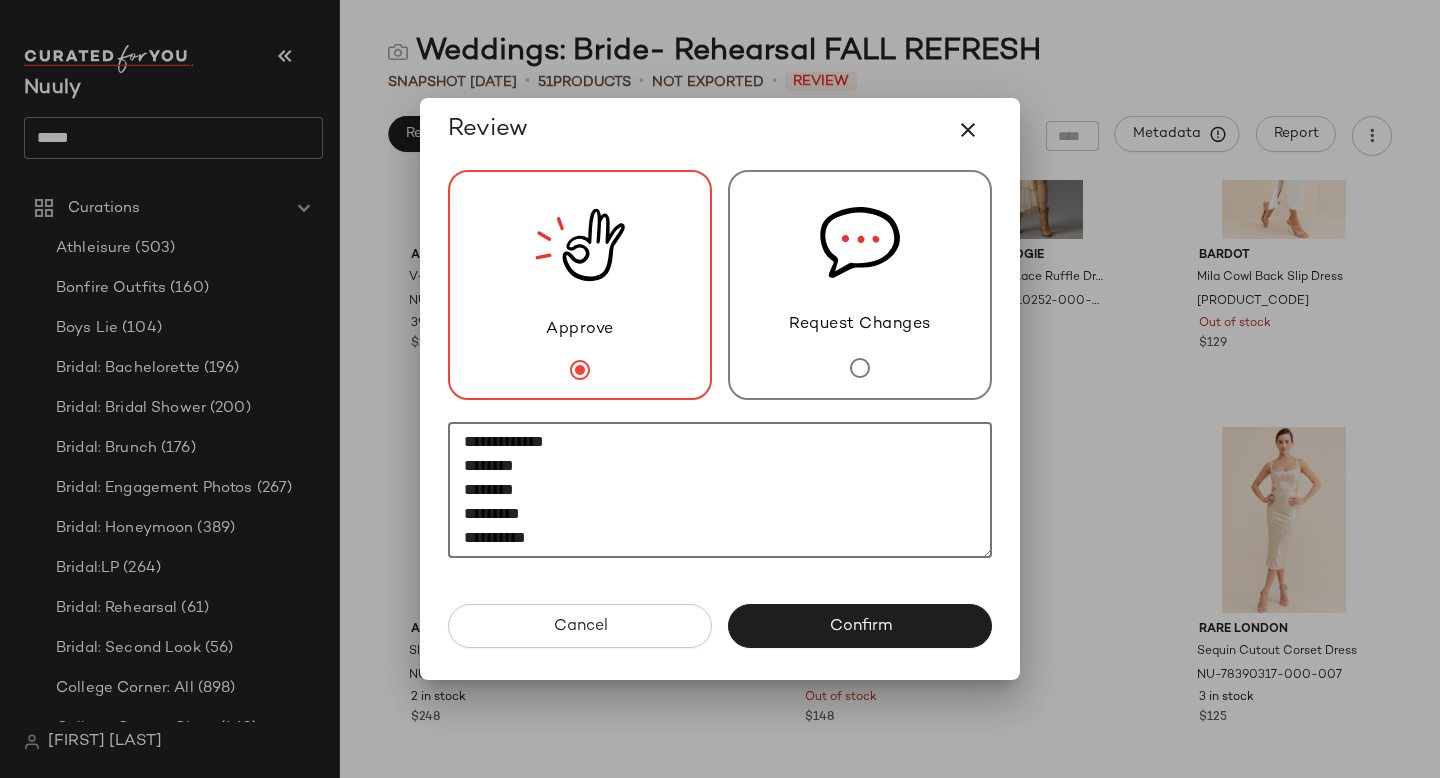 paste on "********" 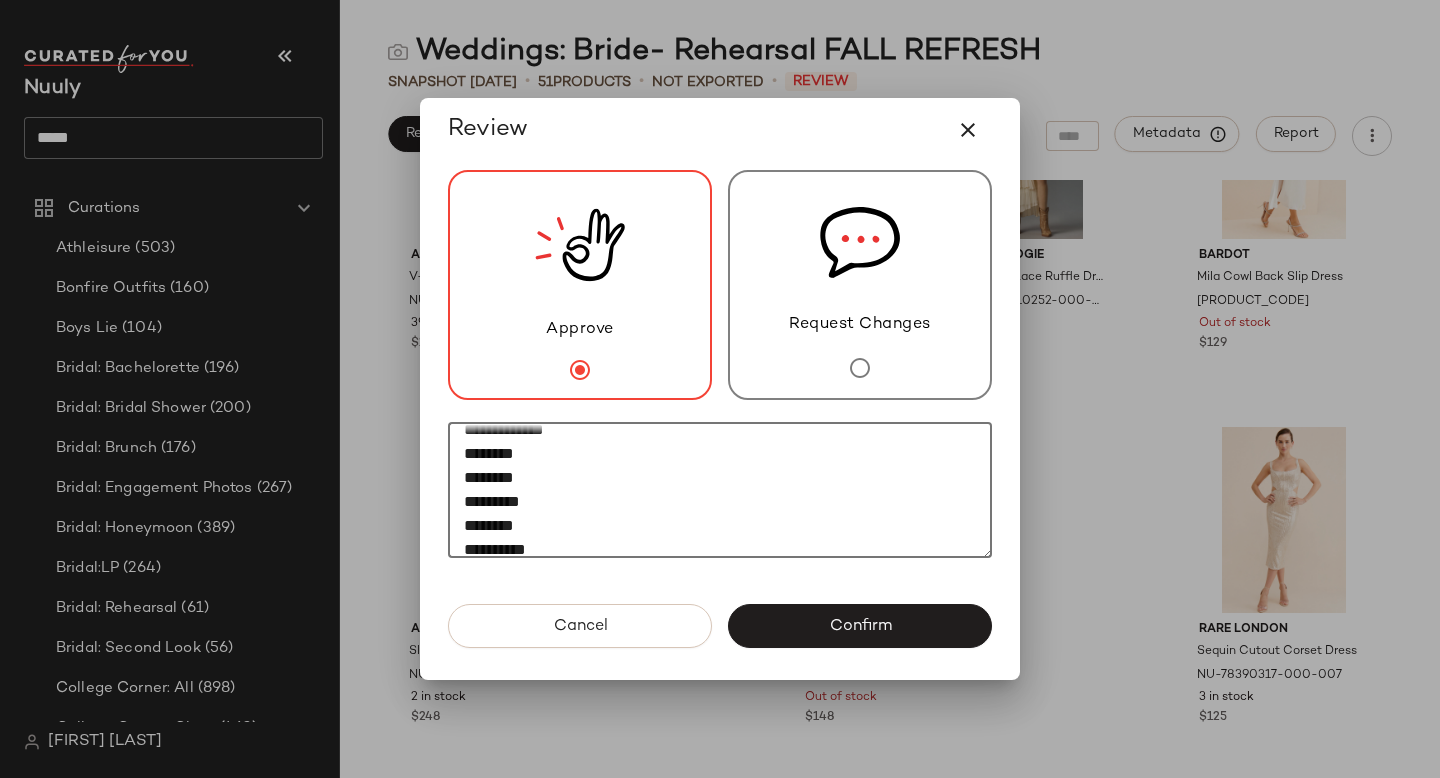 scroll, scrollTop: 132, scrollLeft: 0, axis: vertical 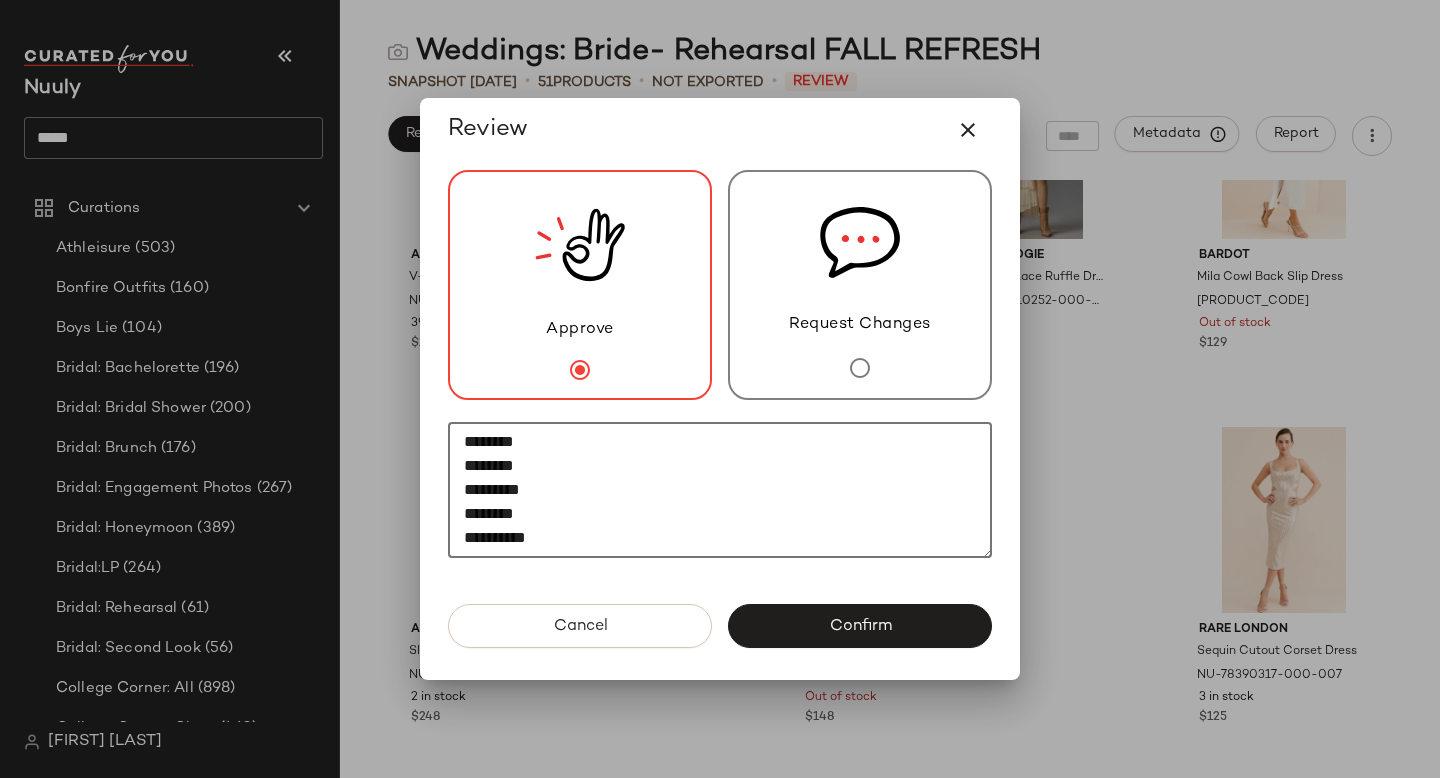 drag, startPoint x: 540, startPoint y: 528, endPoint x: 411, endPoint y: 525, distance: 129.03488 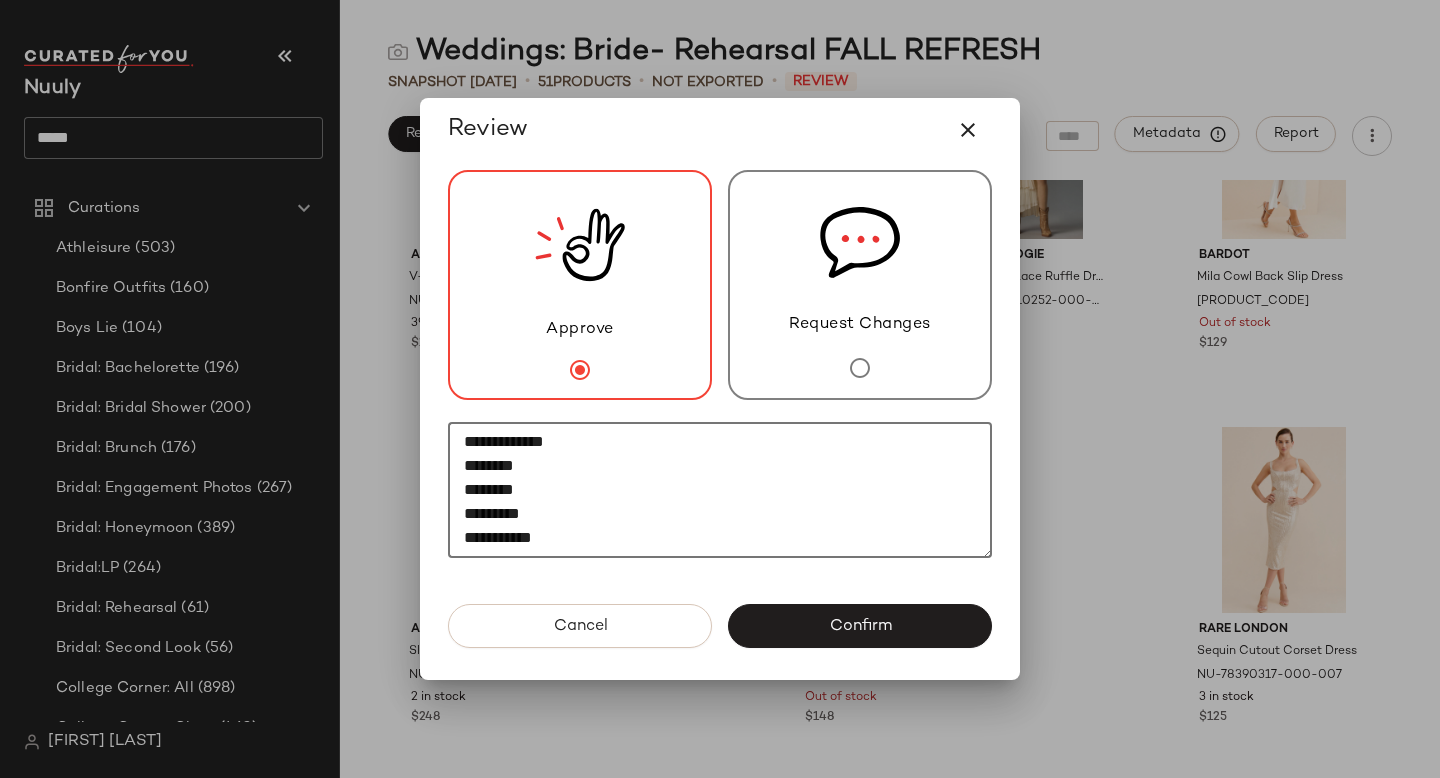 paste on "********" 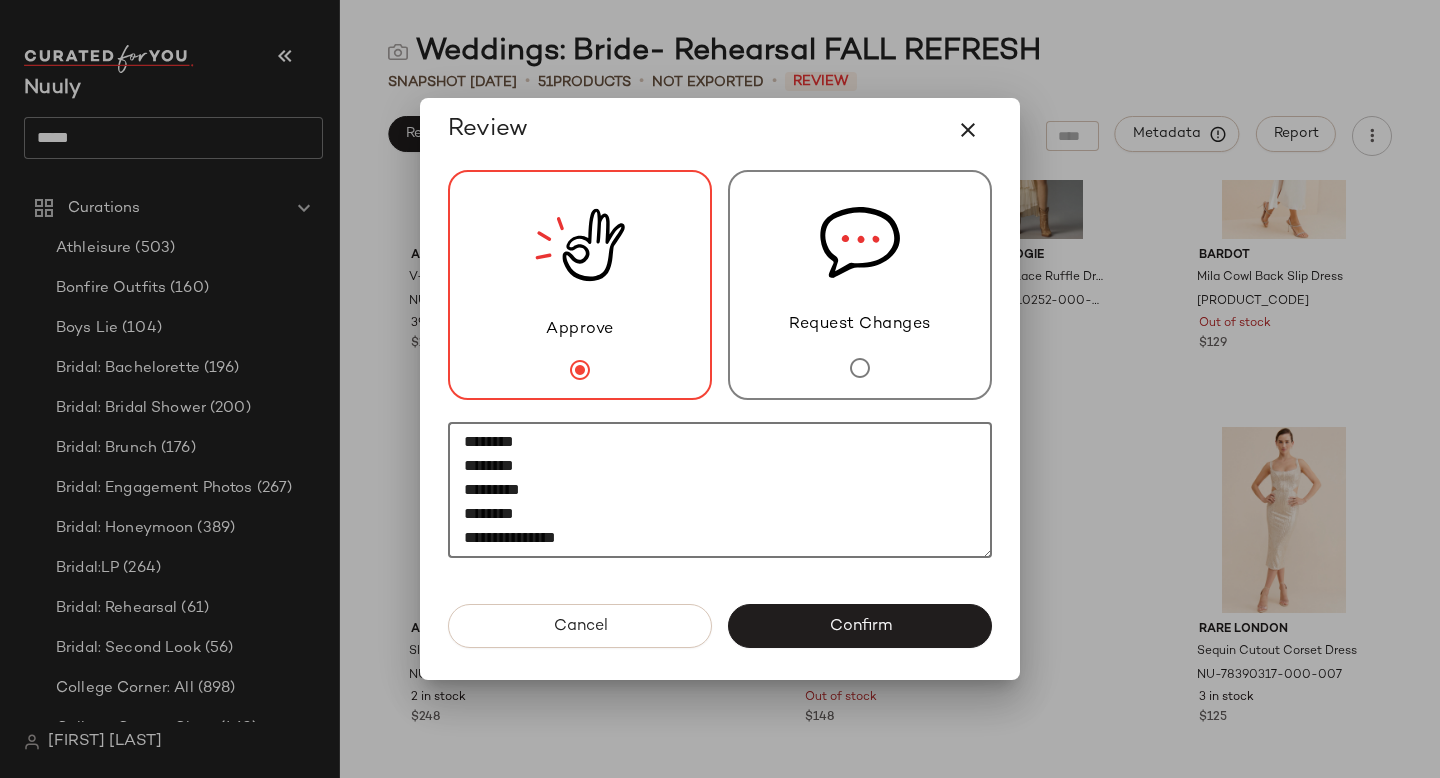 scroll, scrollTop: 180, scrollLeft: 0, axis: vertical 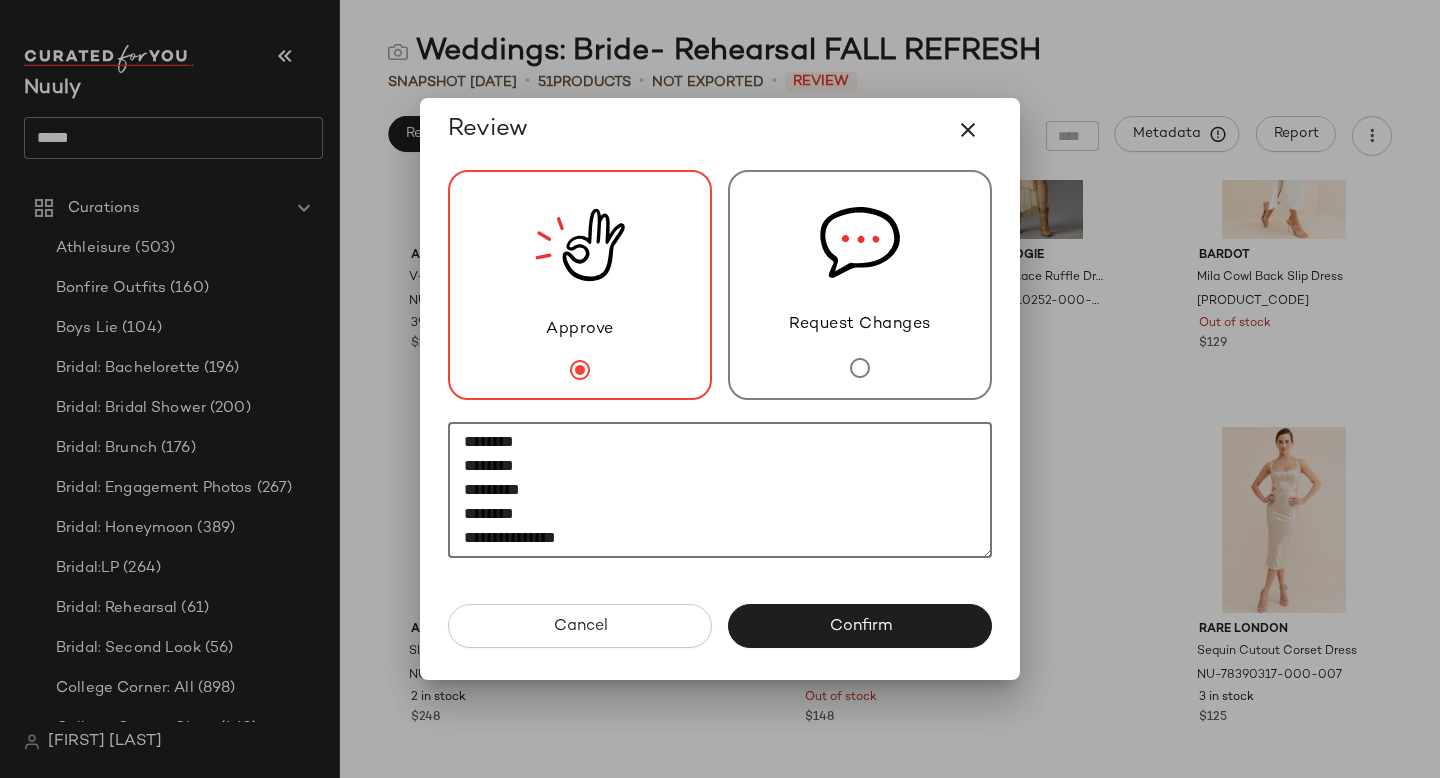 paste on "********" 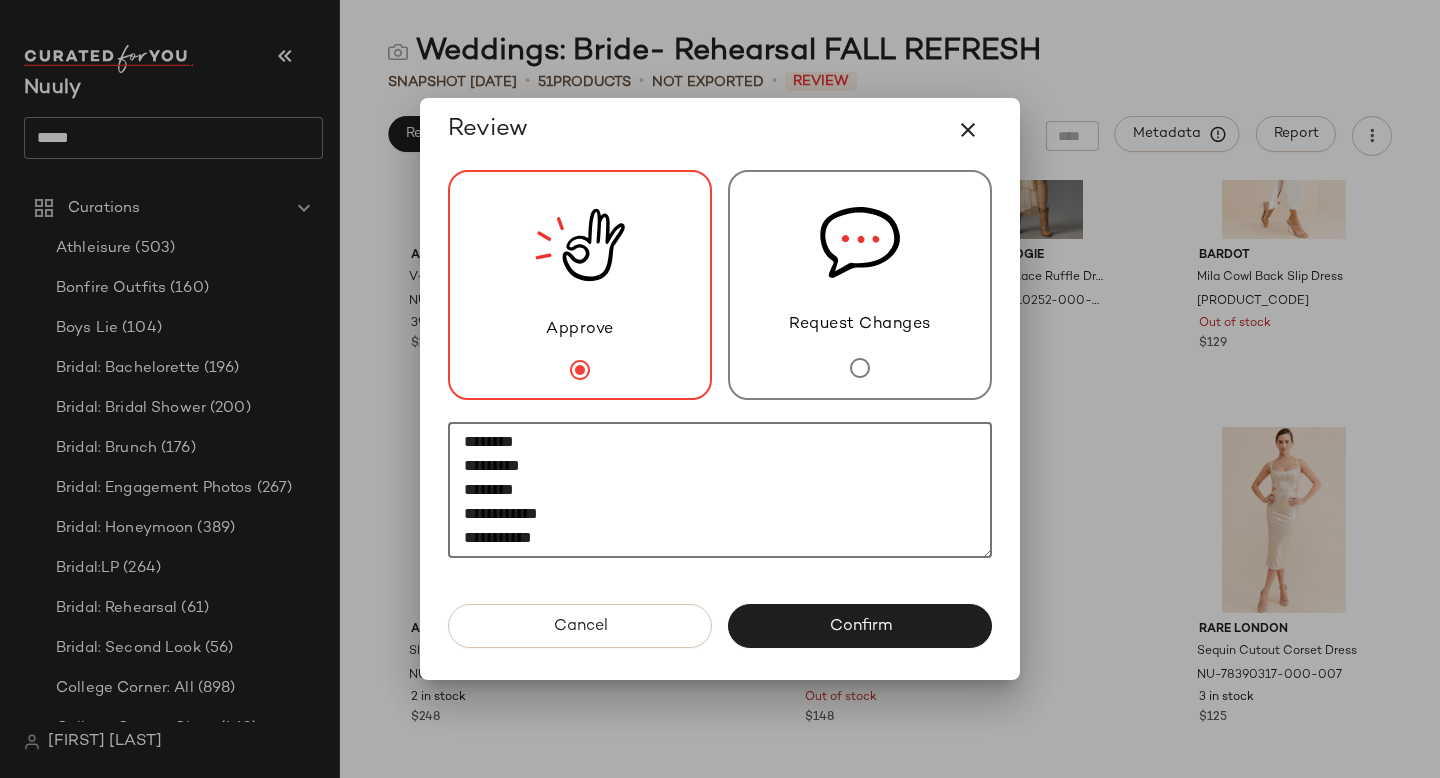paste on "********" 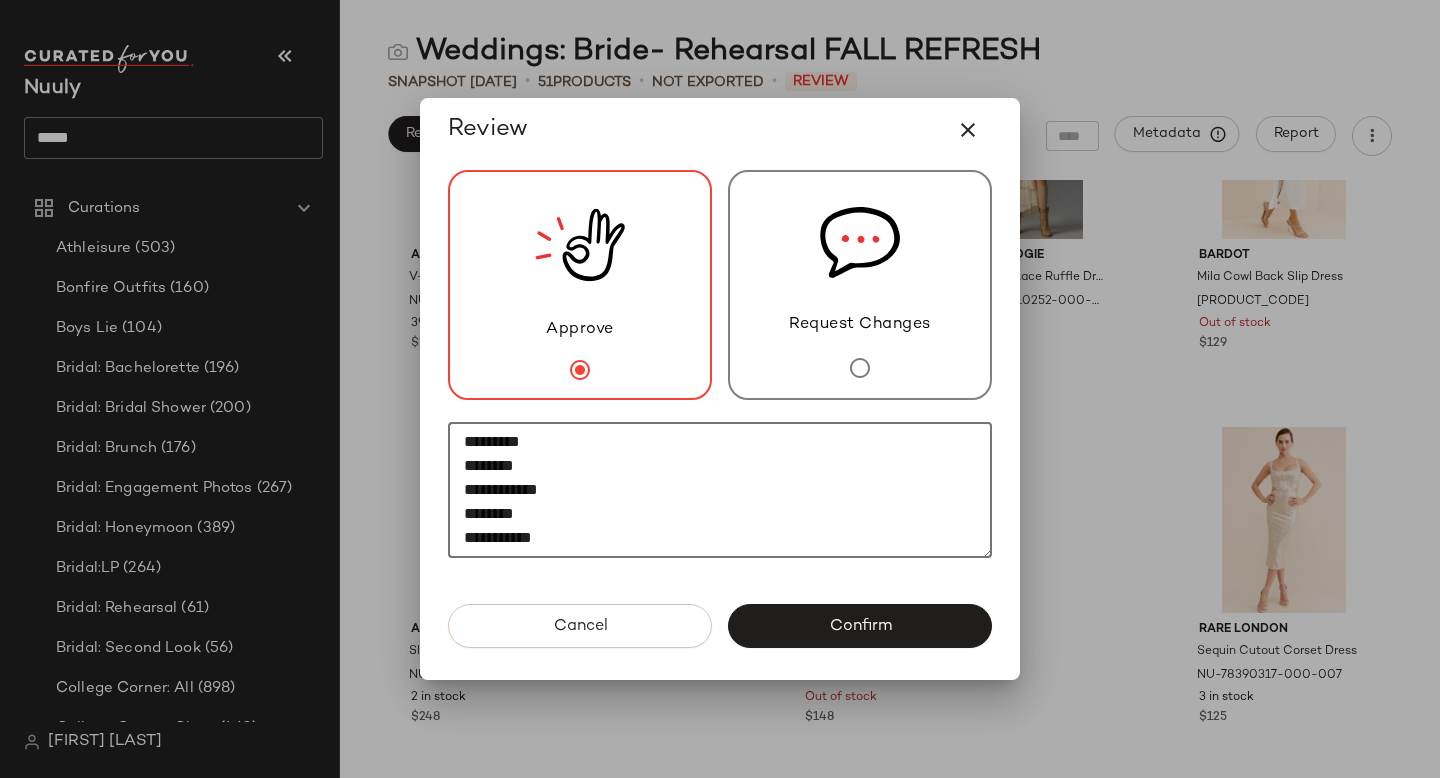 scroll, scrollTop: 180, scrollLeft: 0, axis: vertical 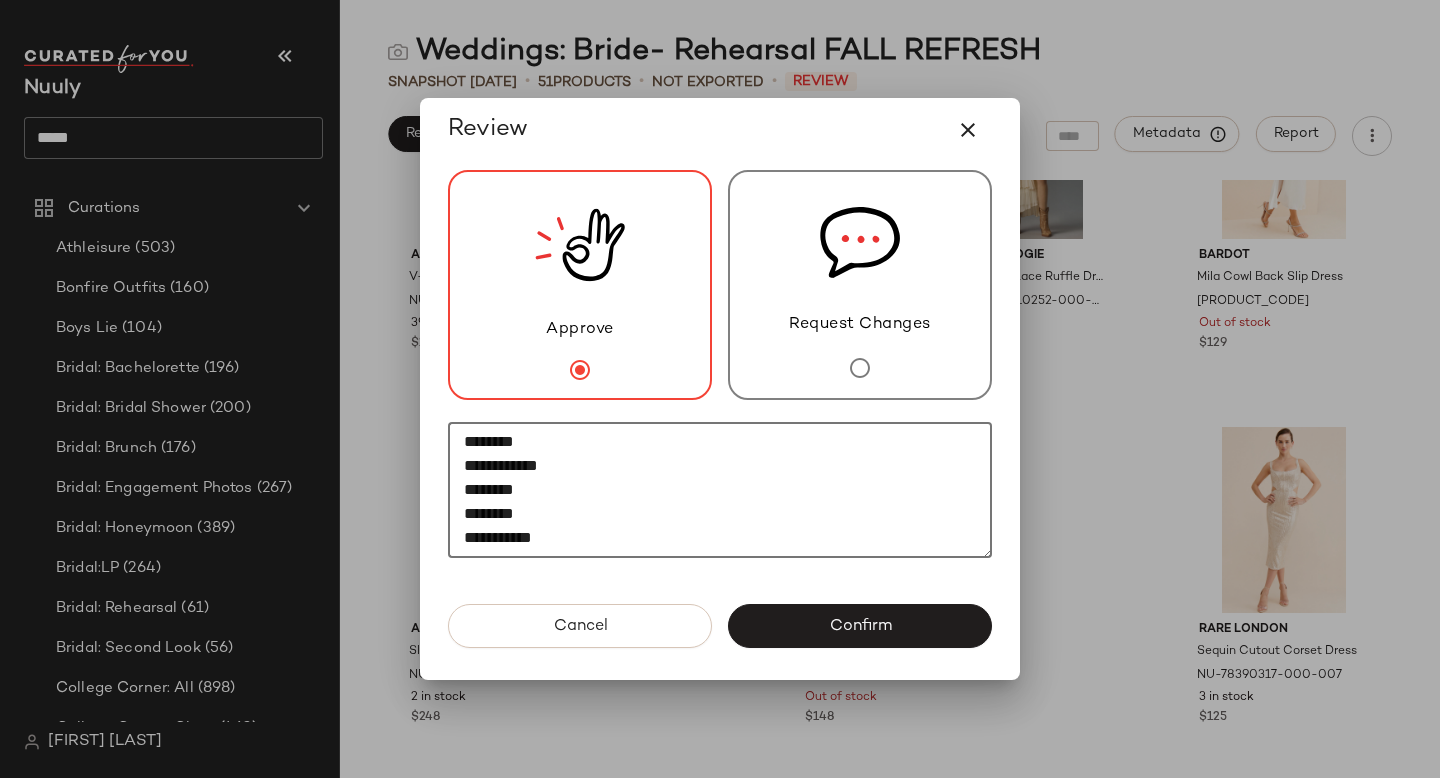 type on "**********" 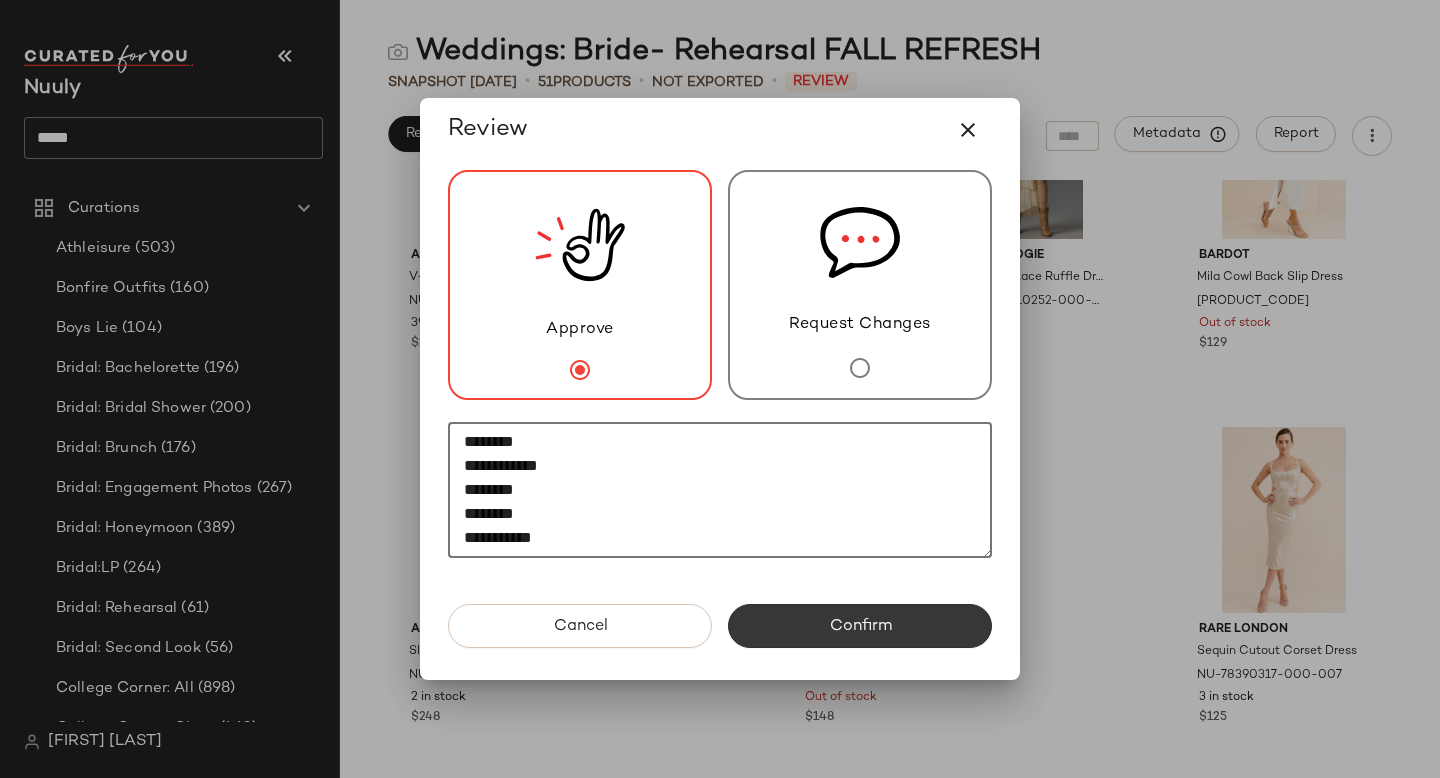 click on "Confirm" 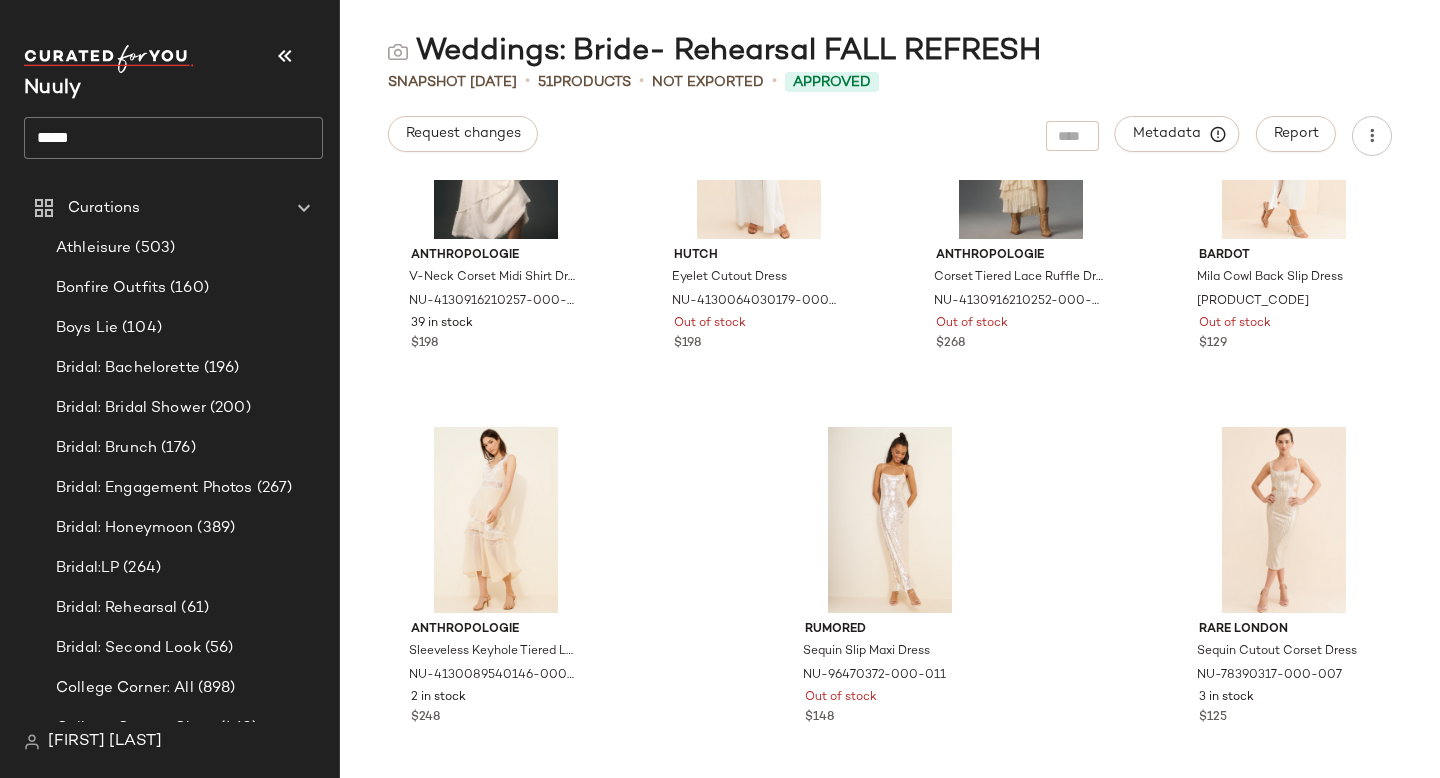 click on "*****" 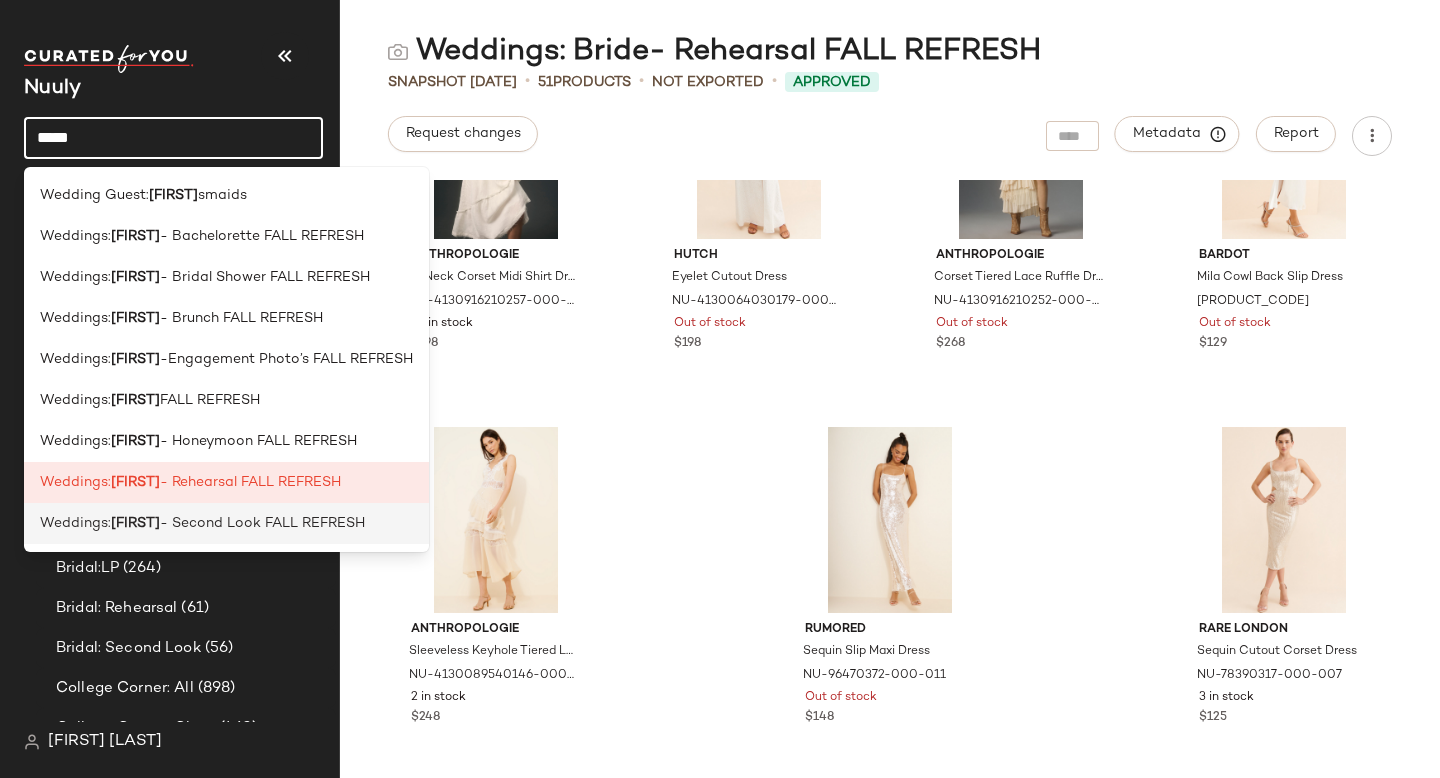 click on "- Second Look FALL REFRESH" at bounding box center [262, 523] 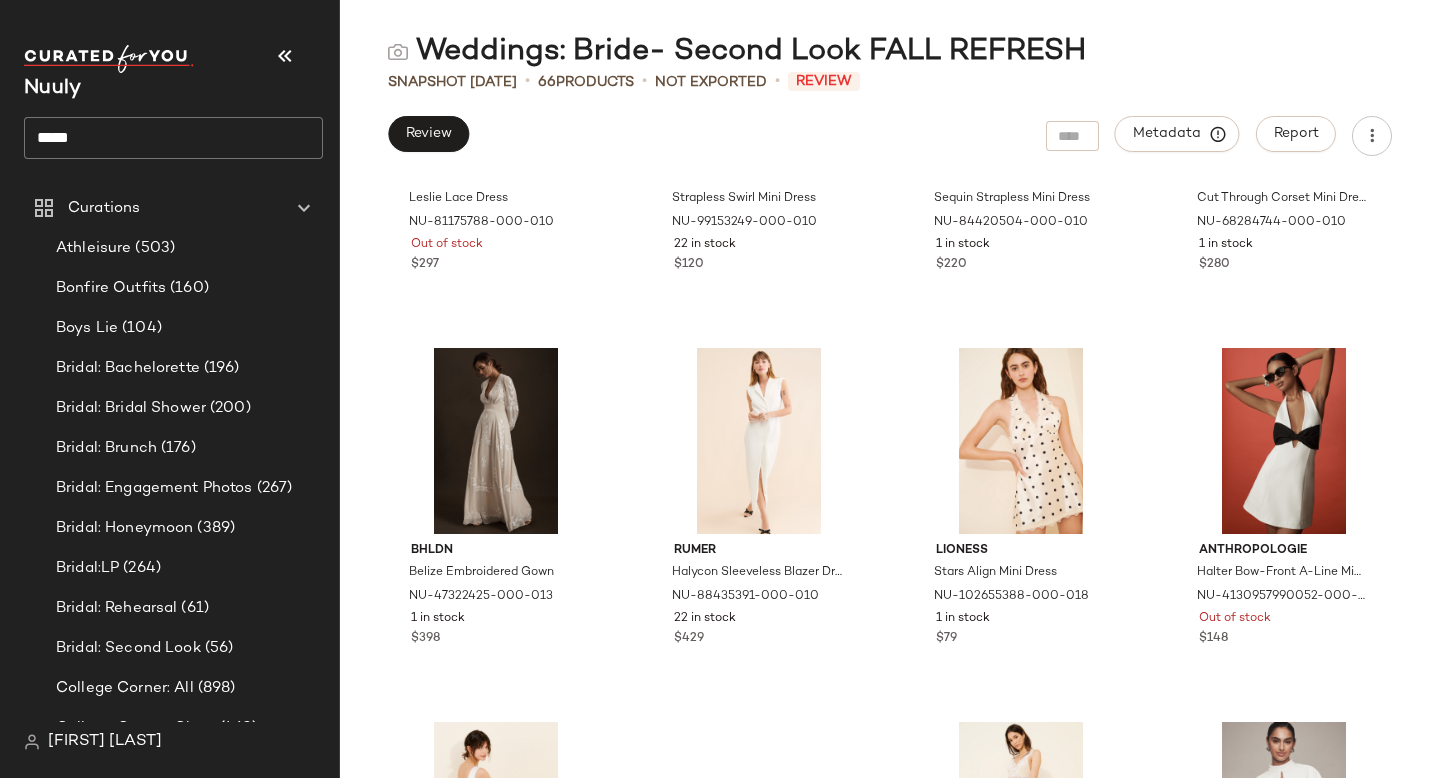 scroll, scrollTop: 1747, scrollLeft: 0, axis: vertical 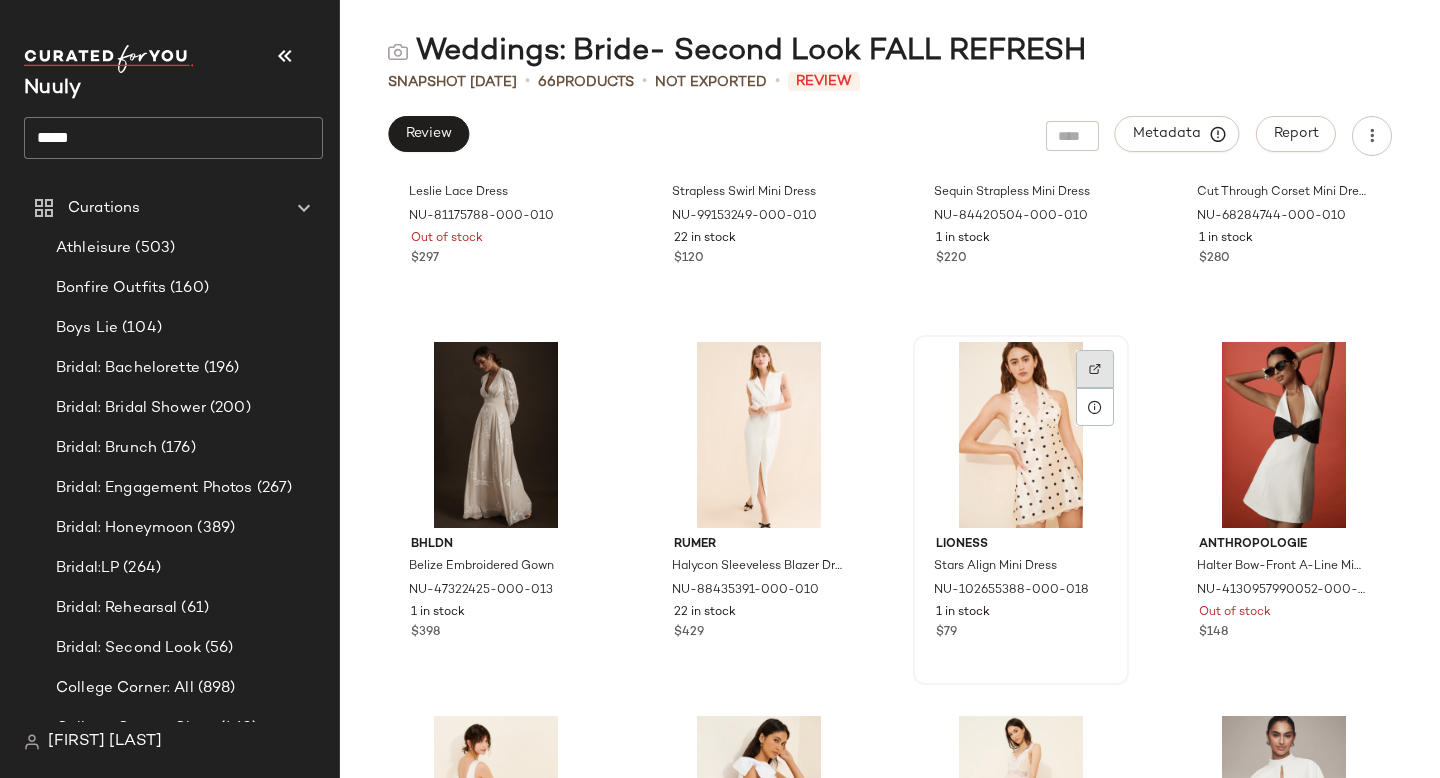 click 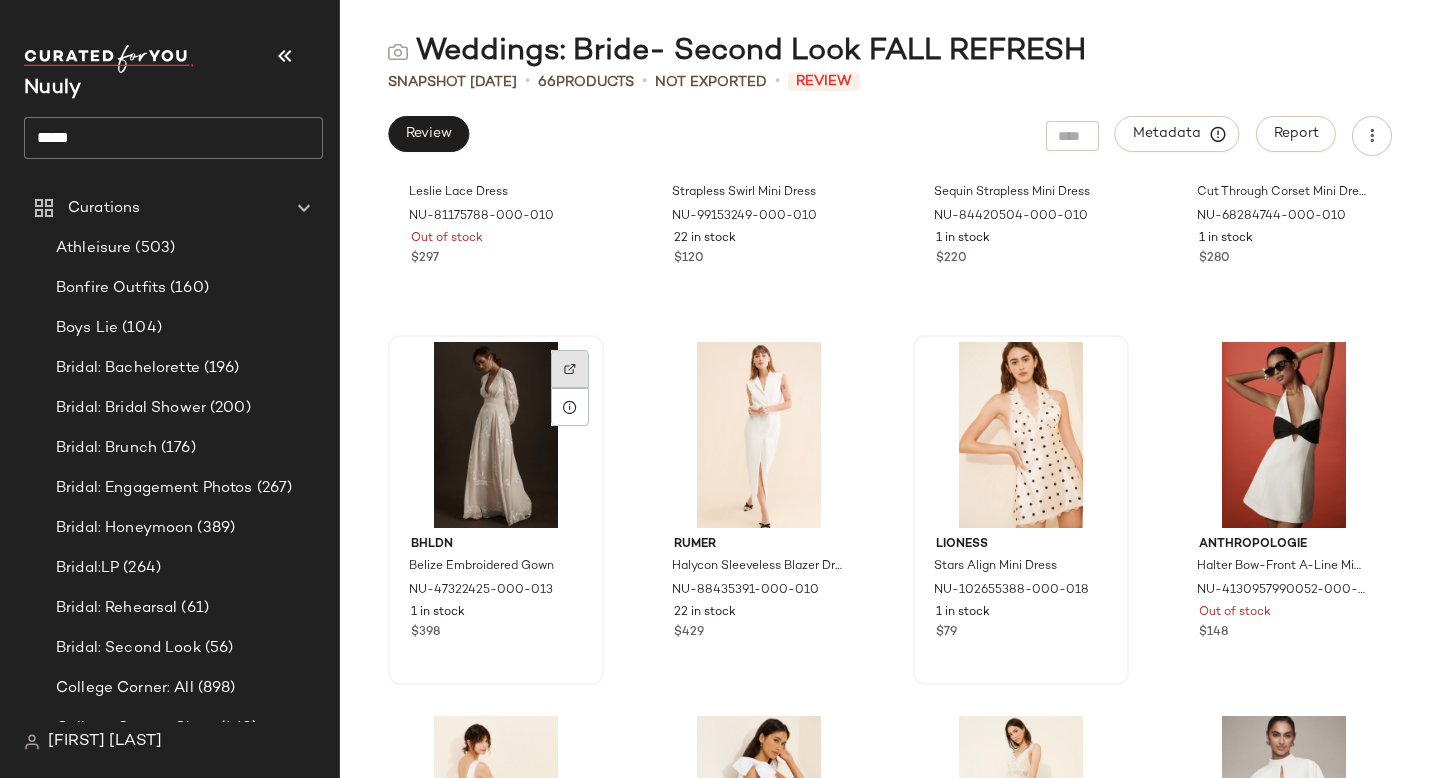 click 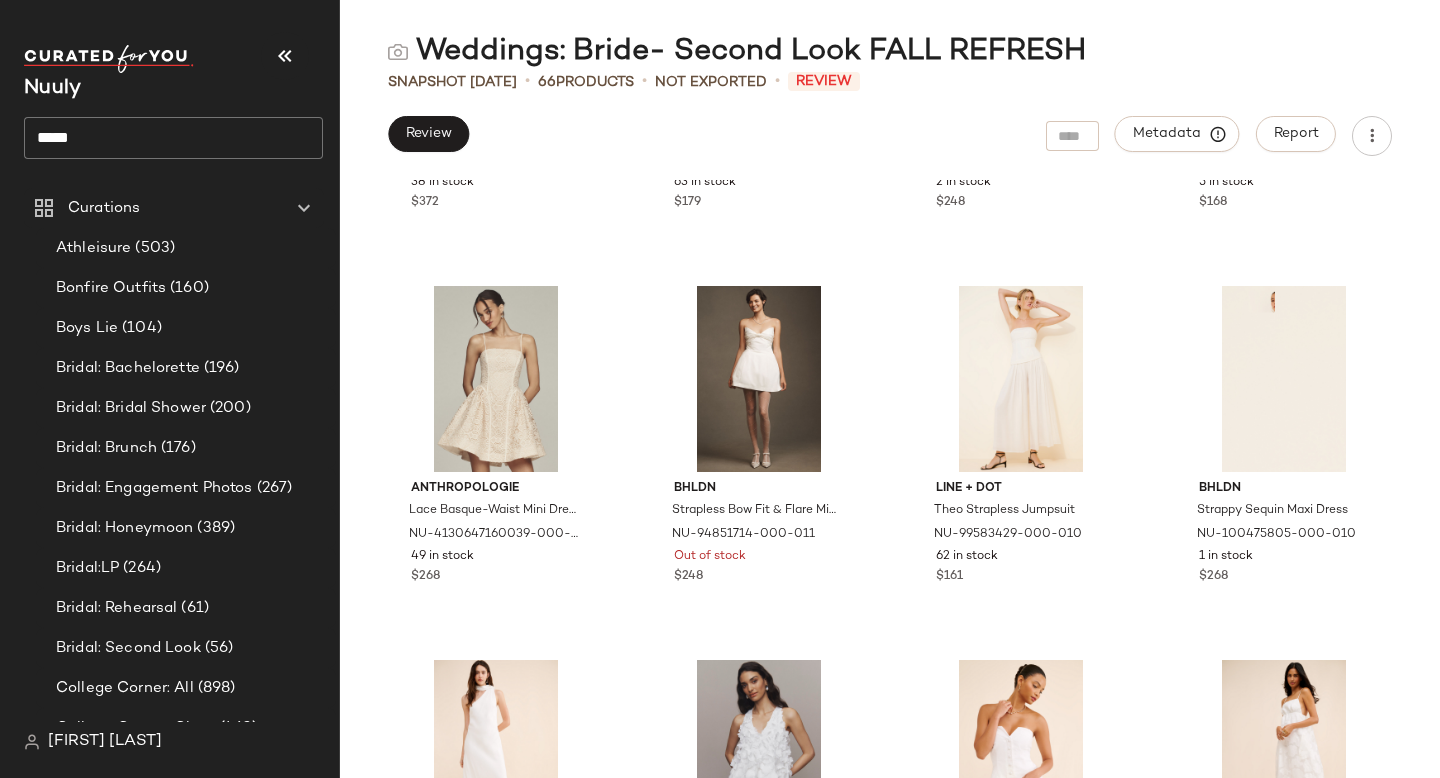 scroll, scrollTop: 2553, scrollLeft: 0, axis: vertical 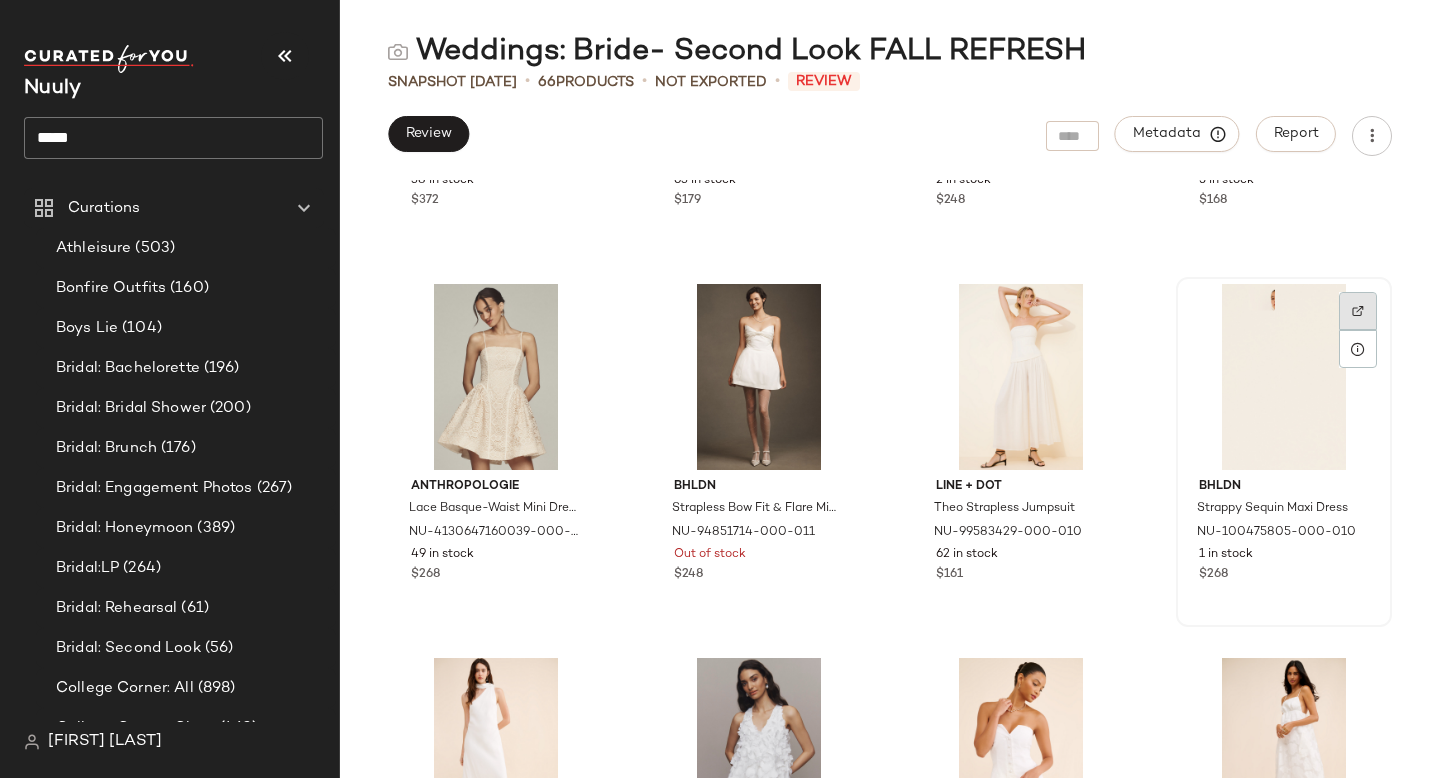 click 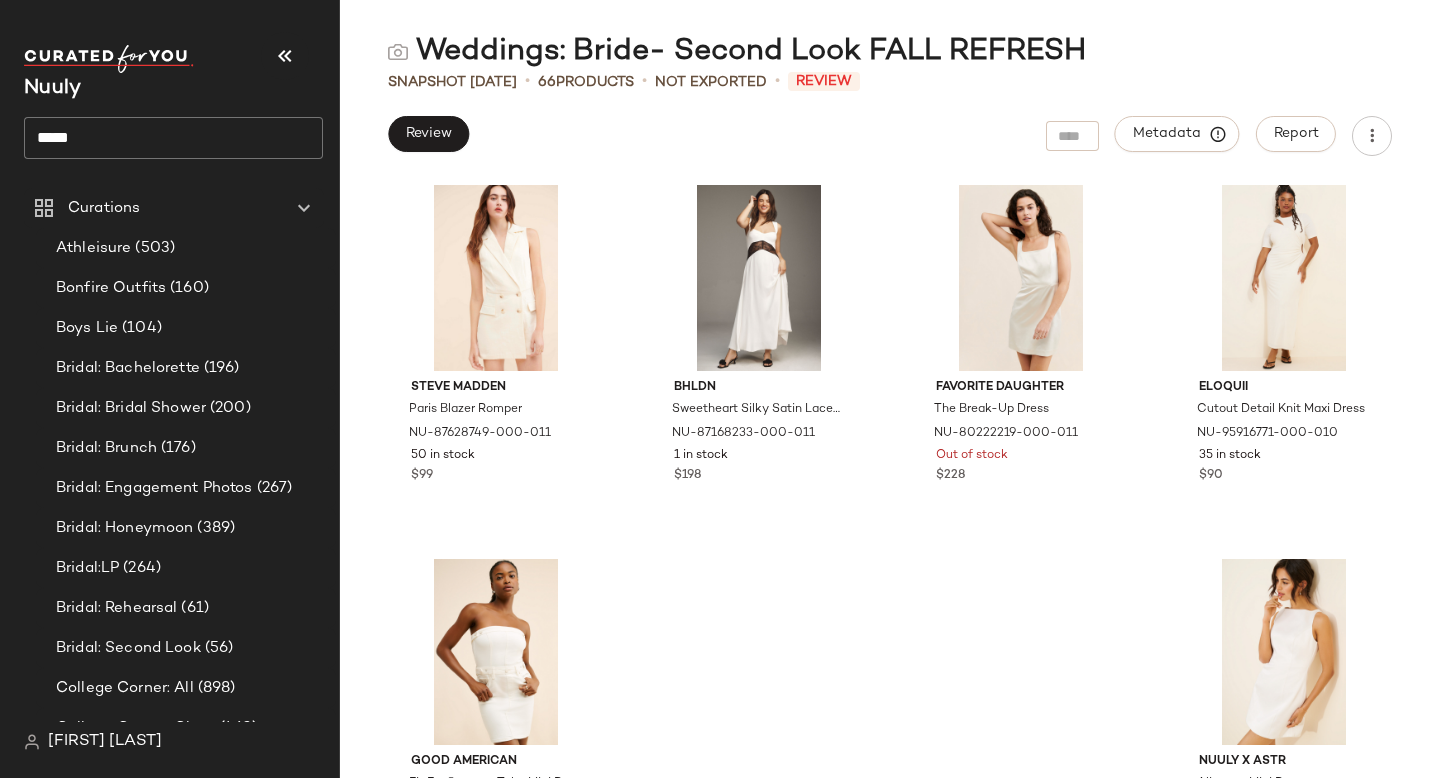 scroll, scrollTop: 5776, scrollLeft: 0, axis: vertical 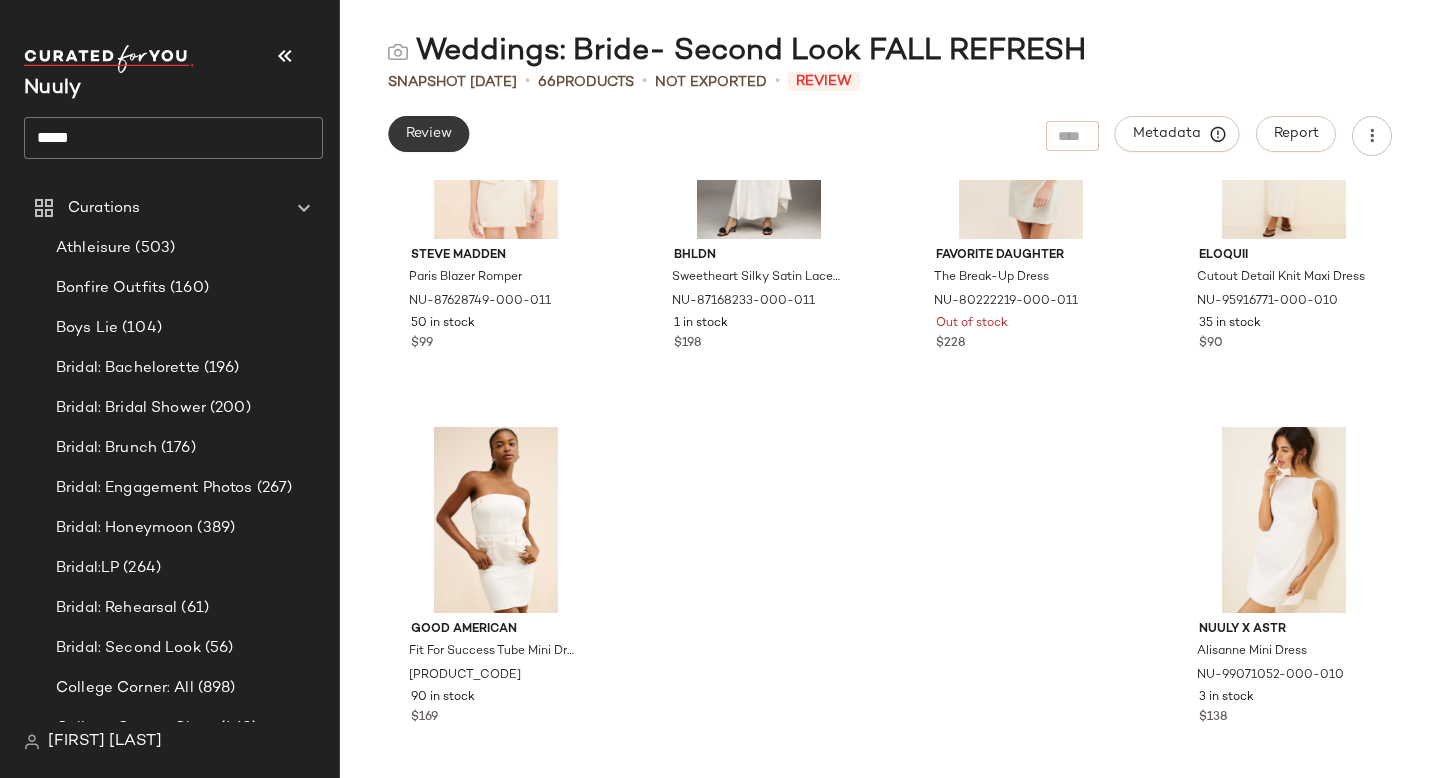click on "Review" at bounding box center (428, 134) 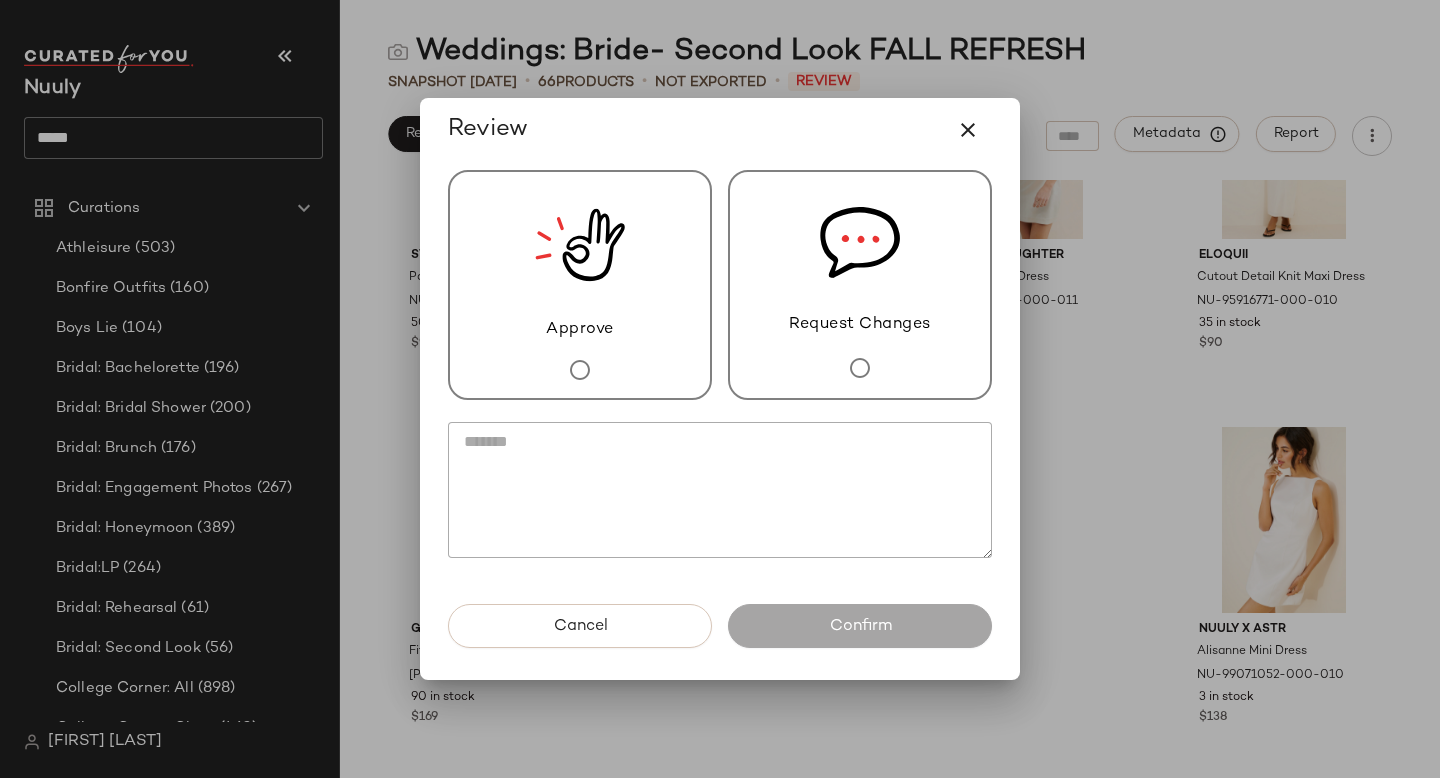 click on "Approve" at bounding box center [580, 330] 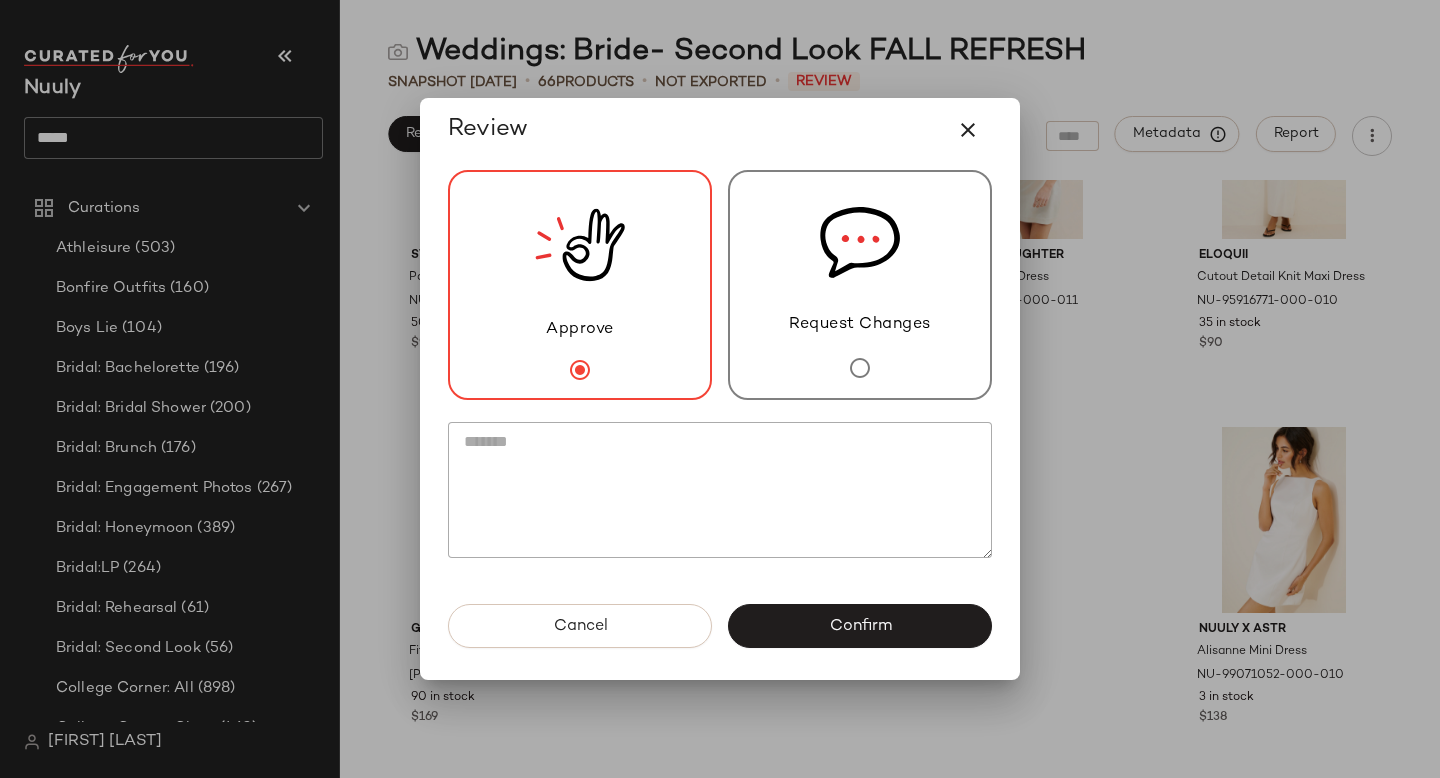 click 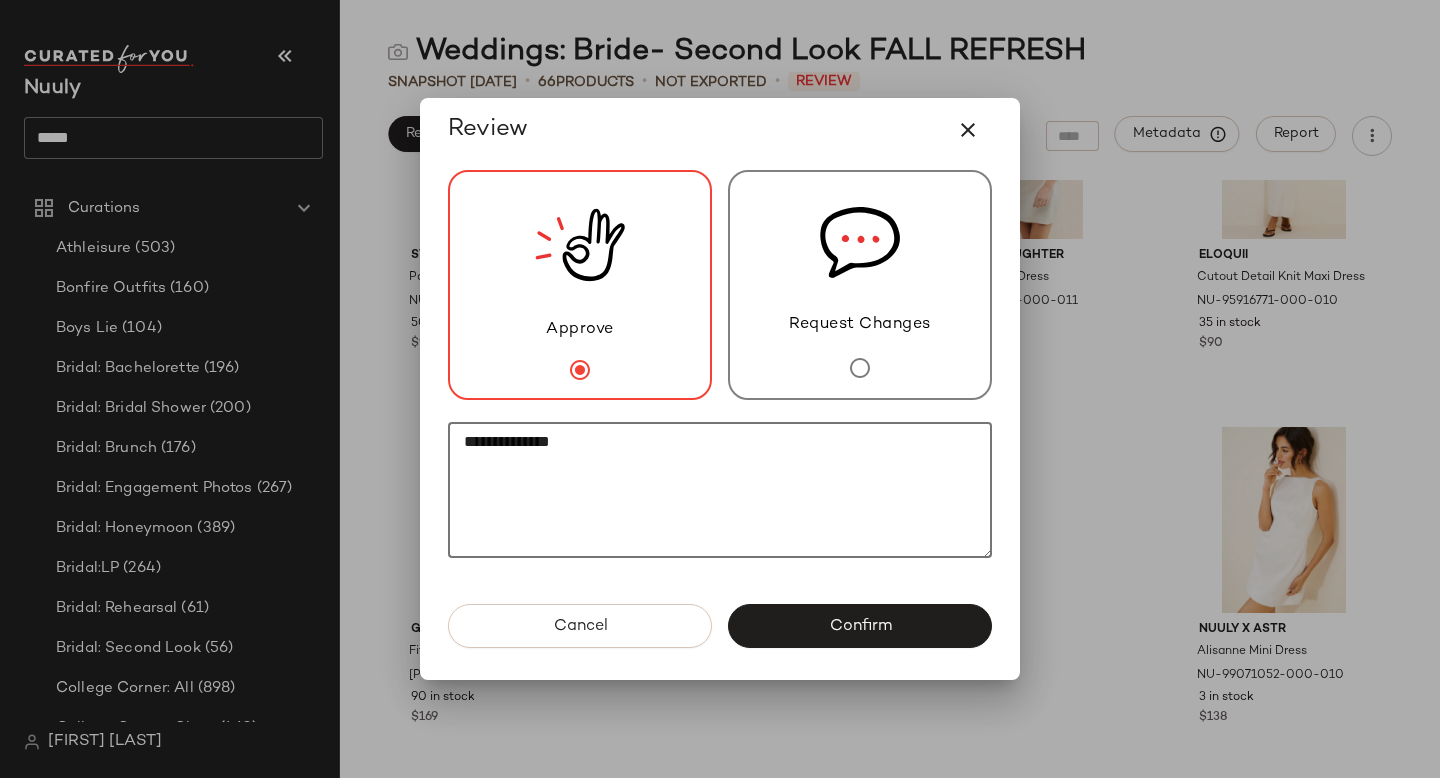 type on "**********" 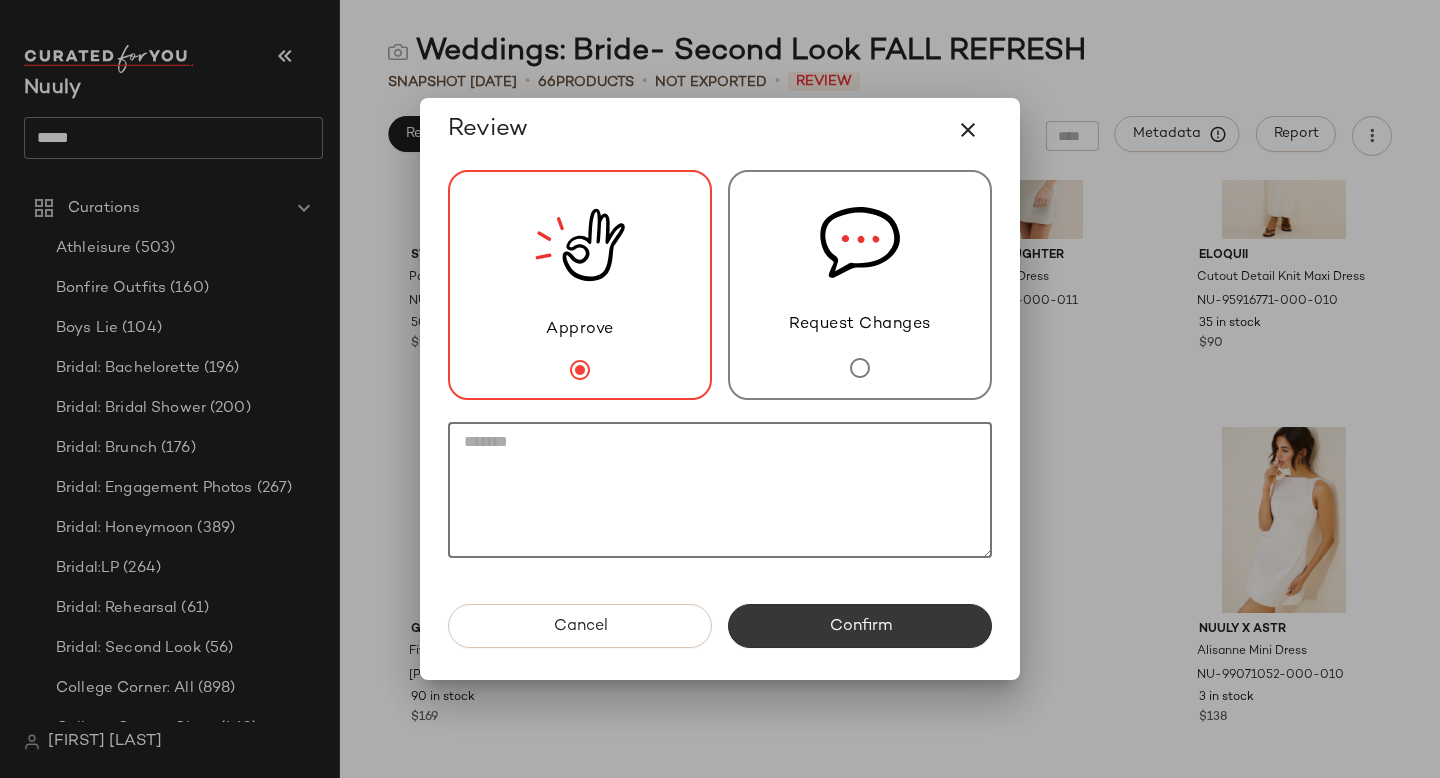 type 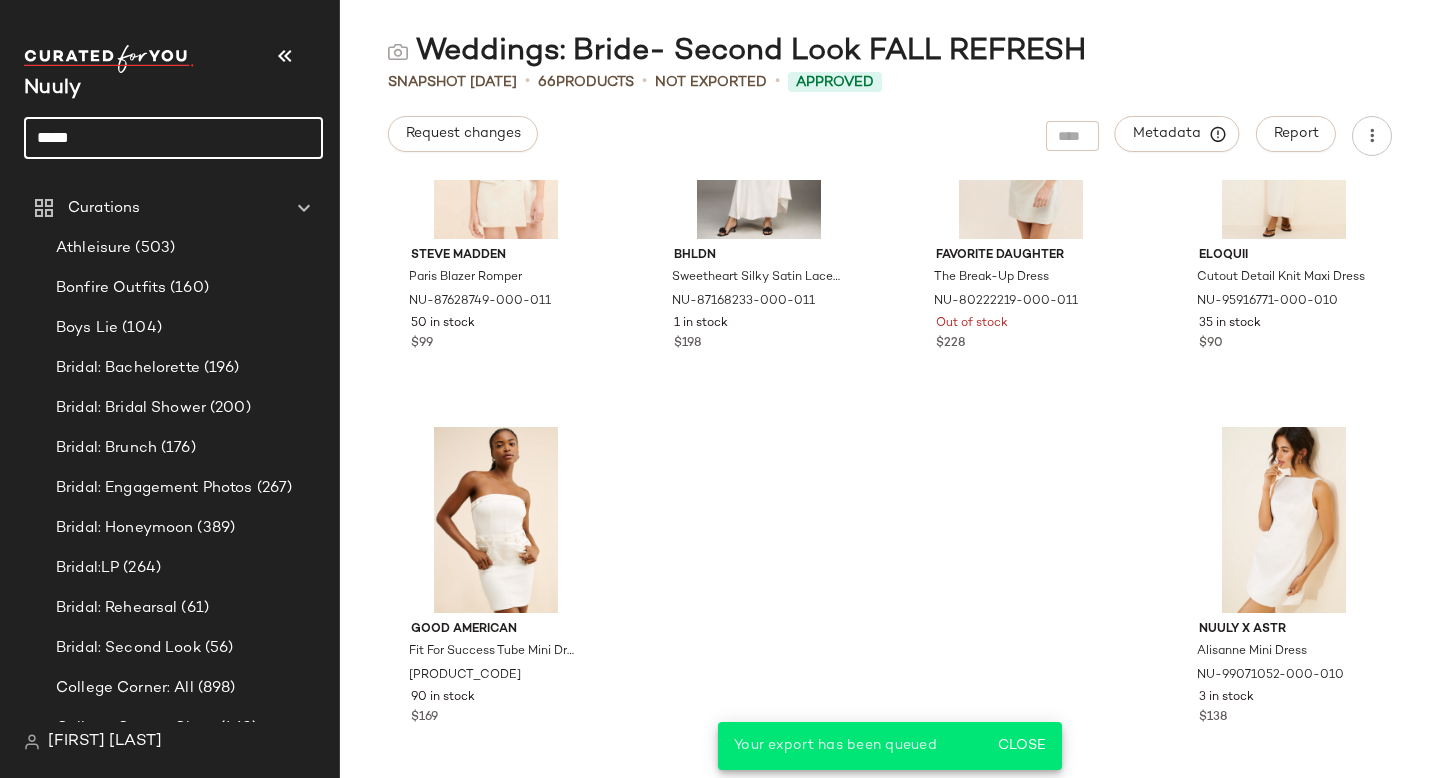 click on "*****" 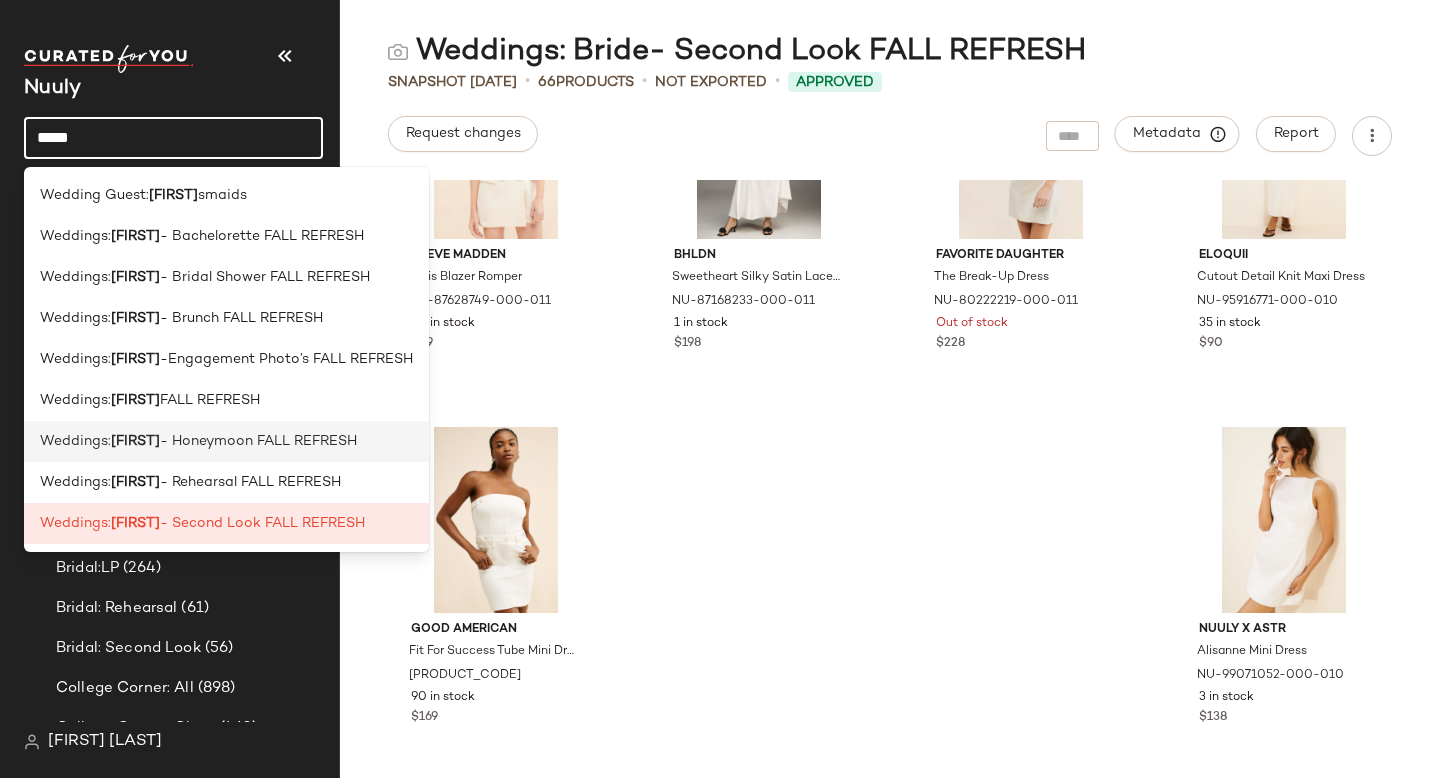 click on "- Honeymoon FALL REFRESH" at bounding box center (258, 441) 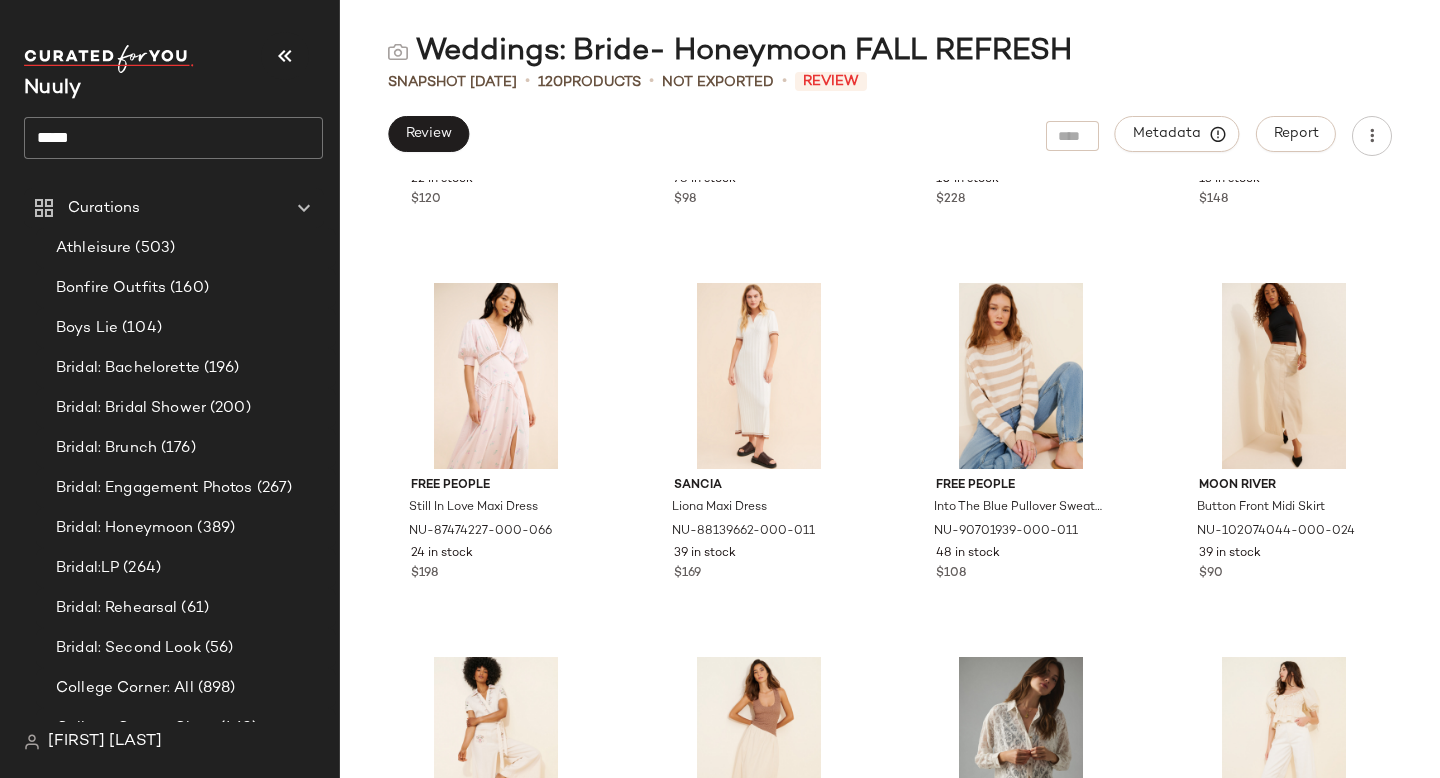 scroll, scrollTop: 4461, scrollLeft: 0, axis: vertical 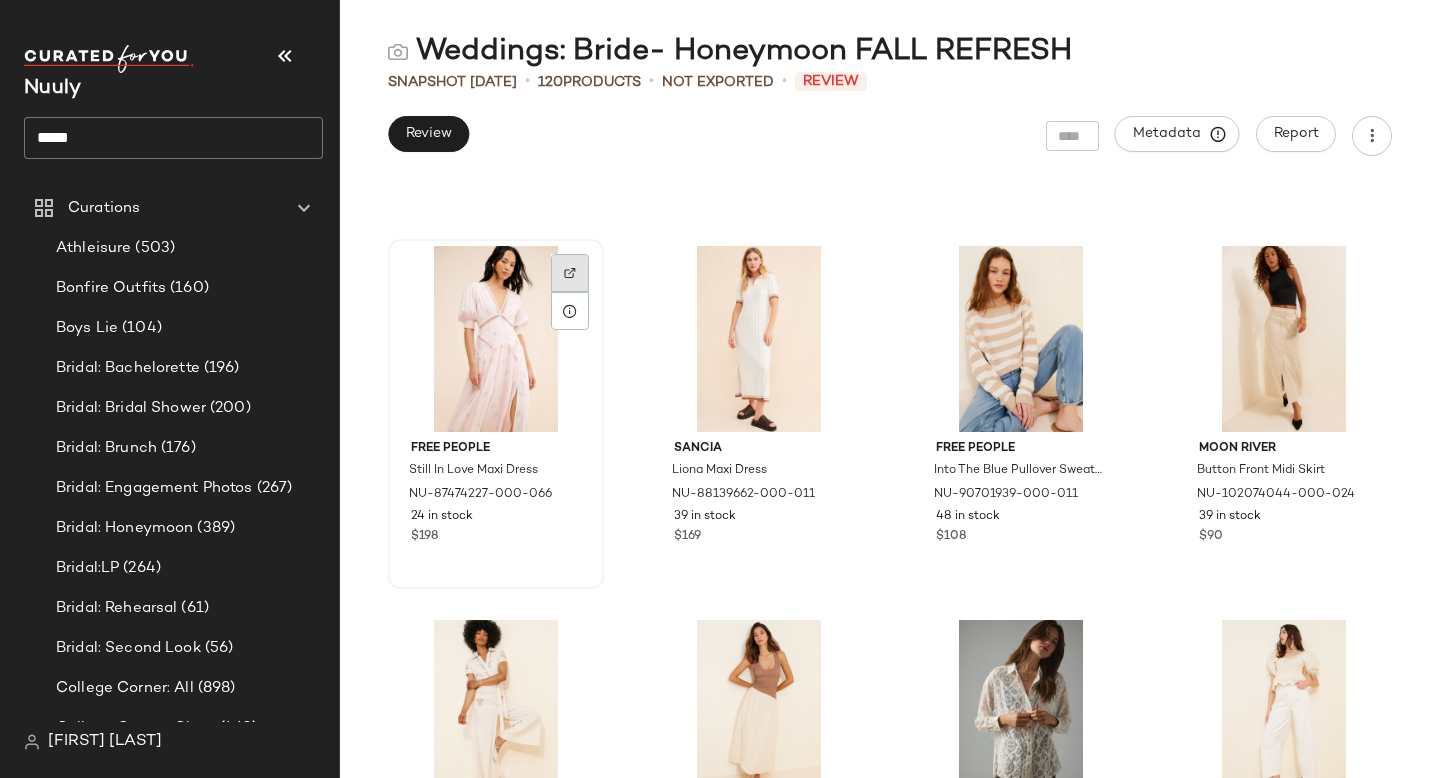 click 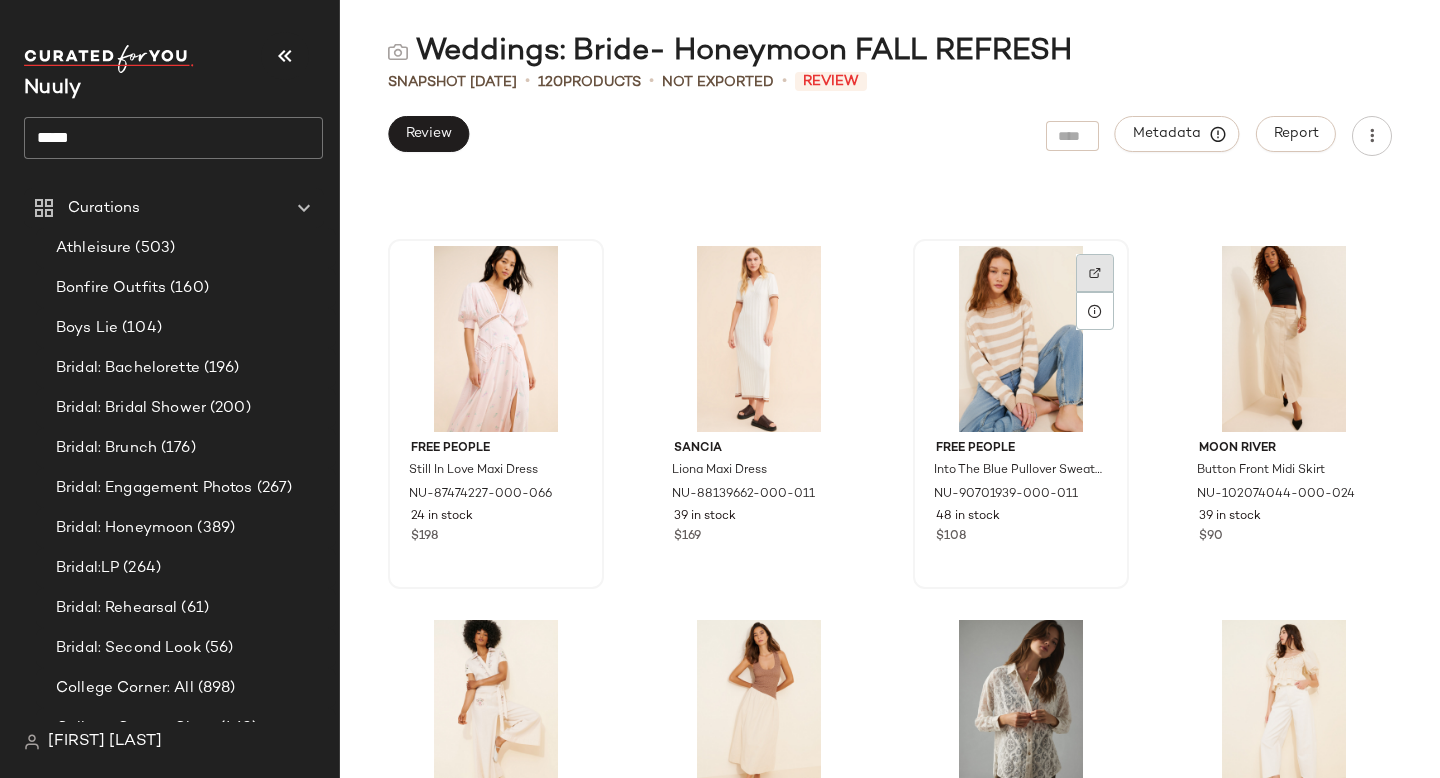 click 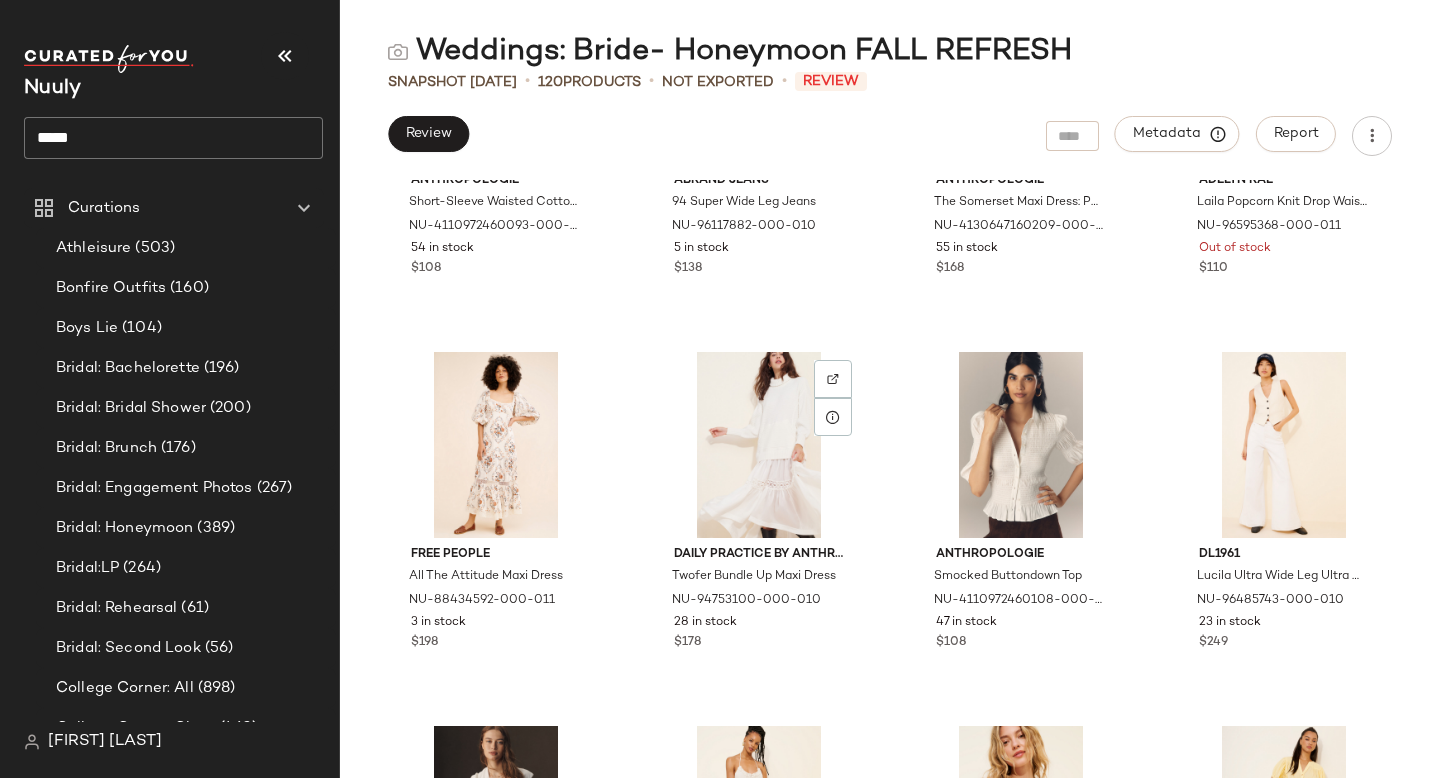 scroll, scrollTop: 5860, scrollLeft: 0, axis: vertical 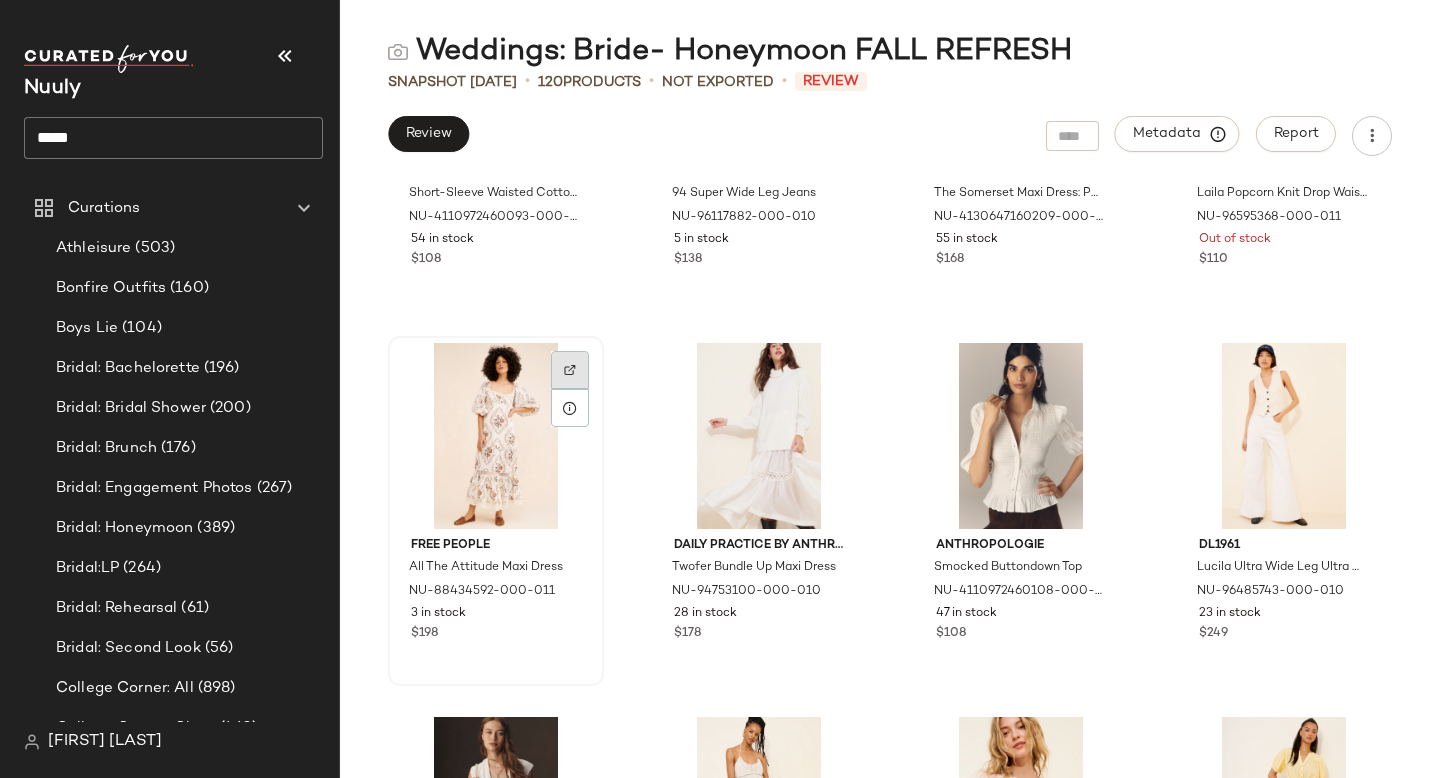 click 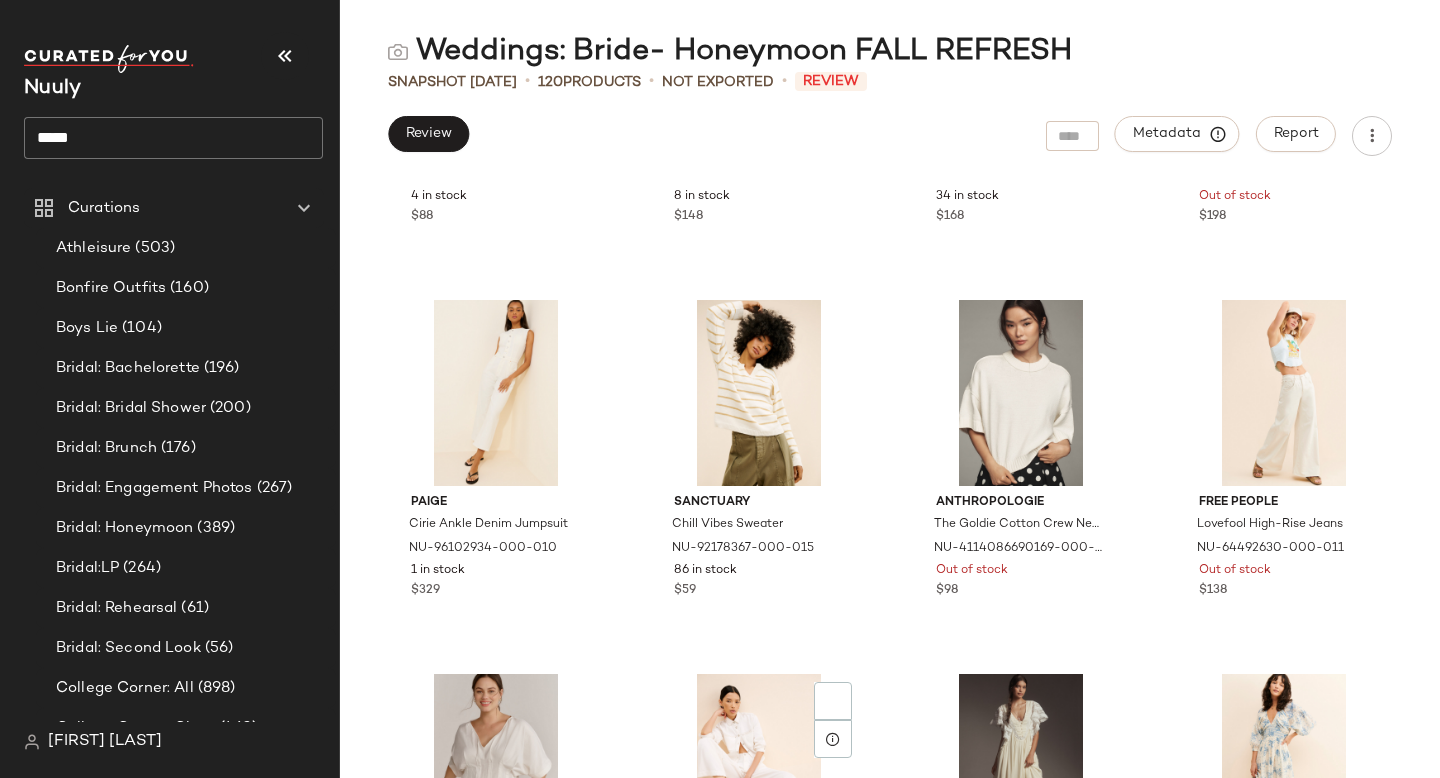 scroll, scrollTop: 7405, scrollLeft: 0, axis: vertical 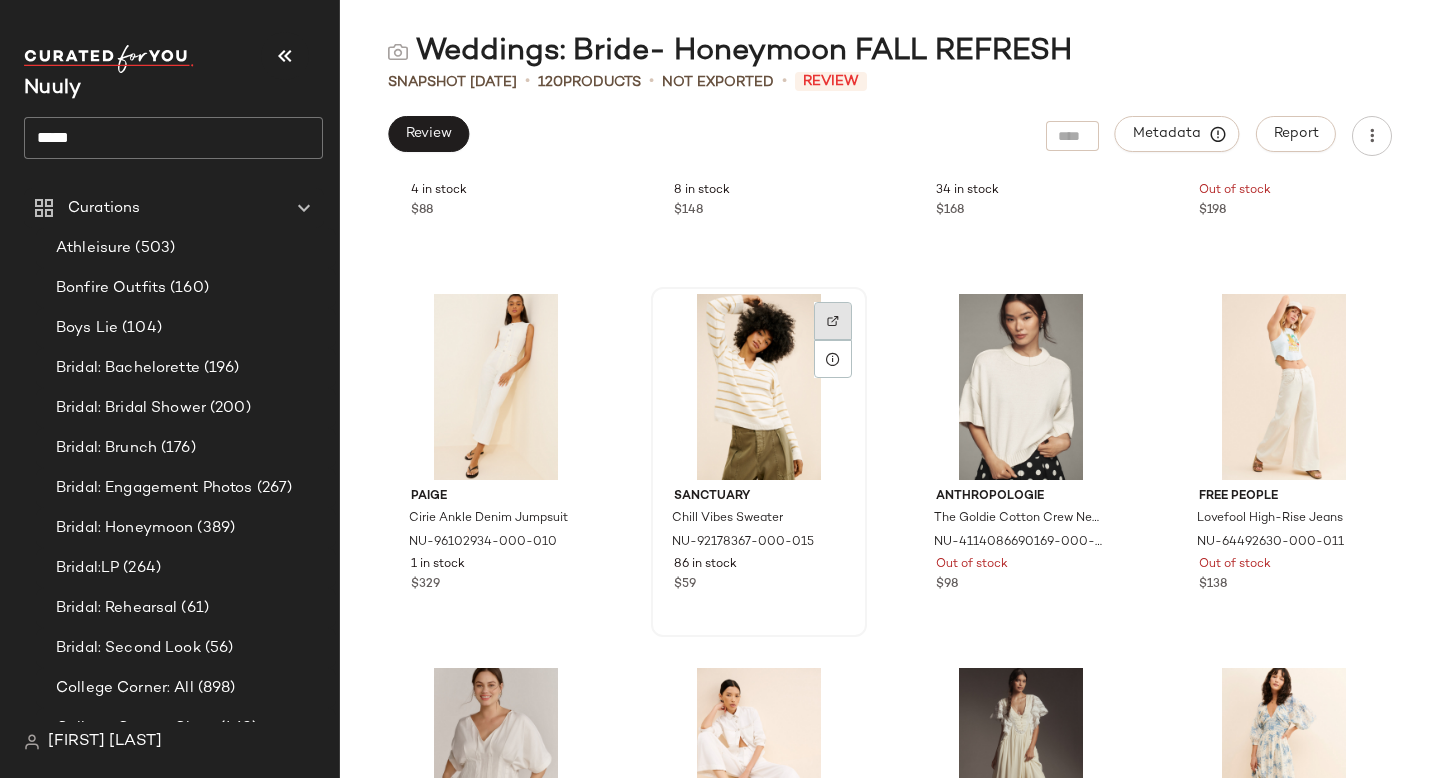 click 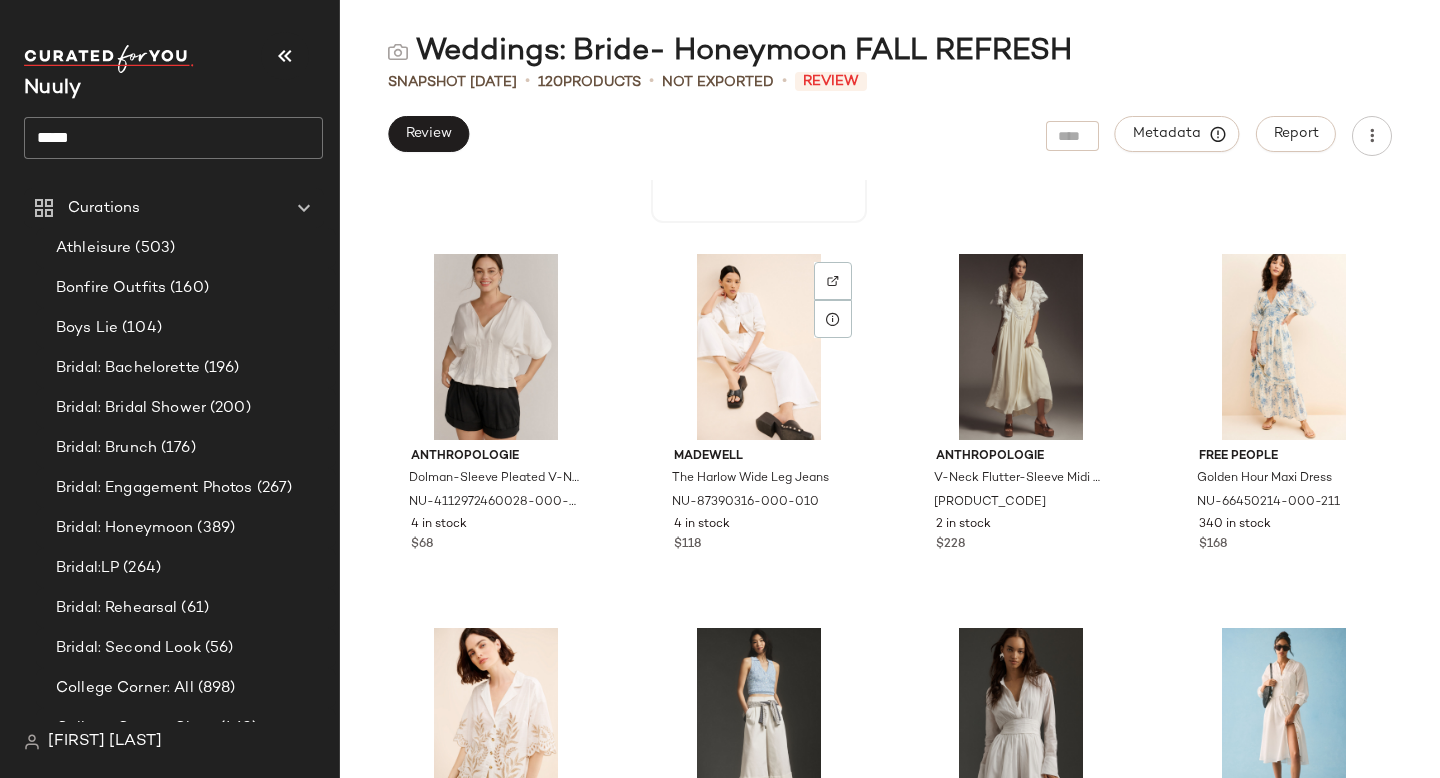 scroll, scrollTop: 7805, scrollLeft: 0, axis: vertical 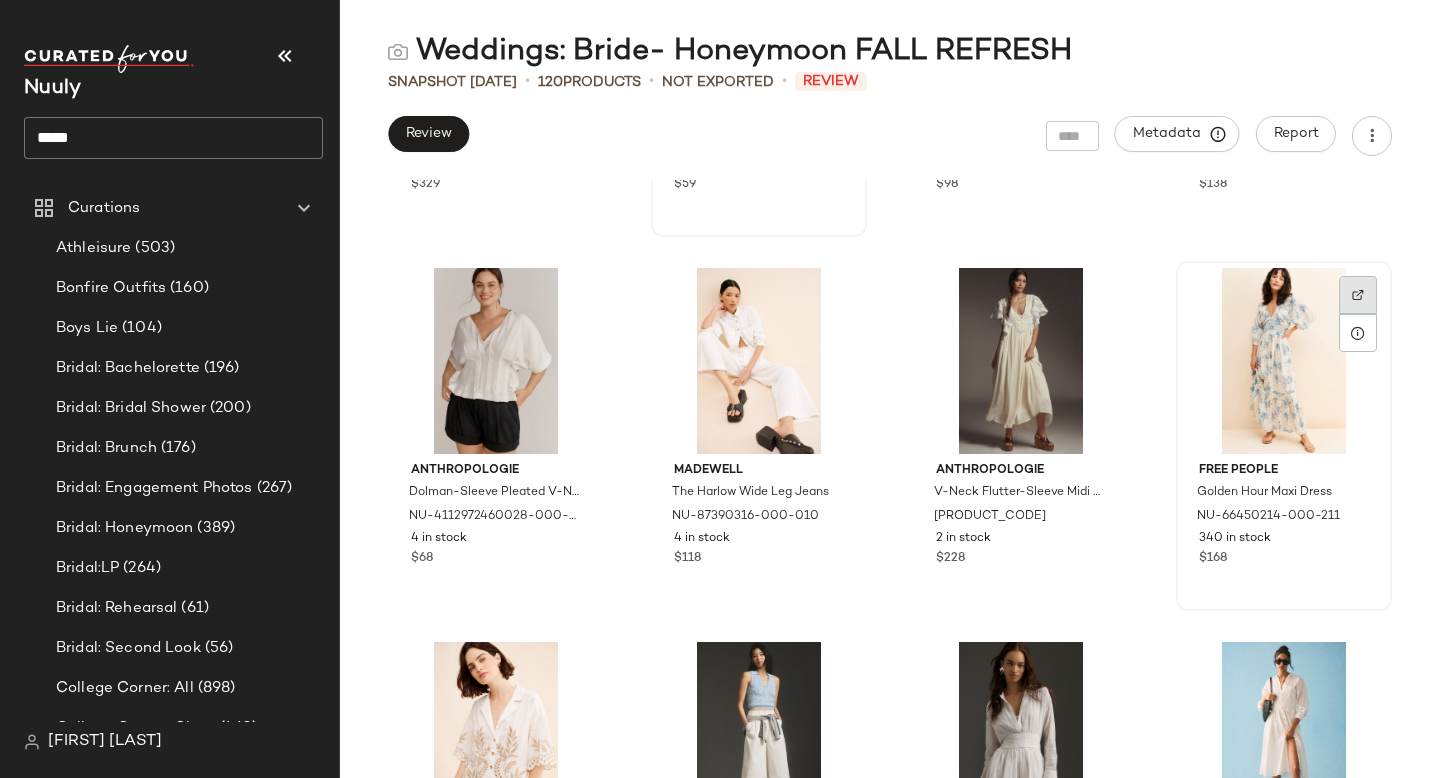 click 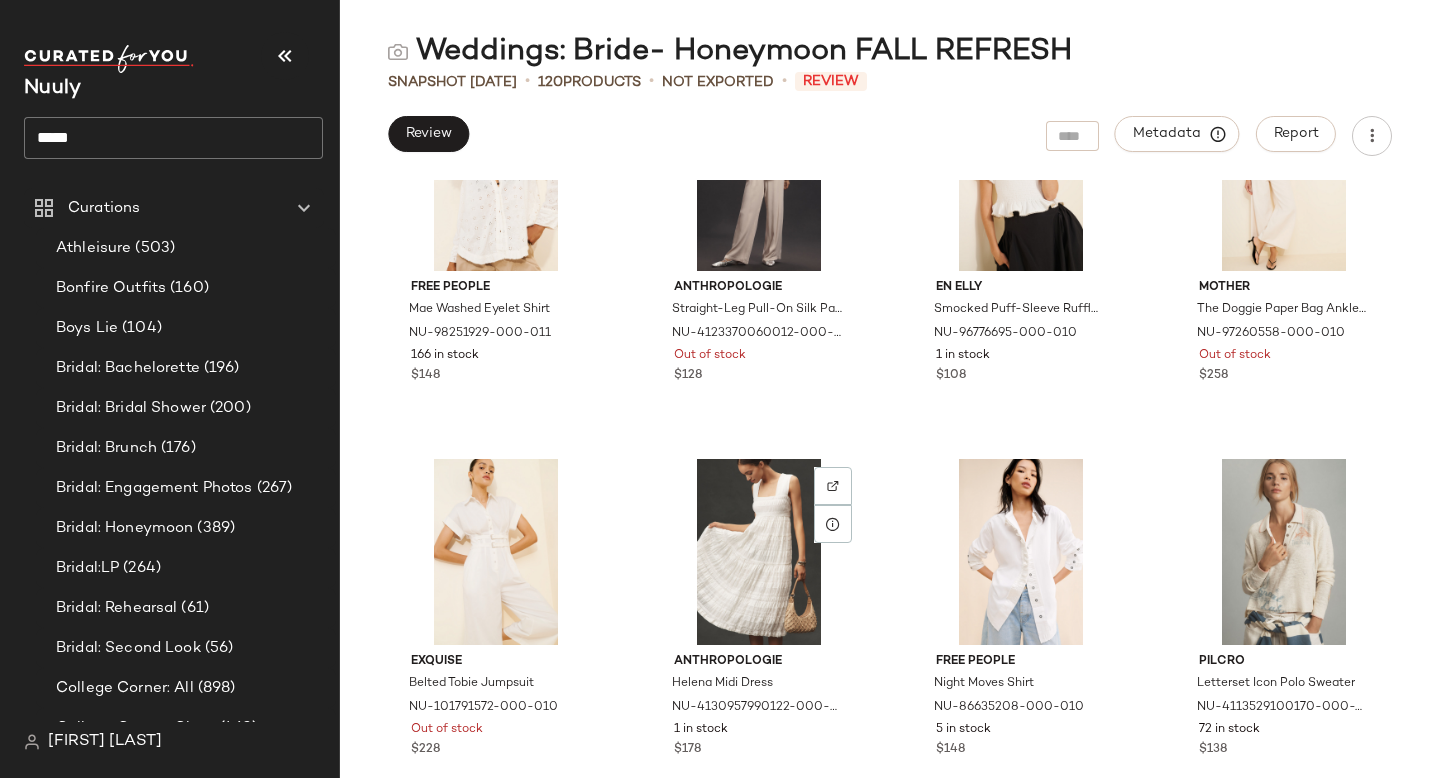 scroll, scrollTop: 10638, scrollLeft: 0, axis: vertical 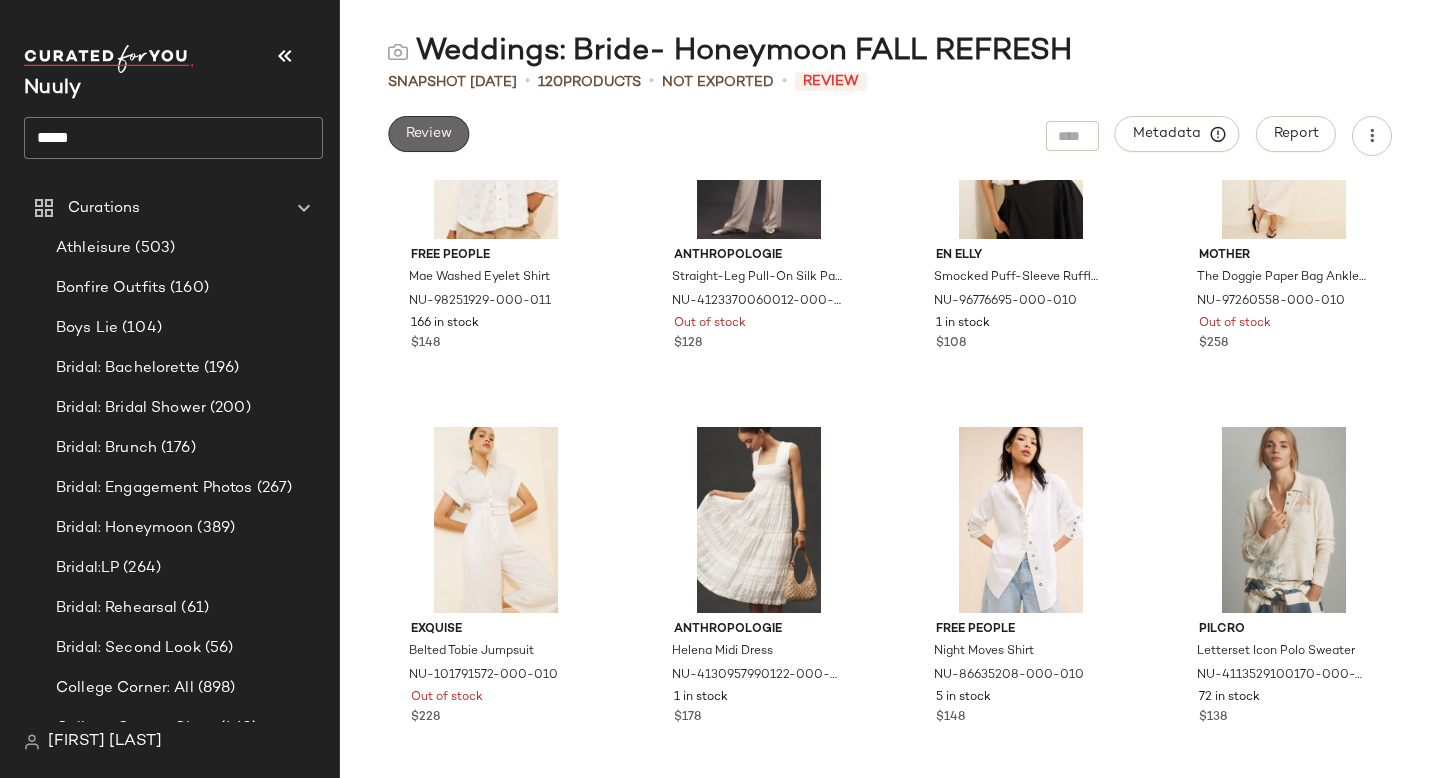 click on "Review" 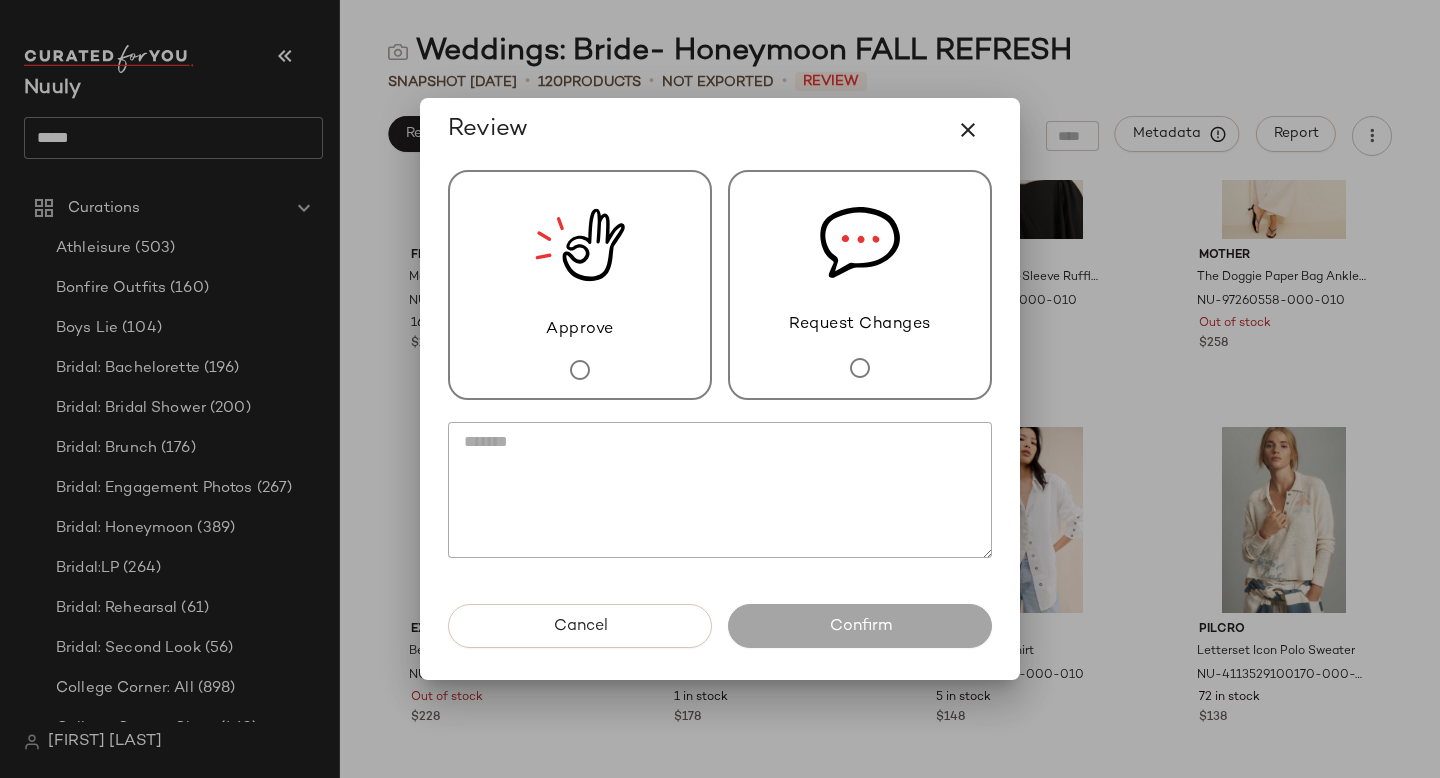 click 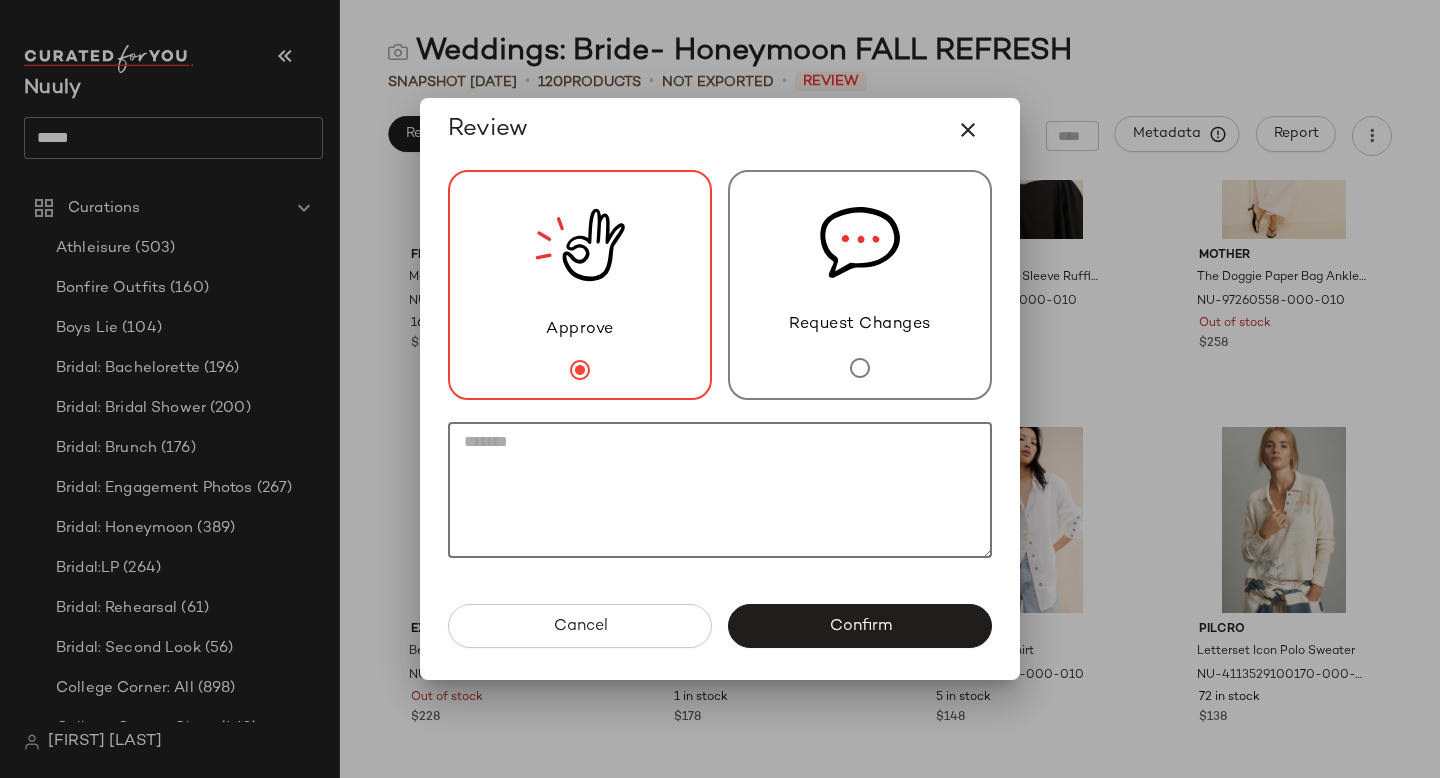 click 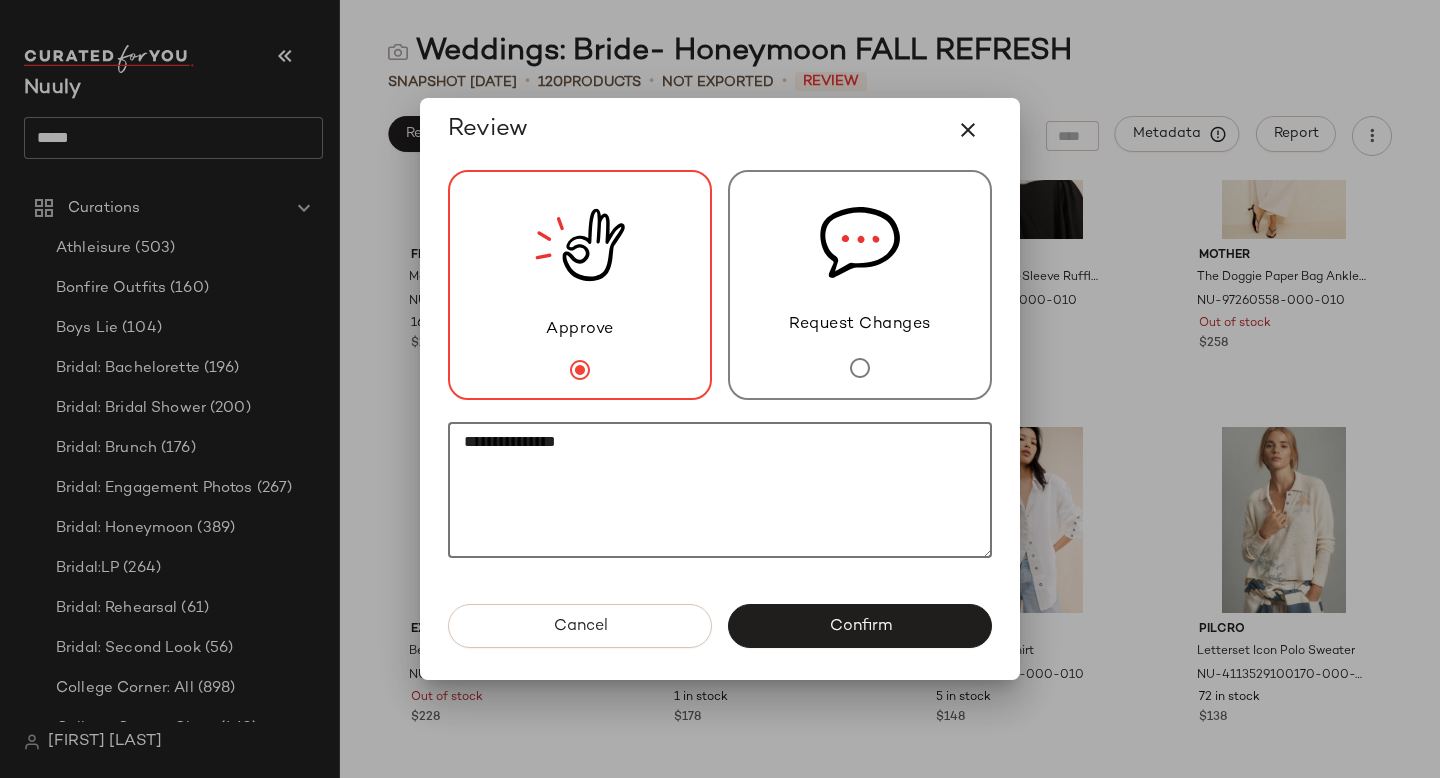paste on "********" 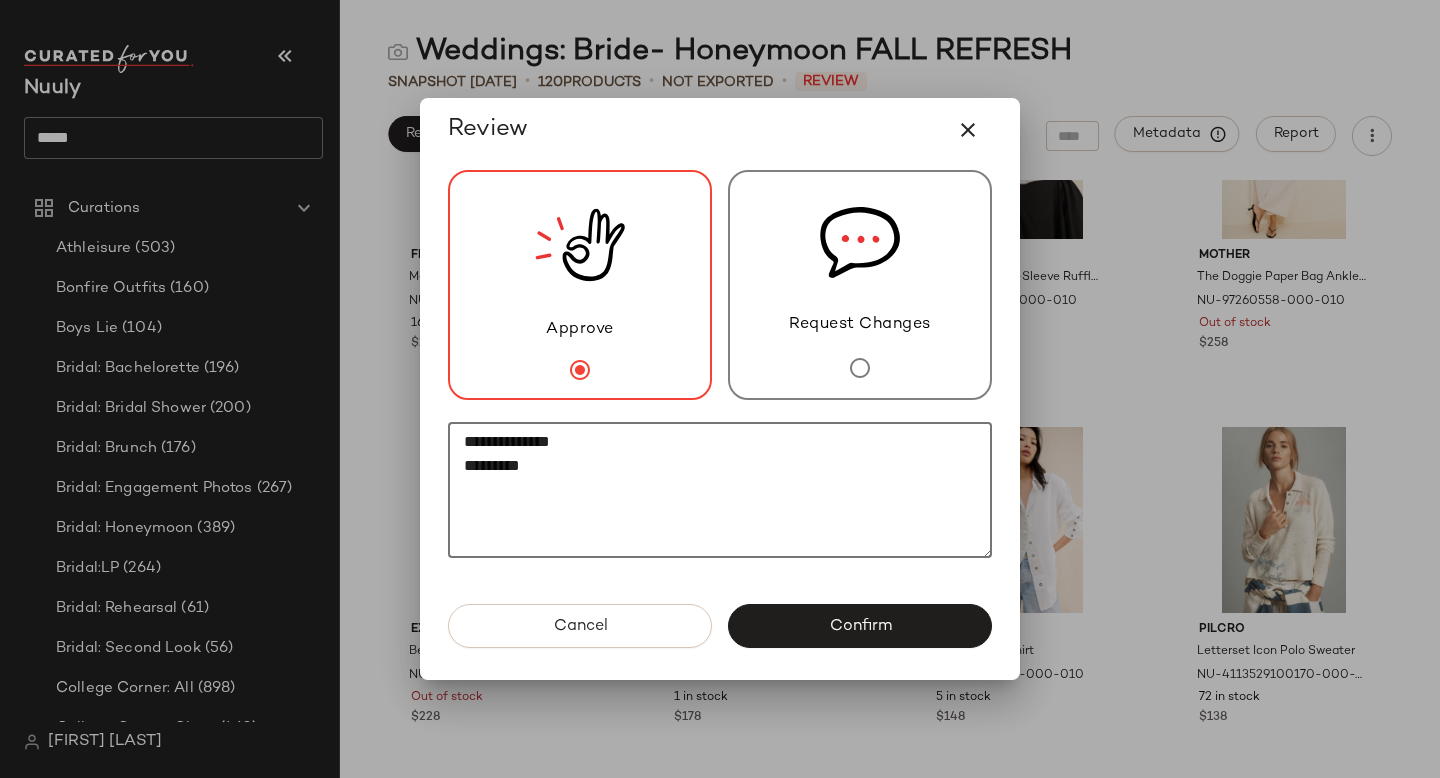 paste on "********" 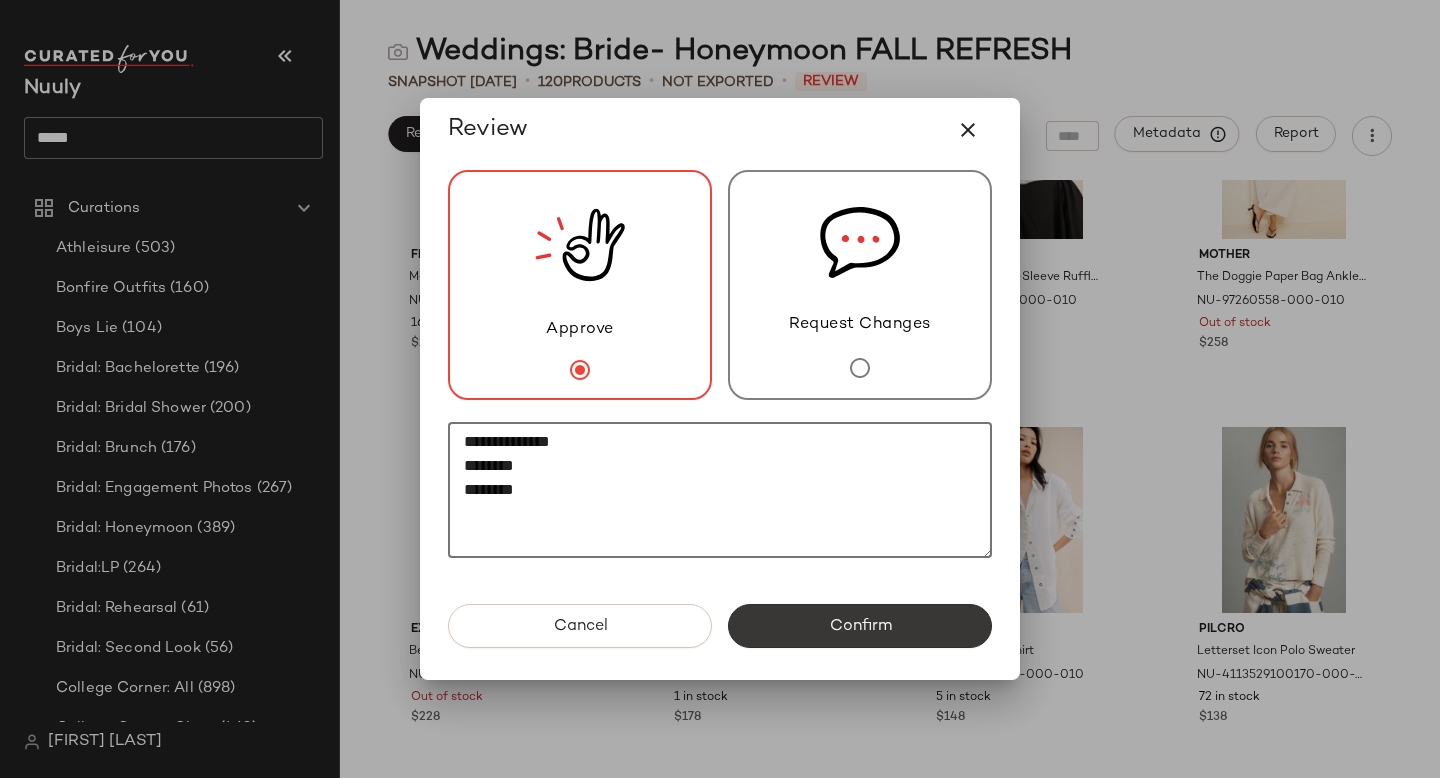 type on "**********" 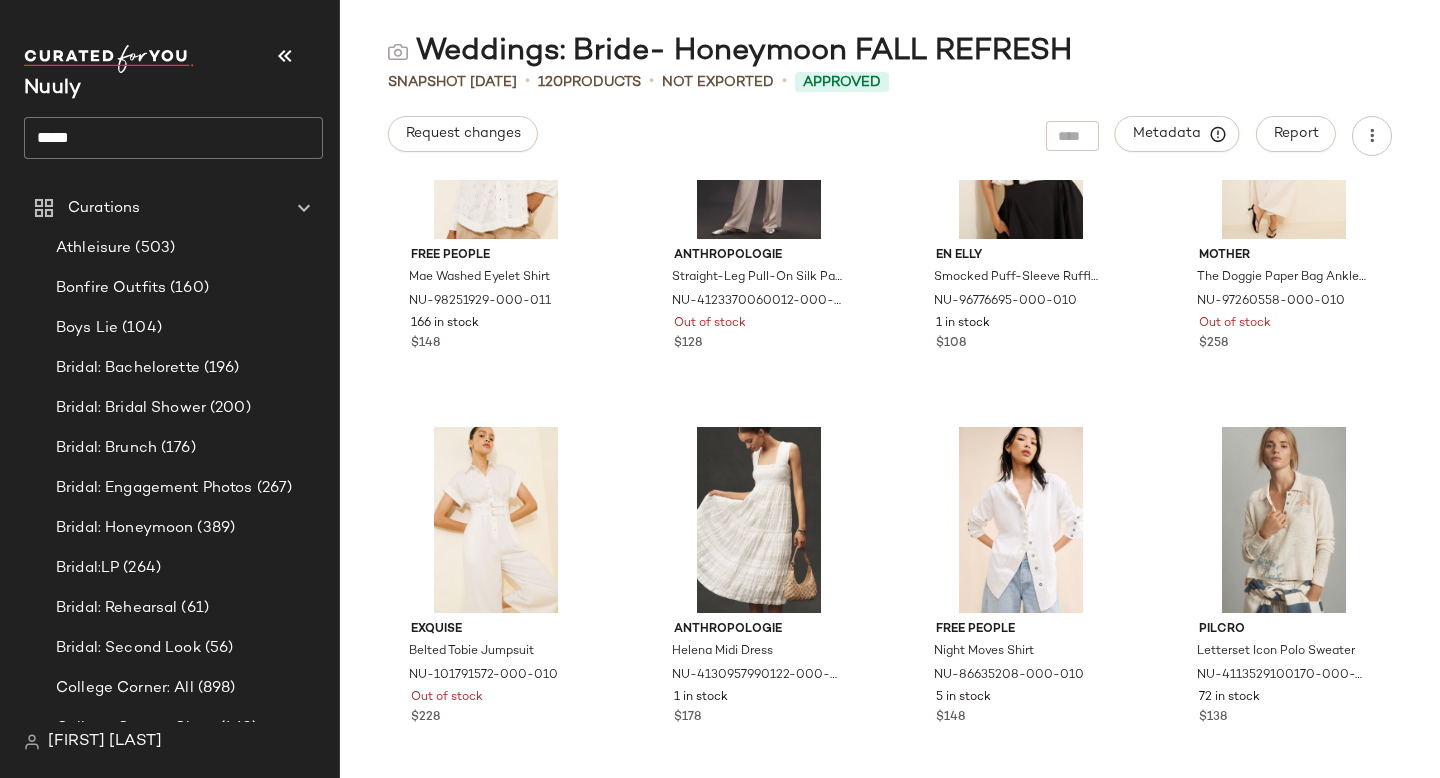 click on "*****" 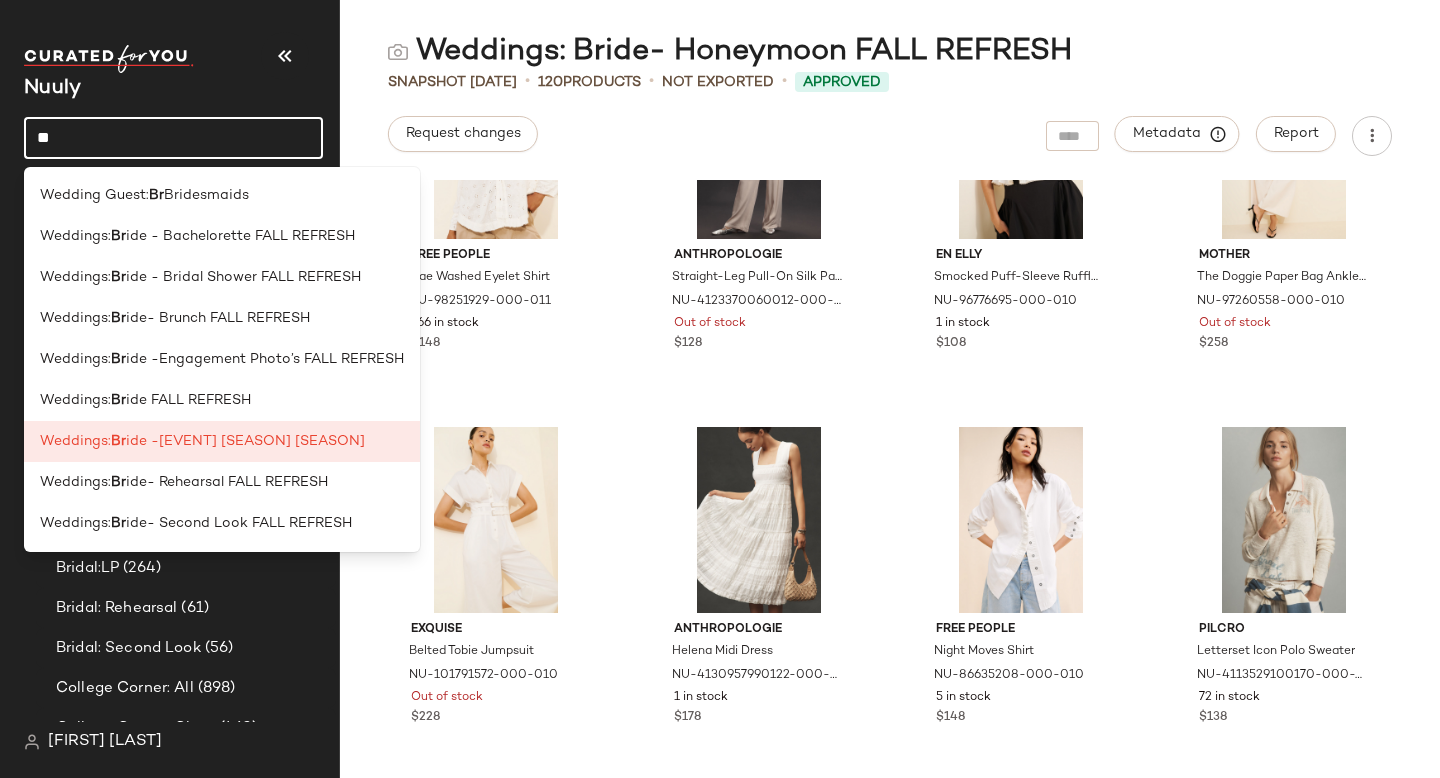 type on "*" 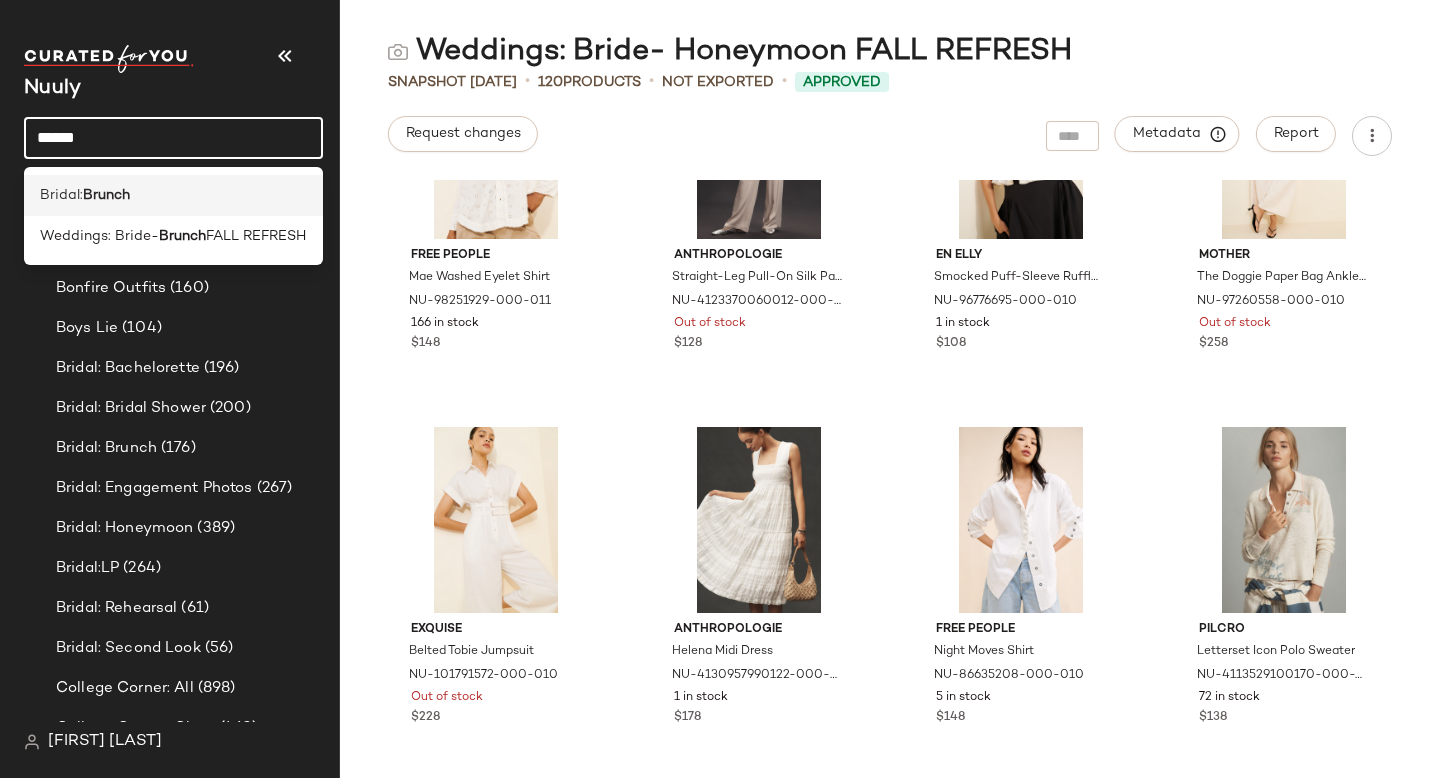 type on "******" 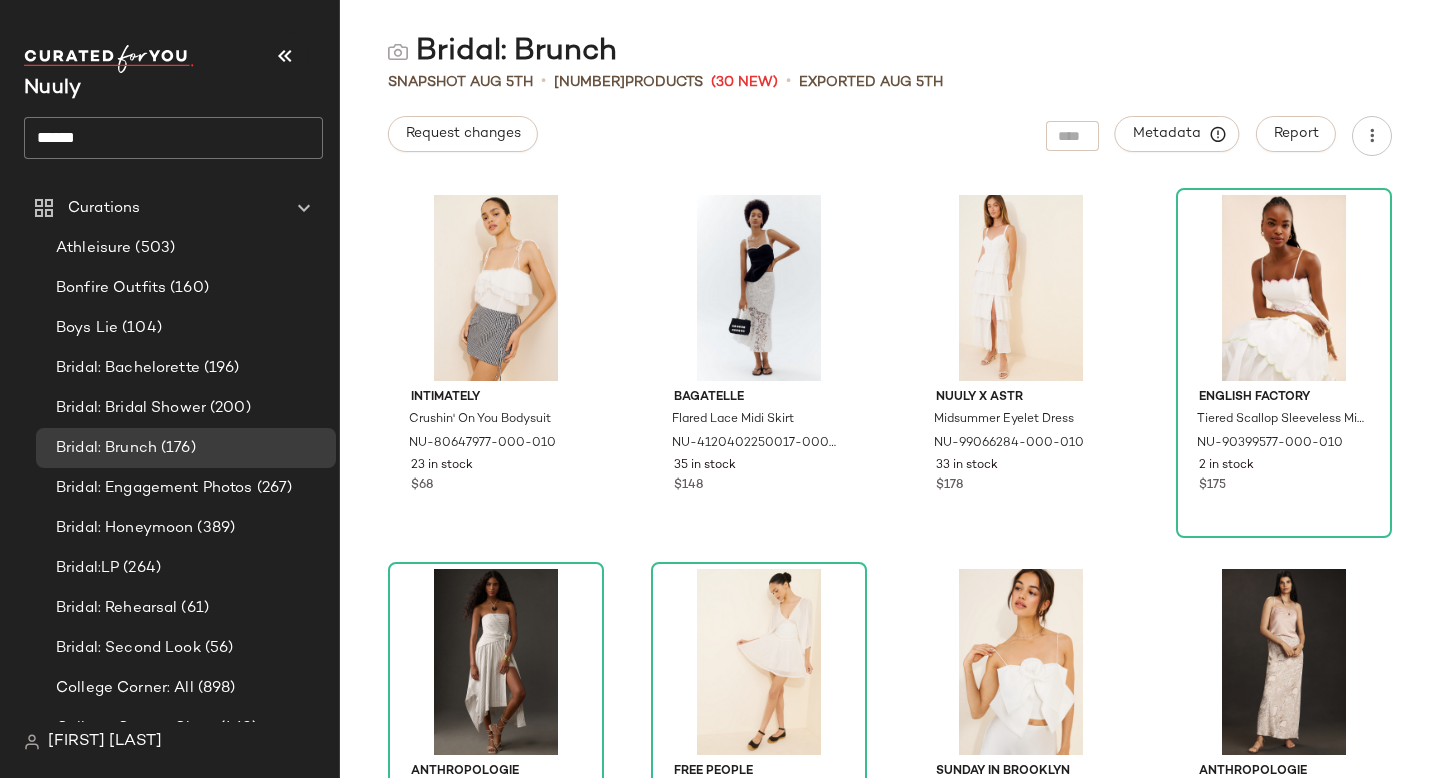 click on "******" 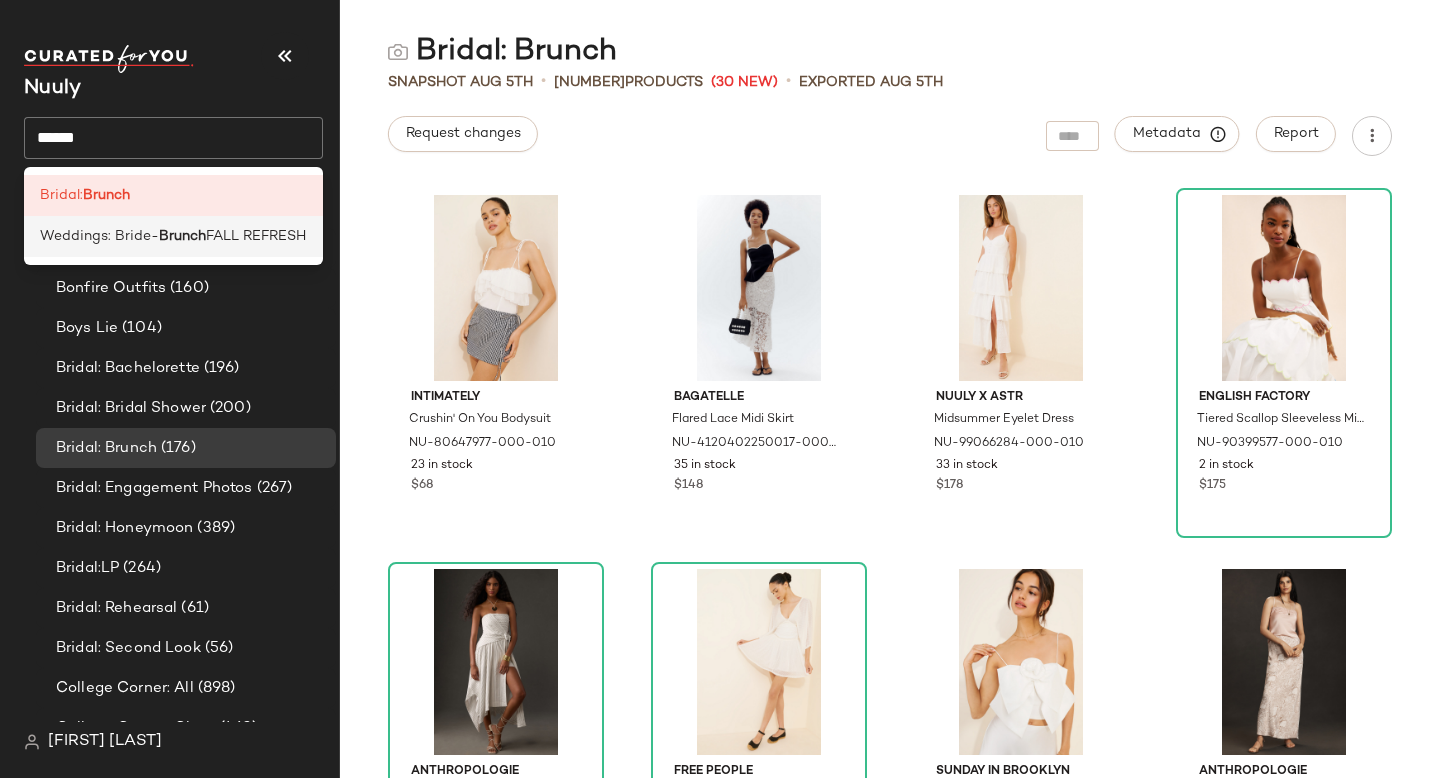 click on "Brunch" at bounding box center [182, 236] 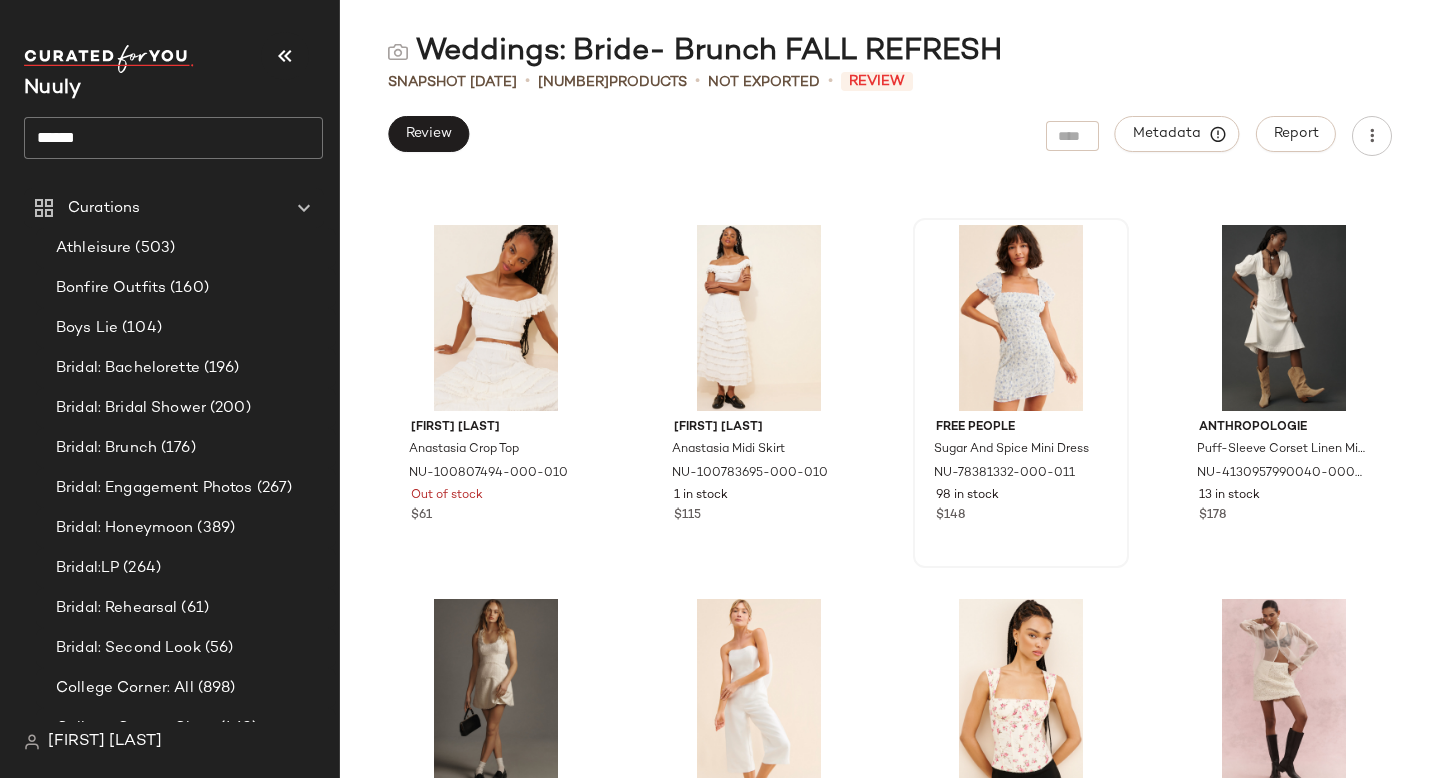scroll, scrollTop: 2231, scrollLeft: 0, axis: vertical 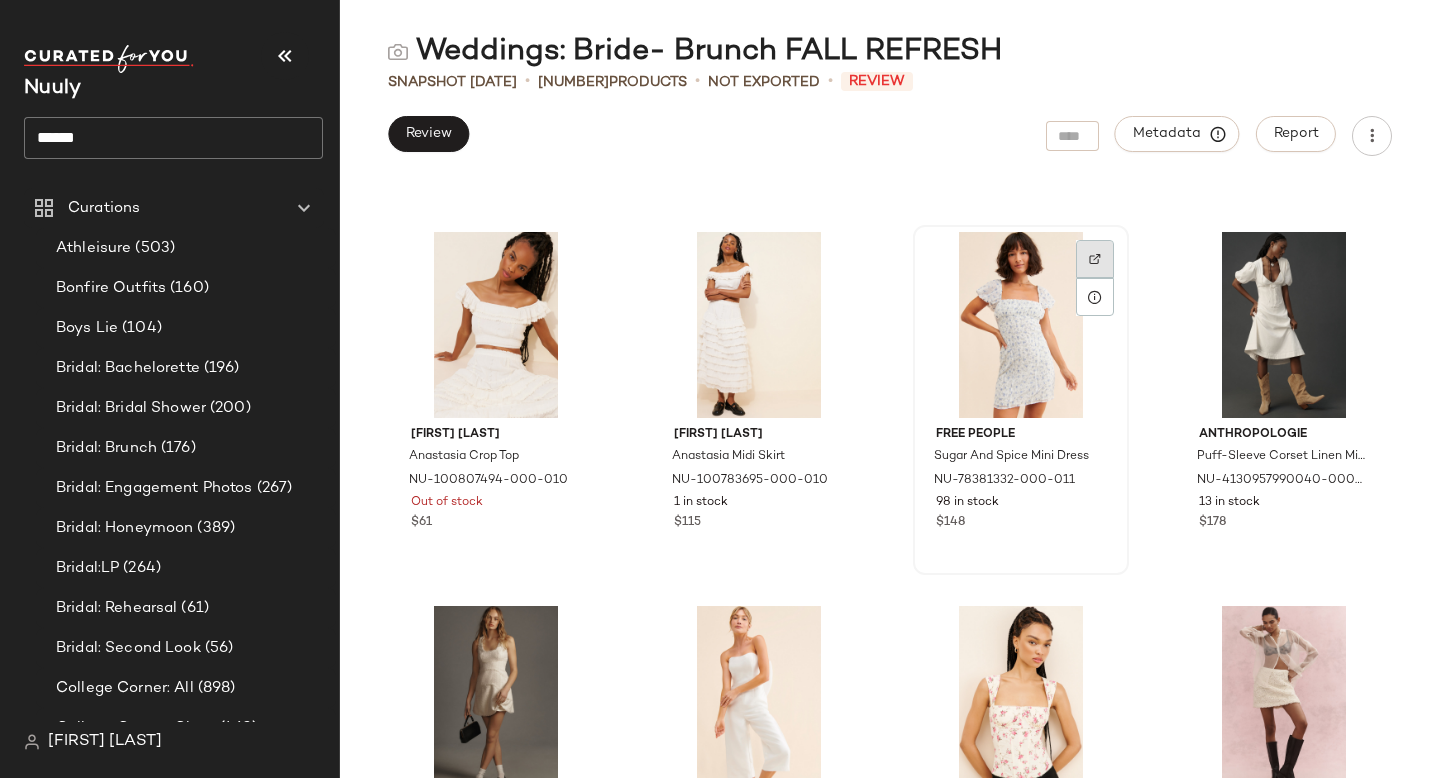click 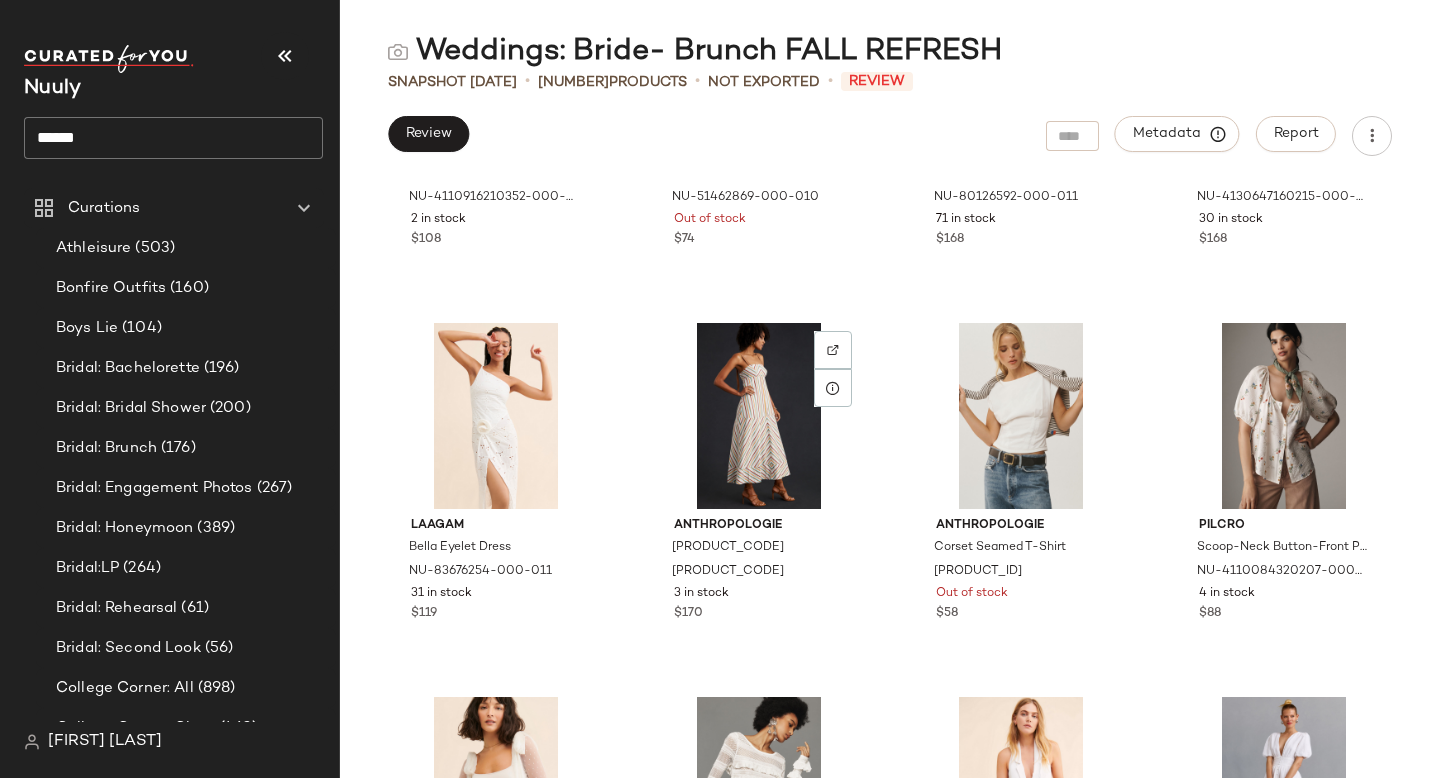 scroll, scrollTop: 10743, scrollLeft: 0, axis: vertical 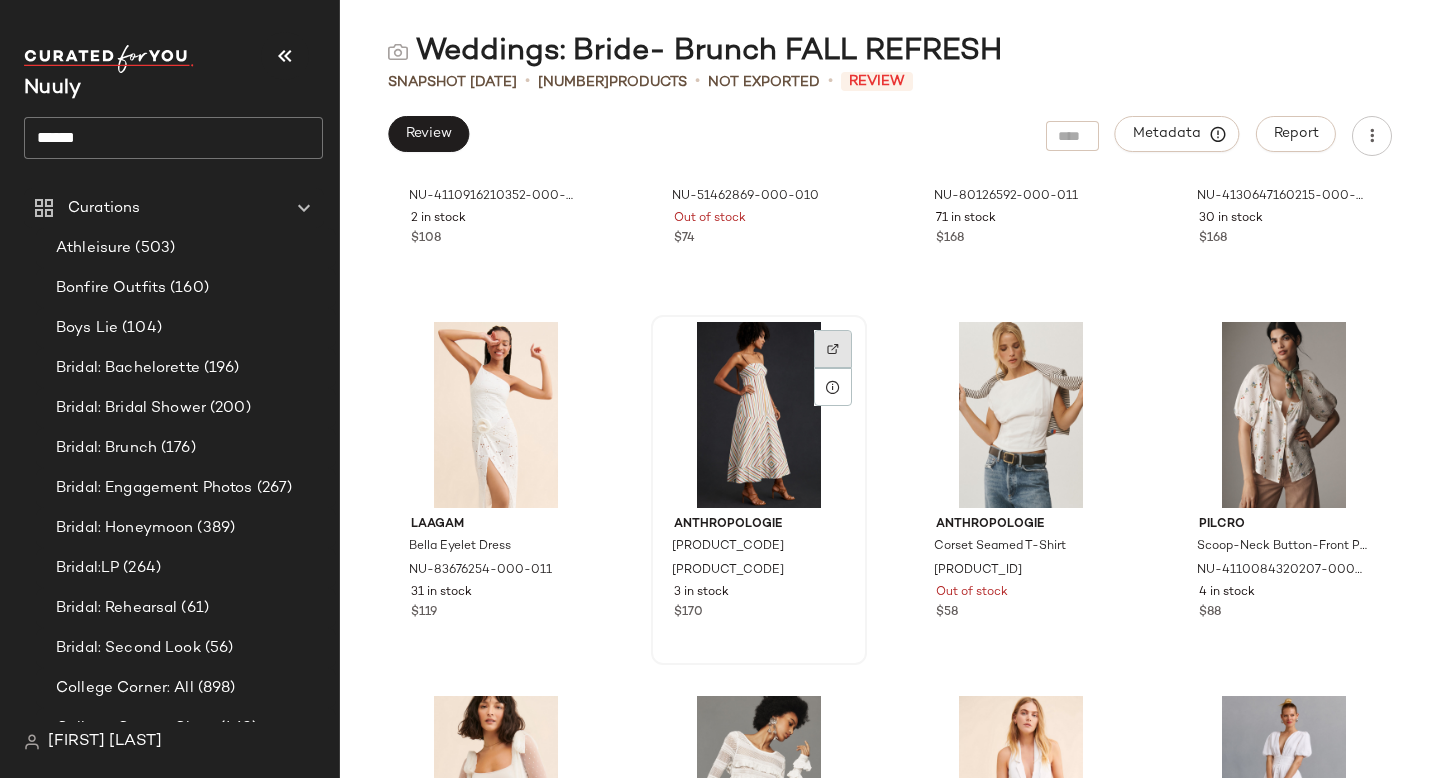 click 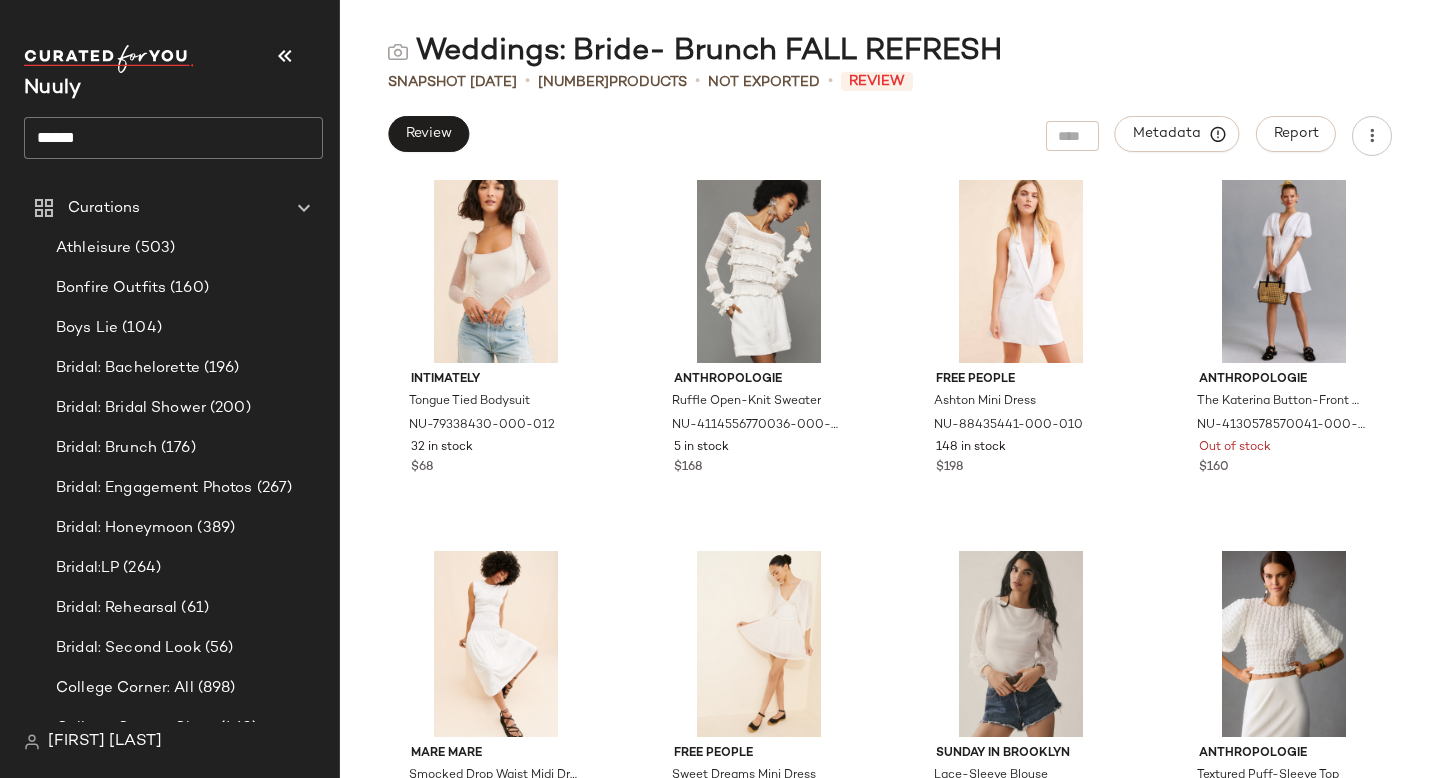 scroll, scrollTop: 11386, scrollLeft: 0, axis: vertical 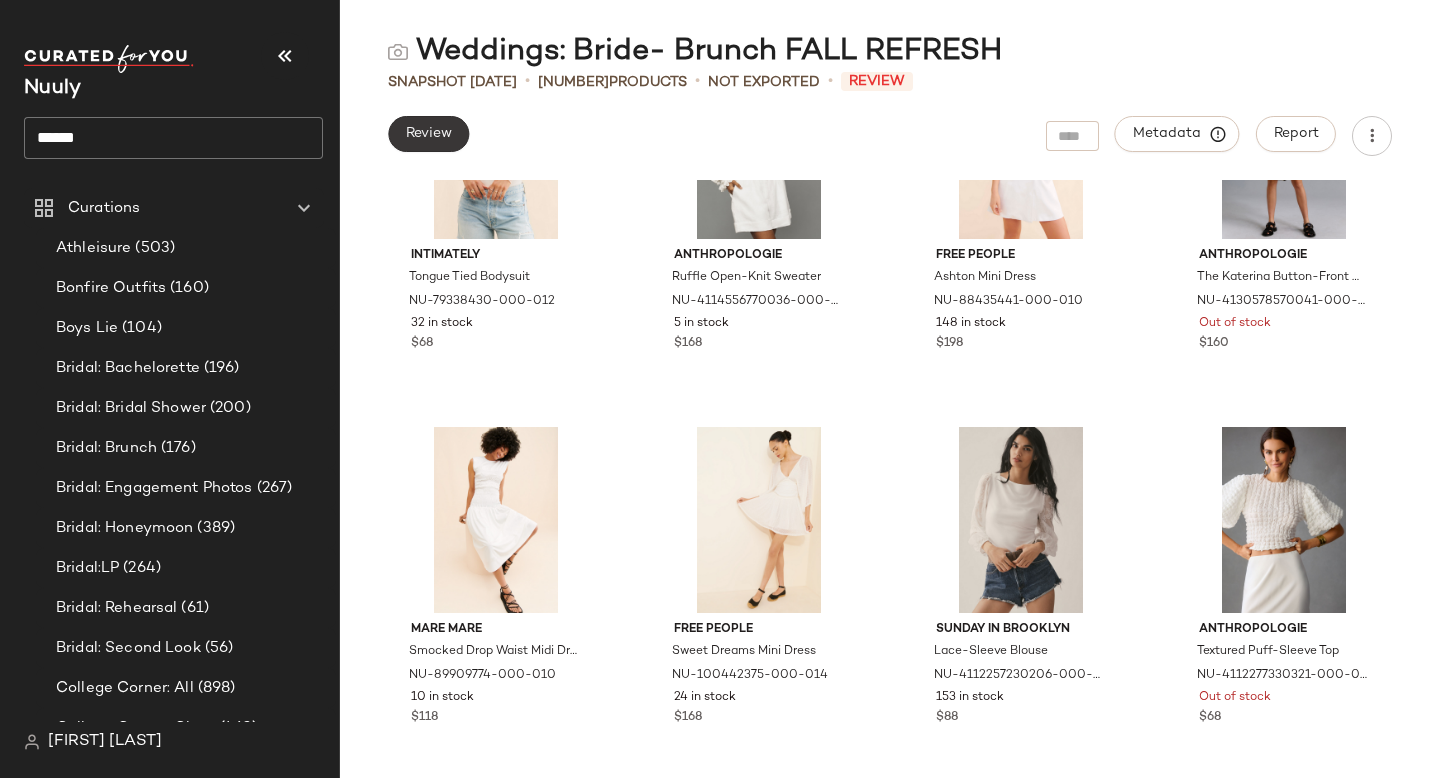 click on "Review" 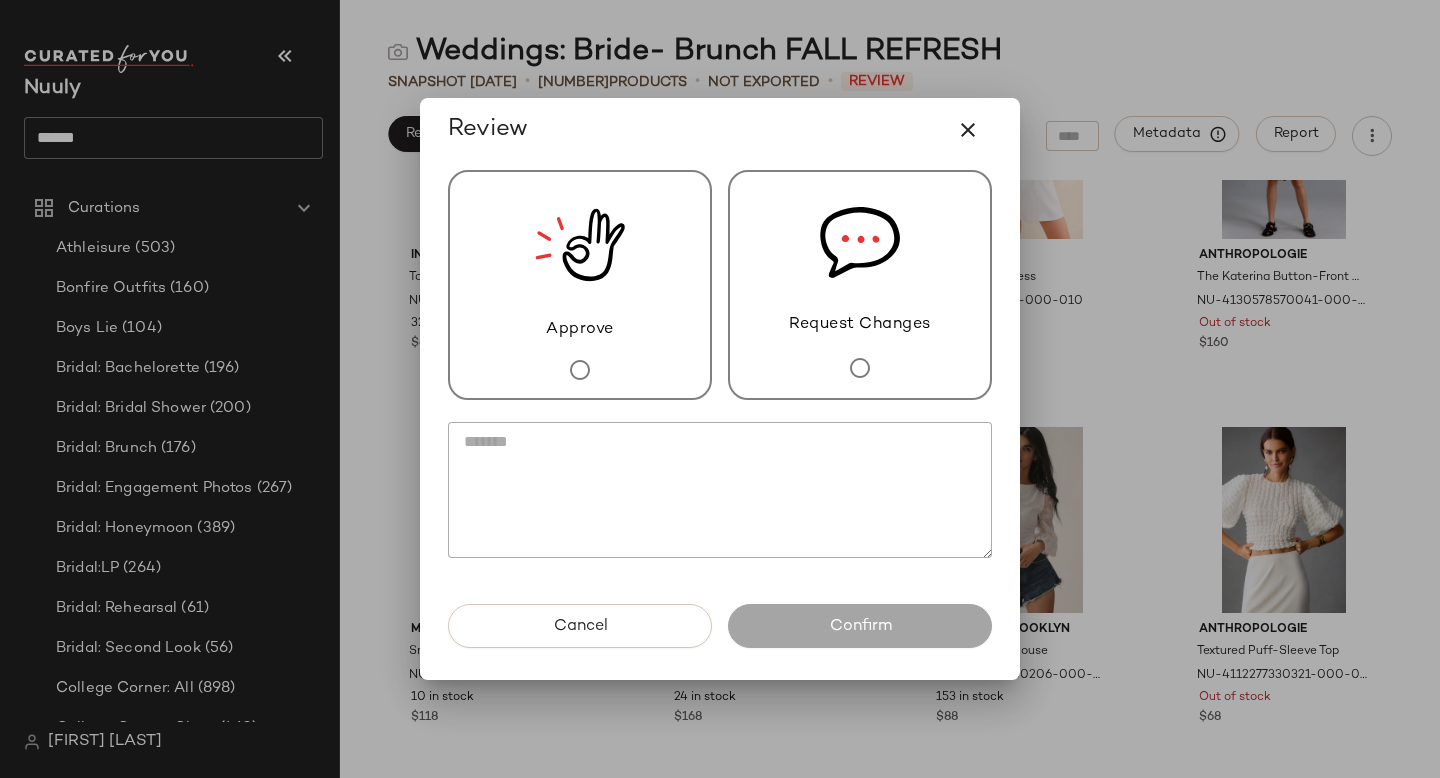 click on "Approve" at bounding box center [580, 285] 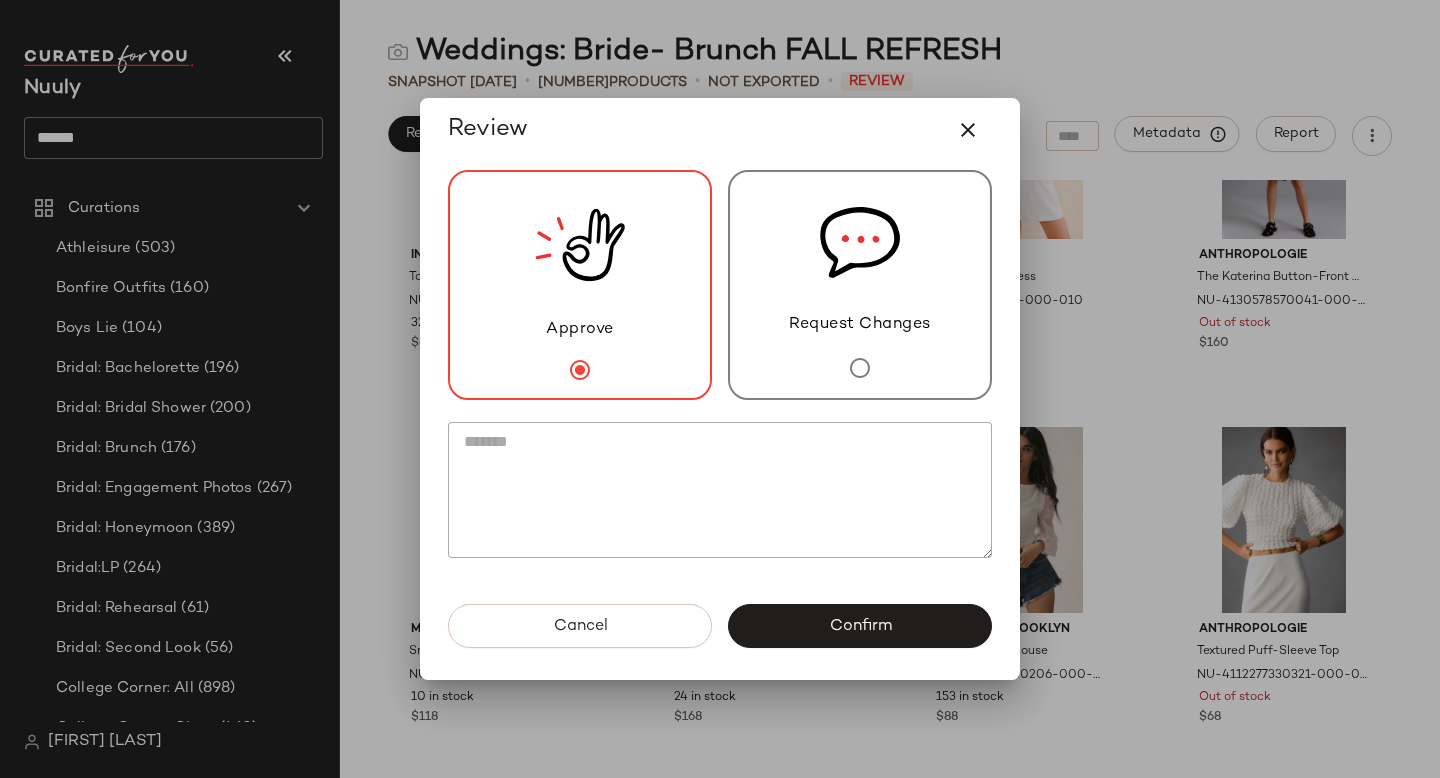 click 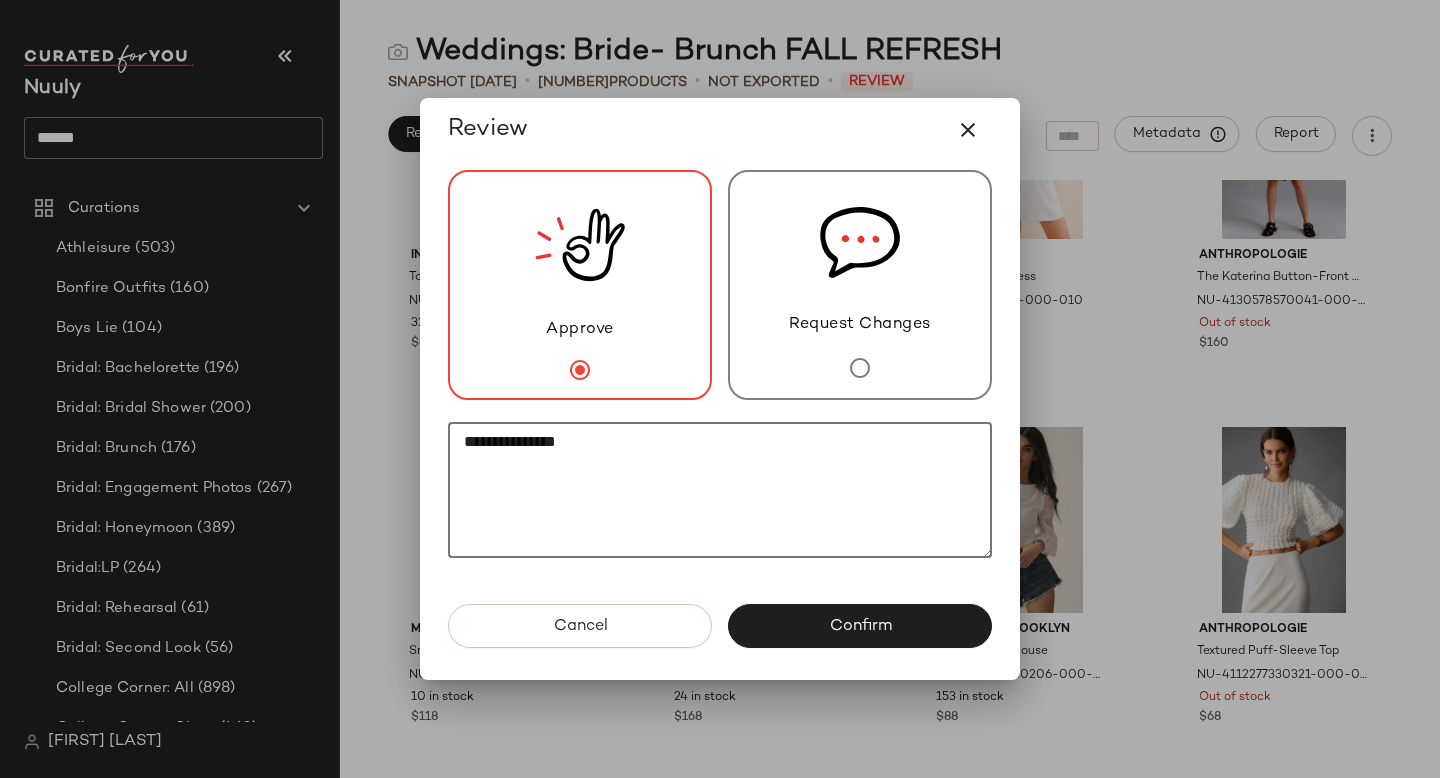 paste on "**********" 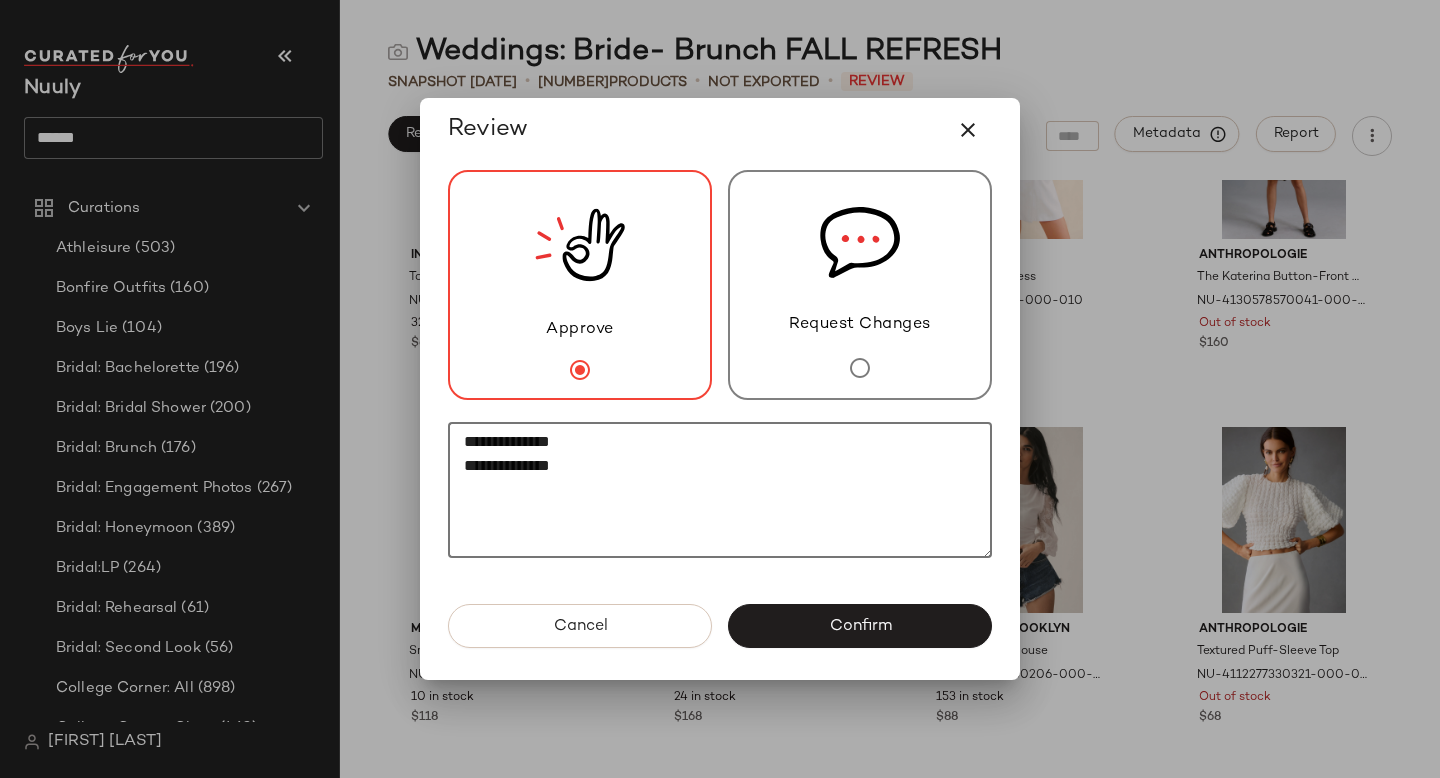type on "**********" 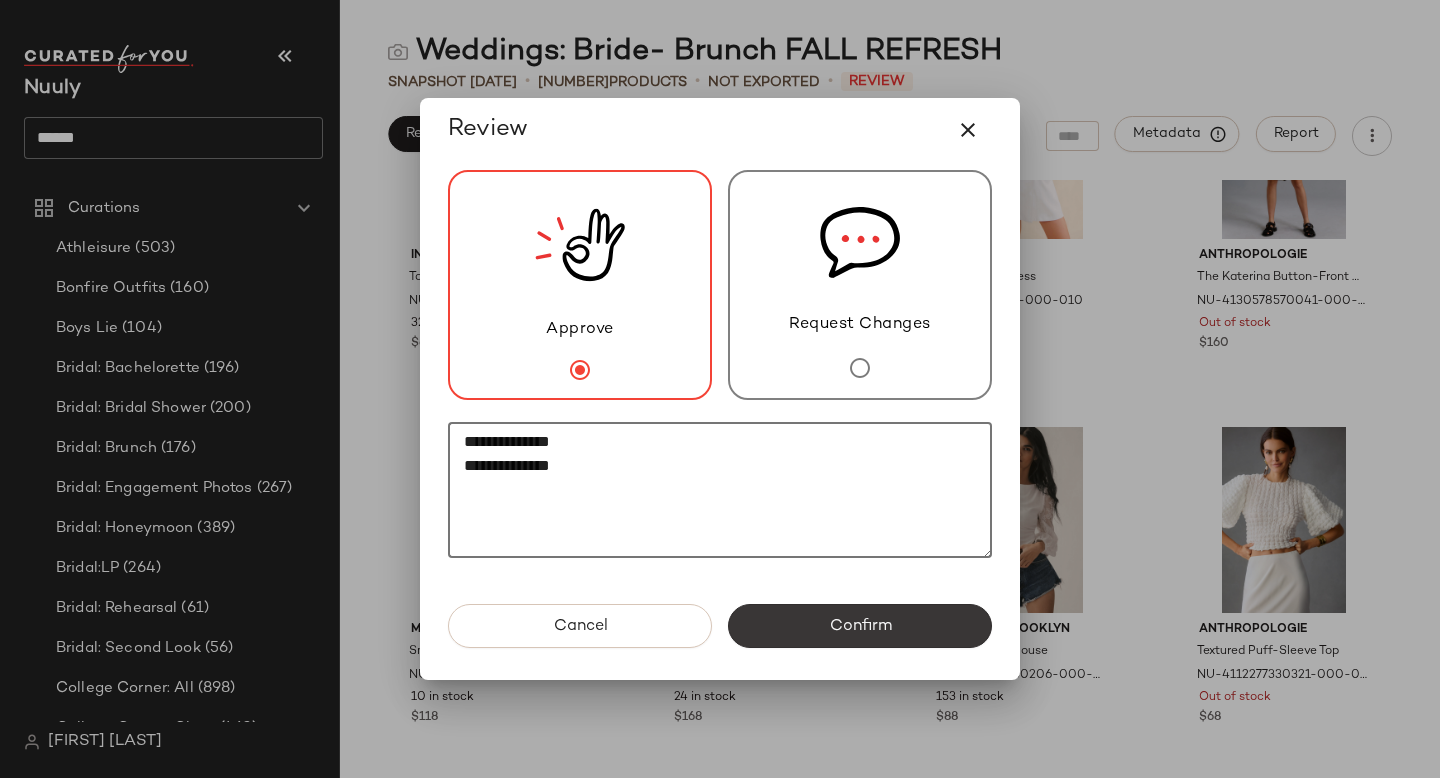 click on "Confirm" 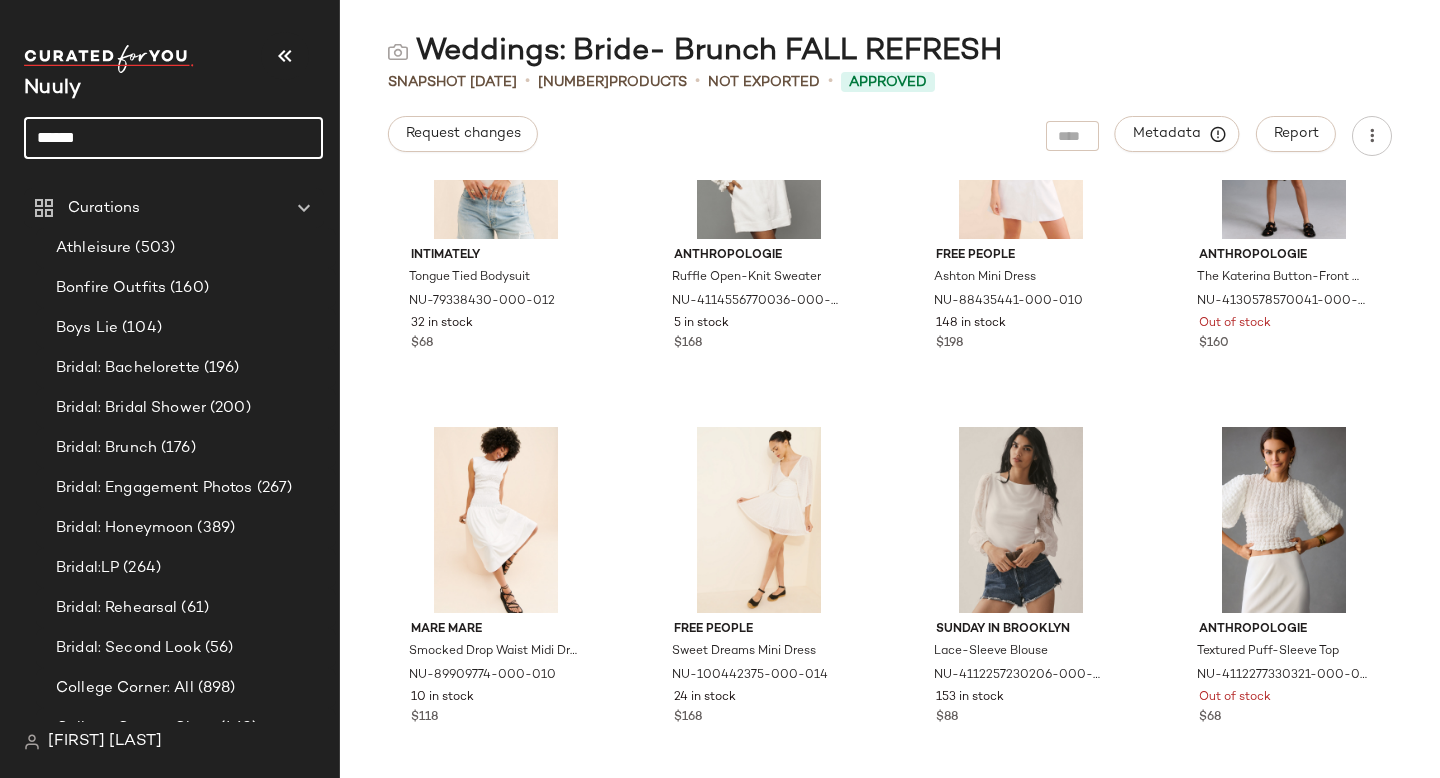 drag, startPoint x: 177, startPoint y: 141, endPoint x: 0, endPoint y: 140, distance: 177.00282 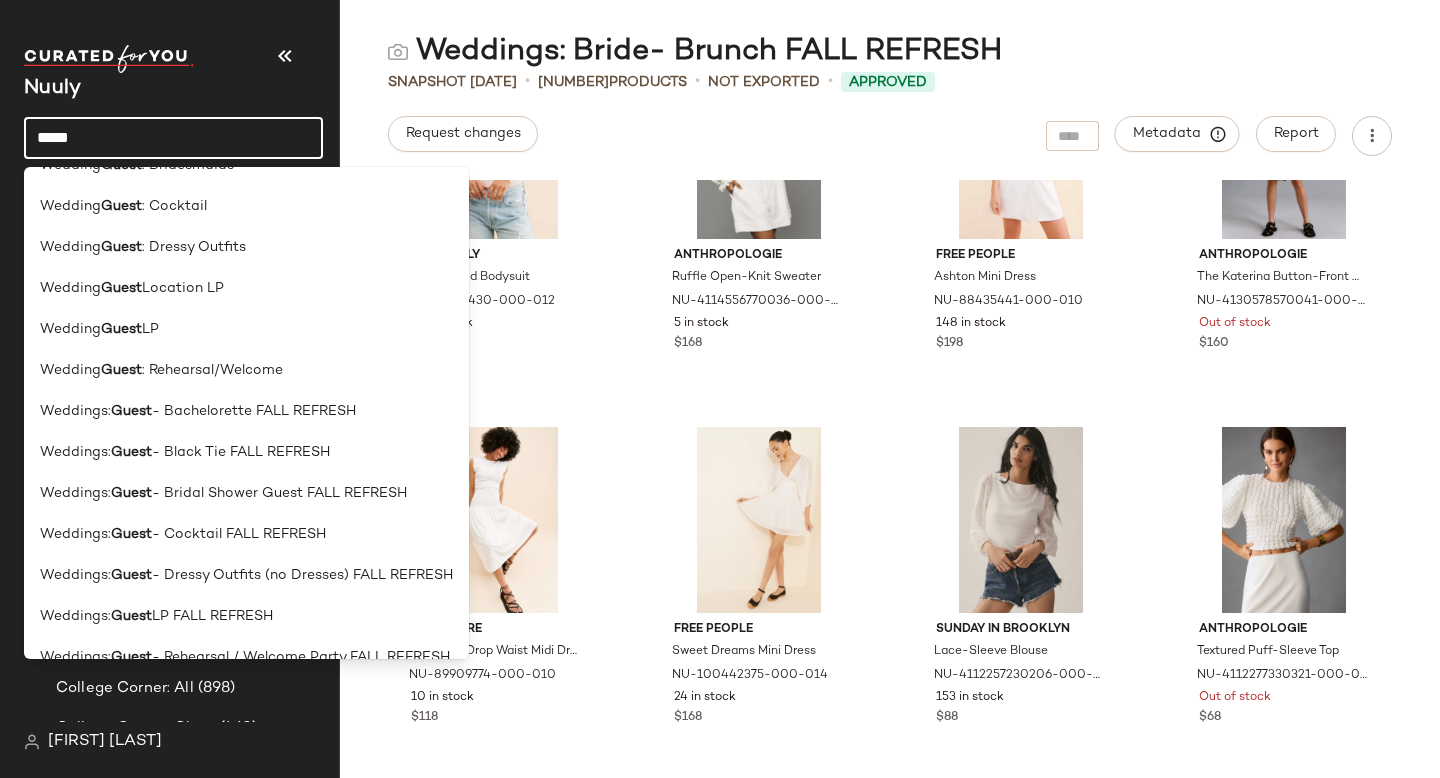 scroll, scrollTop: 180, scrollLeft: 0, axis: vertical 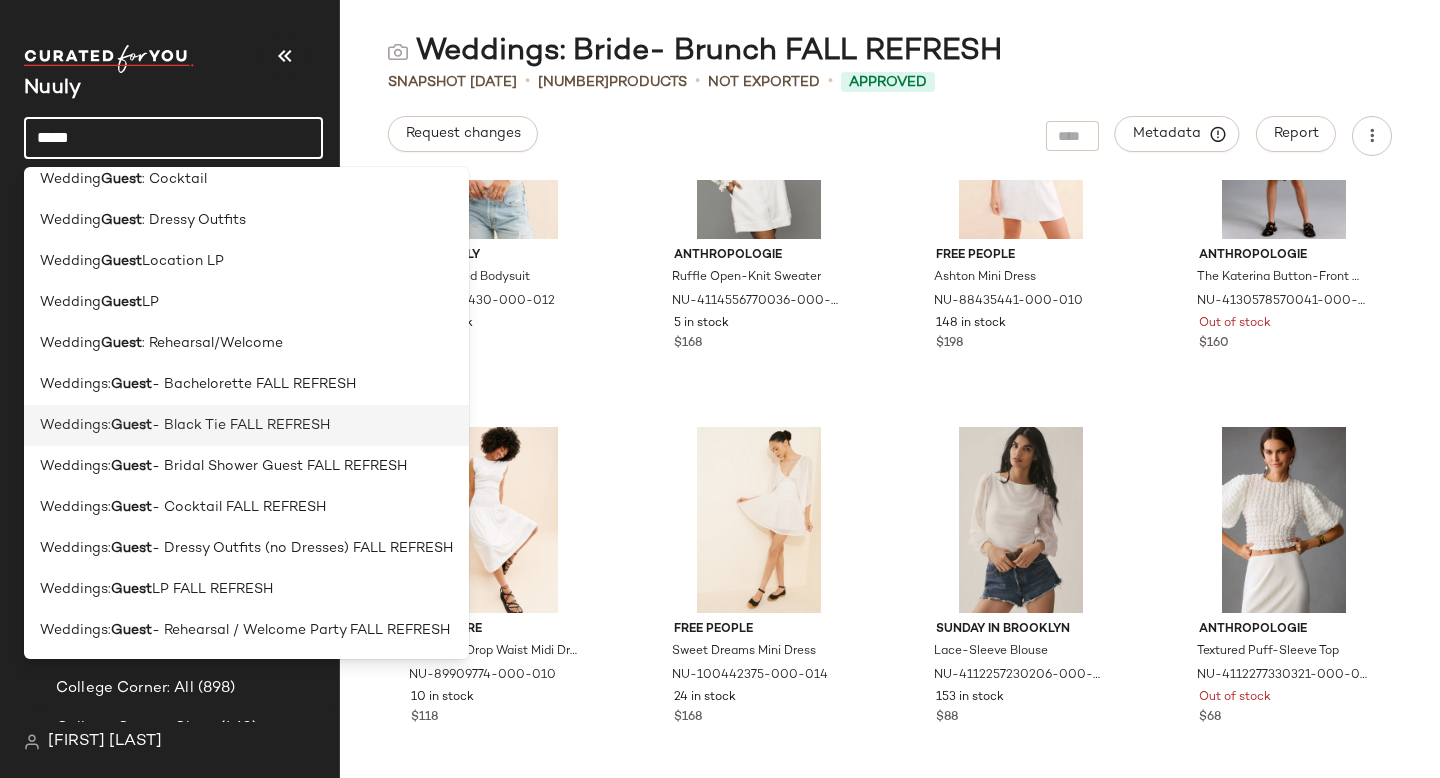 type on "*****" 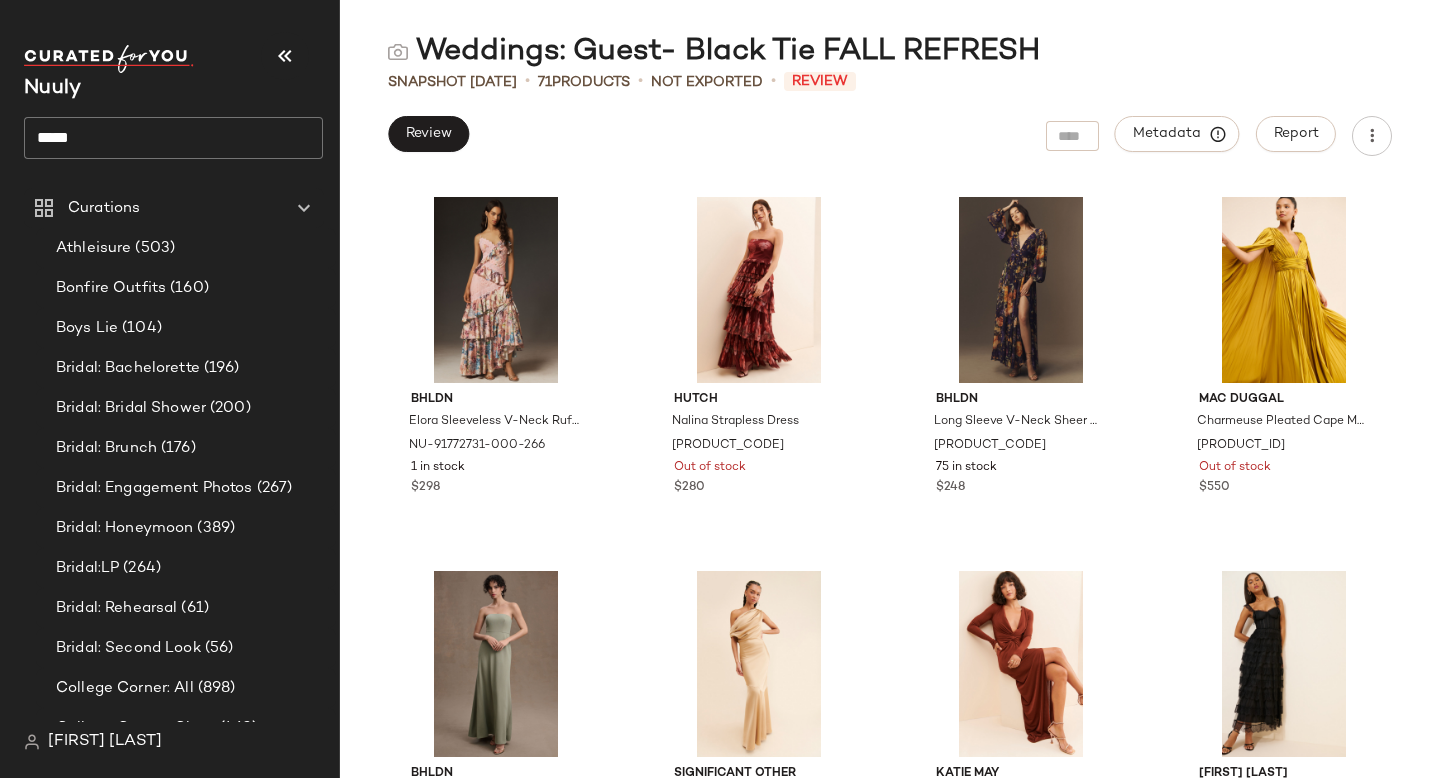 scroll, scrollTop: 4123, scrollLeft: 0, axis: vertical 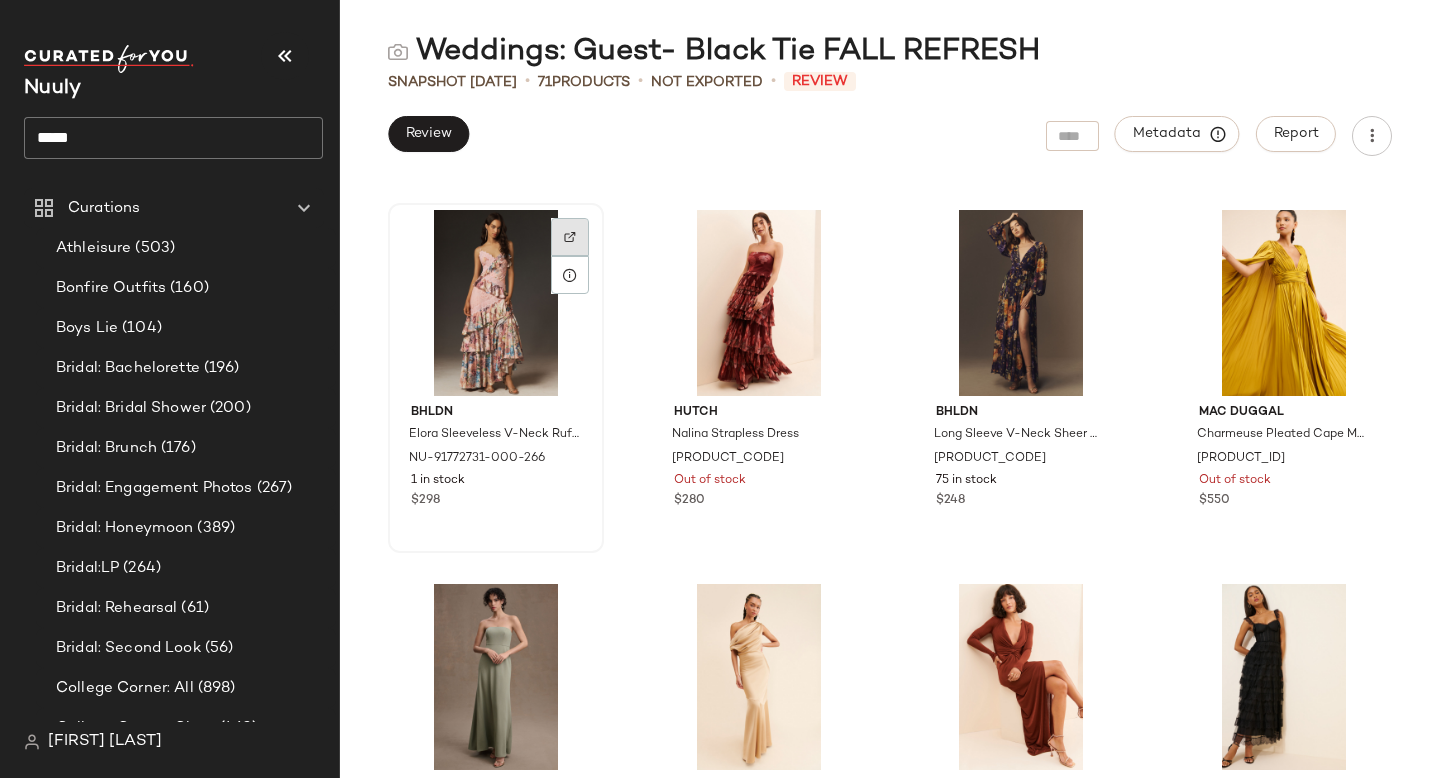 click 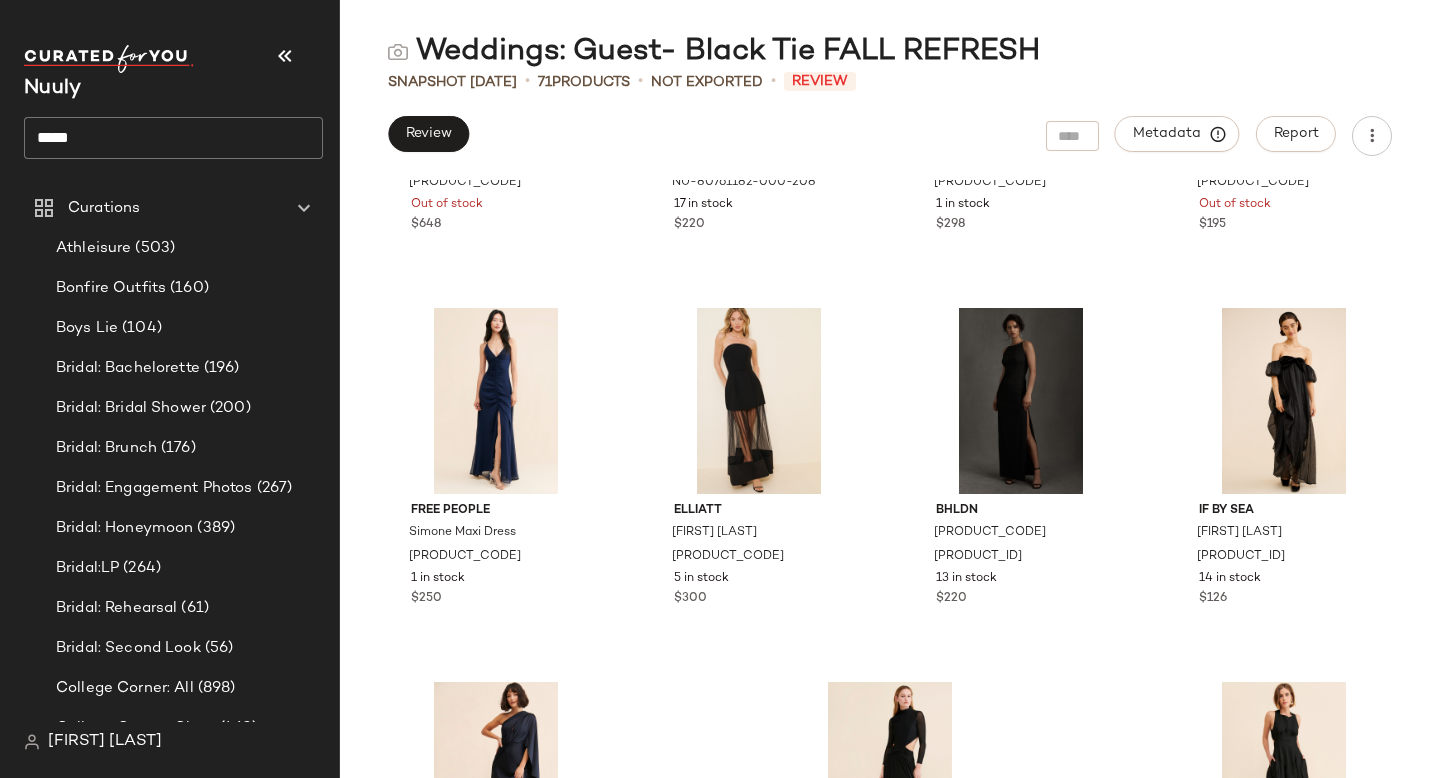 scroll, scrollTop: 6150, scrollLeft: 0, axis: vertical 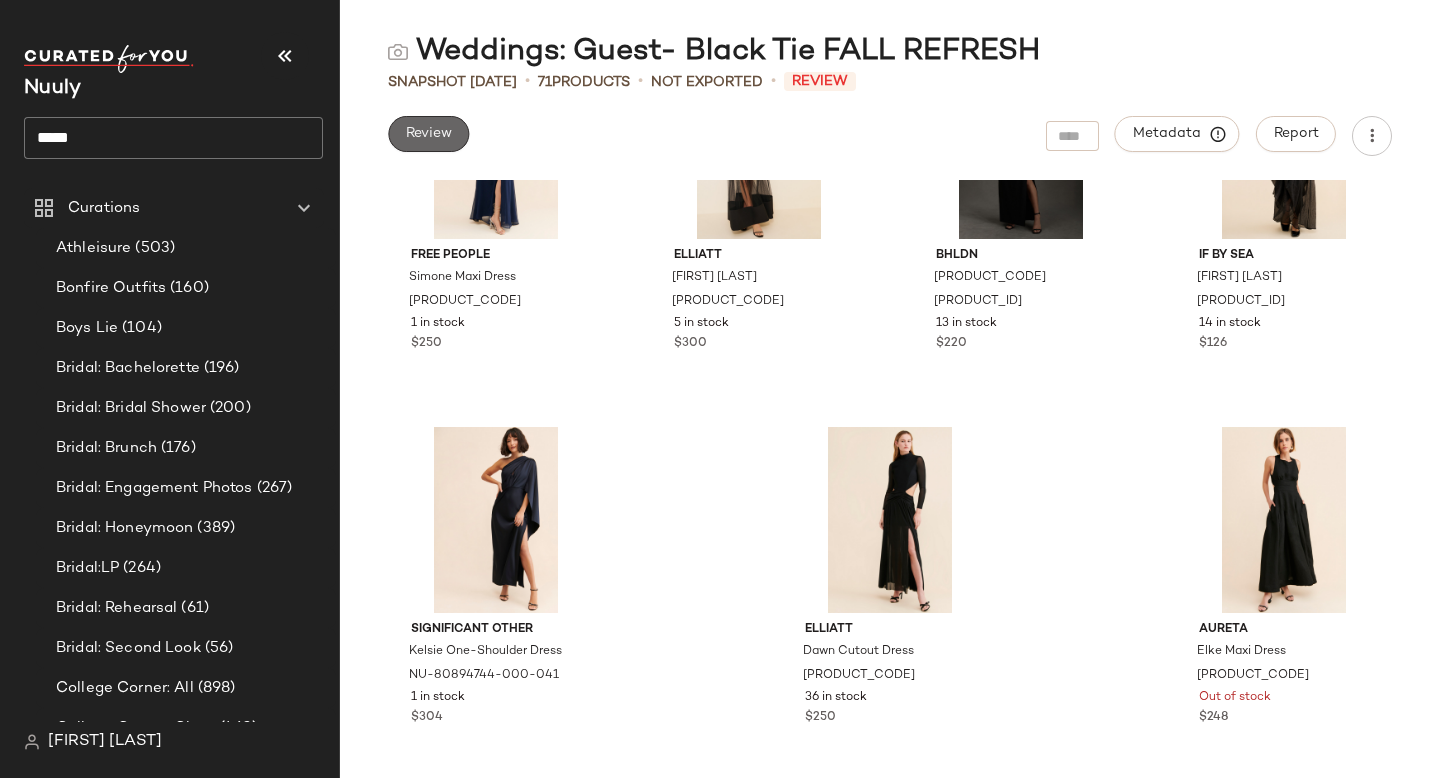 click on "Review" 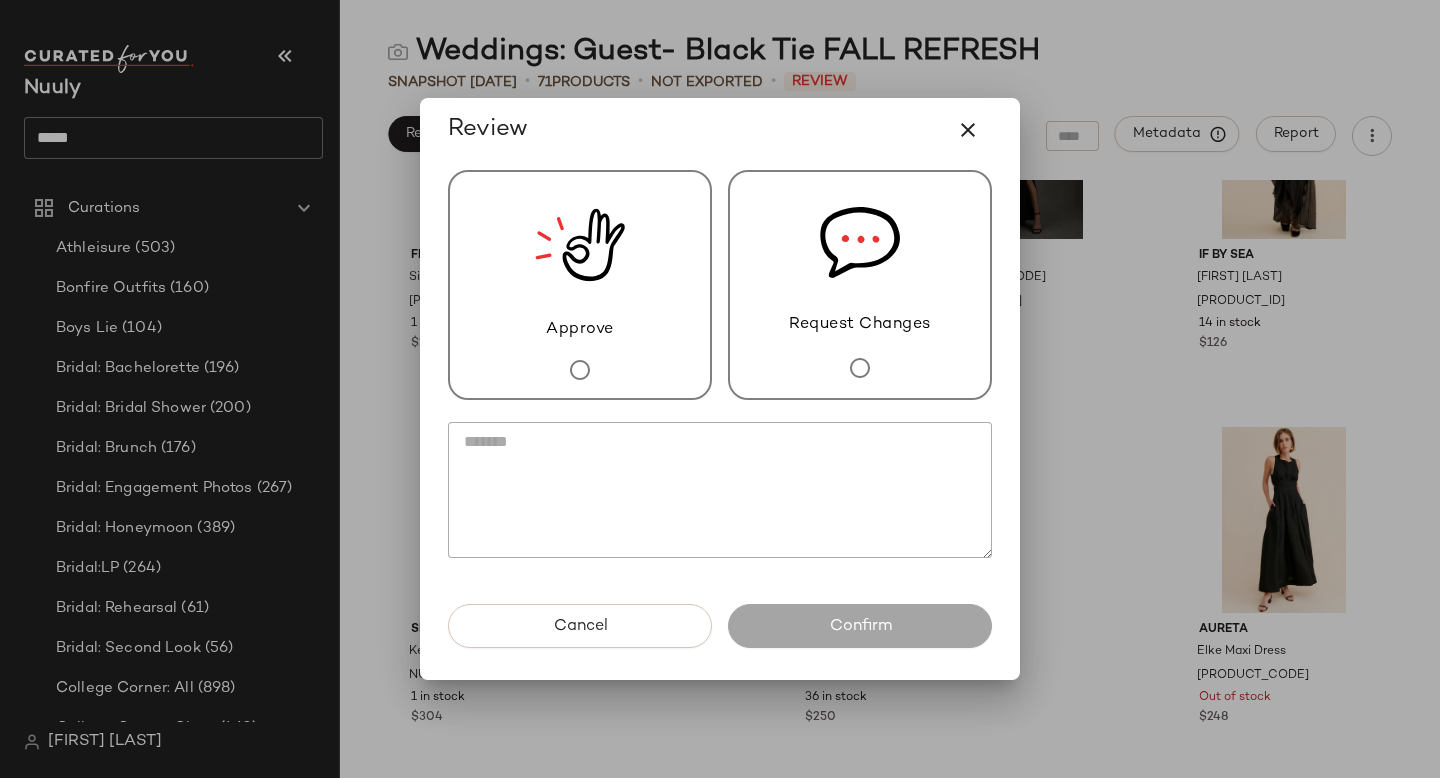 click on "Approve" at bounding box center (580, 285) 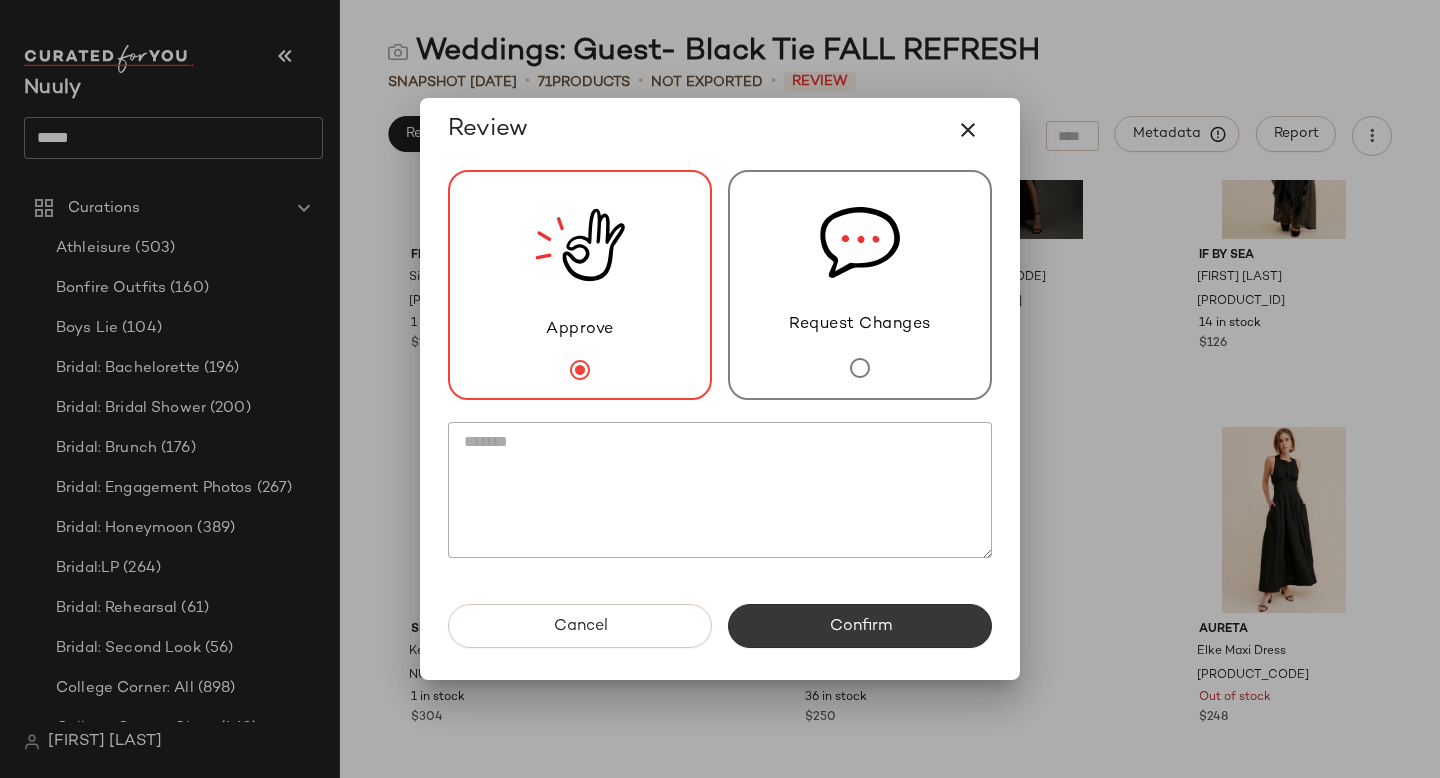click on "Confirm" at bounding box center [860, 626] 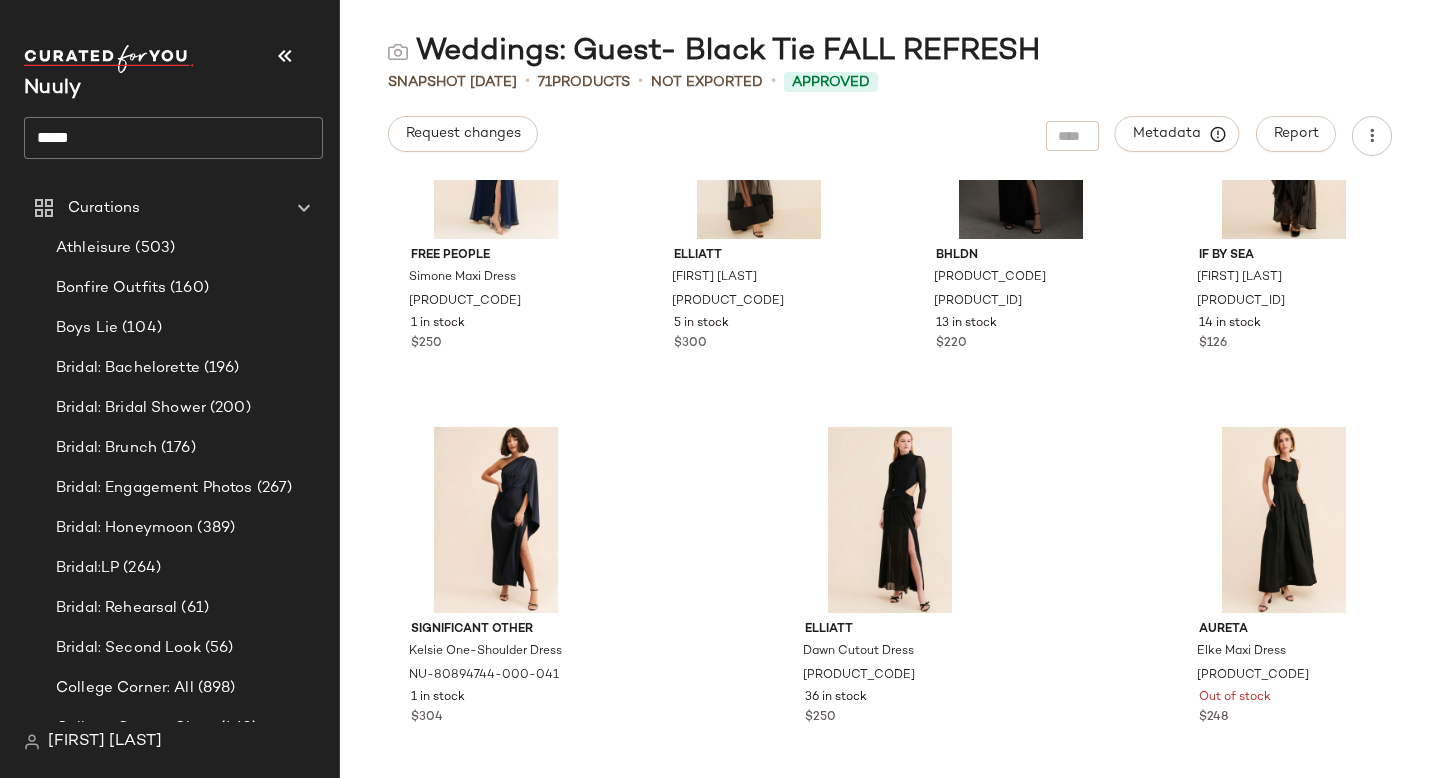 click on "*****" 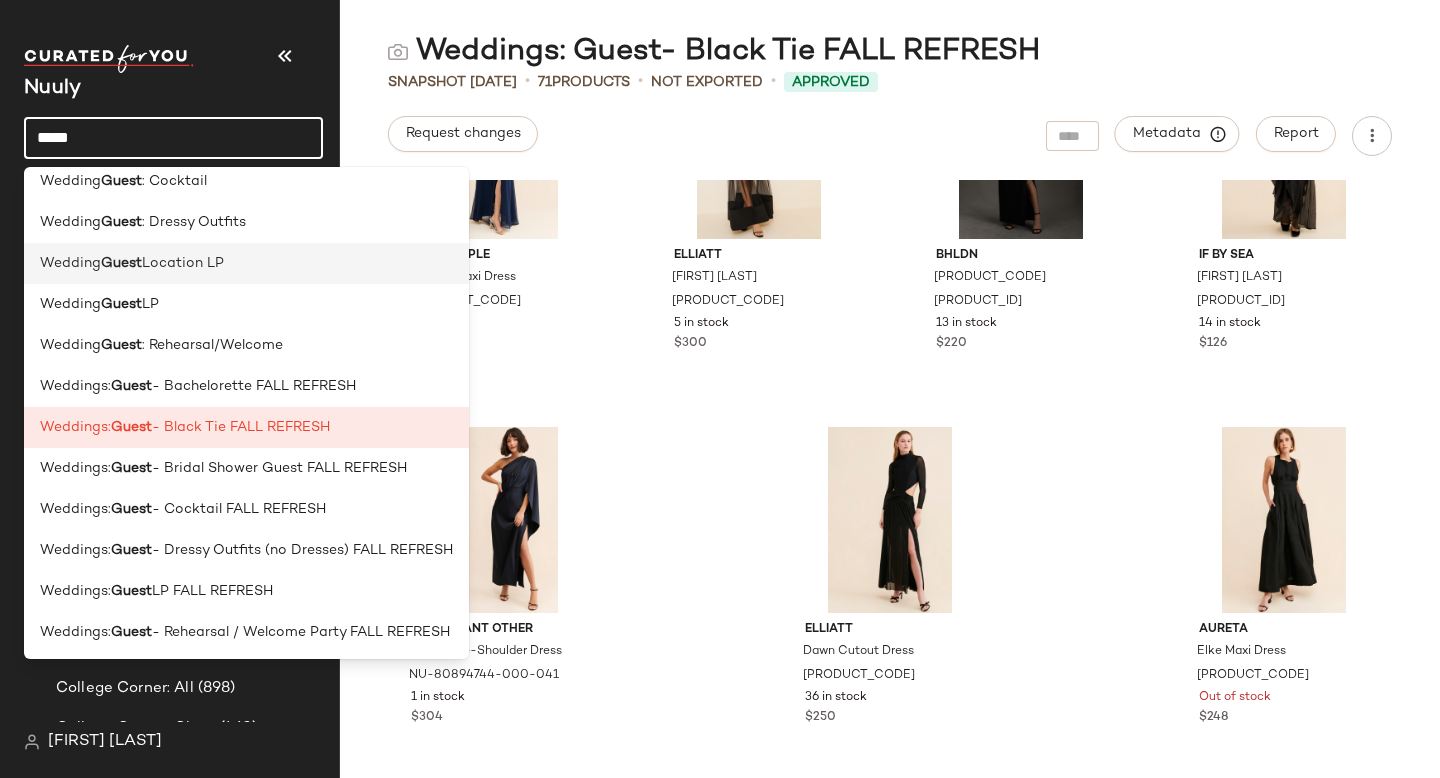 scroll, scrollTop: 180, scrollLeft: 0, axis: vertical 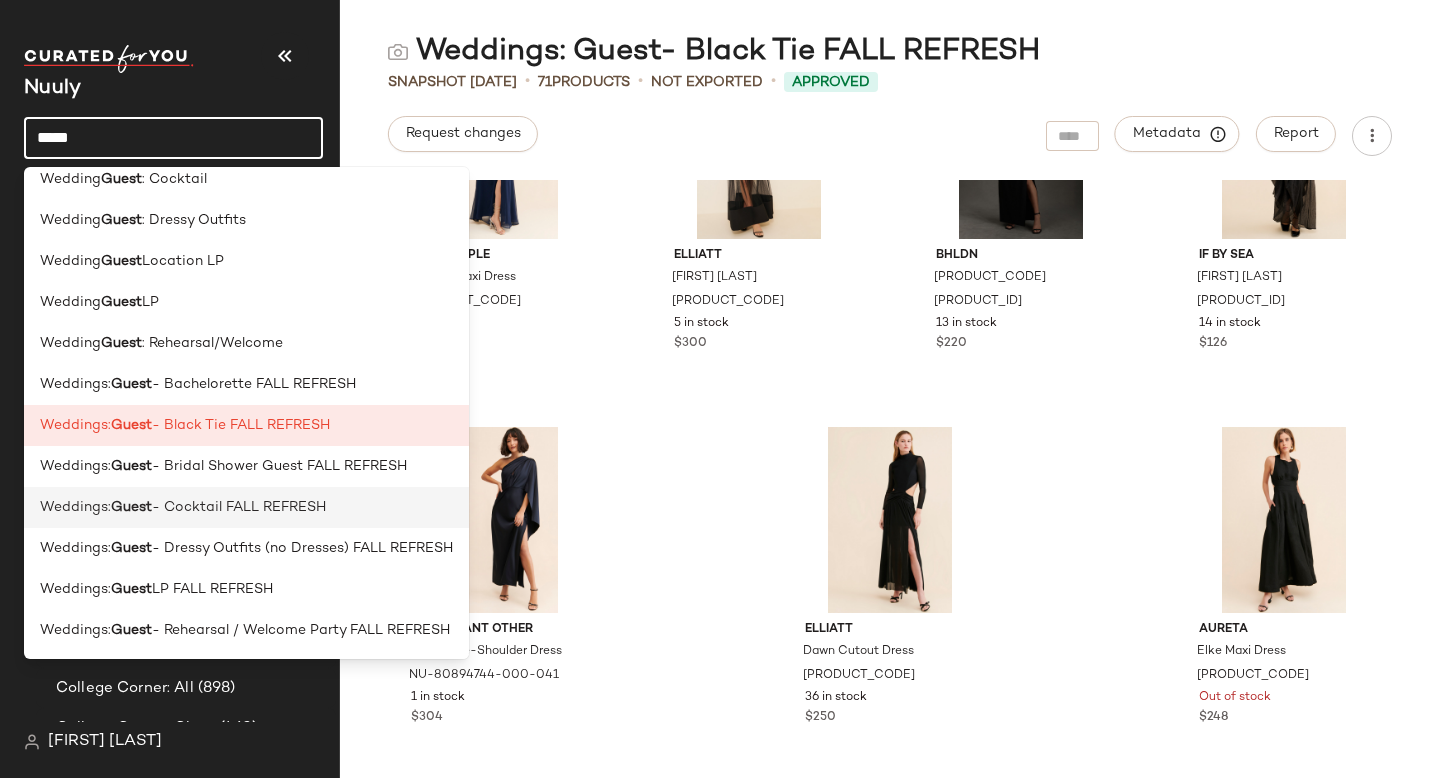 click on "- Cocktail FALL REFRESH" at bounding box center (239, 507) 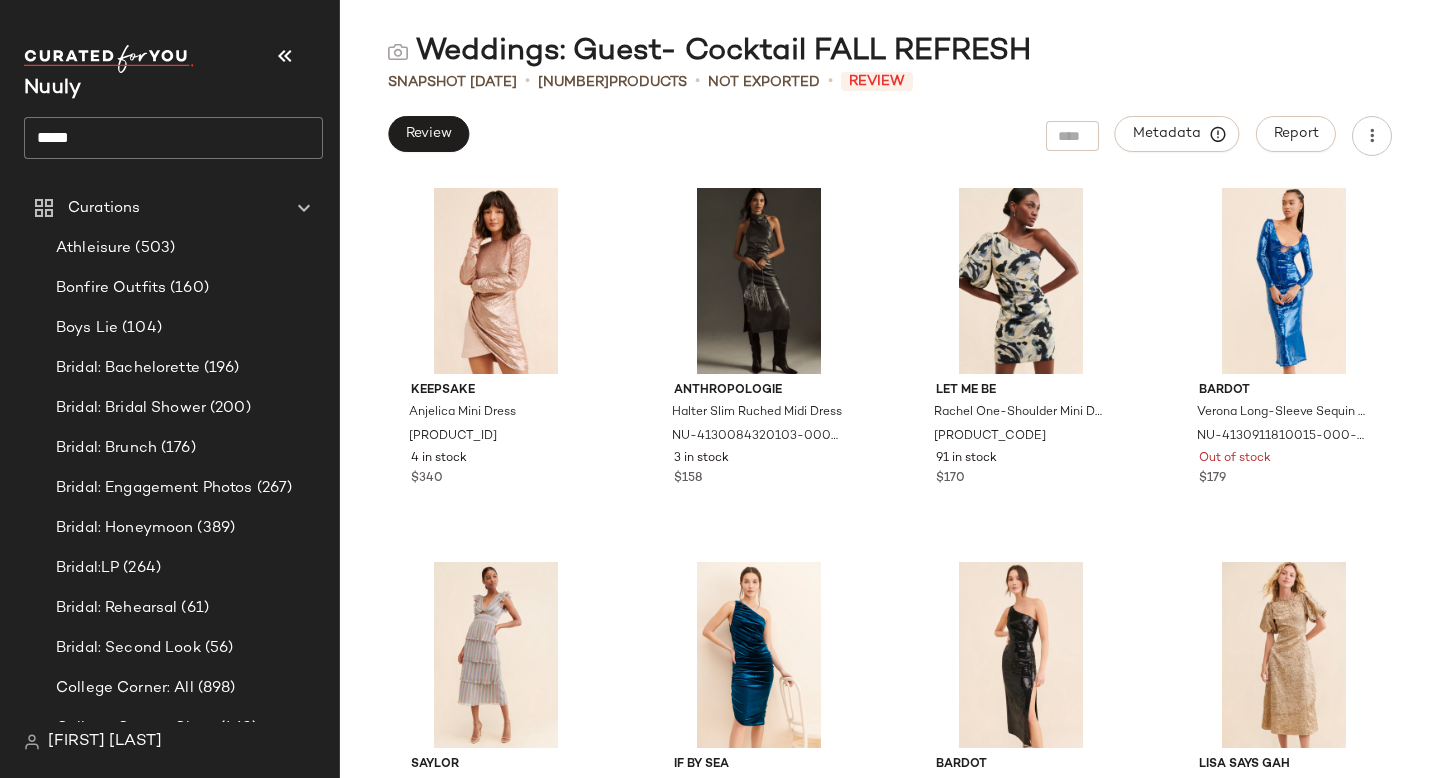 scroll, scrollTop: 16109, scrollLeft: 0, axis: vertical 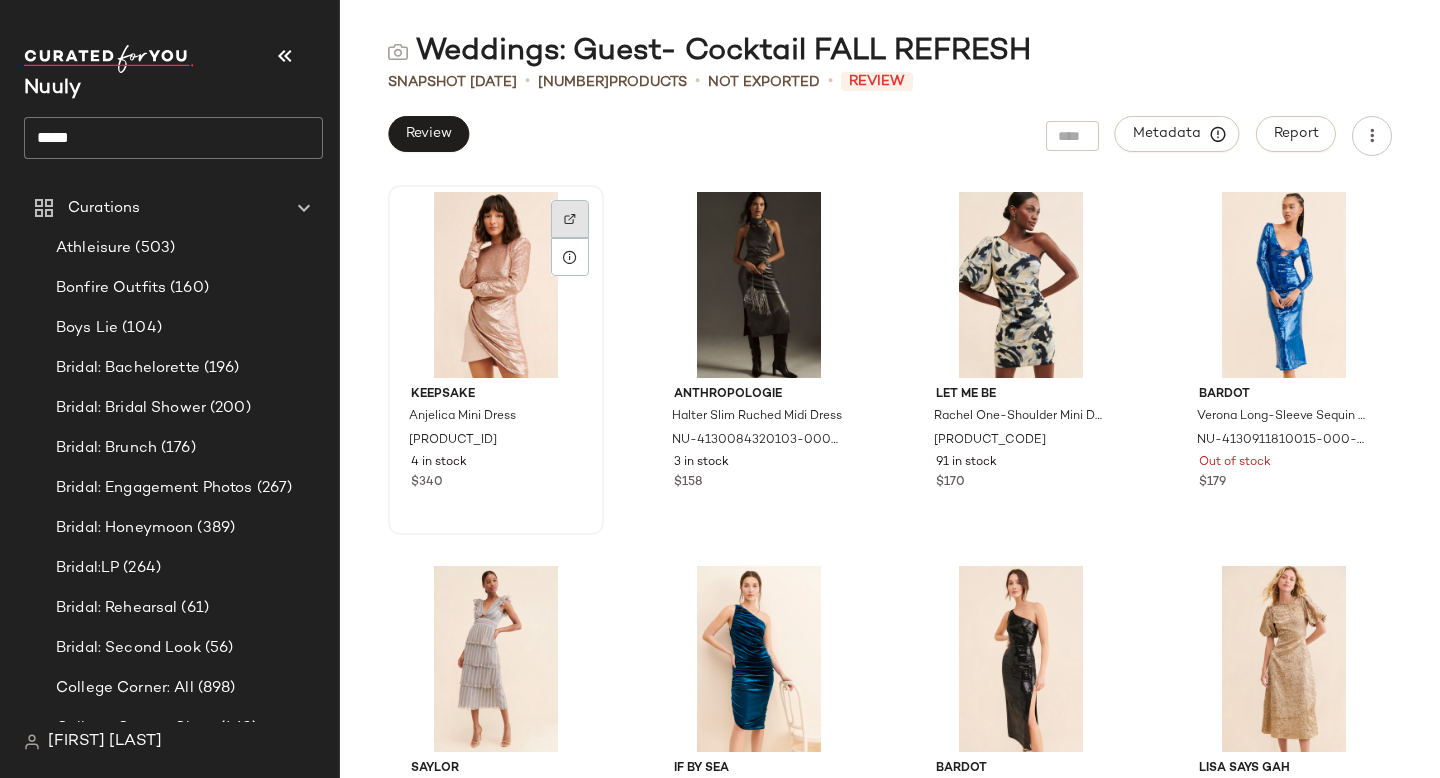 click 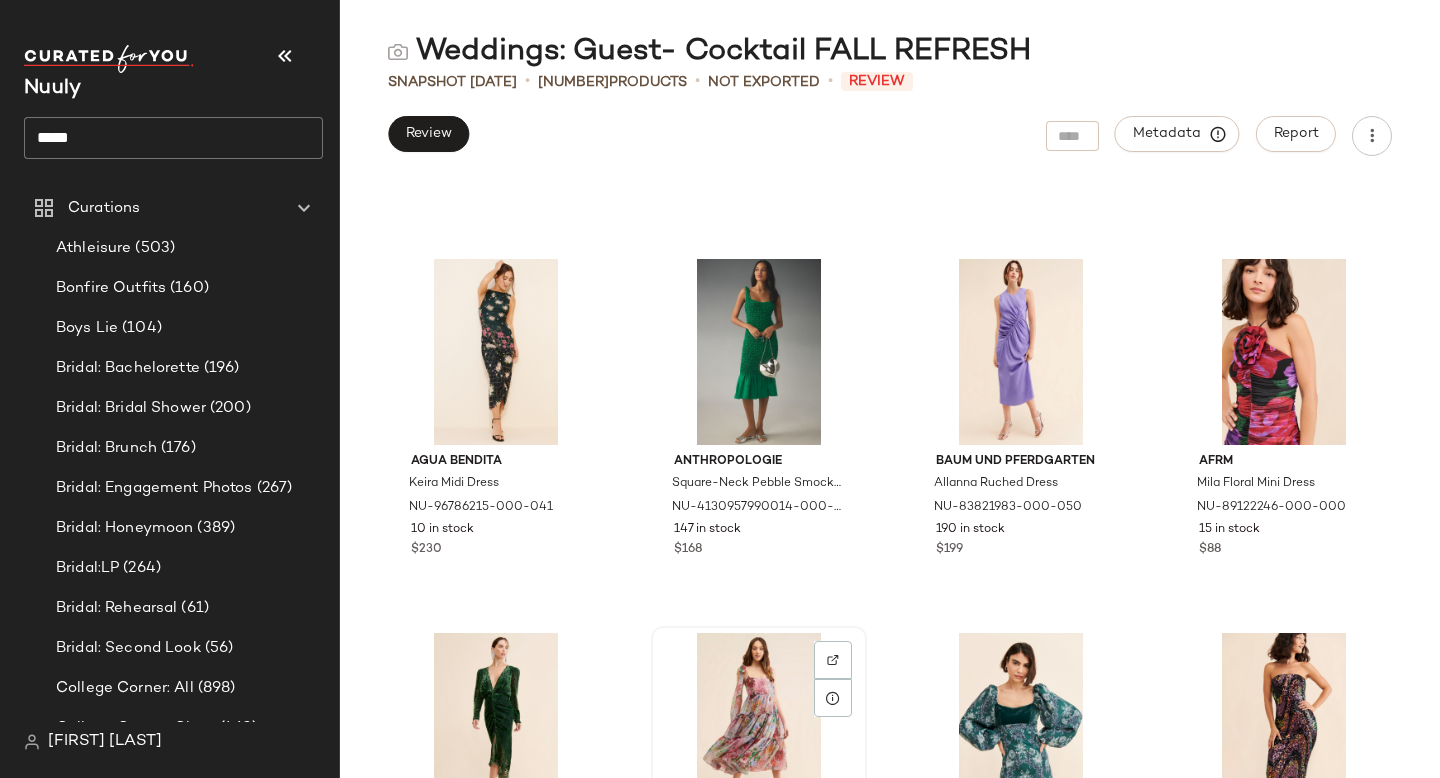 scroll, scrollTop: 17914, scrollLeft: 0, axis: vertical 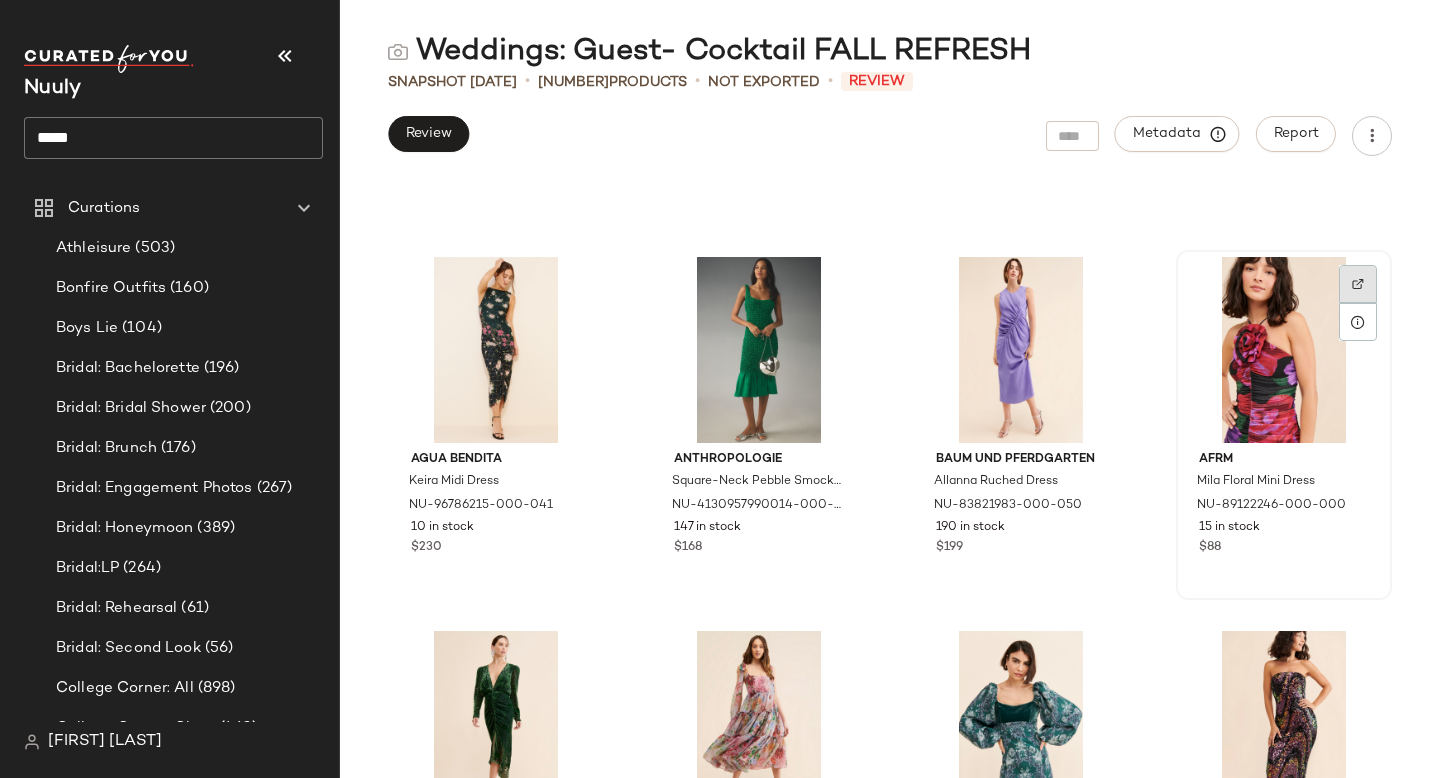 click 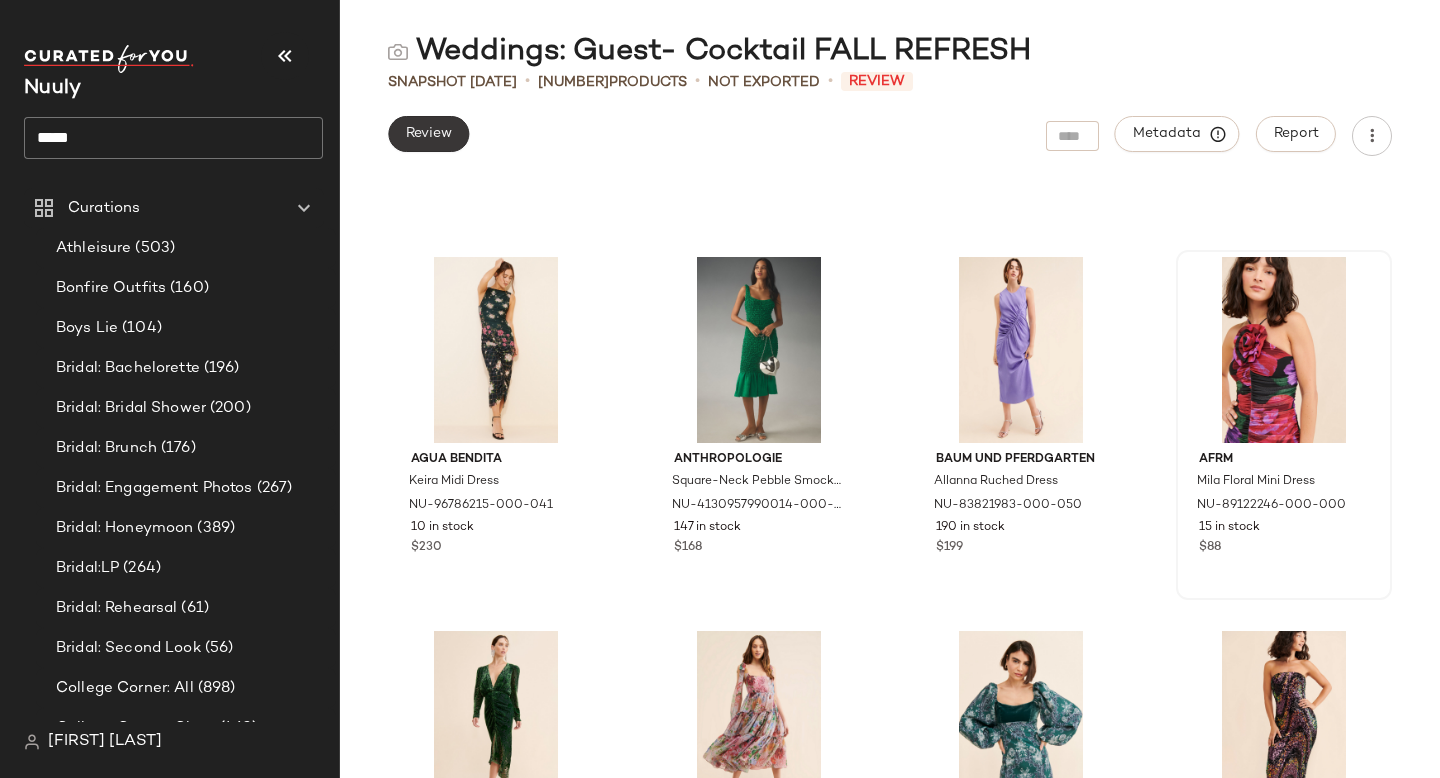click on "Review" at bounding box center (428, 134) 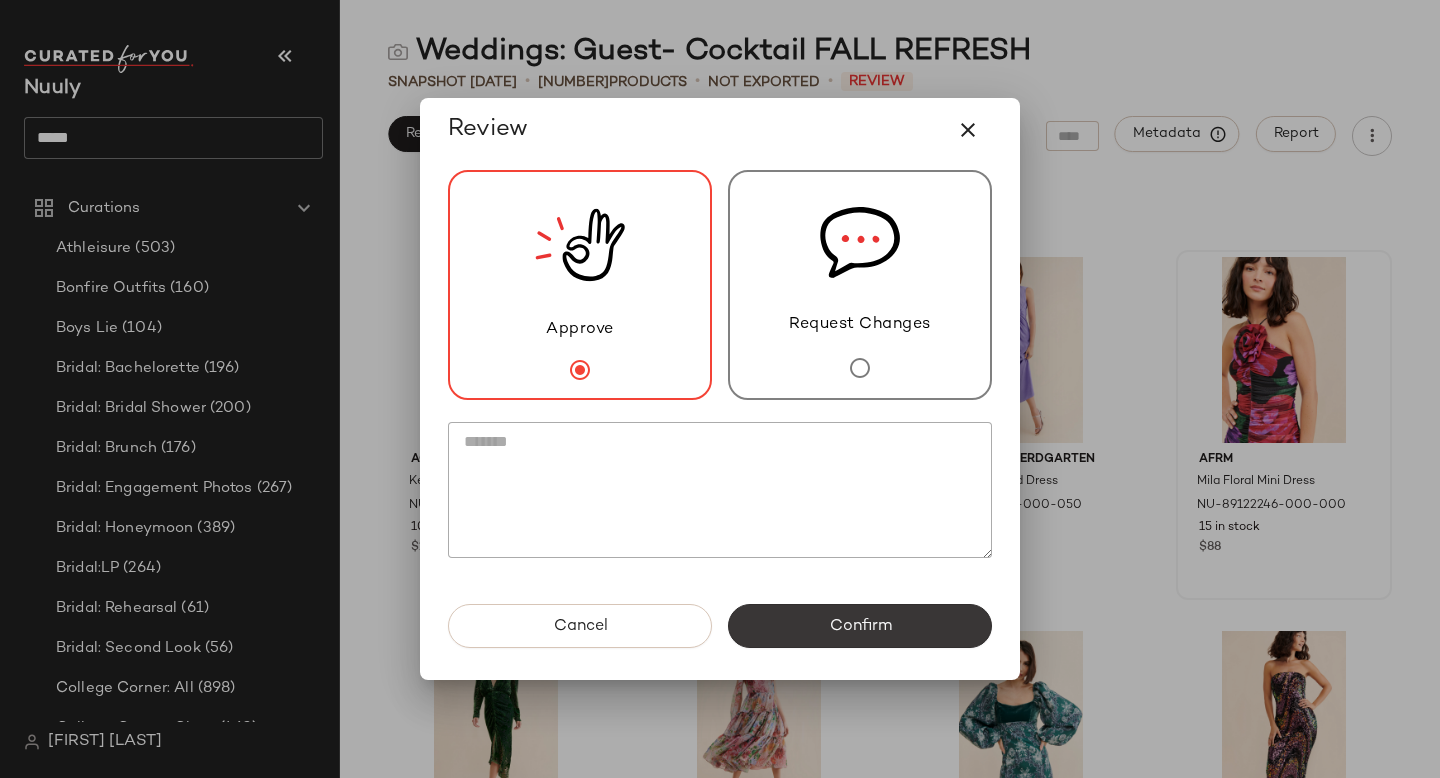 click on "Confirm" 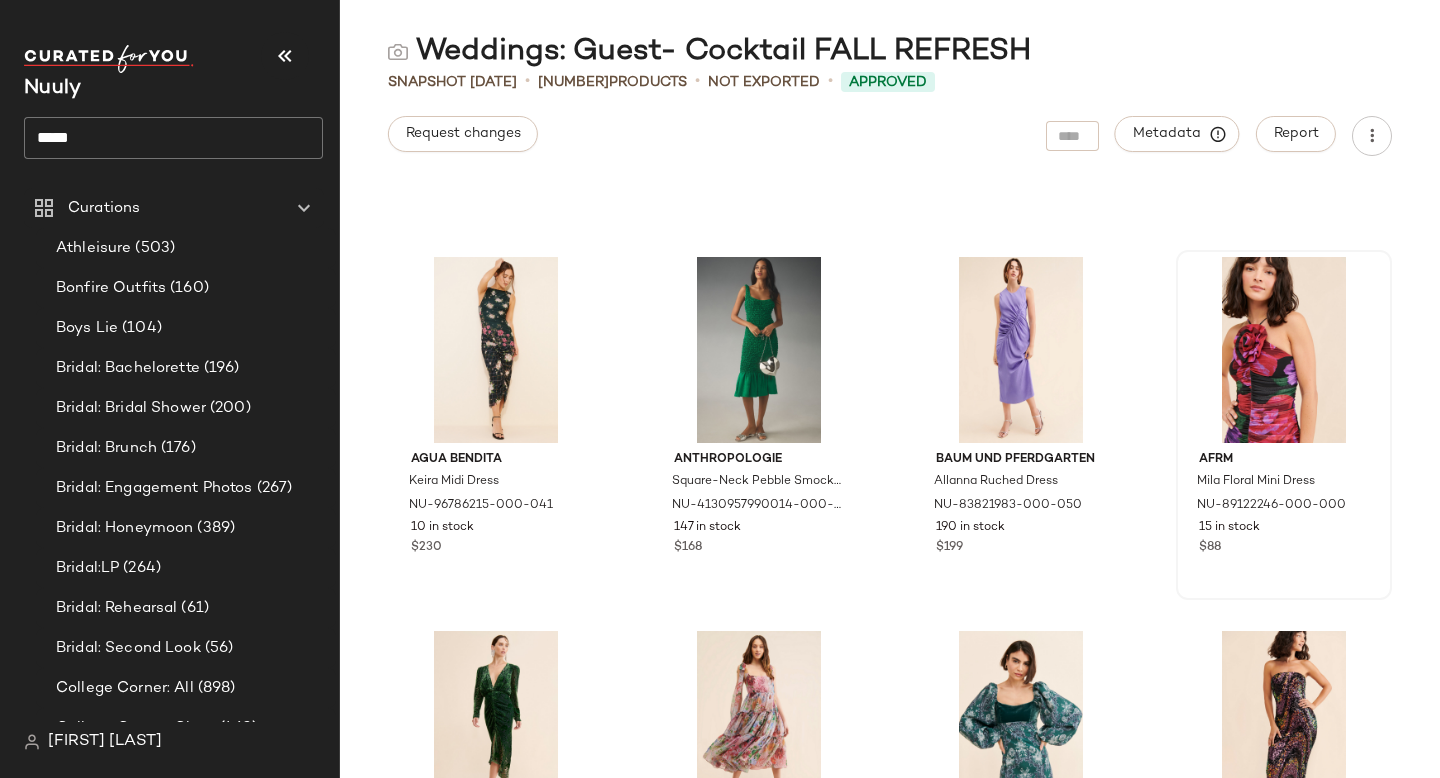 click on "*****" 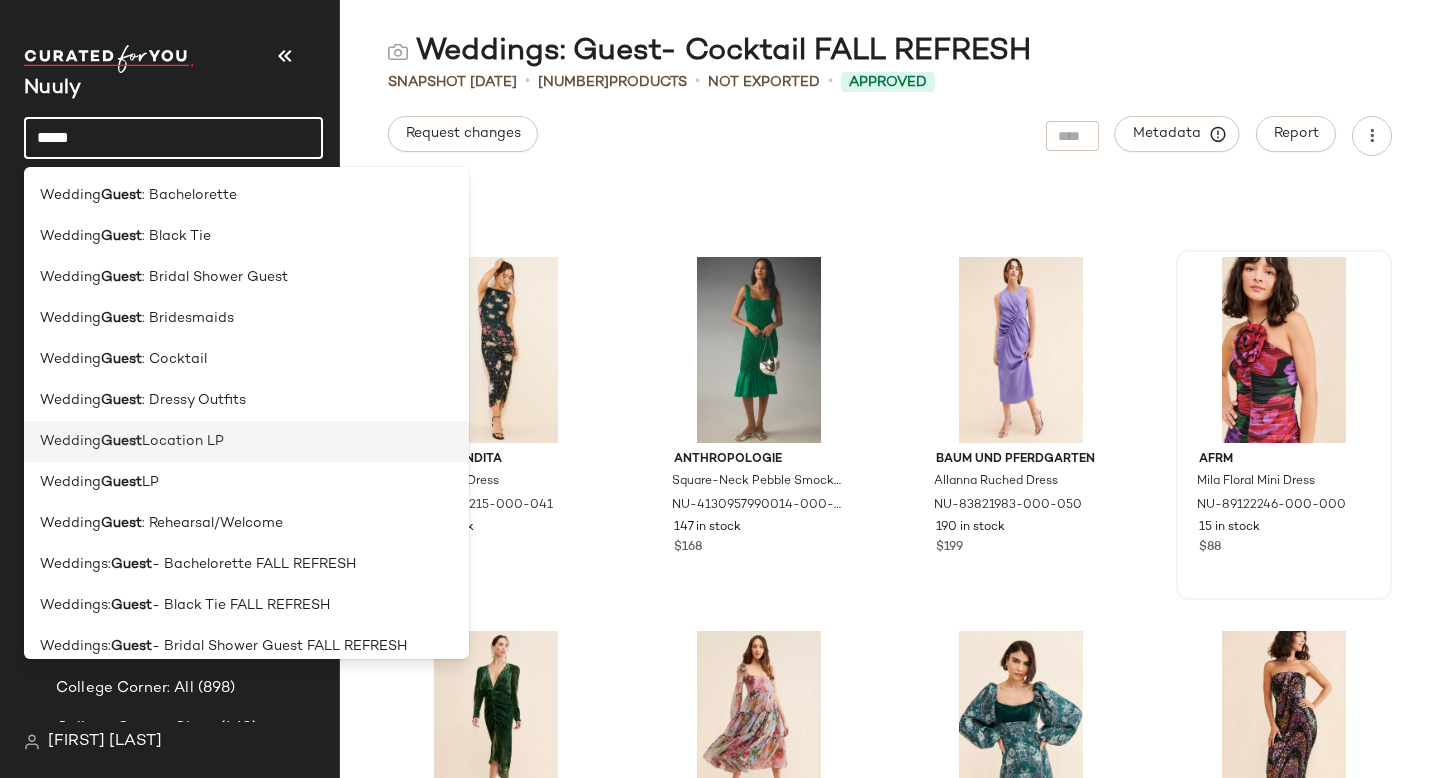 scroll, scrollTop: 180, scrollLeft: 0, axis: vertical 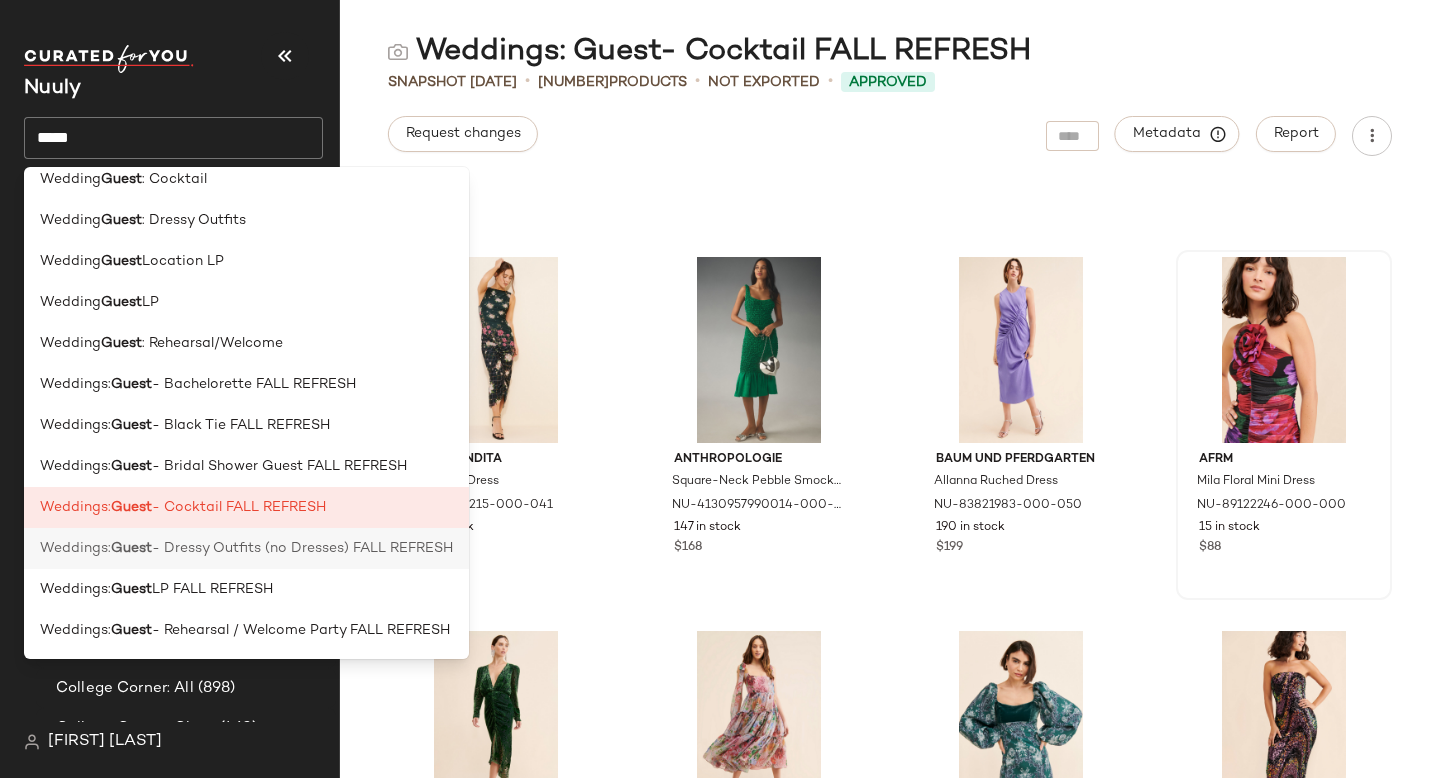 click on "- Dressy Outfits (no Dresses) FALL REFRESH" at bounding box center (302, 548) 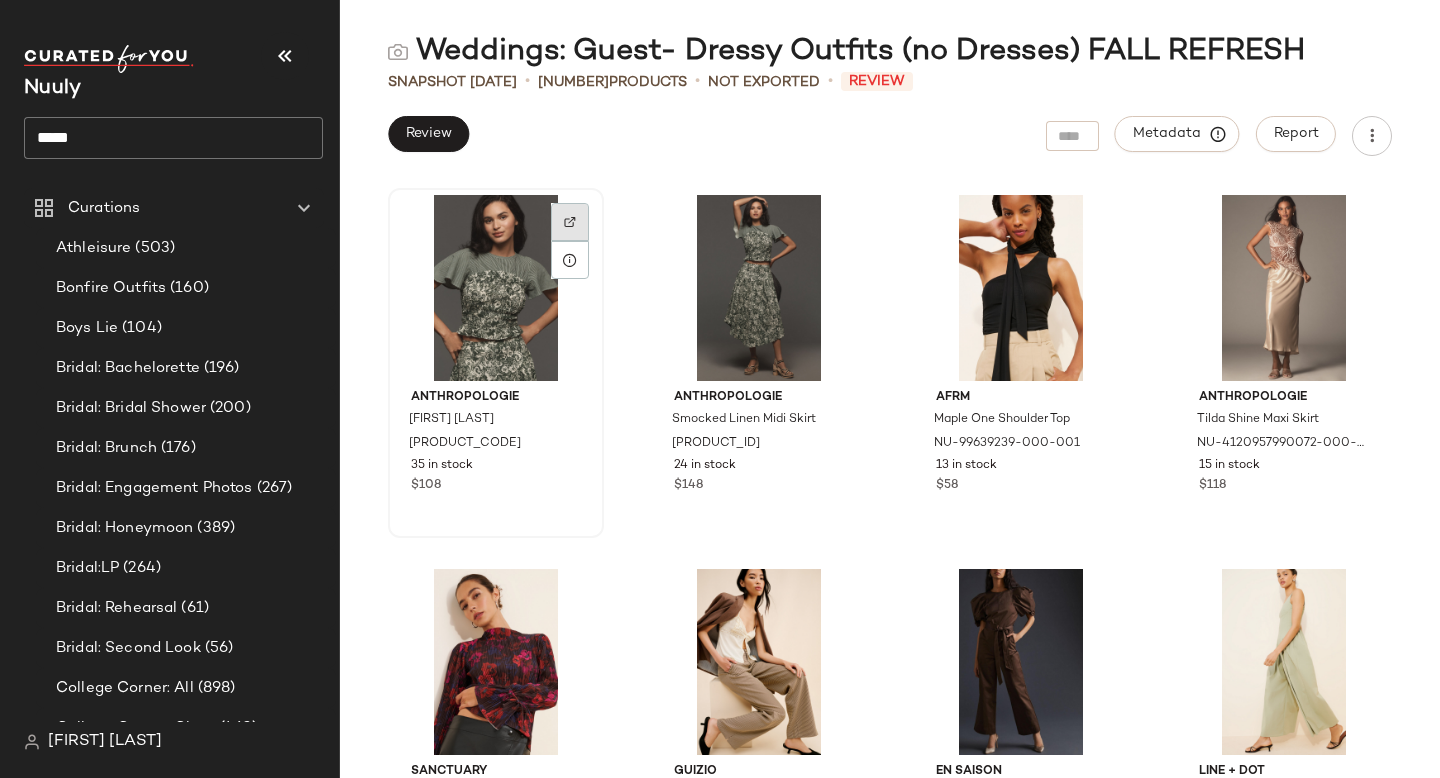 click 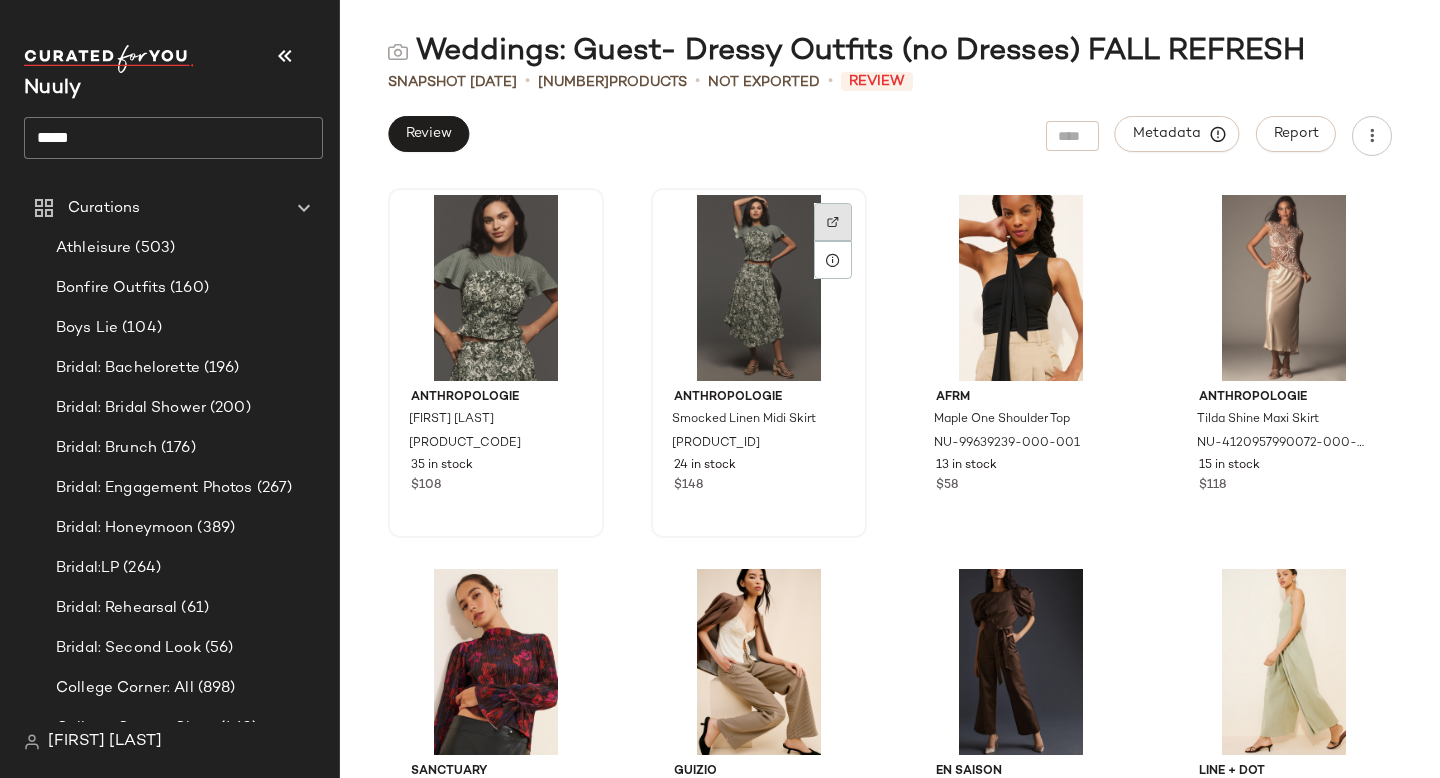 click 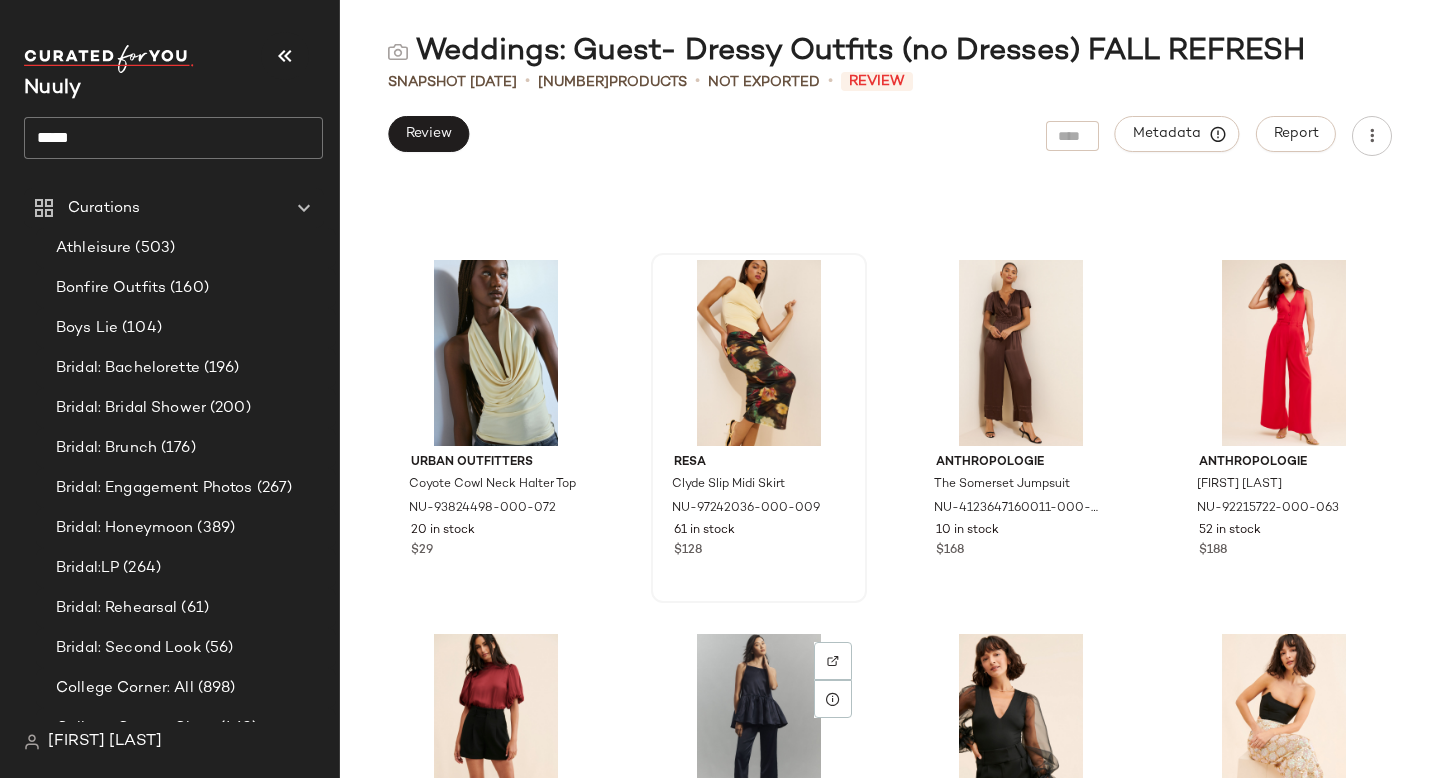 scroll, scrollTop: 4820, scrollLeft: 0, axis: vertical 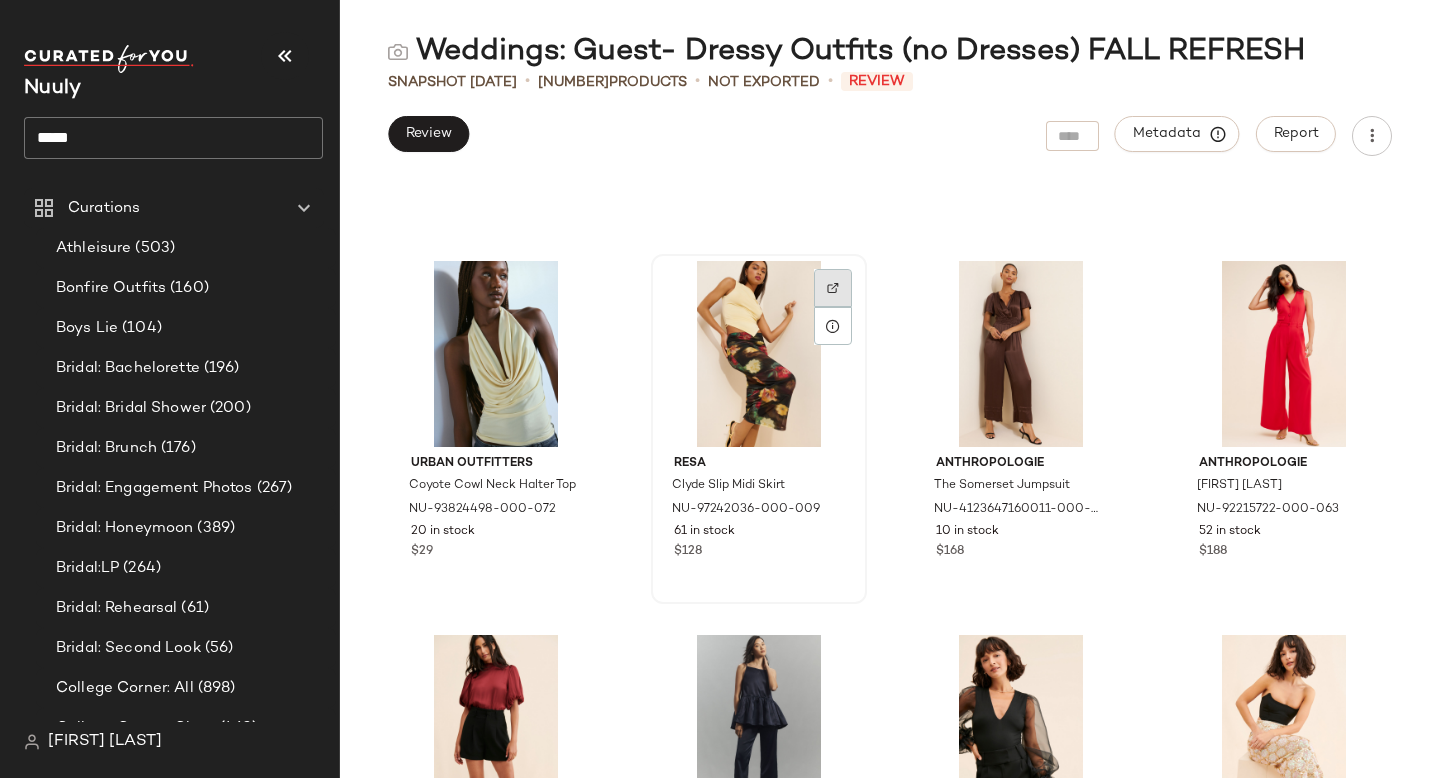 click 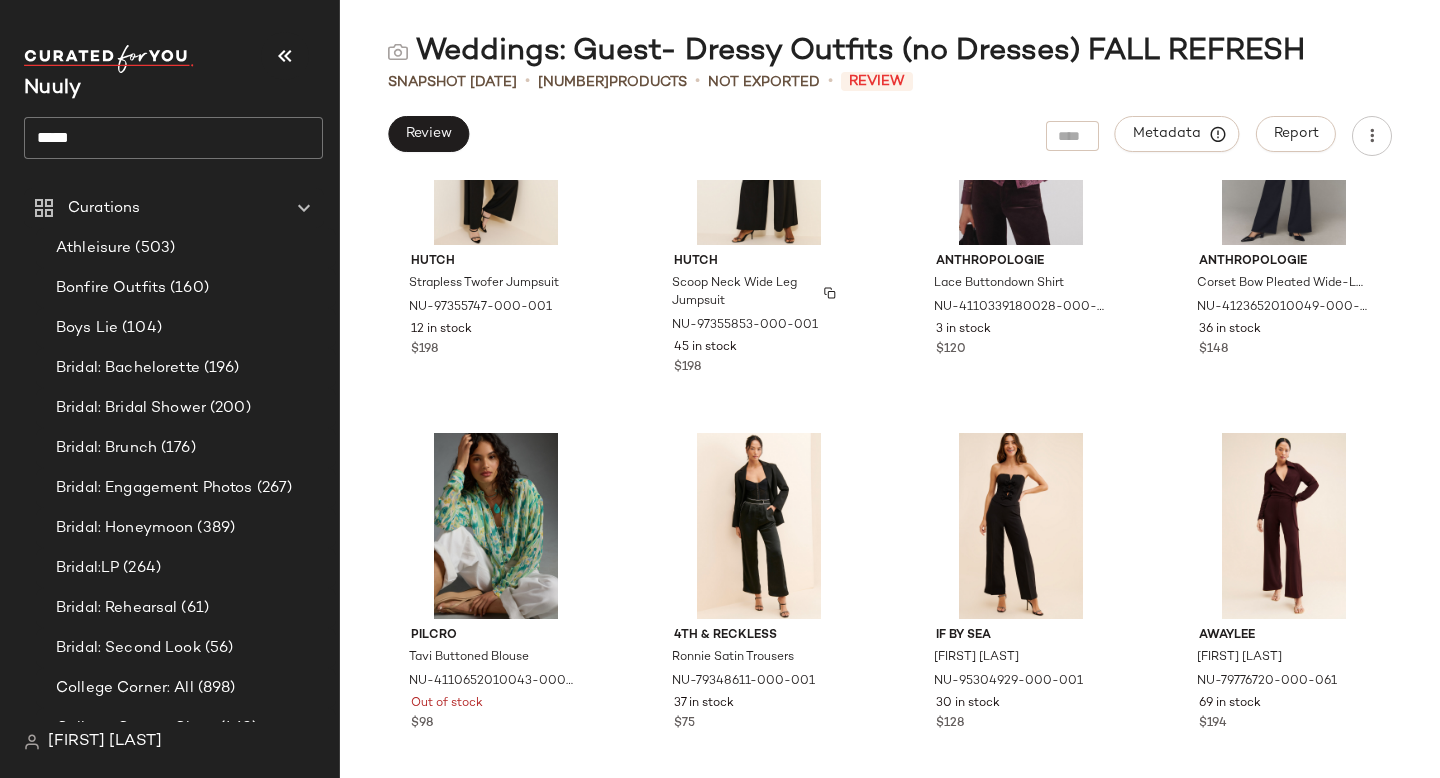 scroll, scrollTop: 12508, scrollLeft: 0, axis: vertical 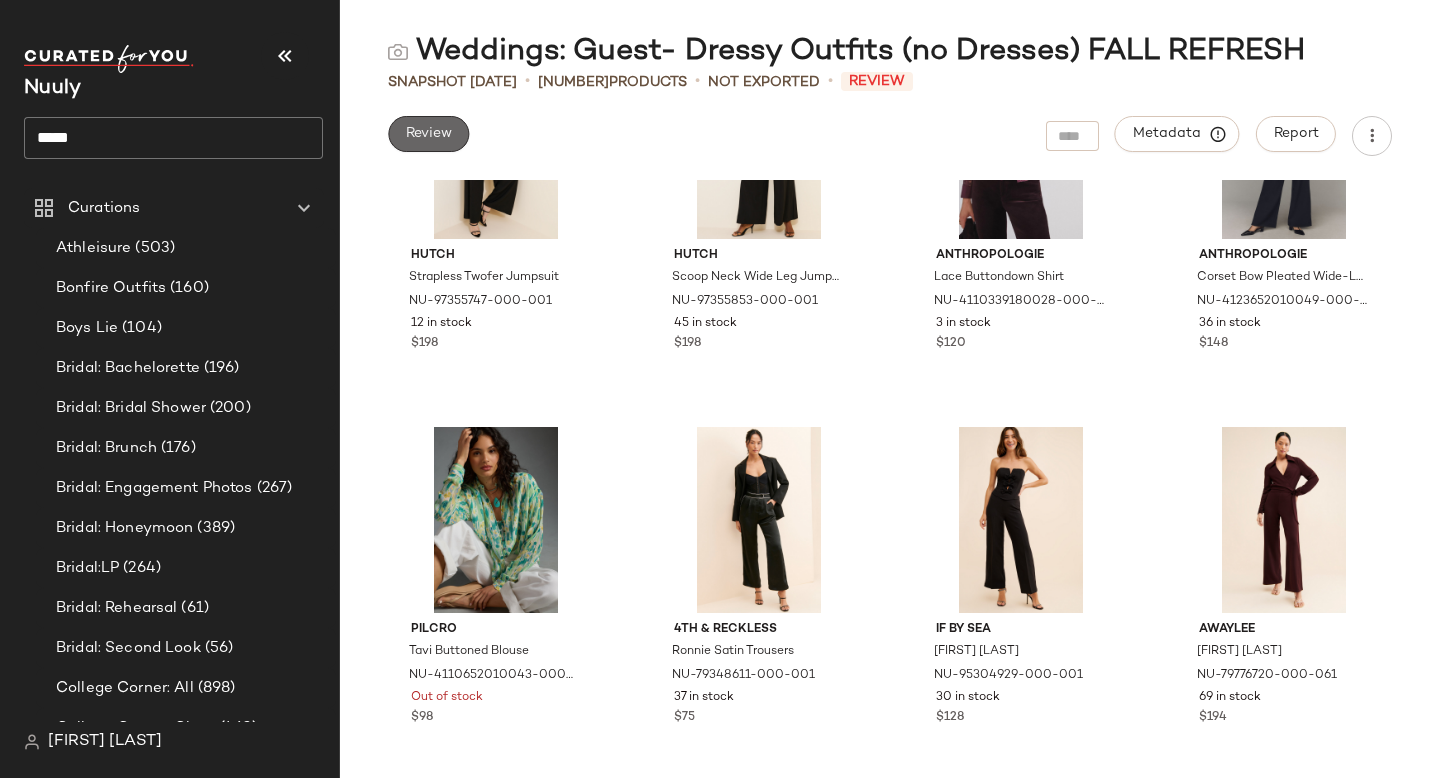 click on "Review" at bounding box center (428, 134) 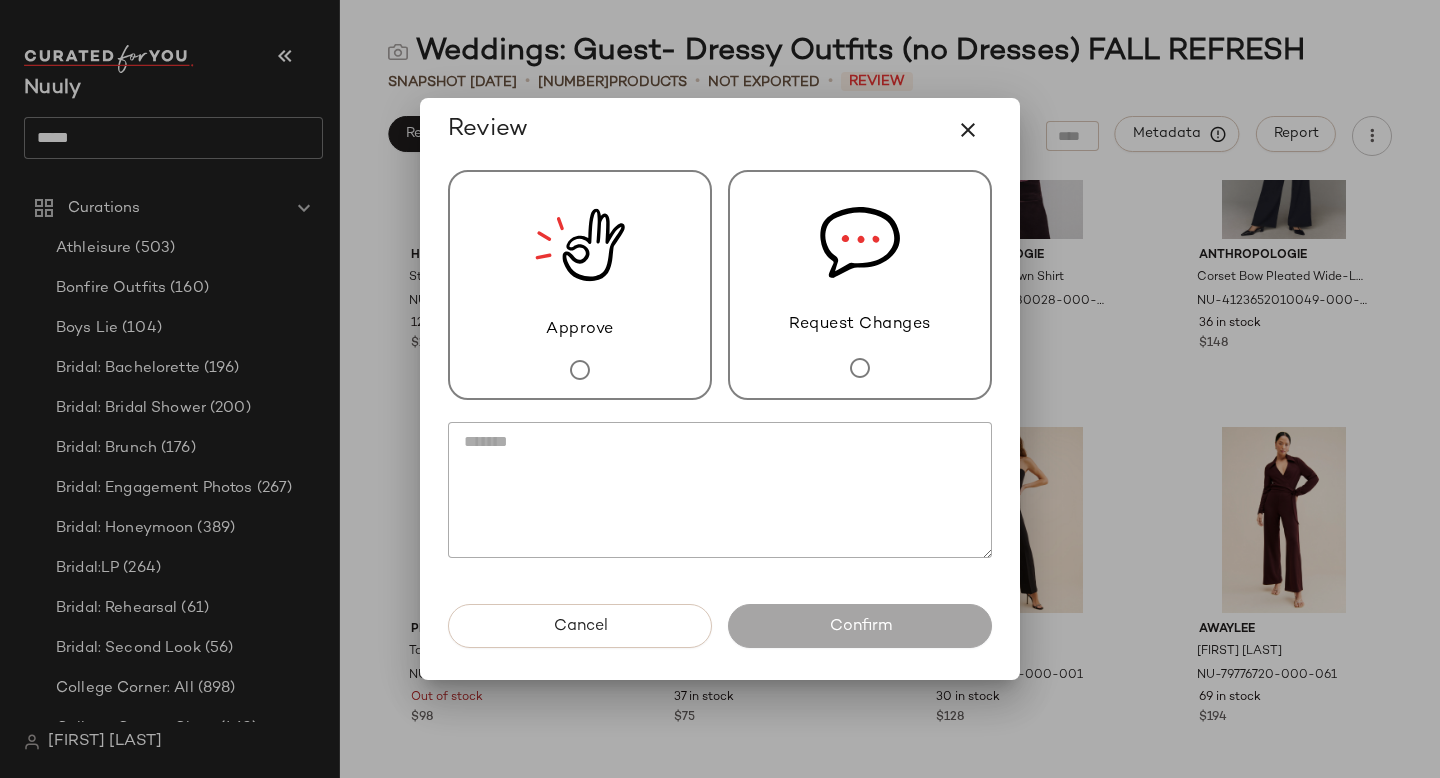 click 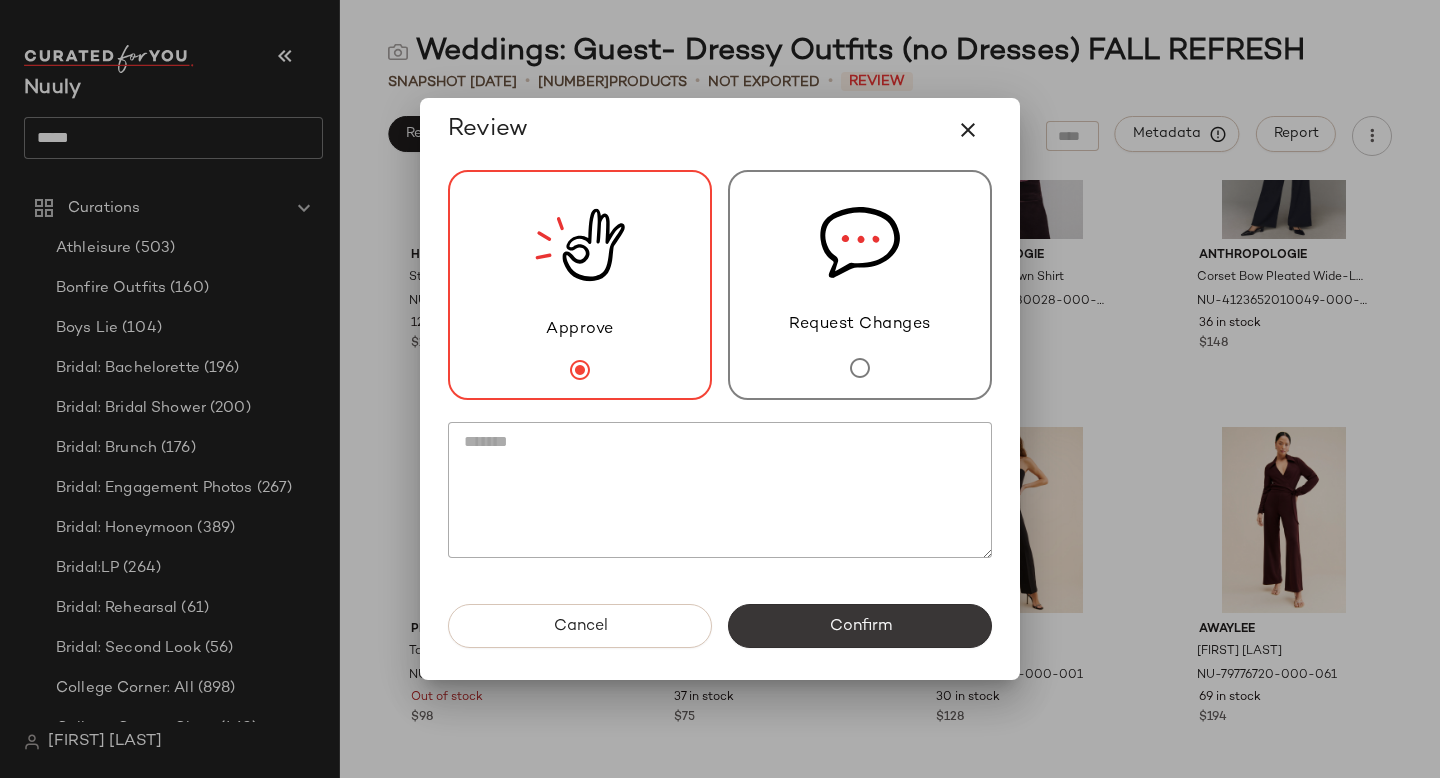 click on "Confirm" at bounding box center (860, 626) 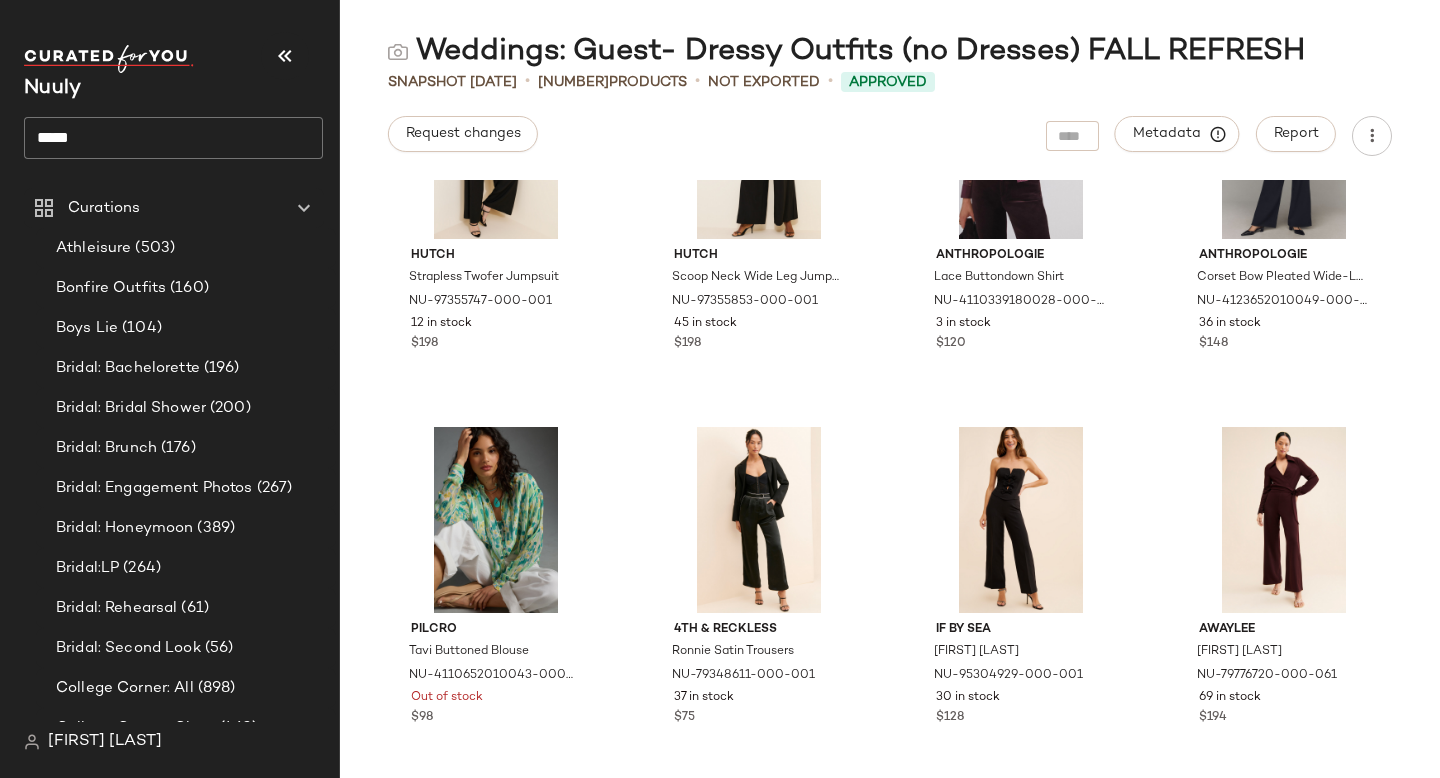 click on "*****" 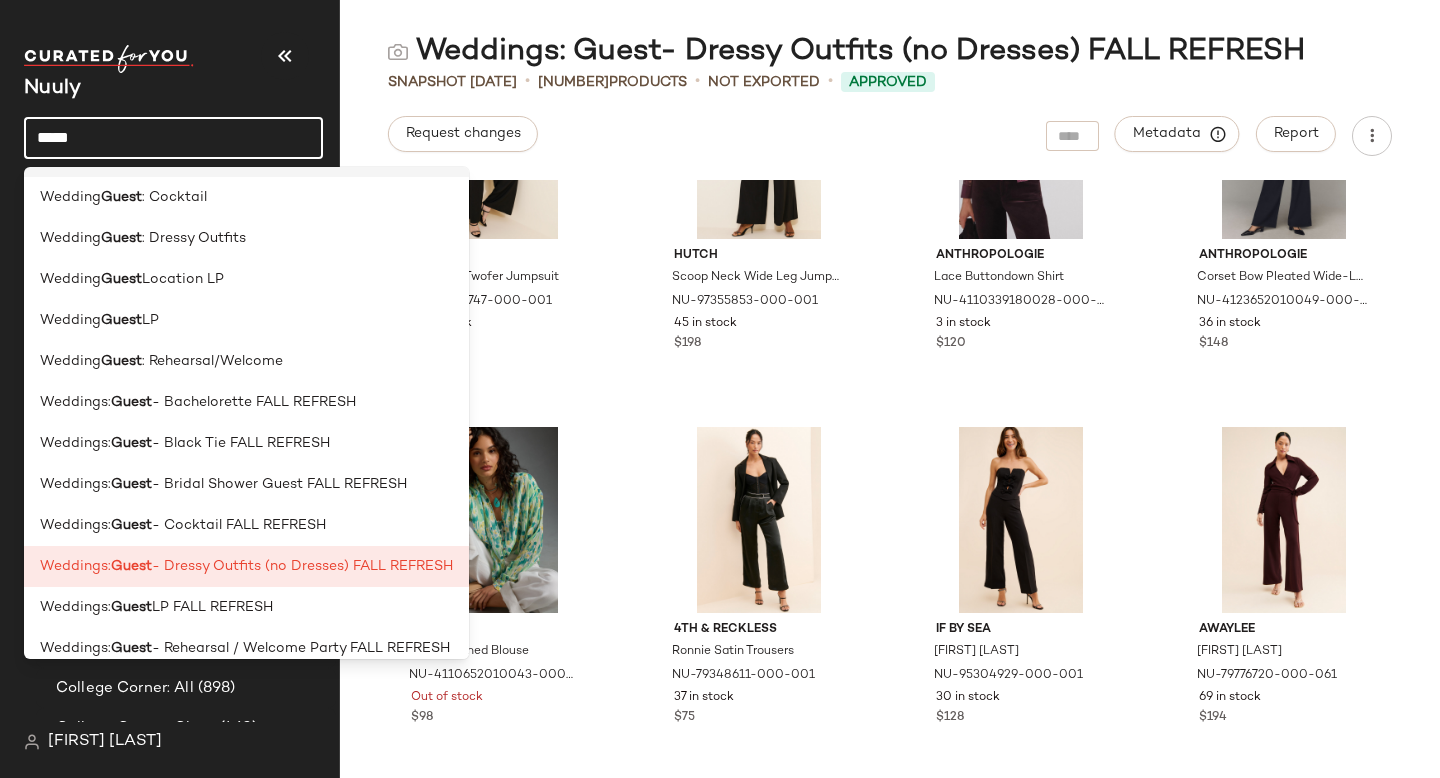 scroll, scrollTop: 180, scrollLeft: 0, axis: vertical 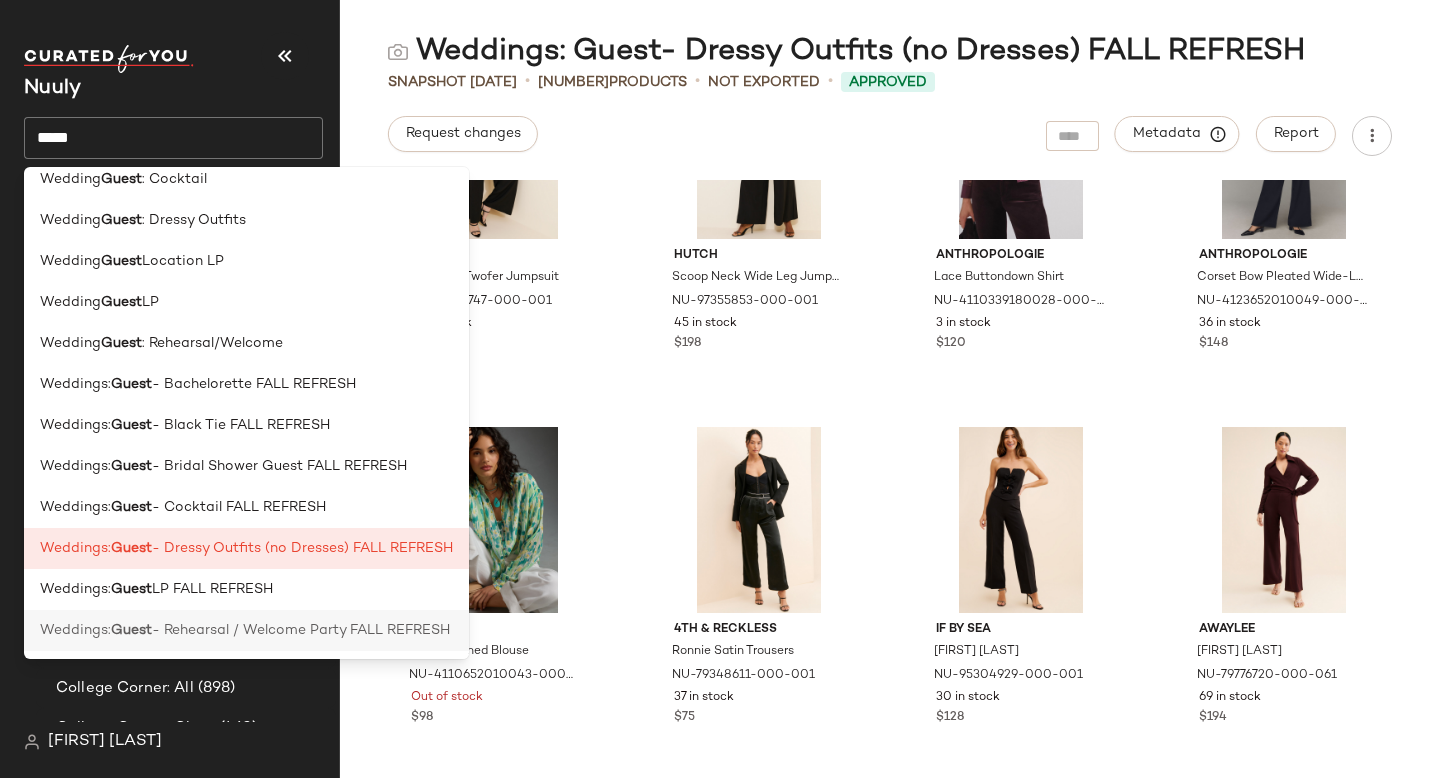 click on "- Rehearsal / Welcome Party FALL REFRESH" at bounding box center [301, 630] 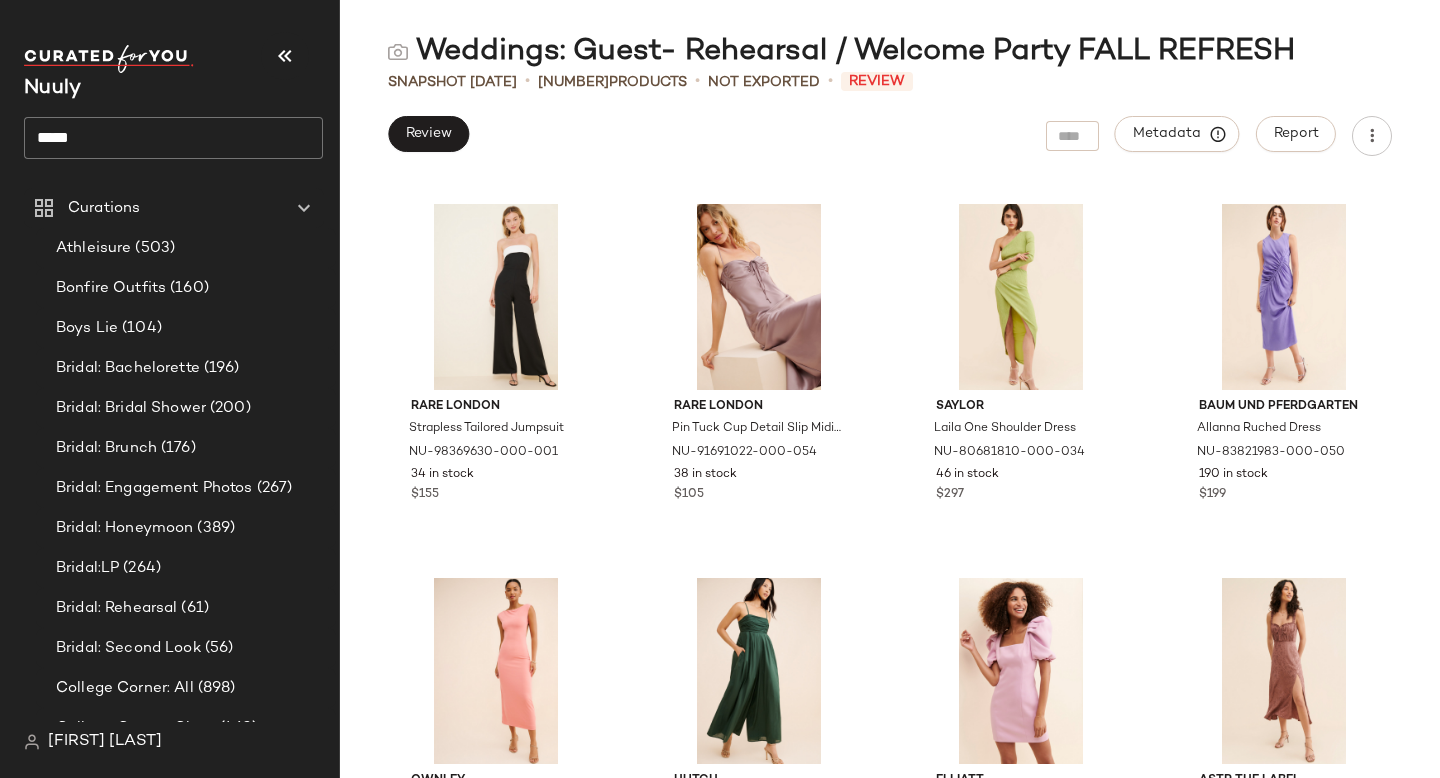 scroll, scrollTop: 762, scrollLeft: 0, axis: vertical 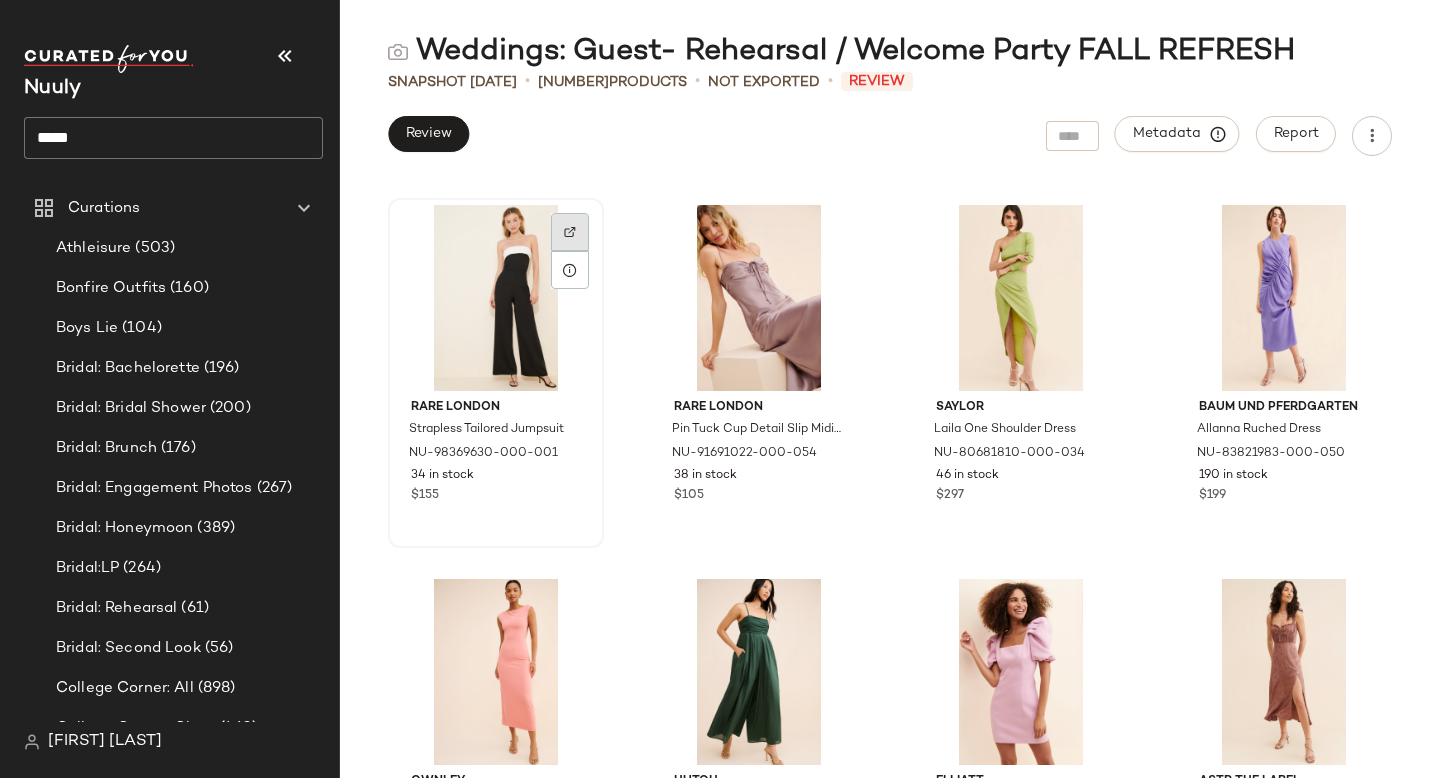 click 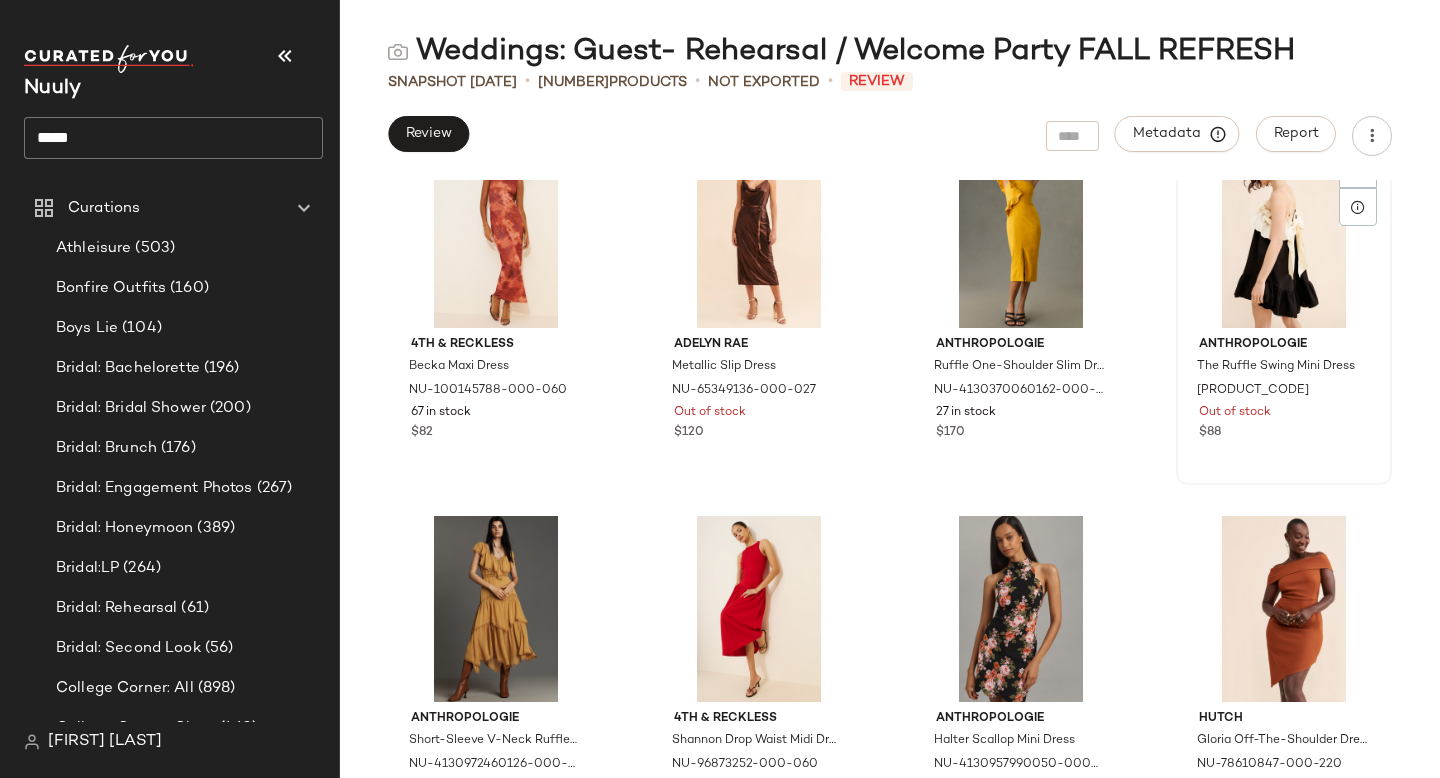 scroll, scrollTop: 6808, scrollLeft: 0, axis: vertical 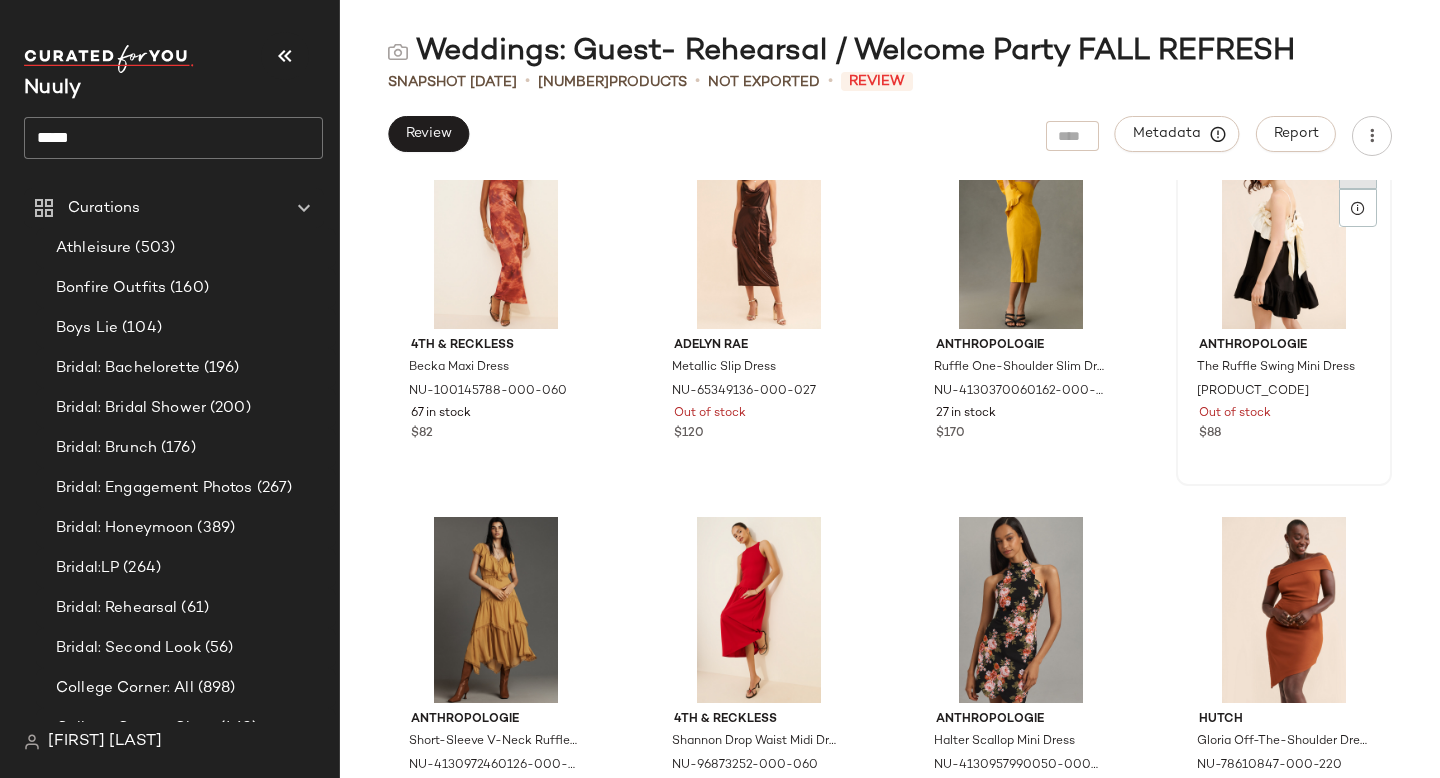 click 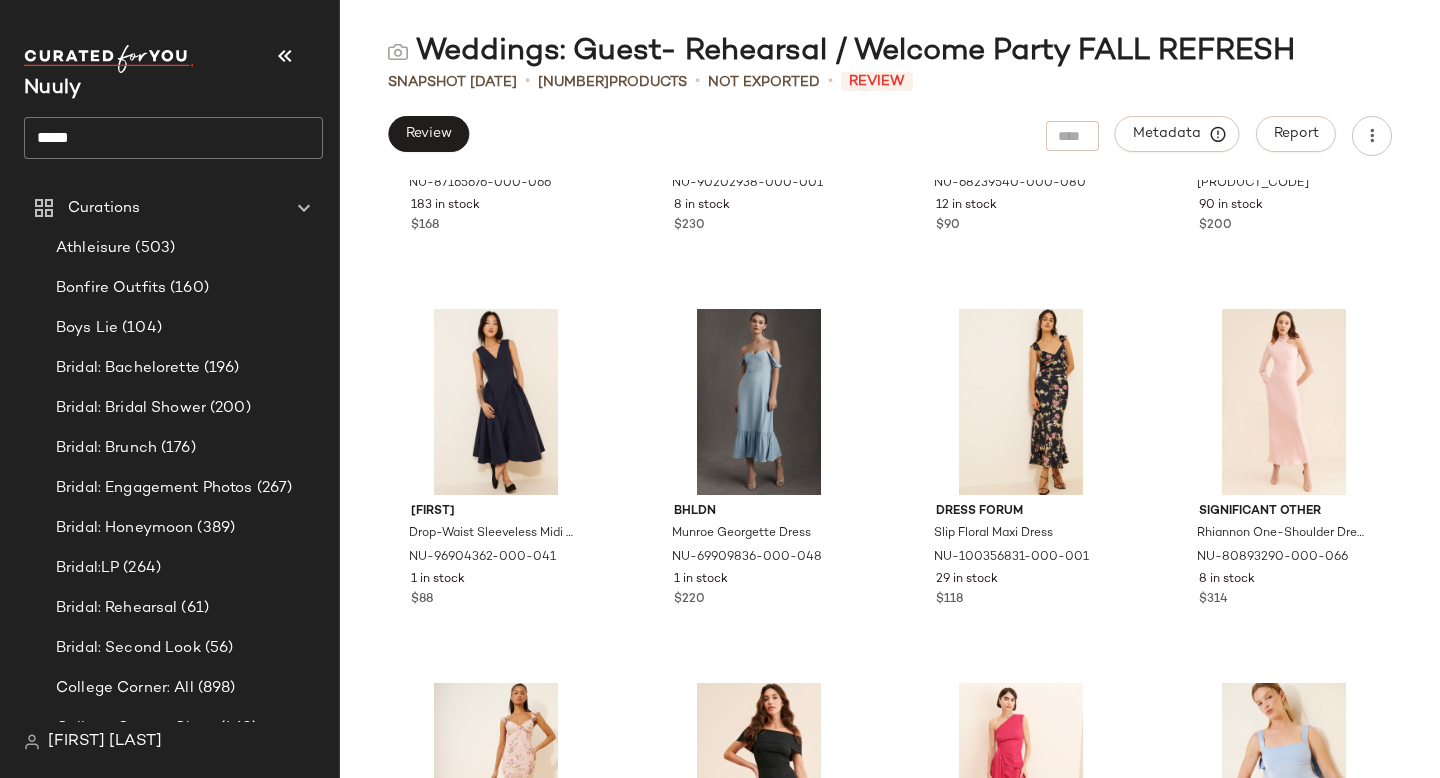 scroll, scrollTop: 11386, scrollLeft: 0, axis: vertical 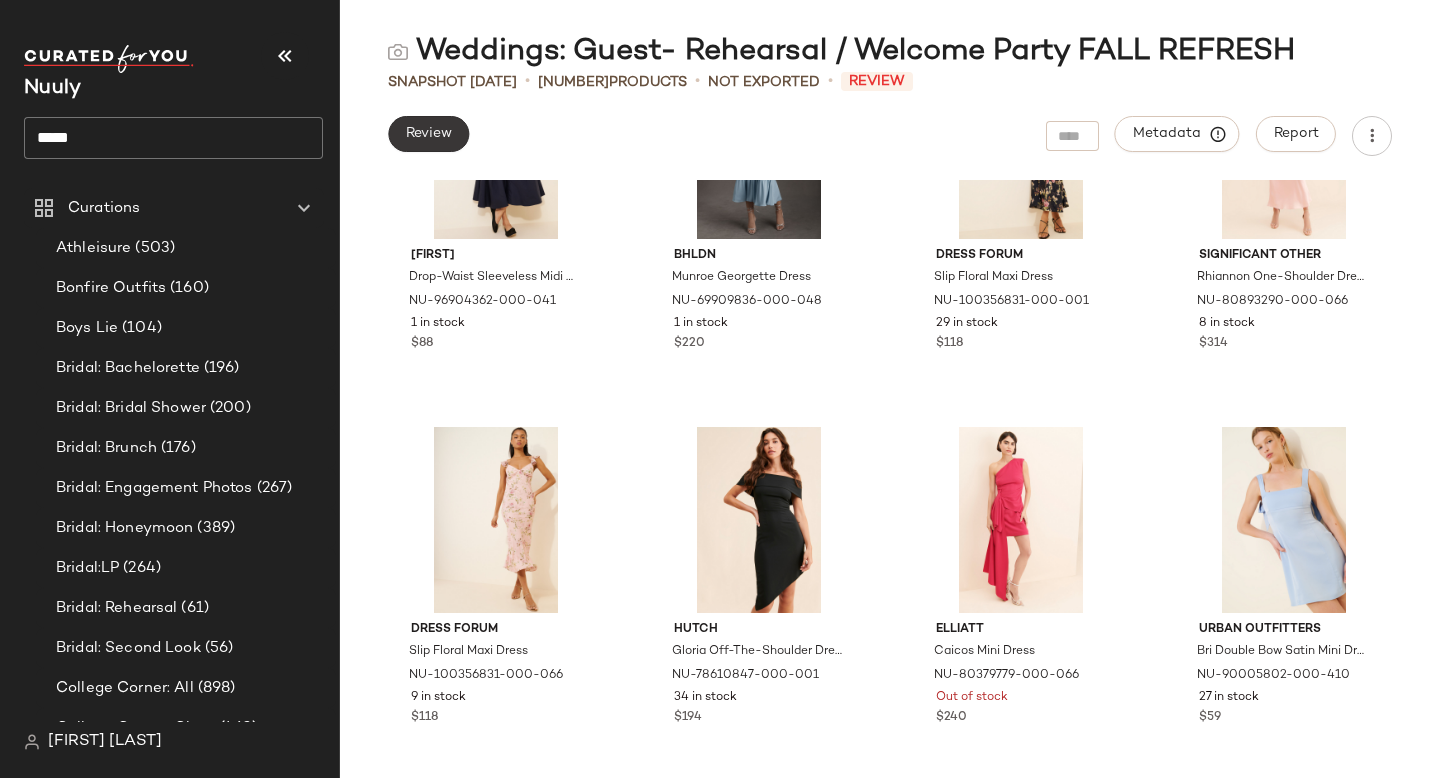 click on "Review" 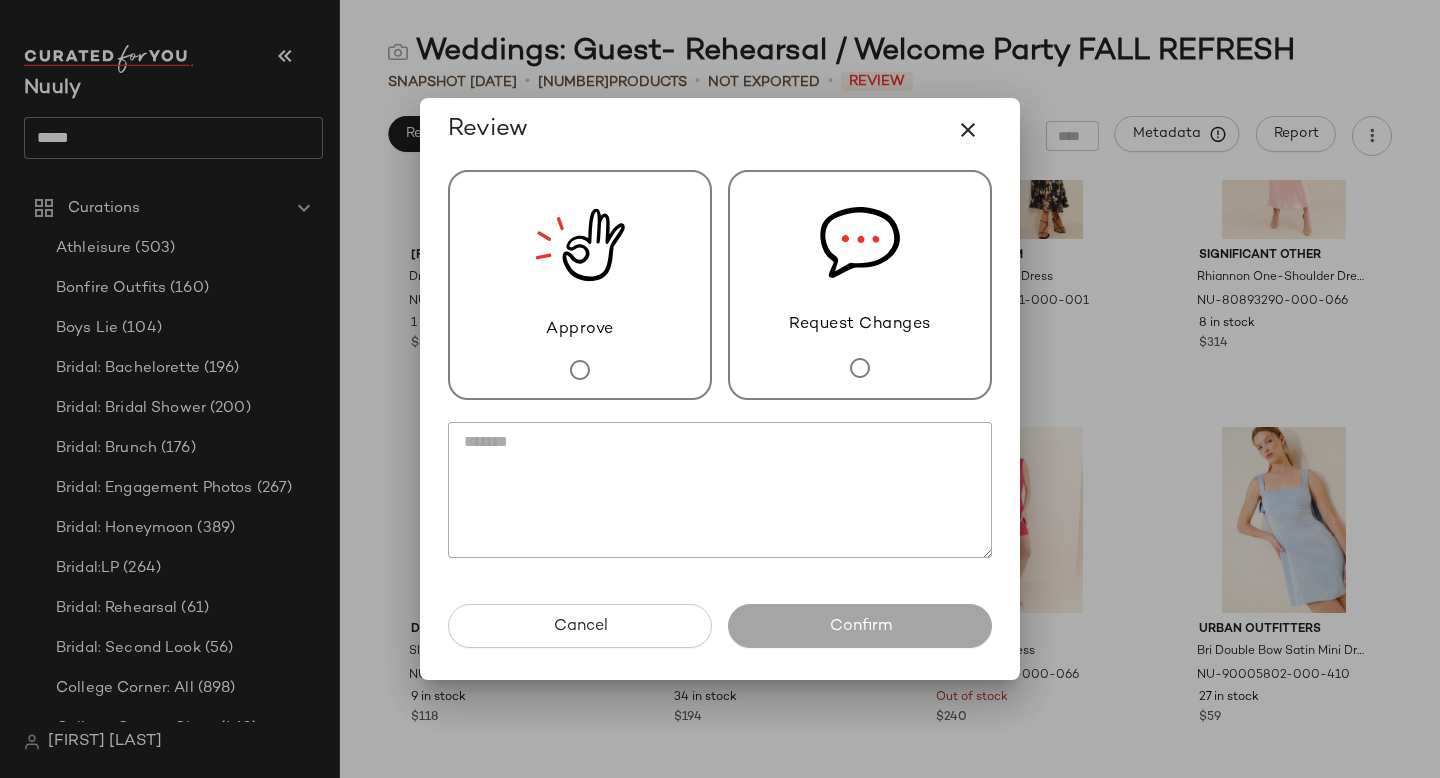 click 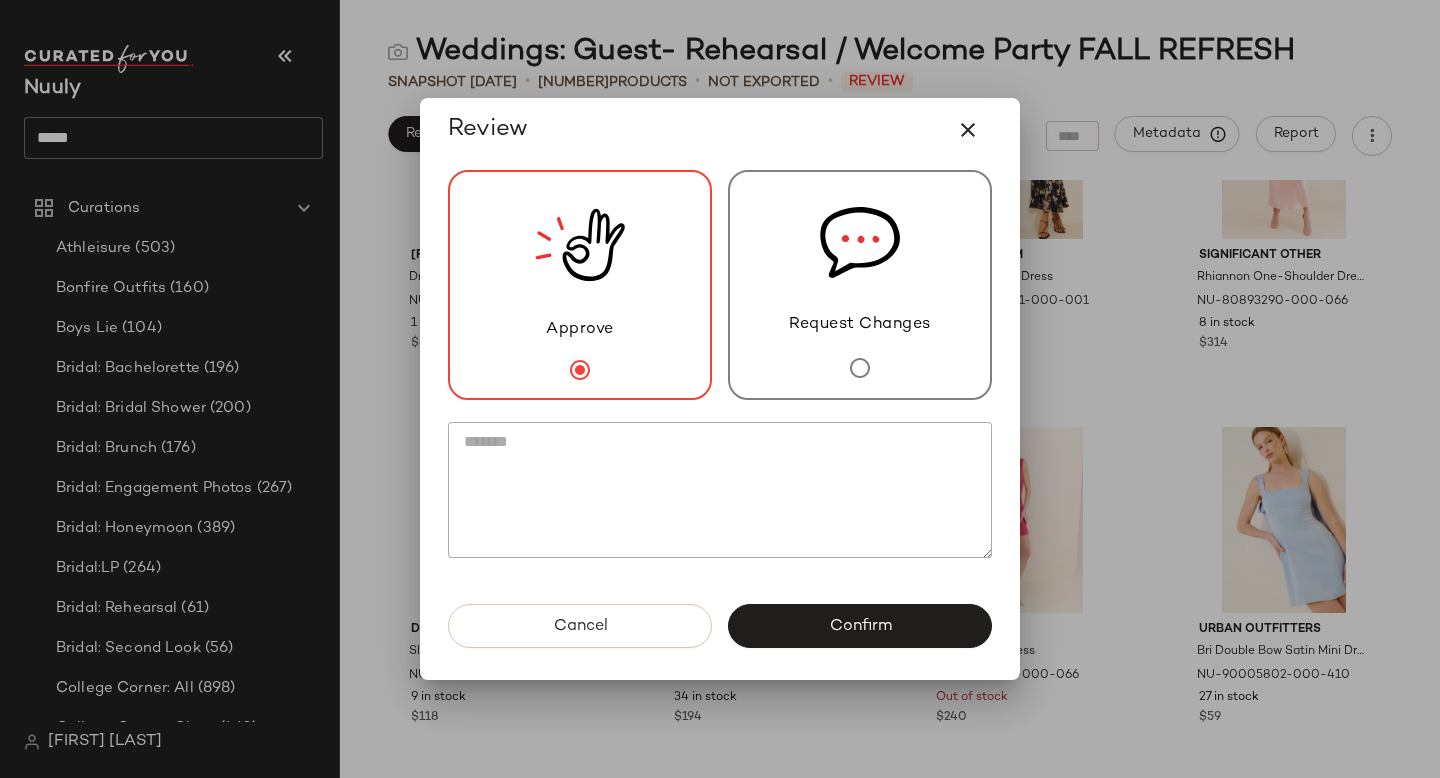 click 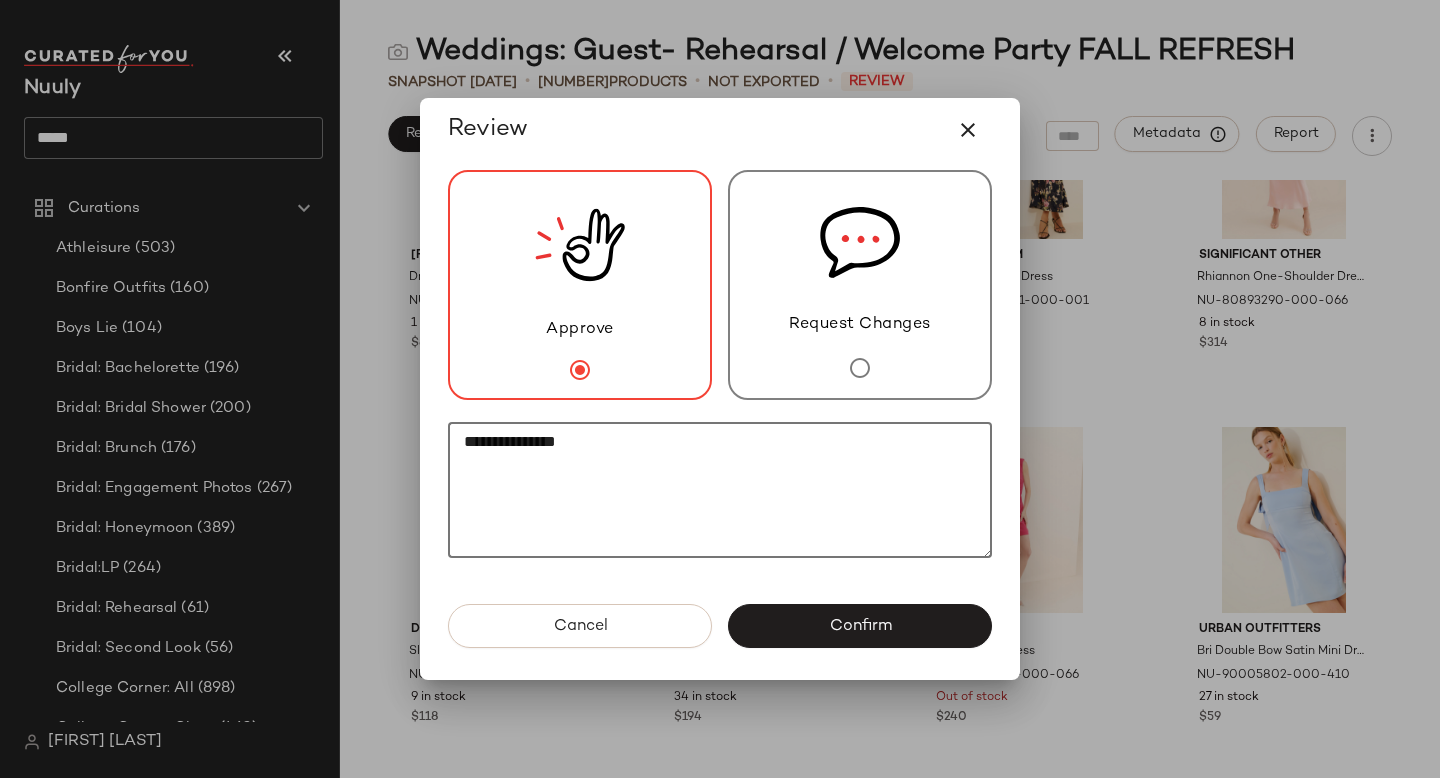 paste on "********" 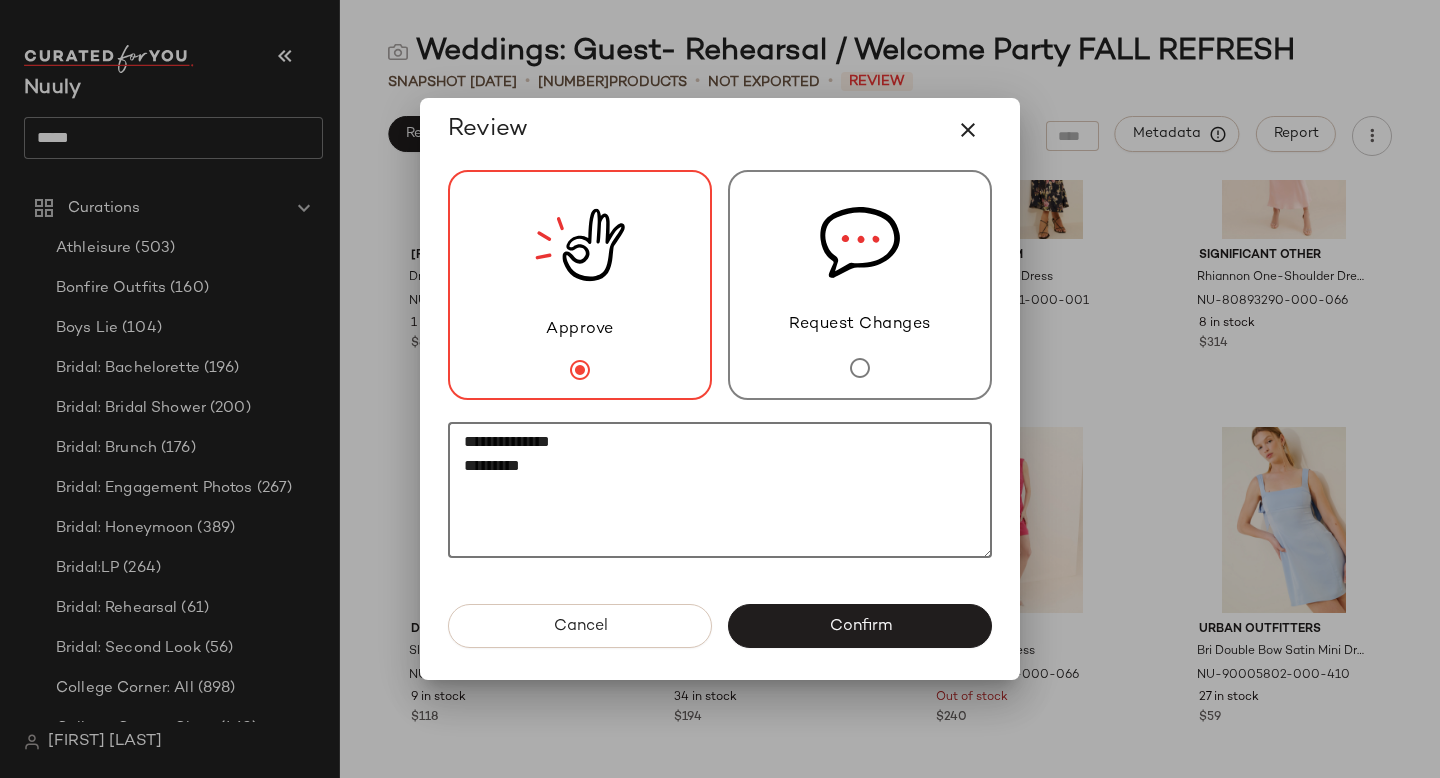 paste on "********" 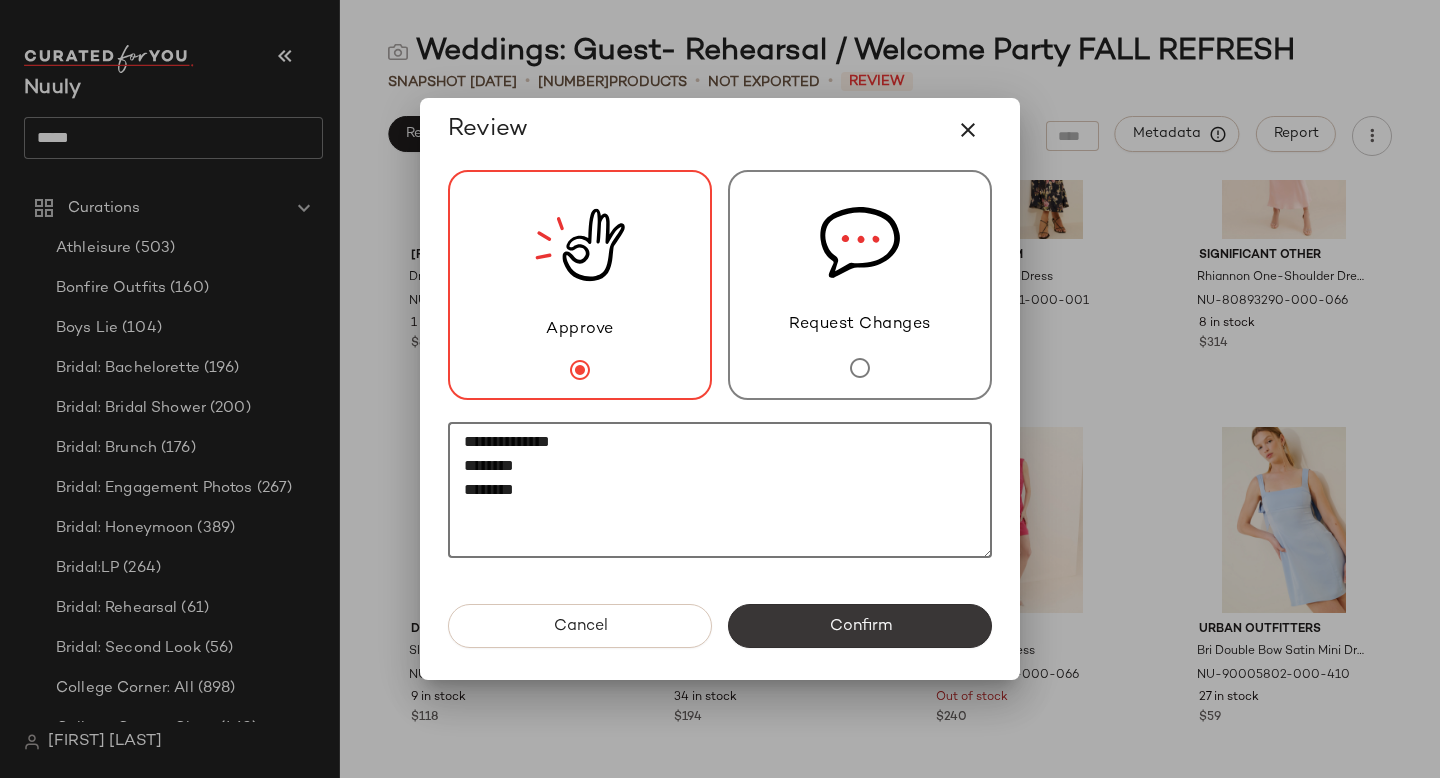 type on "**********" 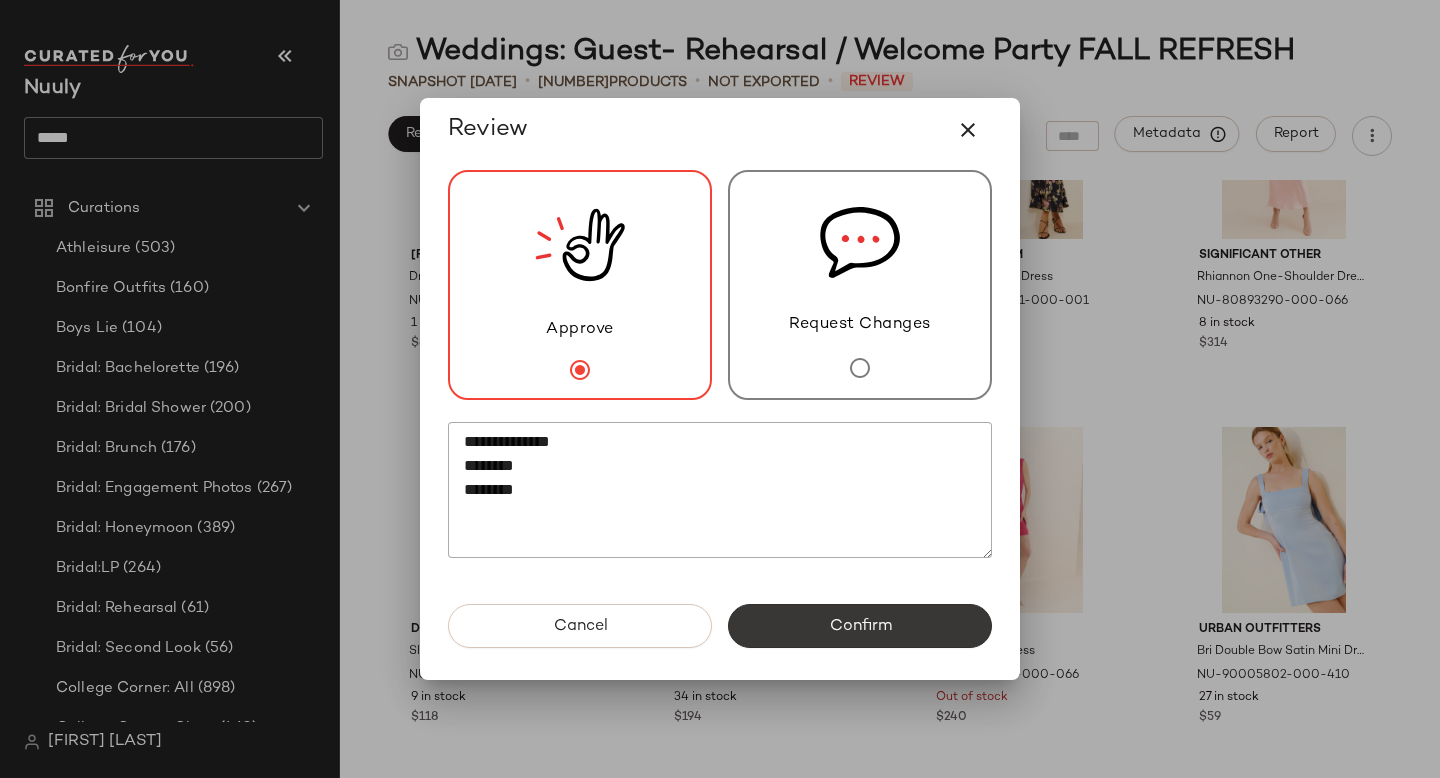 click on "Confirm" at bounding box center [860, 626] 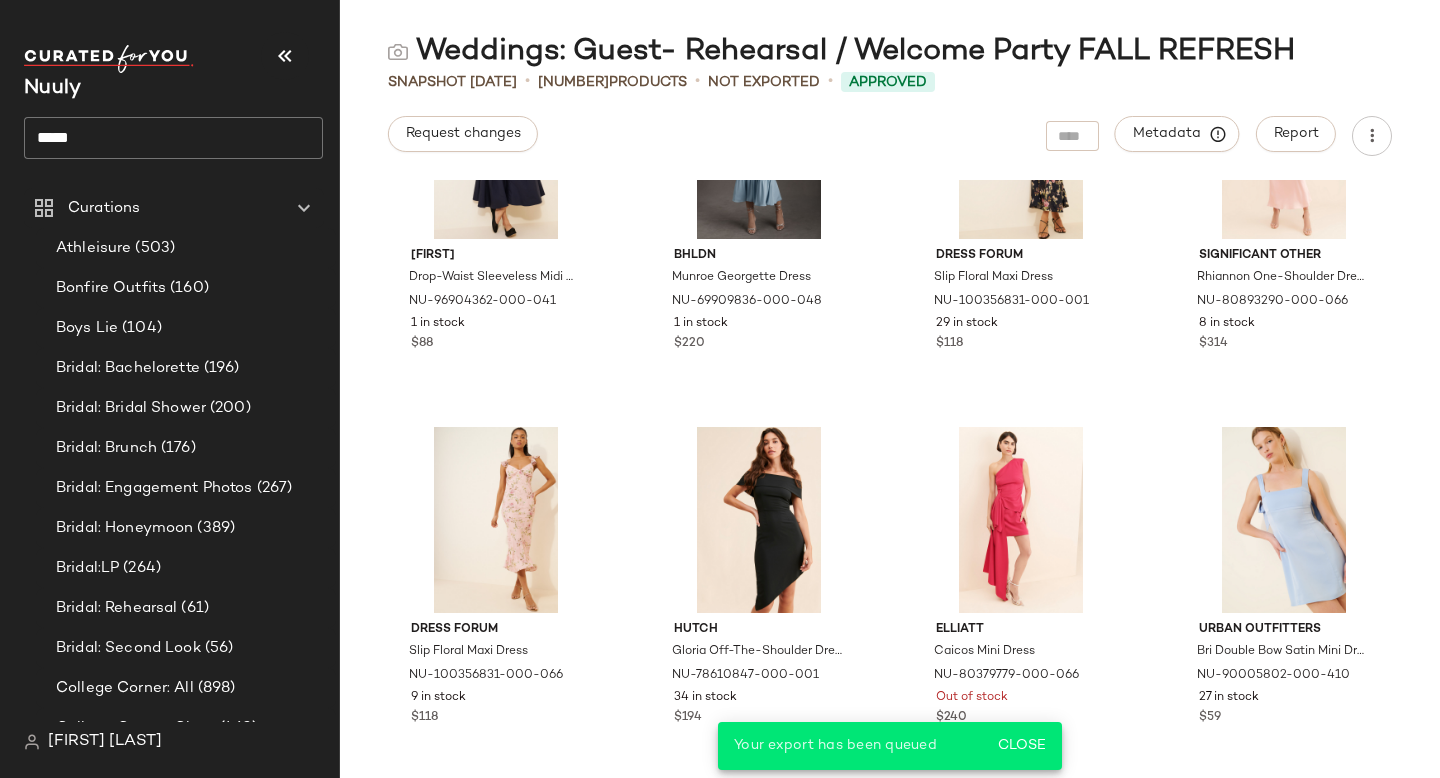 click on "*****" 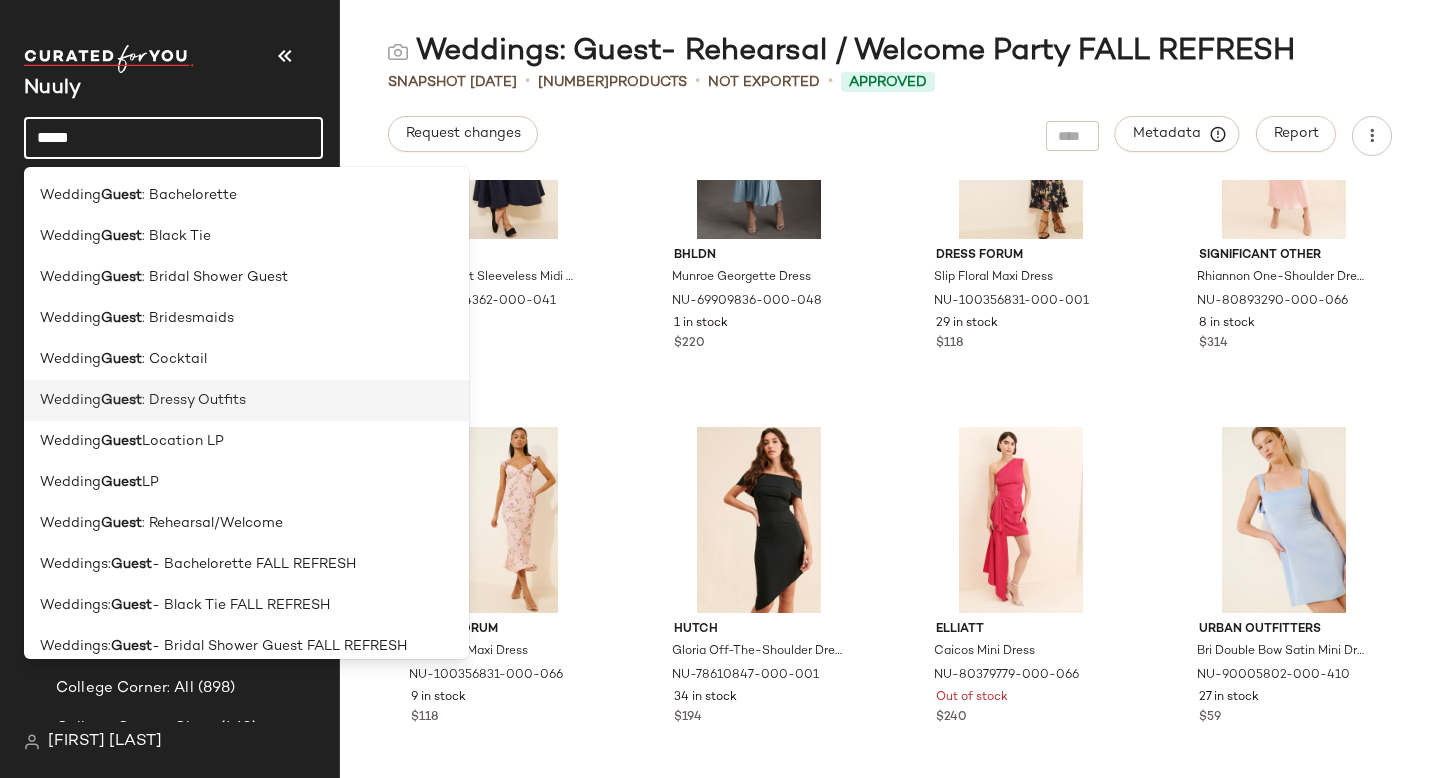 scroll, scrollTop: 180, scrollLeft: 0, axis: vertical 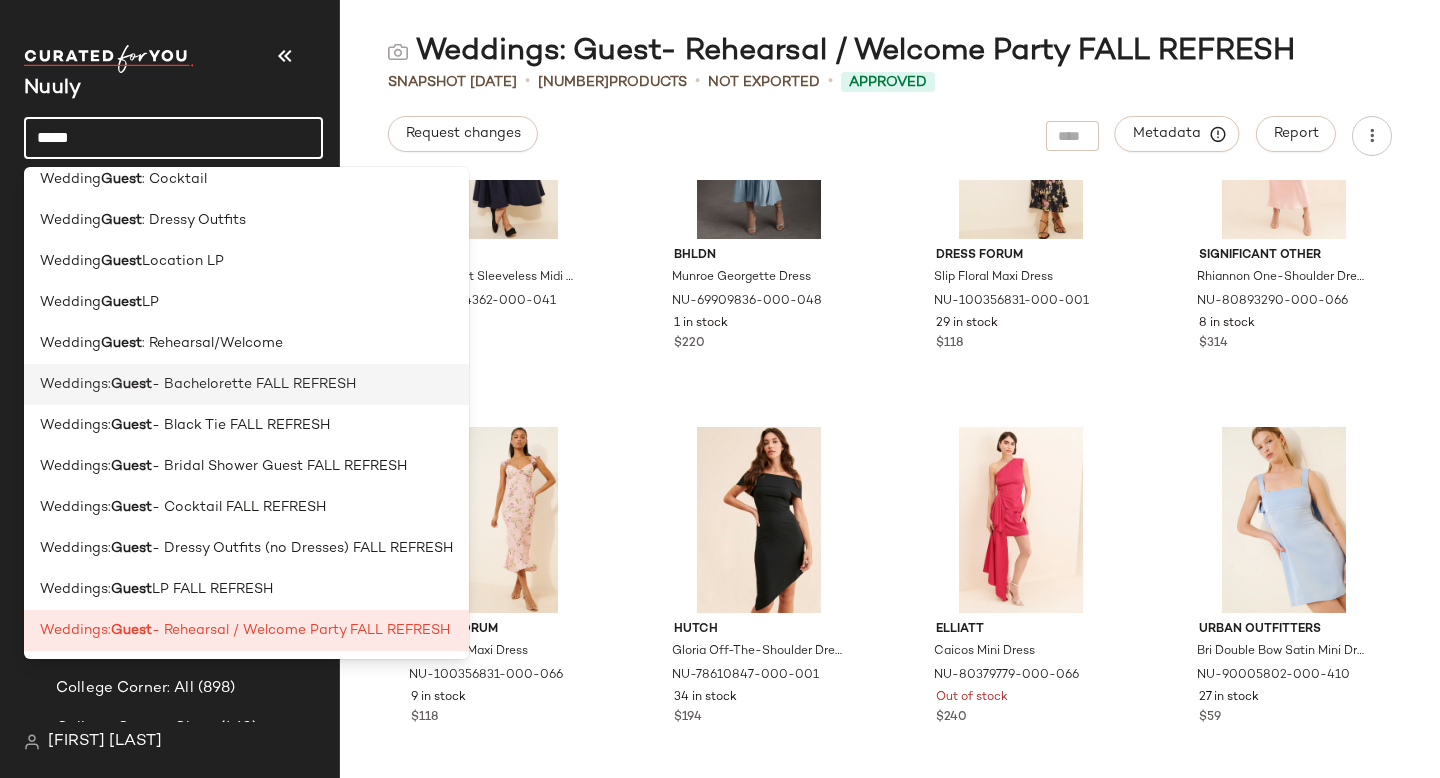 click on "- Bachelorette FALL REFRESH" at bounding box center [254, 384] 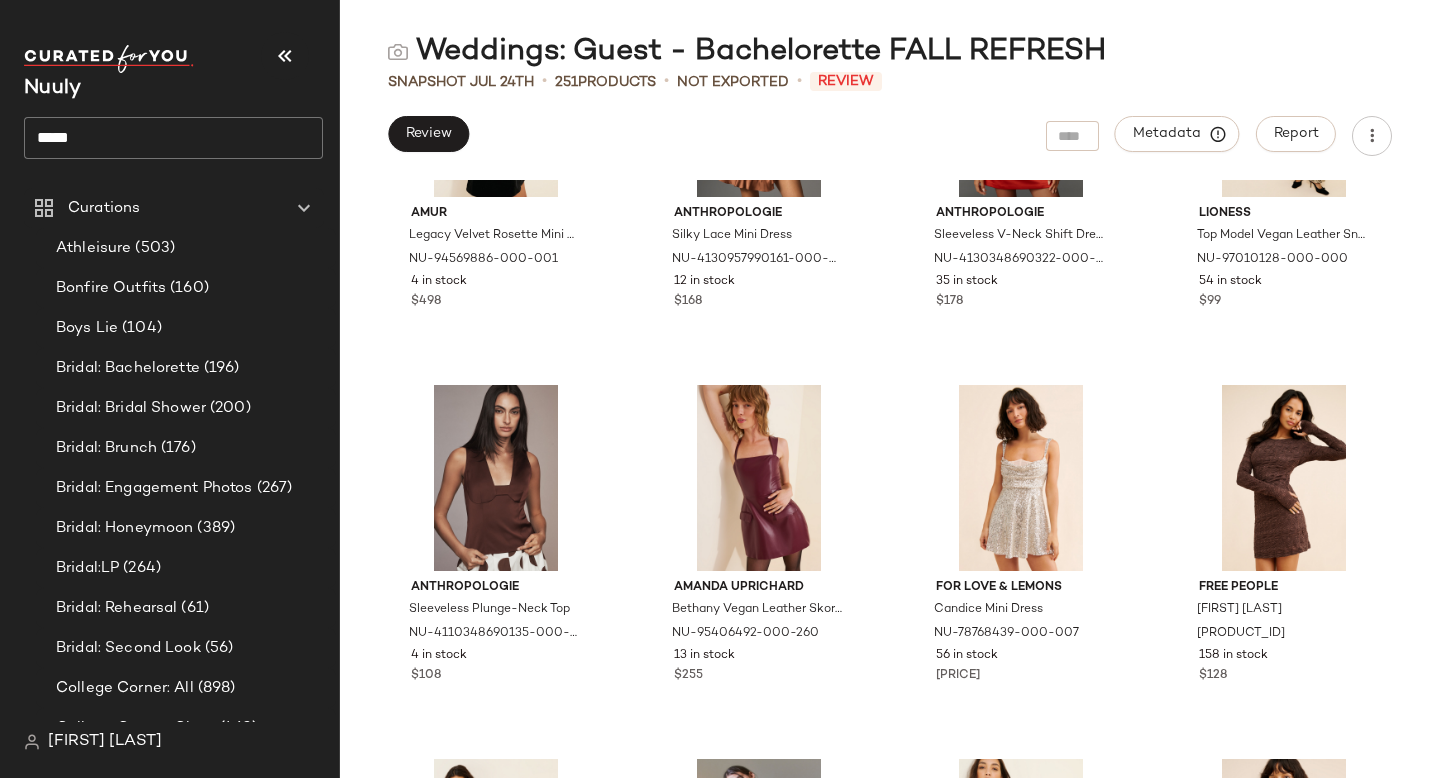 scroll, scrollTop: 3297, scrollLeft: 0, axis: vertical 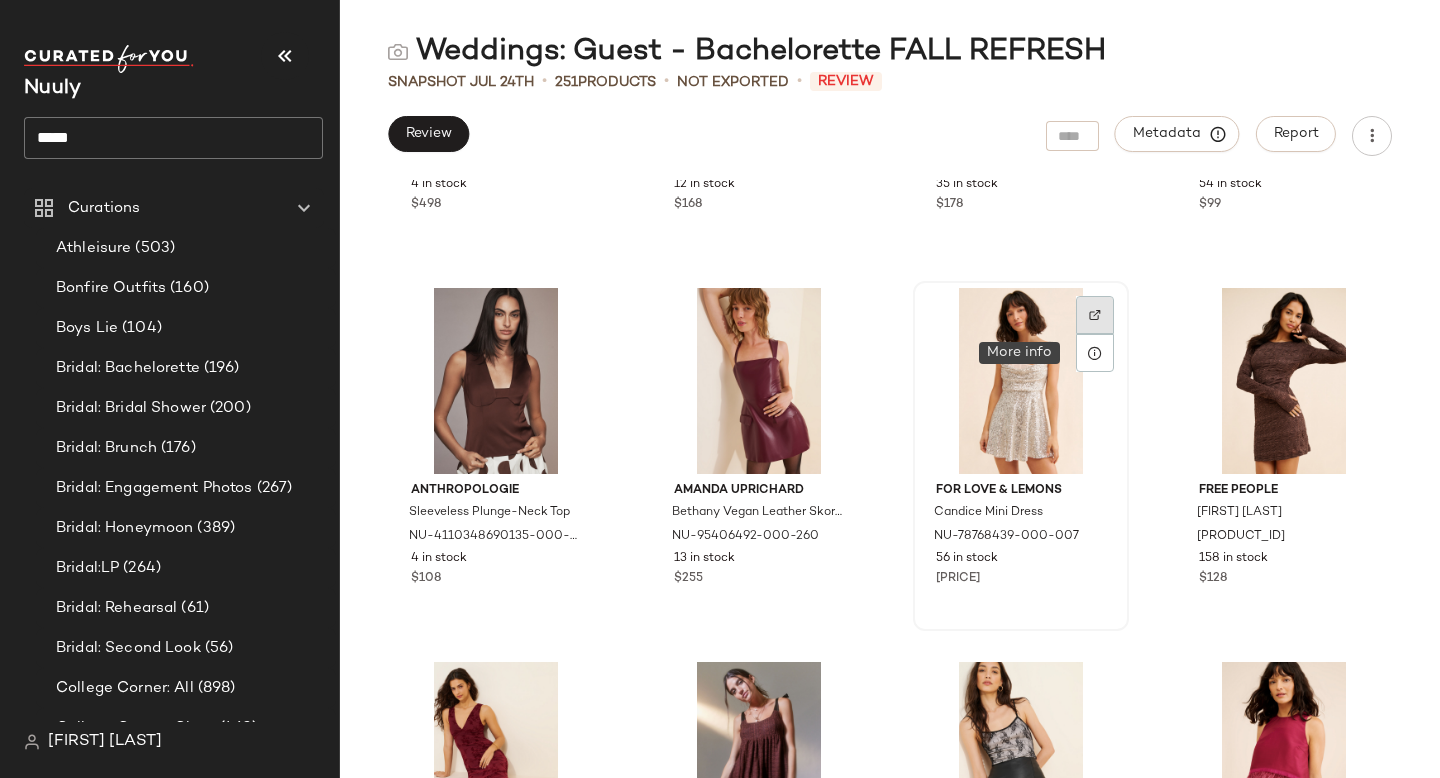 click 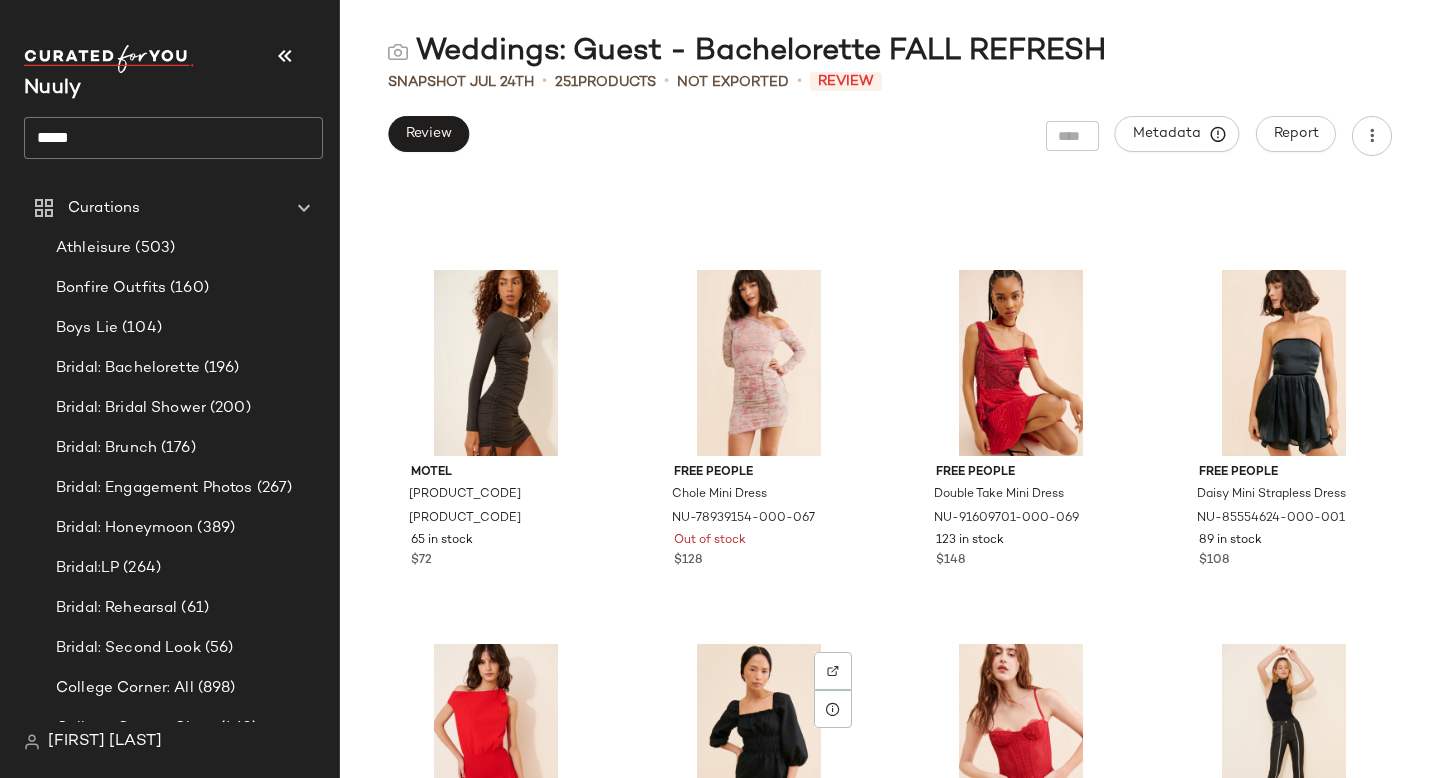 scroll, scrollTop: 13783, scrollLeft: 0, axis: vertical 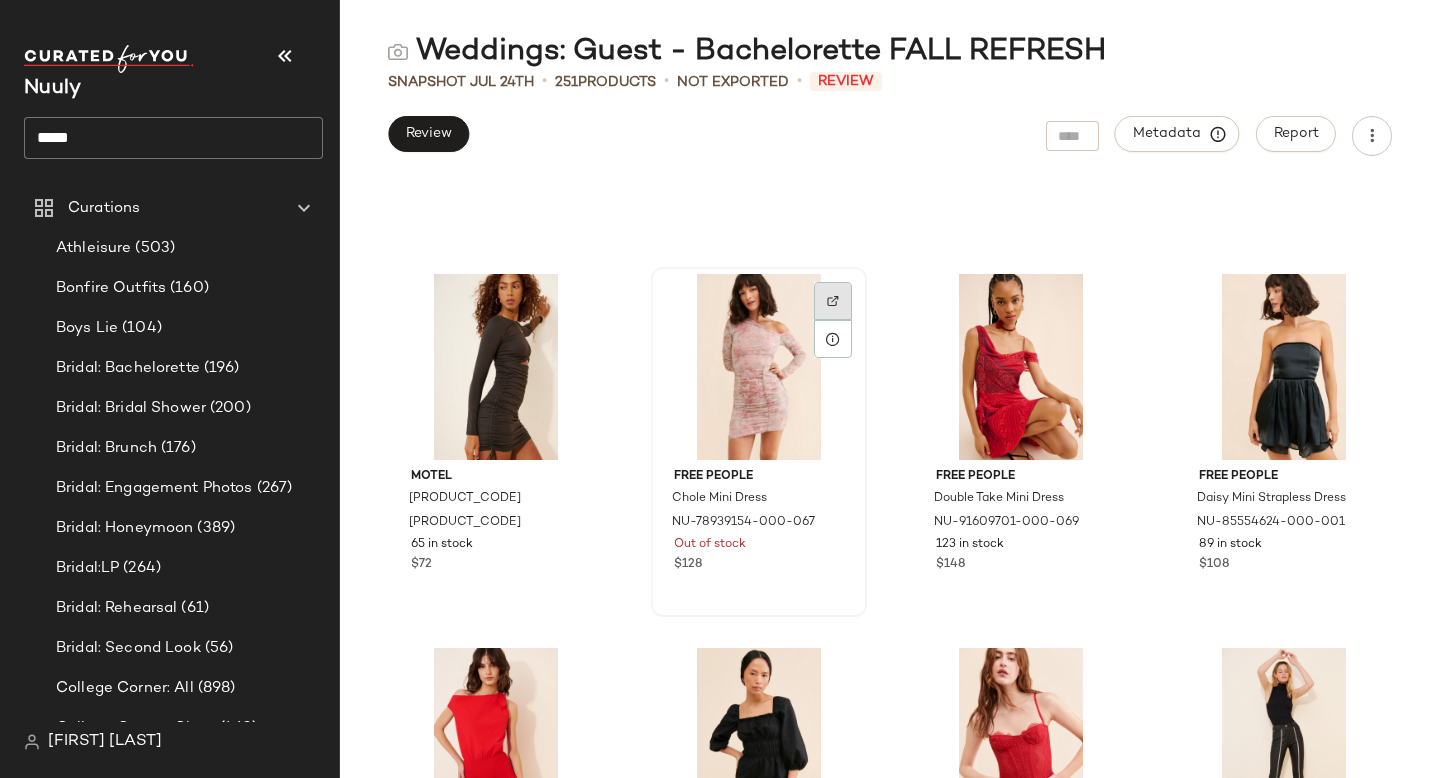 click 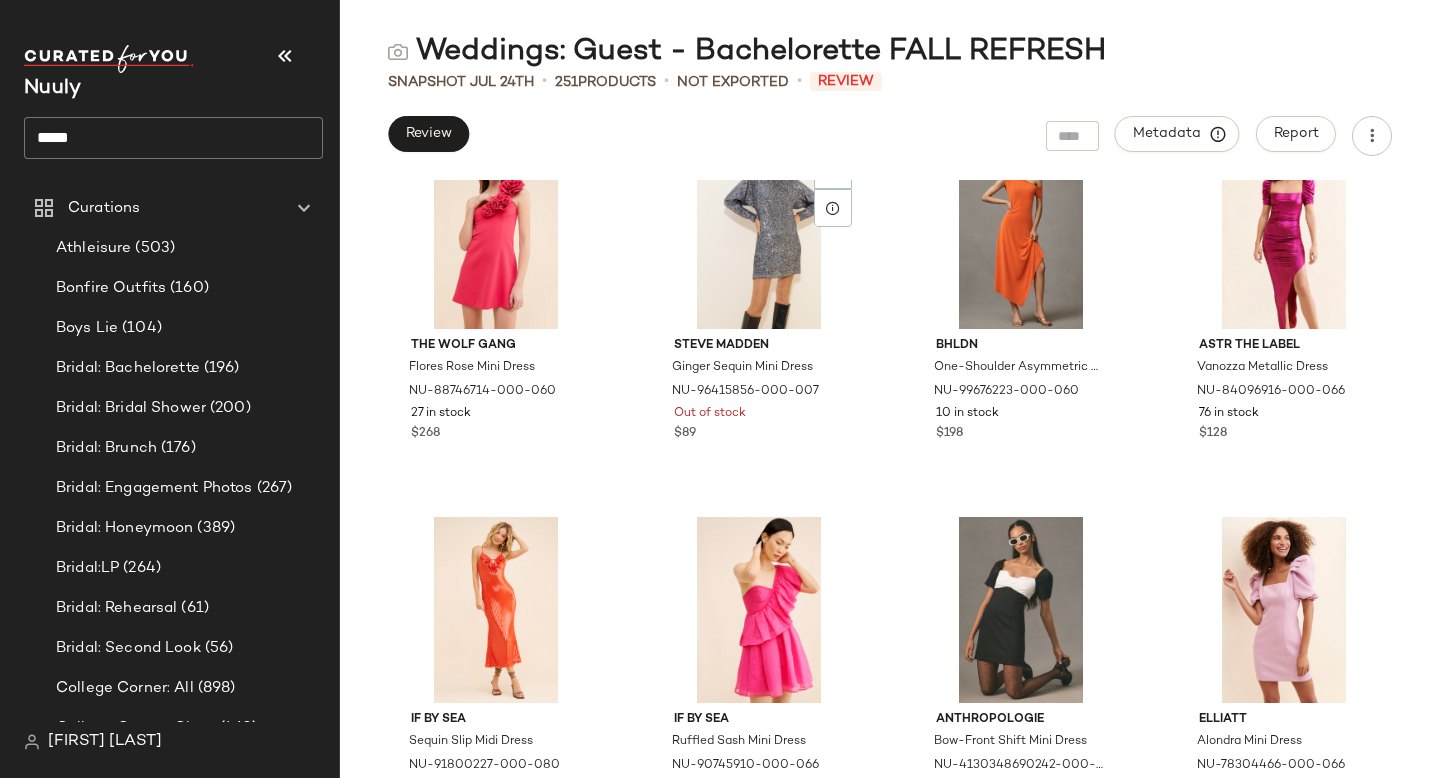 scroll, scrollTop: 15981, scrollLeft: 0, axis: vertical 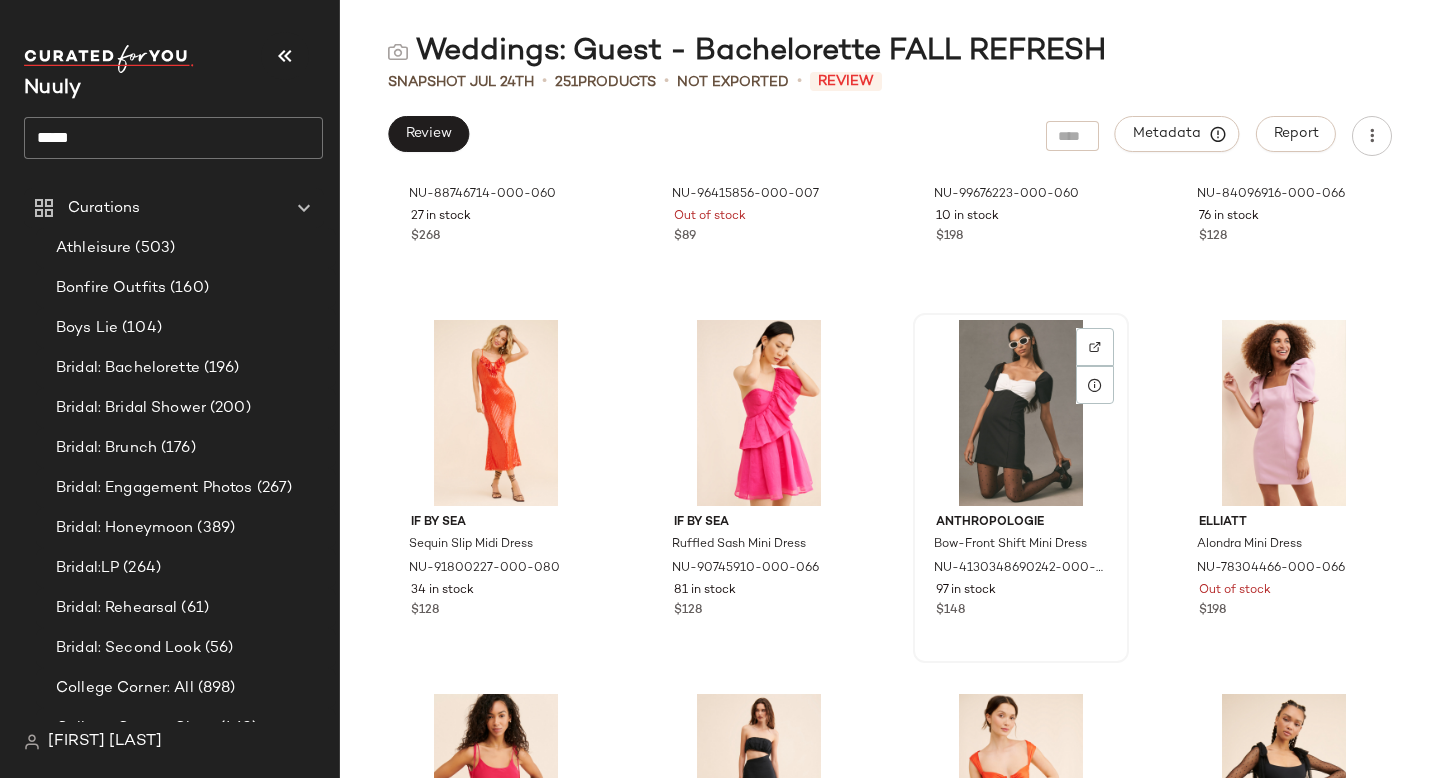 click 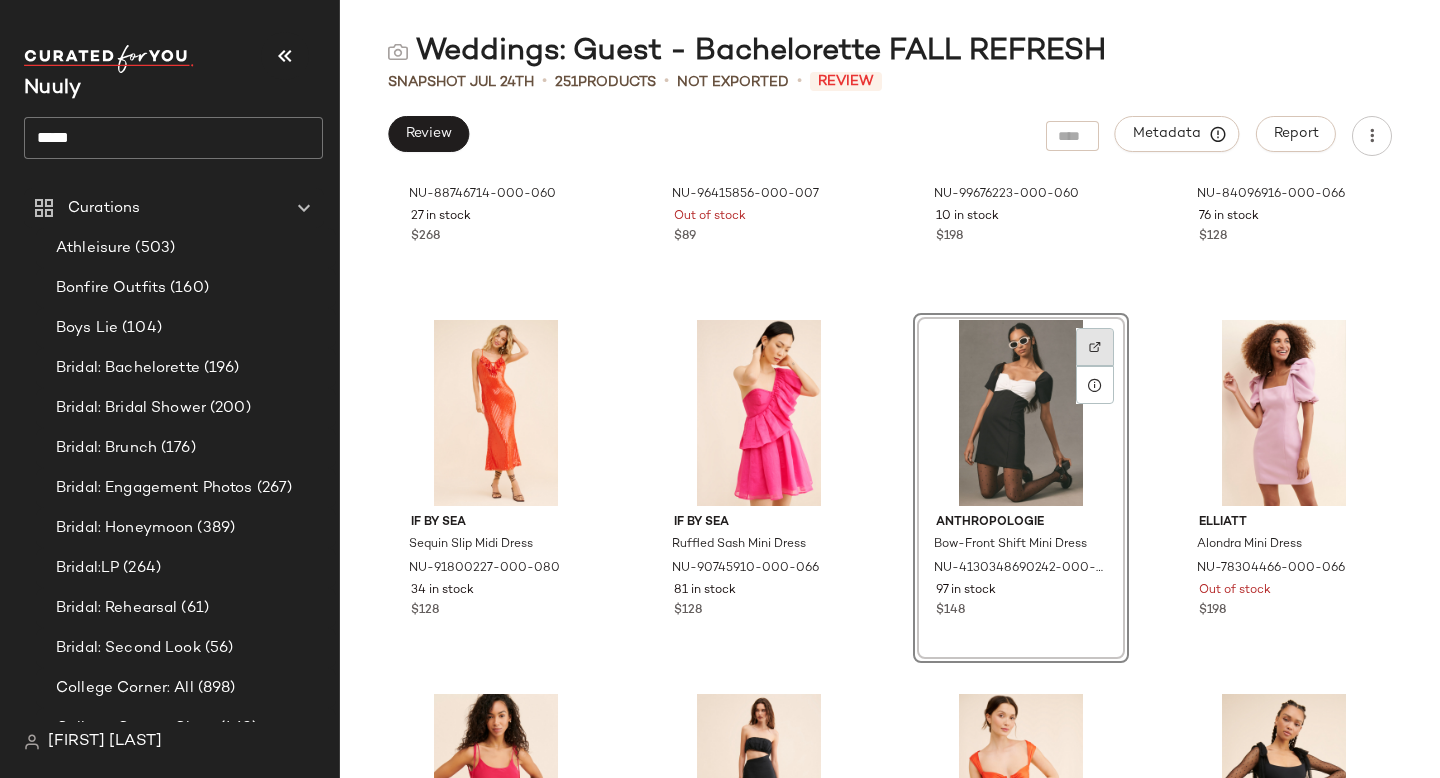 click 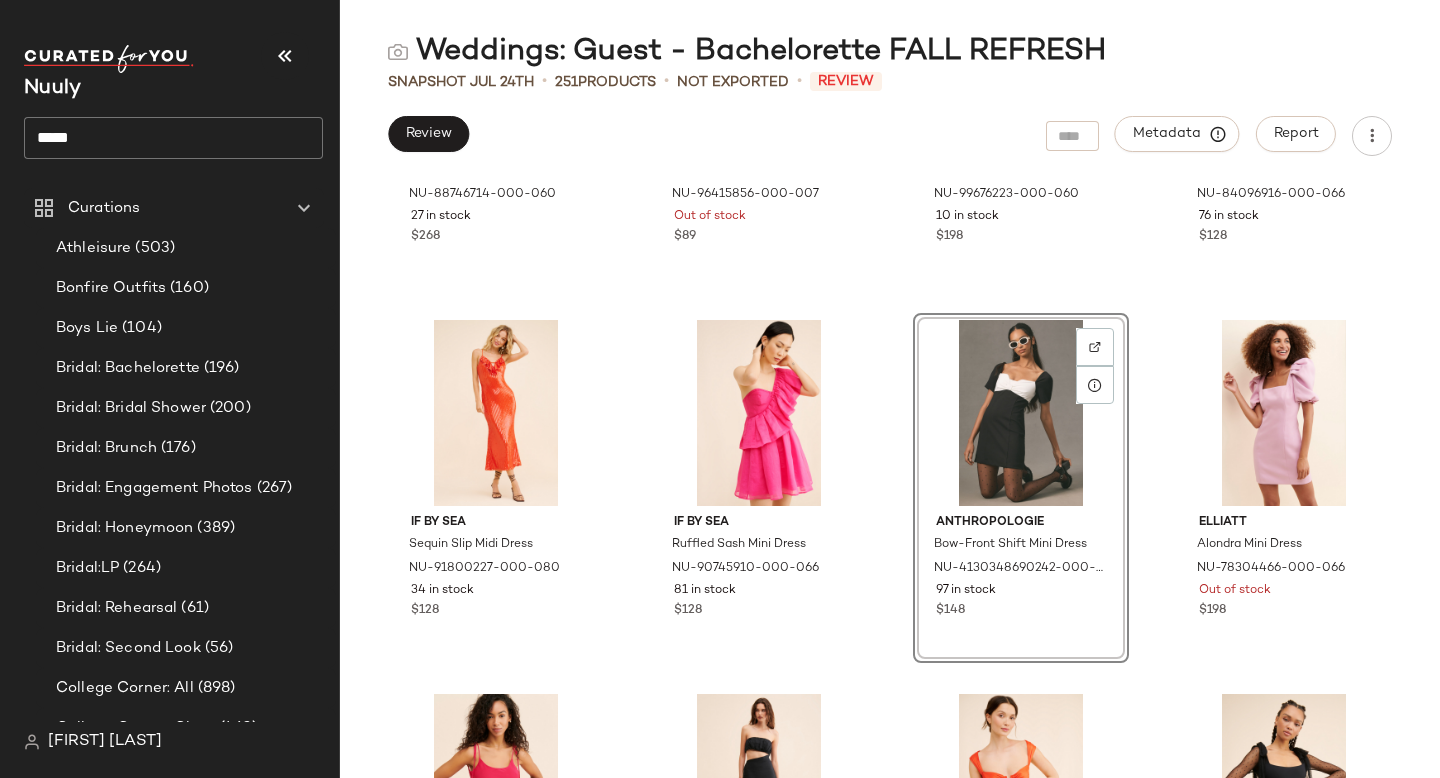 click on "The [BRAND] [PRODUCT_NAME] [PRODUCT_ID] [NUMBER] in stock [PRICE] [BRAND] [PRODUCT_NAME] [PRODUCT_ID] Out of stock [PRICE] [BRAND] [PRODUCT_NAME] [PRODUCT_ID] [NUMBER] in stock [PRICE] [BRAND] [PRODUCT_NAME] [PRODUCT_ID] [NUMBER] in stock [PRICE] [BRAND] [PRODUCT_NAME] [PRODUCT_ID] [NUMBER] in stock [PRICE] [BRAND] [PRODUCT_NAME] [PRODUCT_ID] [NUMBER] in stock [PRICE] [BRAND] [PRODUCT_NAME] [PRODUCT_ID] [NUMBER] in stock [PRICE] [BRAND] [PRODUCT_NAME] [PRODUCT_ID] Out of stock [PRICE] [BRAND] [PRODUCT_NAME] [PRODUCT_ID] [NUMBER] in stock [PRICE] [BRAND] [PRODUCT_NAME] [PRODUCT_ID] [NUMBER] in stock [PRICE] [BRAND] [PRODUCT_NAME] [PRODUCT_ID] [NUMBER] in stock [PRICE]" 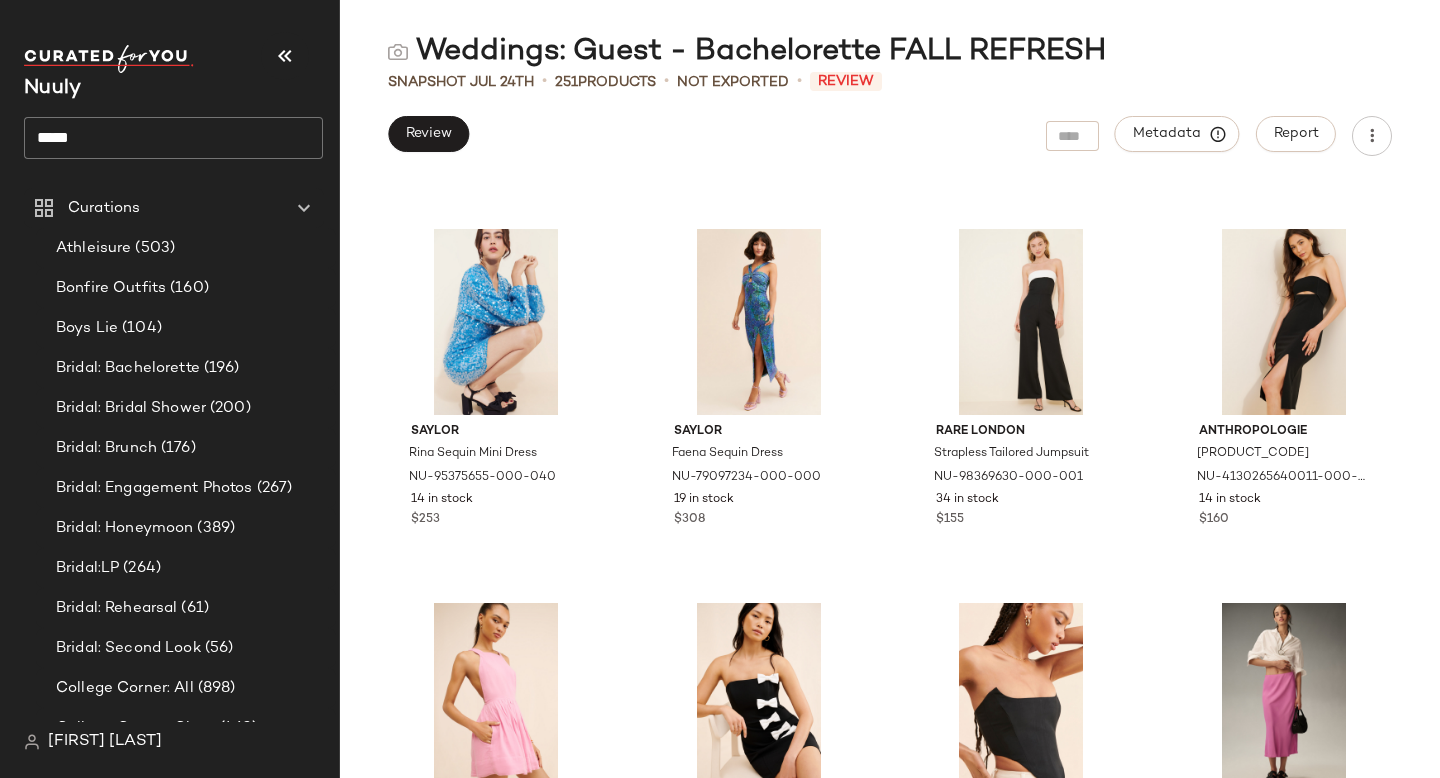 scroll, scrollTop: 17197, scrollLeft: 0, axis: vertical 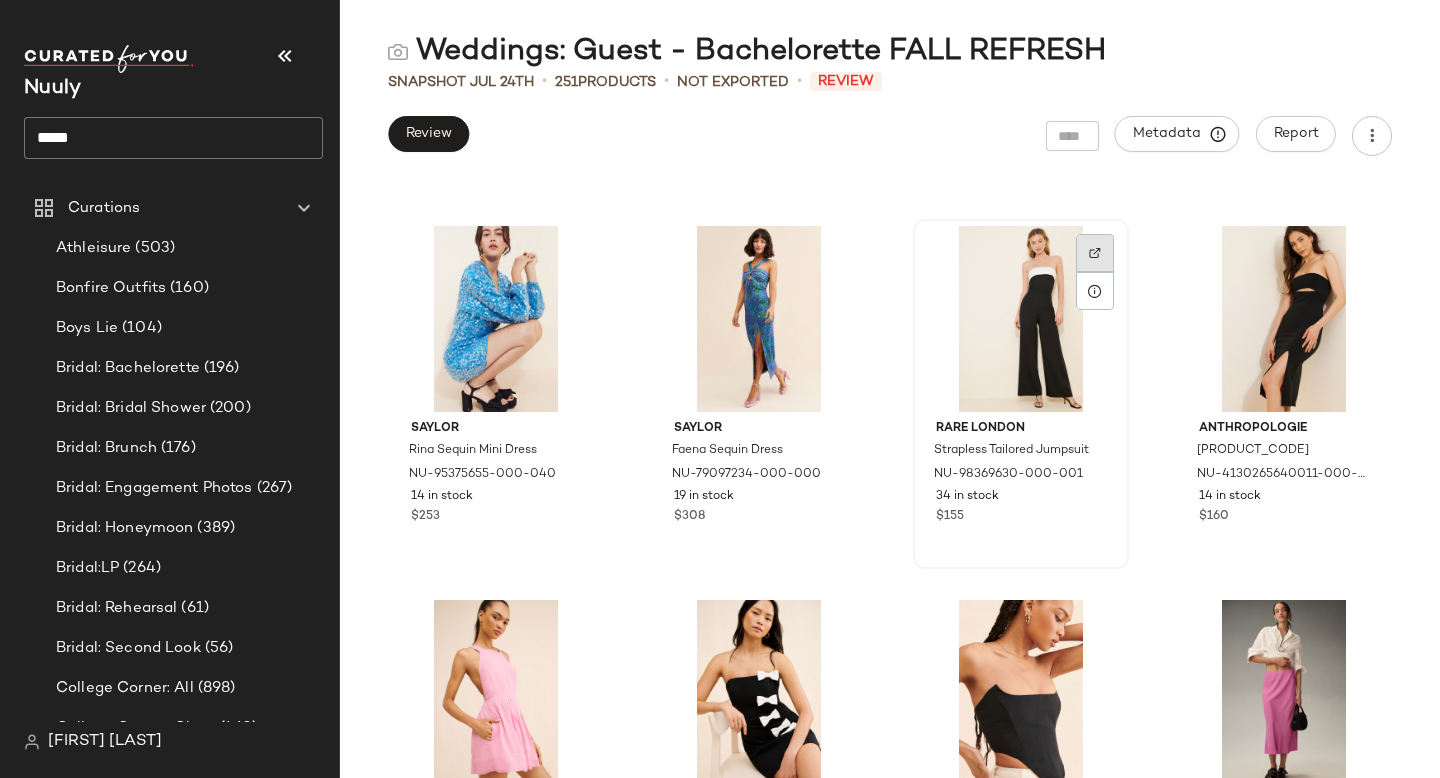 click 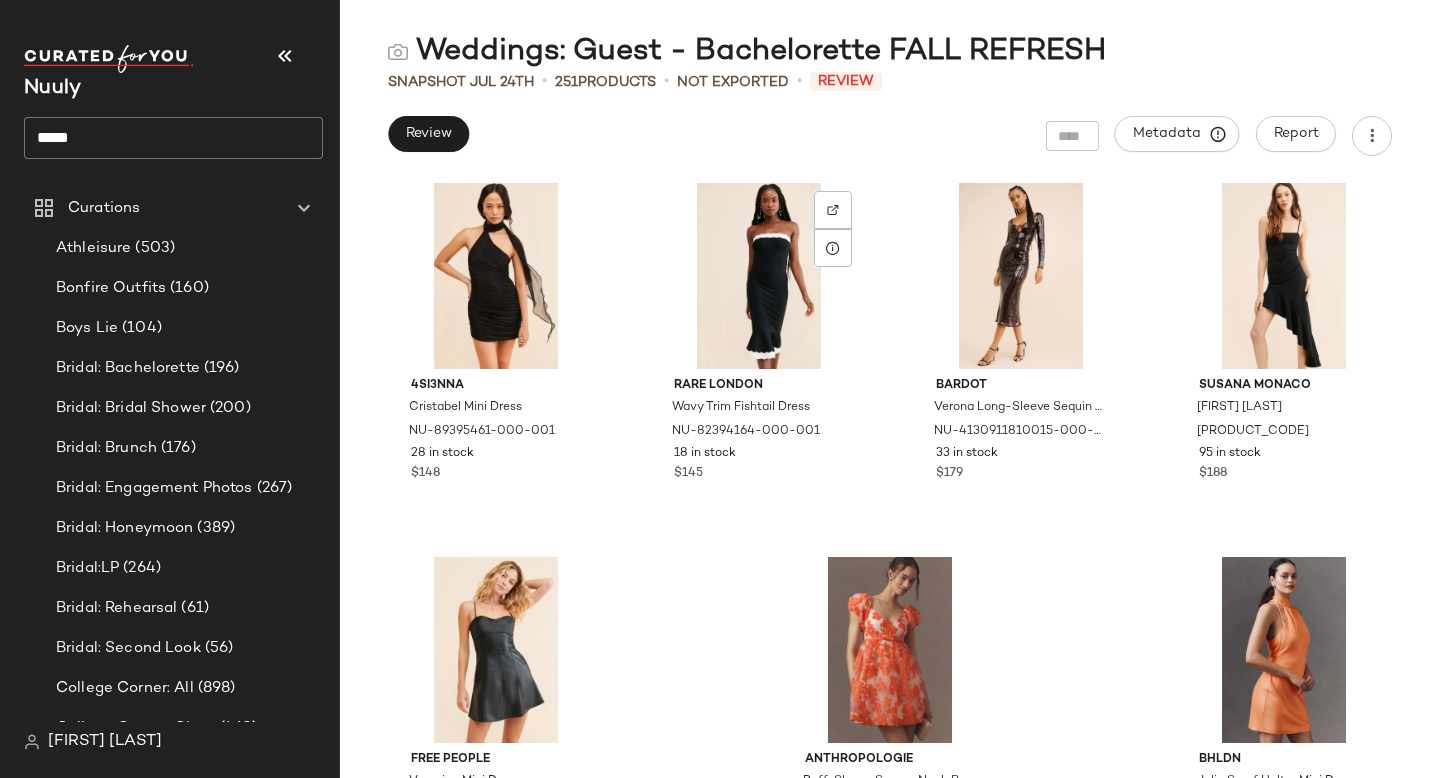 scroll, scrollTop: 22839, scrollLeft: 0, axis: vertical 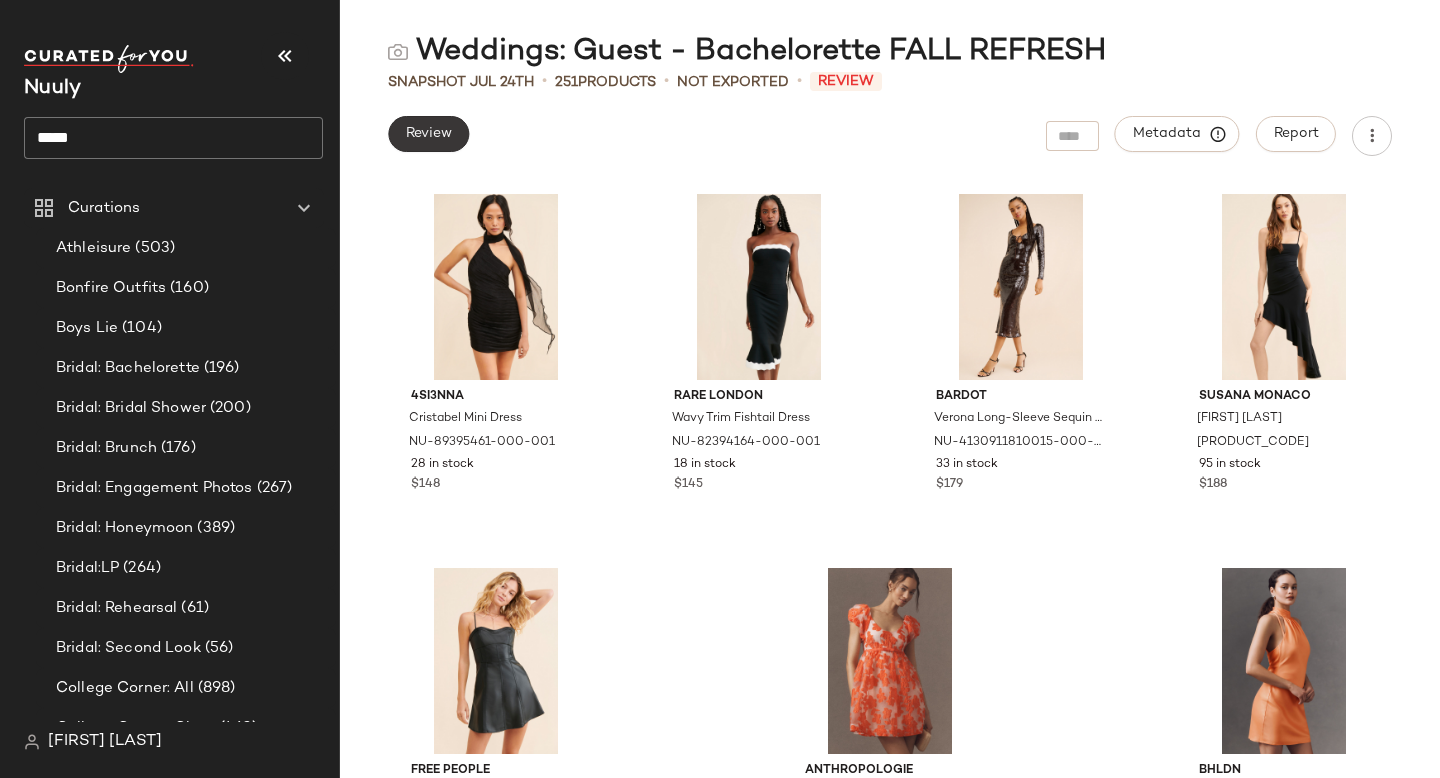 click on "Review" 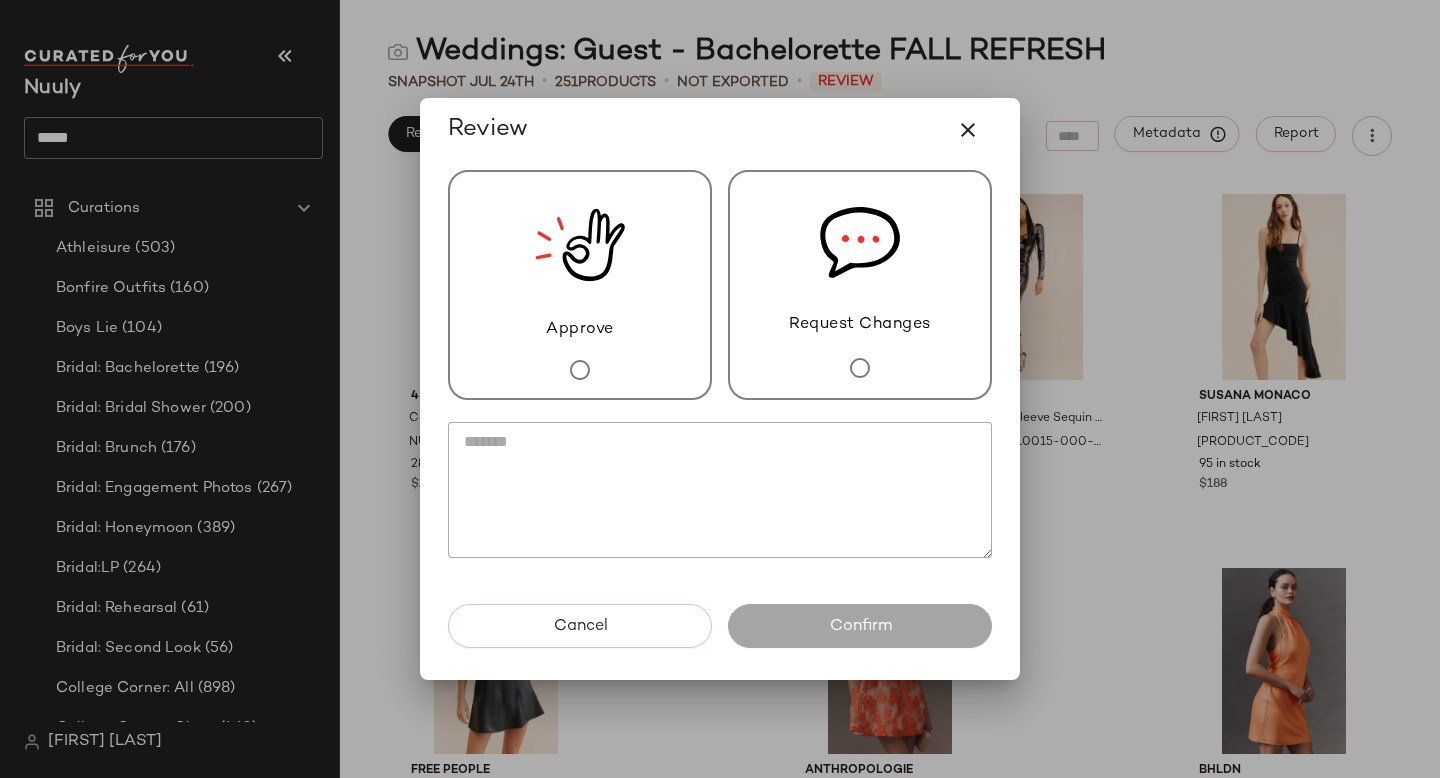 click on "Approve" at bounding box center (580, 285) 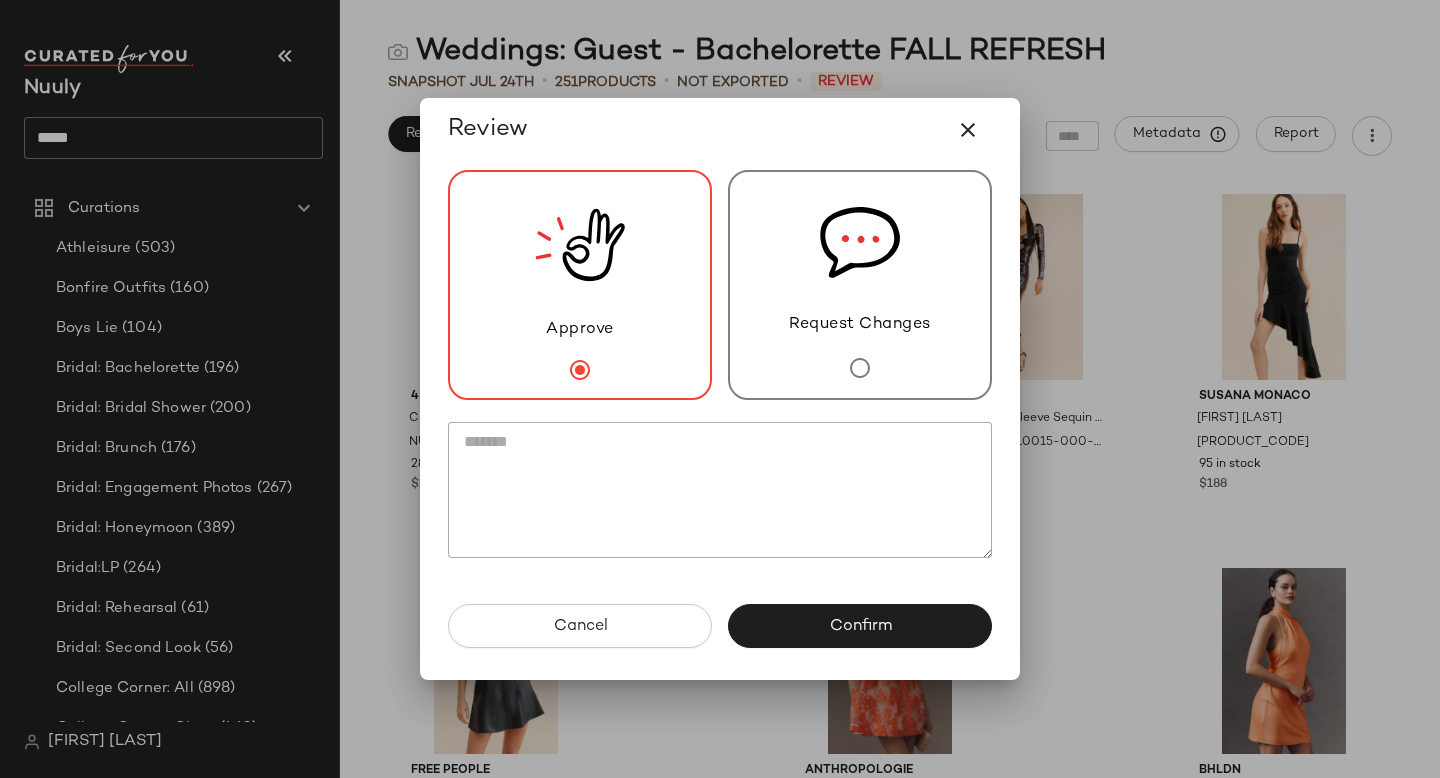 drag, startPoint x: 526, startPoint y: 430, endPoint x: 526, endPoint y: 419, distance: 11 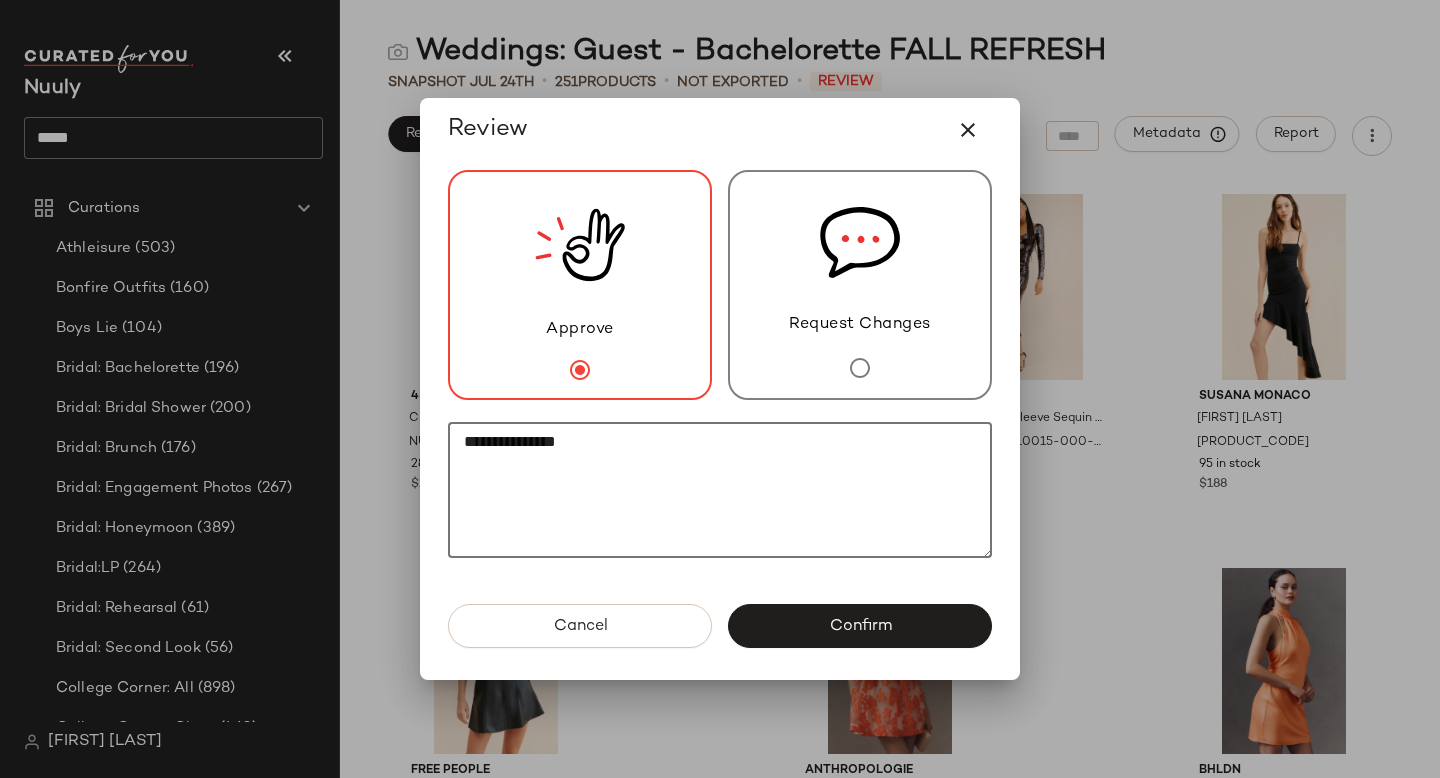 paste on "********" 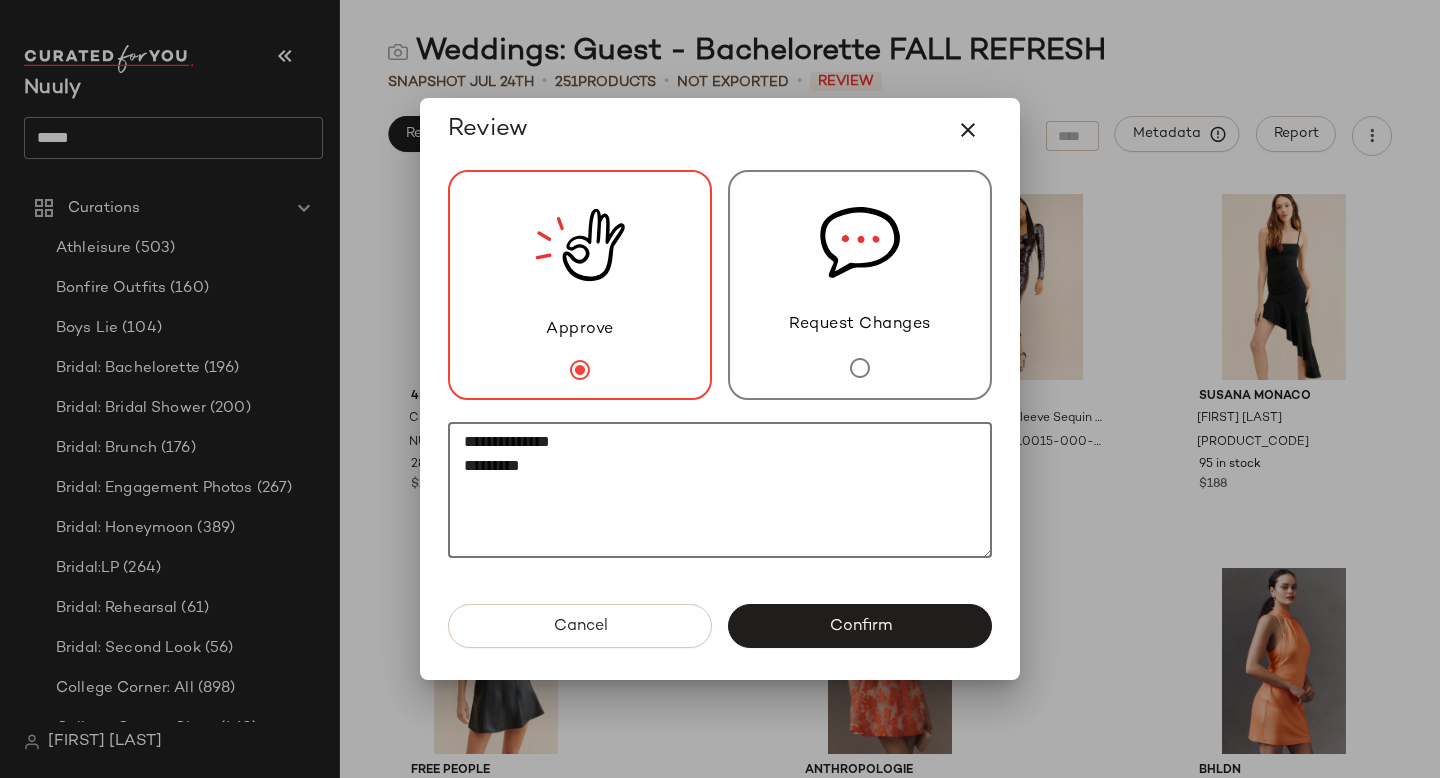 paste on "**********" 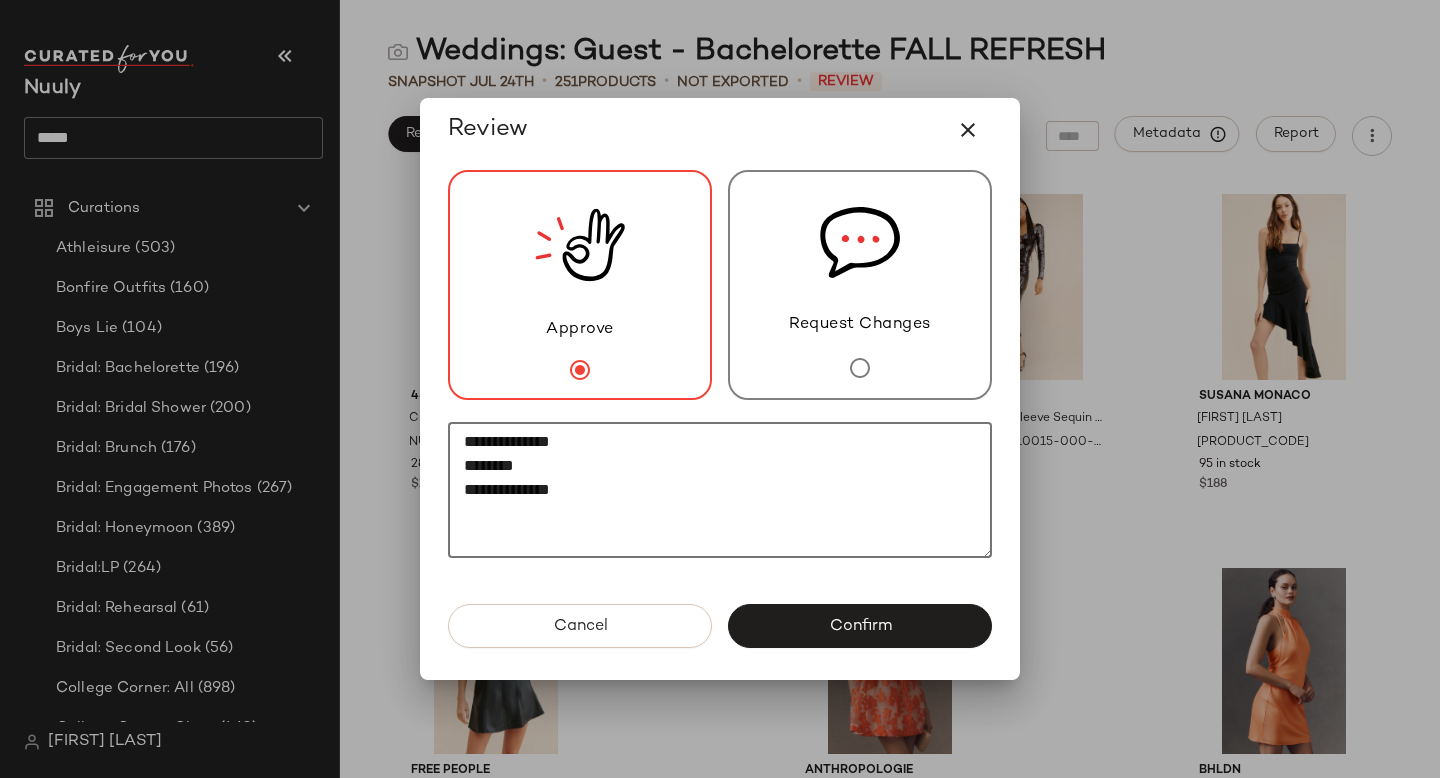 paste on "********" 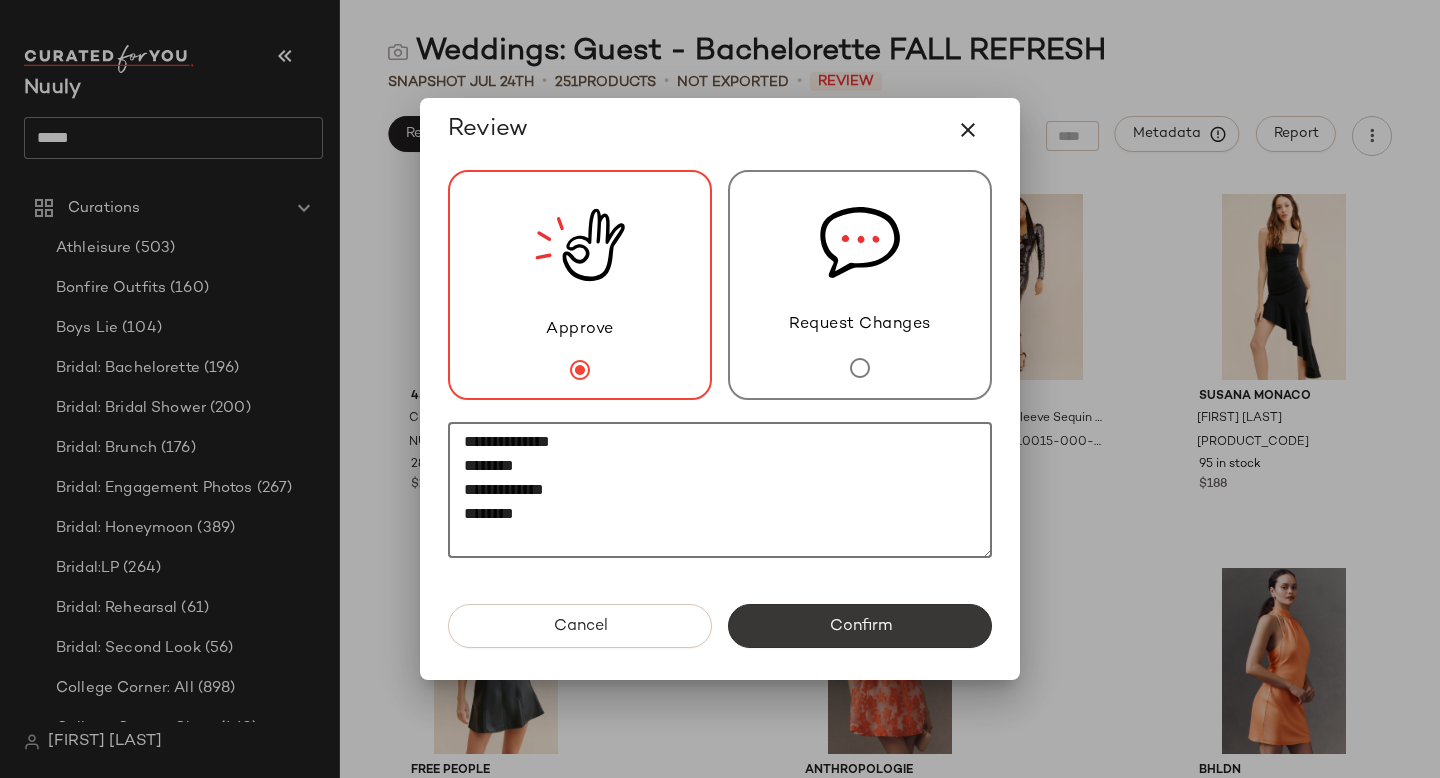 type on "**********" 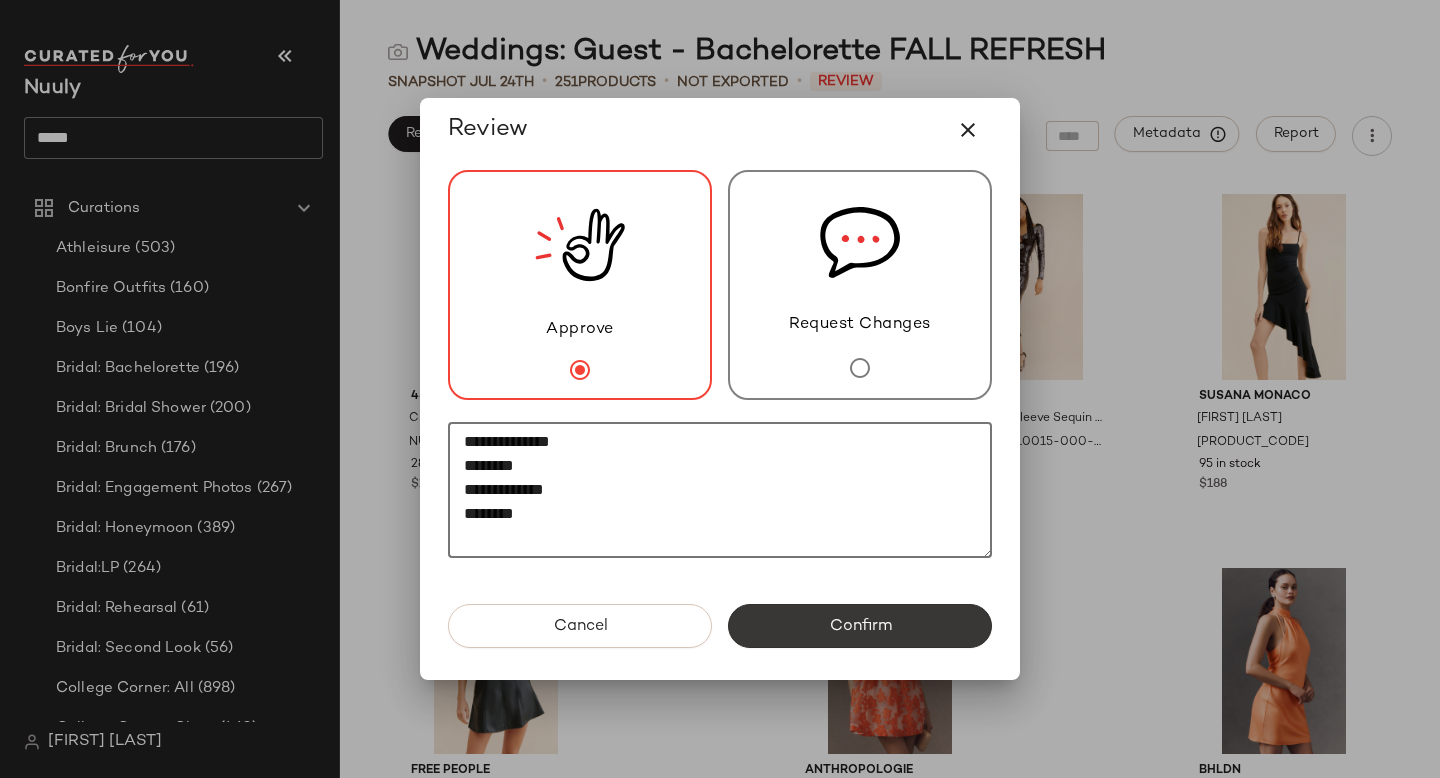 click on "Confirm" at bounding box center (860, 626) 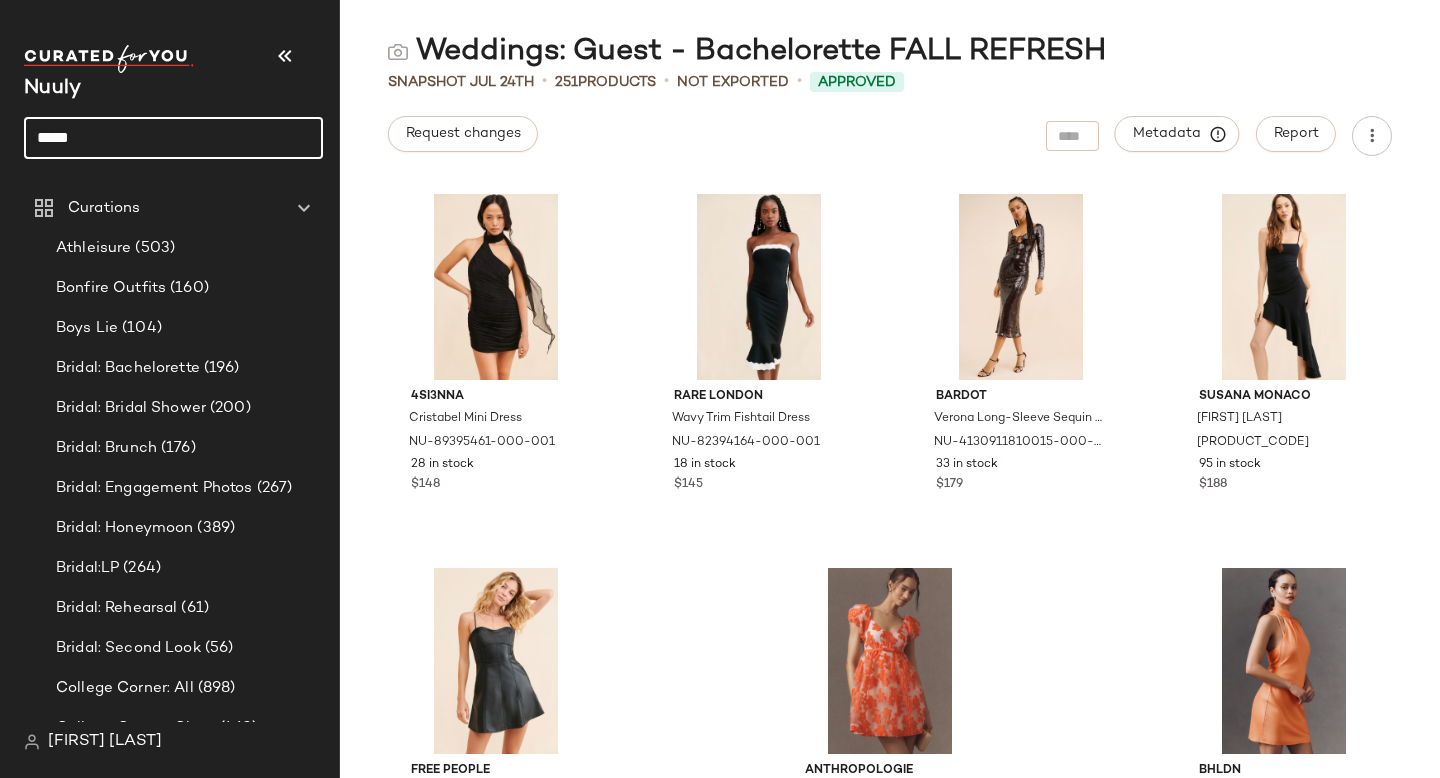 click on "*****" 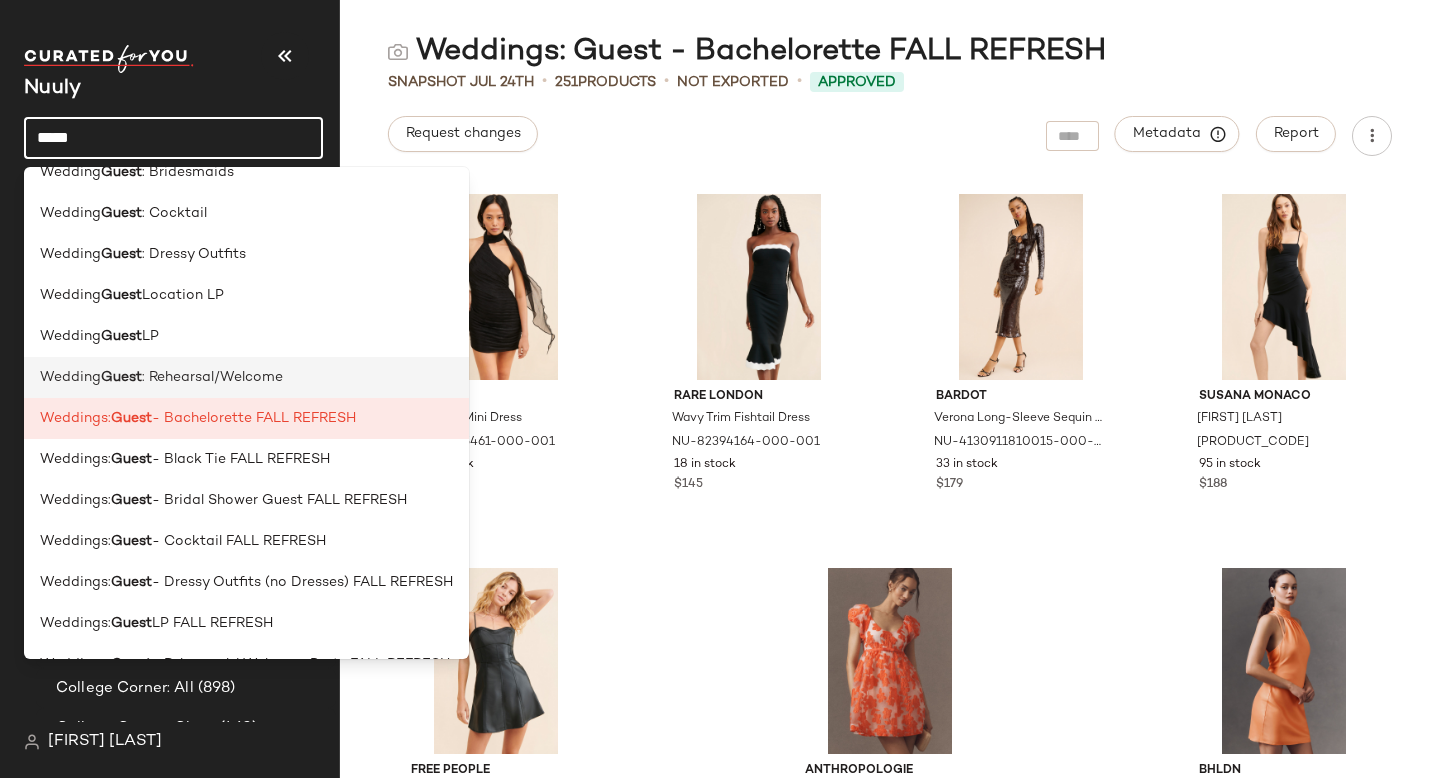 scroll, scrollTop: 180, scrollLeft: 0, axis: vertical 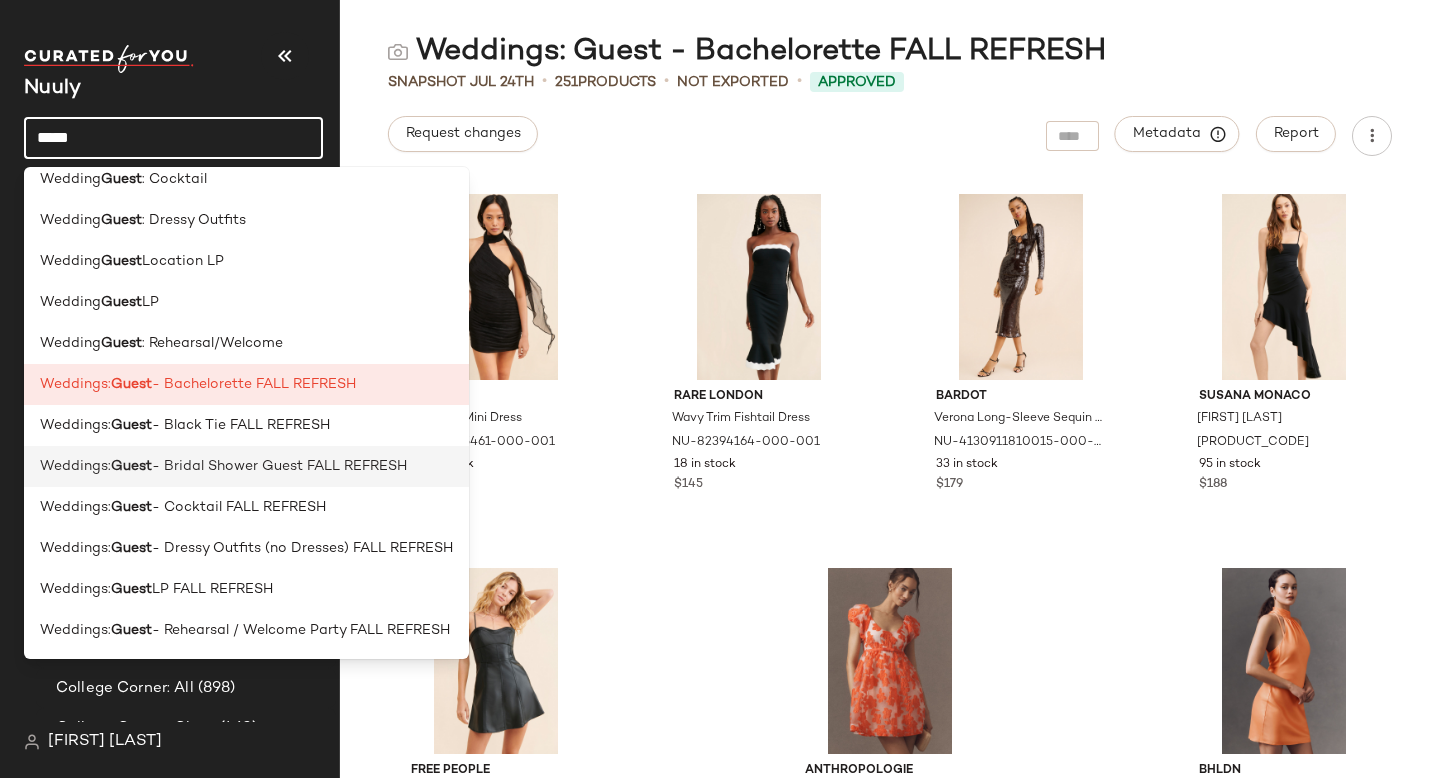 click on "- Bridal Shower Guest FALL REFRESH" at bounding box center [279, 466] 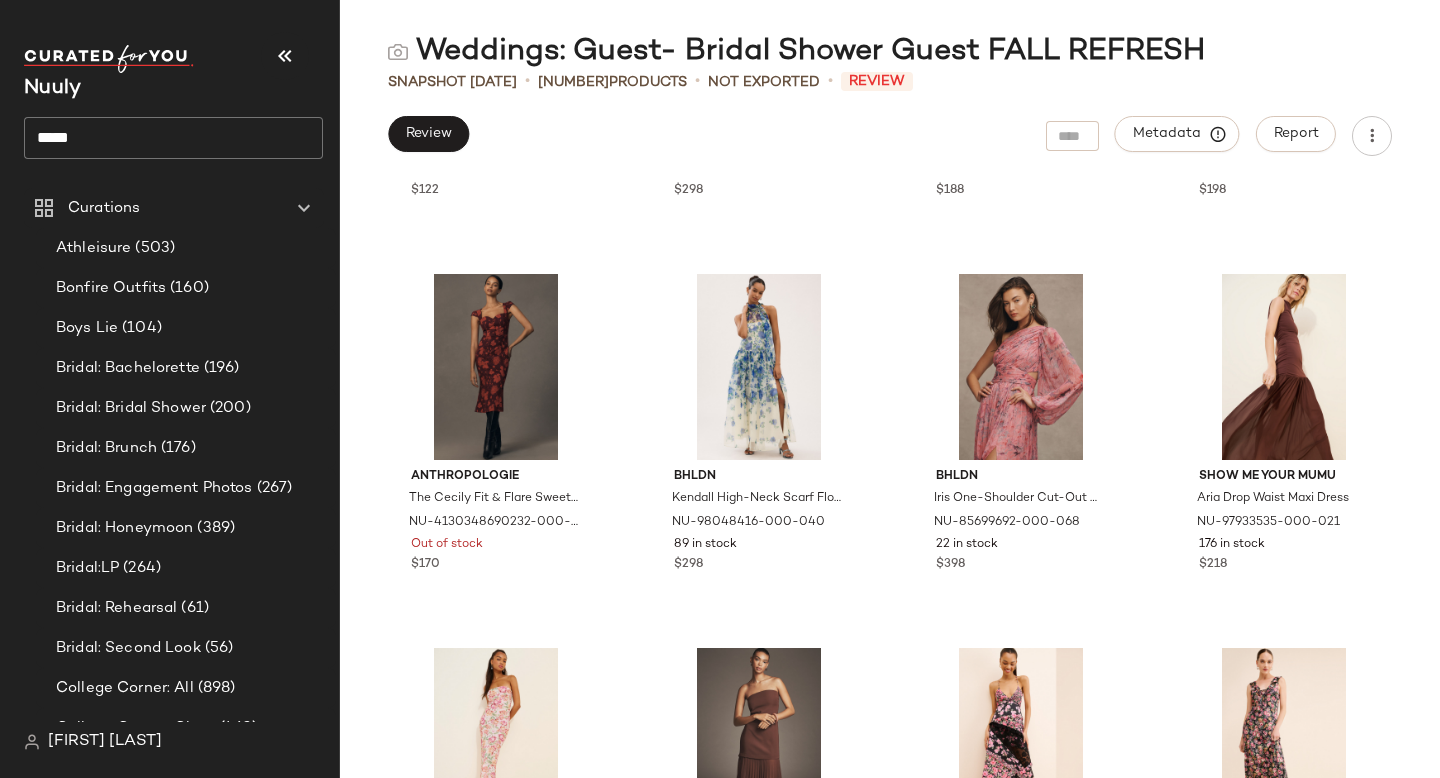 scroll, scrollTop: 1069, scrollLeft: 0, axis: vertical 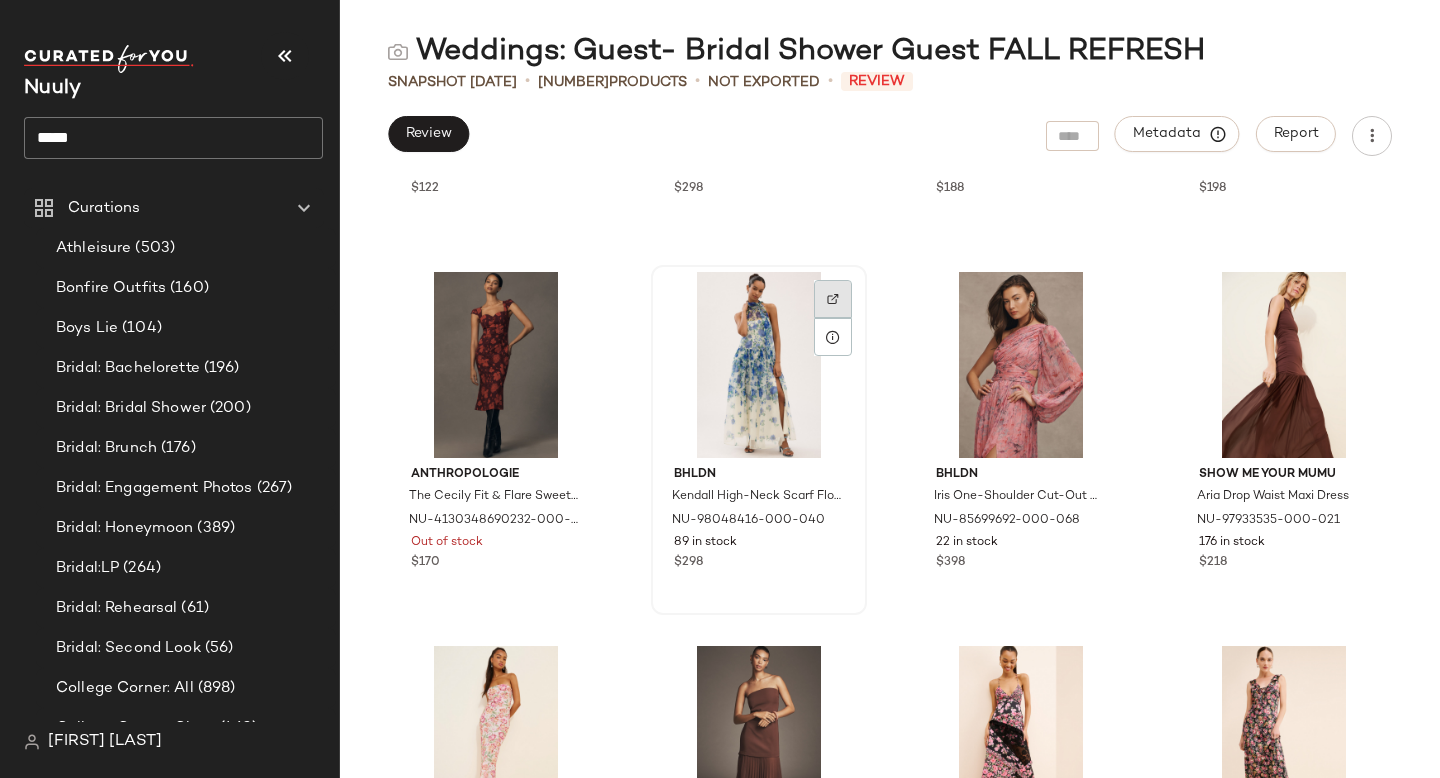 drag, startPoint x: 852, startPoint y: 288, endPoint x: 837, endPoint y: 292, distance: 15.524175 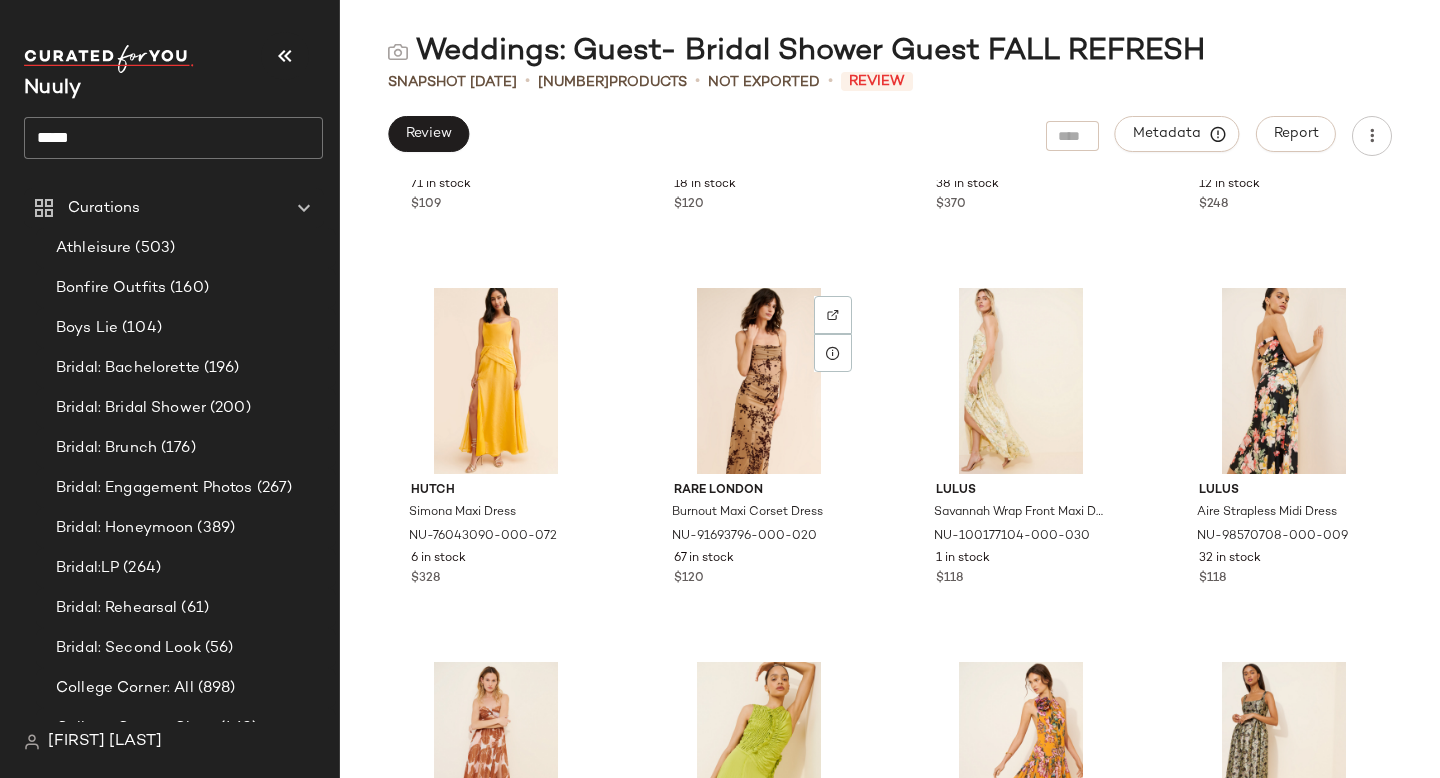 scroll, scrollTop: 3679, scrollLeft: 0, axis: vertical 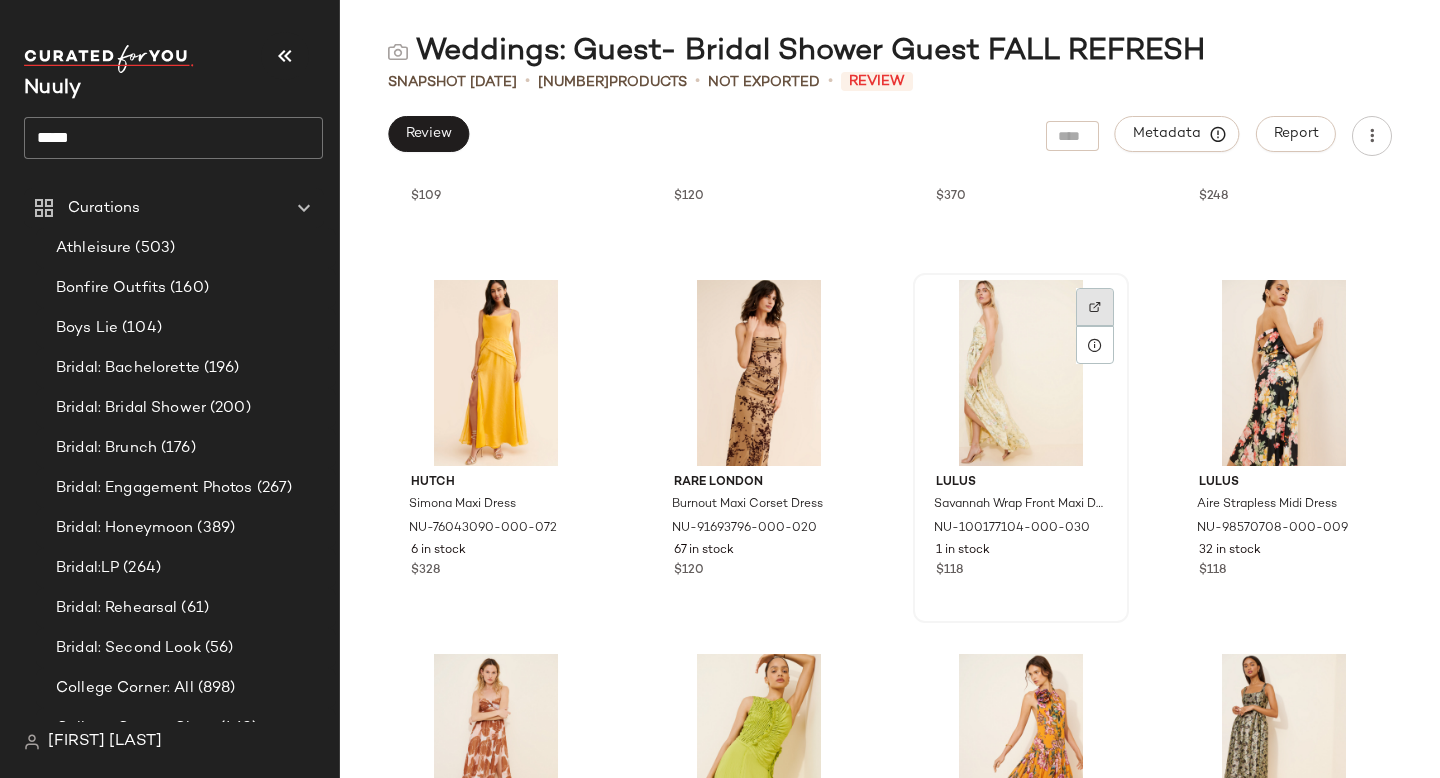 click 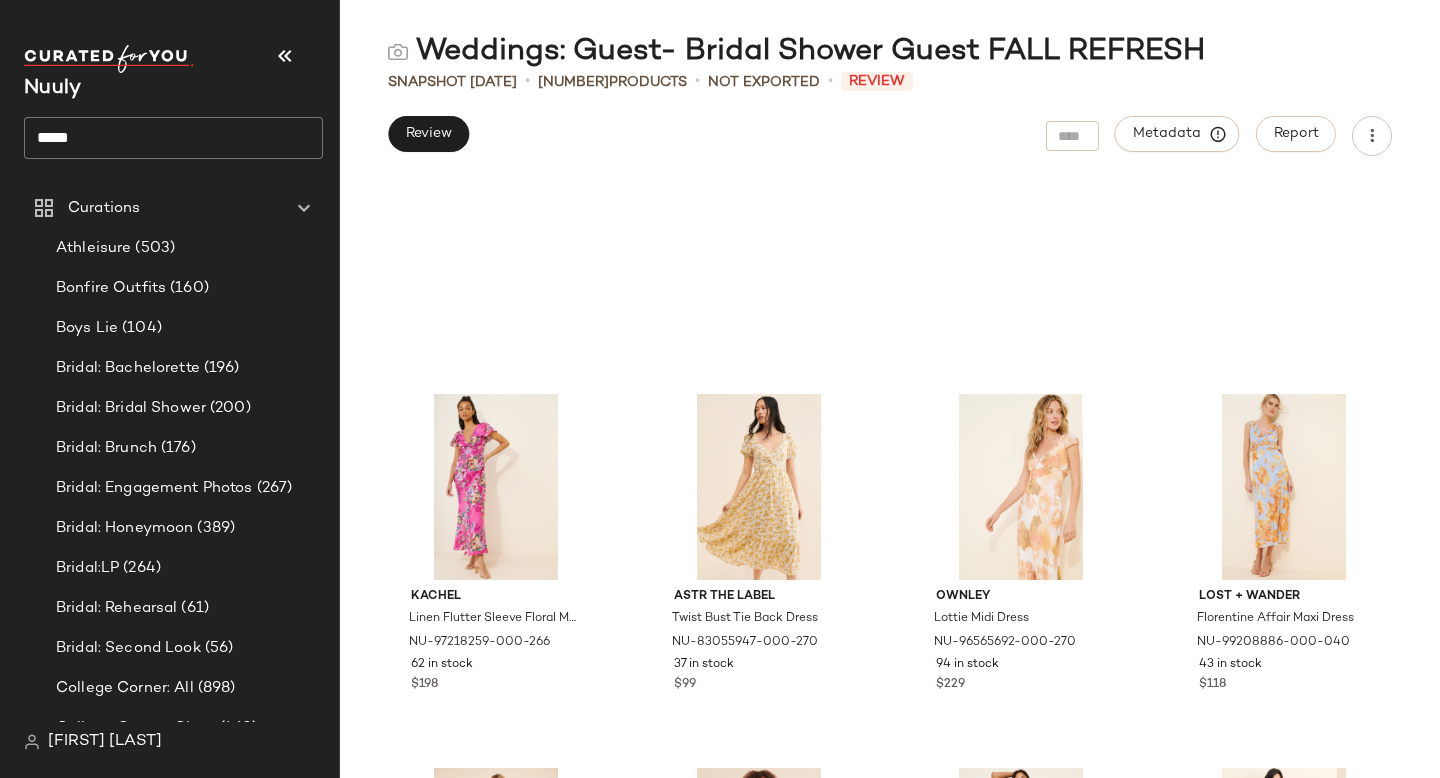 scroll, scrollTop: 8604, scrollLeft: 0, axis: vertical 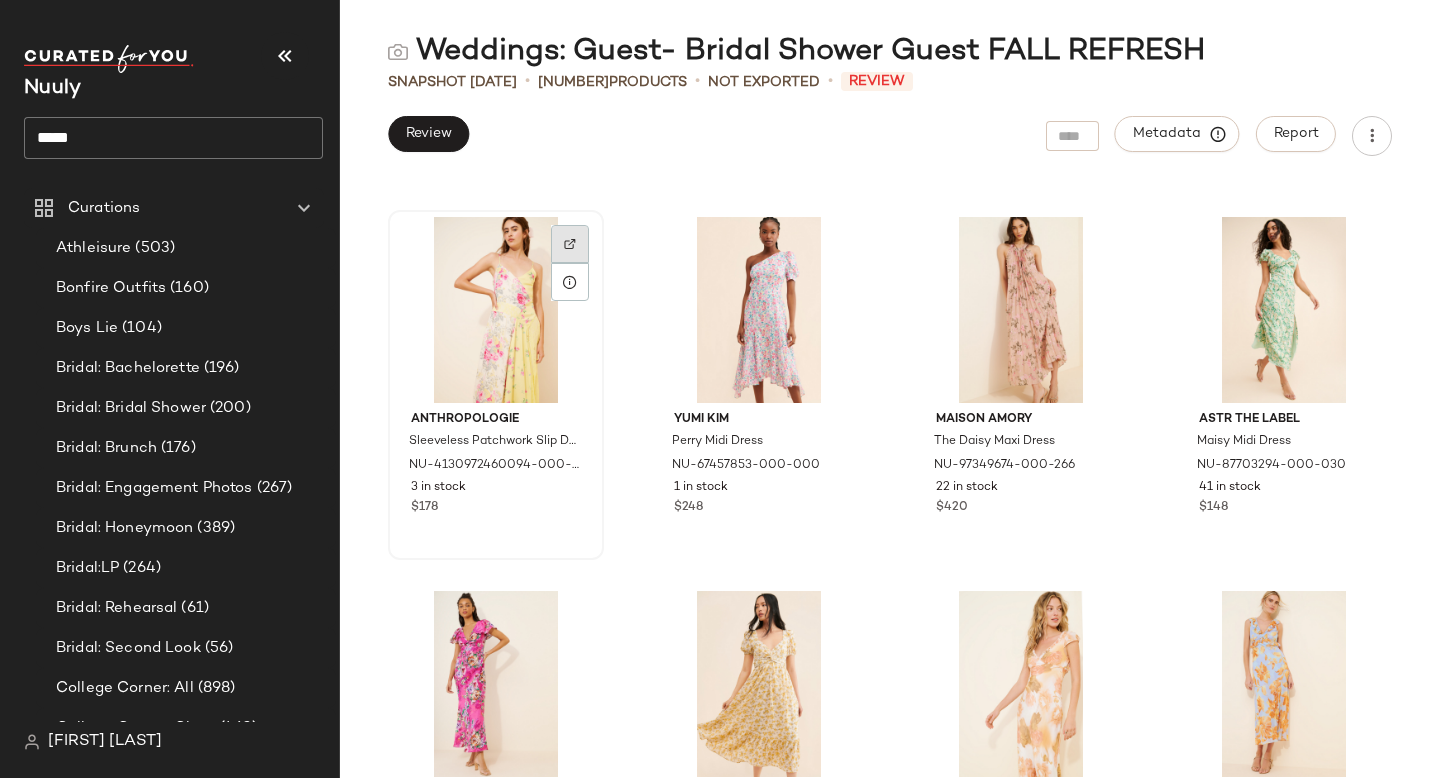 click 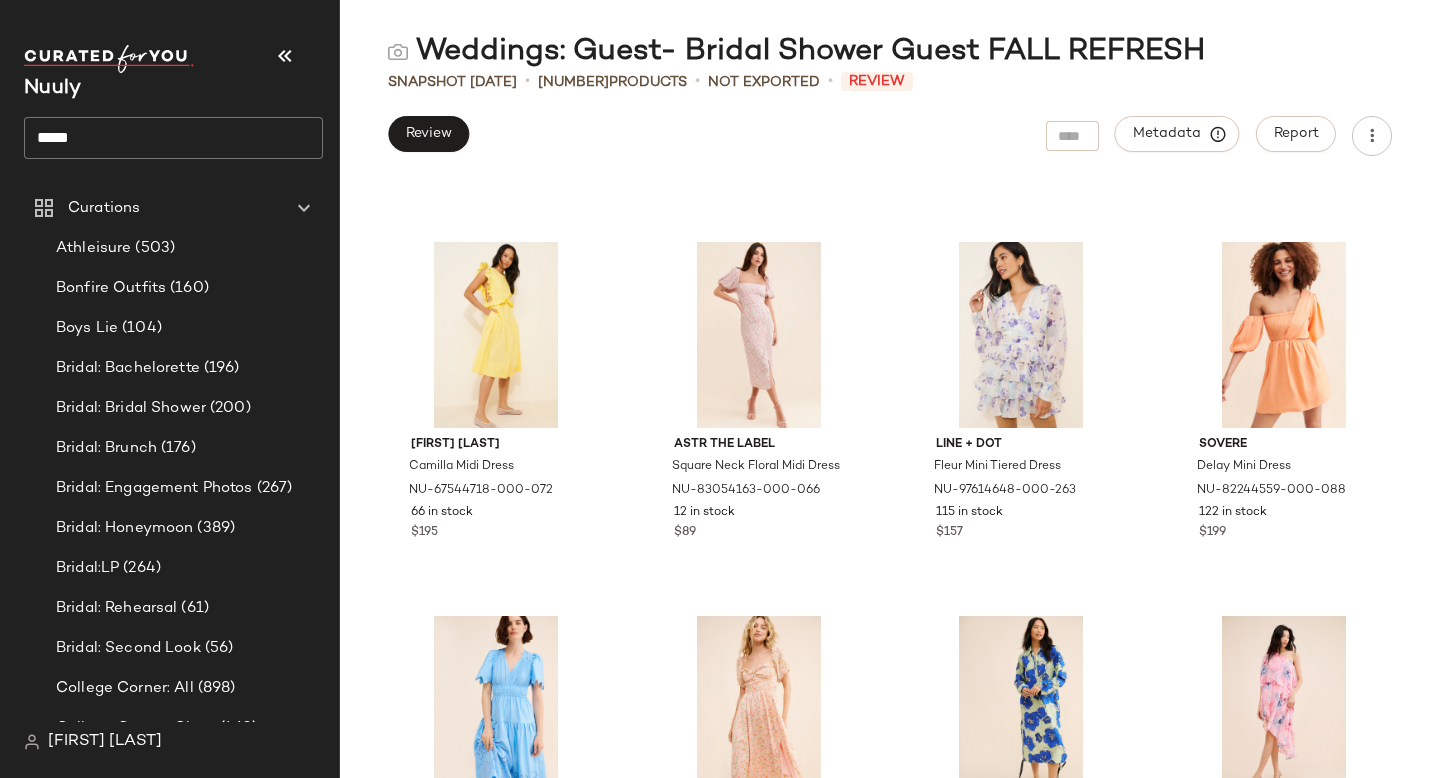 scroll, scrollTop: 14924, scrollLeft: 0, axis: vertical 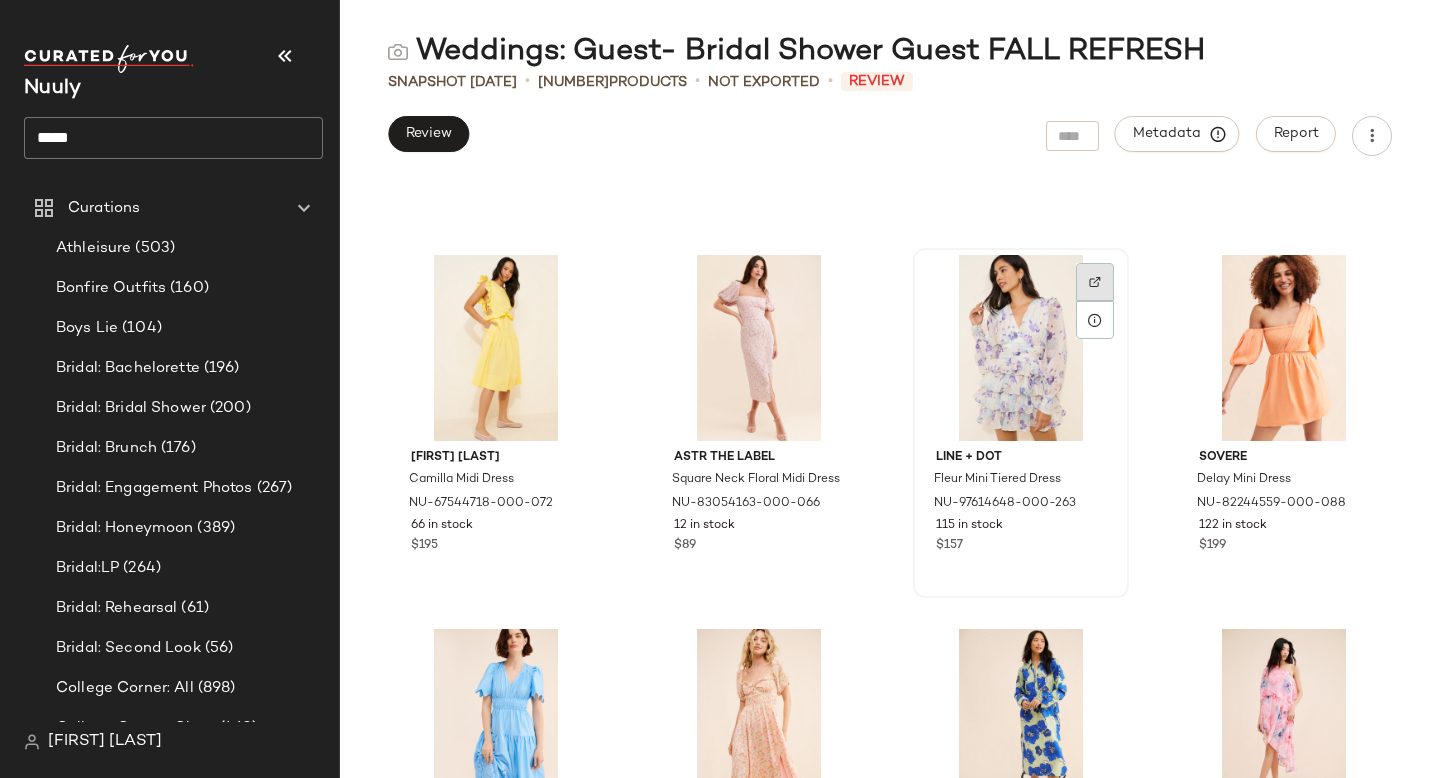 click 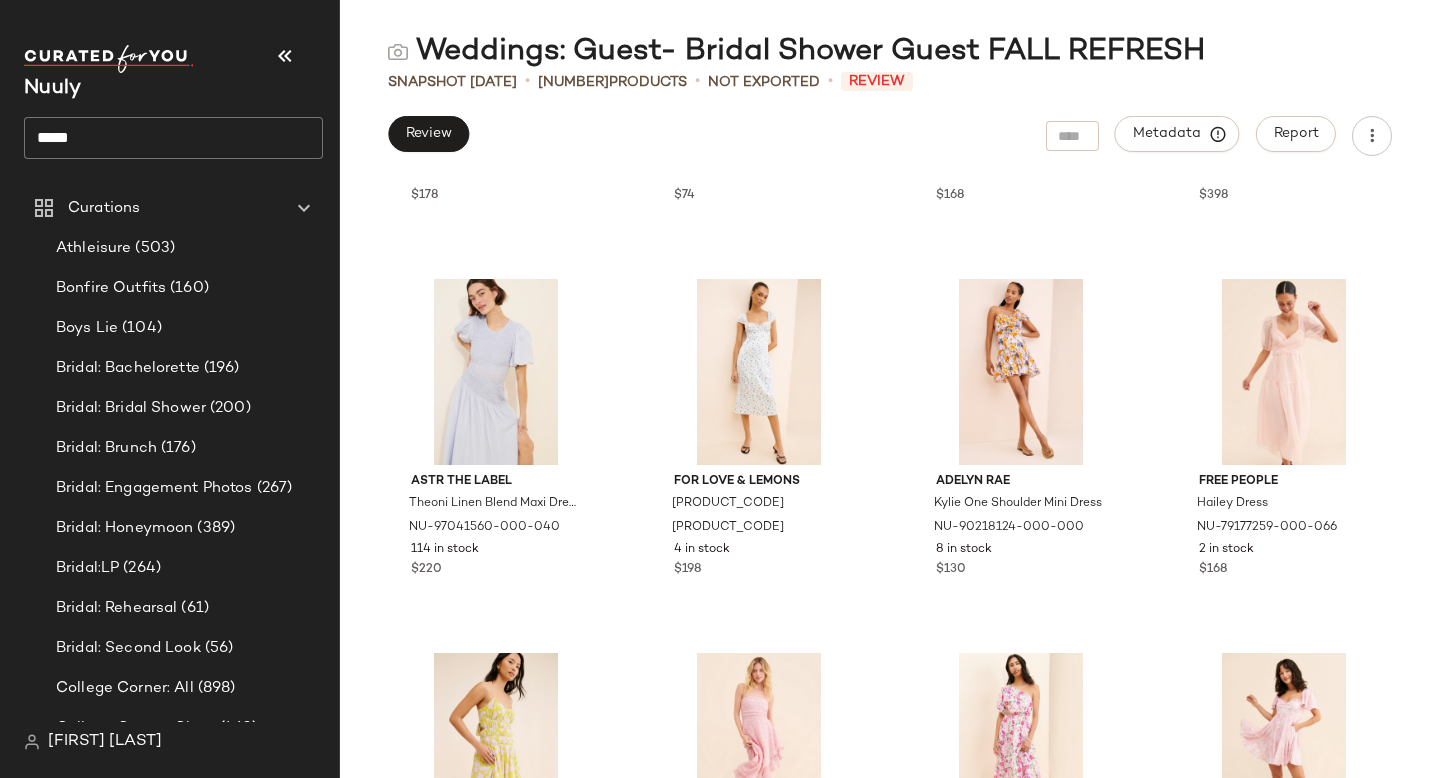 scroll, scrollTop: 16804, scrollLeft: 0, axis: vertical 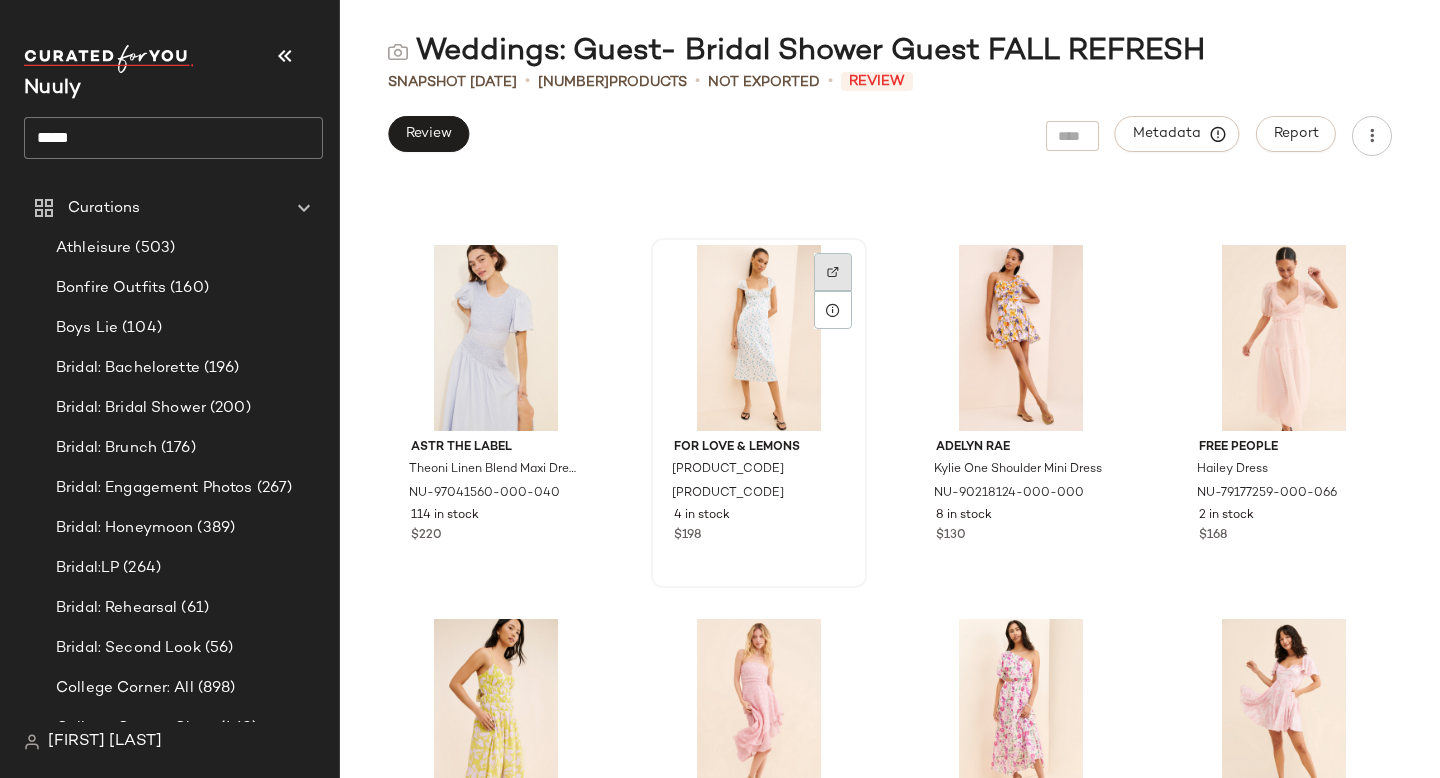 click 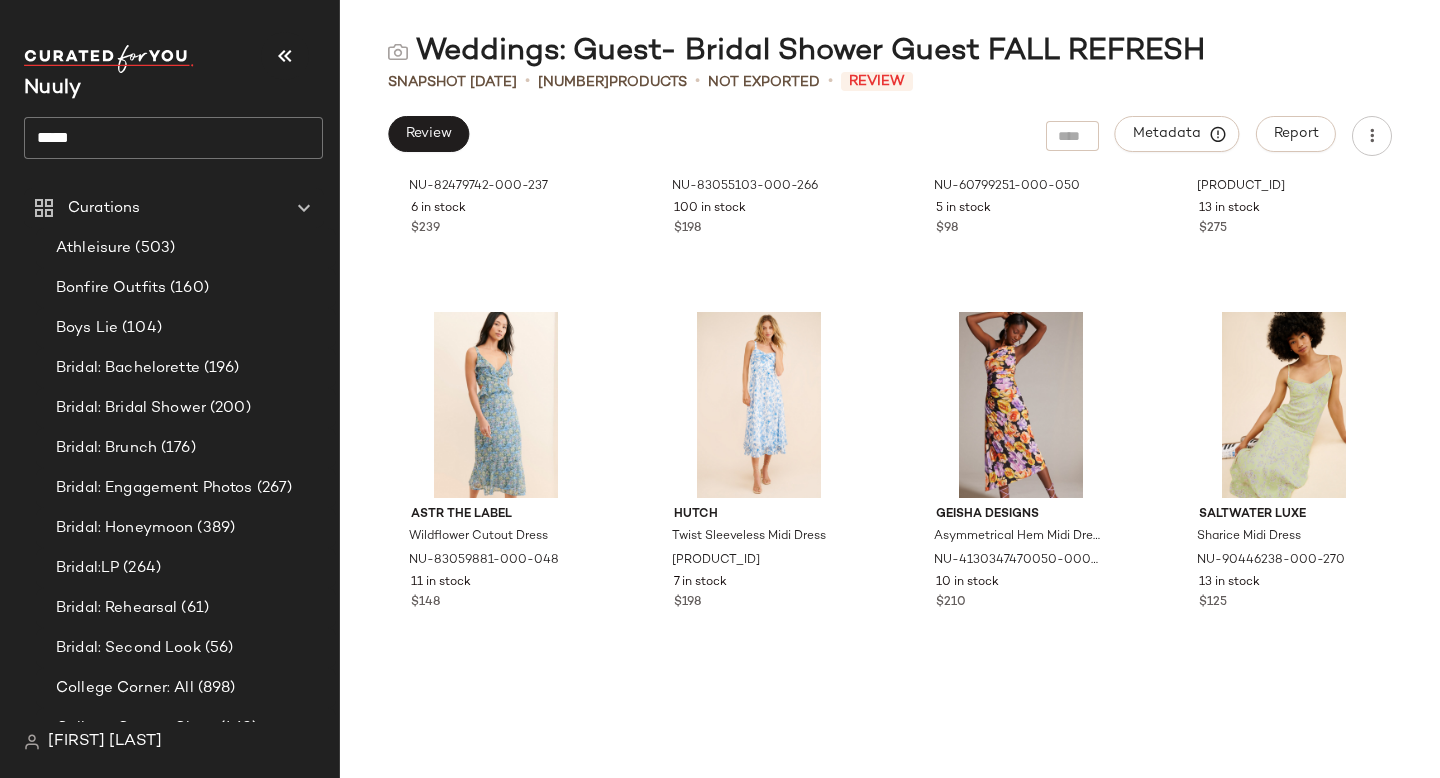 scroll, scrollTop: 18614, scrollLeft: 0, axis: vertical 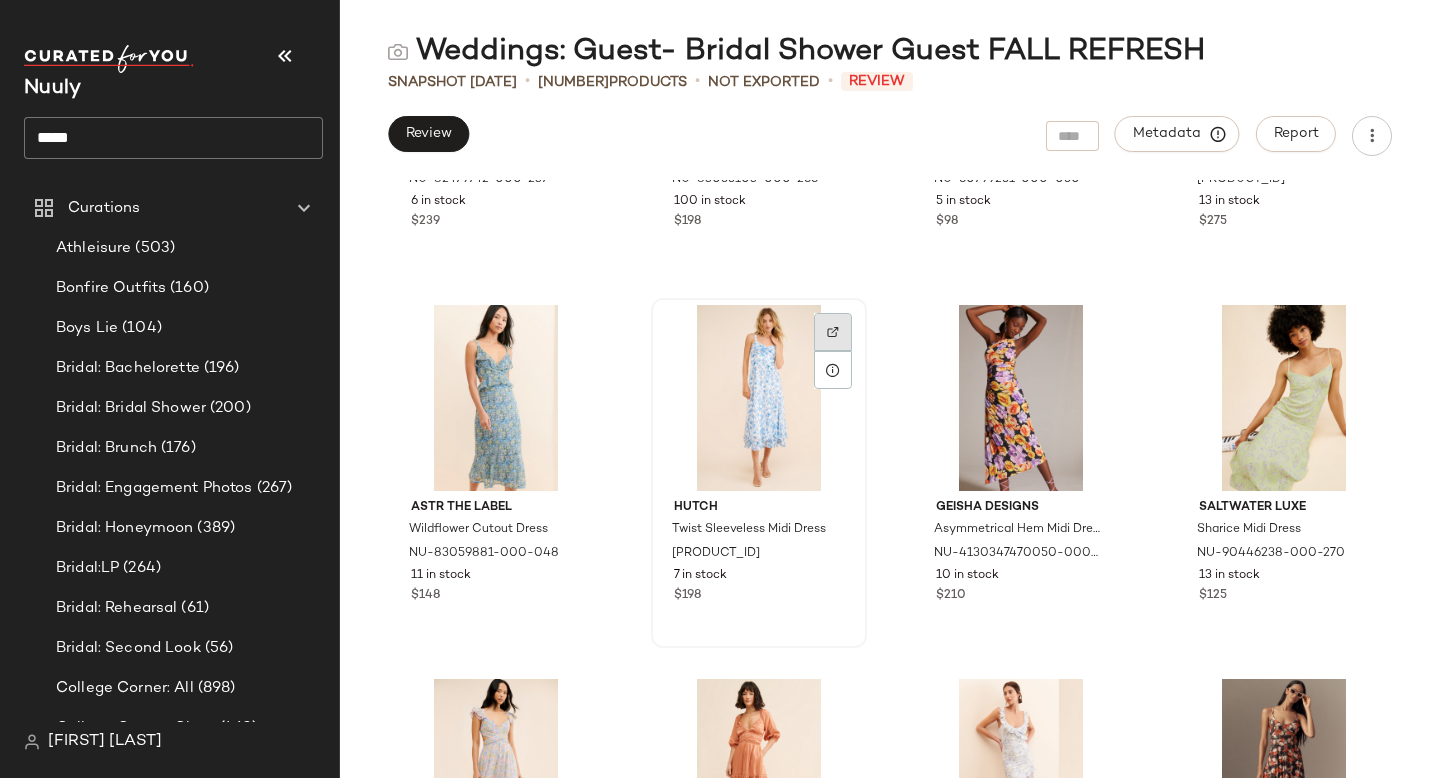 click 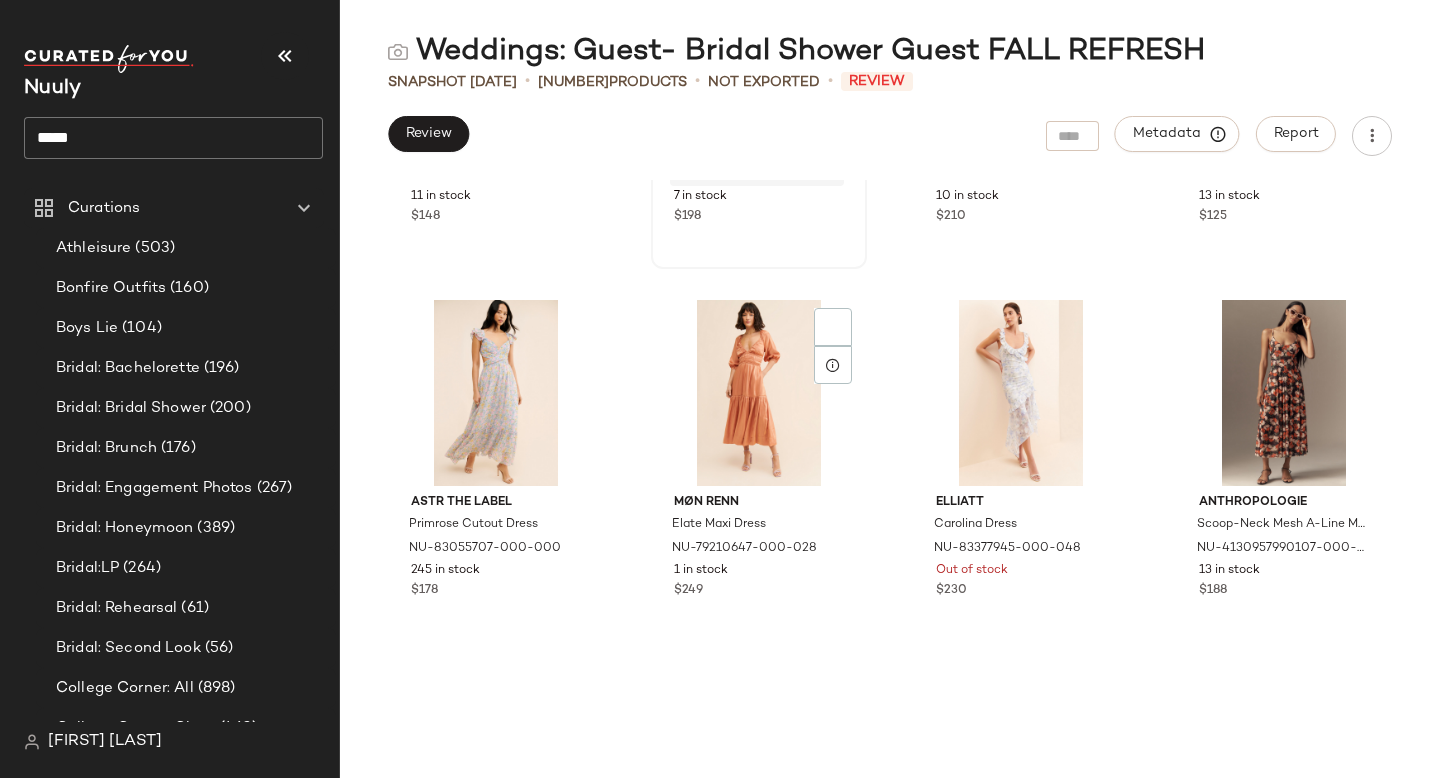 scroll, scrollTop: 18995, scrollLeft: 0, axis: vertical 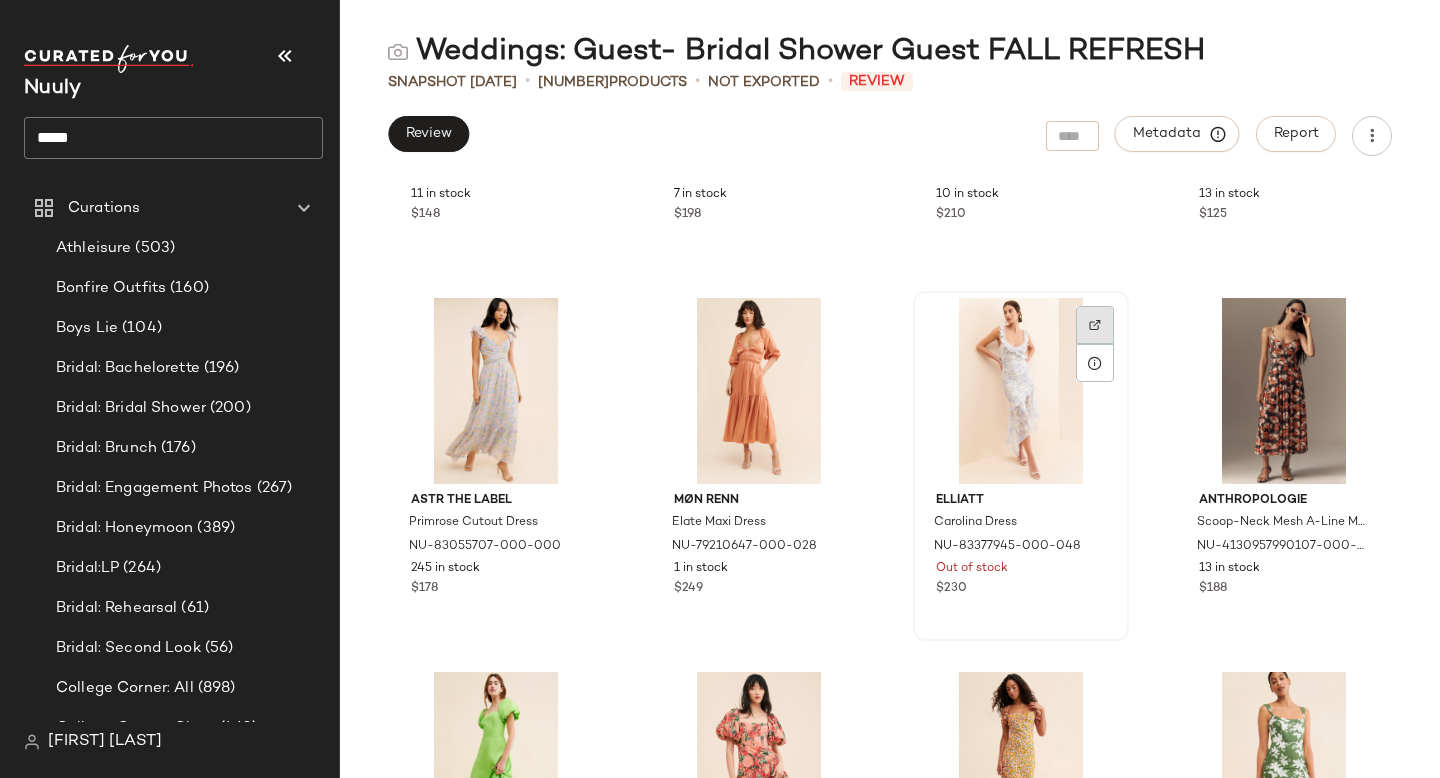 click 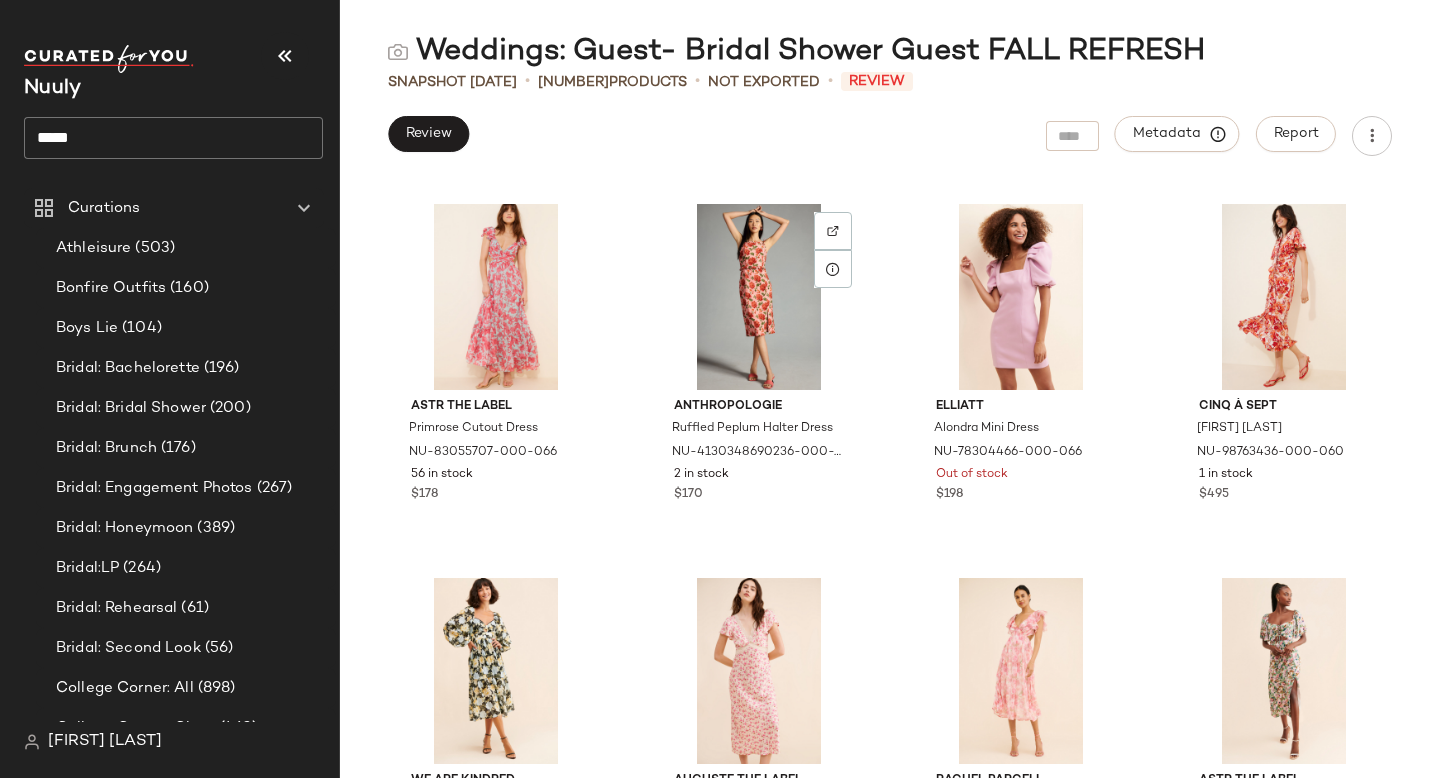 scroll, scrollTop: 20736, scrollLeft: 0, axis: vertical 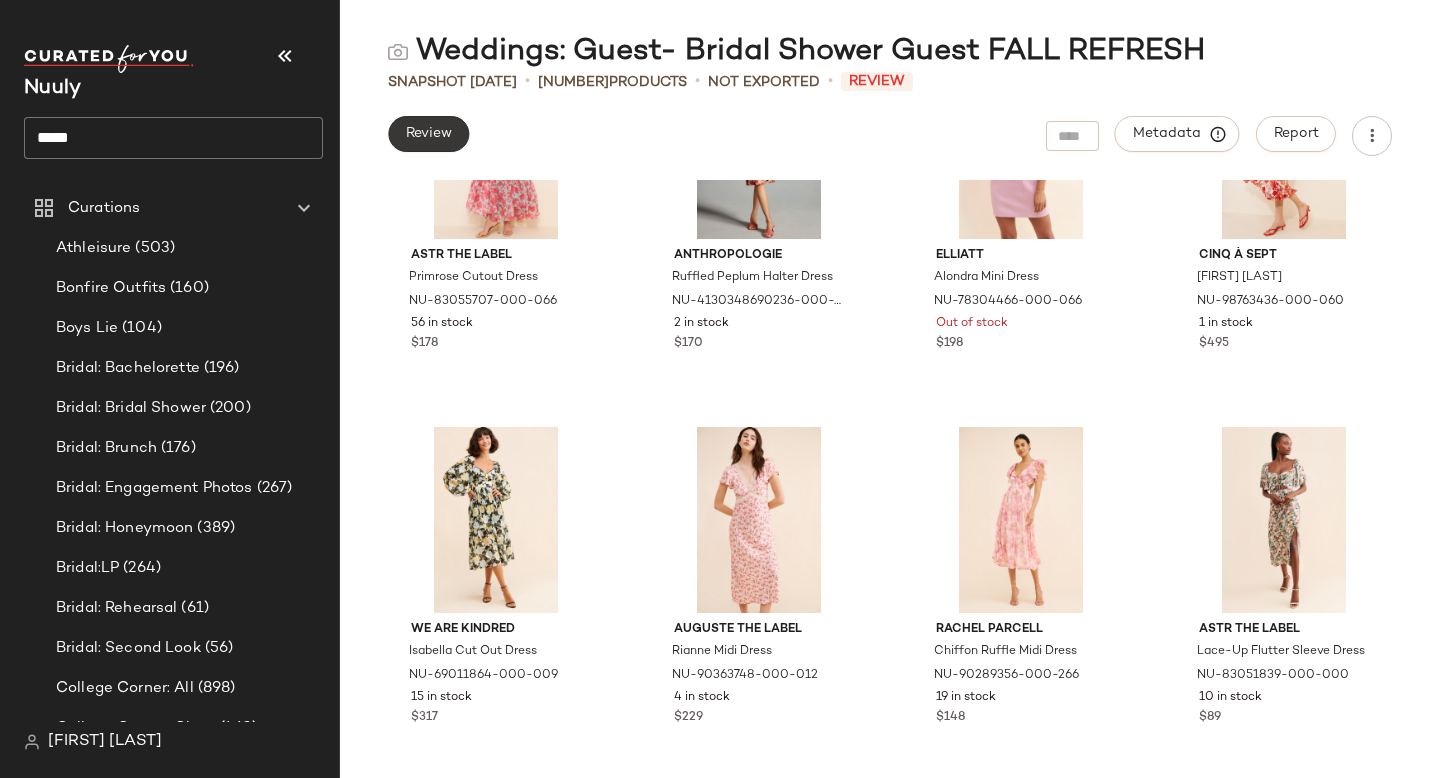 click on "Review" 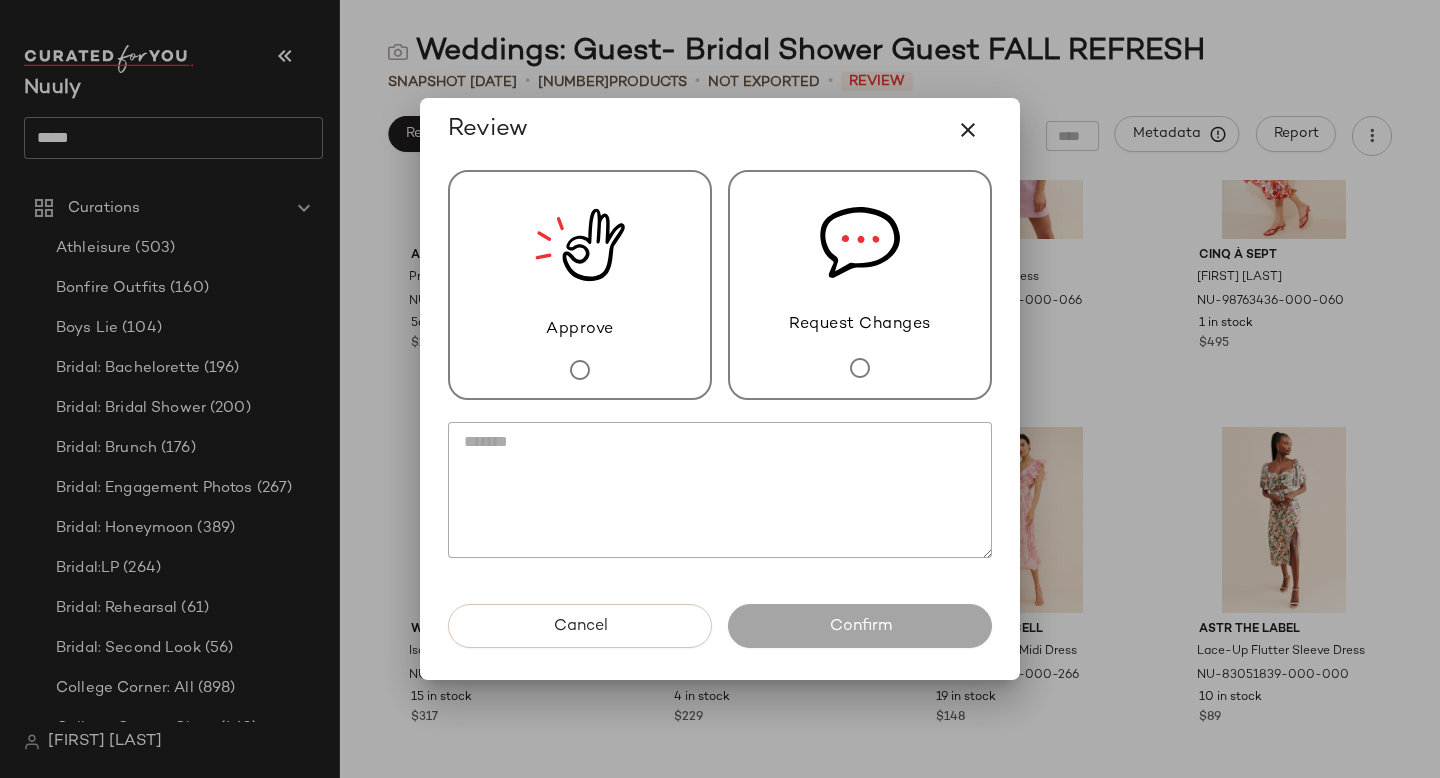 click 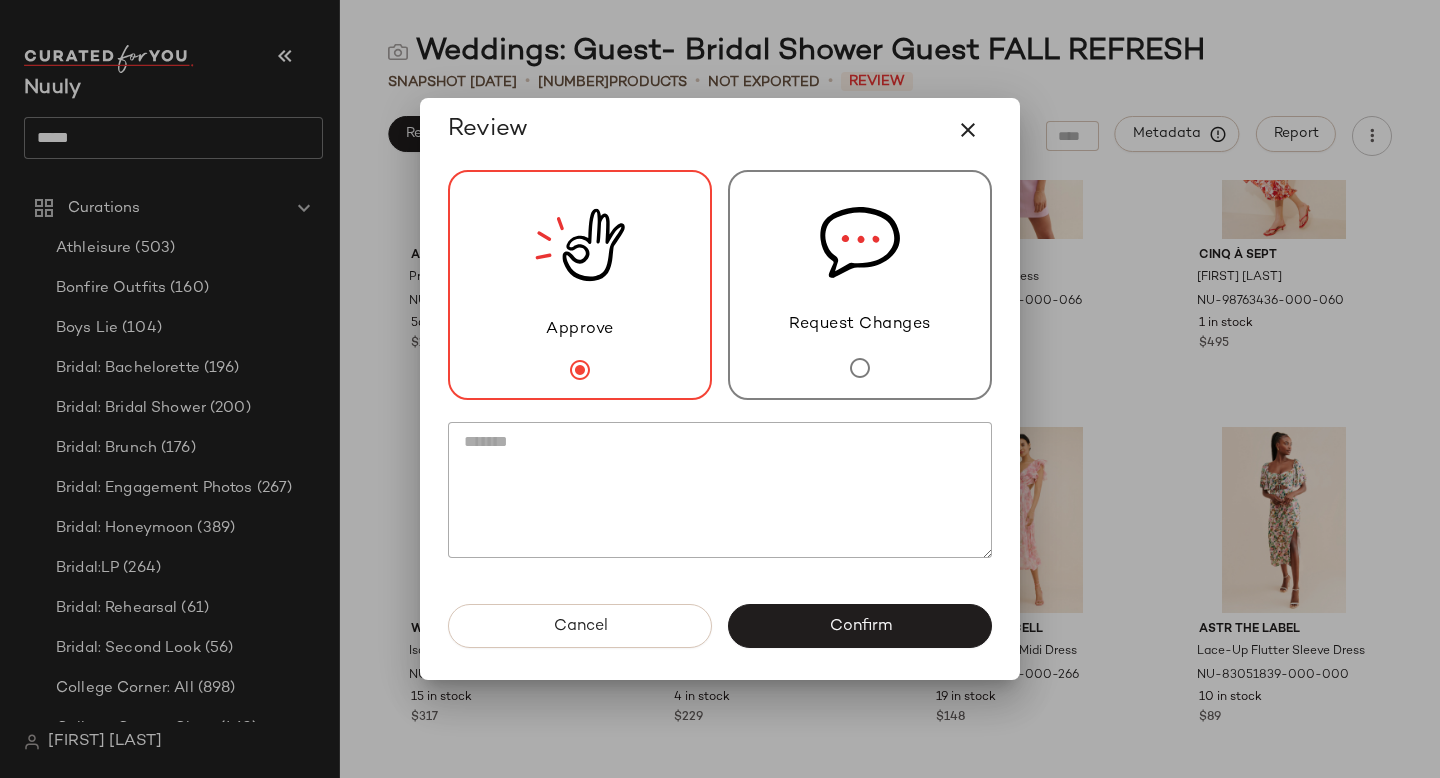 click 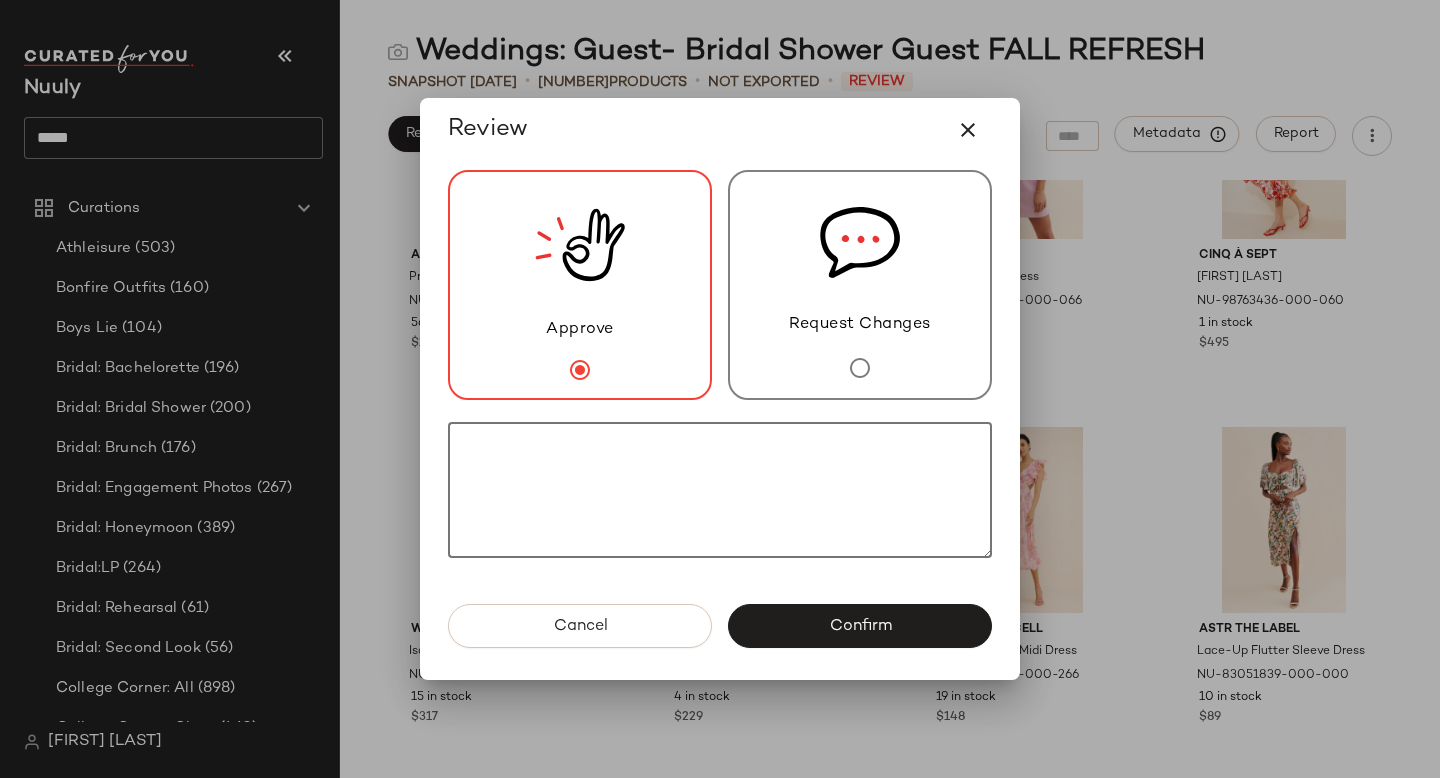 type on "*" 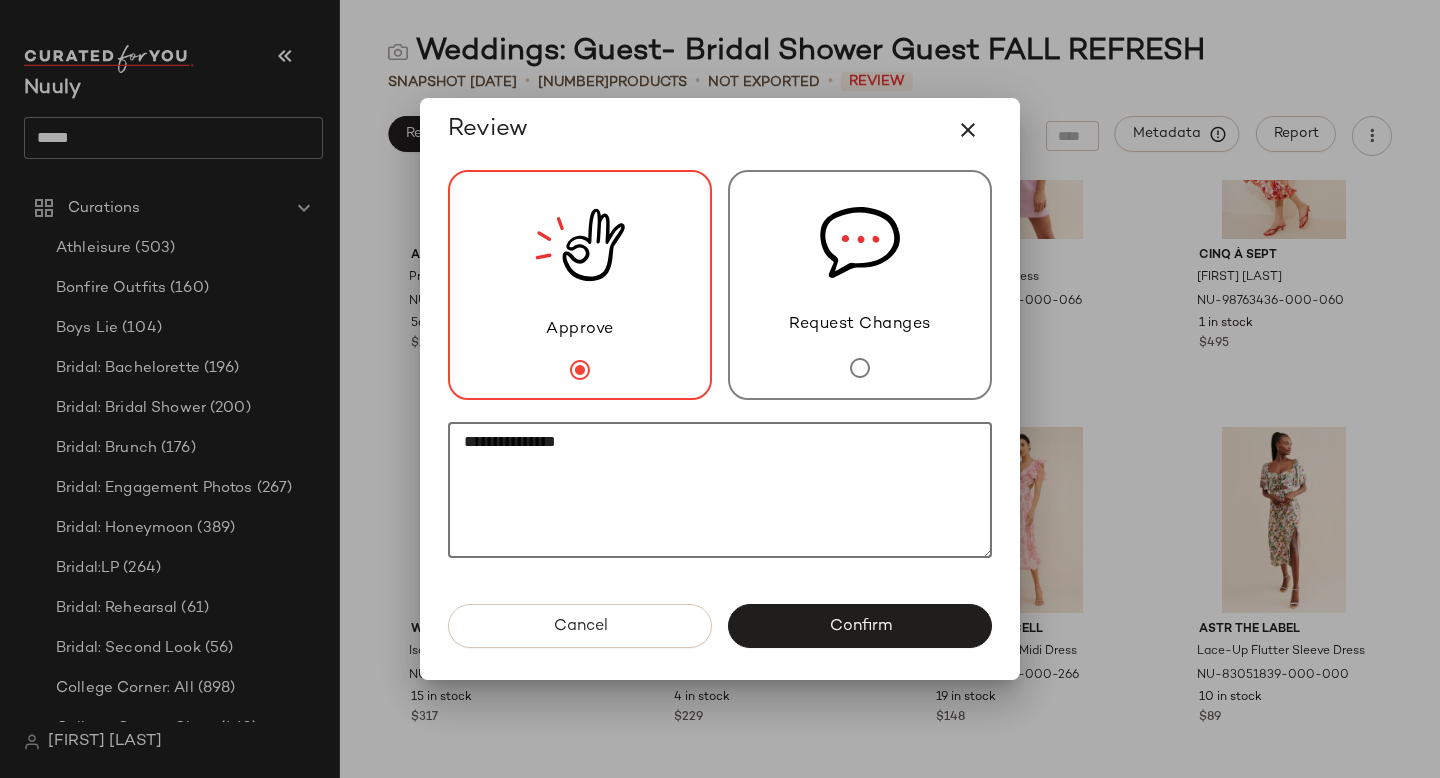 paste on "********" 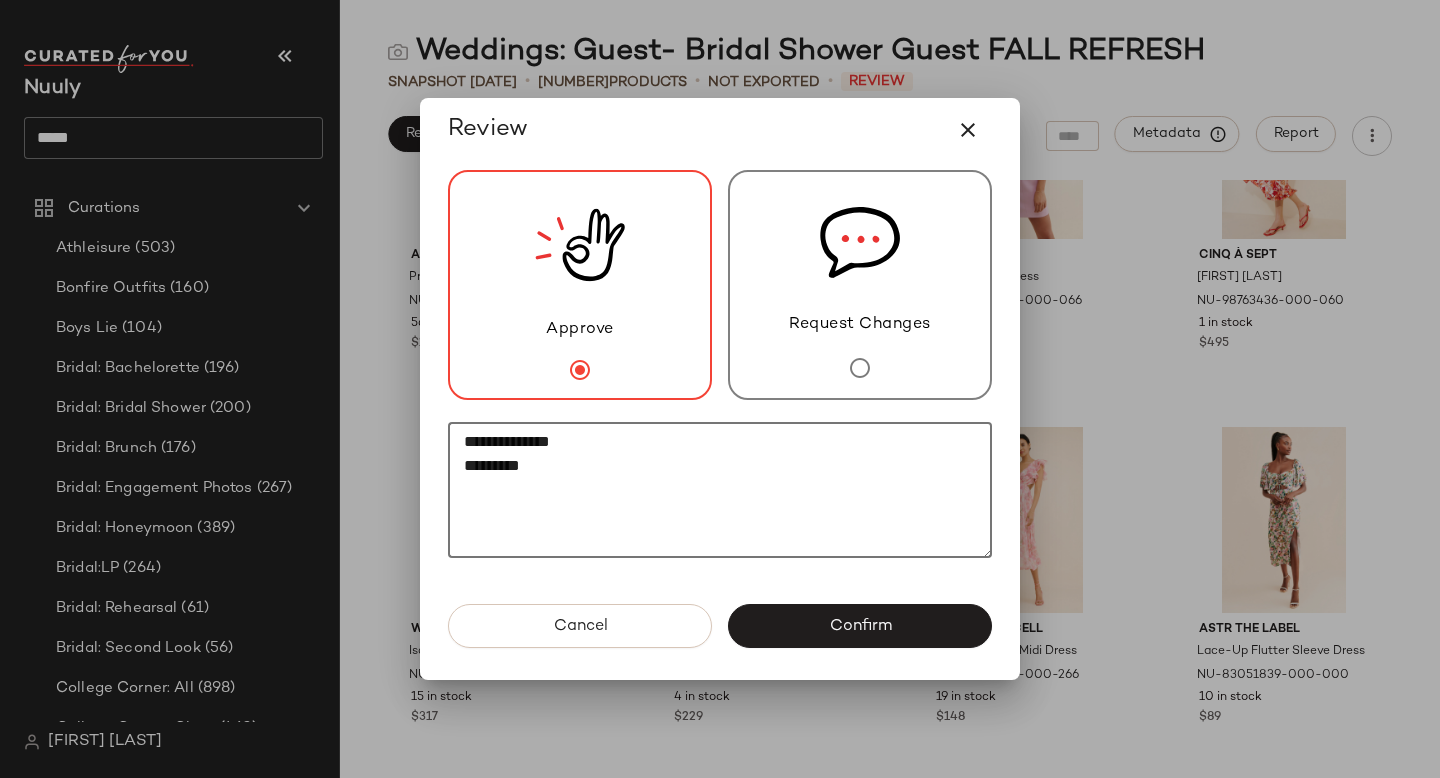 paste on "********" 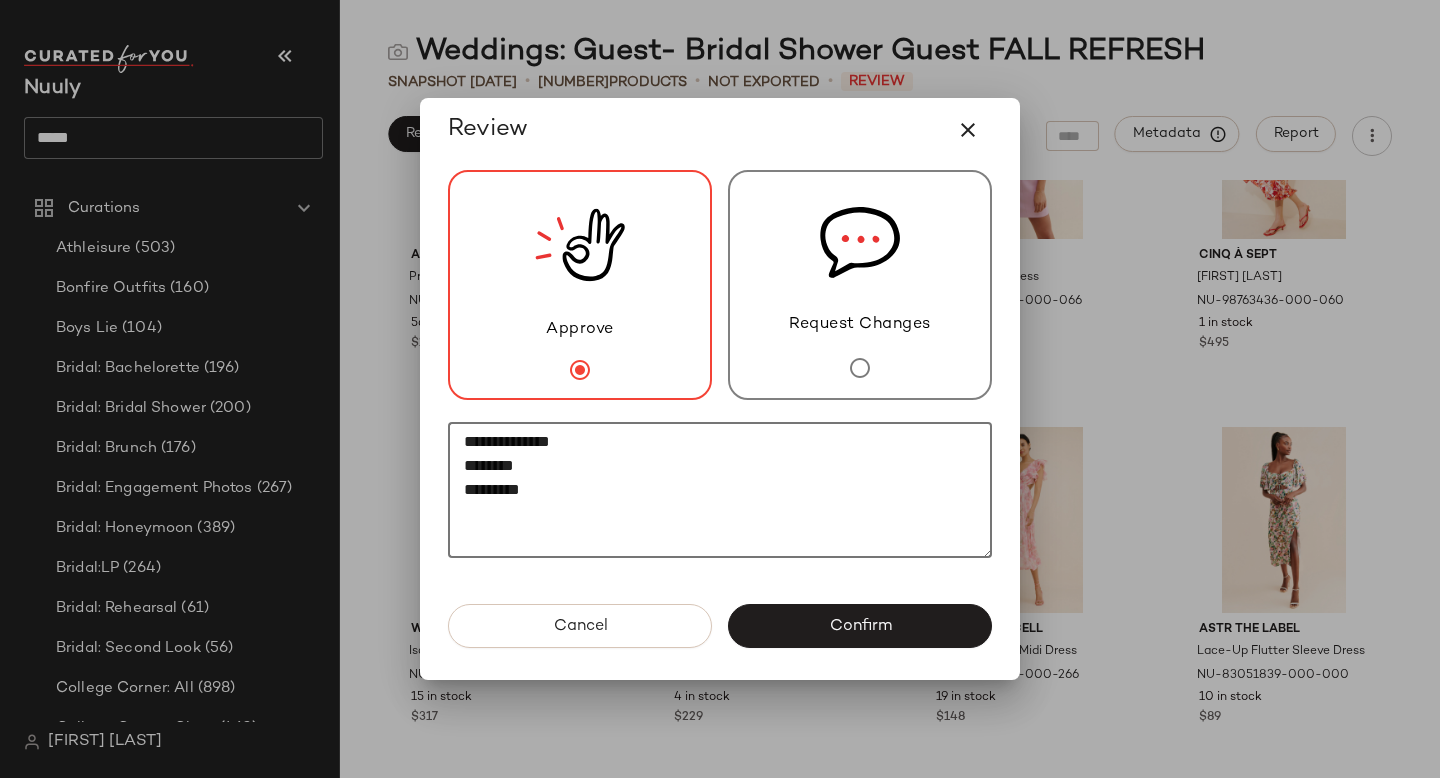 paste on "********" 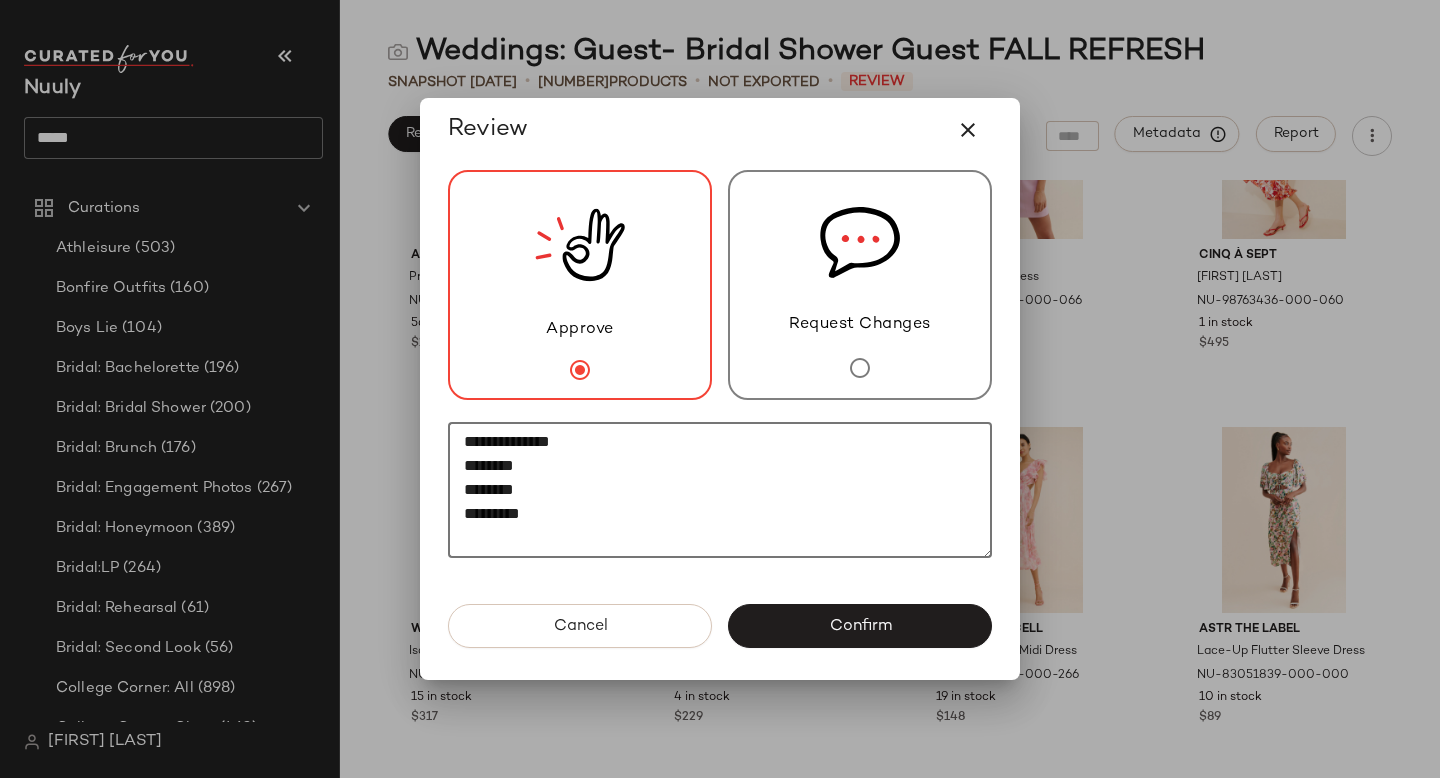 paste on "********" 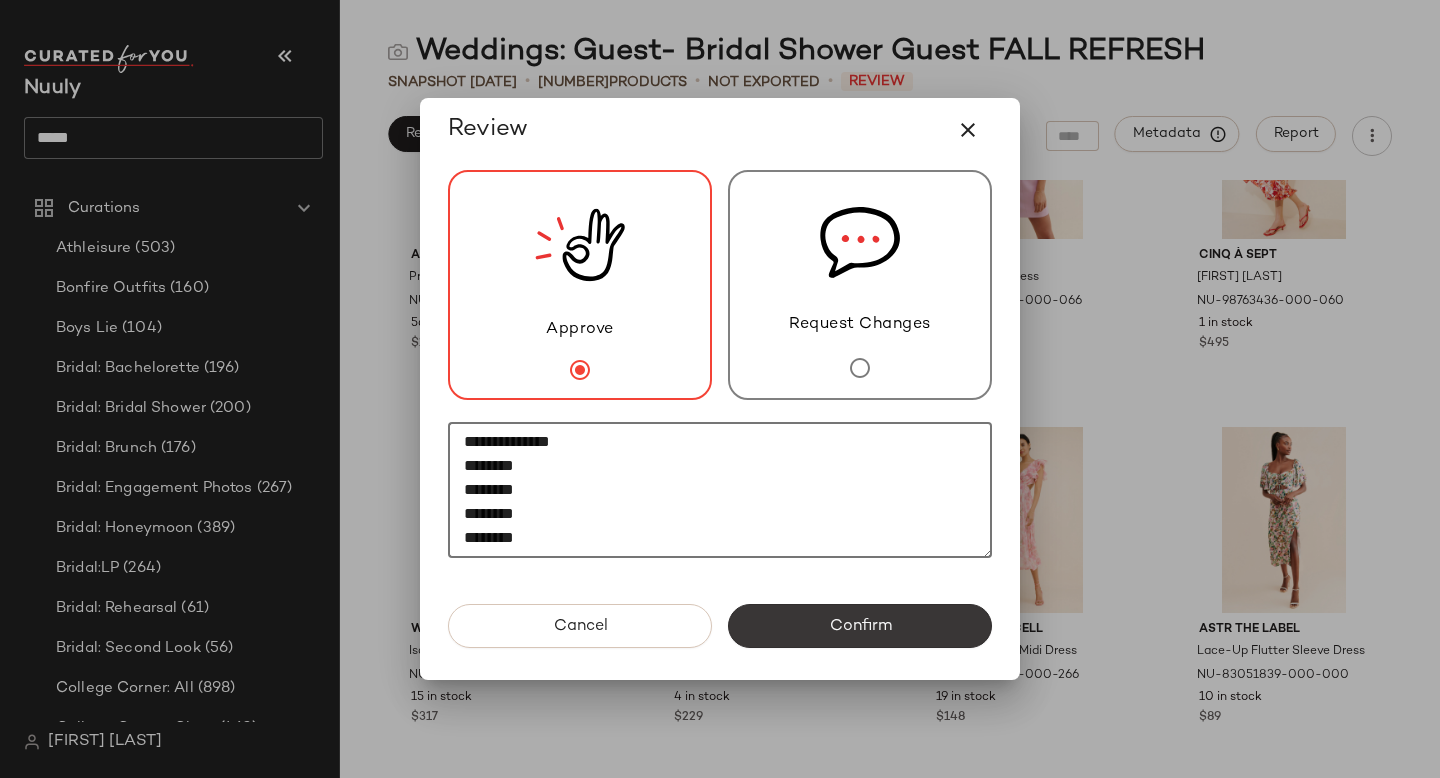 type on "**********" 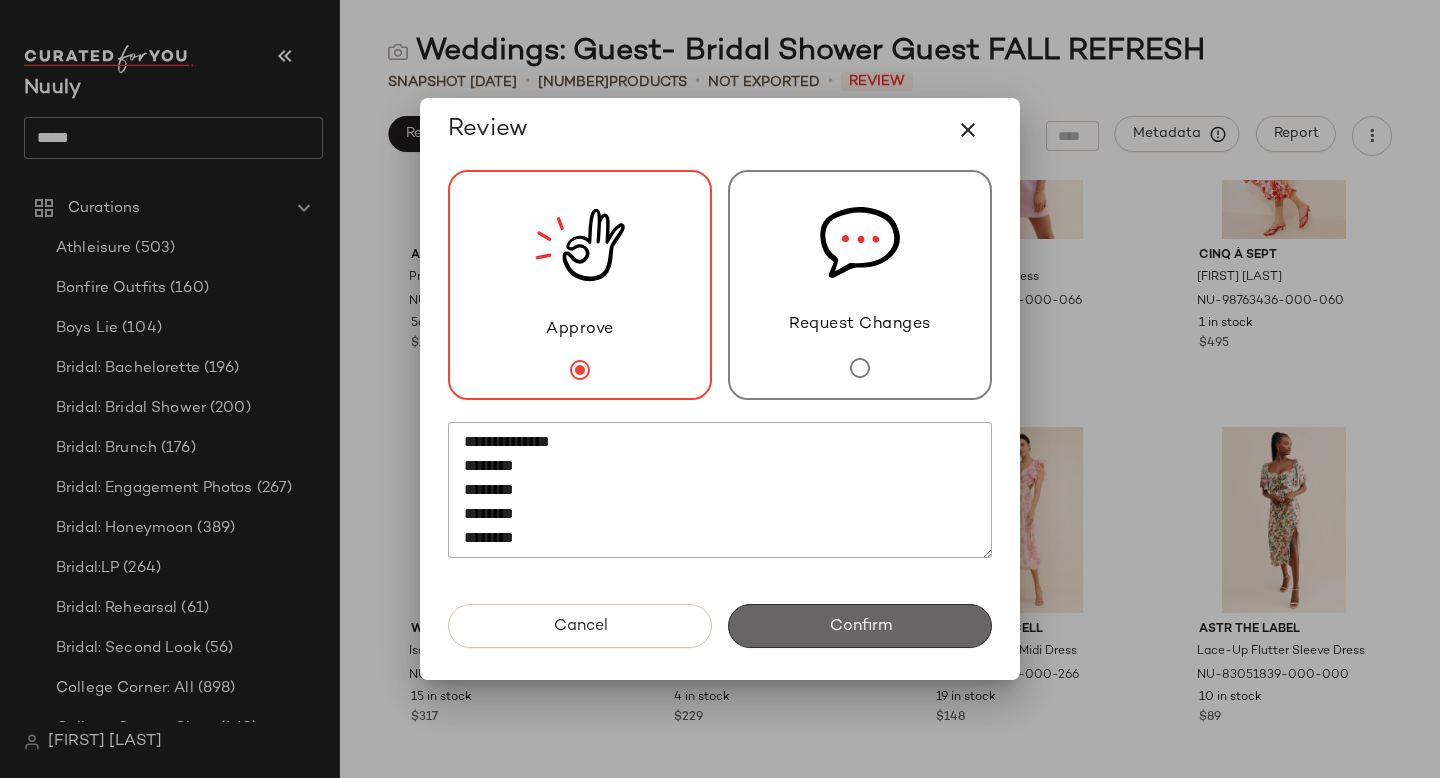 click on "Confirm" at bounding box center [860, 626] 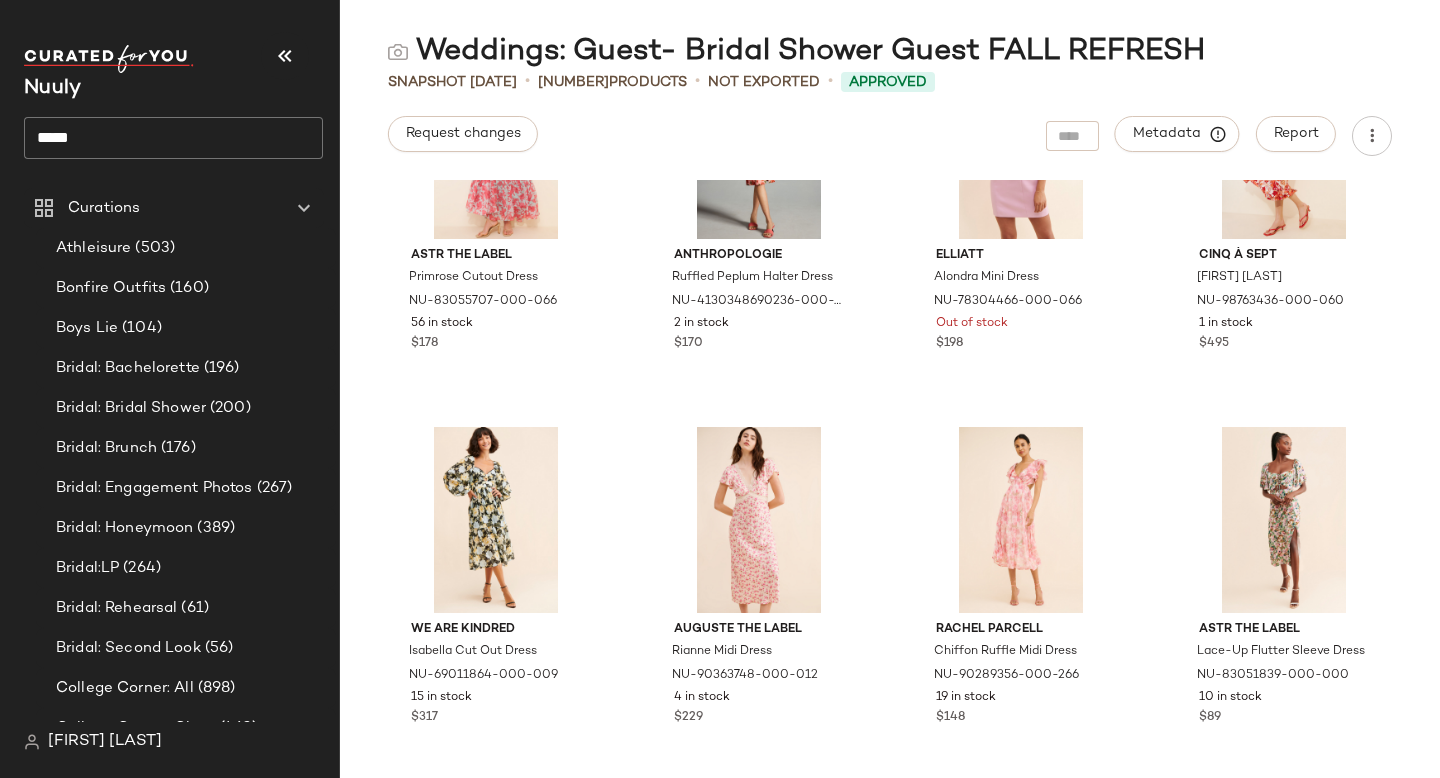 click on "*****" 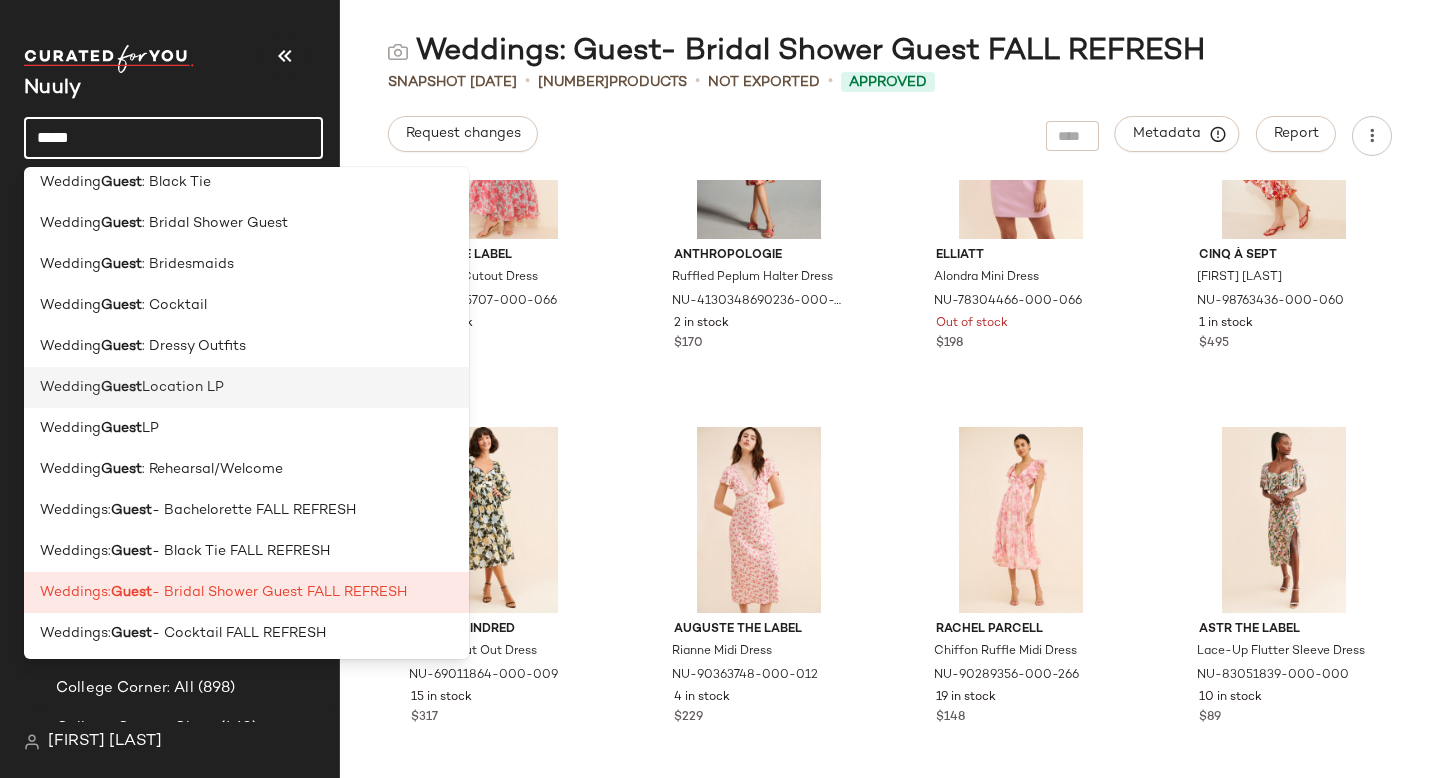 scroll, scrollTop: 25, scrollLeft: 0, axis: vertical 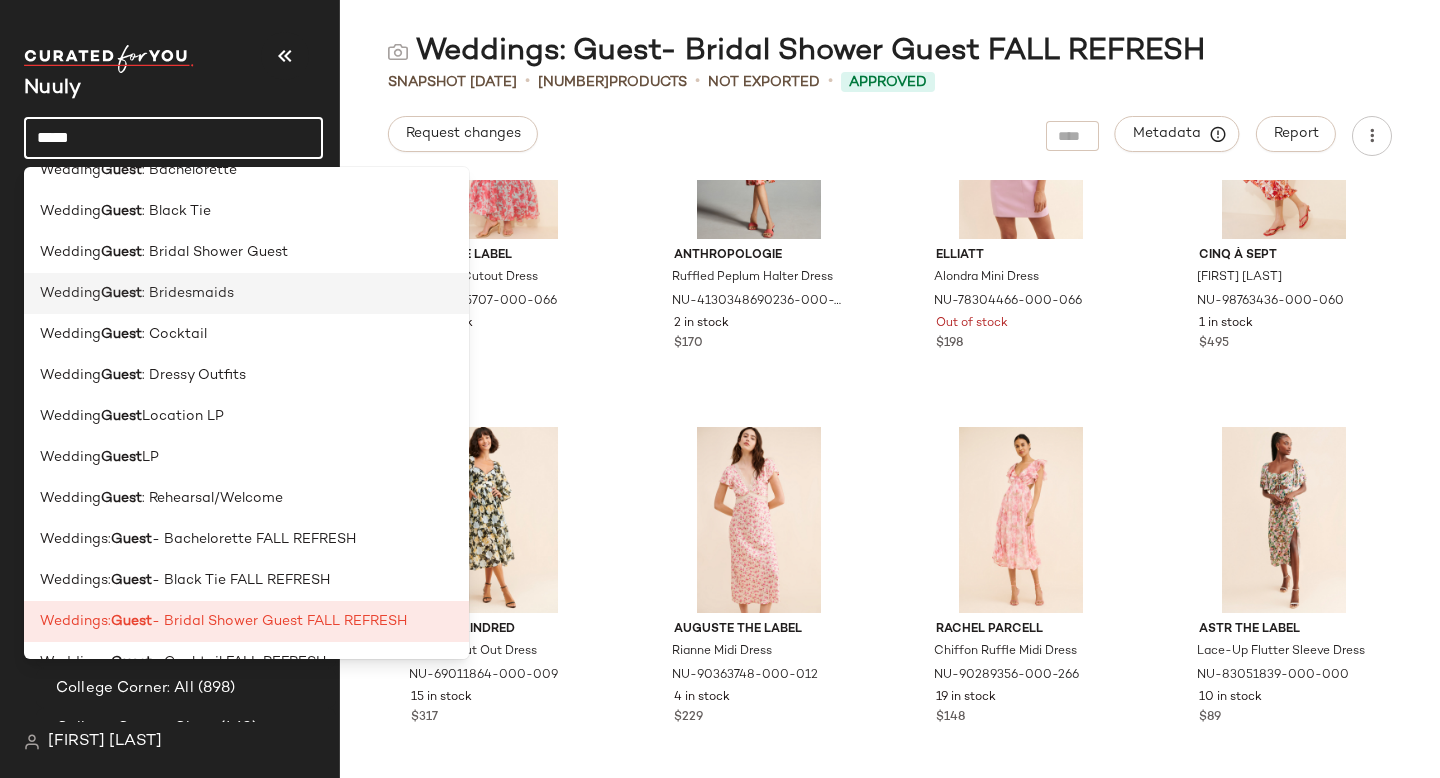click on ": Bridesmaids" at bounding box center (188, 293) 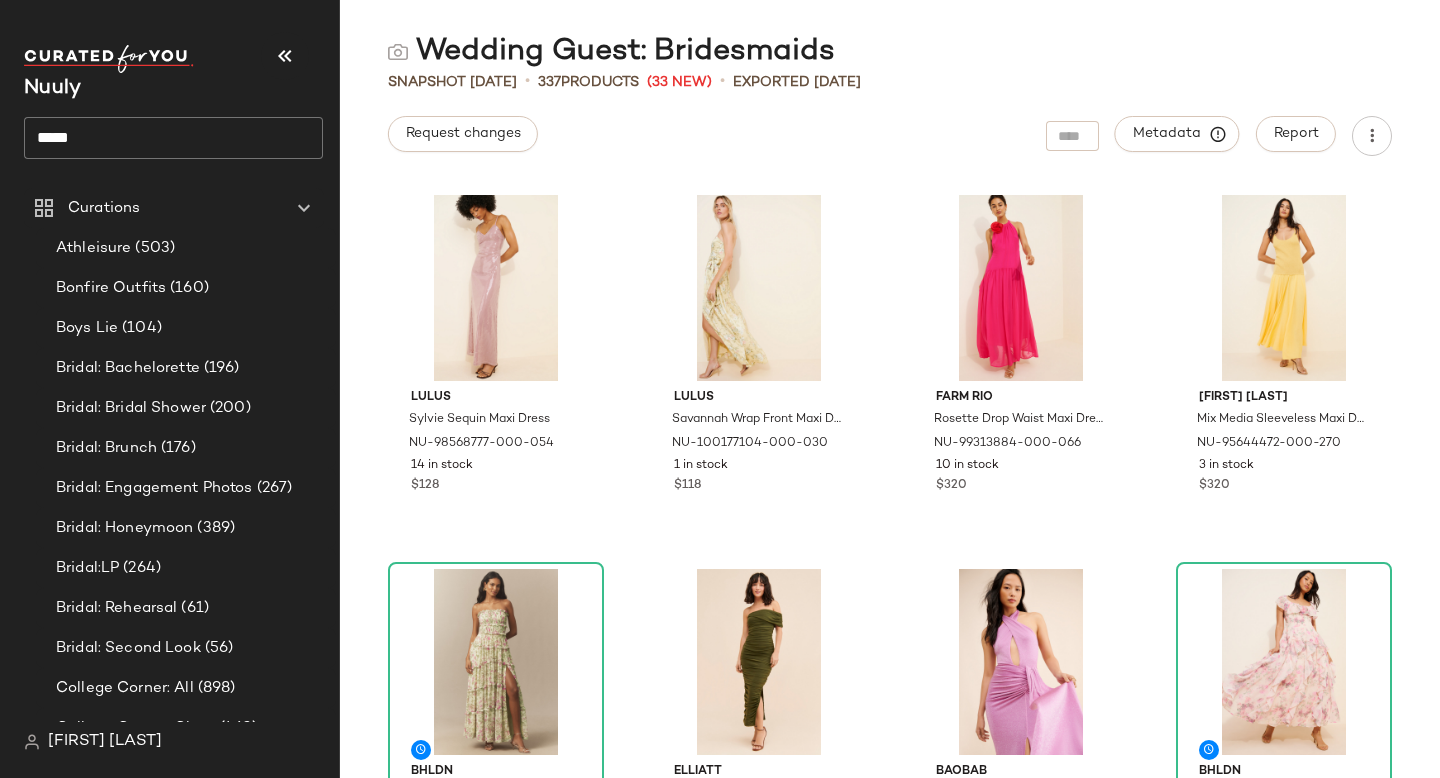 click on "*****" 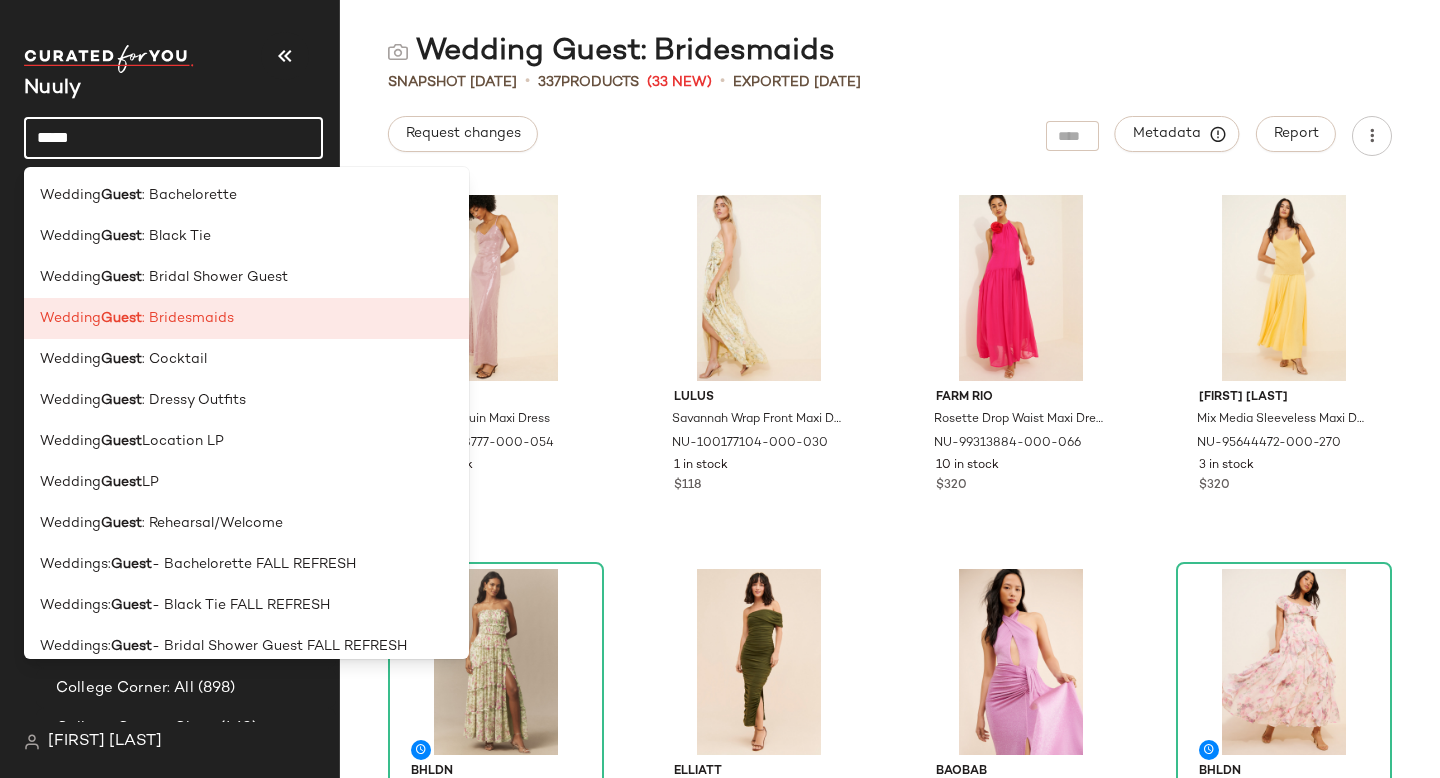 click on "*****" 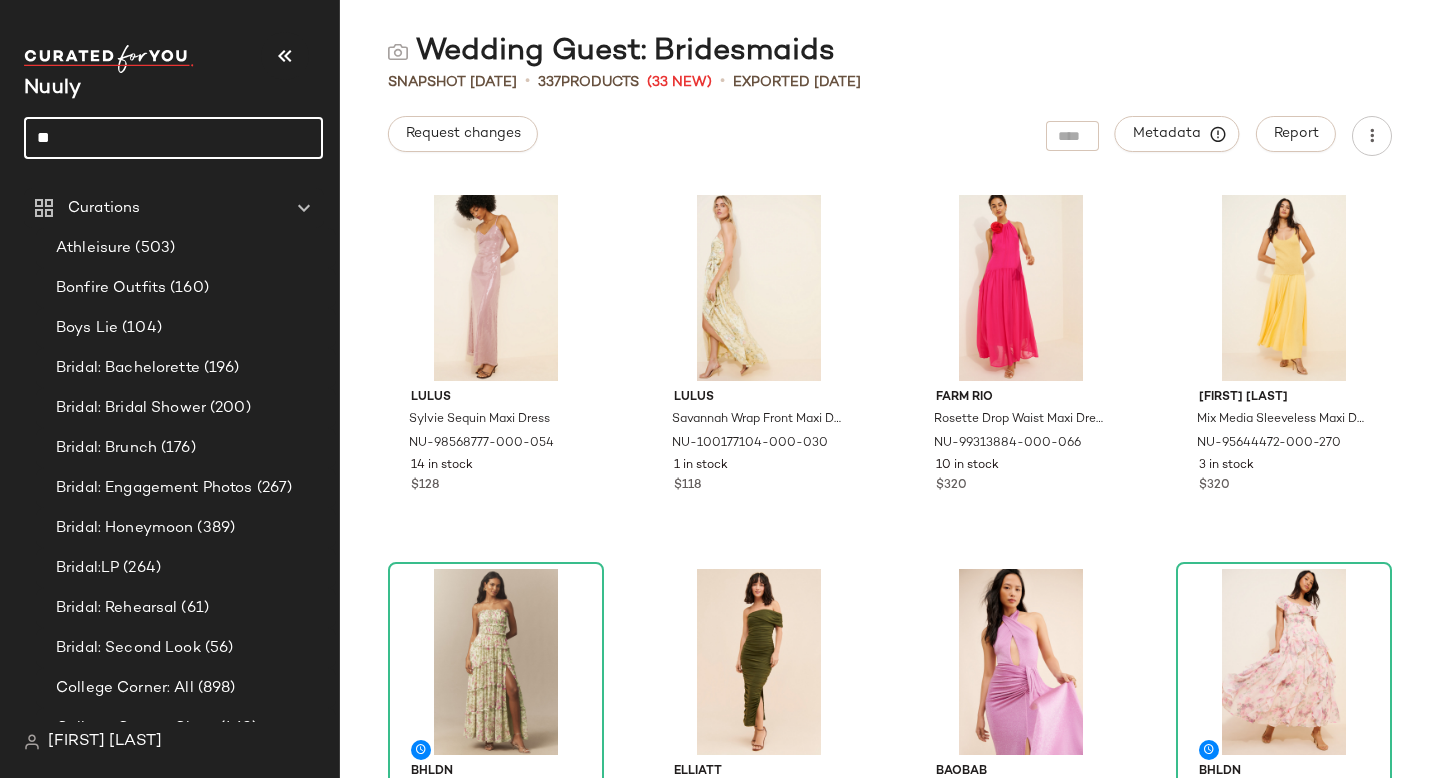 type on "*" 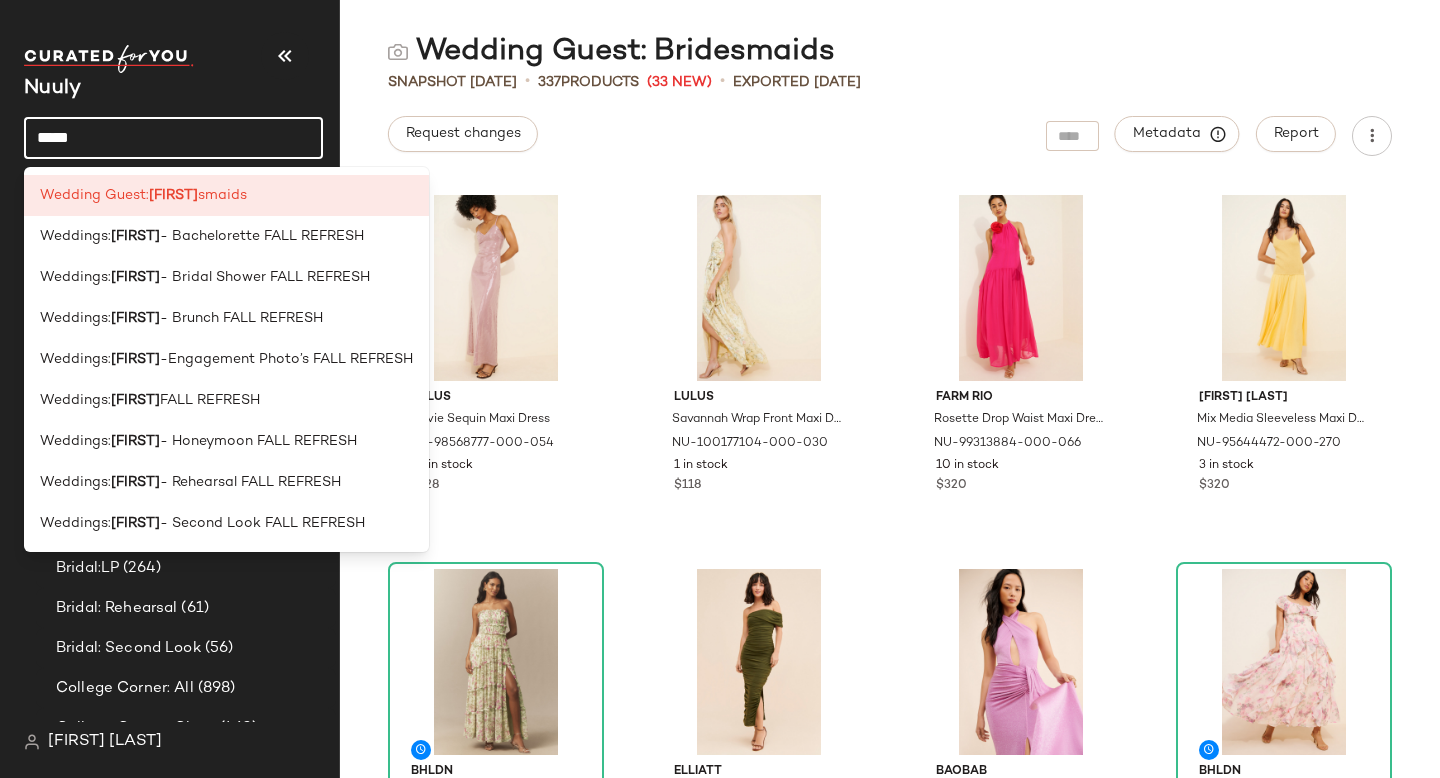 type on "*****" 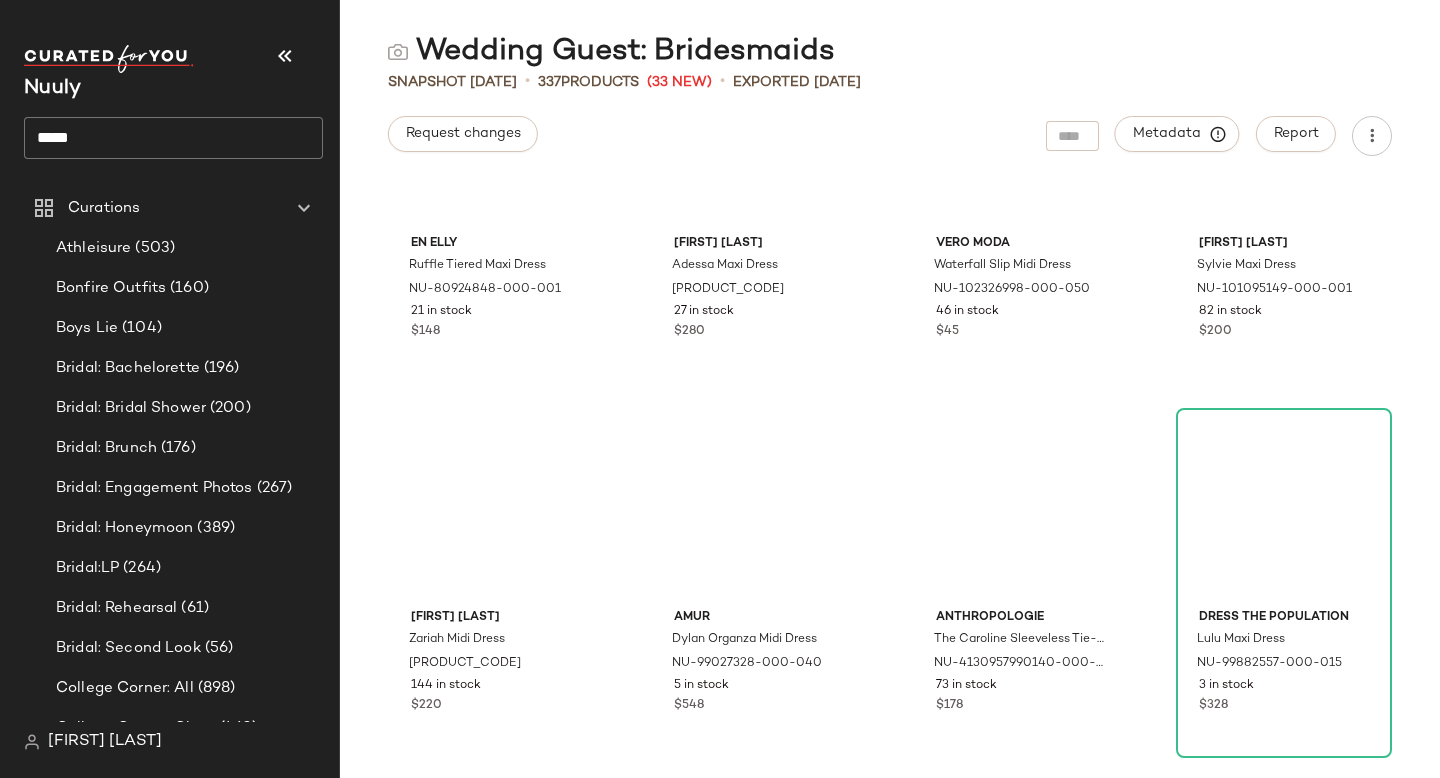 scroll, scrollTop: 3928, scrollLeft: 0, axis: vertical 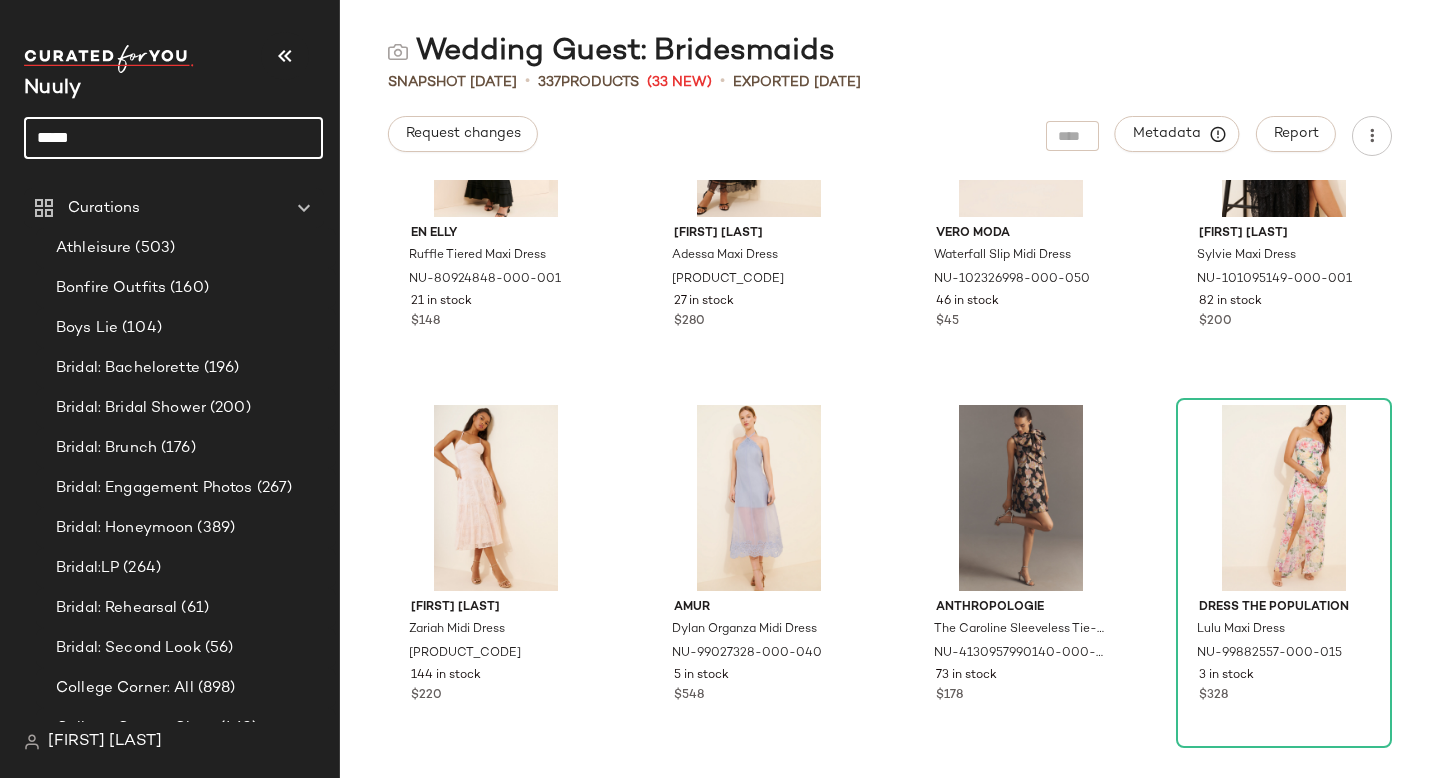 drag, startPoint x: 193, startPoint y: 146, endPoint x: 0, endPoint y: 137, distance: 193.20973 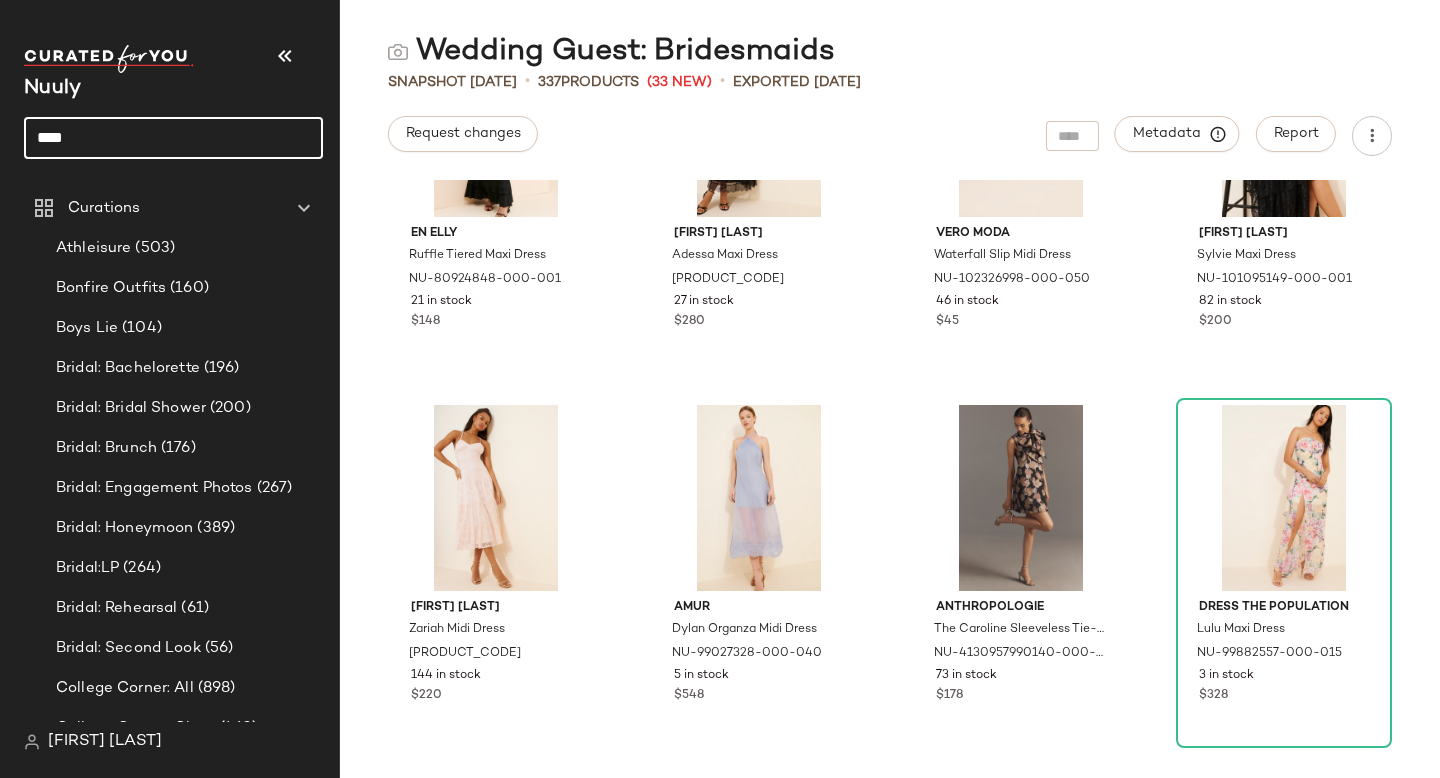 type on "*****" 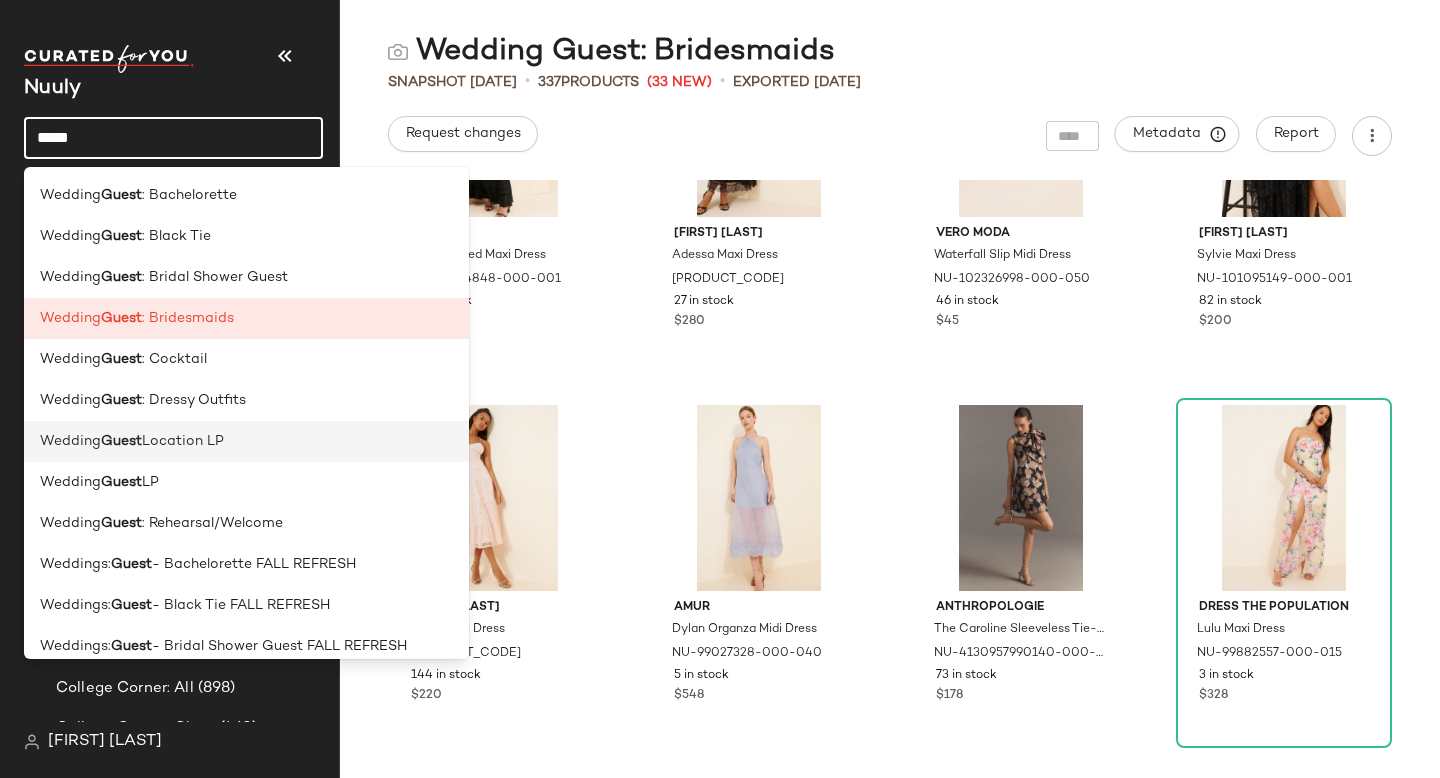 scroll, scrollTop: 180, scrollLeft: 0, axis: vertical 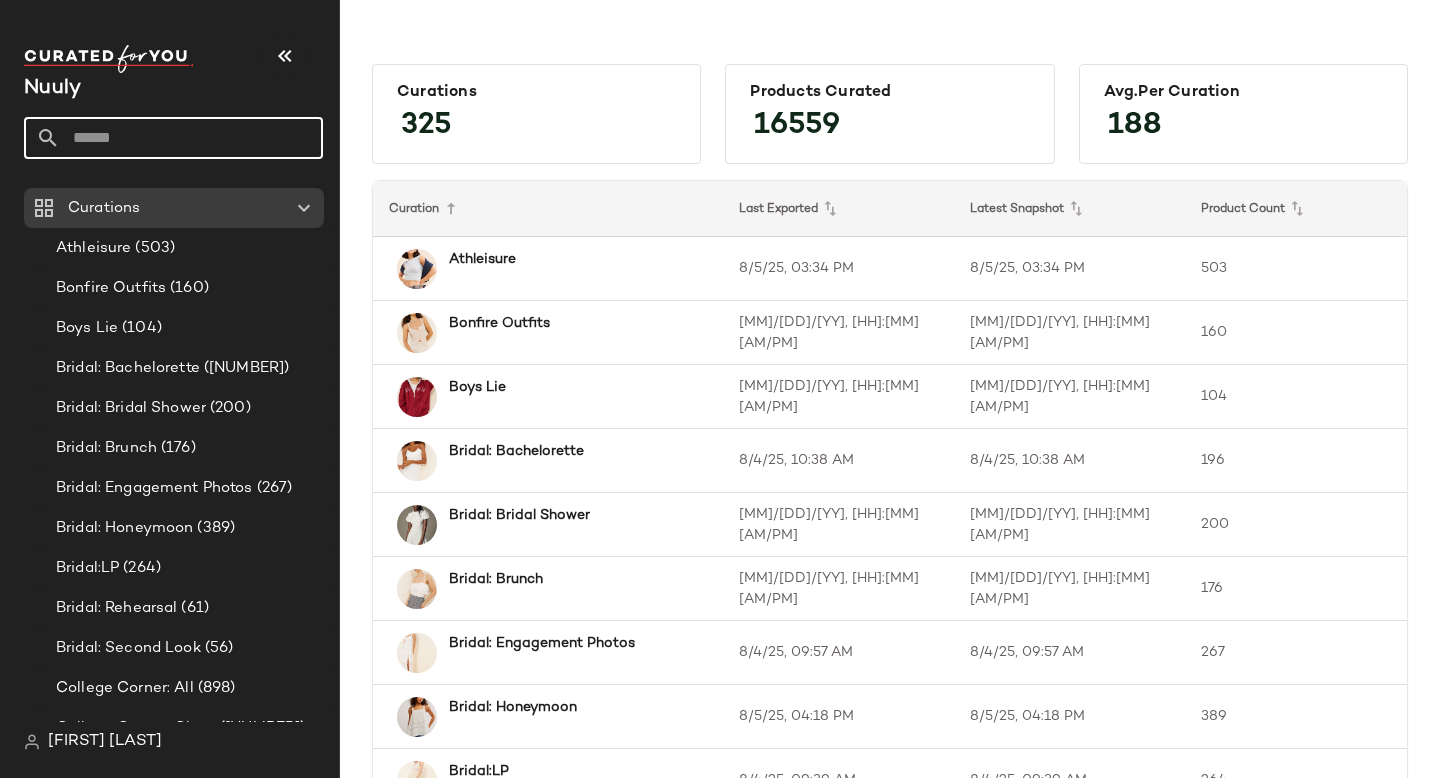 click 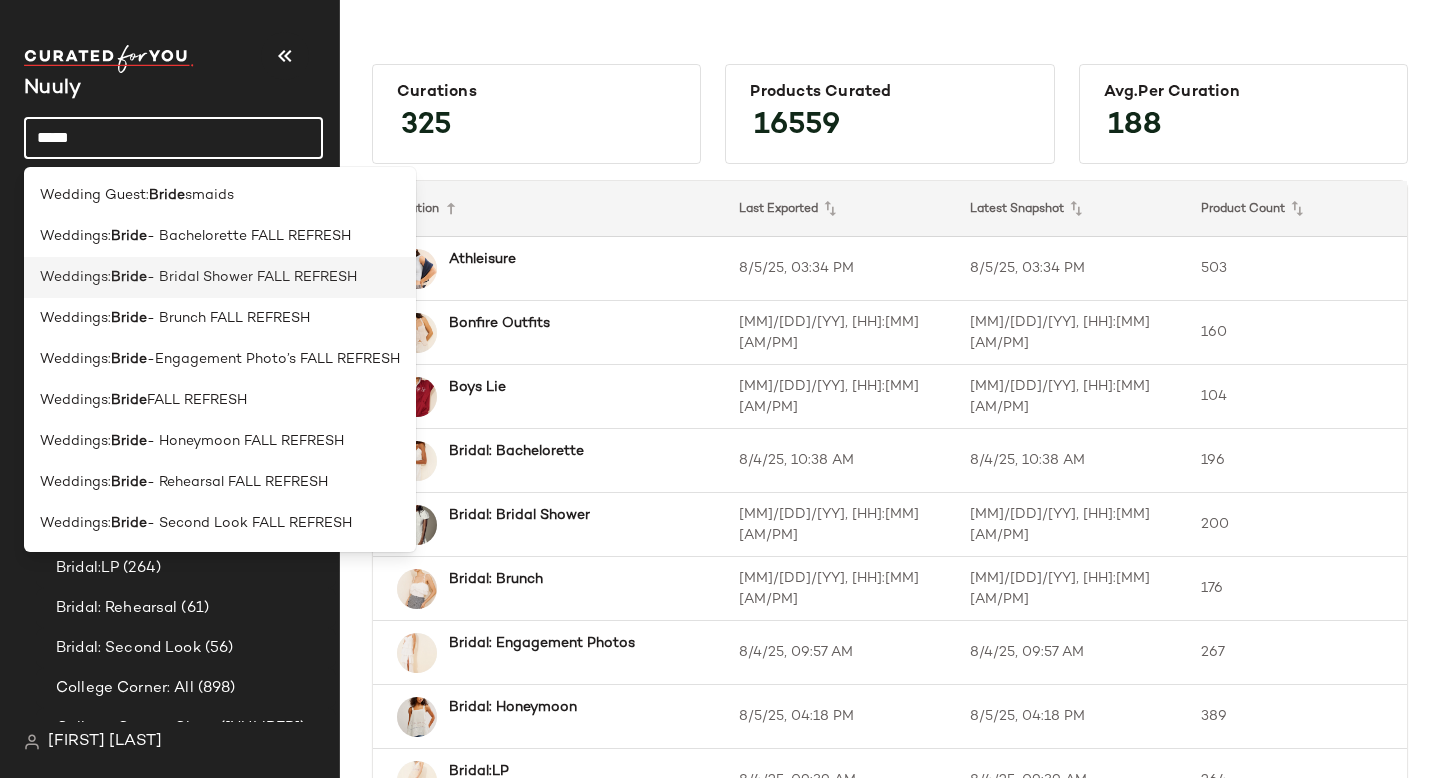 type on "[MASKED_DATA]" 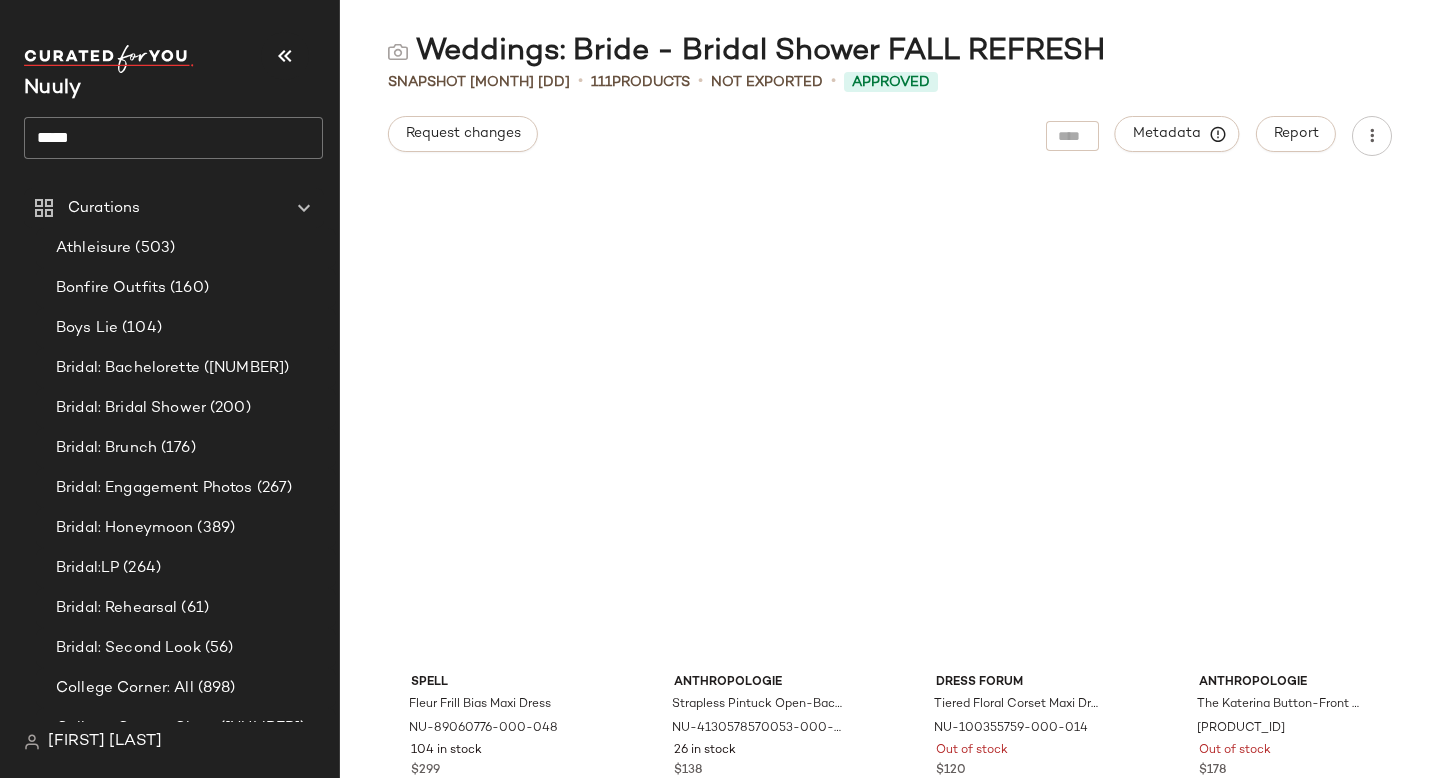 scroll, scrollTop: 9890, scrollLeft: 0, axis: vertical 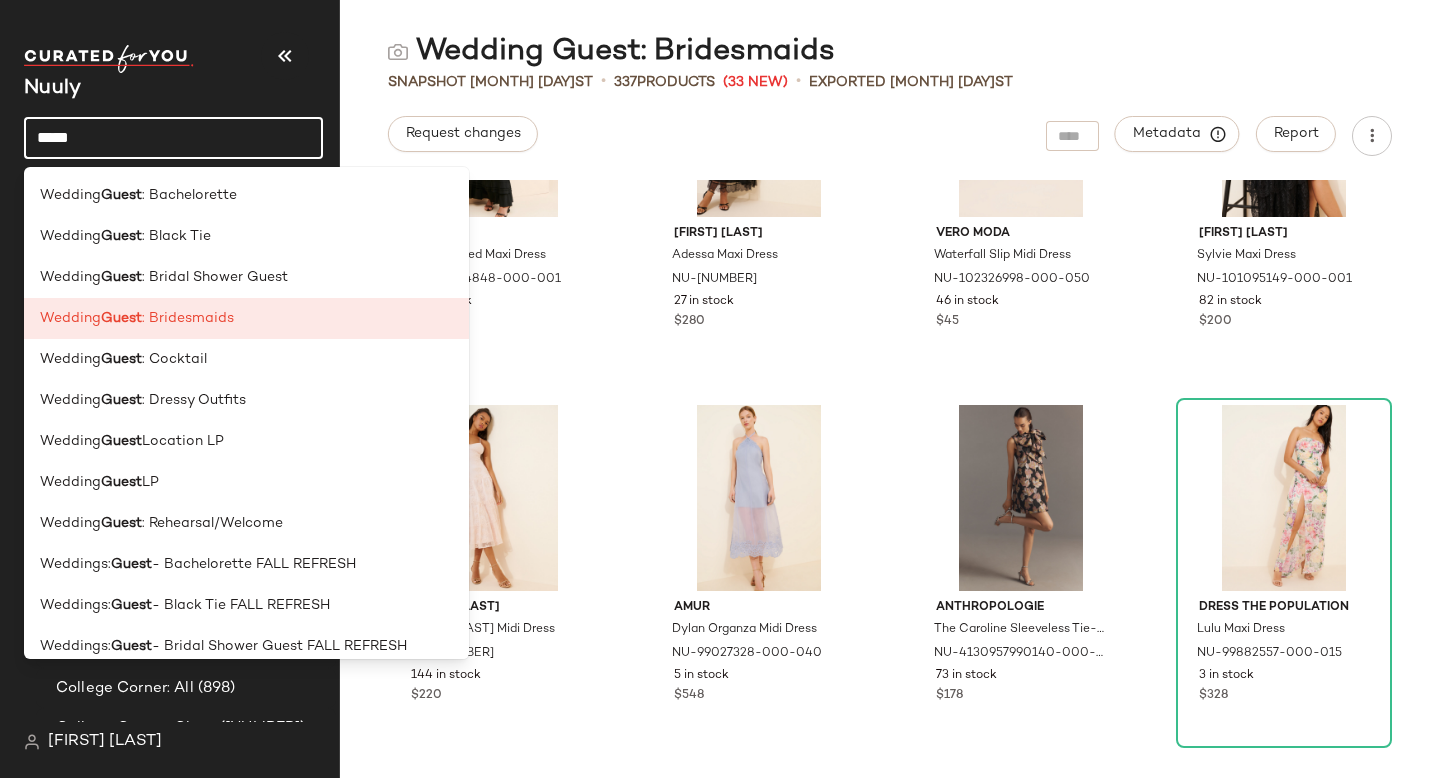 click on "[MASKED_DATA]" 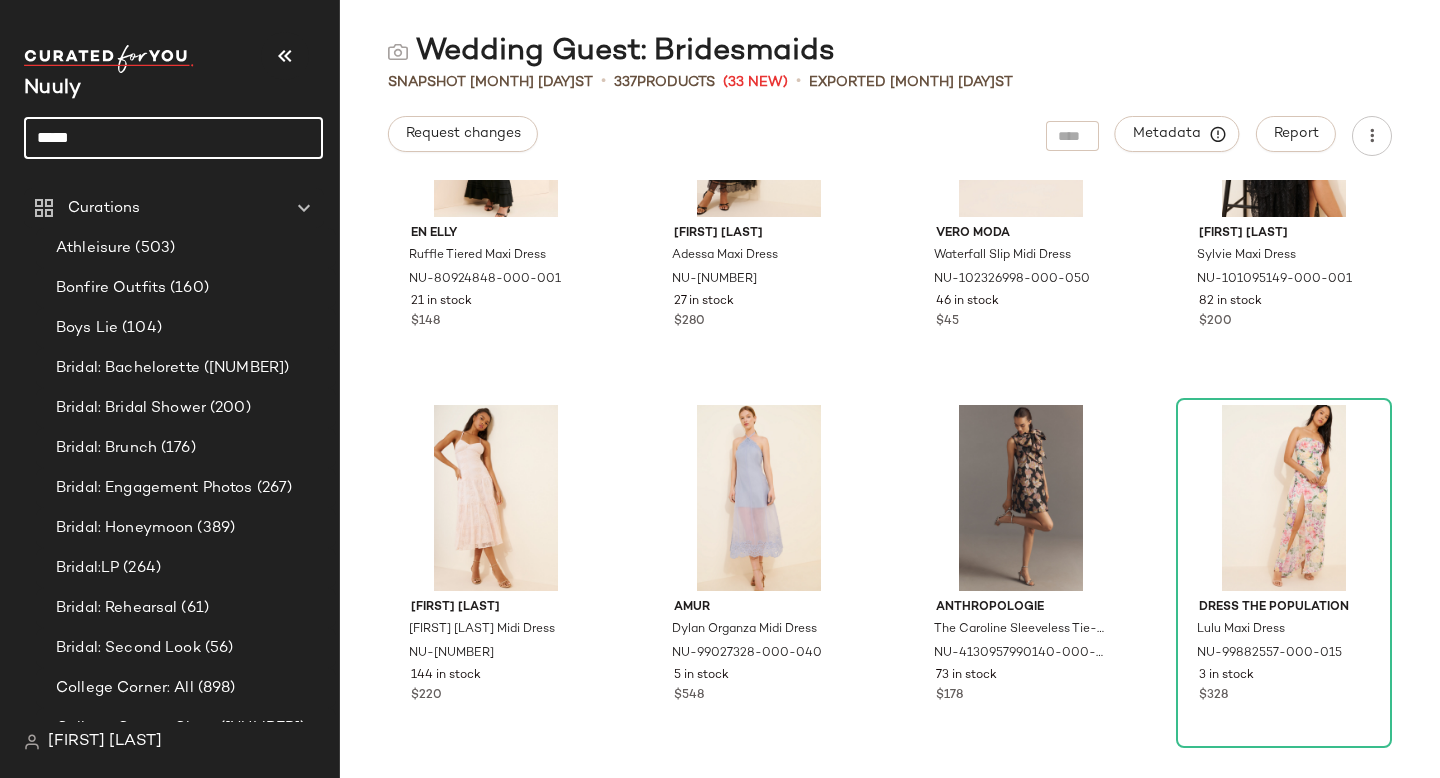 click on "[MASKED_DATA]" 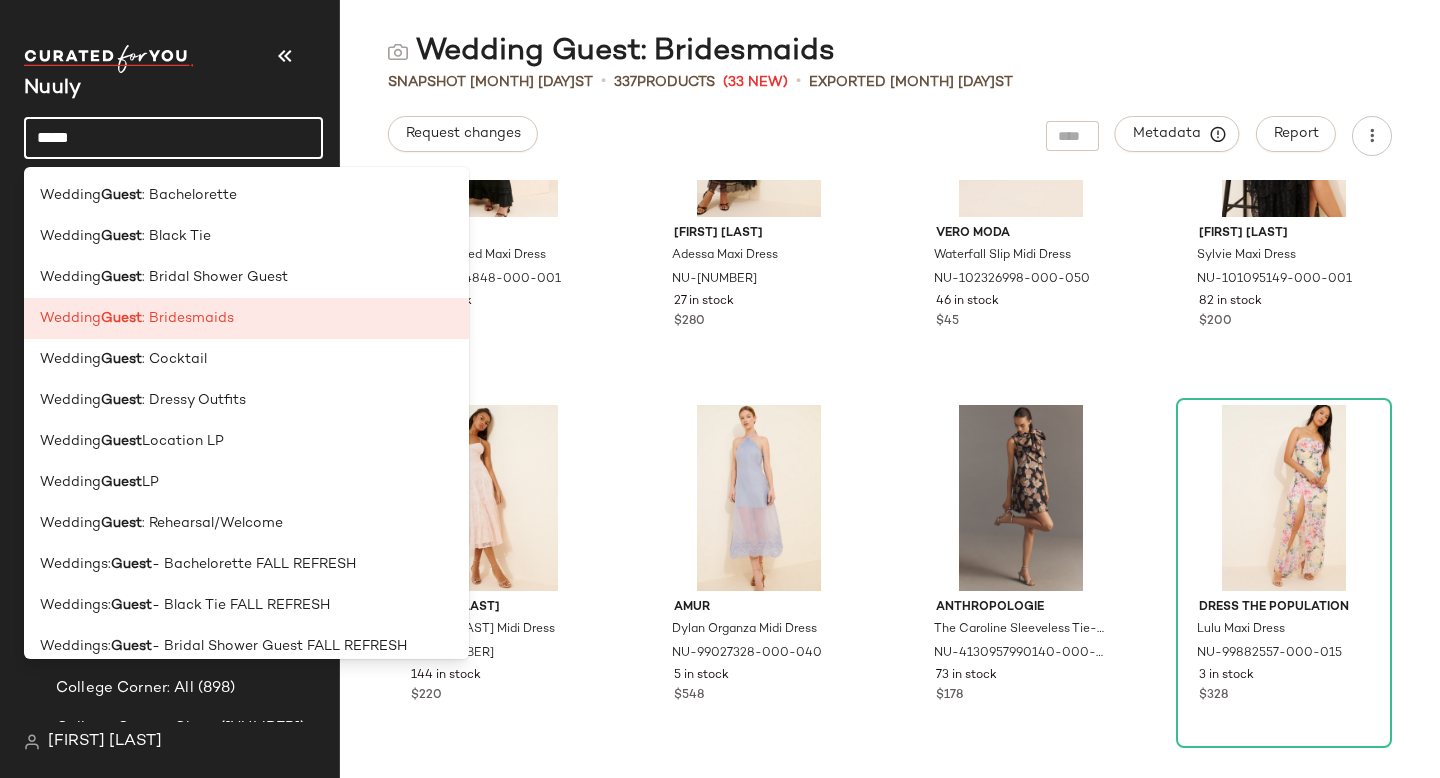 type on "[MASKED_DATA]" 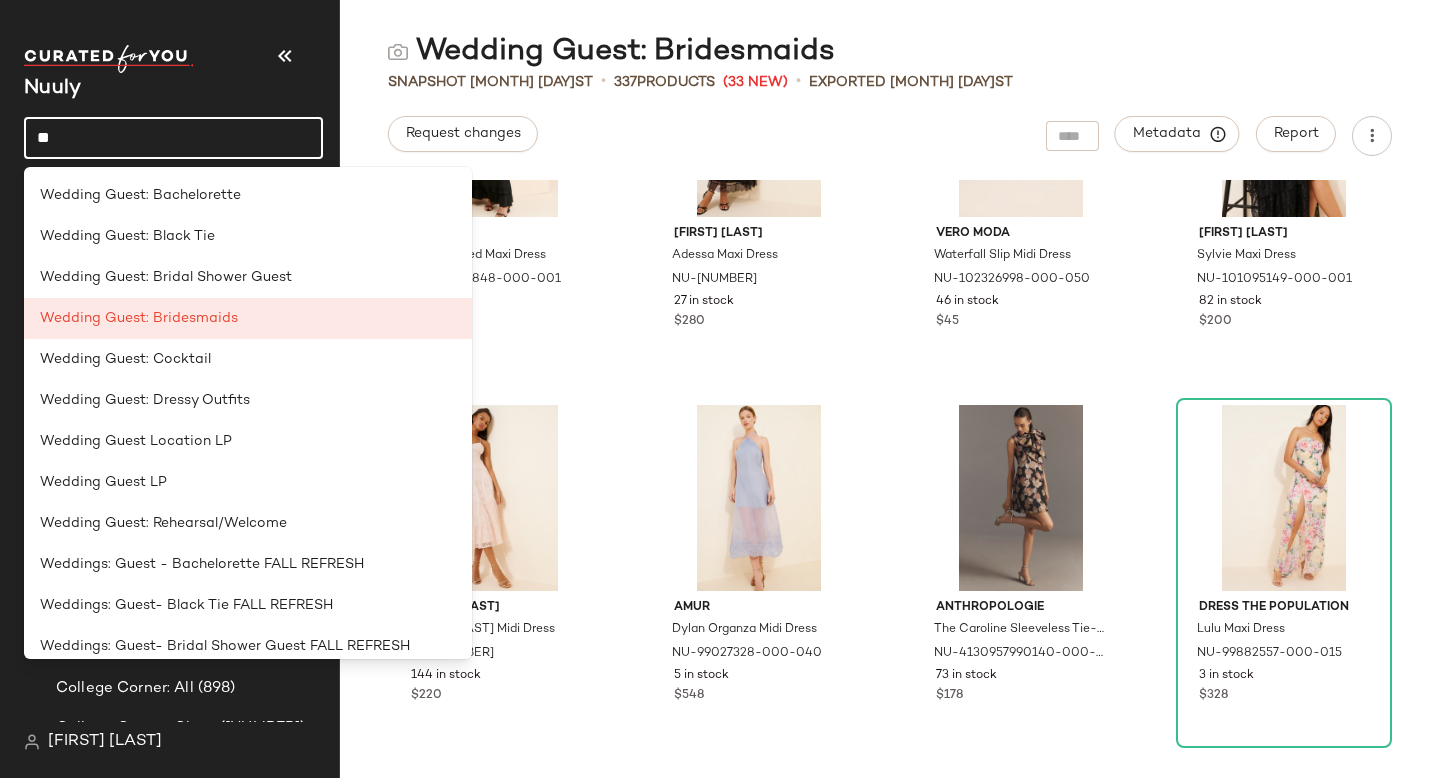 type on "*" 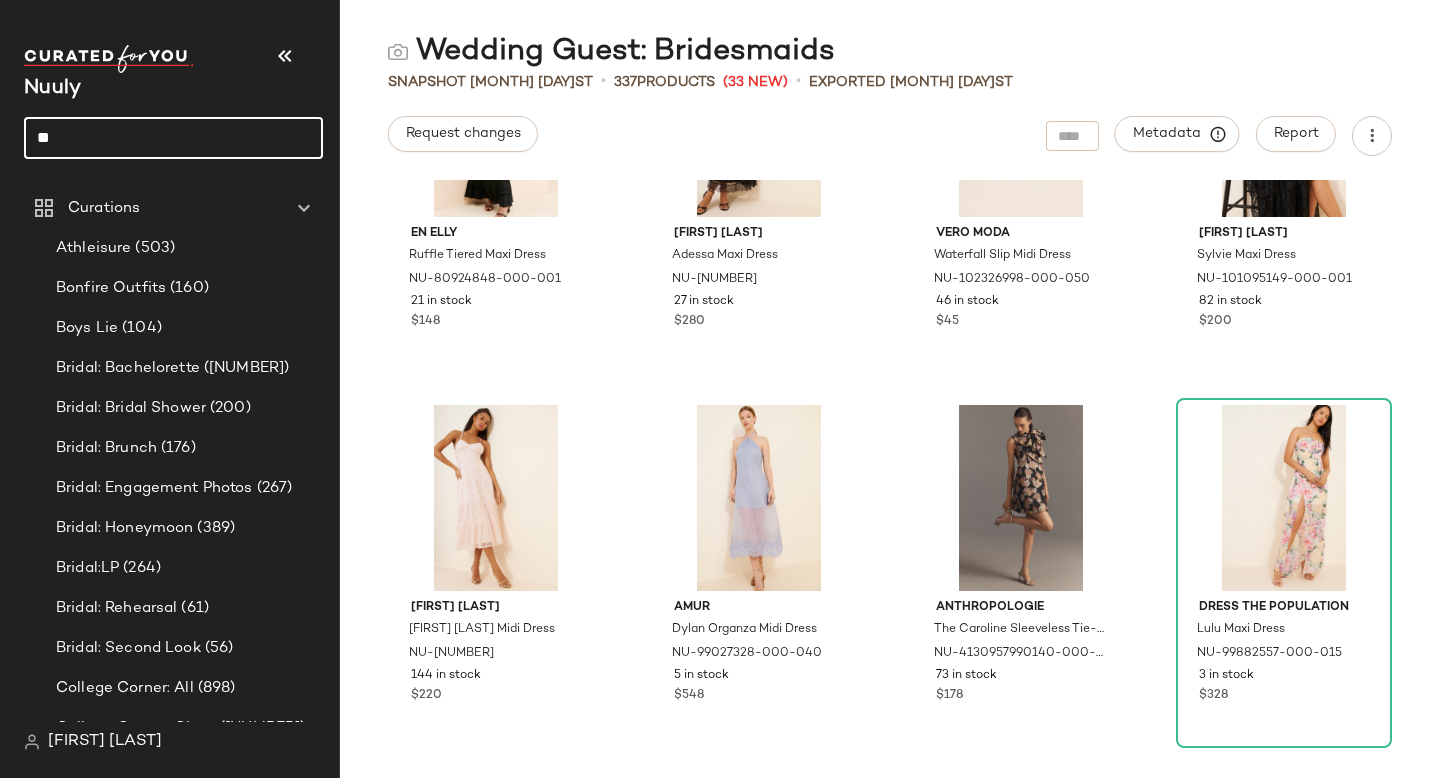 type on "*" 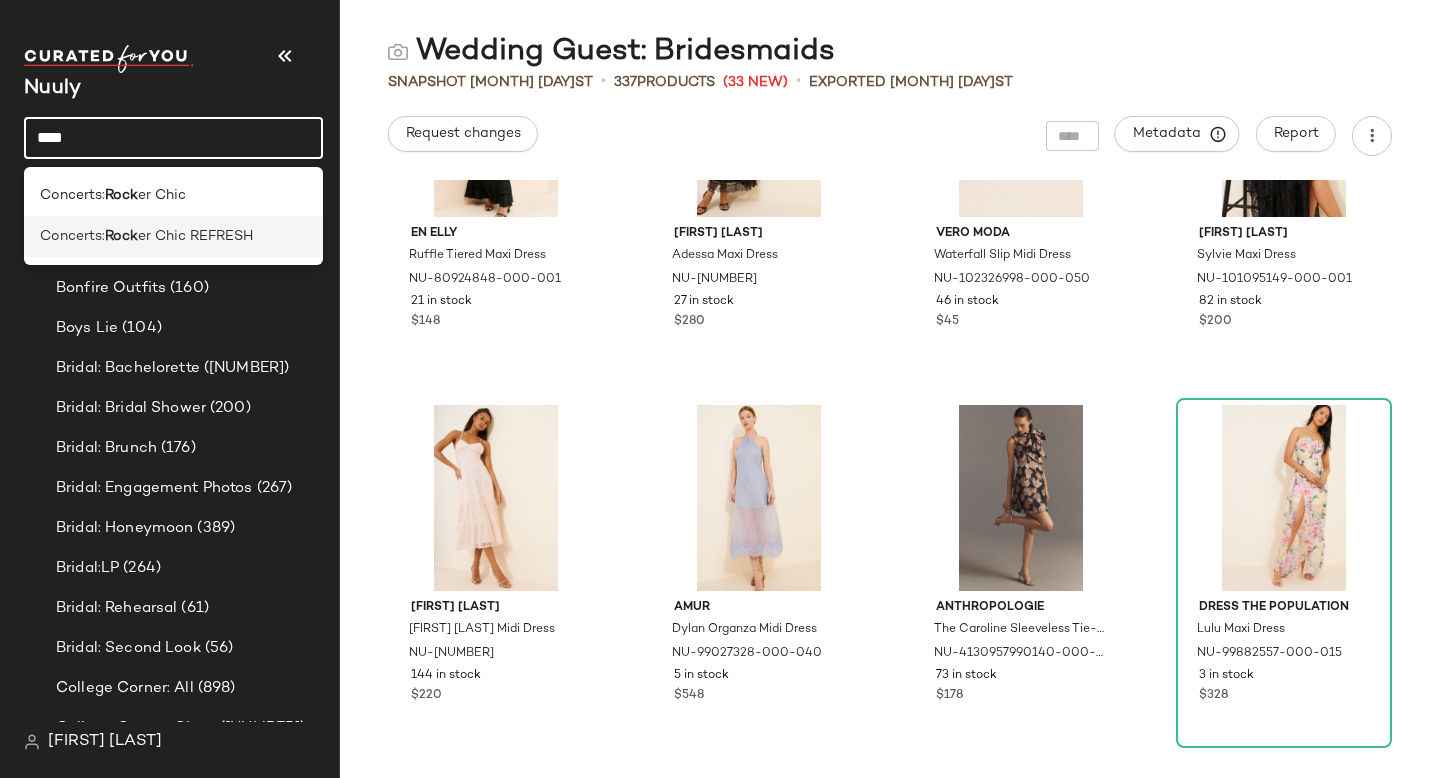 type on "****" 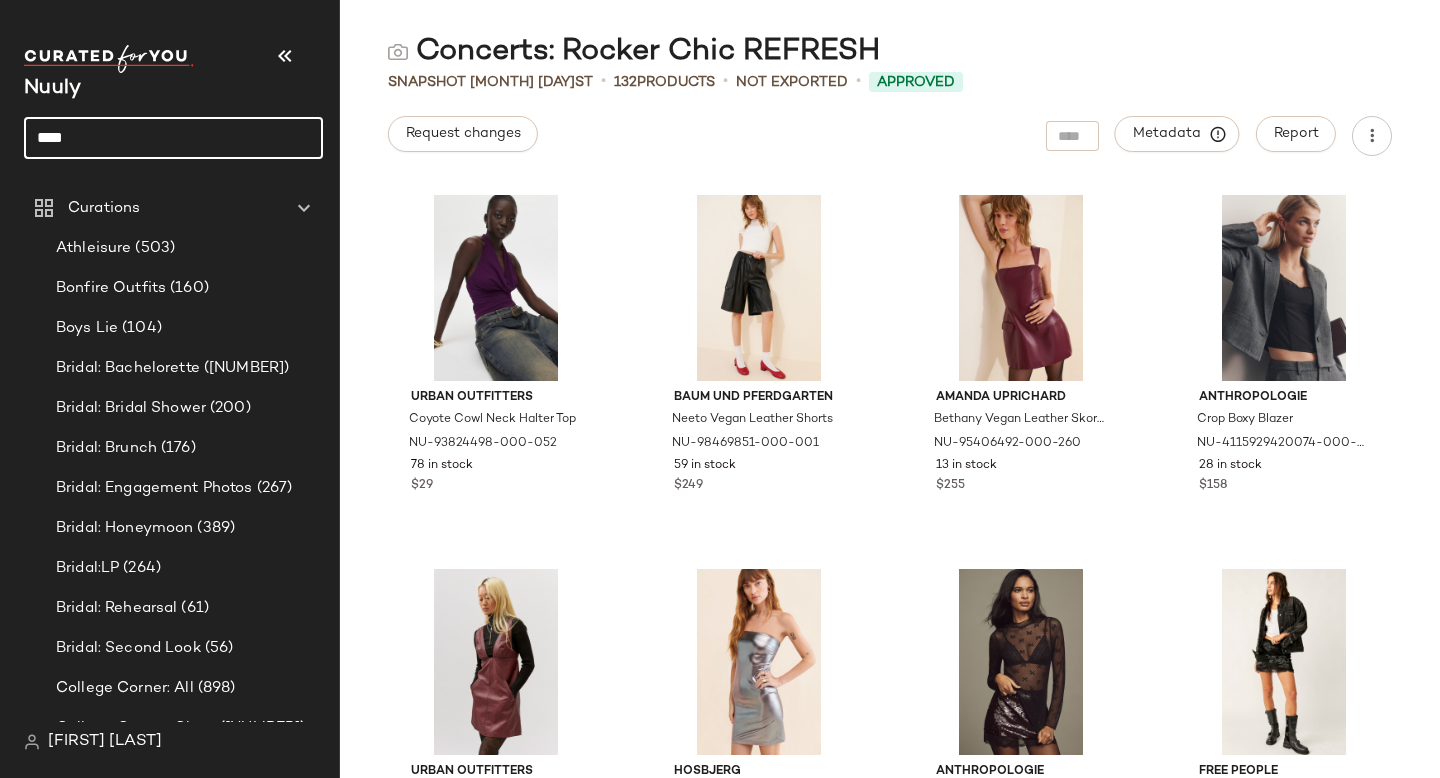 drag, startPoint x: 135, startPoint y: 142, endPoint x: 0, endPoint y: 137, distance: 135.09256 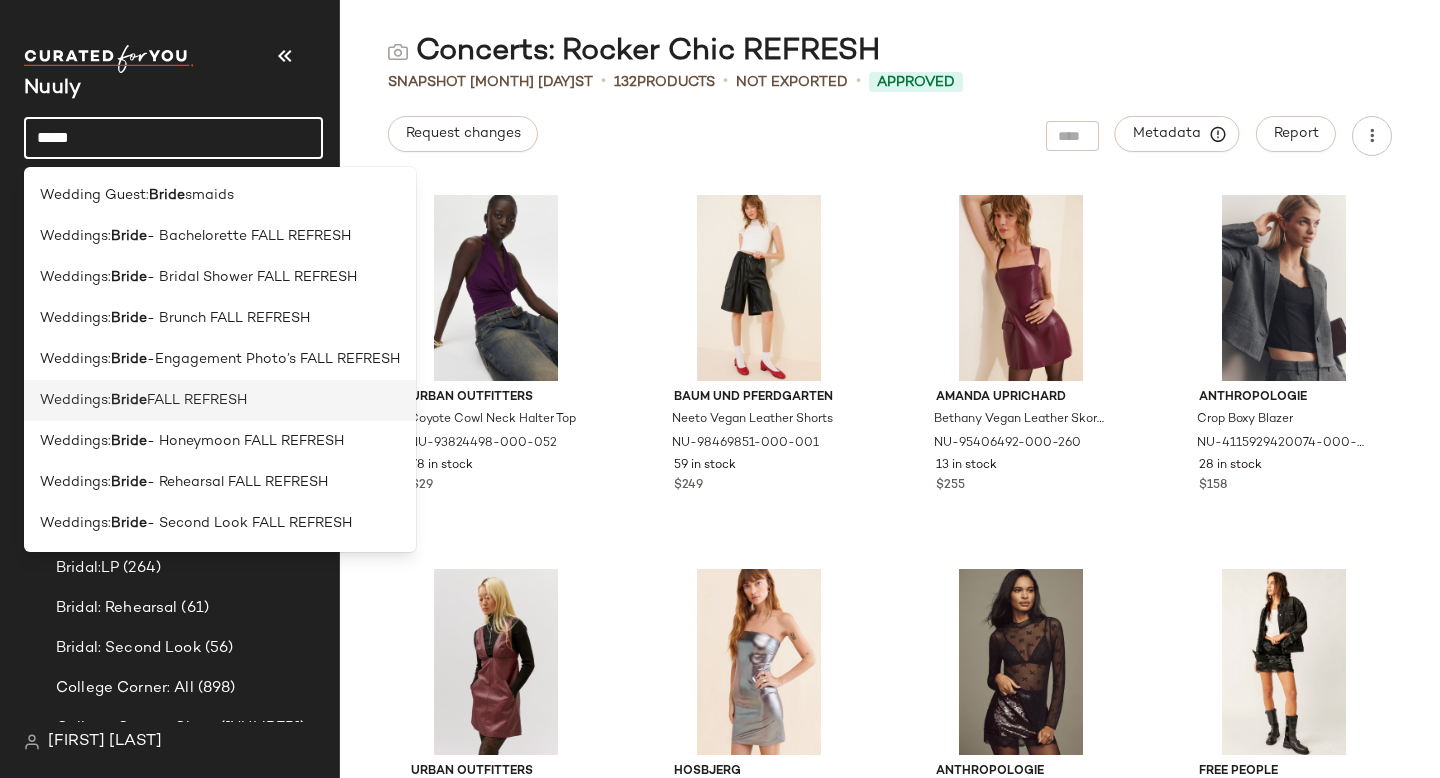 click on "Weddings:  Bride  FALL REFRESH" 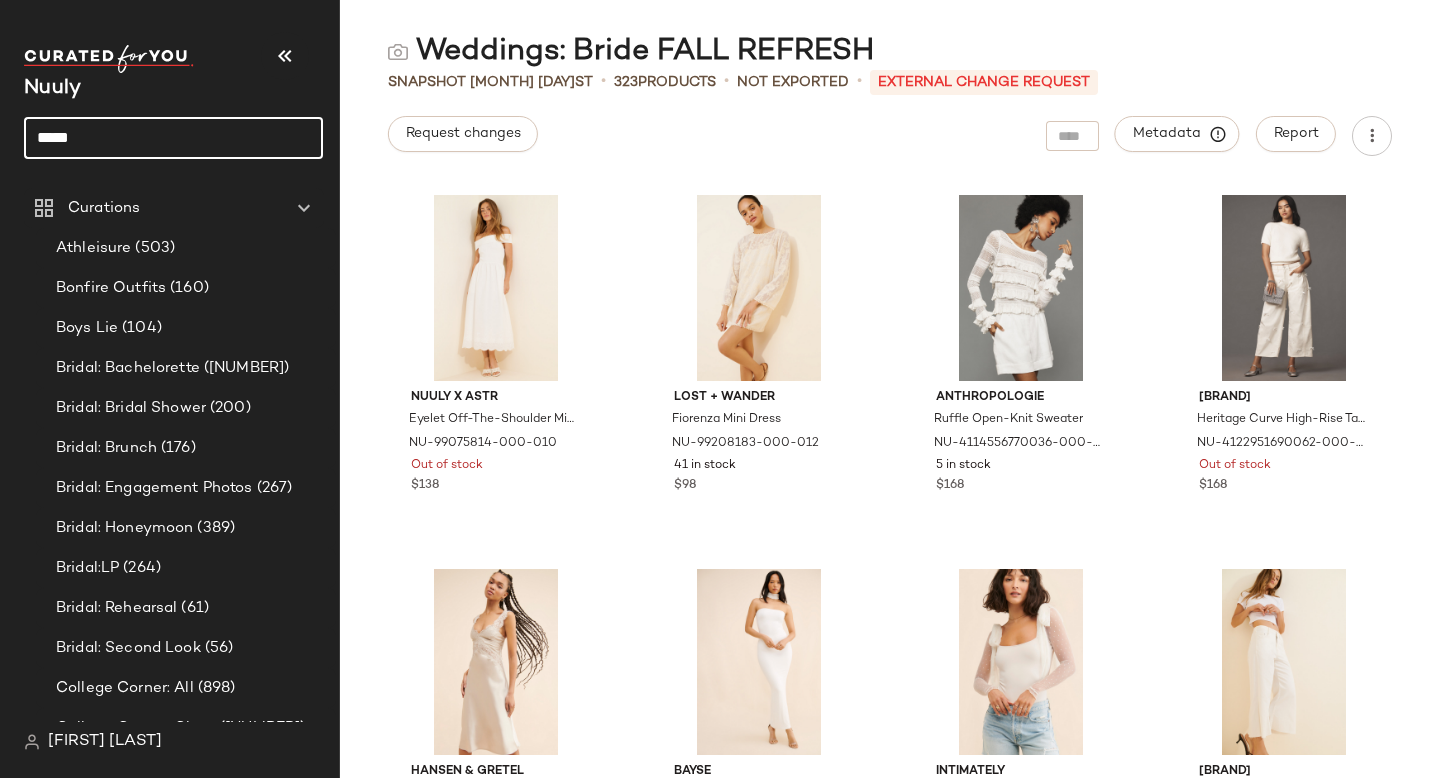 click on "*****" 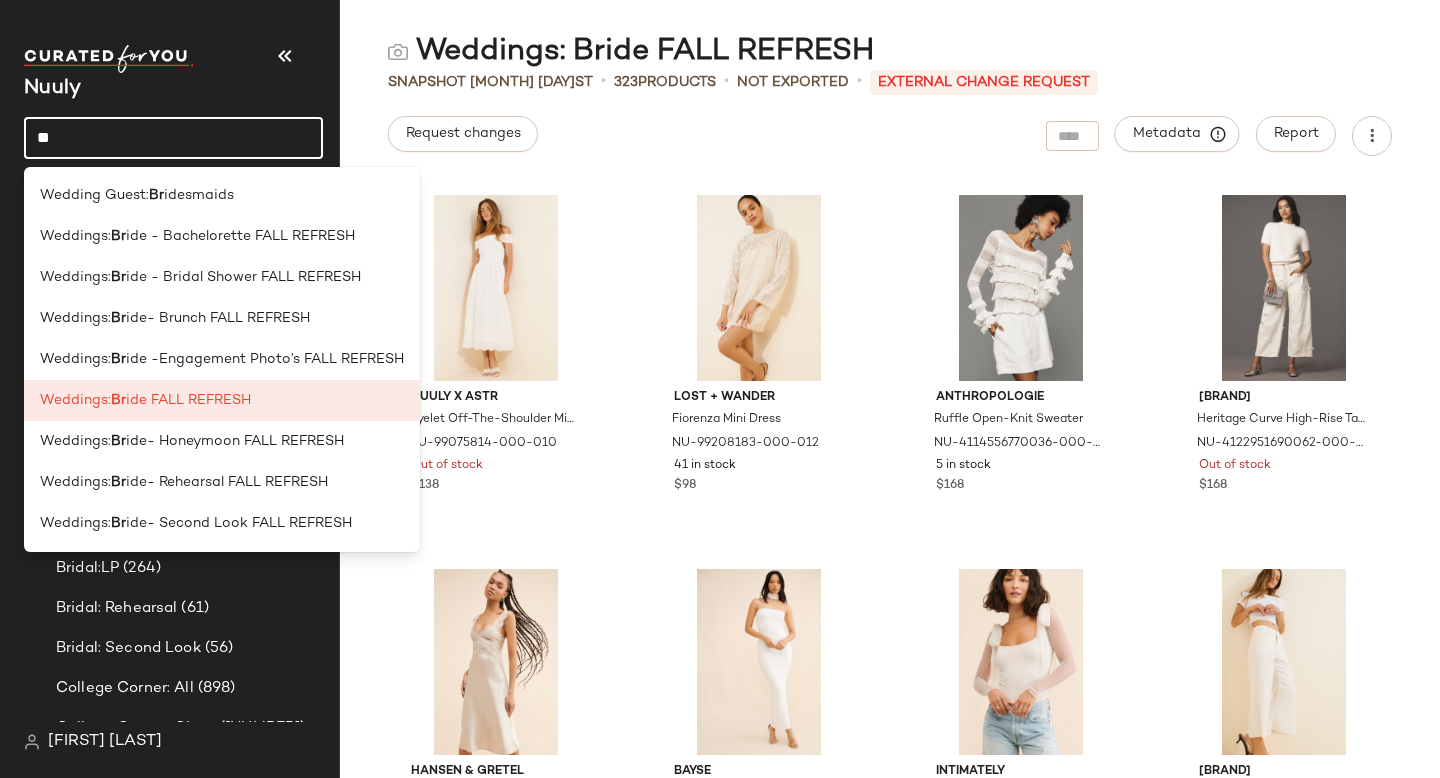 type on "*" 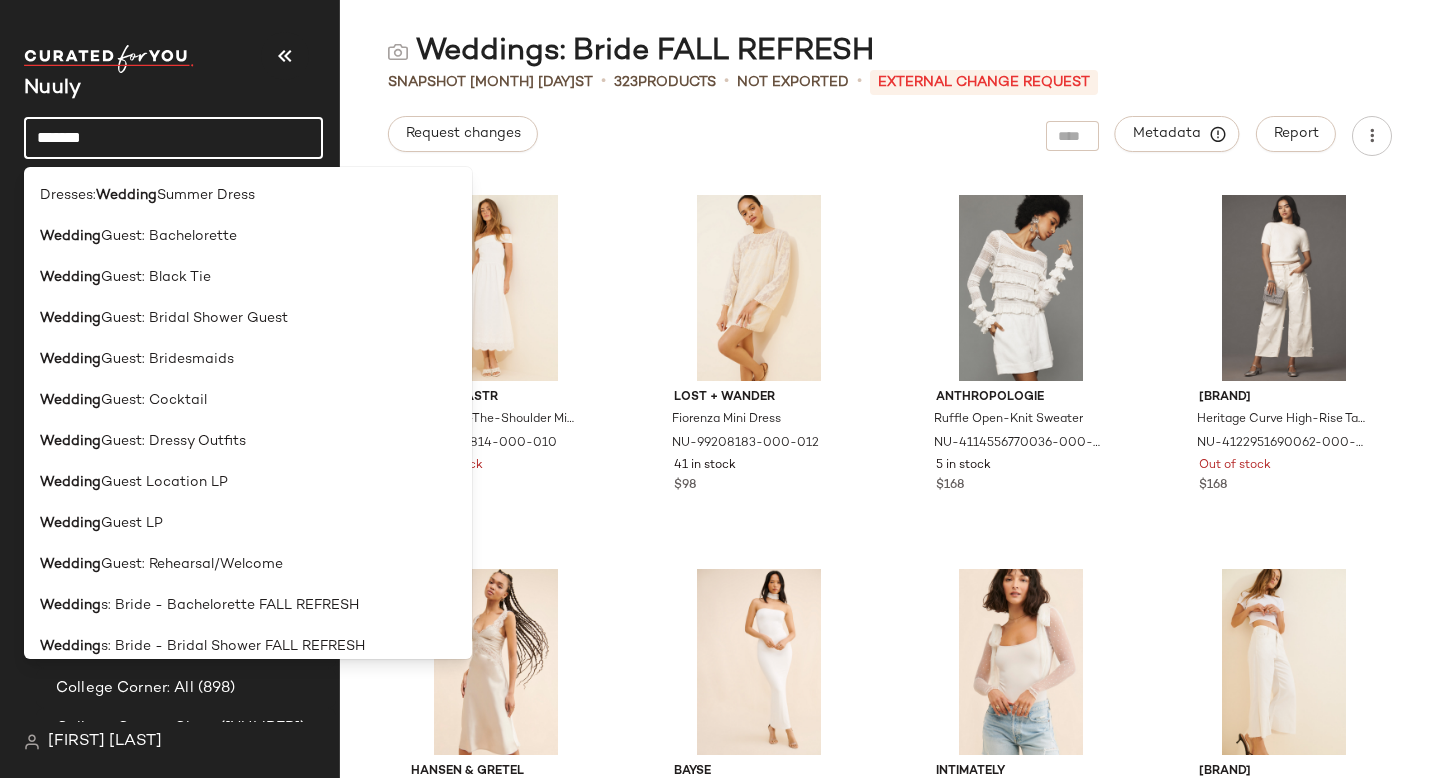 click on "*******" 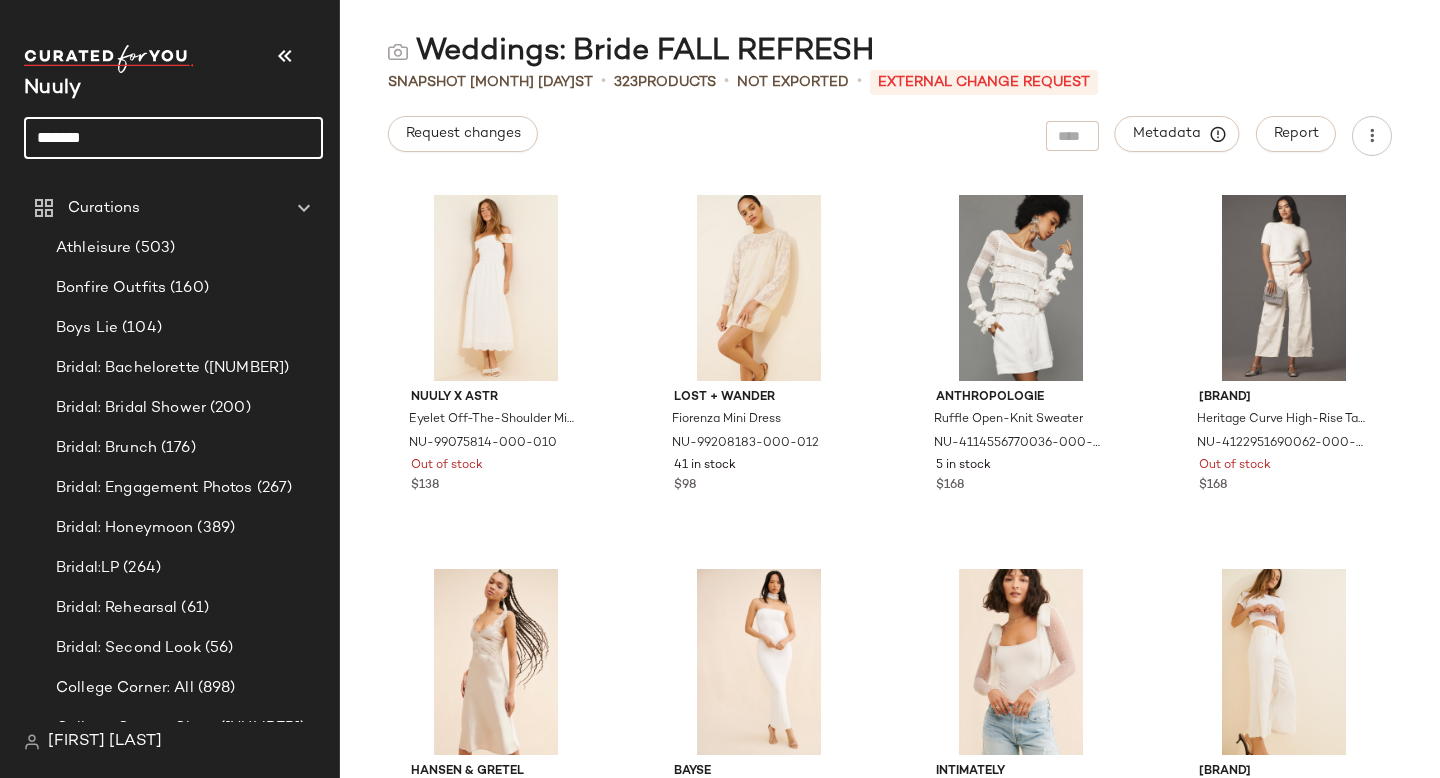 click on "*******" 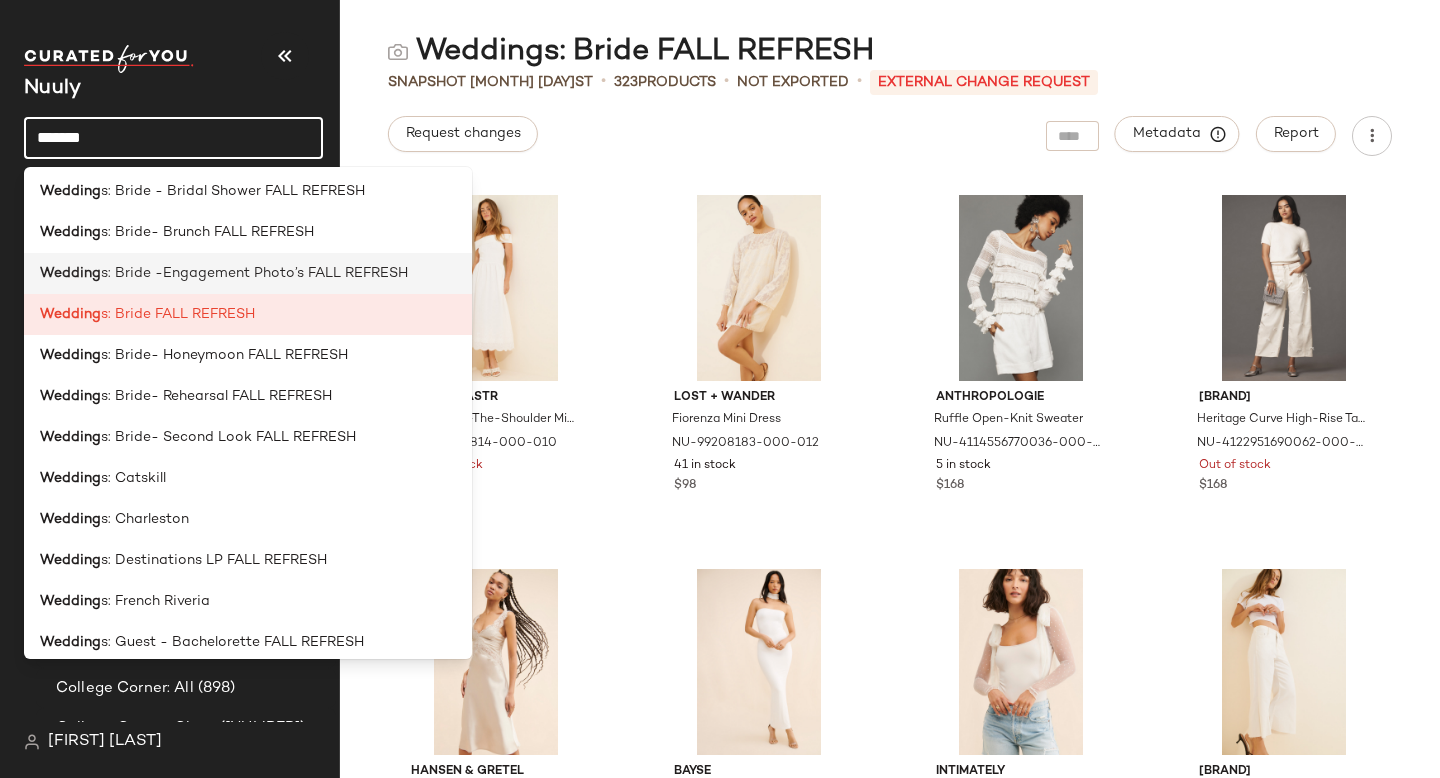 scroll, scrollTop: 456, scrollLeft: 0, axis: vertical 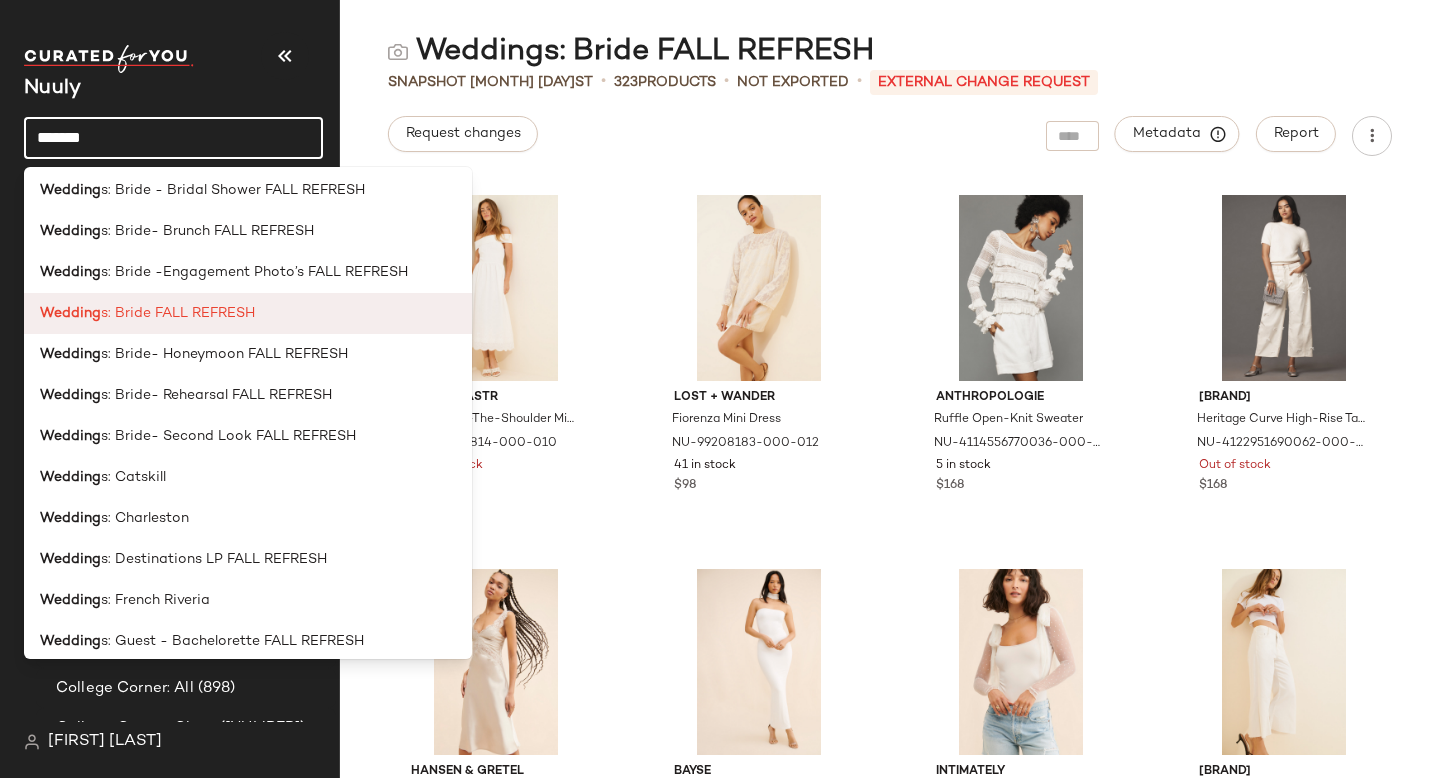 type on "*******" 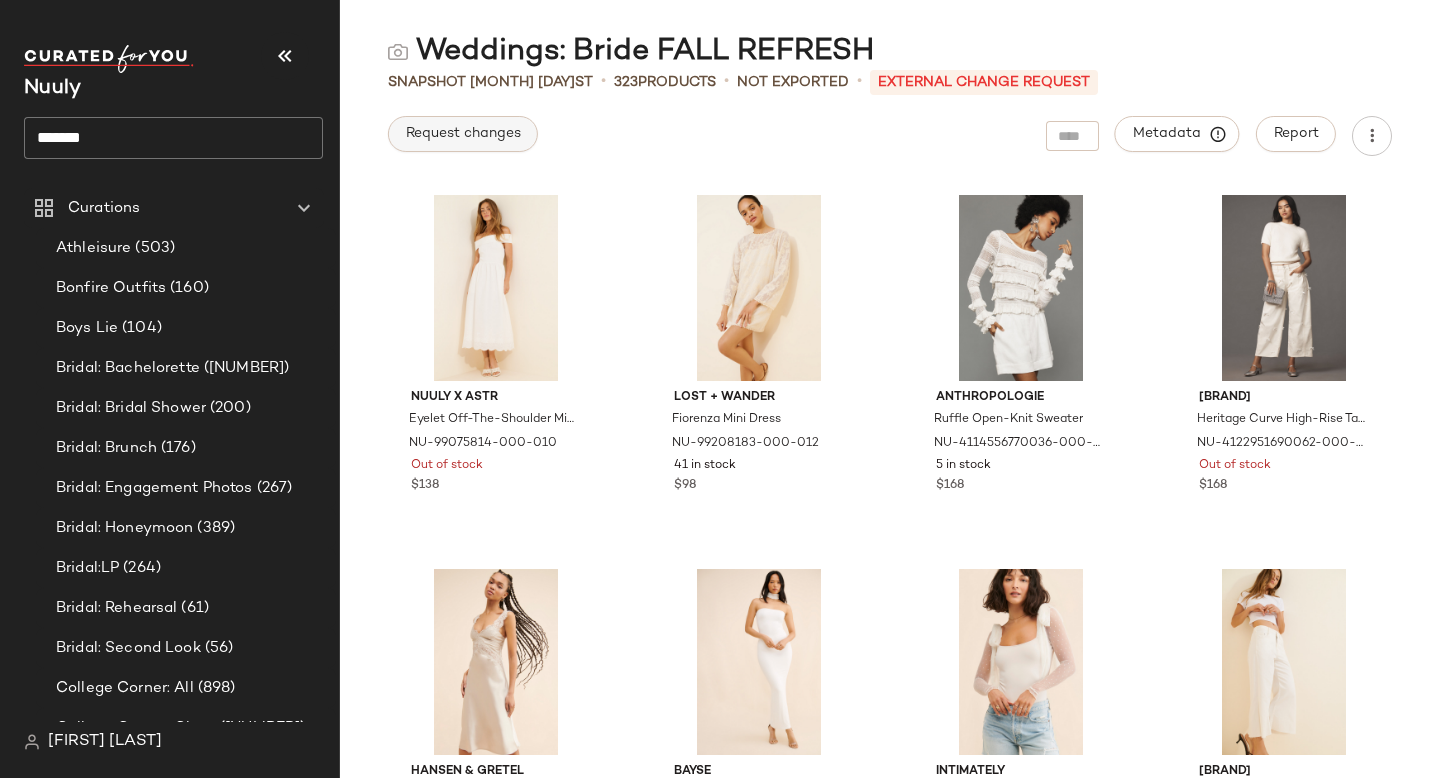 click on "Request changes" 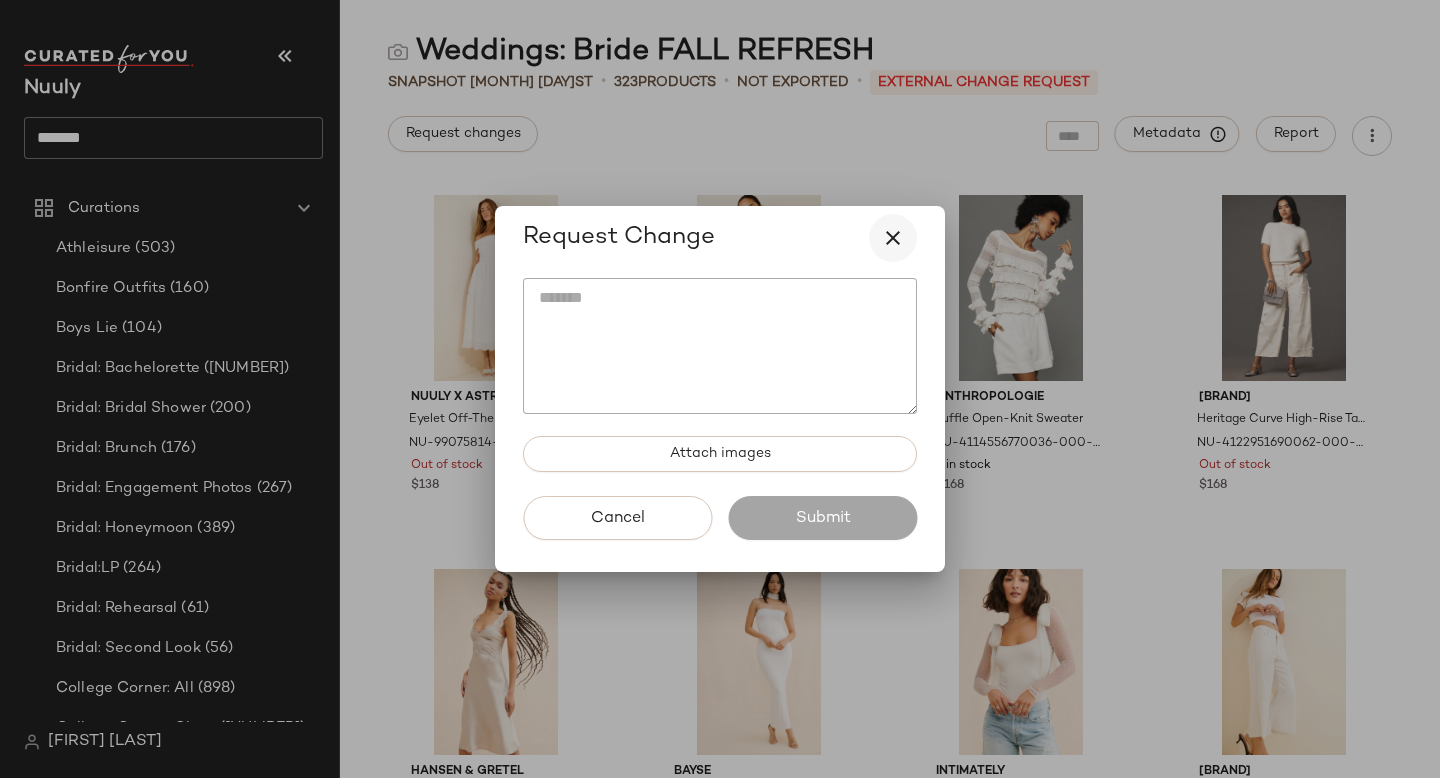 click at bounding box center (893, 238) 